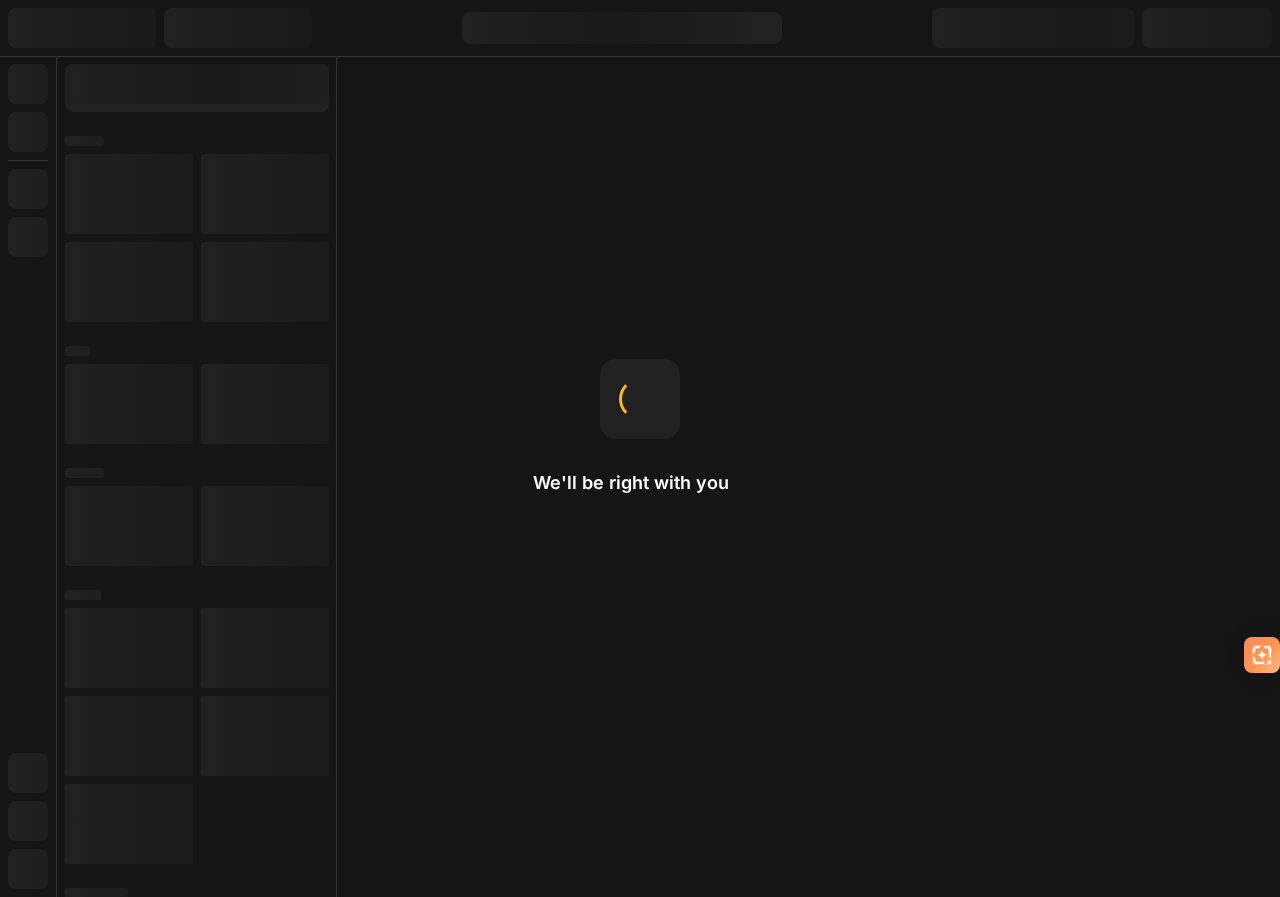 scroll, scrollTop: 0, scrollLeft: 0, axis: both 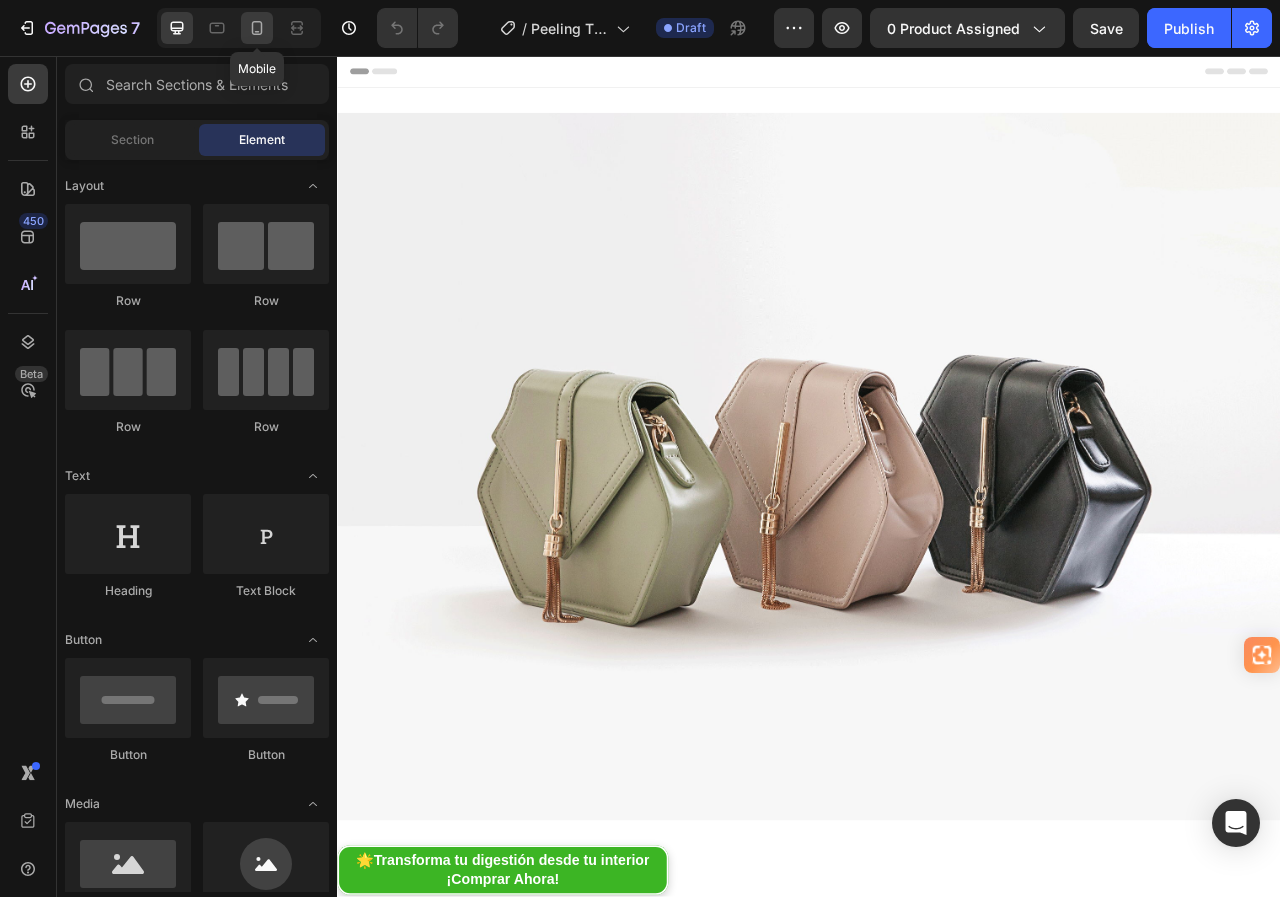 click 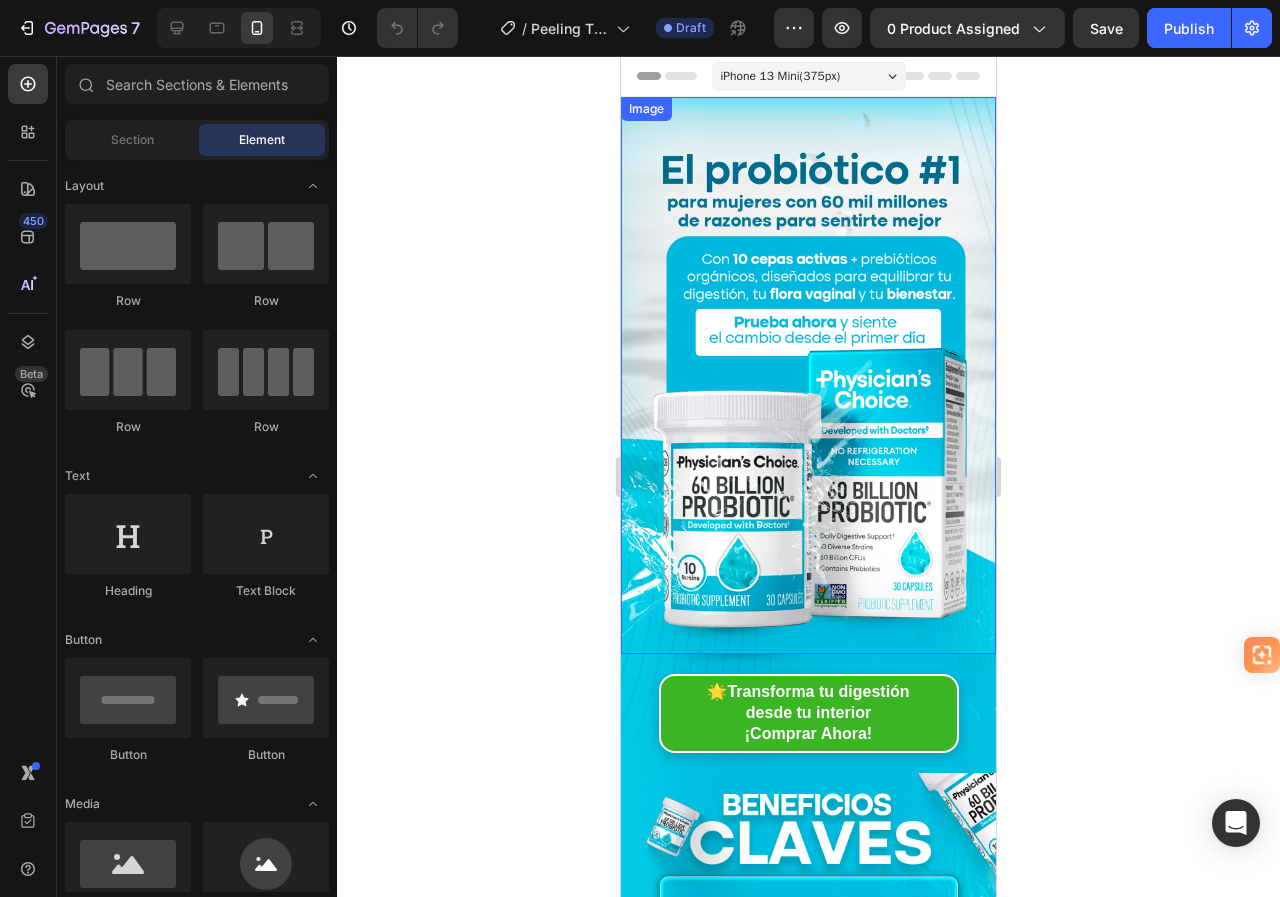 click at bounding box center [808, 375] 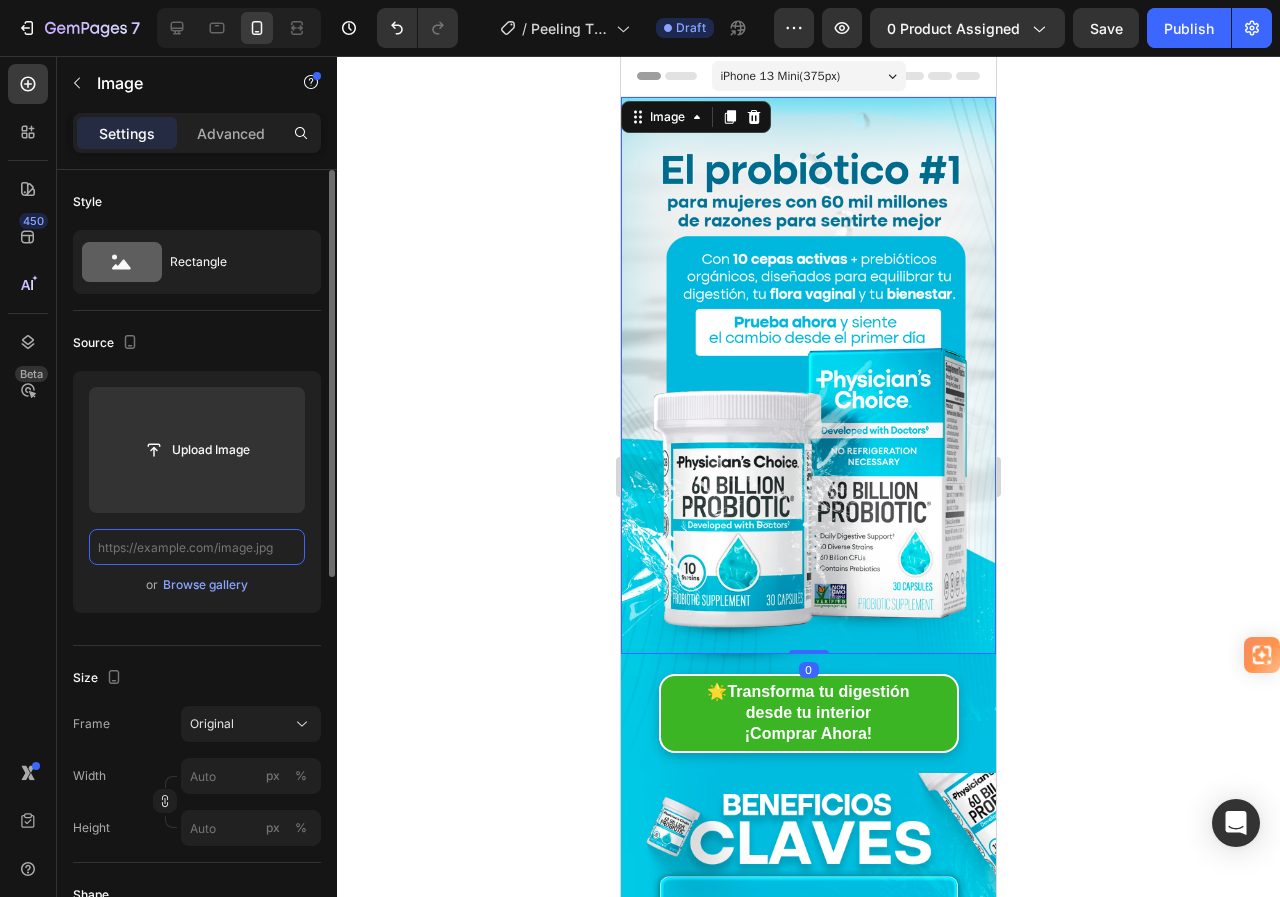 scroll, scrollTop: 0, scrollLeft: 0, axis: both 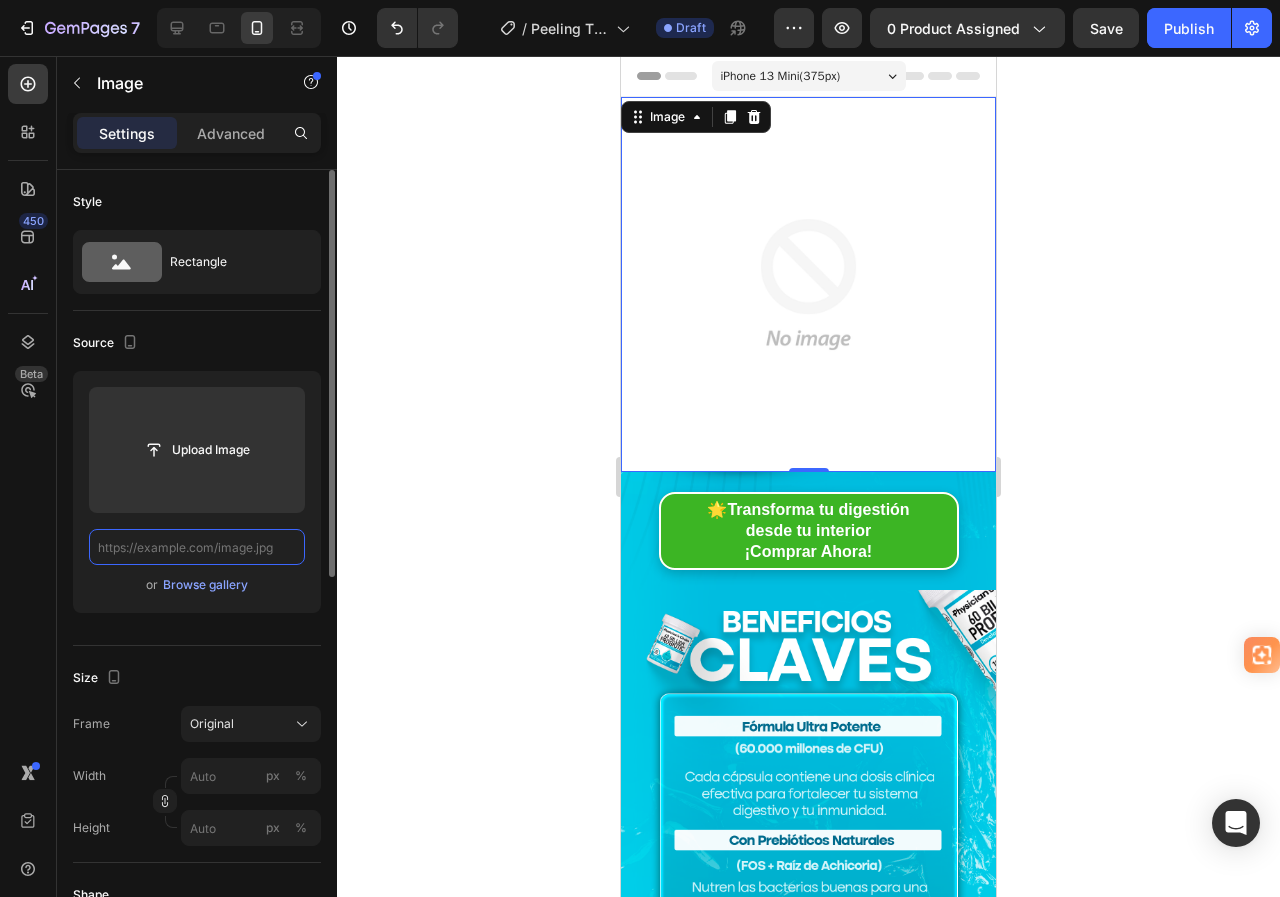 click at bounding box center [197, 547] 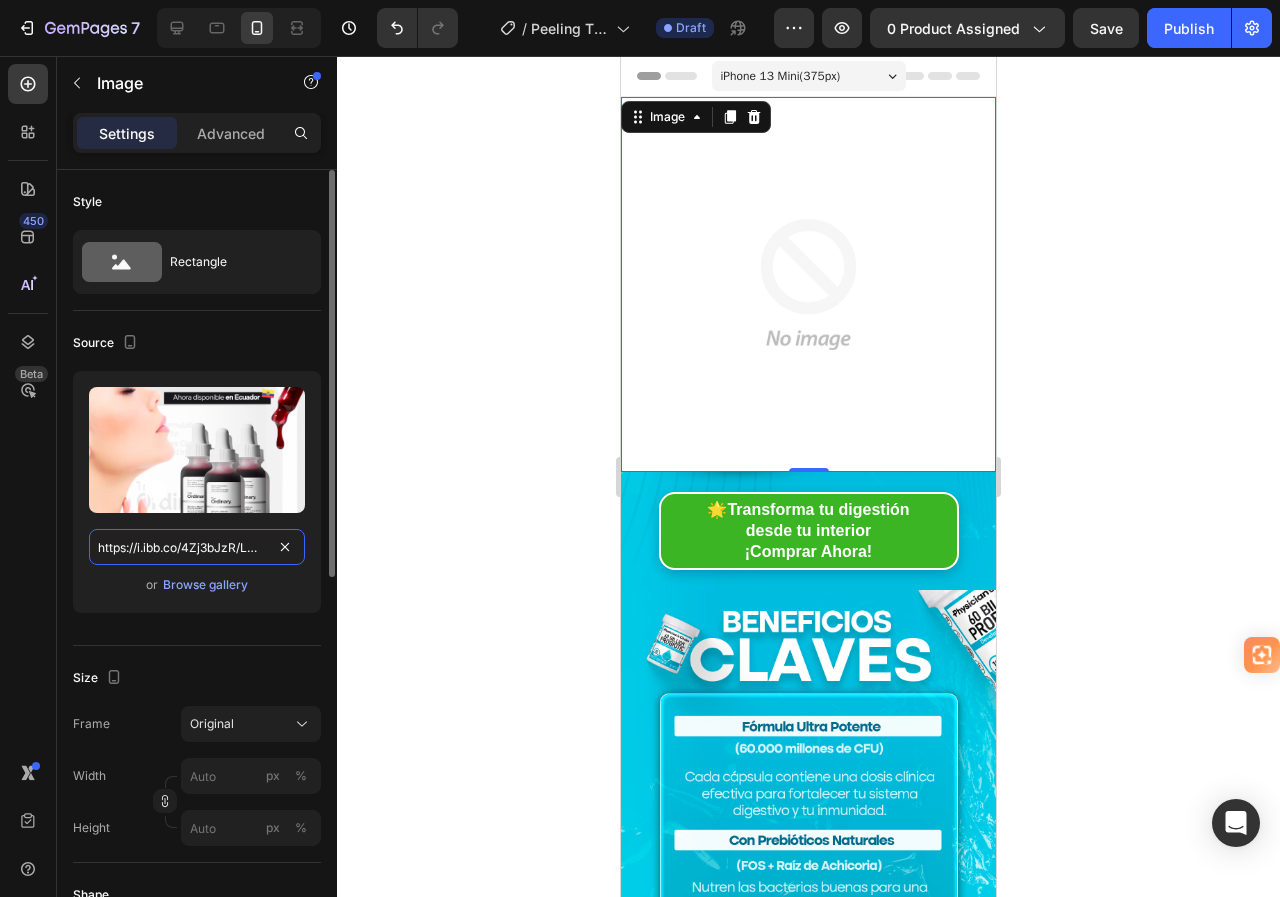 scroll, scrollTop: 0, scrollLeft: 72, axis: horizontal 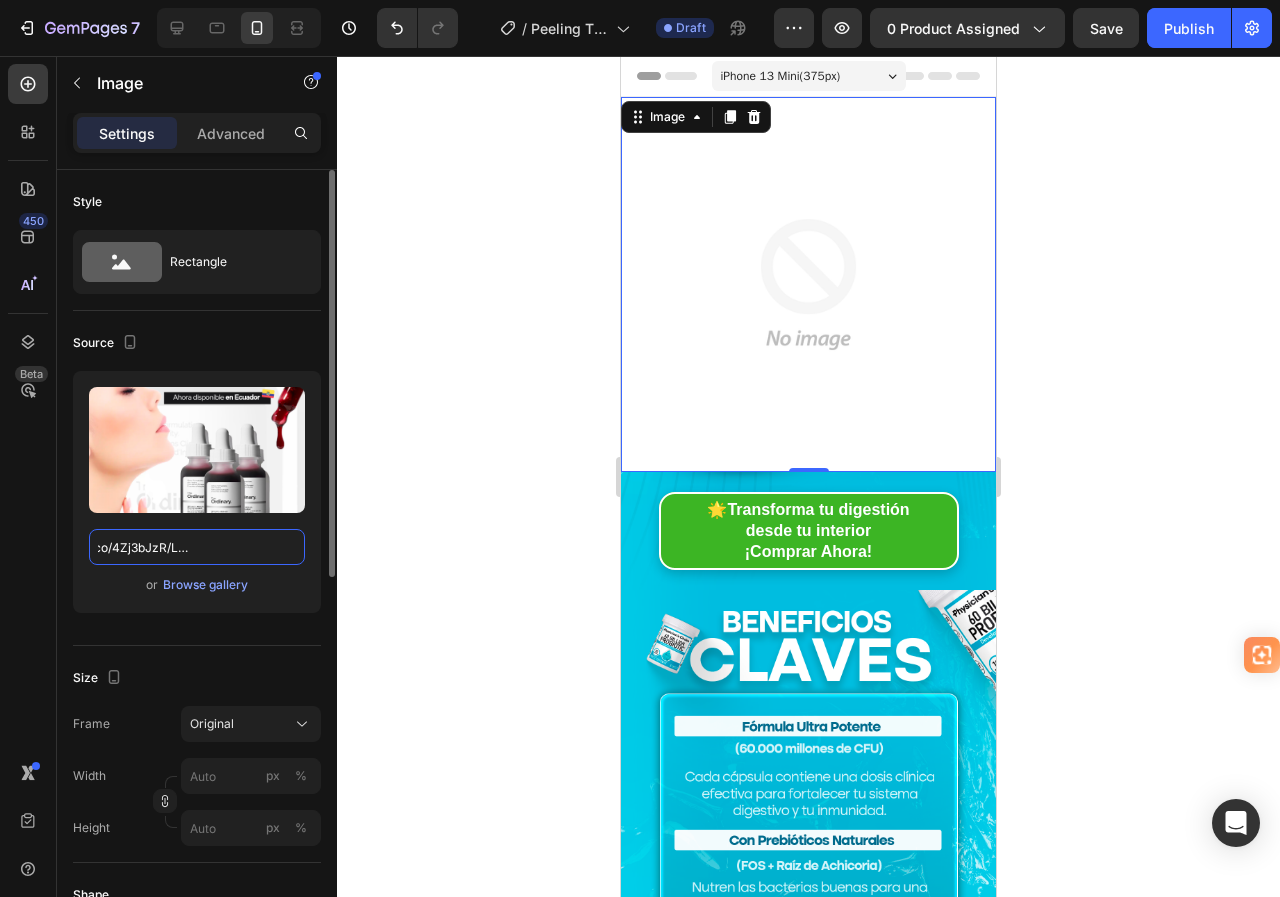 type on "https://i.ibb.co/4Zj3bJzR/LANDING-01.jpg" 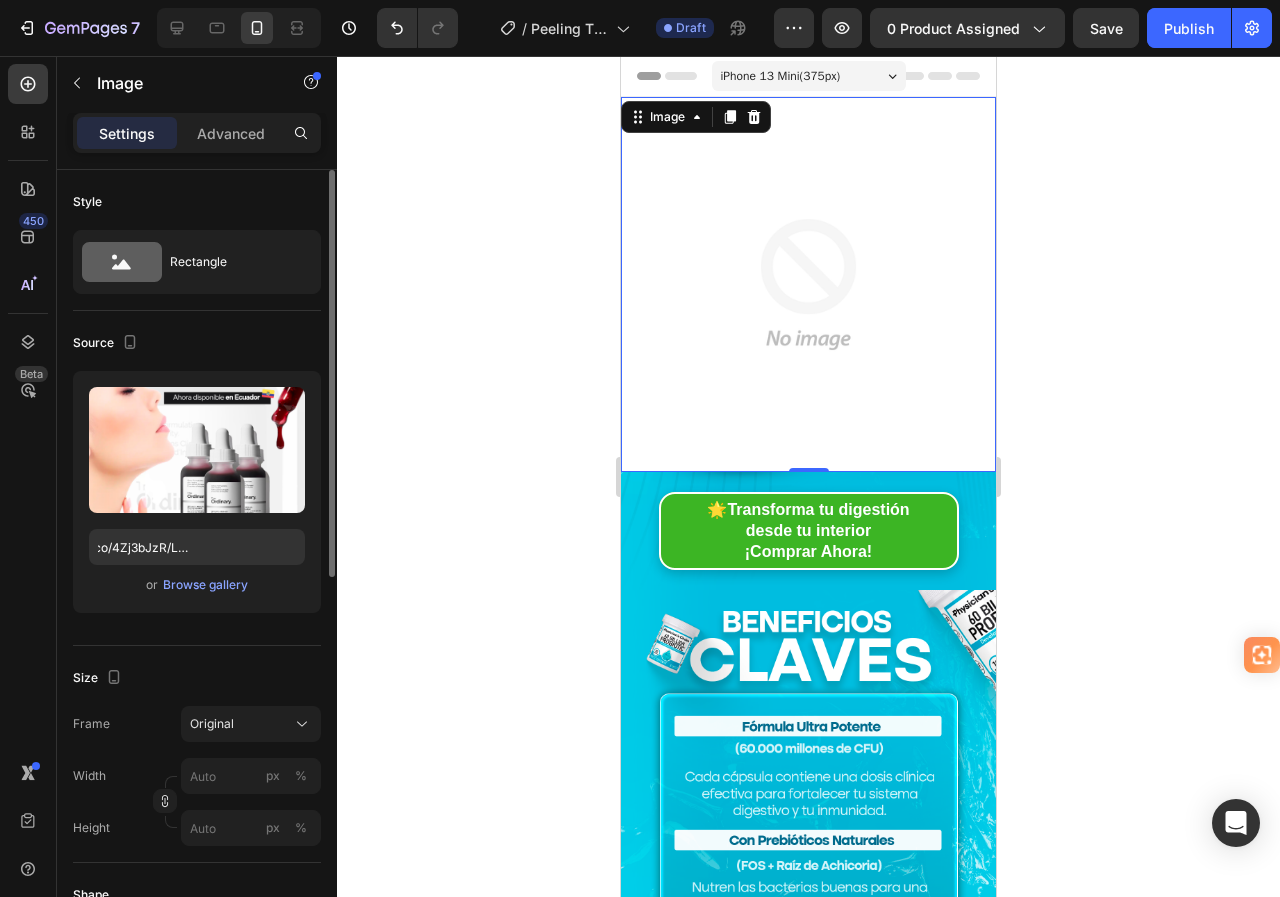 click on "Source" at bounding box center (197, 343) 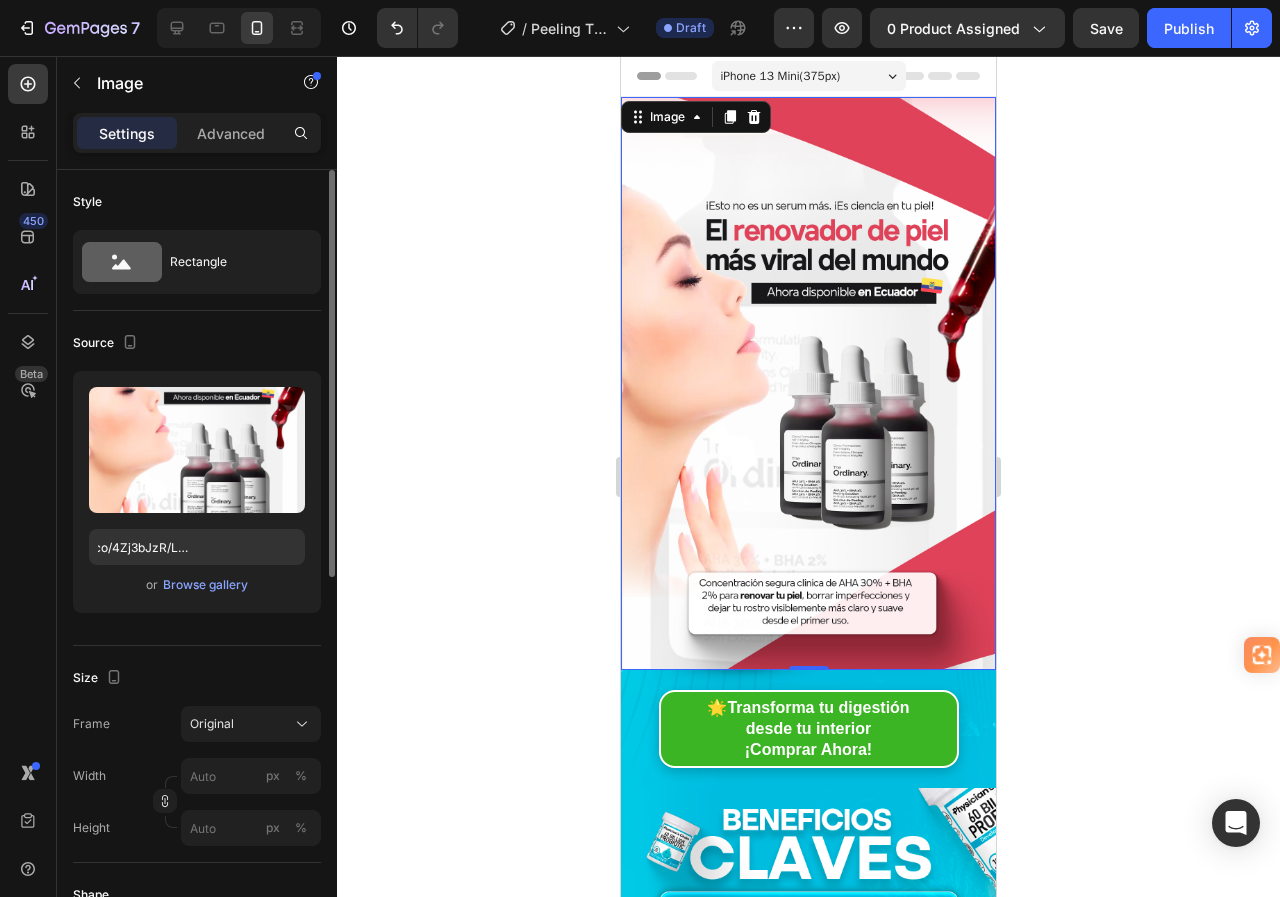 scroll, scrollTop: 0, scrollLeft: 0, axis: both 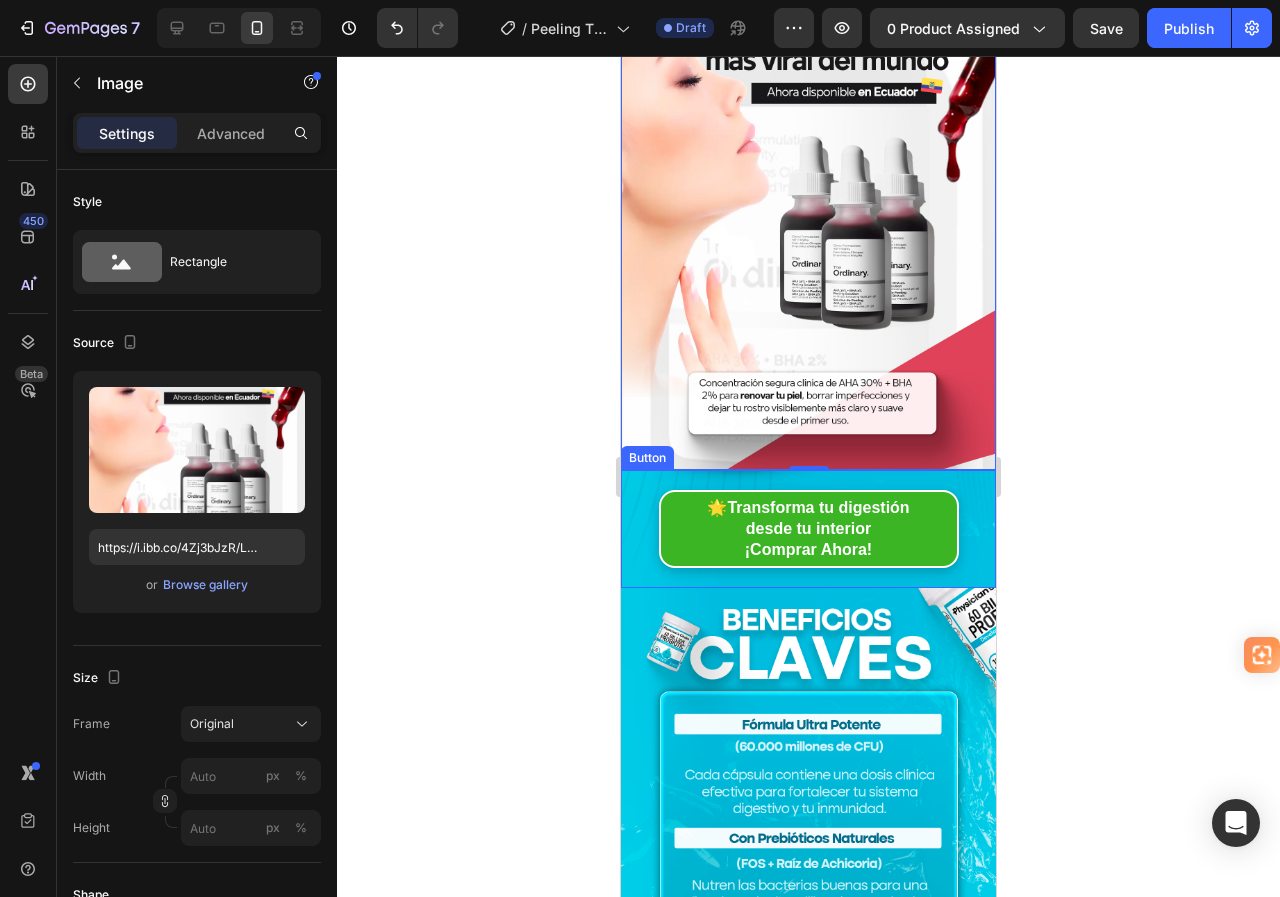 click on "🌟  Transforma tu digestión desde tu interior    ¡Comprar Ahora! Button" at bounding box center (808, 529) 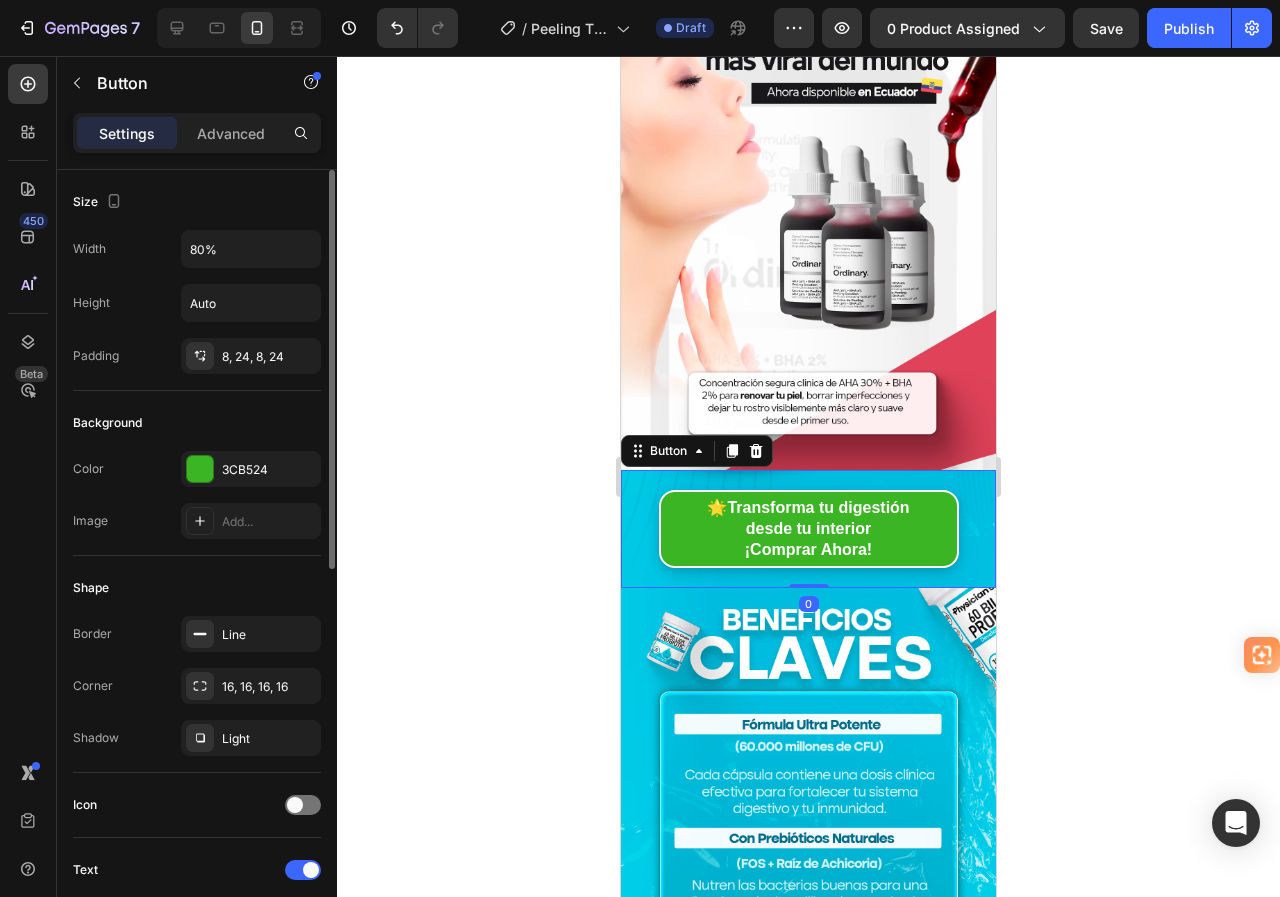 scroll, scrollTop: 500, scrollLeft: 0, axis: vertical 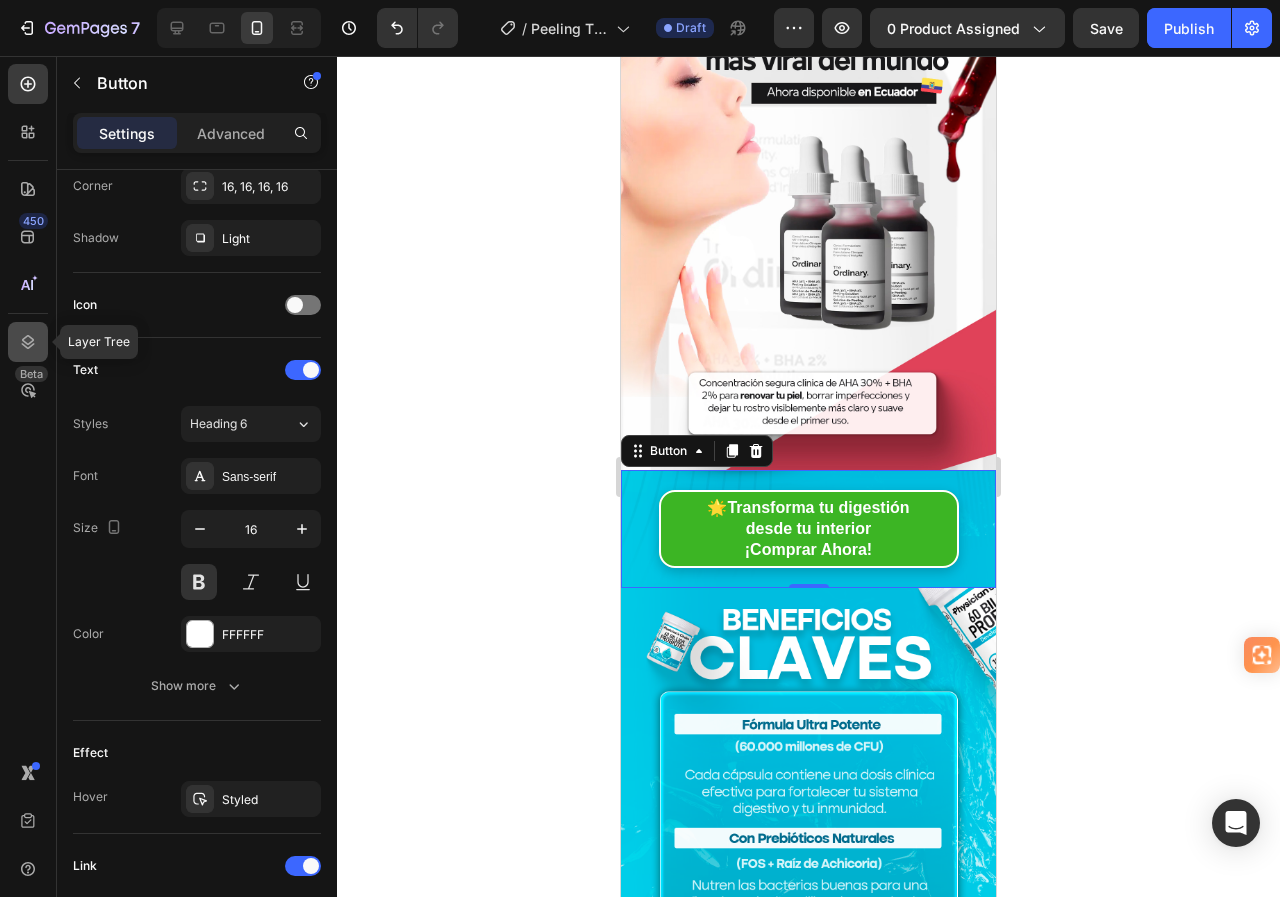 click 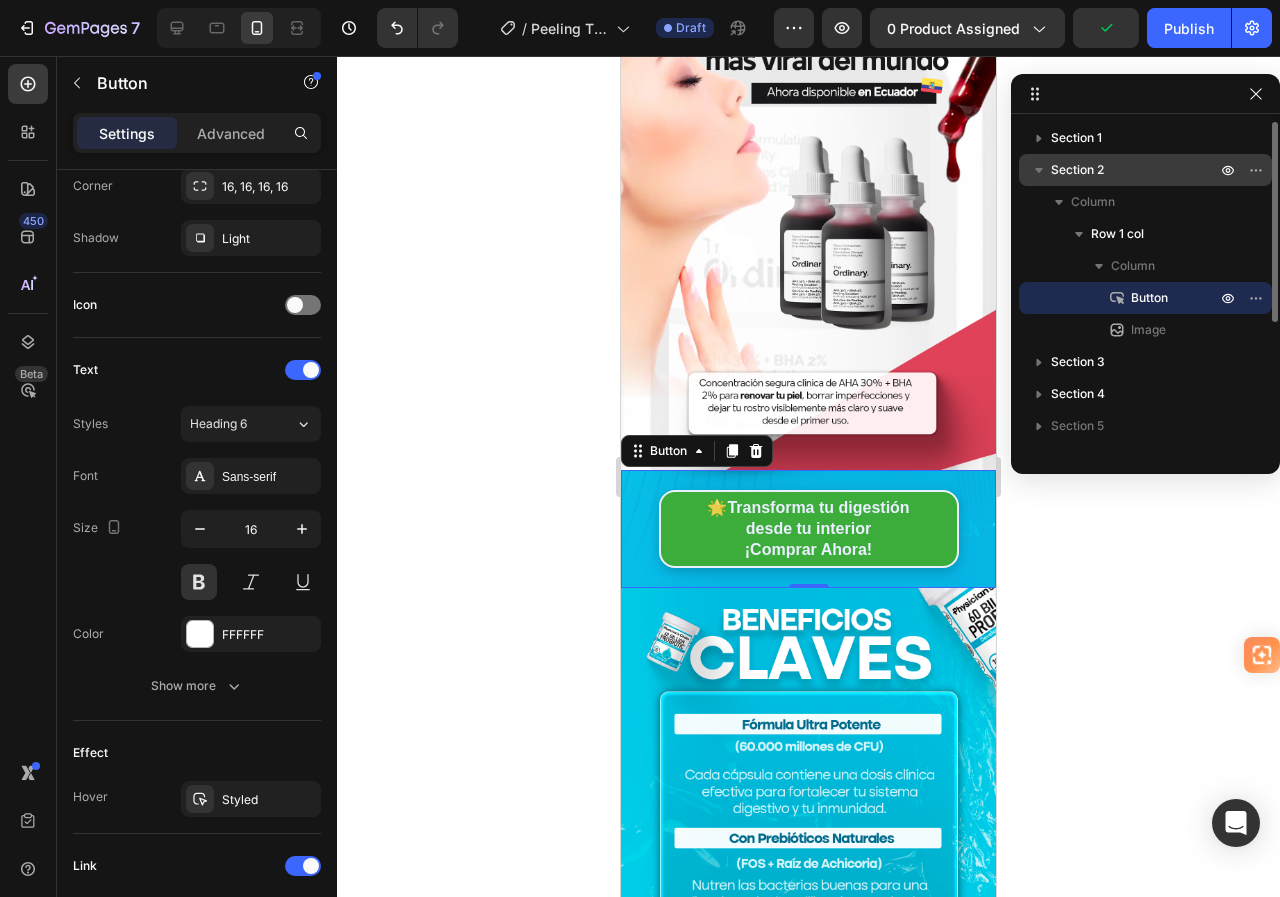 click on "Section 2" at bounding box center (1145, 170) 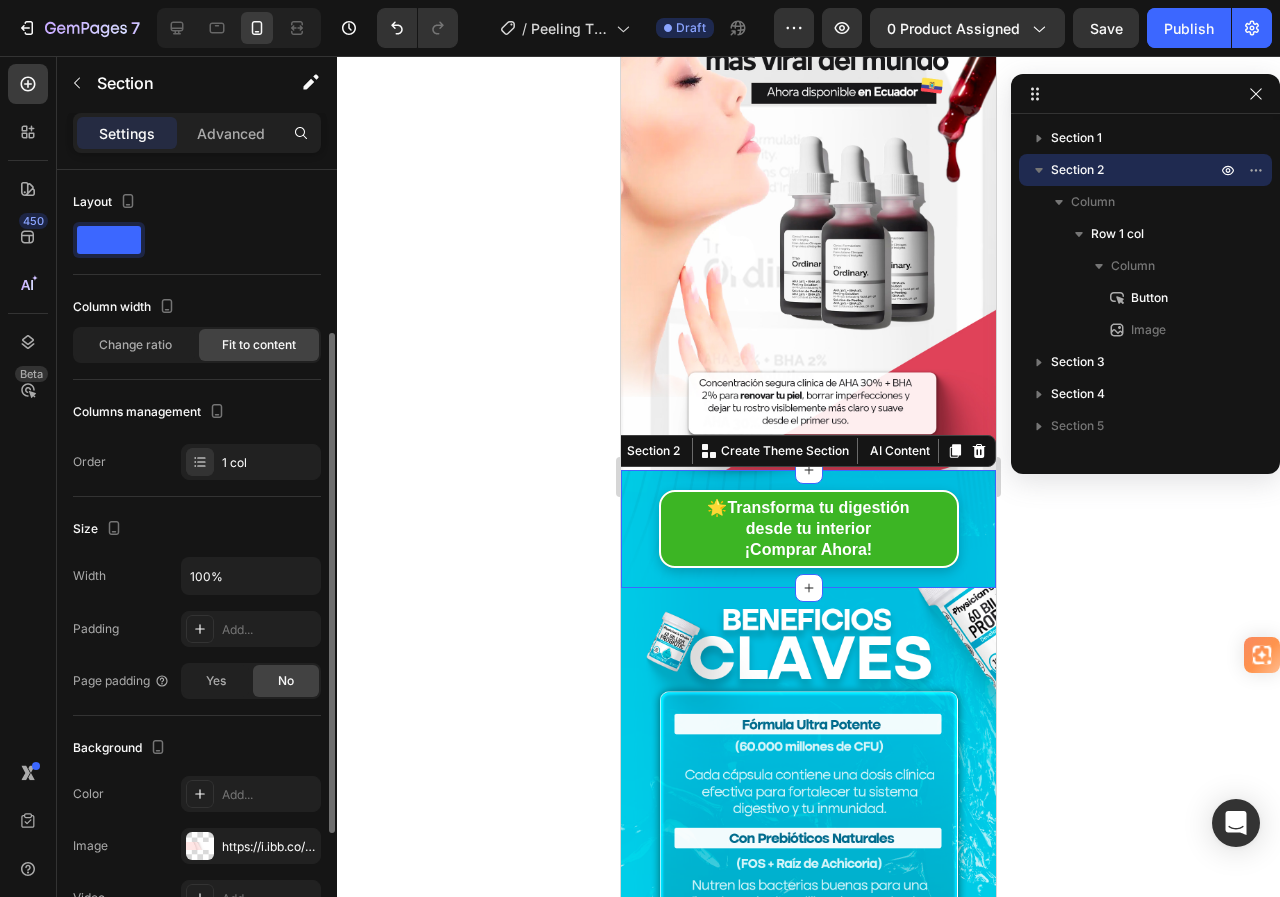 scroll, scrollTop: 445, scrollLeft: 0, axis: vertical 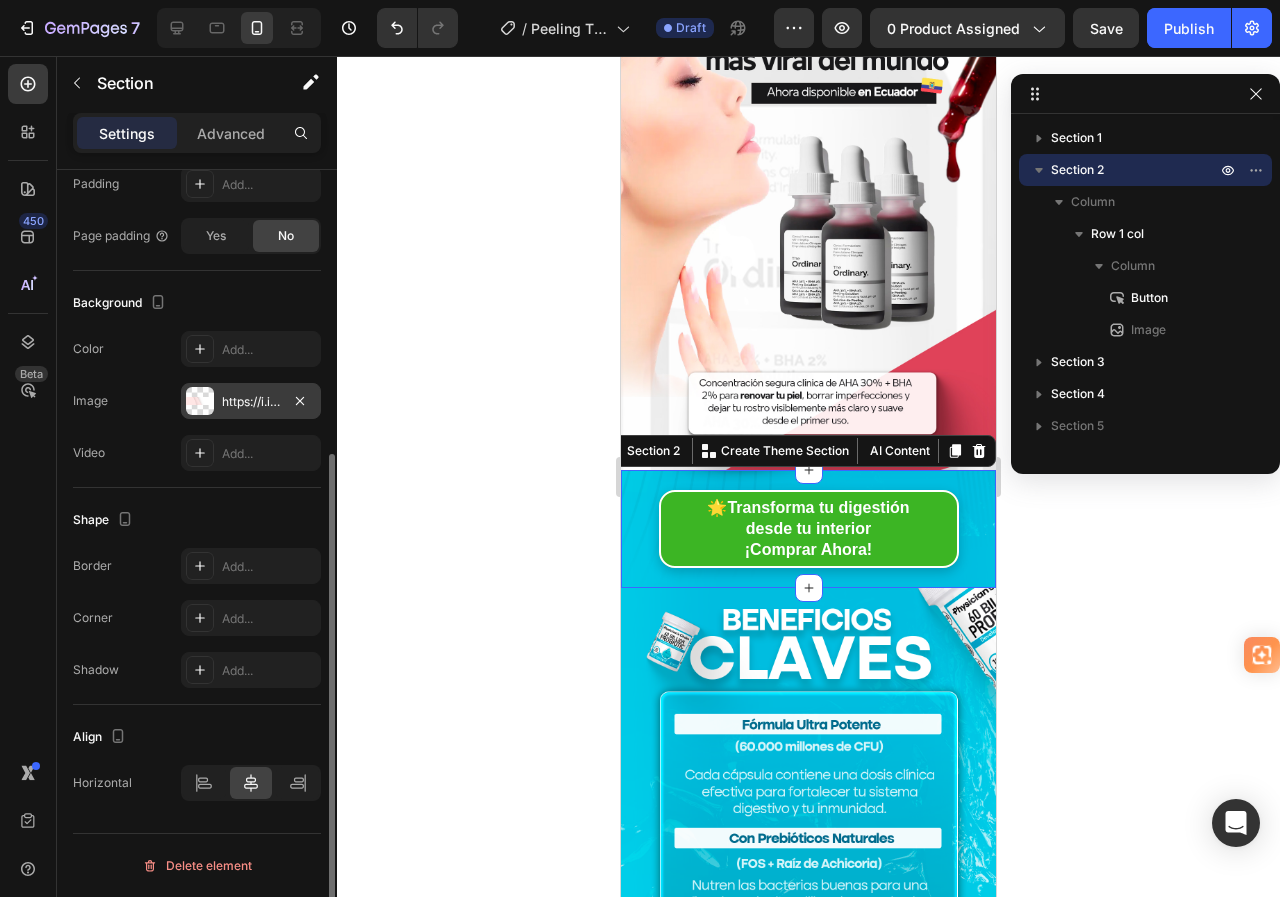 click on "https://i.ibb.co/XkSm29sb/BT1.webp" at bounding box center [251, 402] 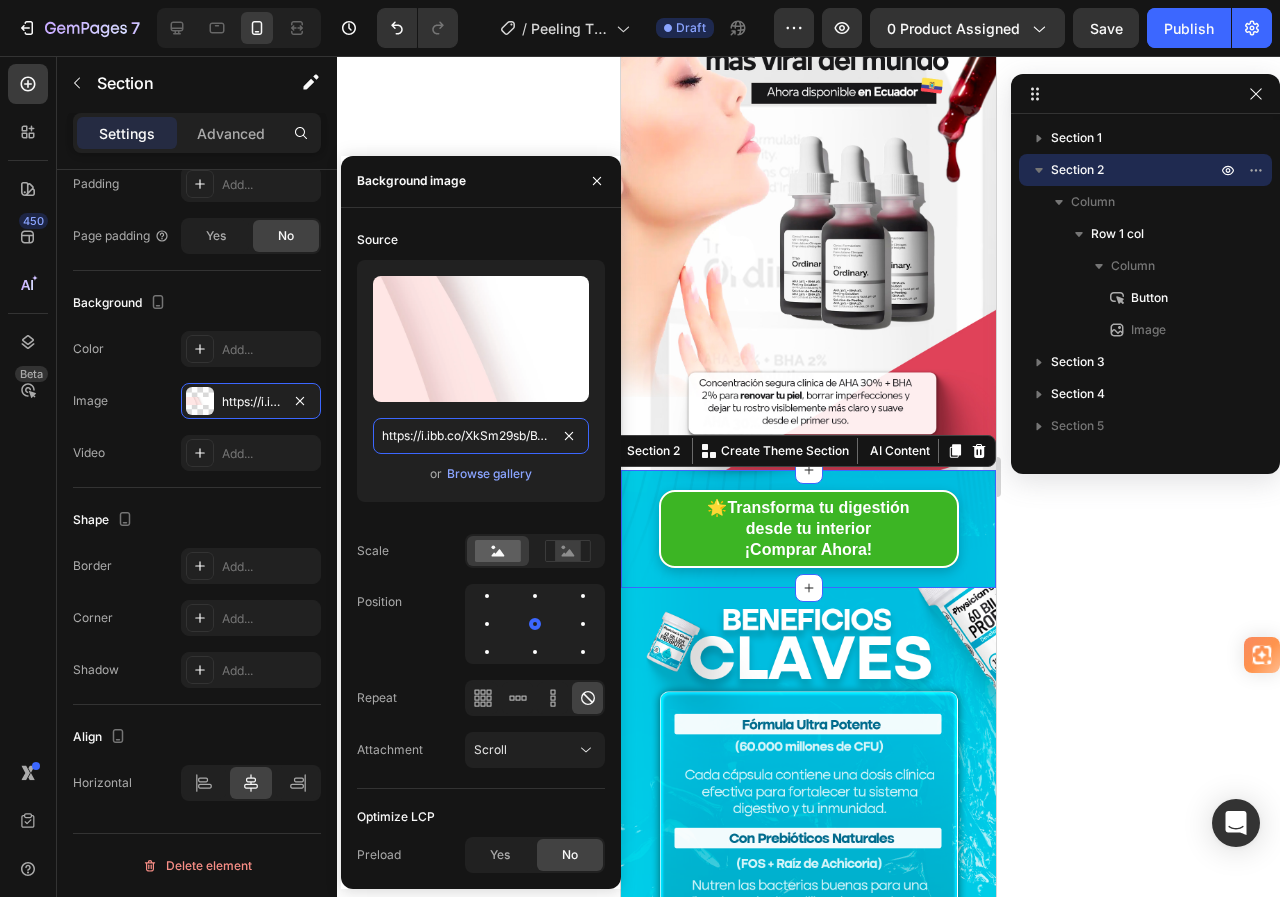 drag, startPoint x: 566, startPoint y: 440, endPoint x: 504, endPoint y: 441, distance: 62.008064 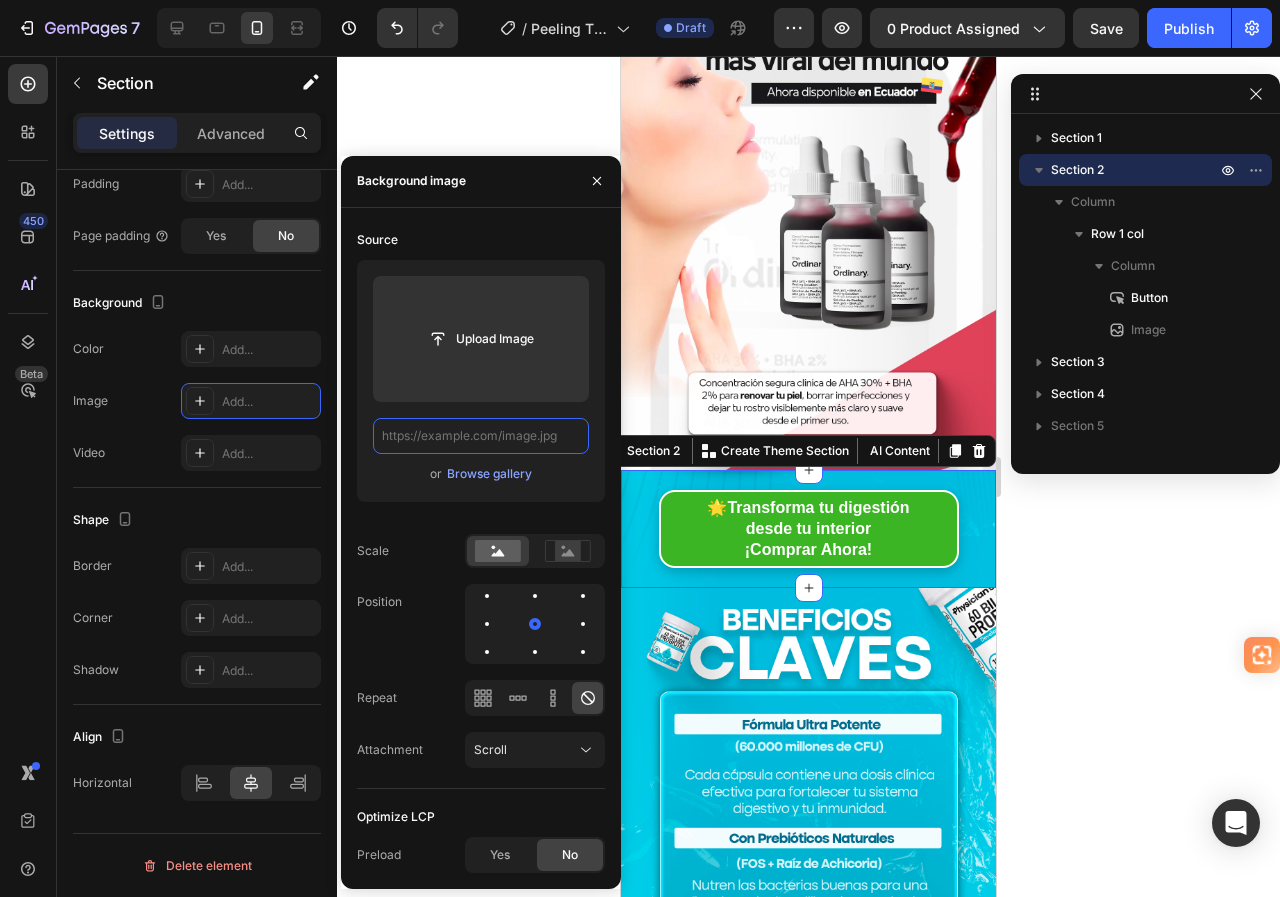 scroll, scrollTop: 0, scrollLeft: 0, axis: both 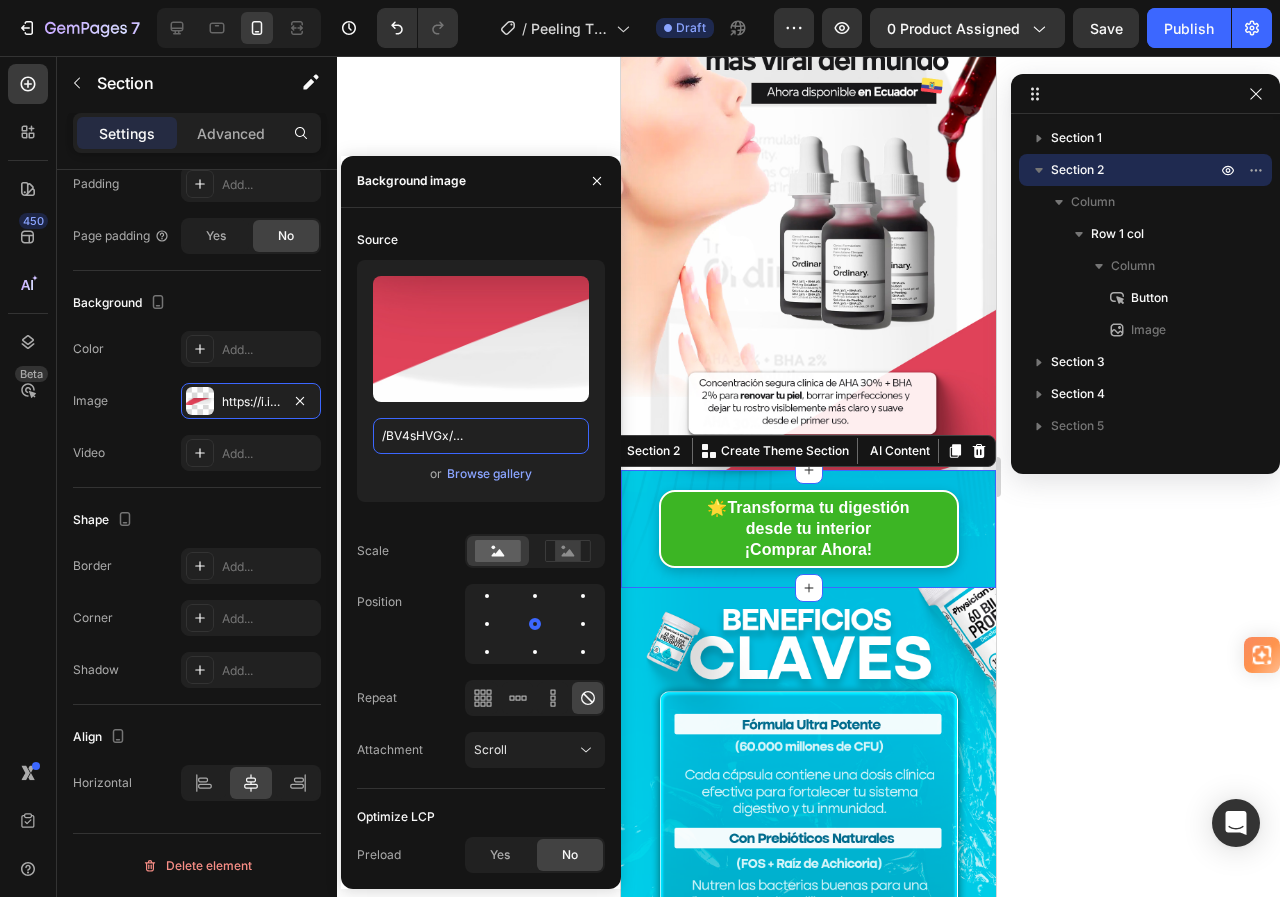 type on "https://i.ibb.co/BV4sHVGx/LANDING-02.jpg" 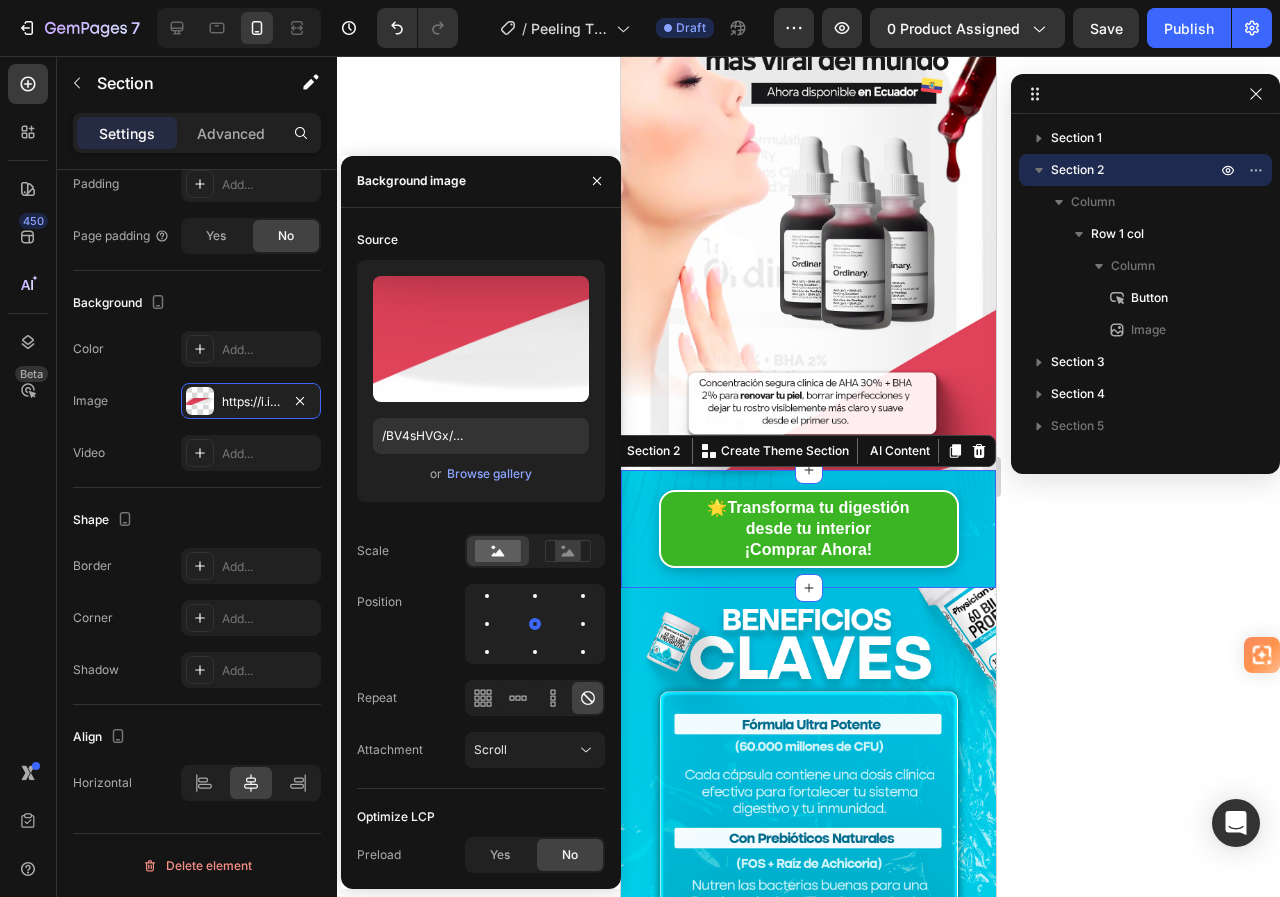 scroll, scrollTop: 0, scrollLeft: 0, axis: both 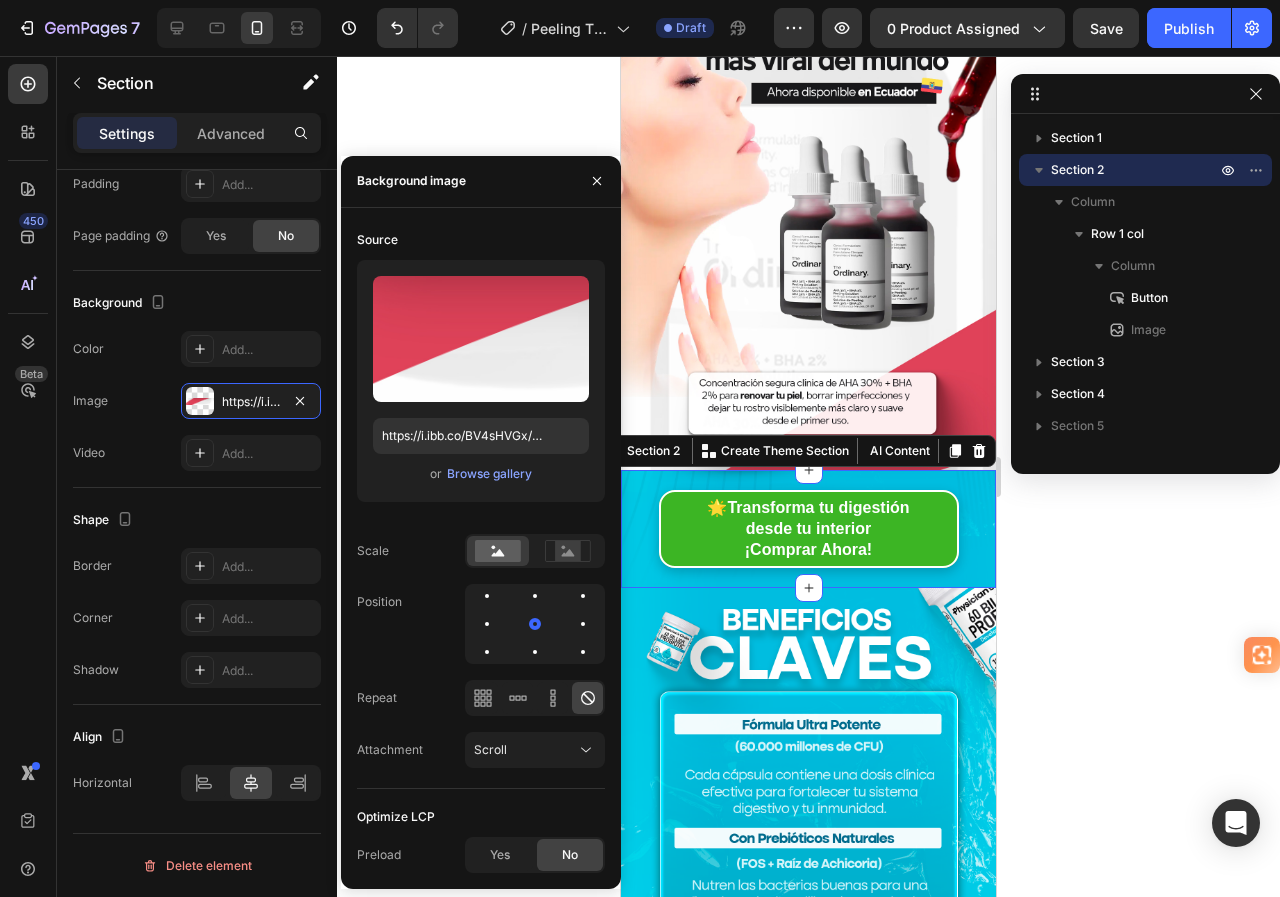 click on "Source" at bounding box center (481, 240) 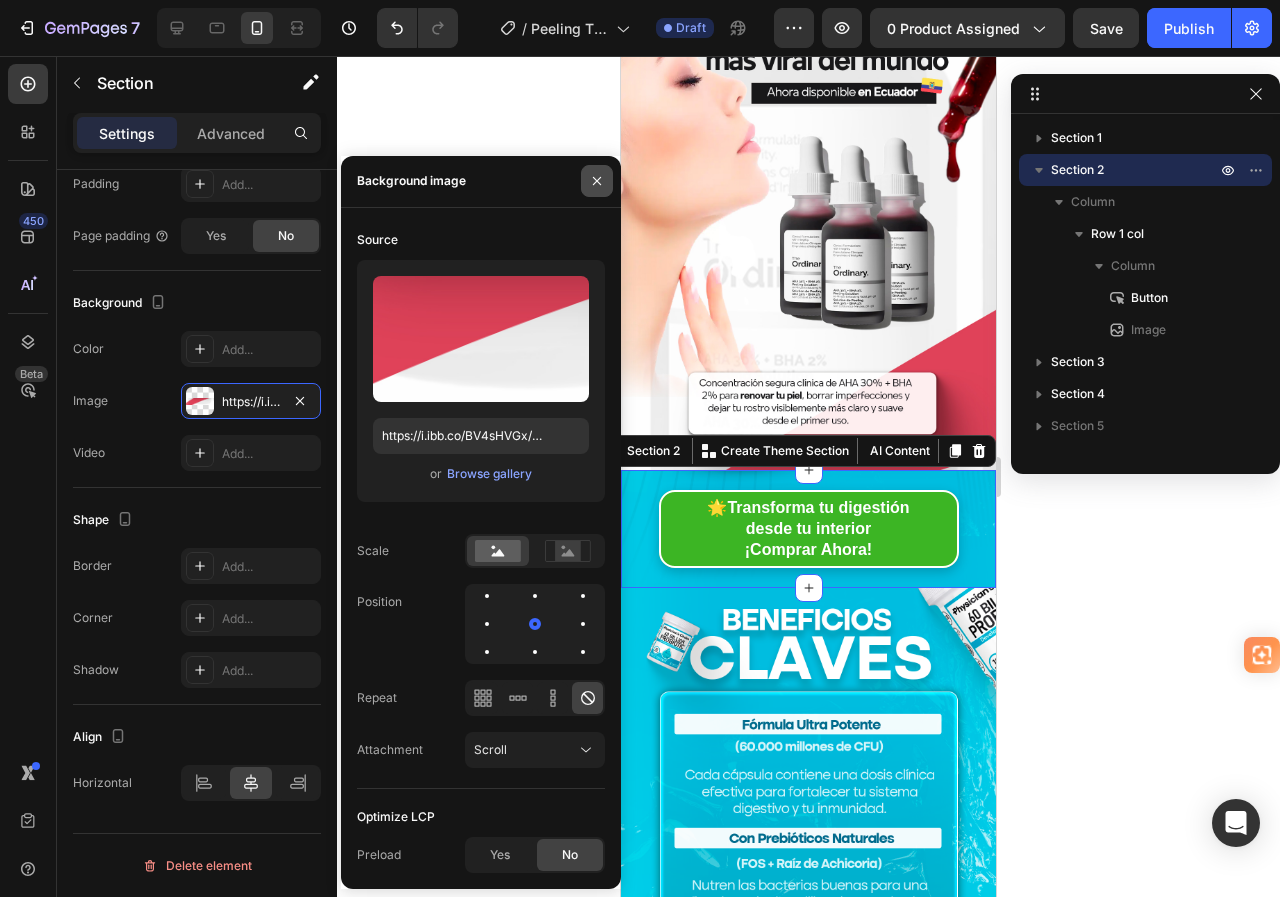 click 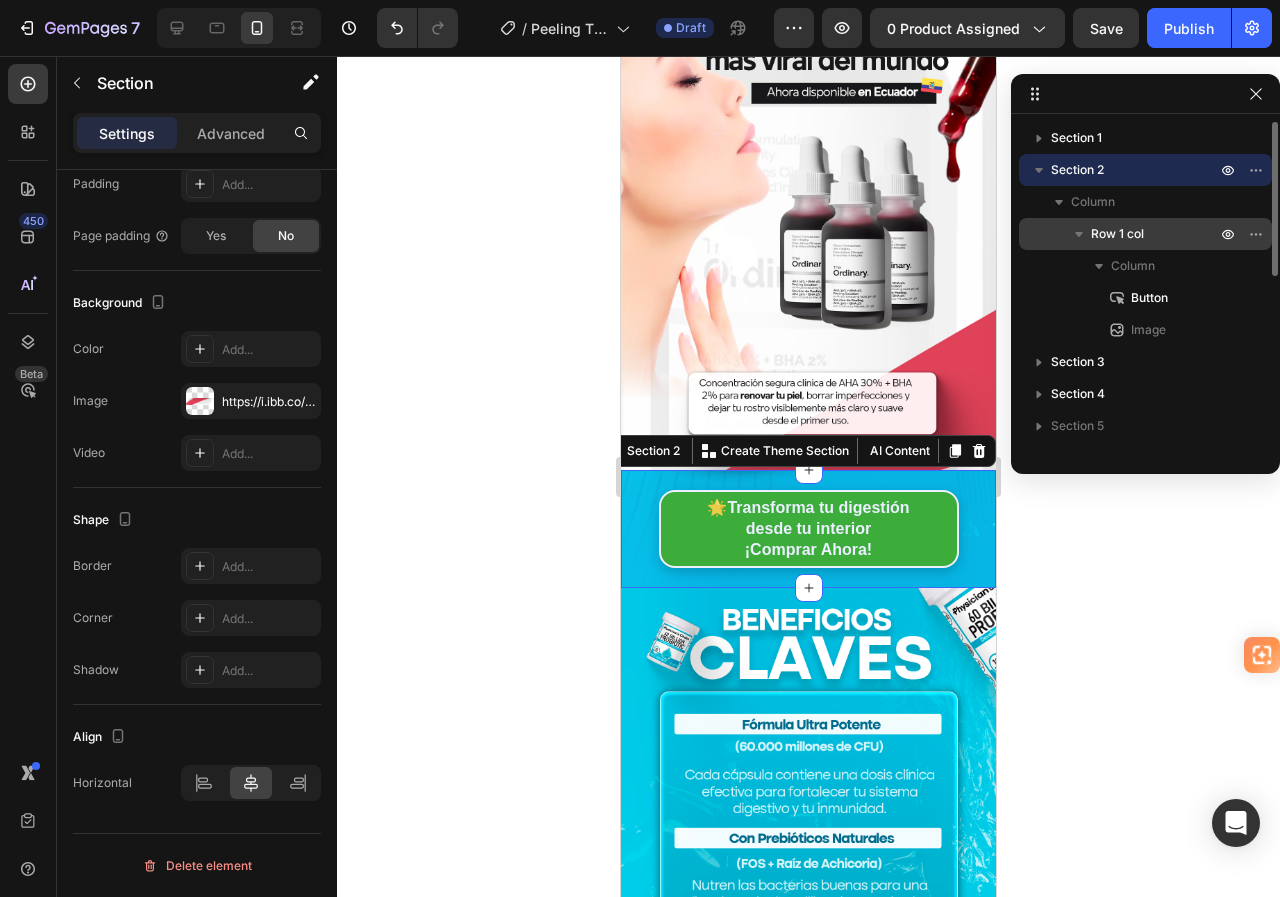 click on "Row 1 col" at bounding box center (1117, 234) 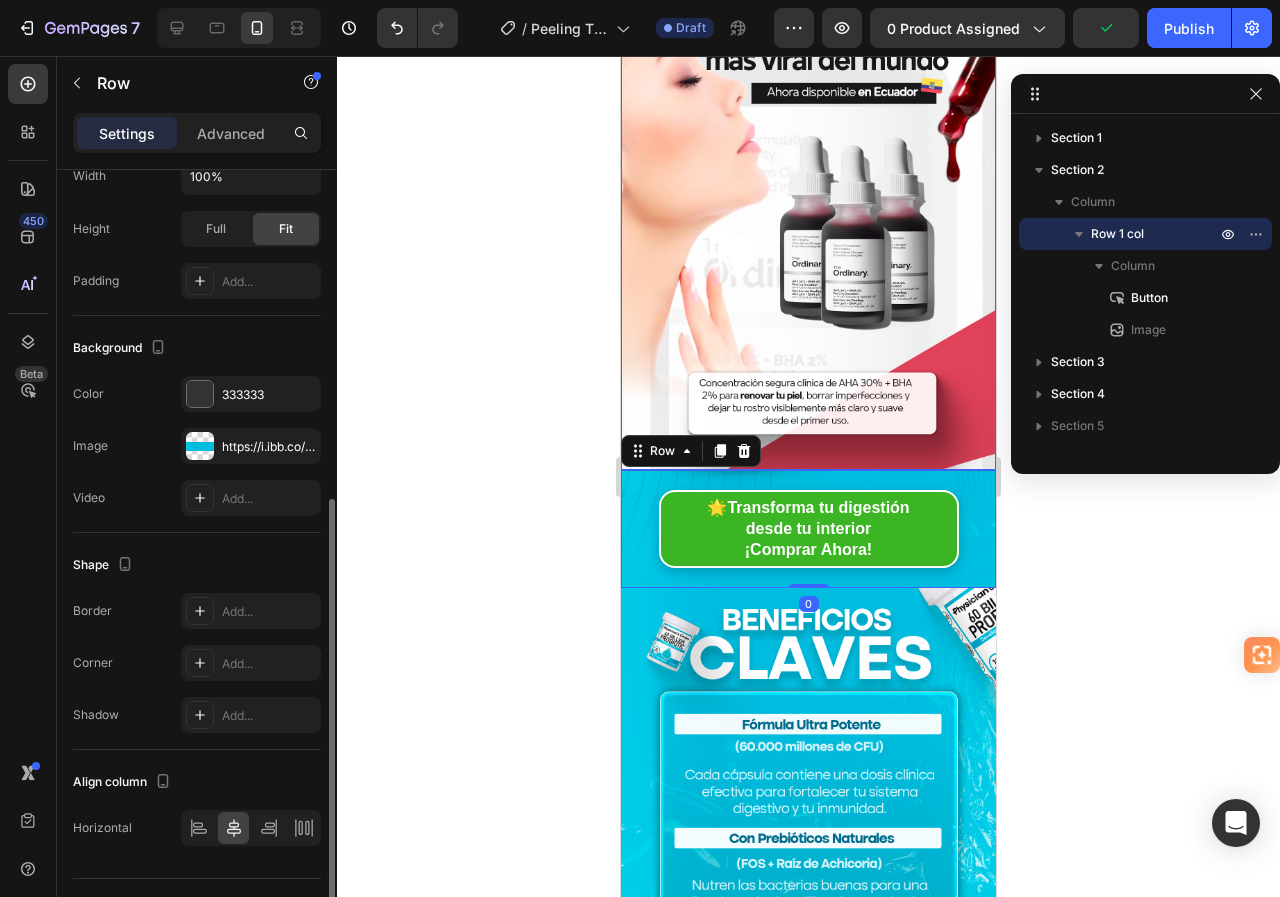 scroll, scrollTop: 445, scrollLeft: 0, axis: vertical 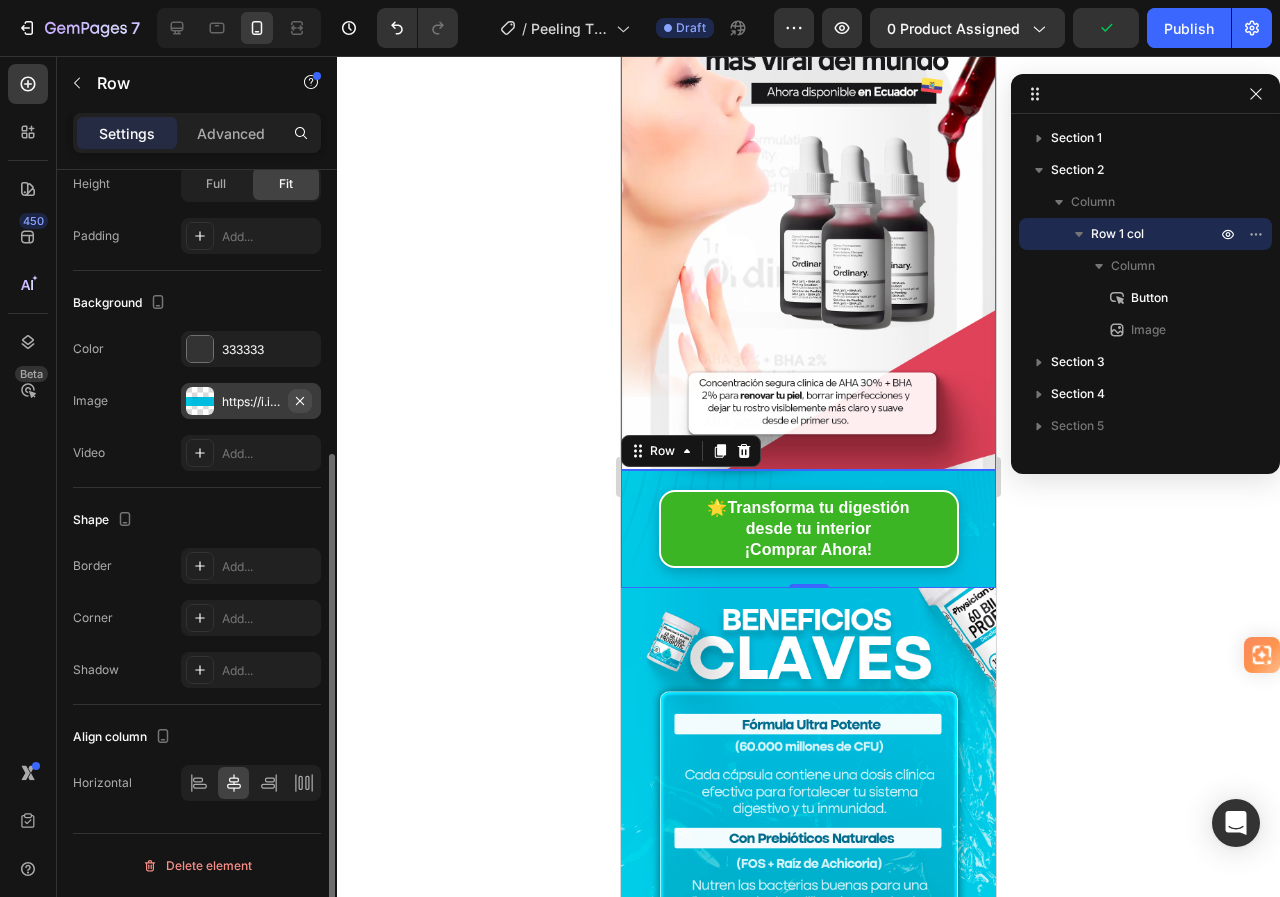 click 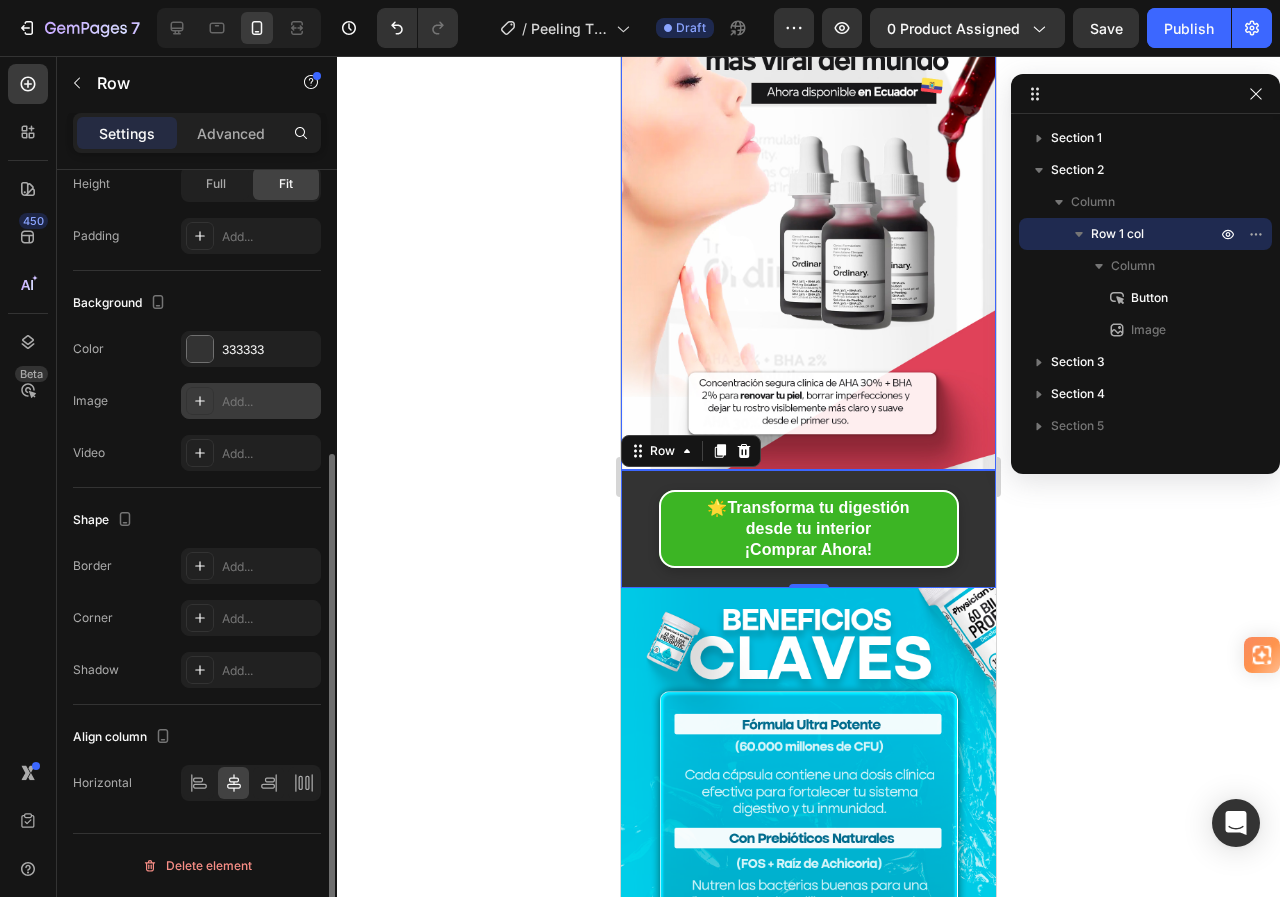 click on "Add..." at bounding box center (269, 402) 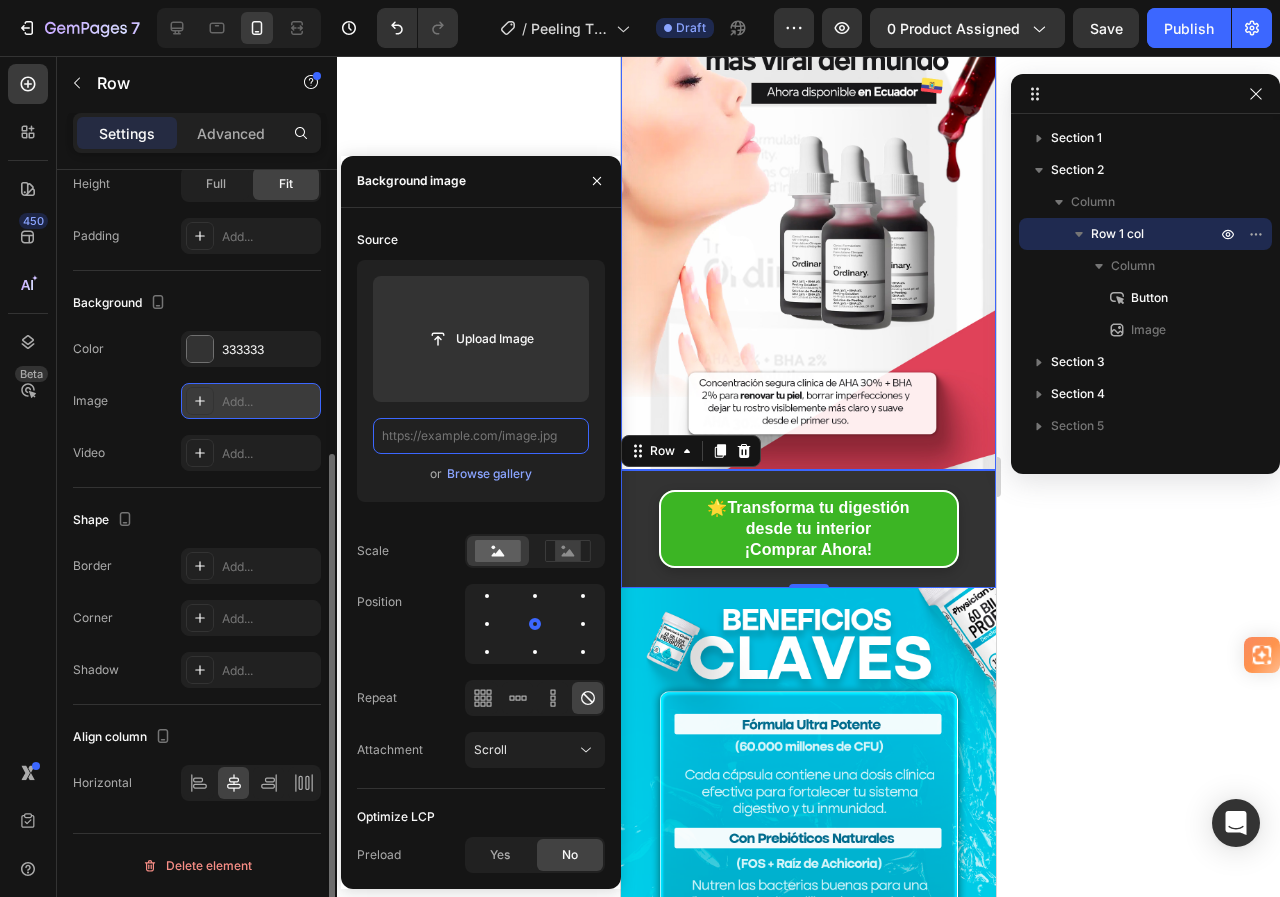 scroll, scrollTop: 0, scrollLeft: 0, axis: both 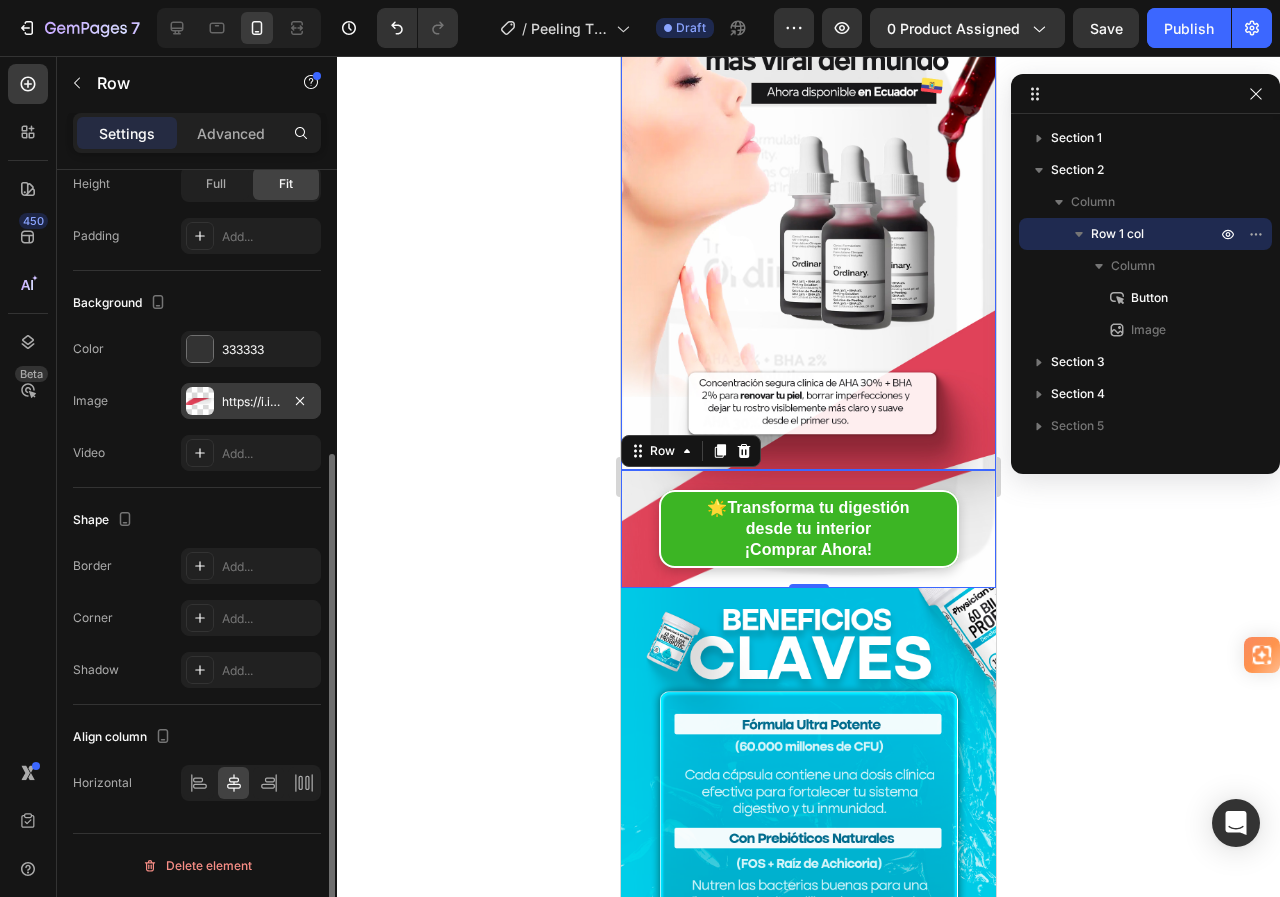 click on "Background The changes might be hidden by the image and the video. Color 333333 Image https://i.ibb.co/d4JX9dCF/LANDING-02.jpg Video Add..." 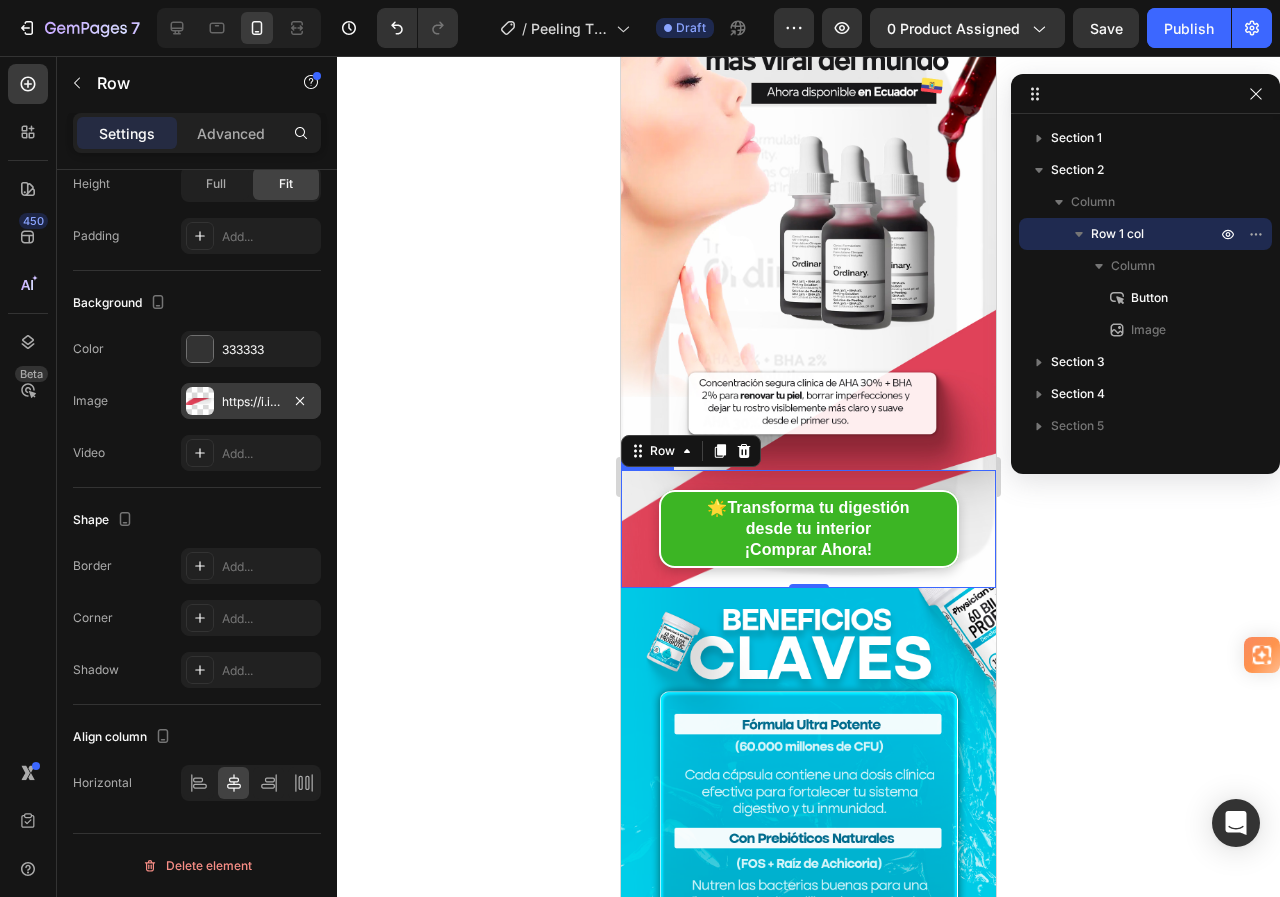 scroll, scrollTop: 500, scrollLeft: 0, axis: vertical 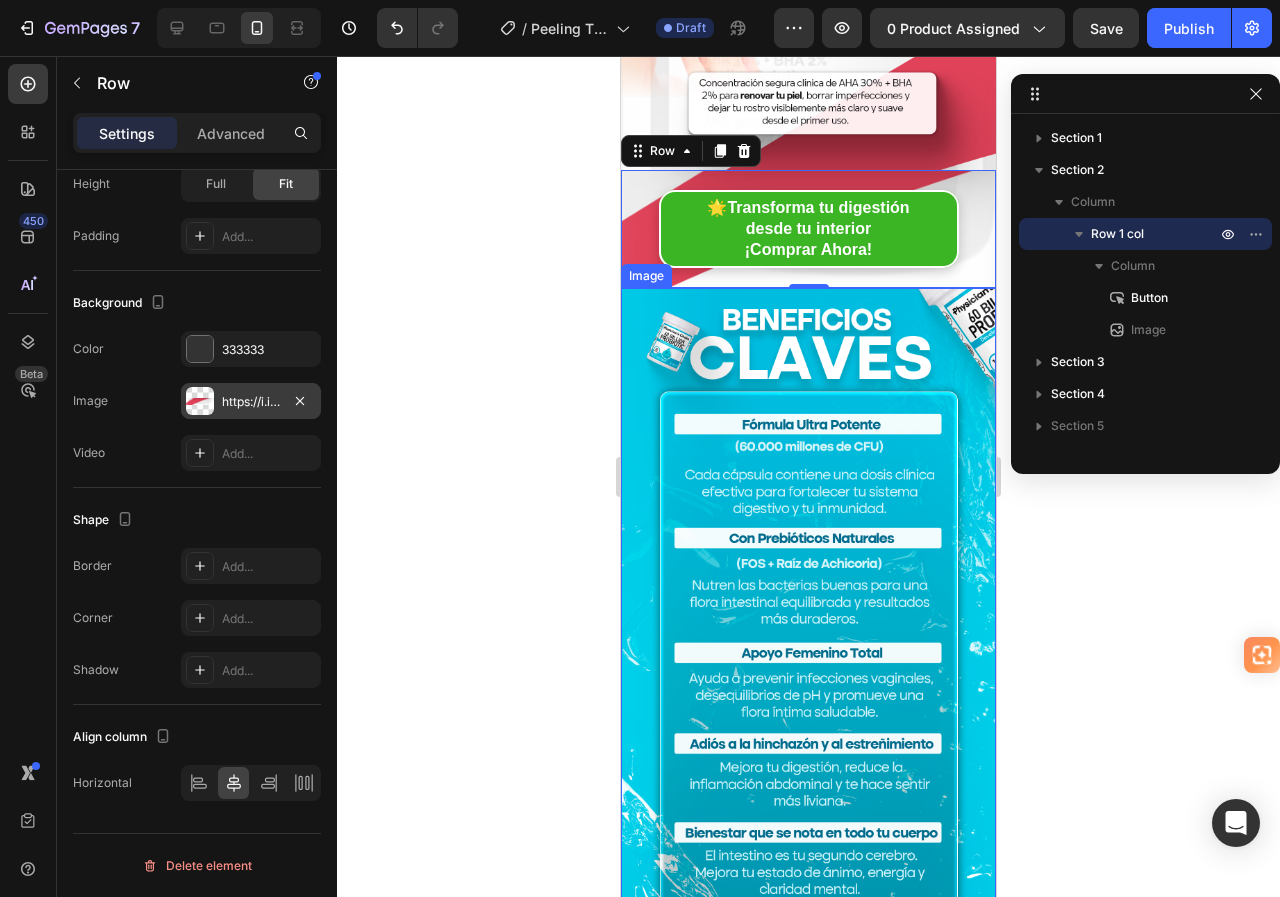 click at bounding box center (808, 621) 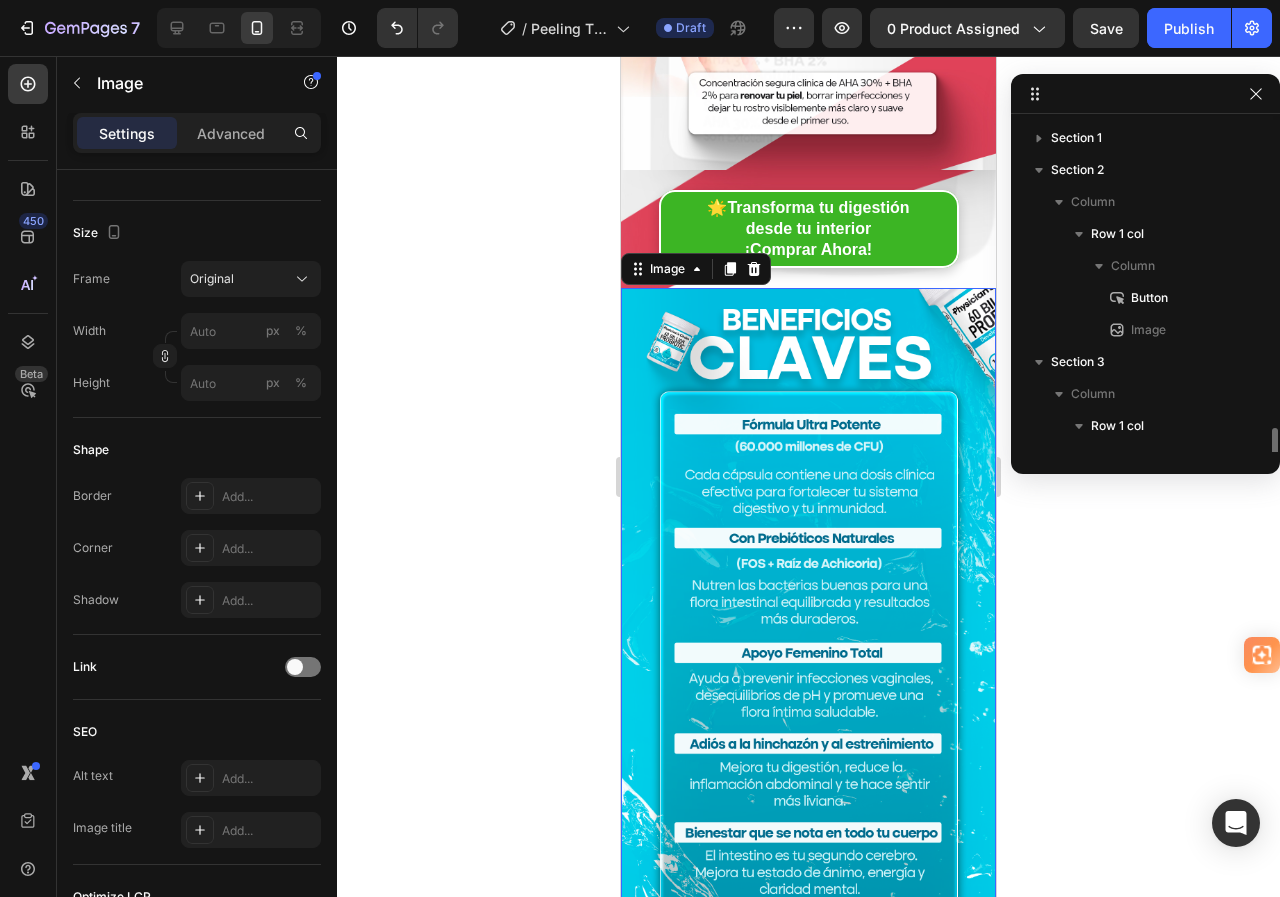 scroll, scrollTop: 219, scrollLeft: 0, axis: vertical 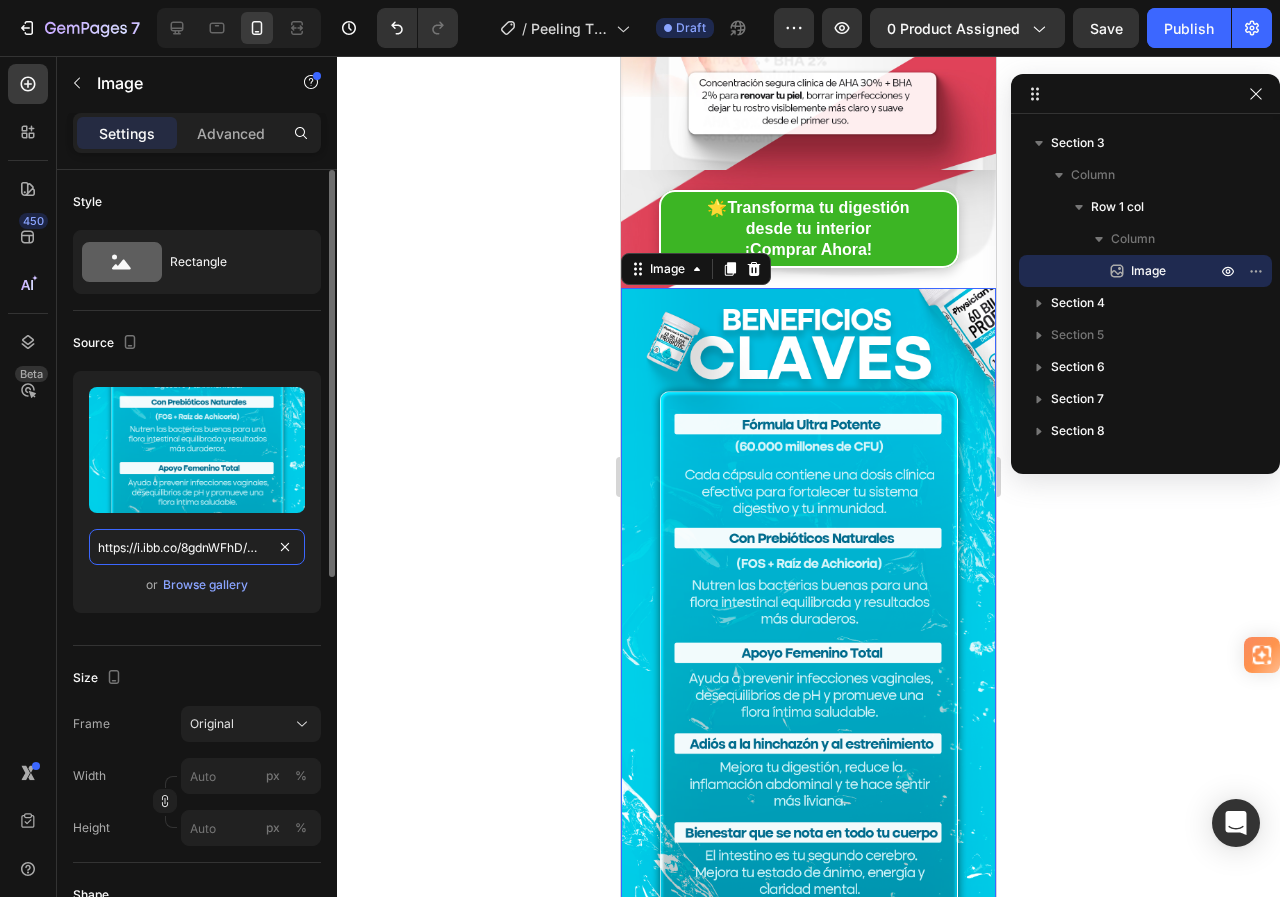 drag, startPoint x: 289, startPoint y: 547, endPoint x: 266, endPoint y: 549, distance: 23.086792 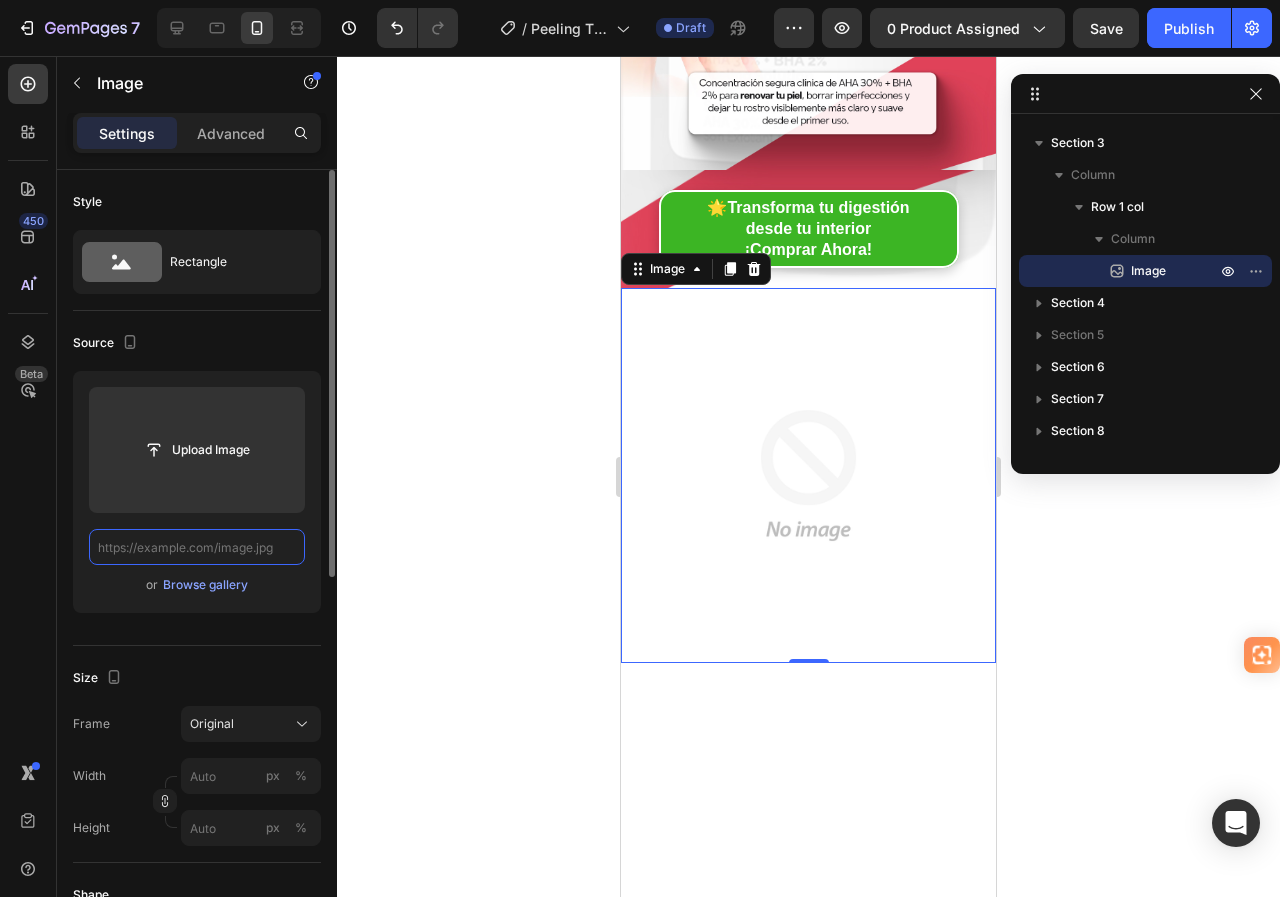 scroll, scrollTop: 0, scrollLeft: 0, axis: both 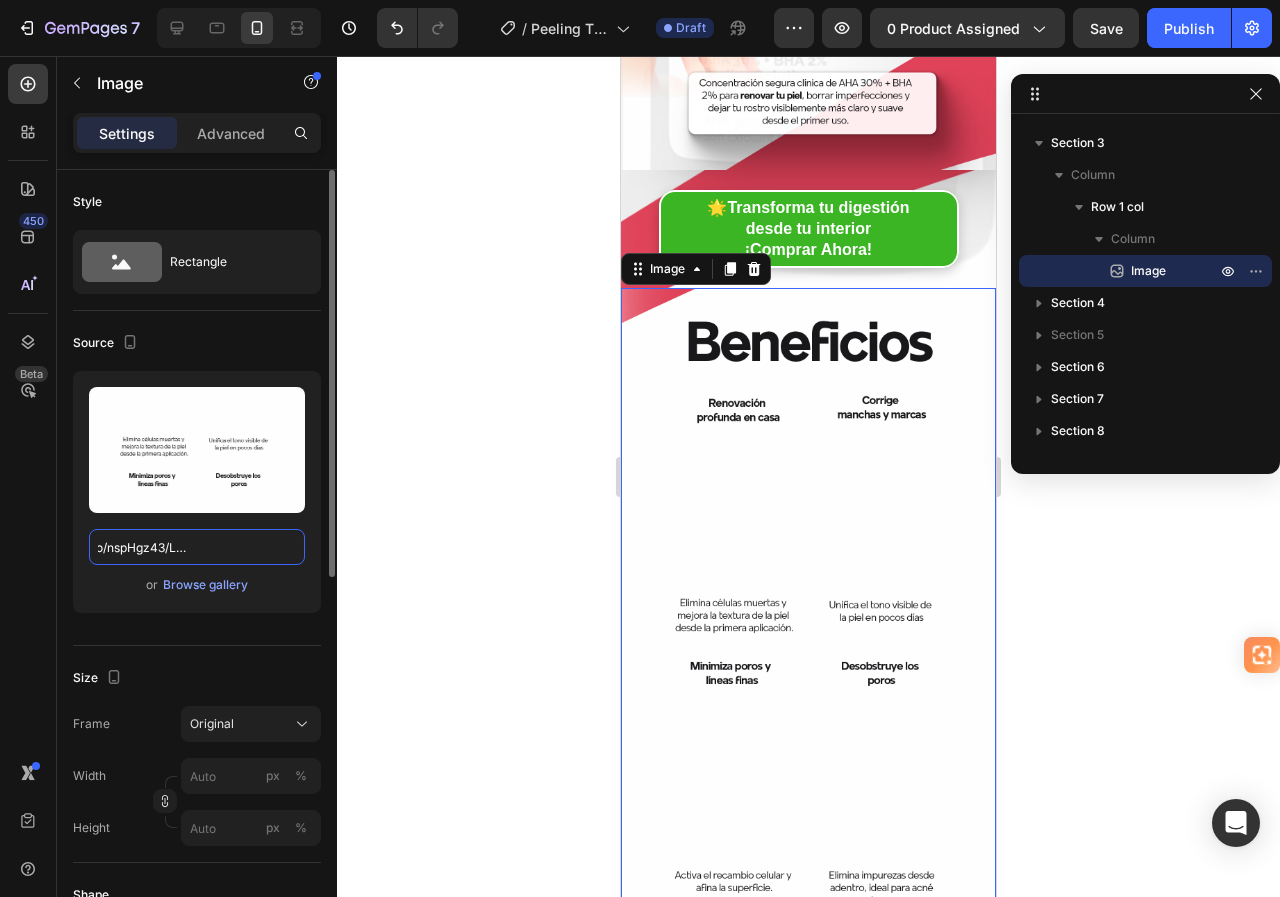 type on "https://i.ibb.co/nspHgz43/LANDING-03.jpg" 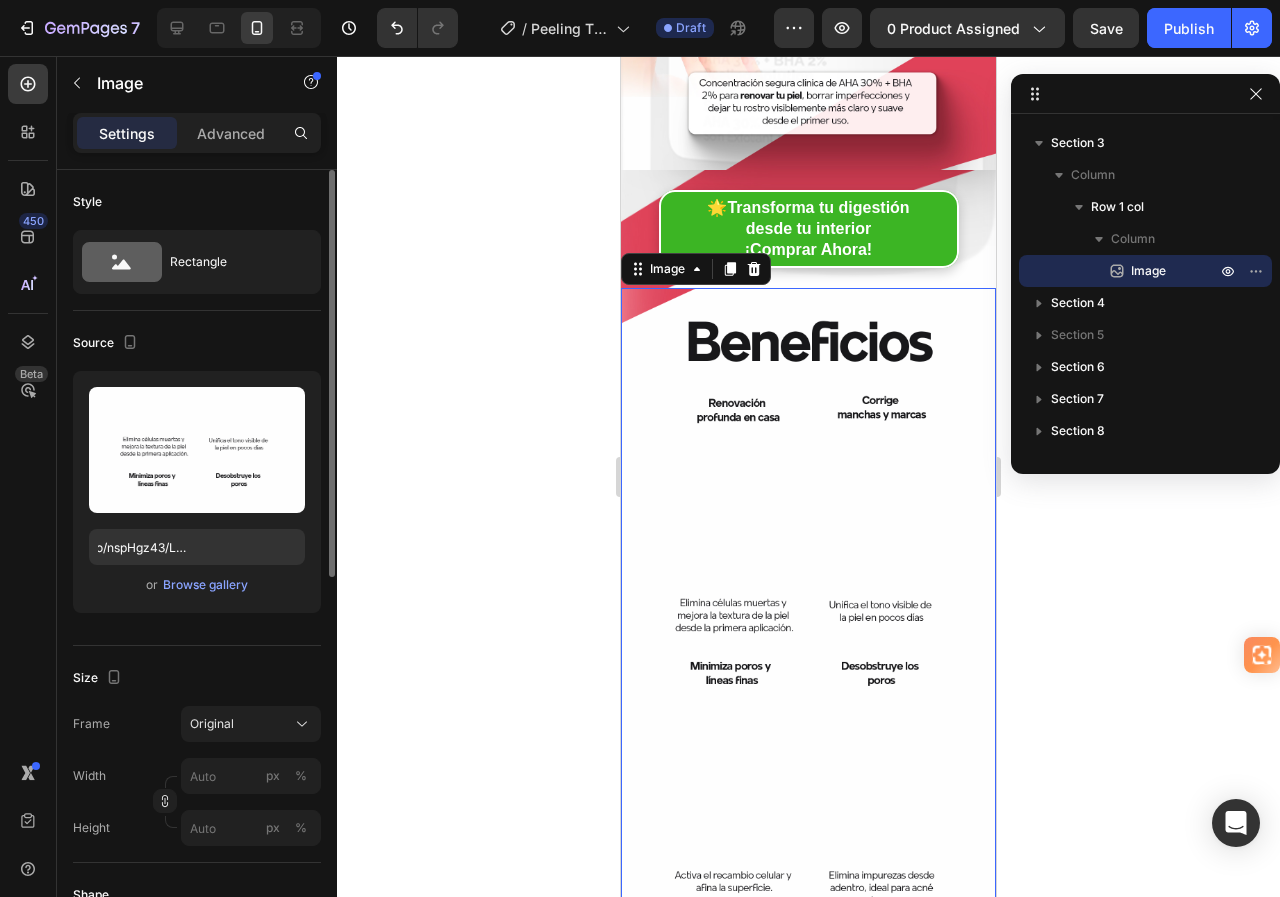 click on "Source" at bounding box center [197, 343] 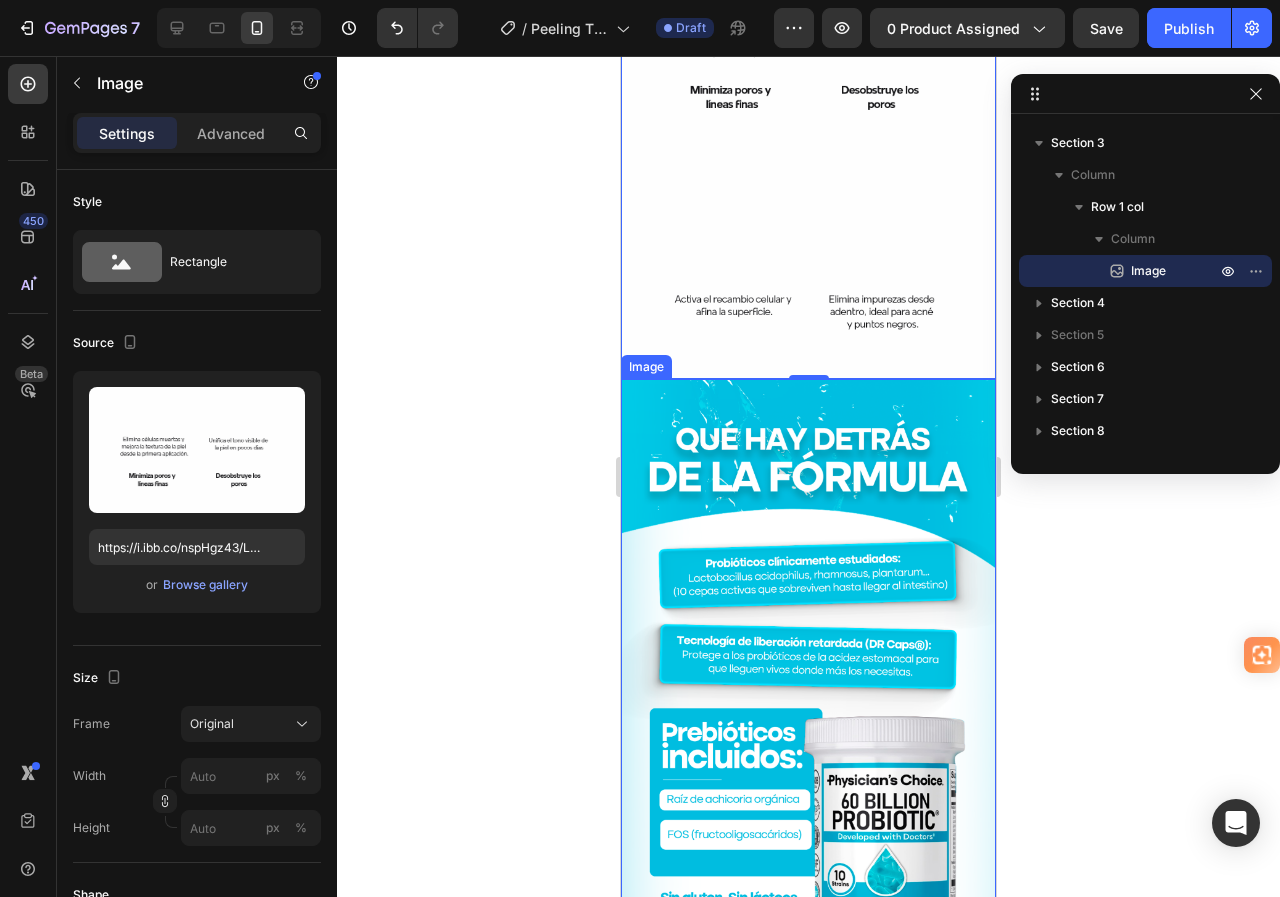 scroll, scrollTop: 1100, scrollLeft: 0, axis: vertical 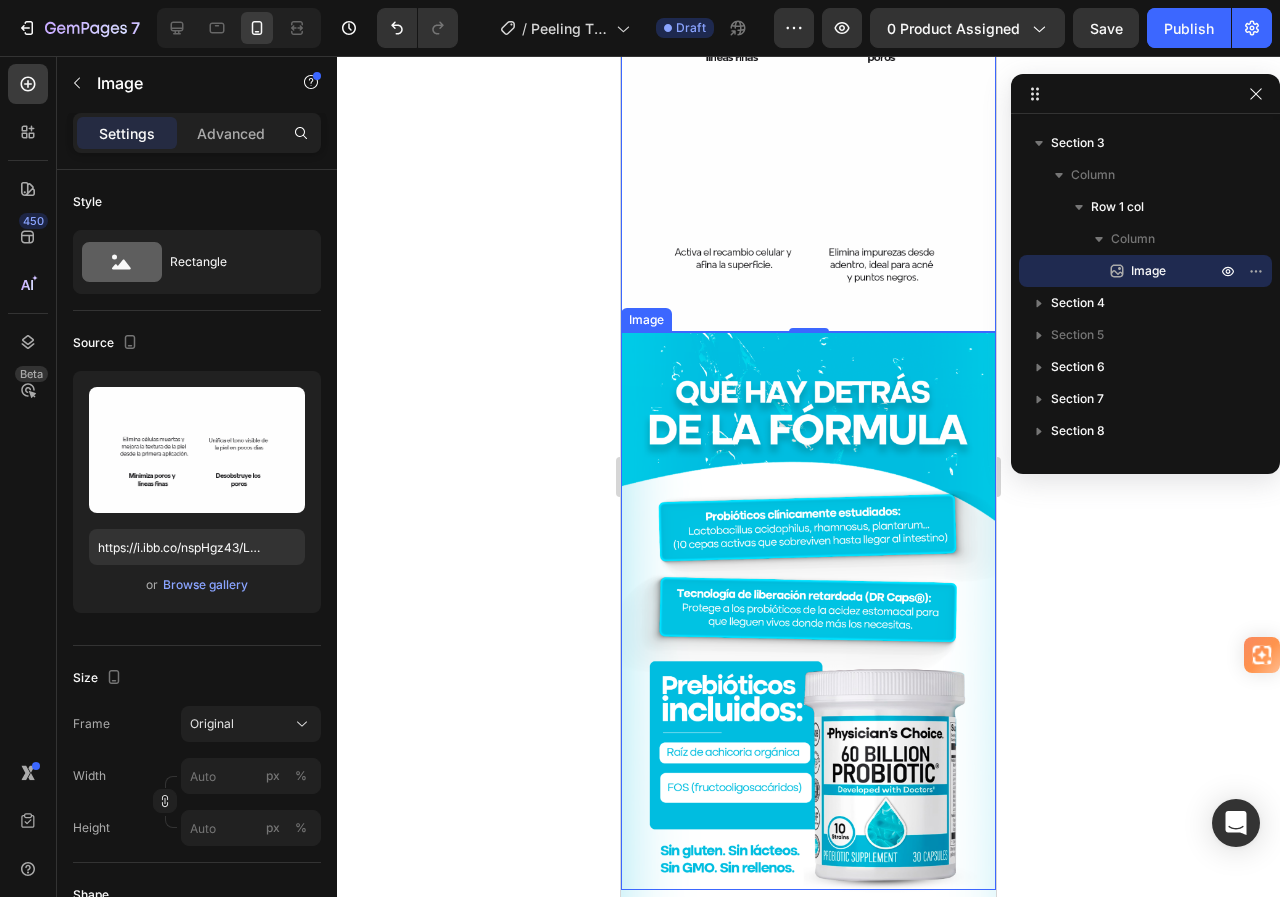 click at bounding box center (808, 610) 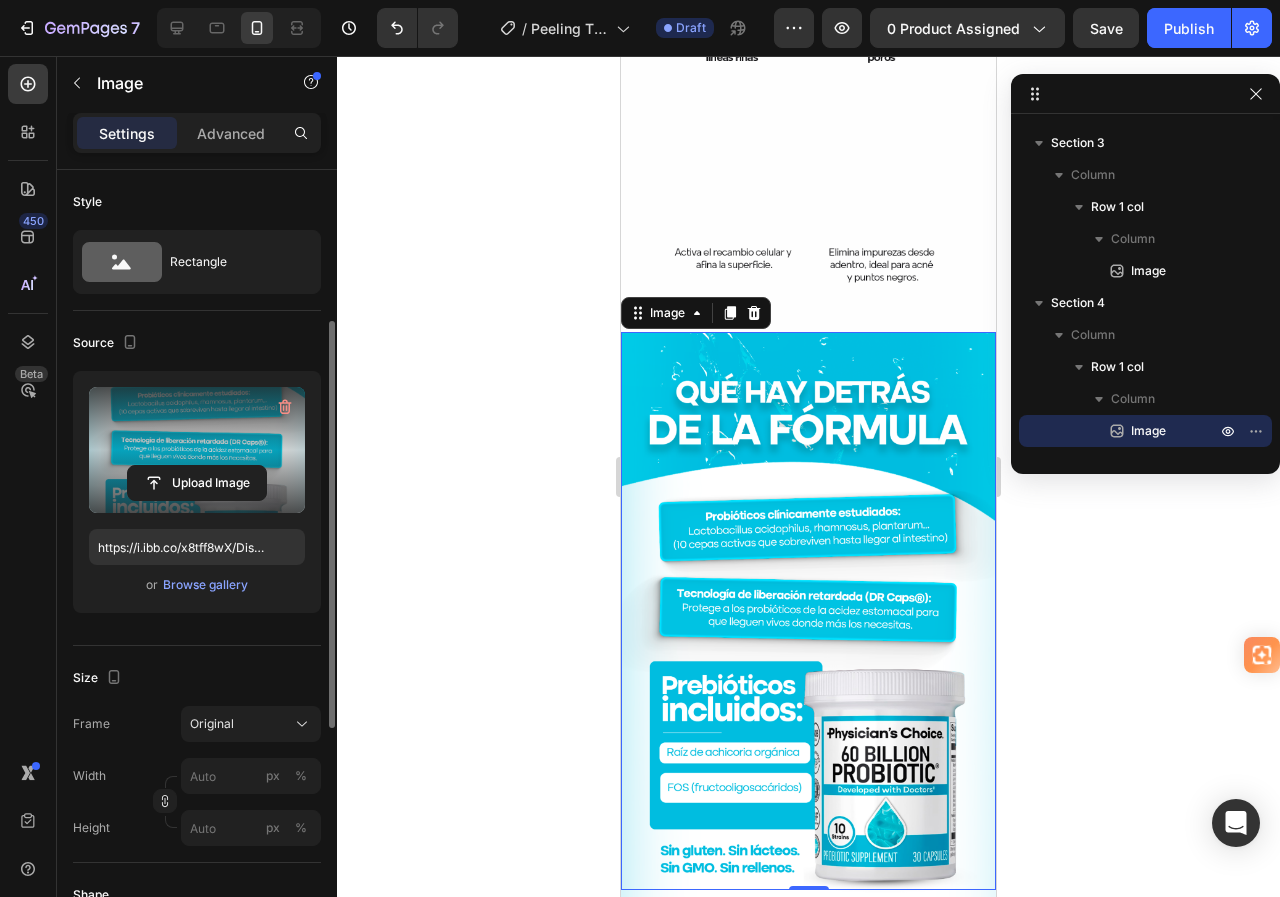 scroll, scrollTop: 100, scrollLeft: 0, axis: vertical 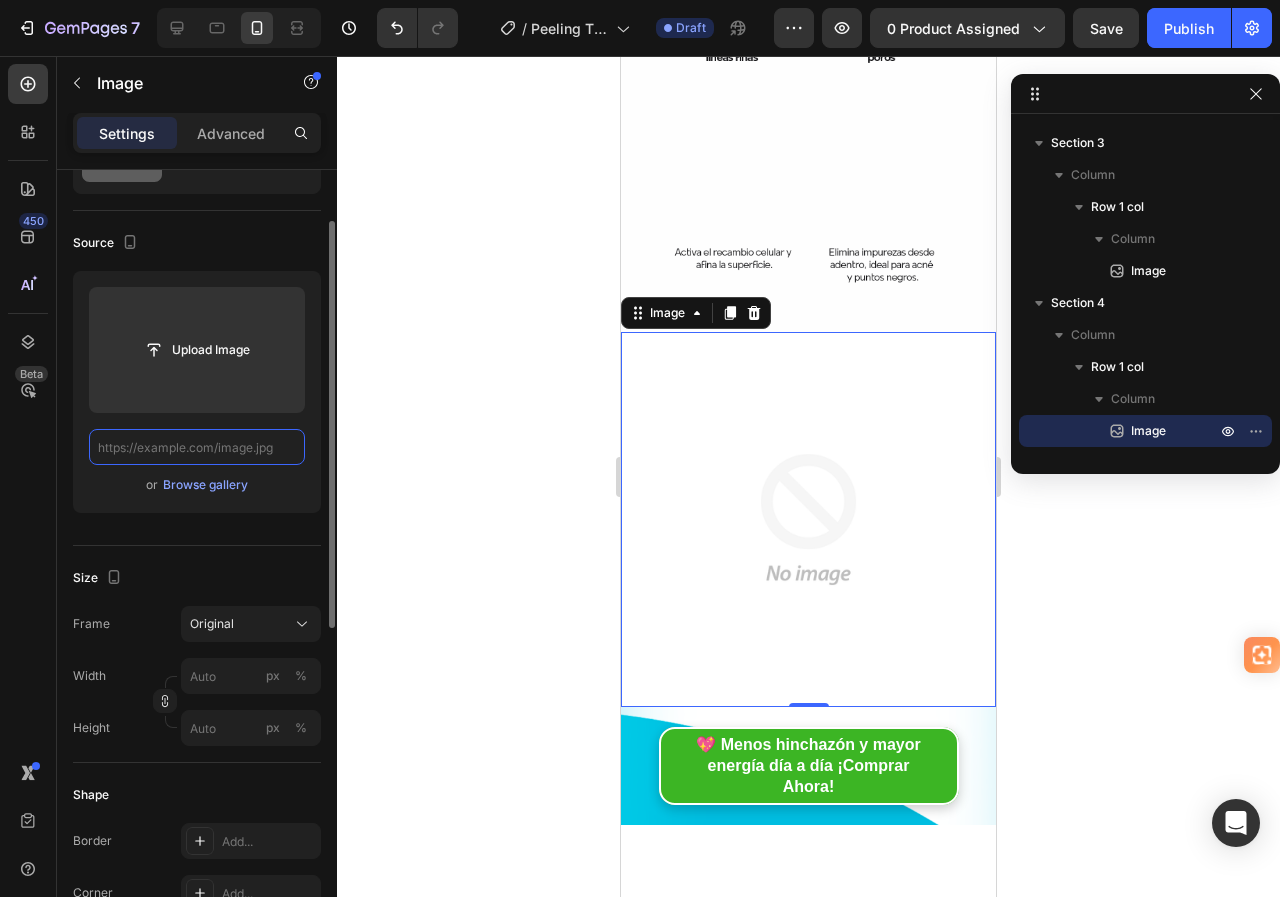 click at bounding box center (197, 447) 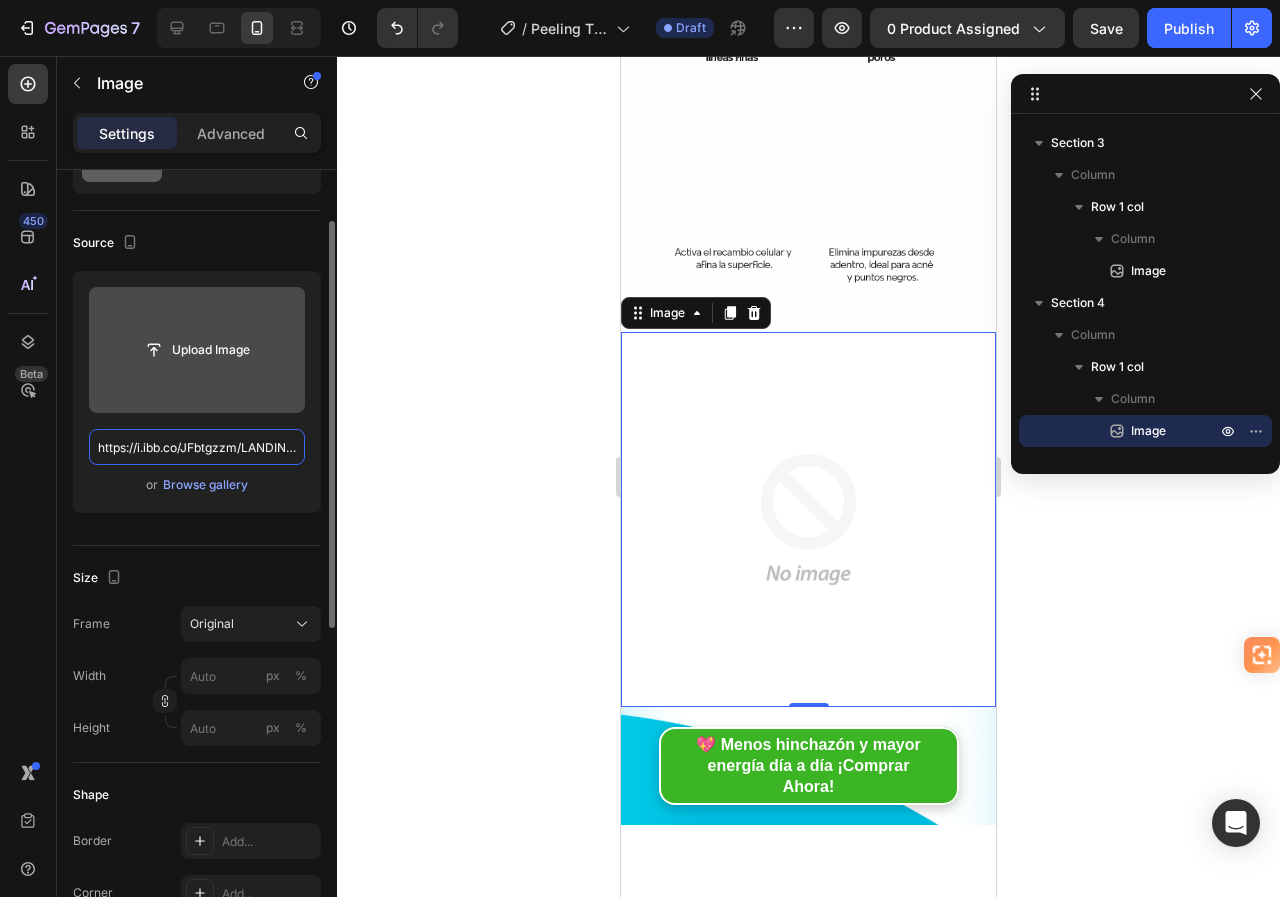 scroll, scrollTop: 0, scrollLeft: 75, axis: horizontal 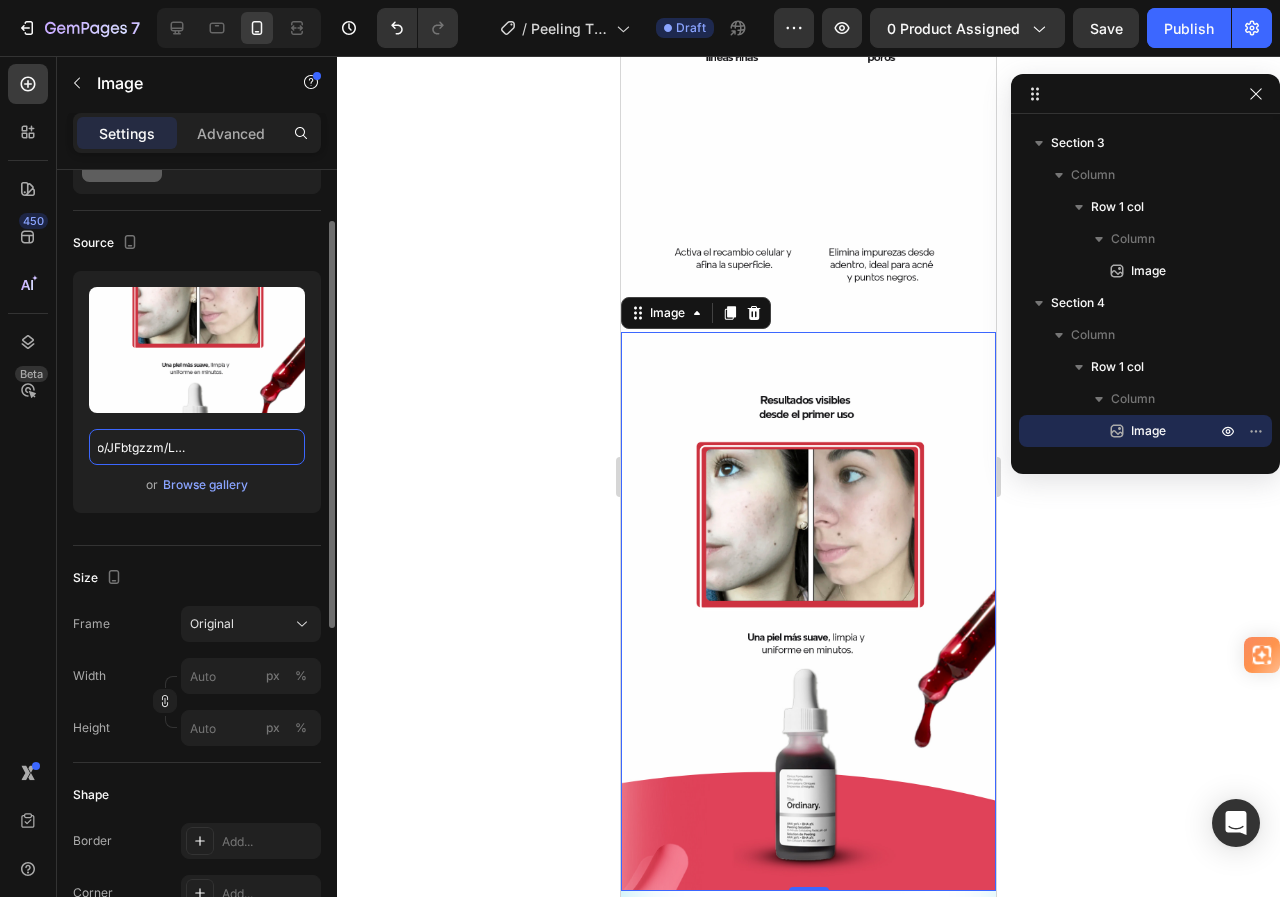 type on "https://i.ibb.co/JFbtgzzm/LANDING-04.jpg" 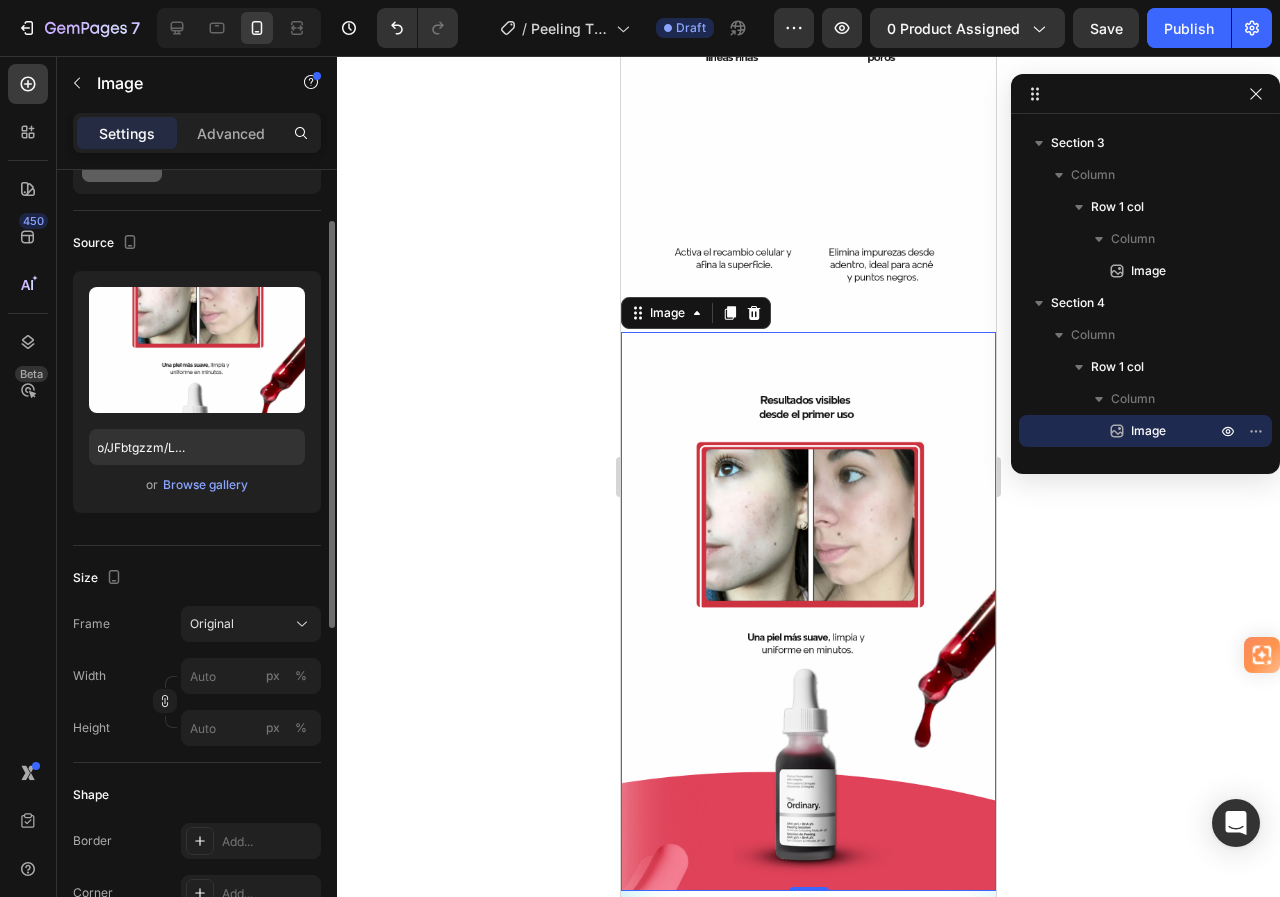 click on "Source" at bounding box center [197, 243] 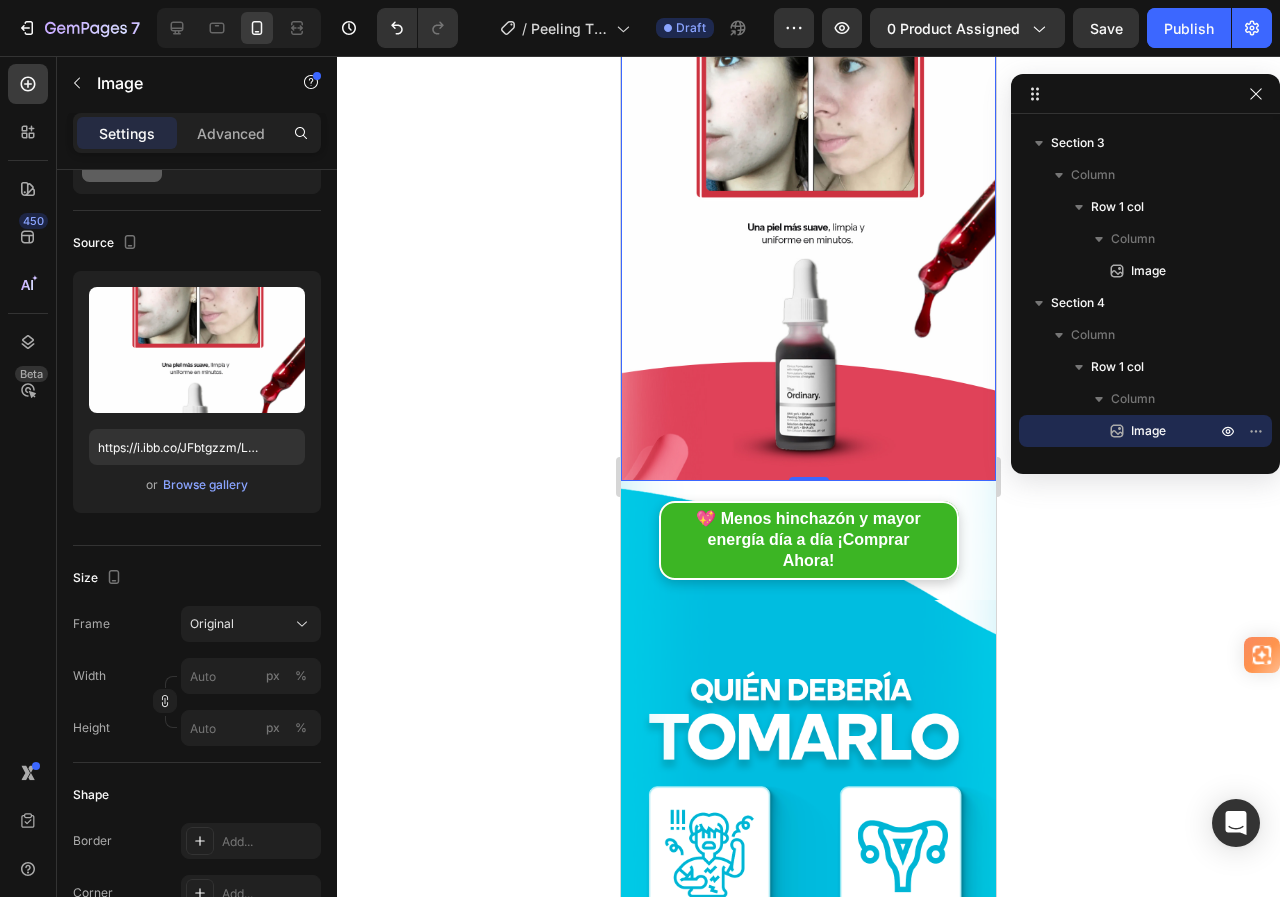 scroll, scrollTop: 1500, scrollLeft: 0, axis: vertical 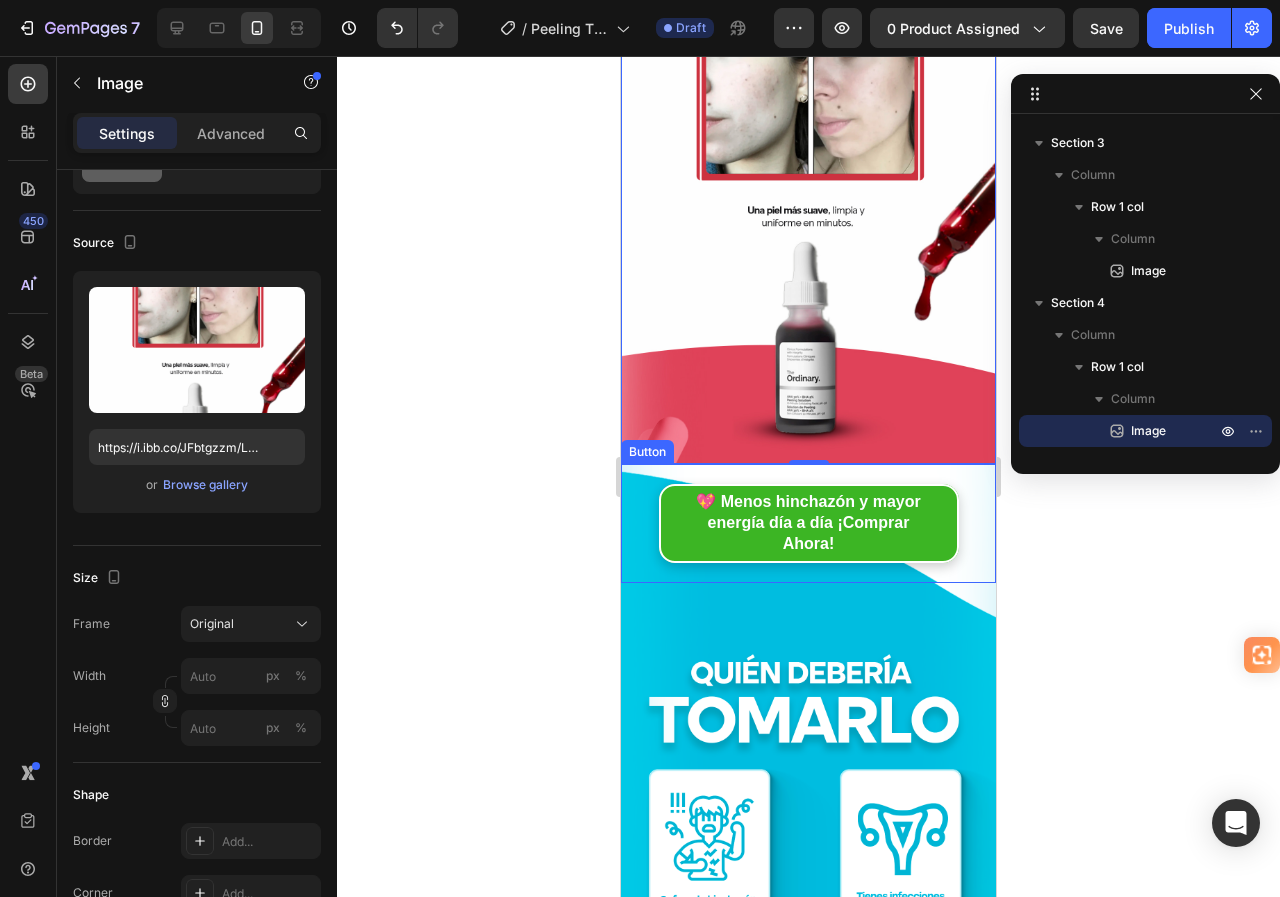 drag, startPoint x: 625, startPoint y: 480, endPoint x: 705, endPoint y: 456, distance: 83.52245 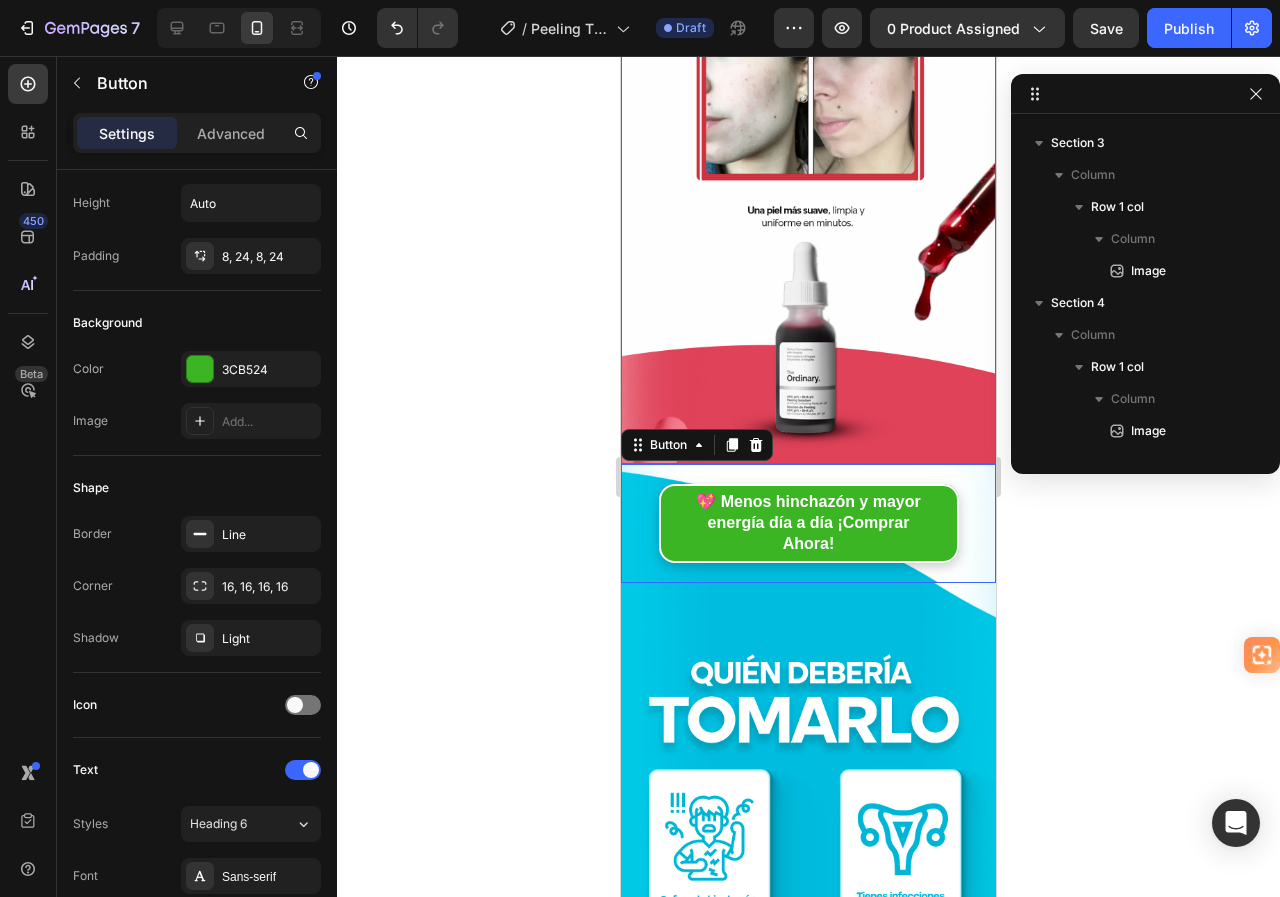 scroll, scrollTop: 571, scrollLeft: 0, axis: vertical 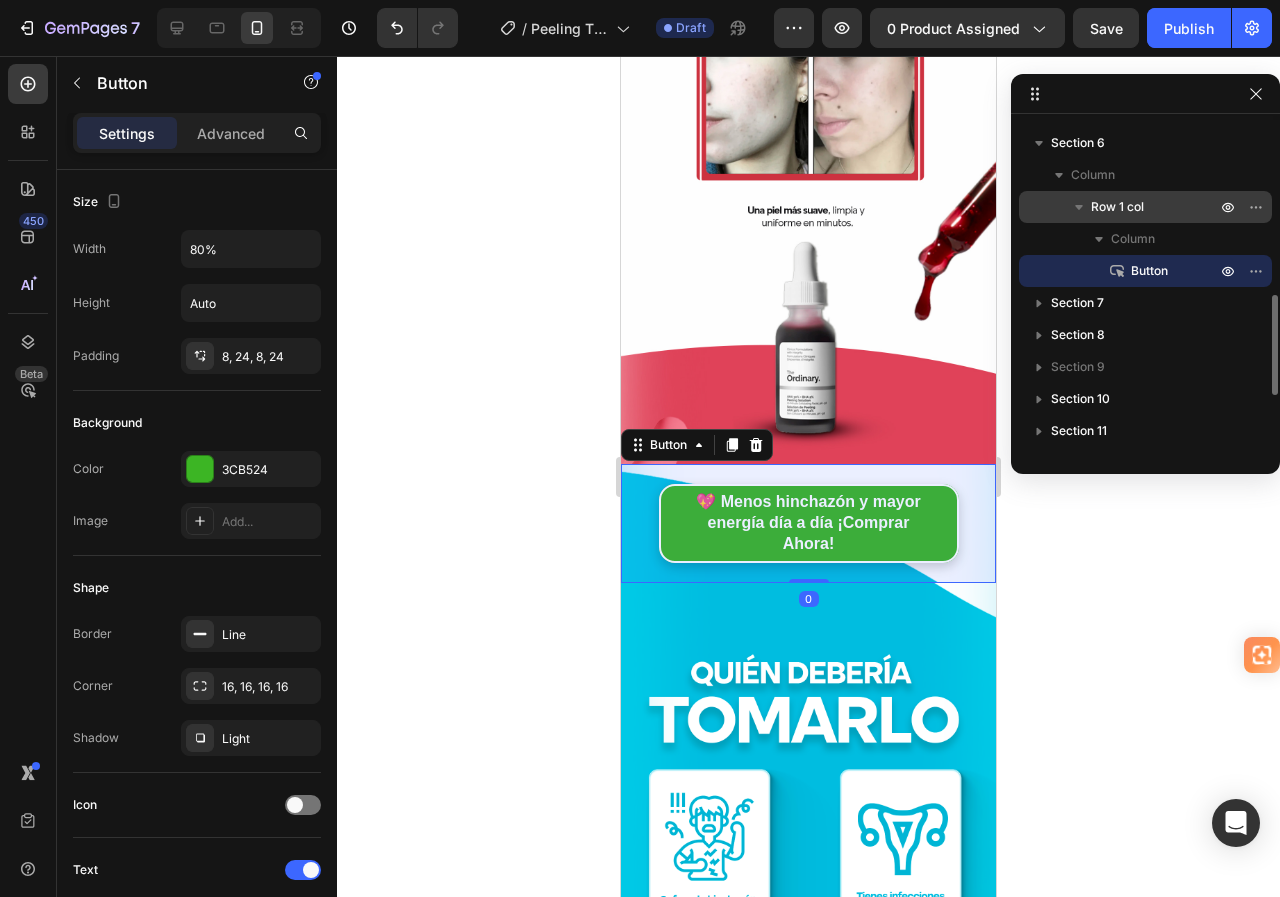 drag, startPoint x: 1118, startPoint y: 213, endPoint x: 128, endPoint y: 236, distance: 990.26715 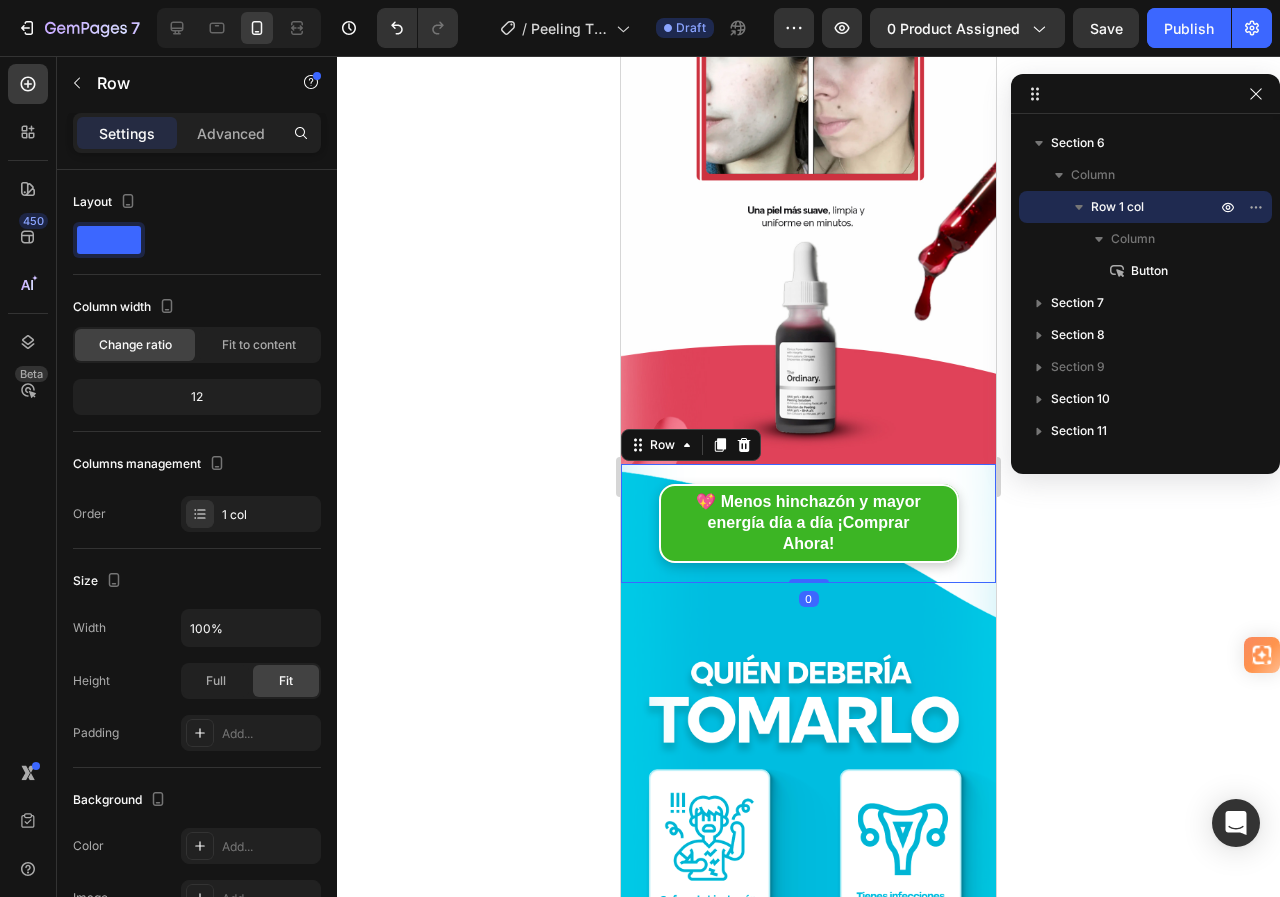 scroll, scrollTop: 384, scrollLeft: 0, axis: vertical 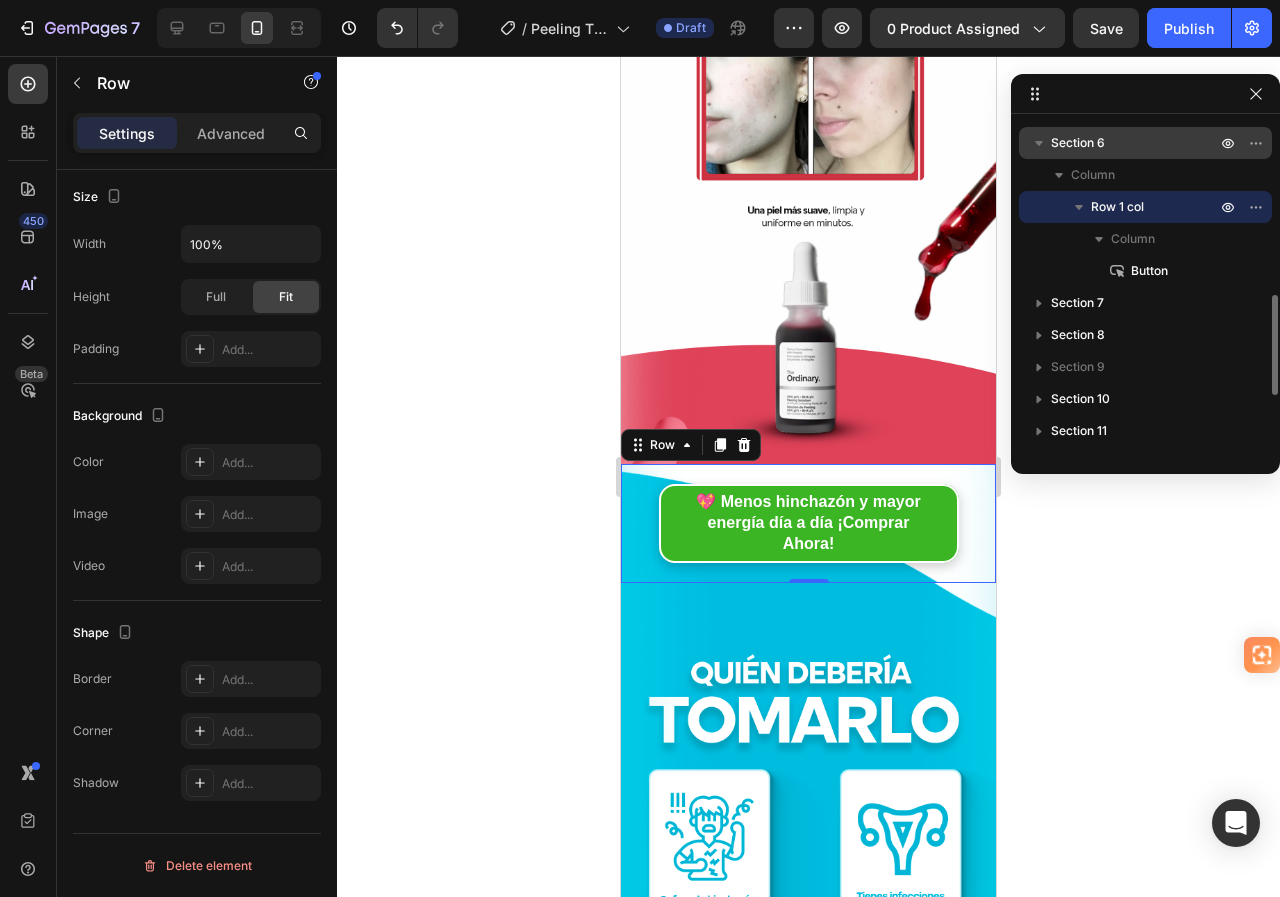click on "Section 6" at bounding box center [1078, 143] 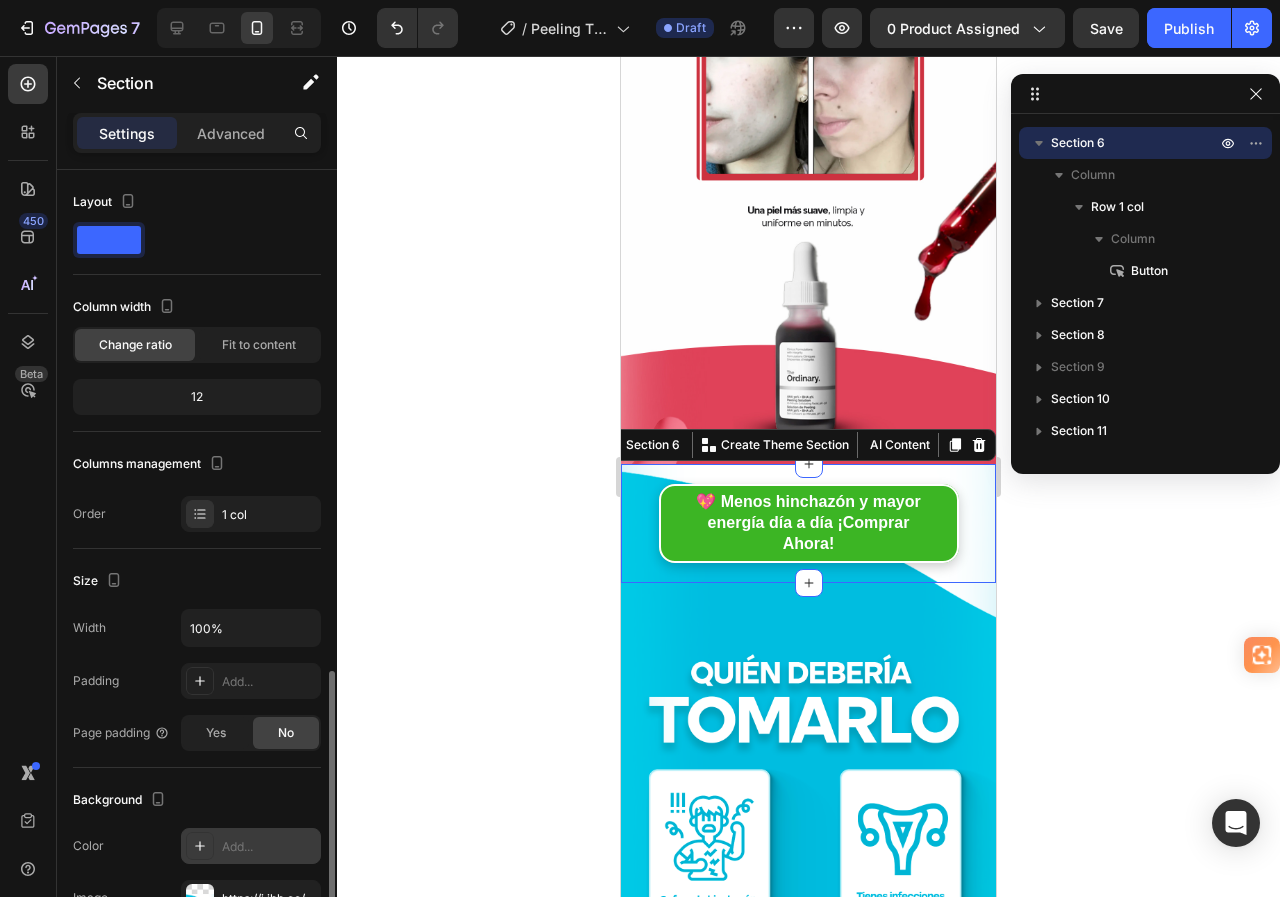 scroll, scrollTop: 384, scrollLeft: 0, axis: vertical 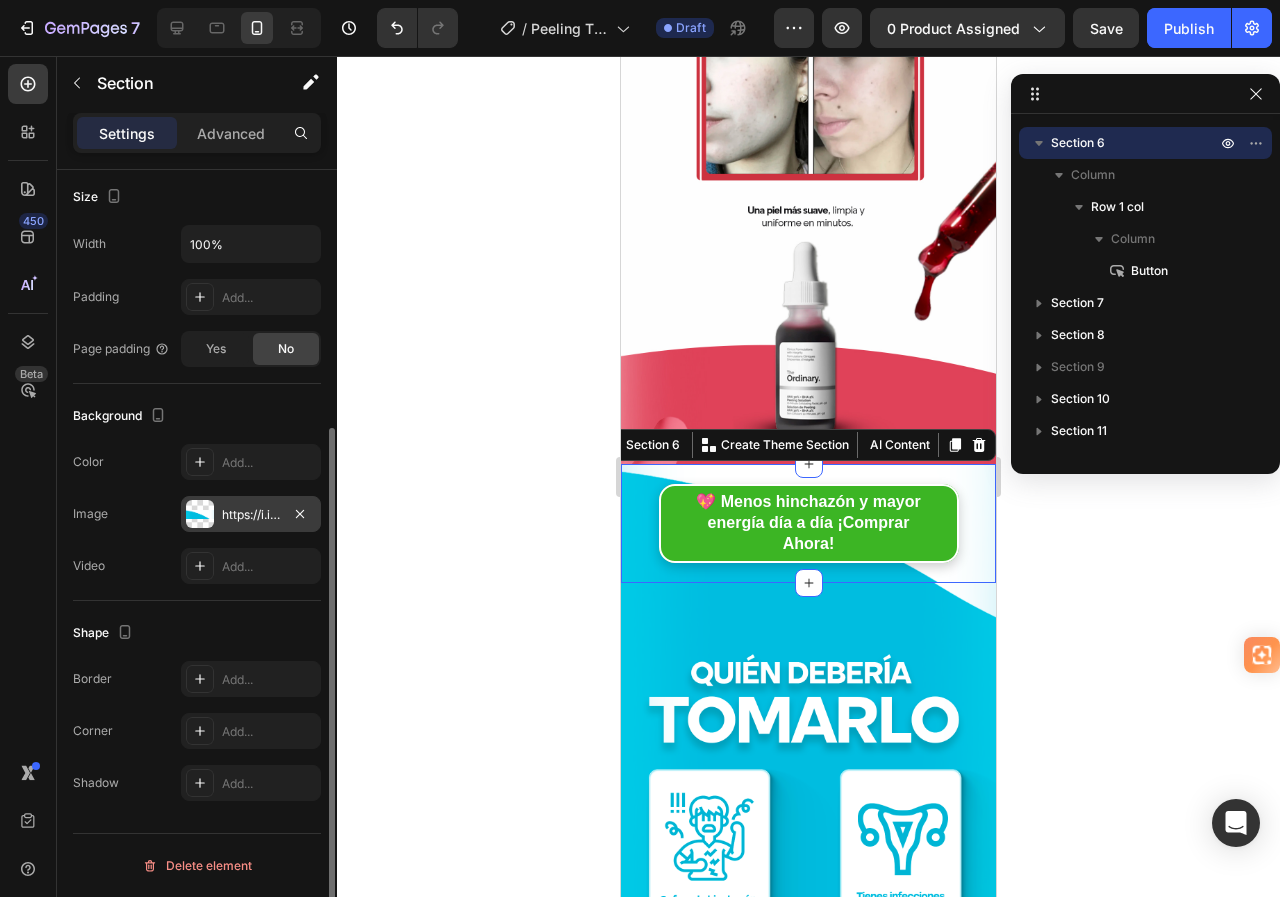 click on "https://i.ibb.co/DDRSv07x/Boton-2.png" at bounding box center [251, 515] 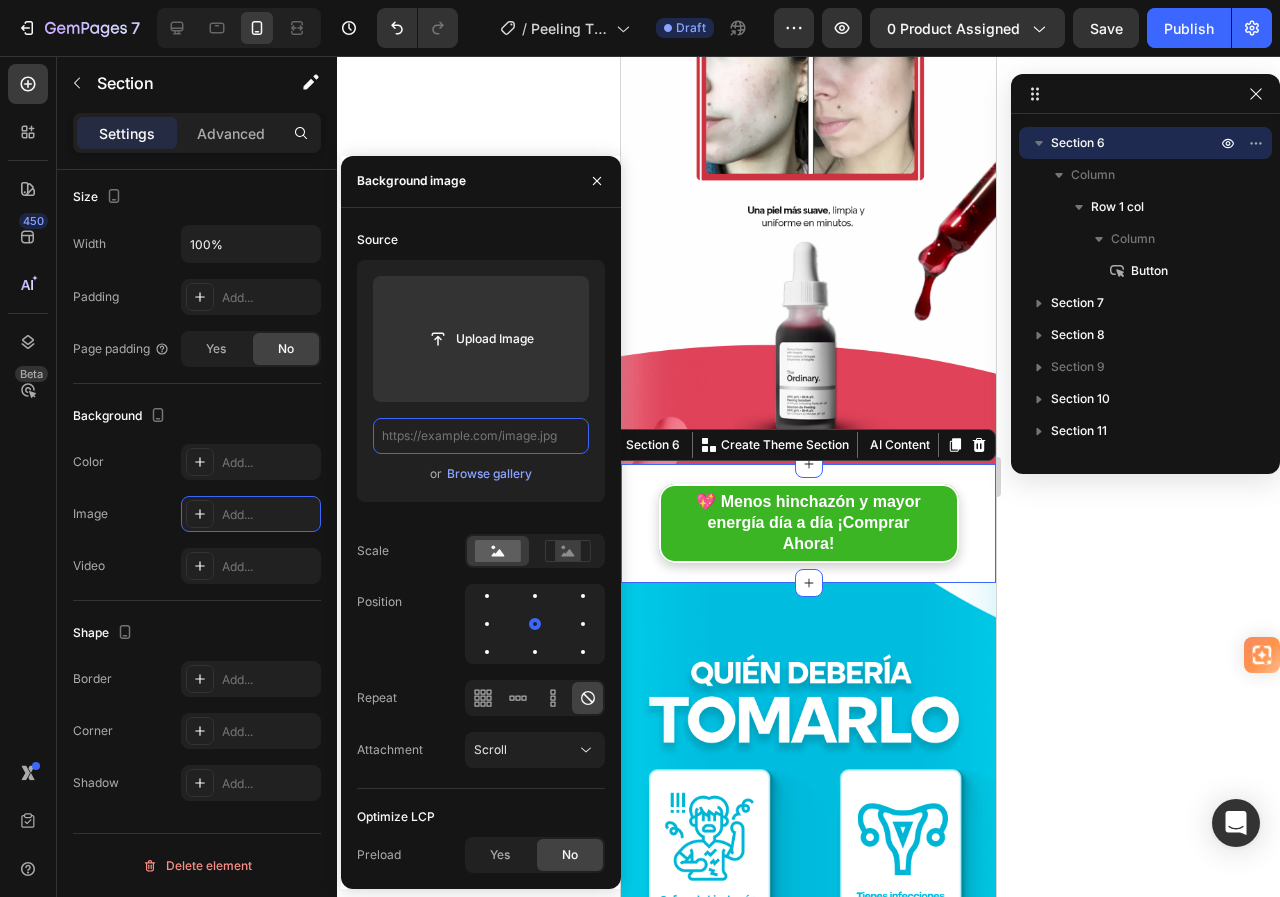 scroll, scrollTop: 0, scrollLeft: 0, axis: both 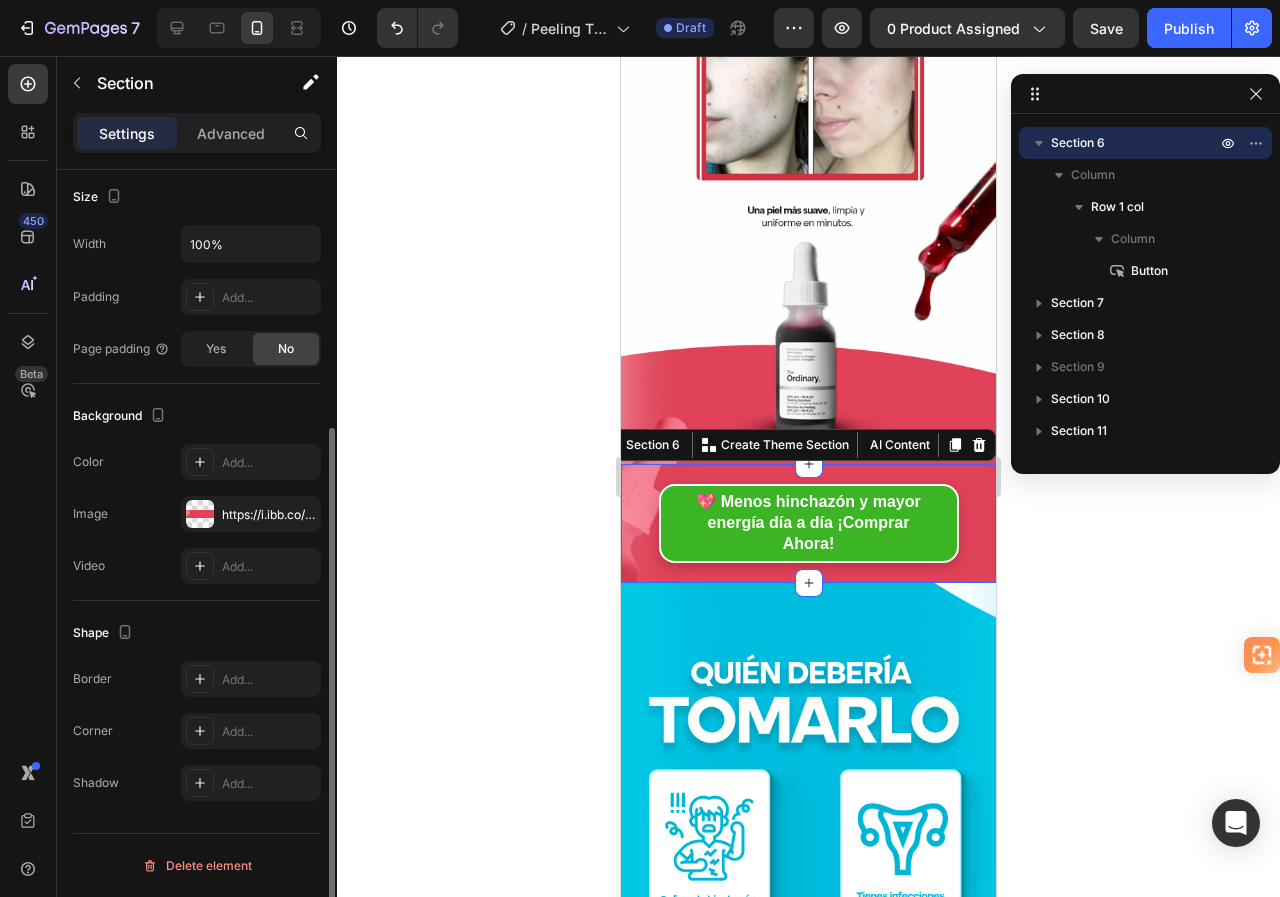 click on "Size" at bounding box center [197, 197] 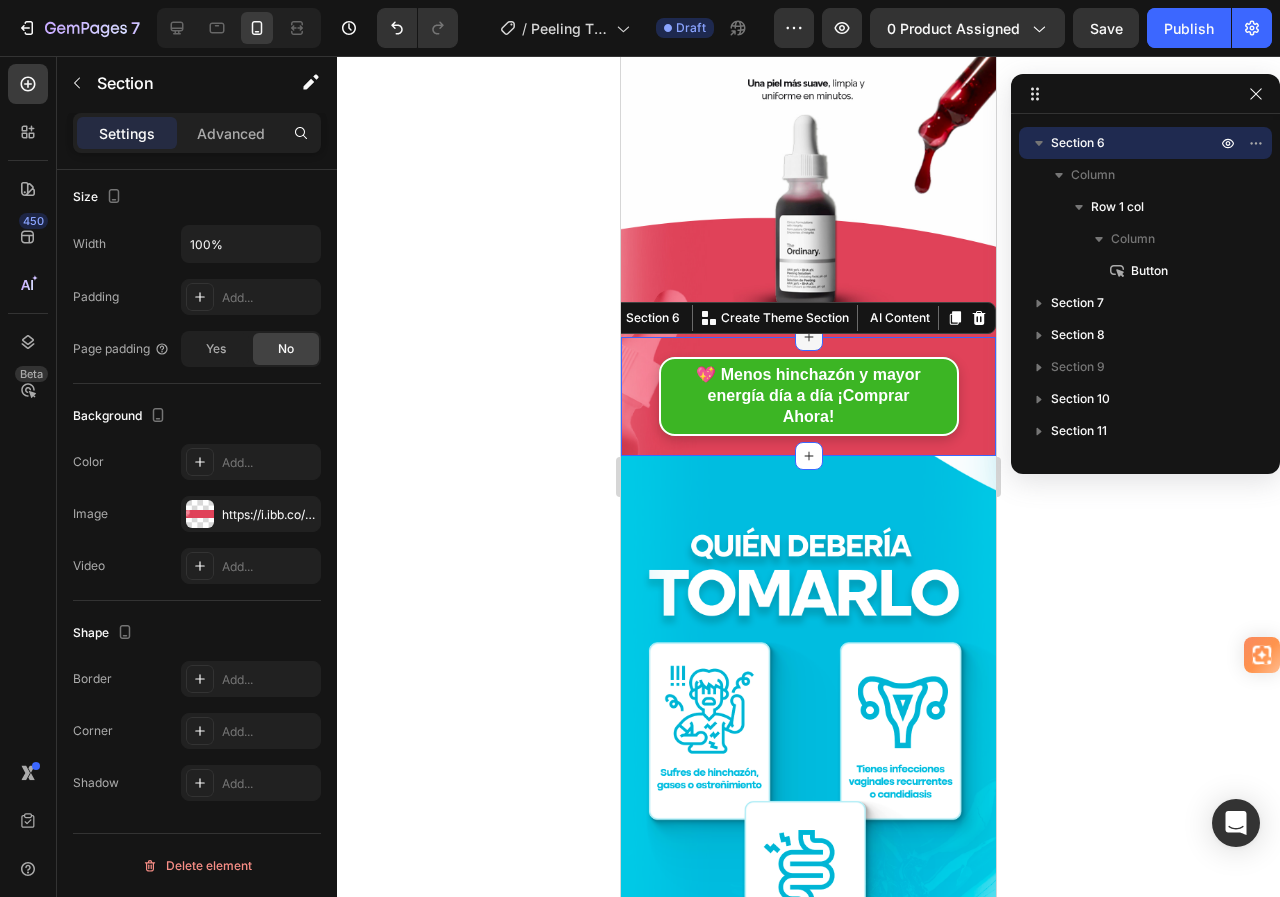 scroll, scrollTop: 1800, scrollLeft: 0, axis: vertical 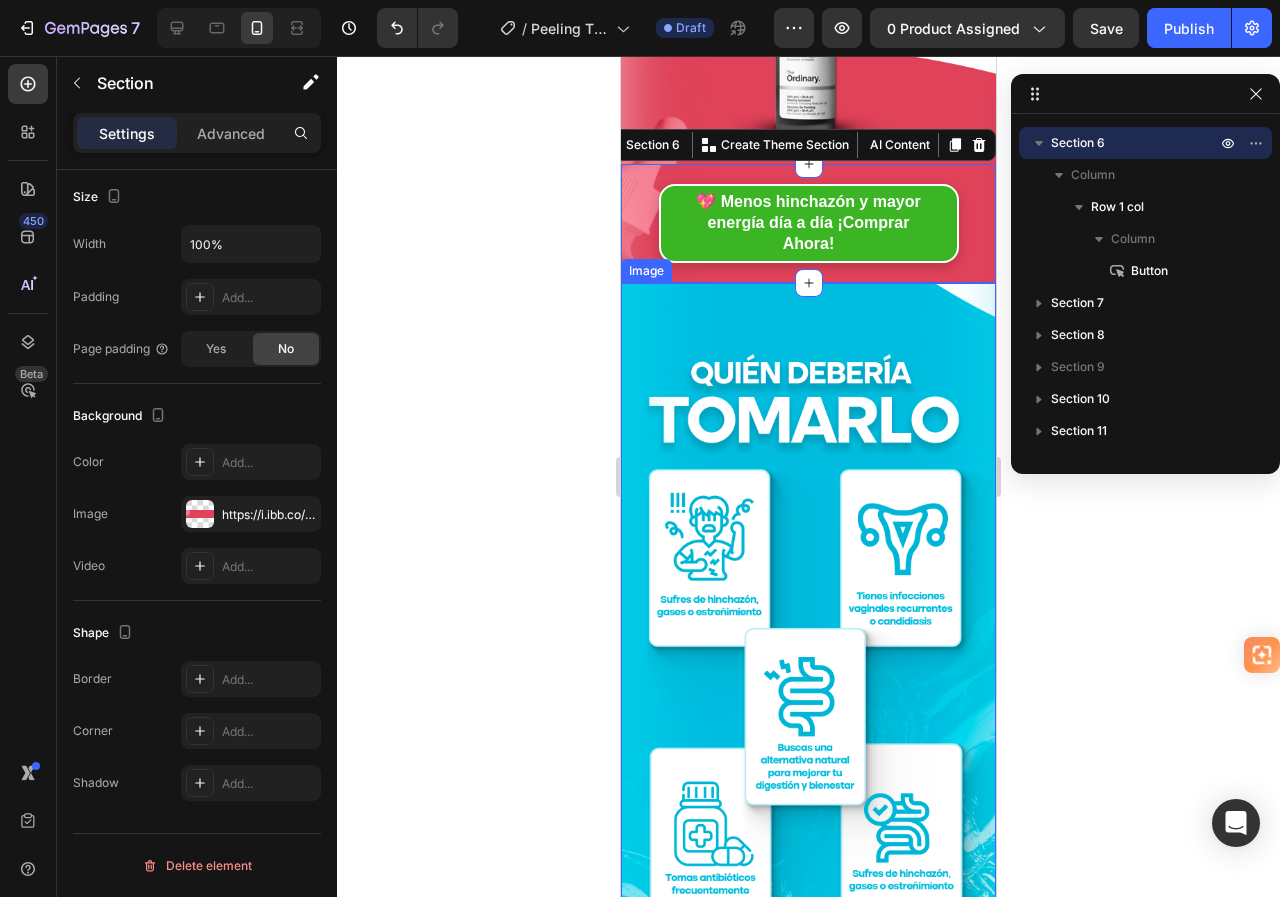 click at bounding box center (808, 616) 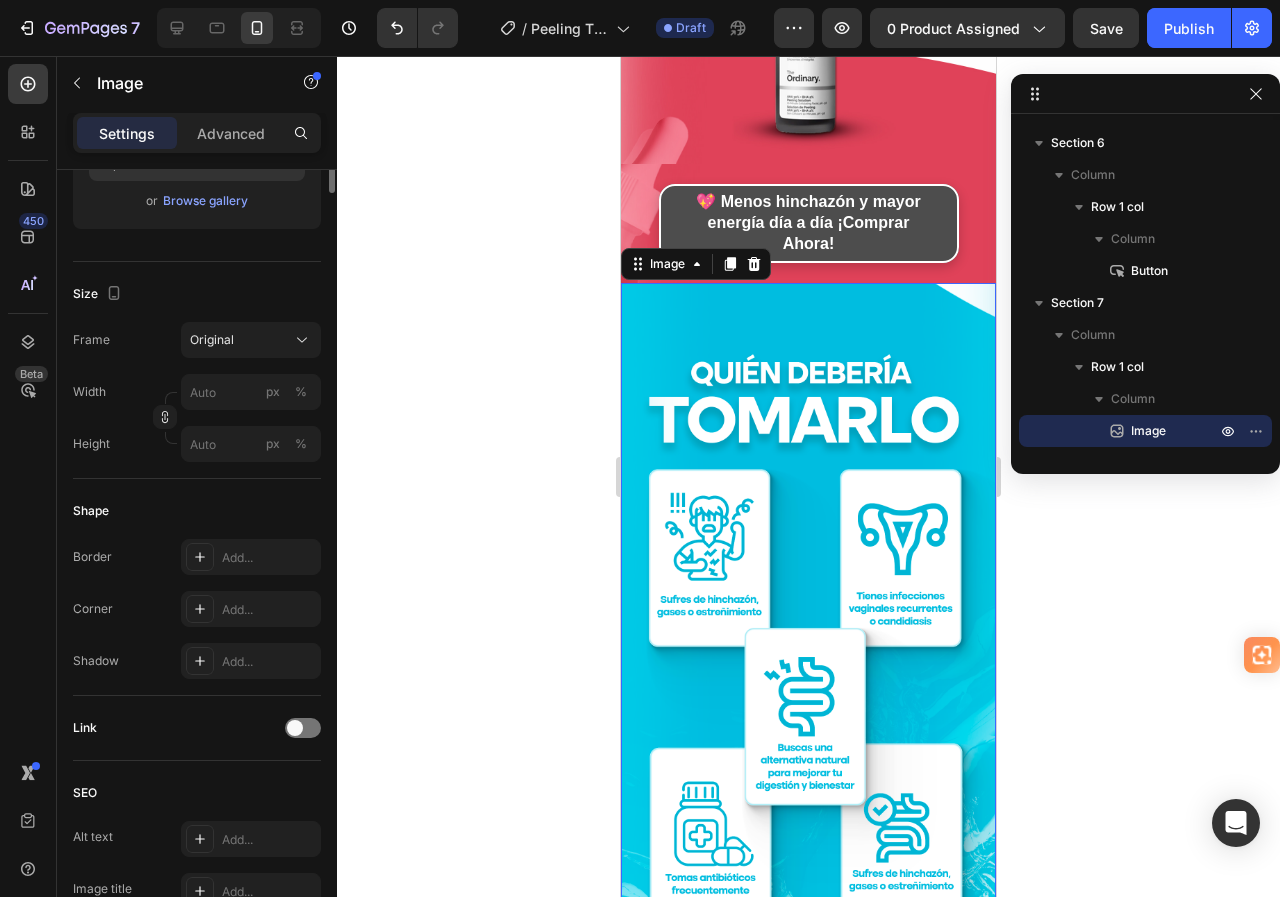 scroll, scrollTop: 0, scrollLeft: 0, axis: both 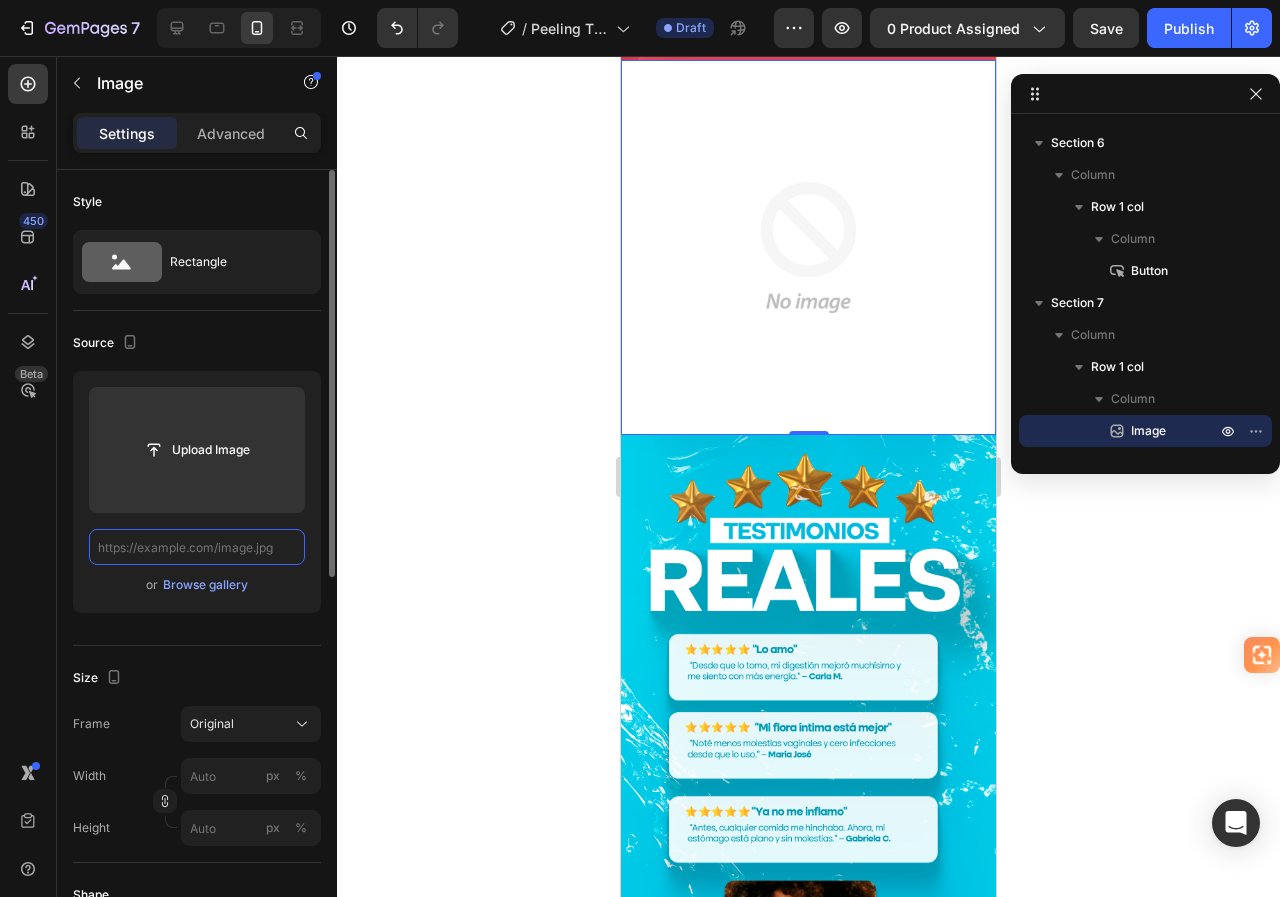 click at bounding box center (197, 547) 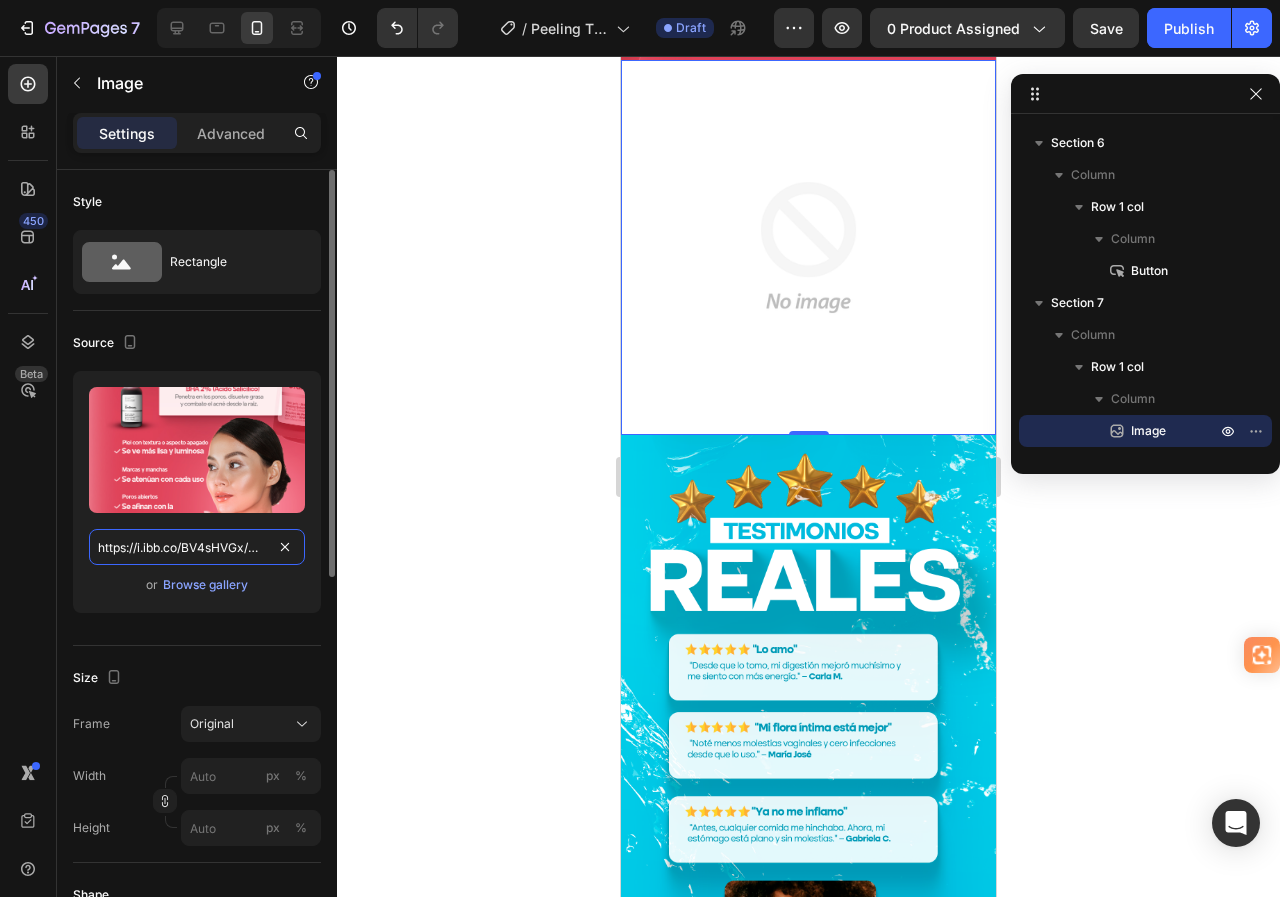 scroll, scrollTop: 0, scrollLeft: 82, axis: horizontal 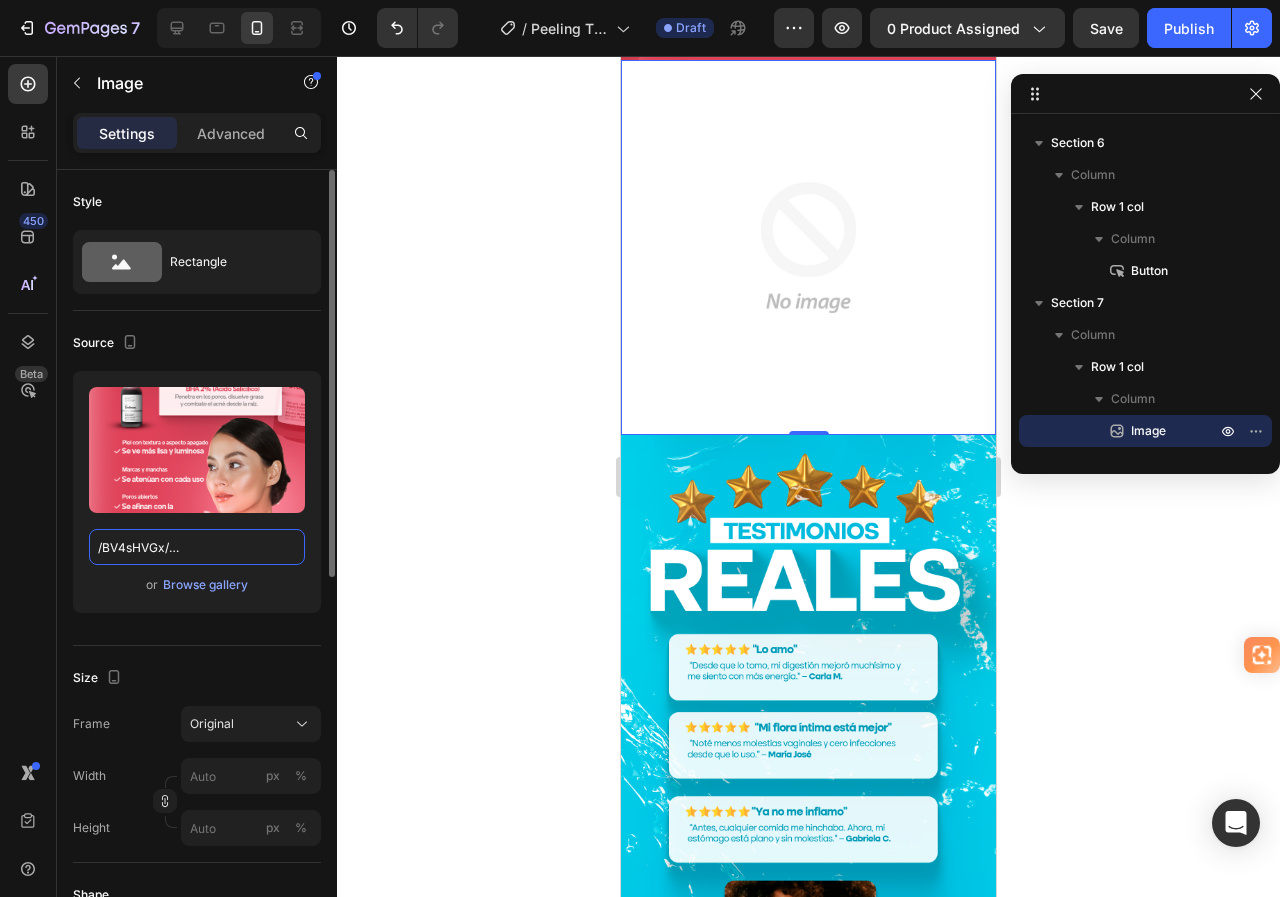type on "https://i.ibb.co/BV4sHVGx/LANDING-02.jpg" 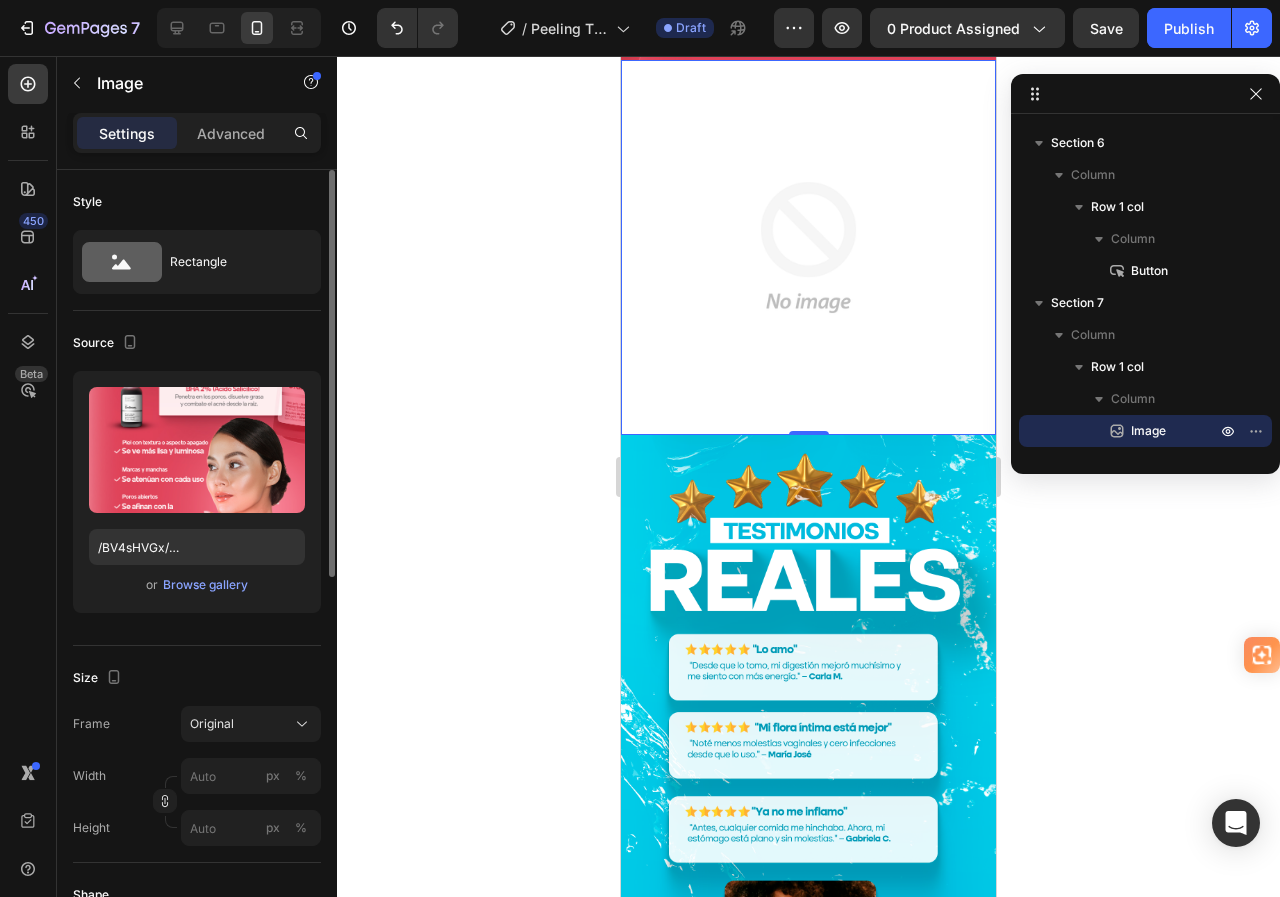 scroll, scrollTop: 0, scrollLeft: 0, axis: both 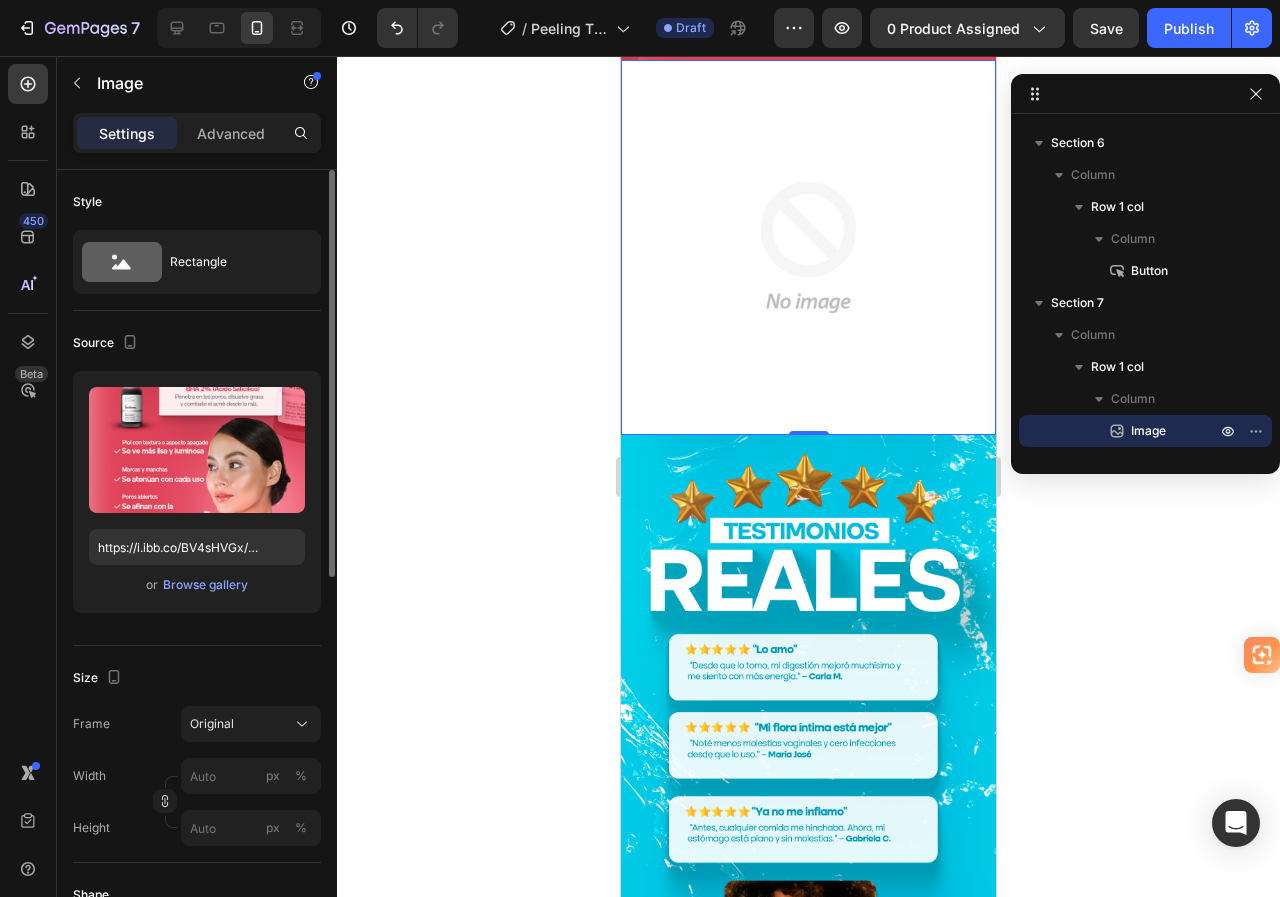 click on "Source" at bounding box center [197, 343] 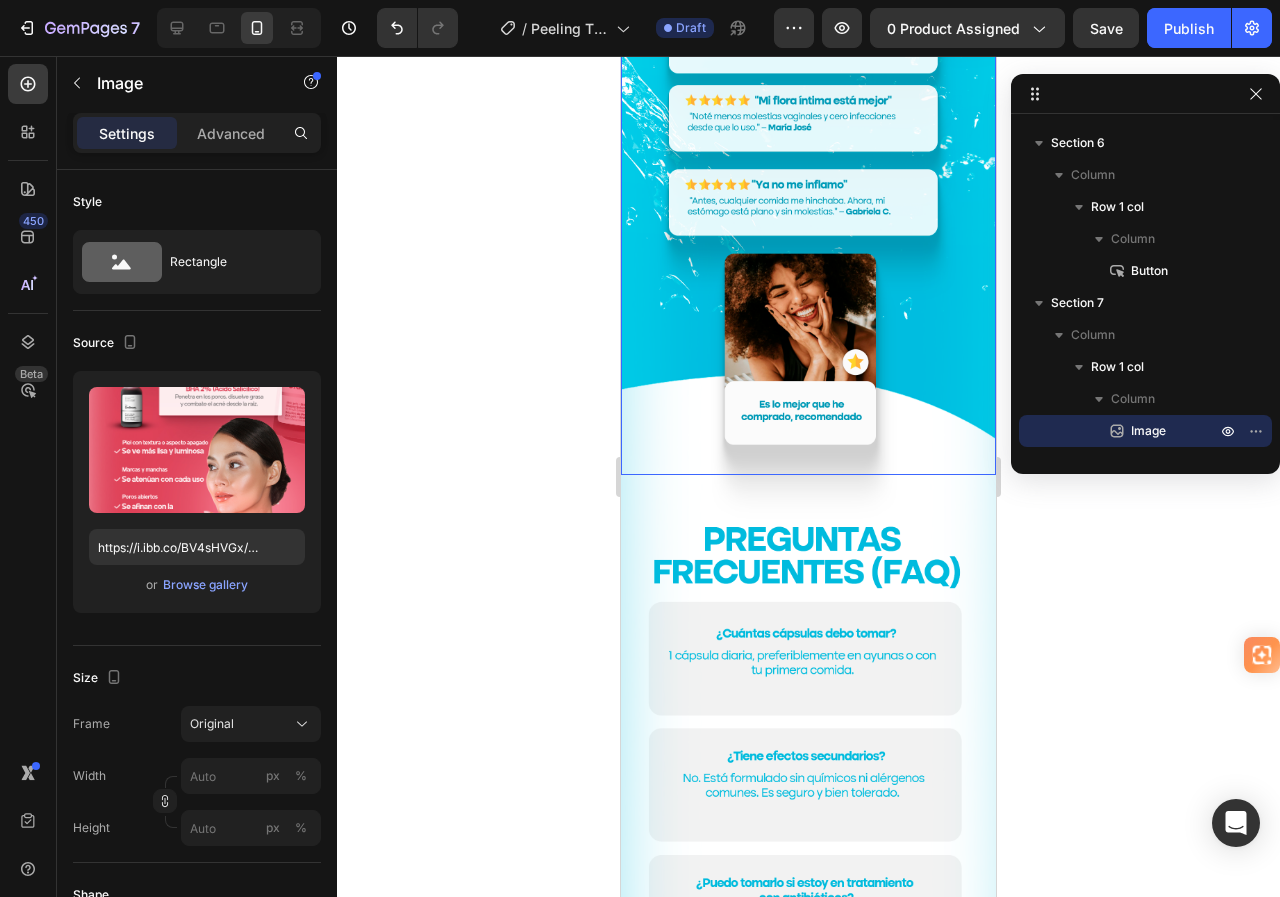 scroll, scrollTop: 2900, scrollLeft: 0, axis: vertical 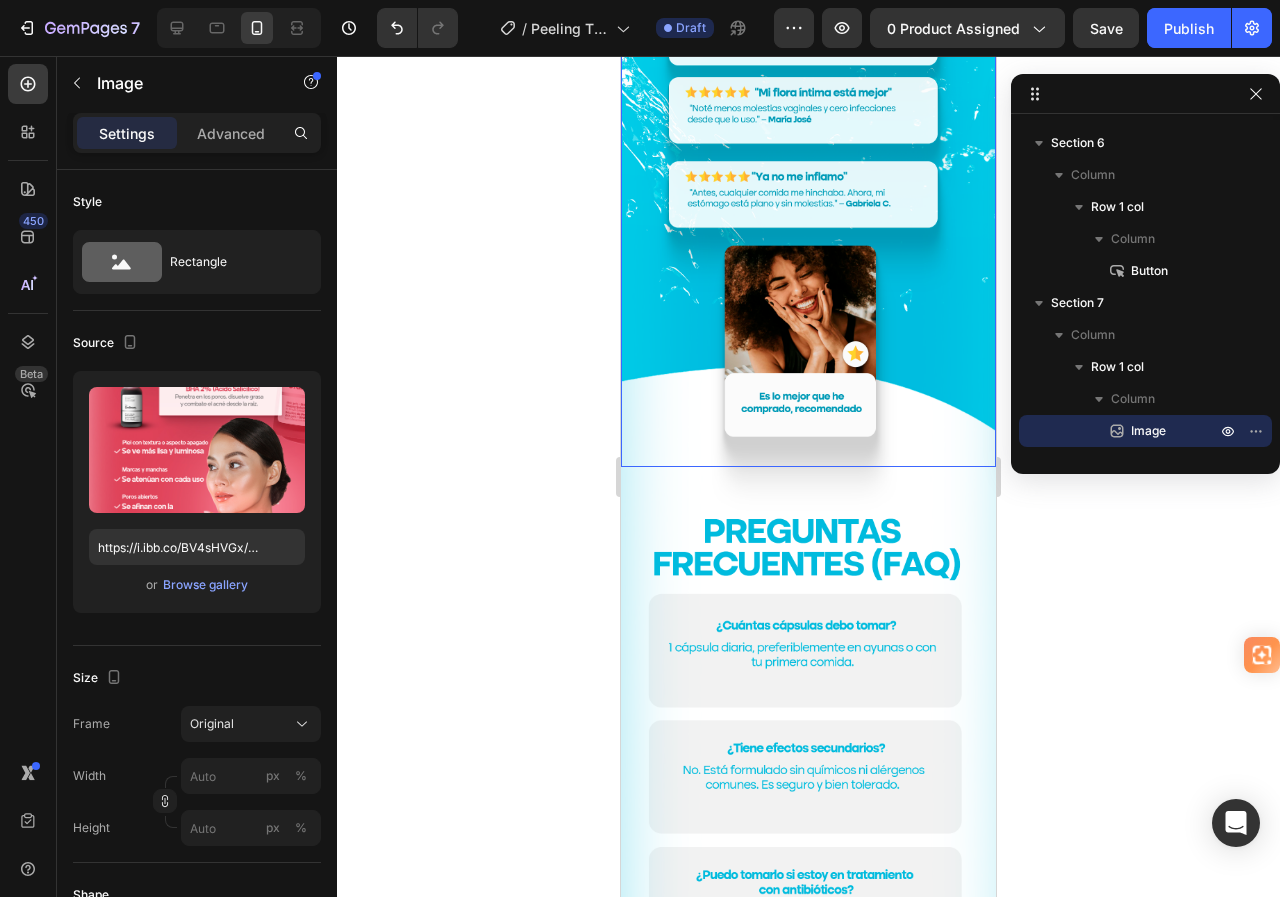 click at bounding box center [808, 133] 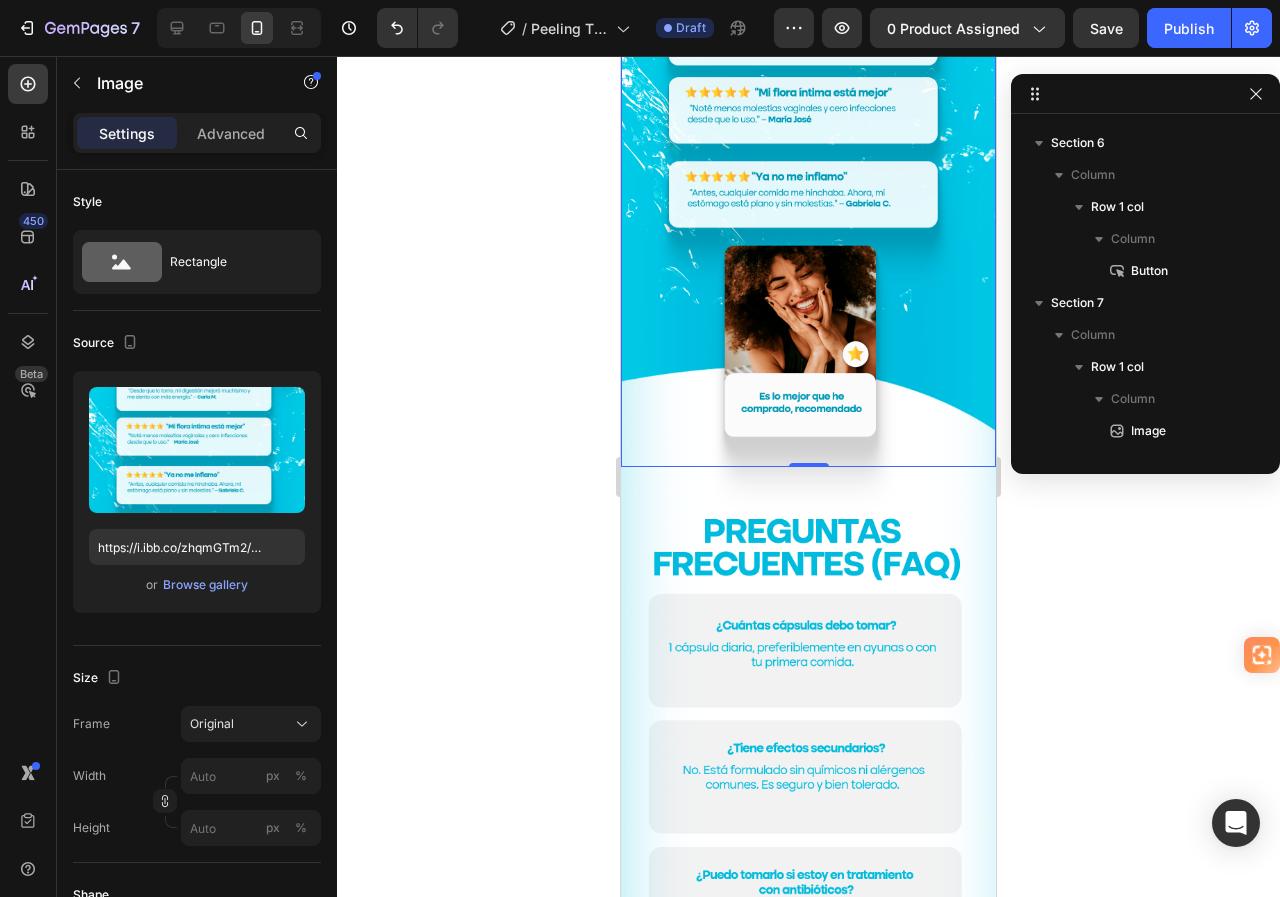 scroll, scrollTop: 891, scrollLeft: 0, axis: vertical 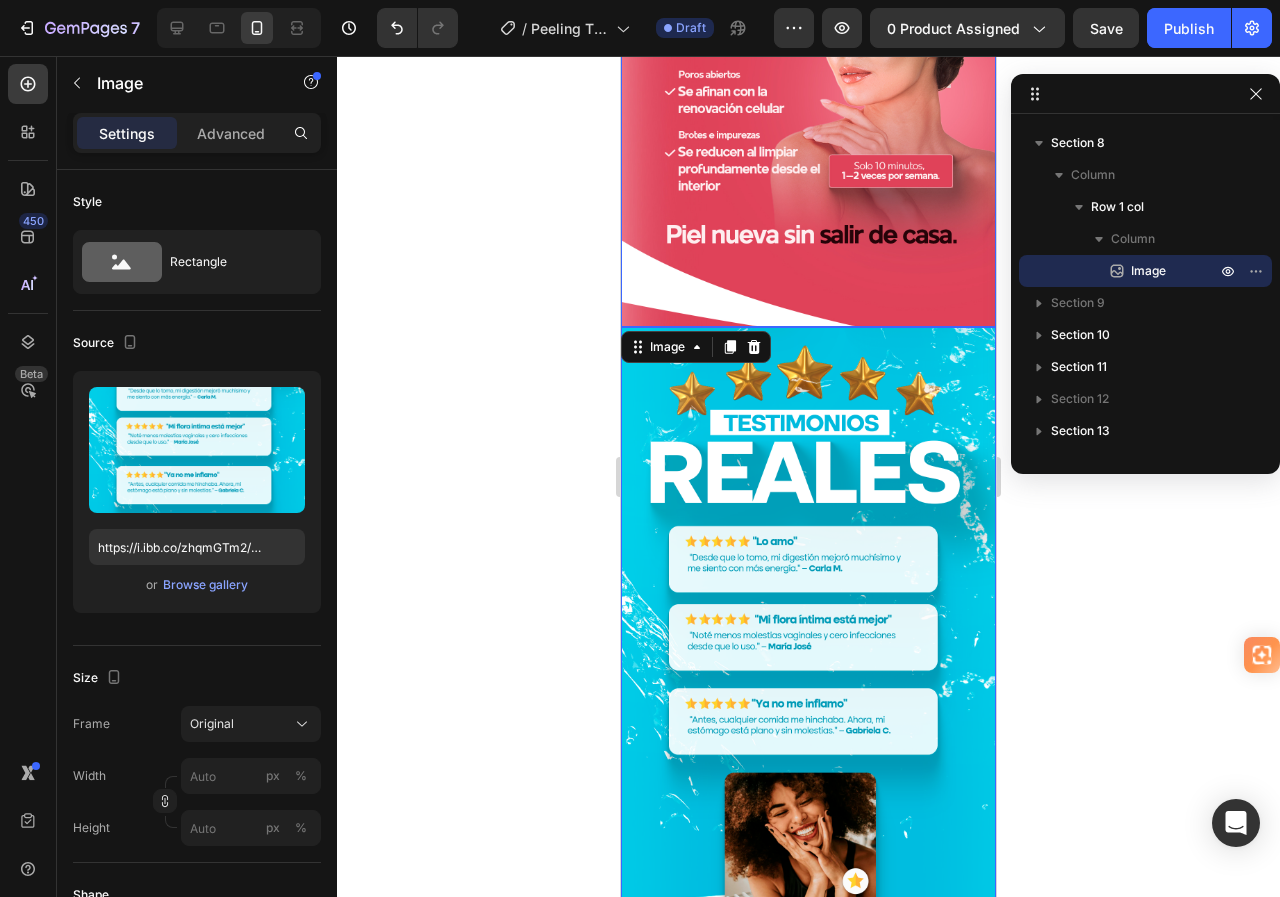 click at bounding box center (808, -7) 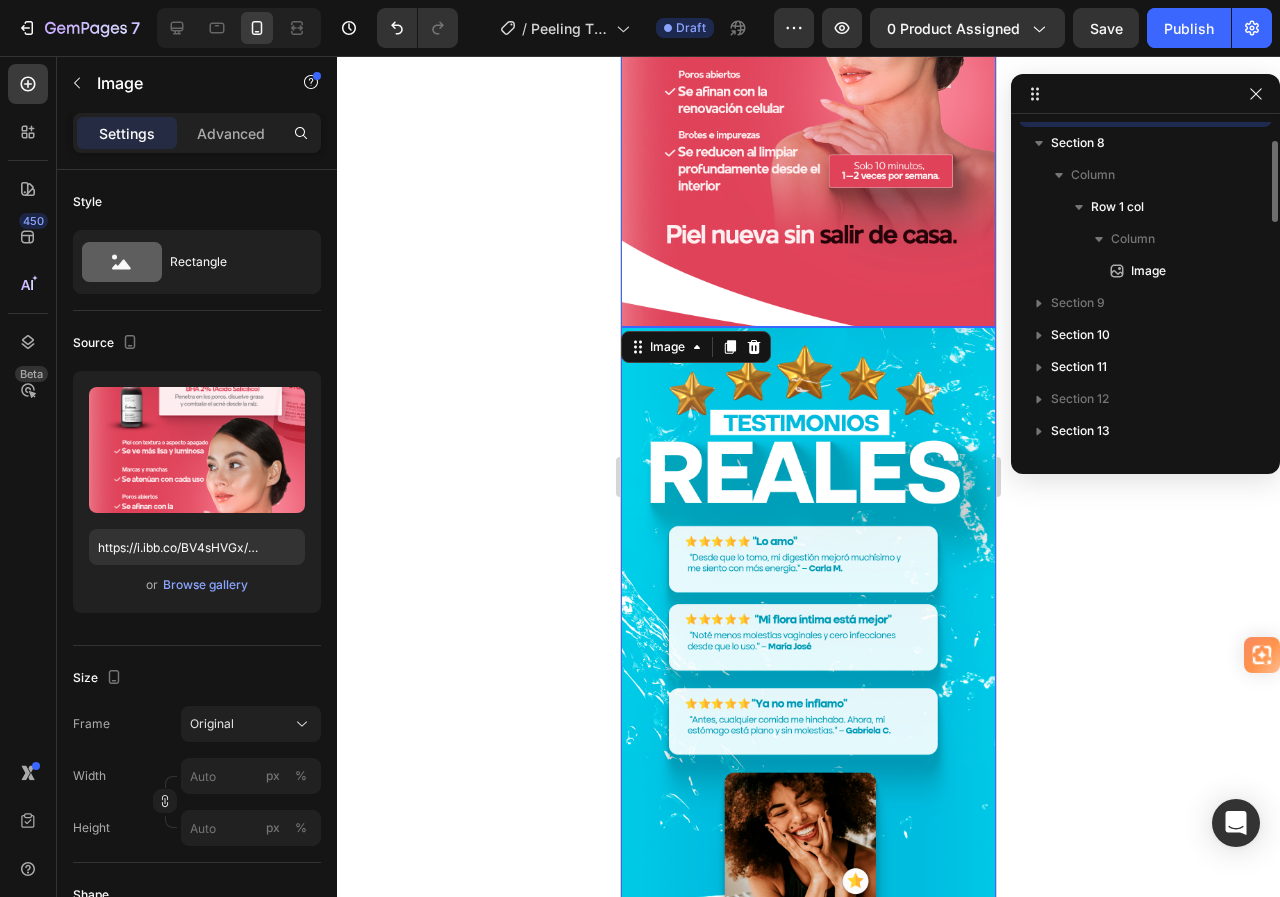 scroll, scrollTop: 731, scrollLeft: 0, axis: vertical 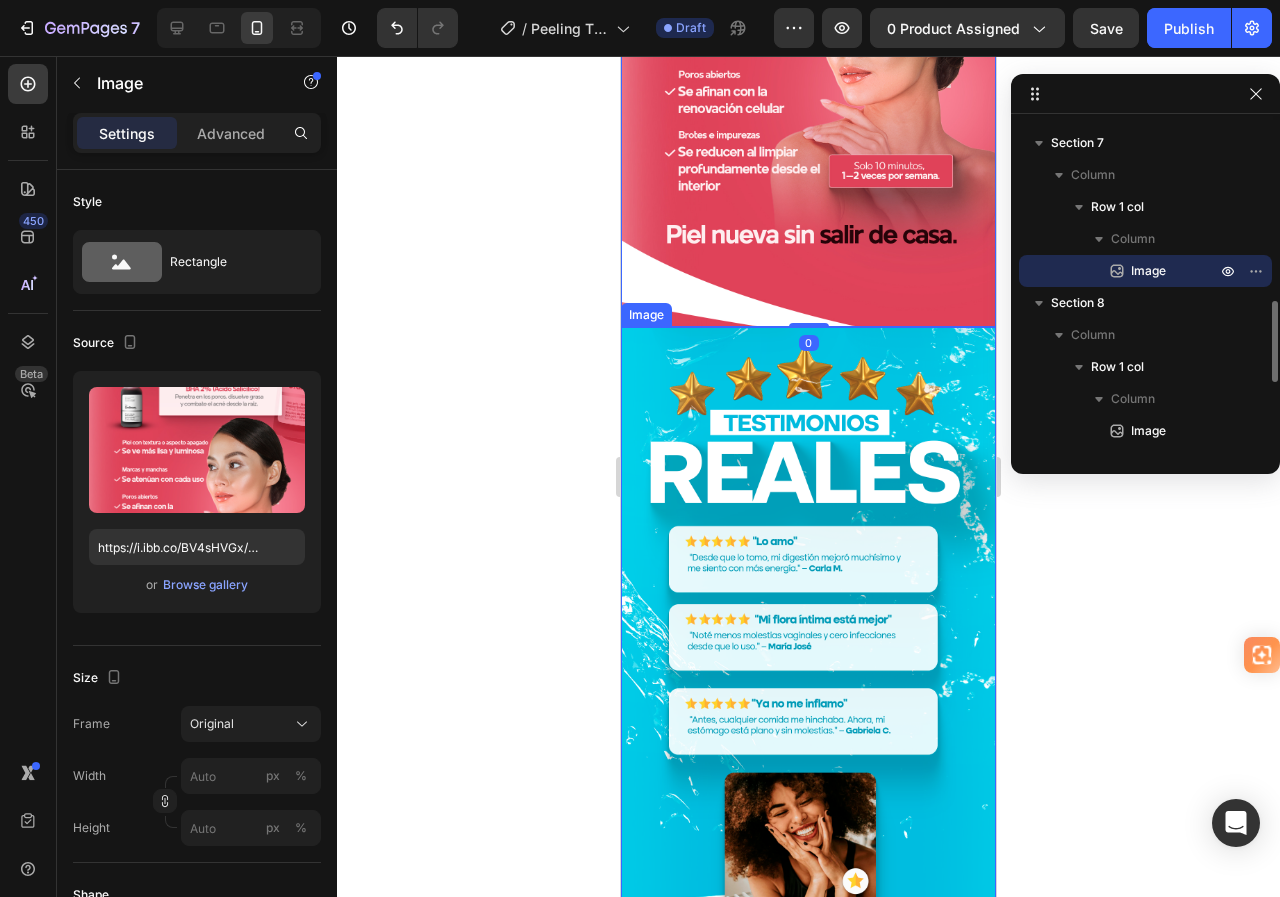 click at bounding box center (808, 660) 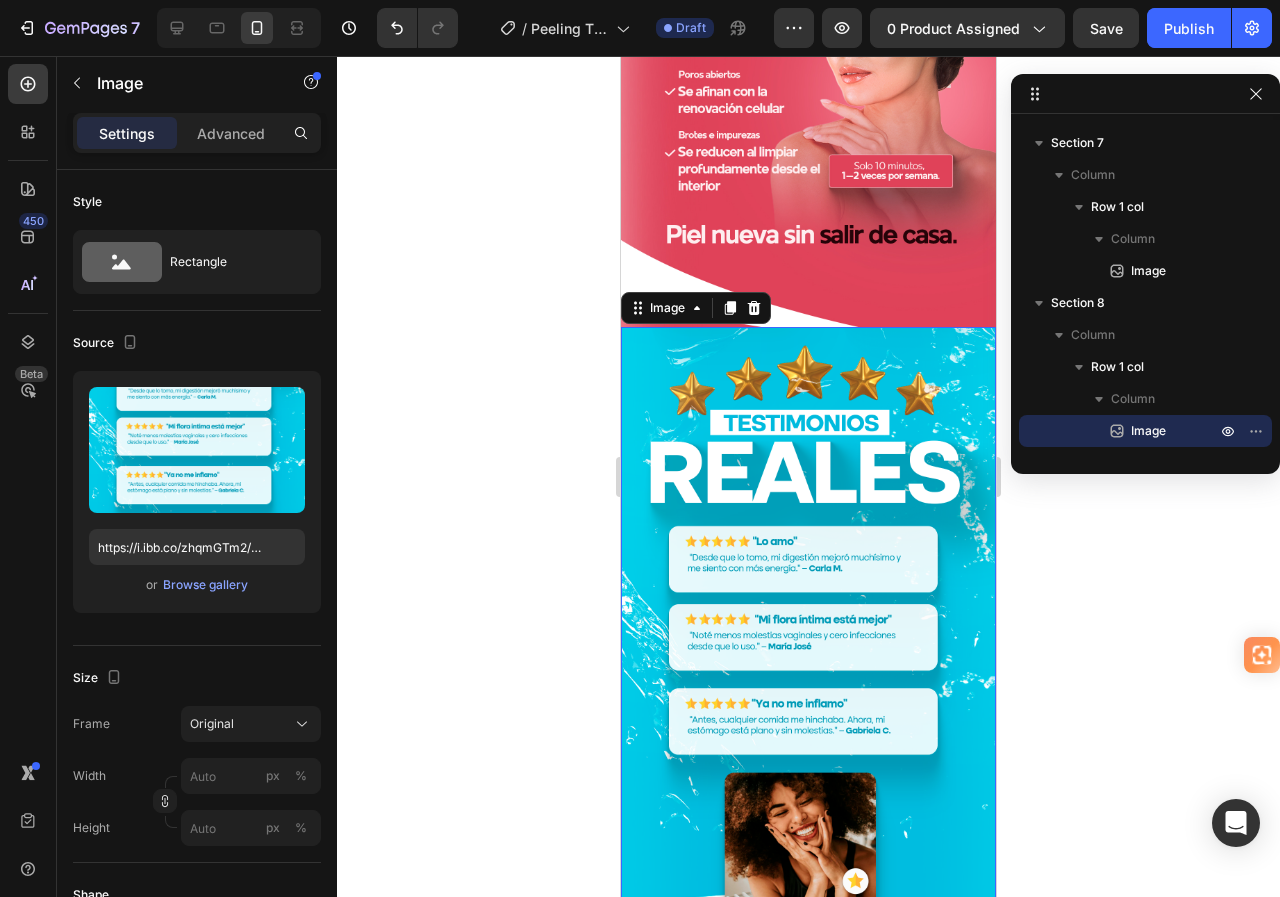 scroll, scrollTop: 2600, scrollLeft: 0, axis: vertical 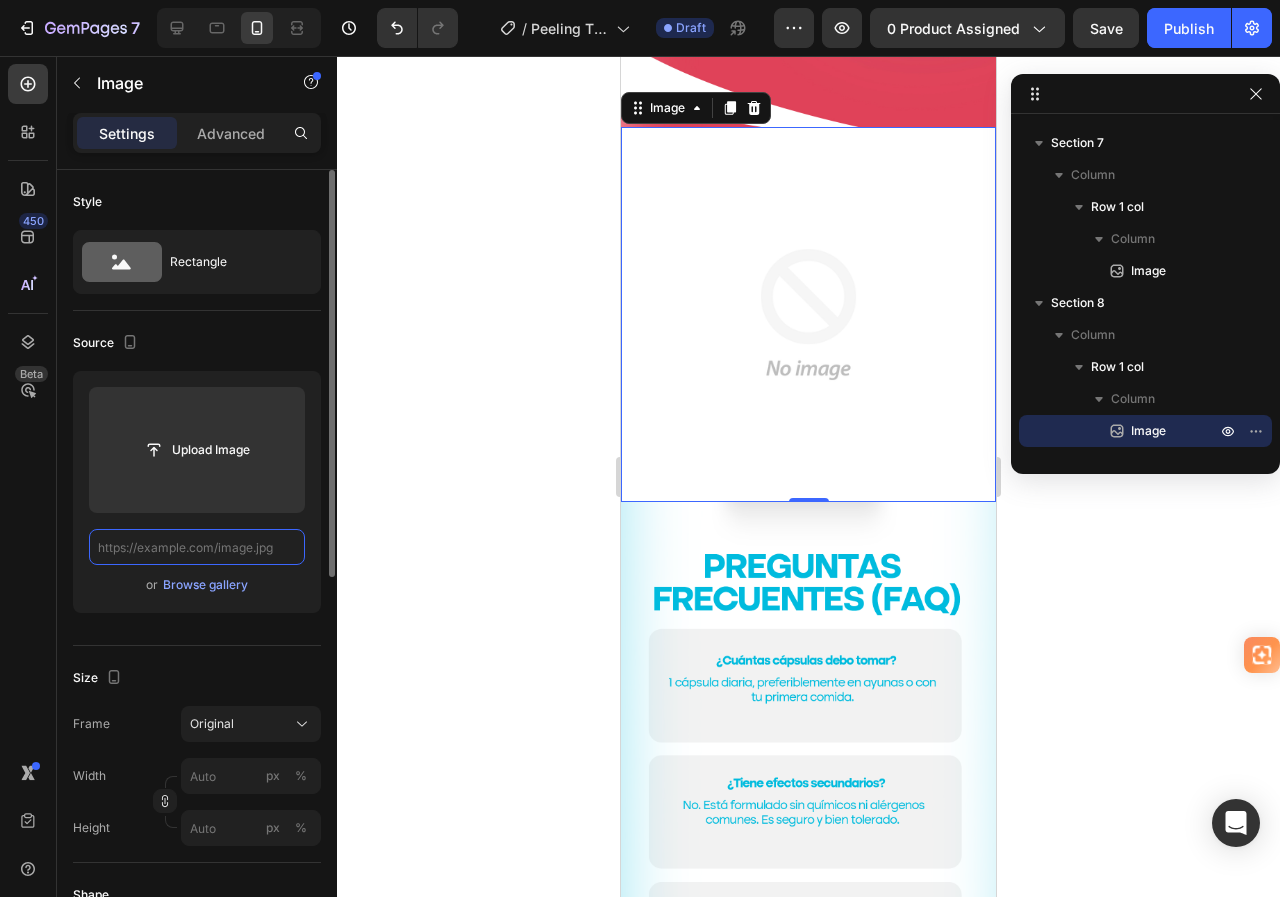 click at bounding box center (197, 547) 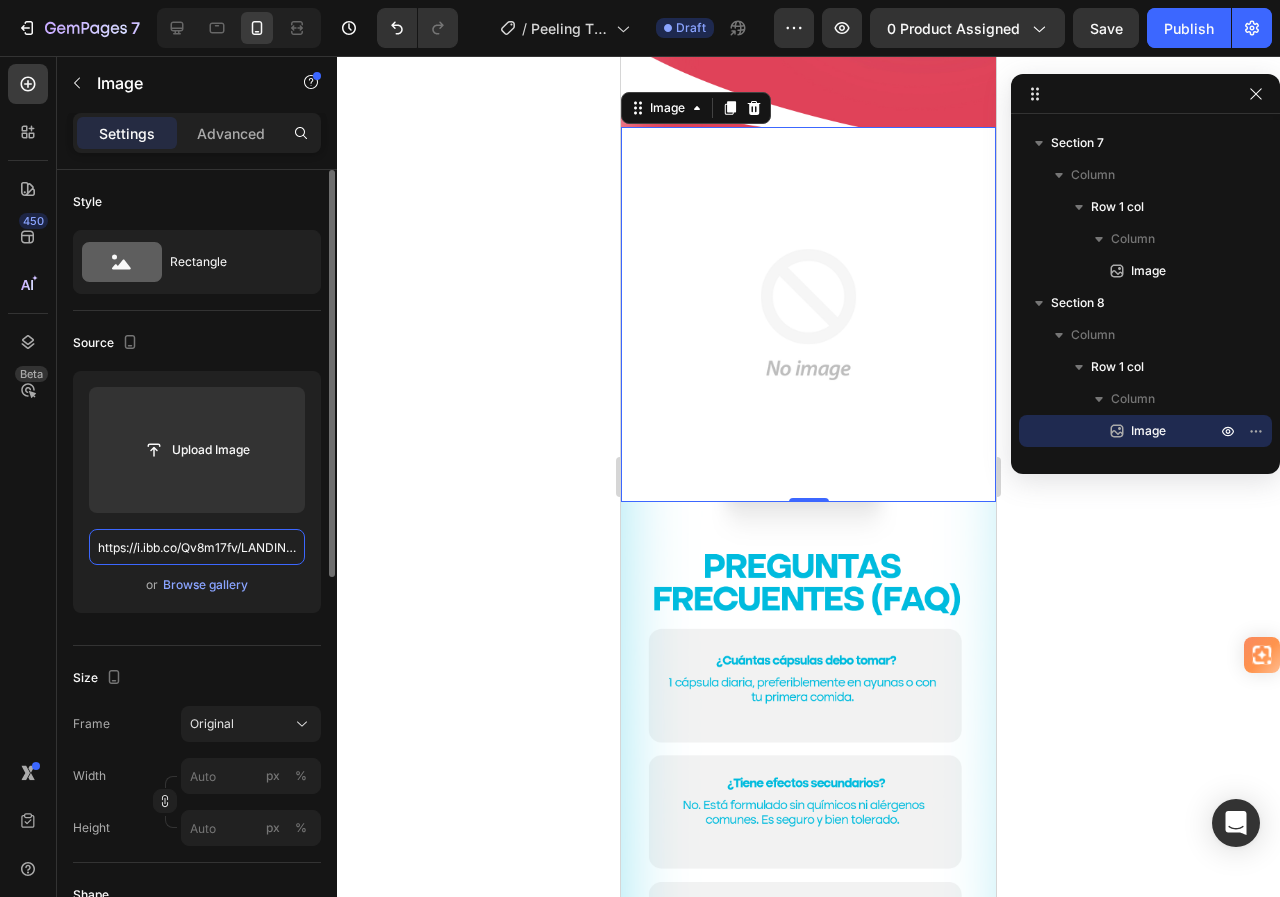 scroll, scrollTop: 0, scrollLeft: 73, axis: horizontal 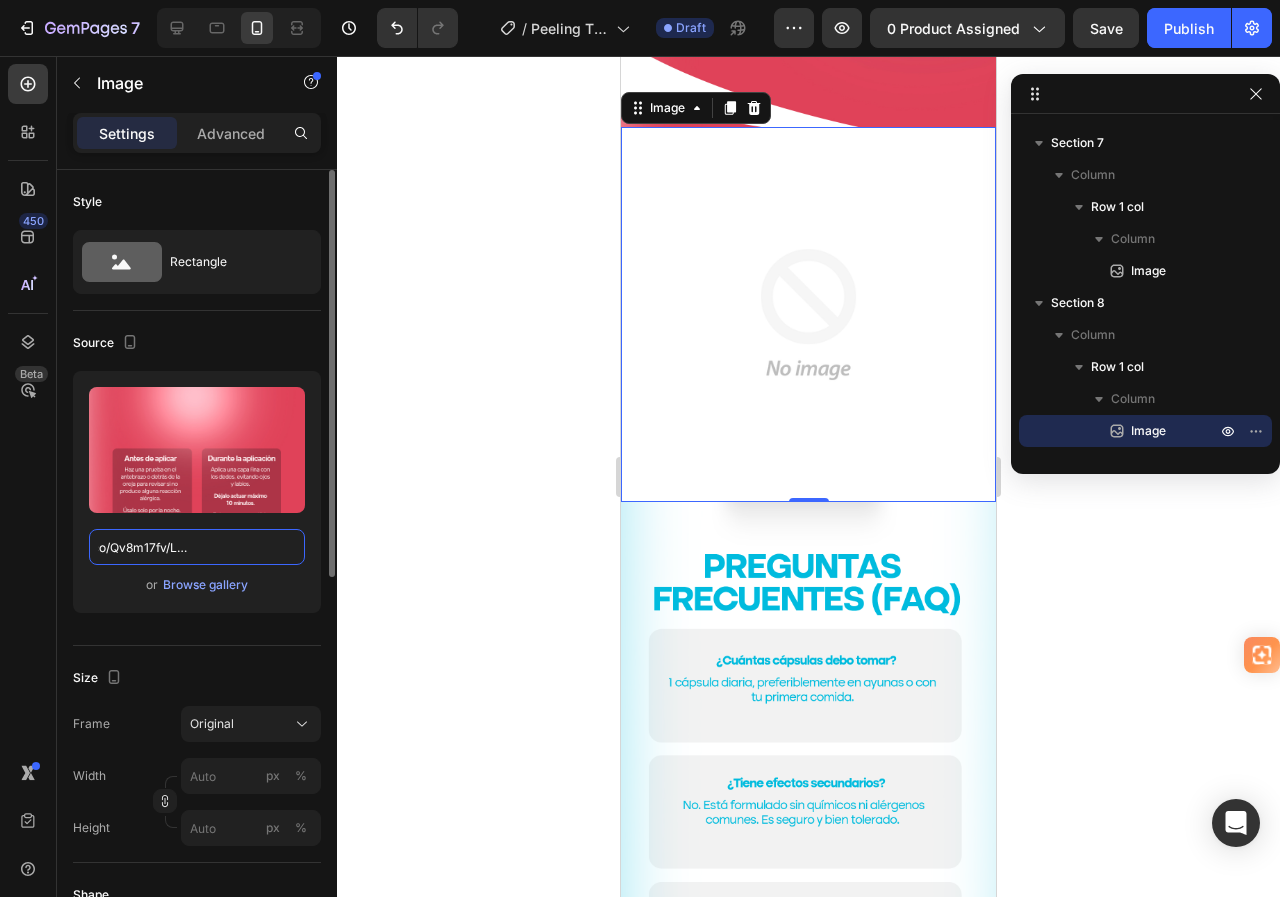 type on "https://i.ibb.co/Qv8m17fv/LANDING-07.jpg" 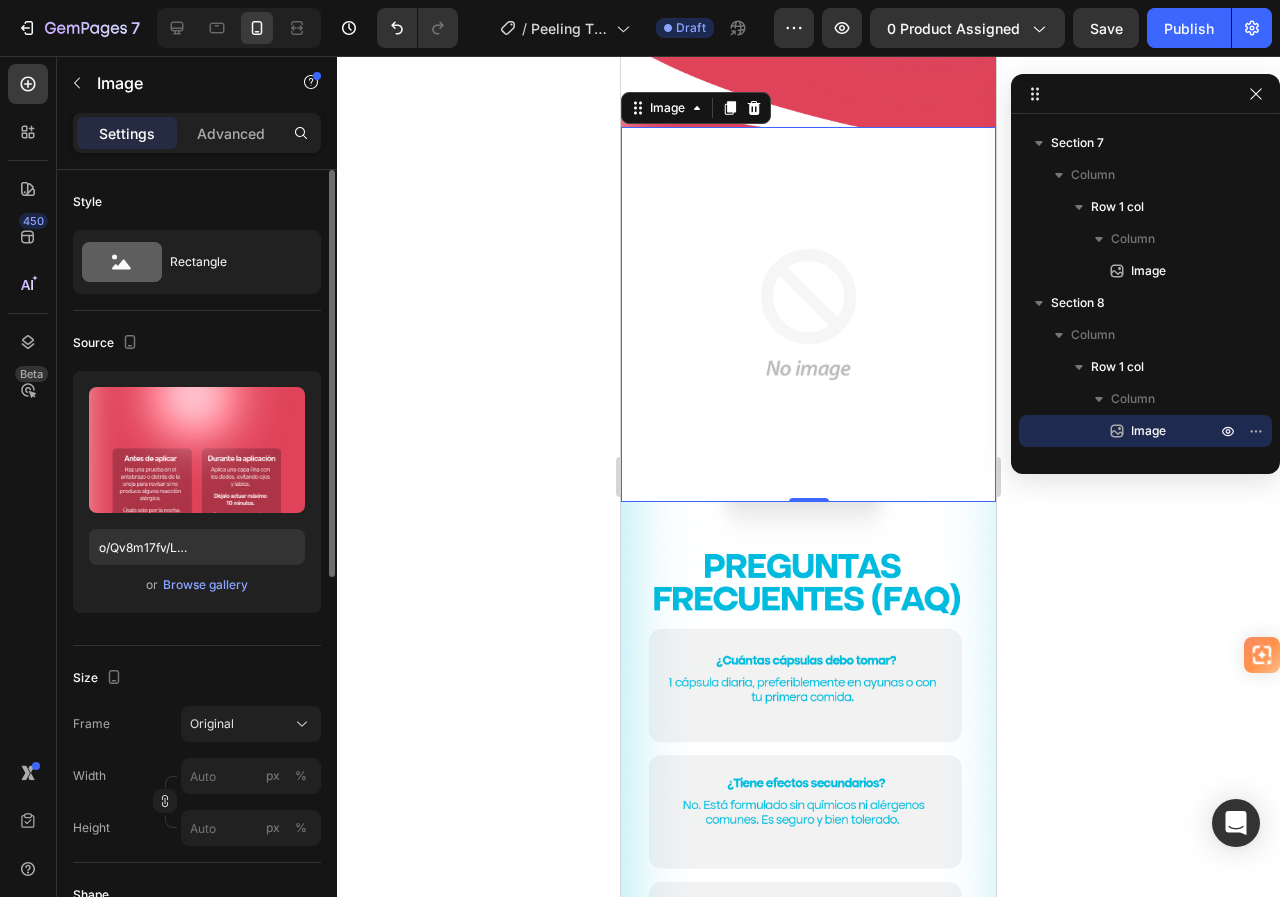 click on "Source" at bounding box center [197, 343] 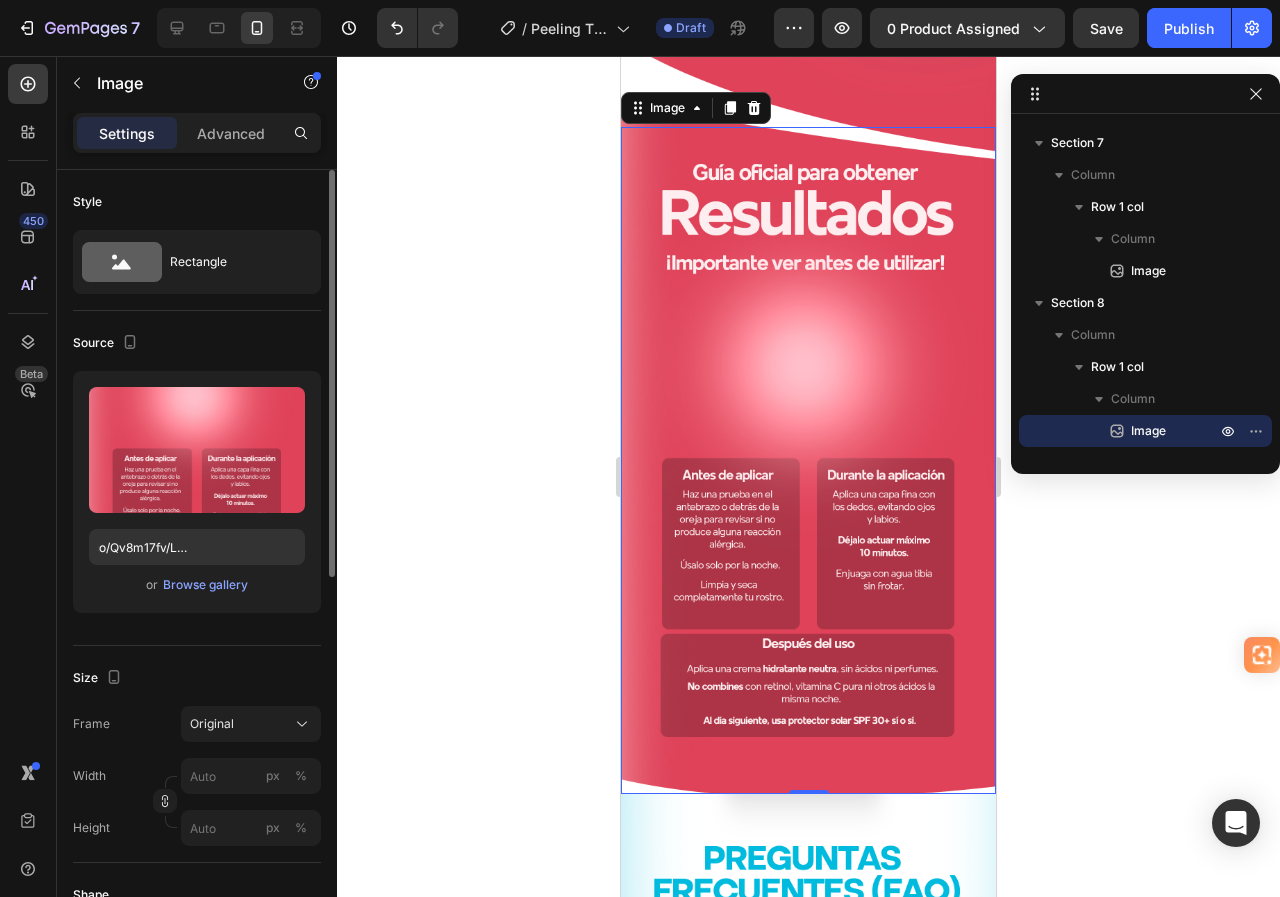 scroll, scrollTop: 0, scrollLeft: 0, axis: both 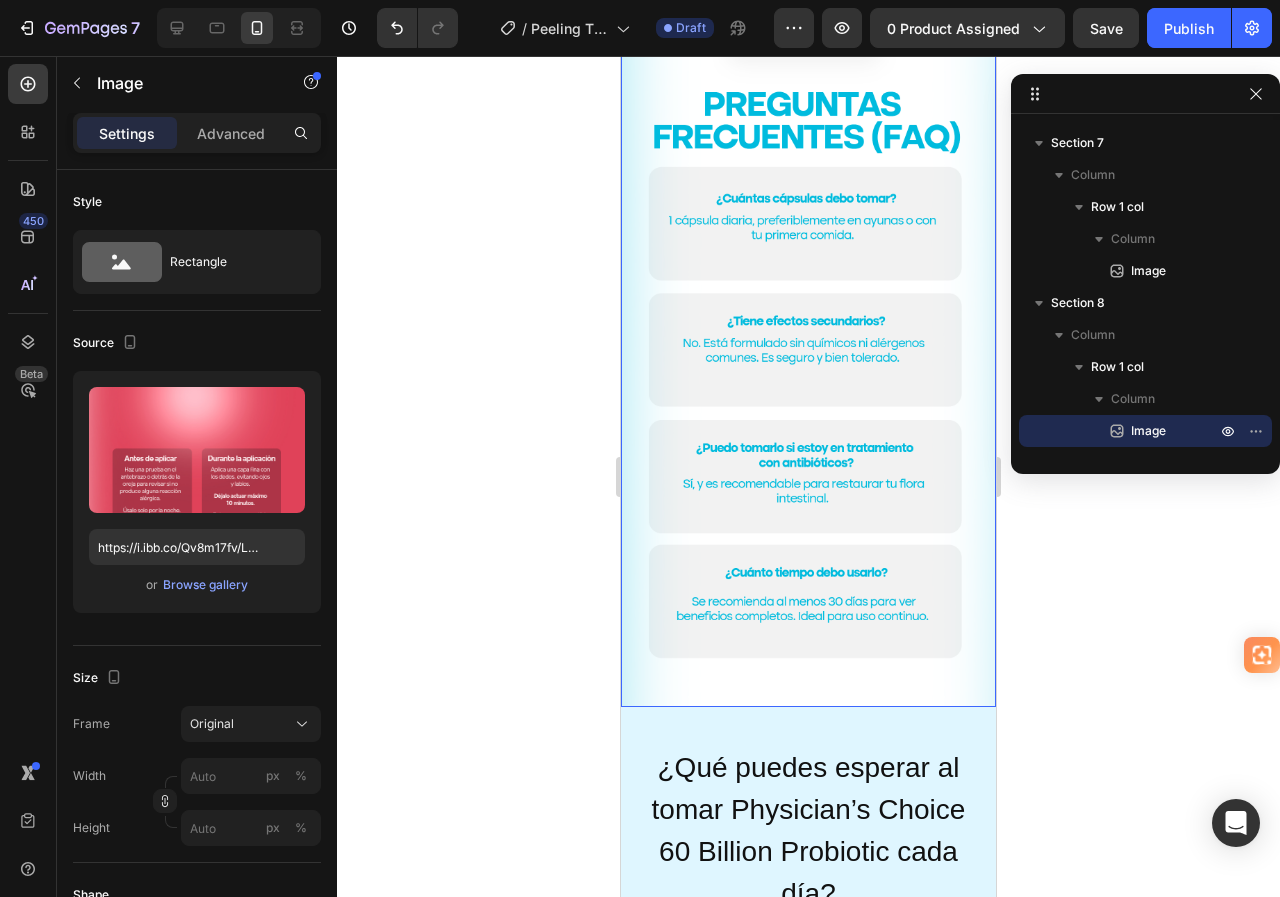 click at bounding box center (808, 373) 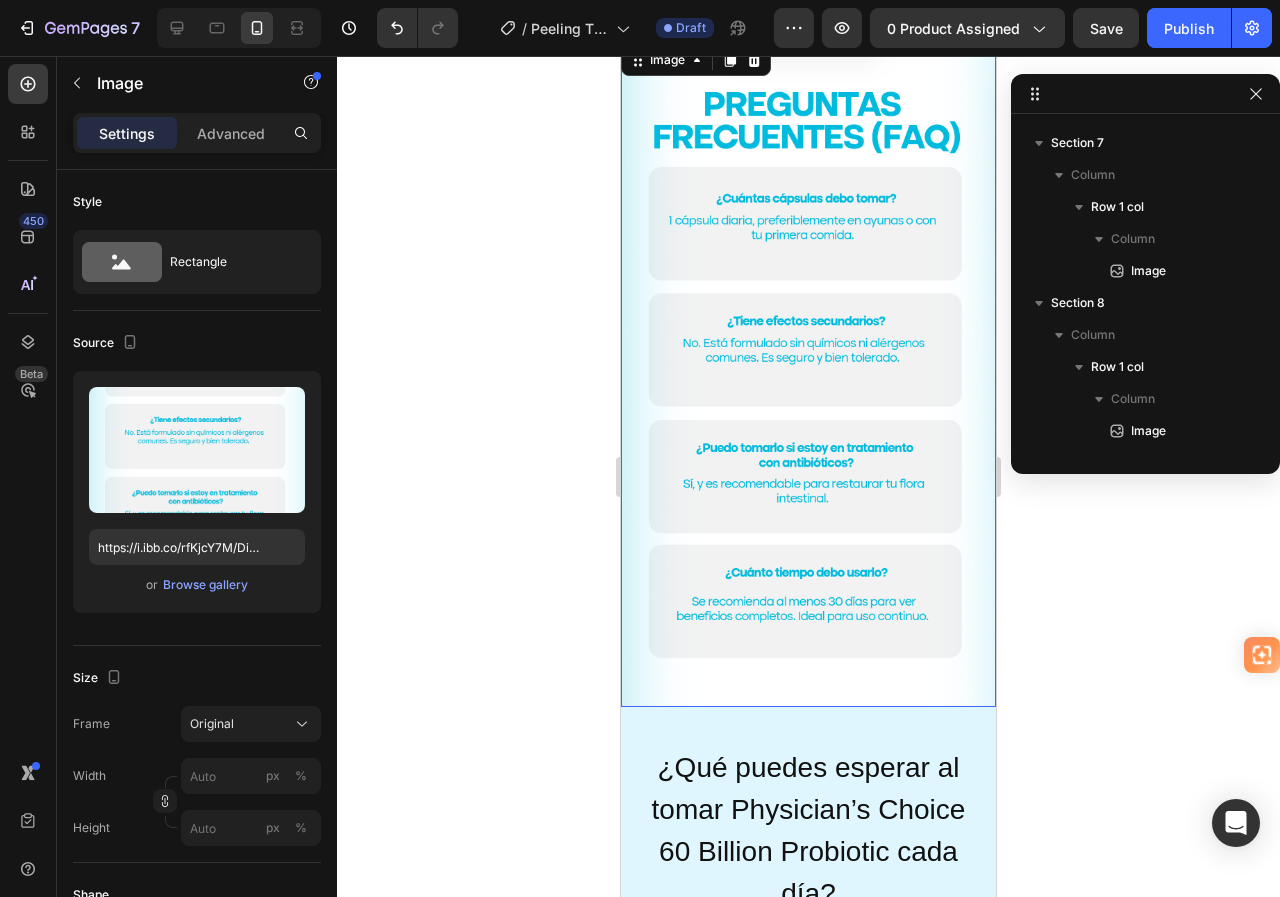 scroll, scrollTop: 1083, scrollLeft: 0, axis: vertical 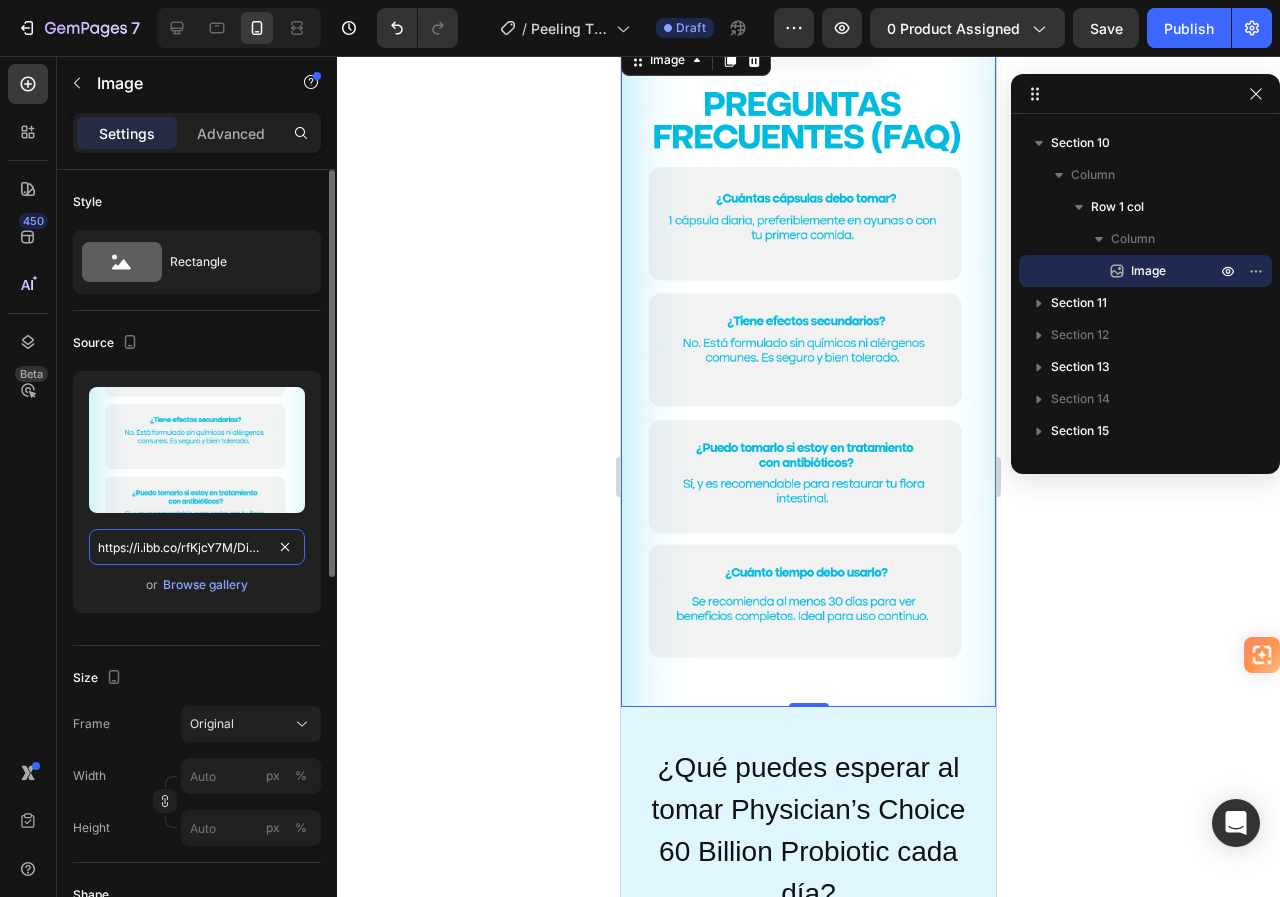 drag, startPoint x: 286, startPoint y: 544, endPoint x: 260, endPoint y: 544, distance: 26 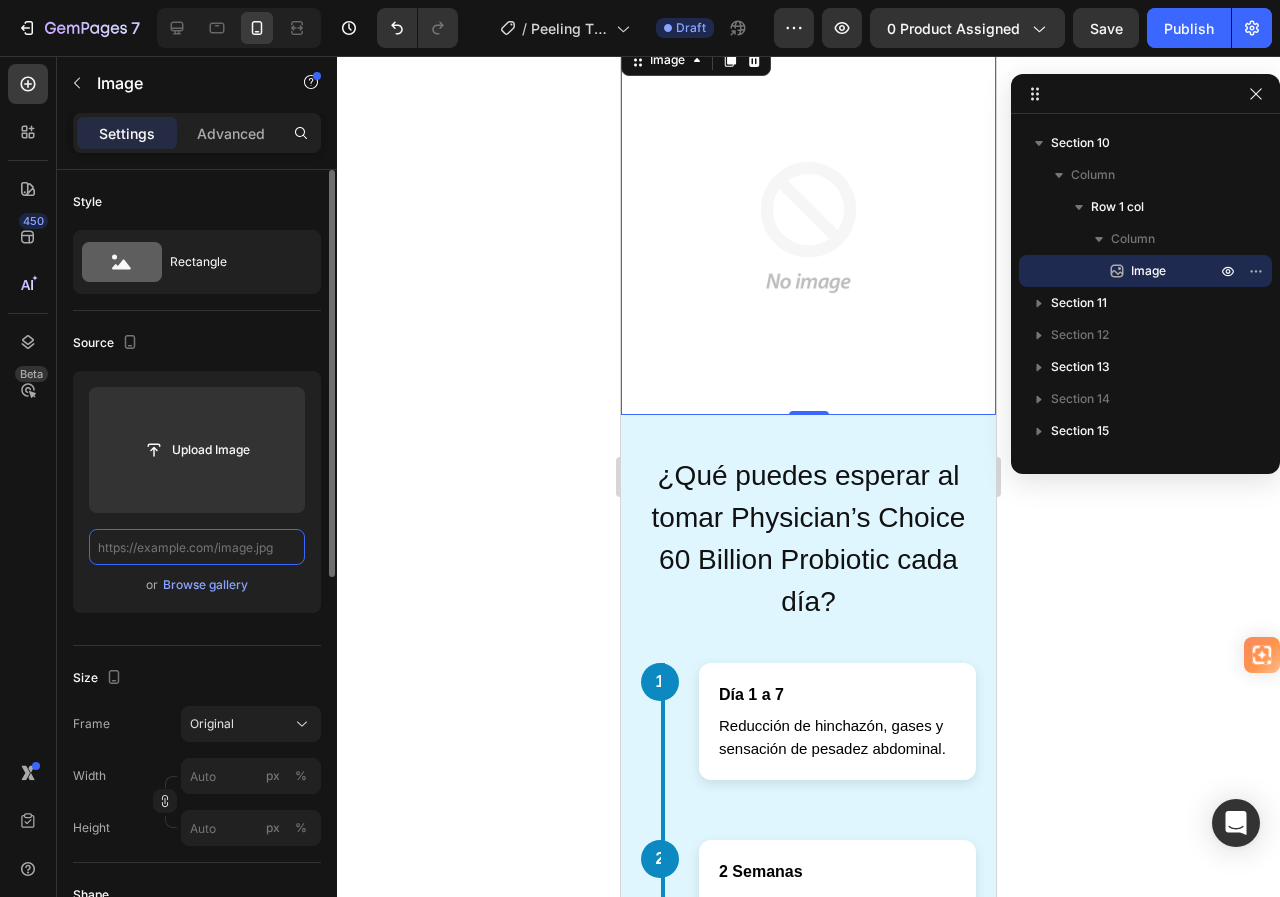 scroll, scrollTop: 0, scrollLeft: 0, axis: both 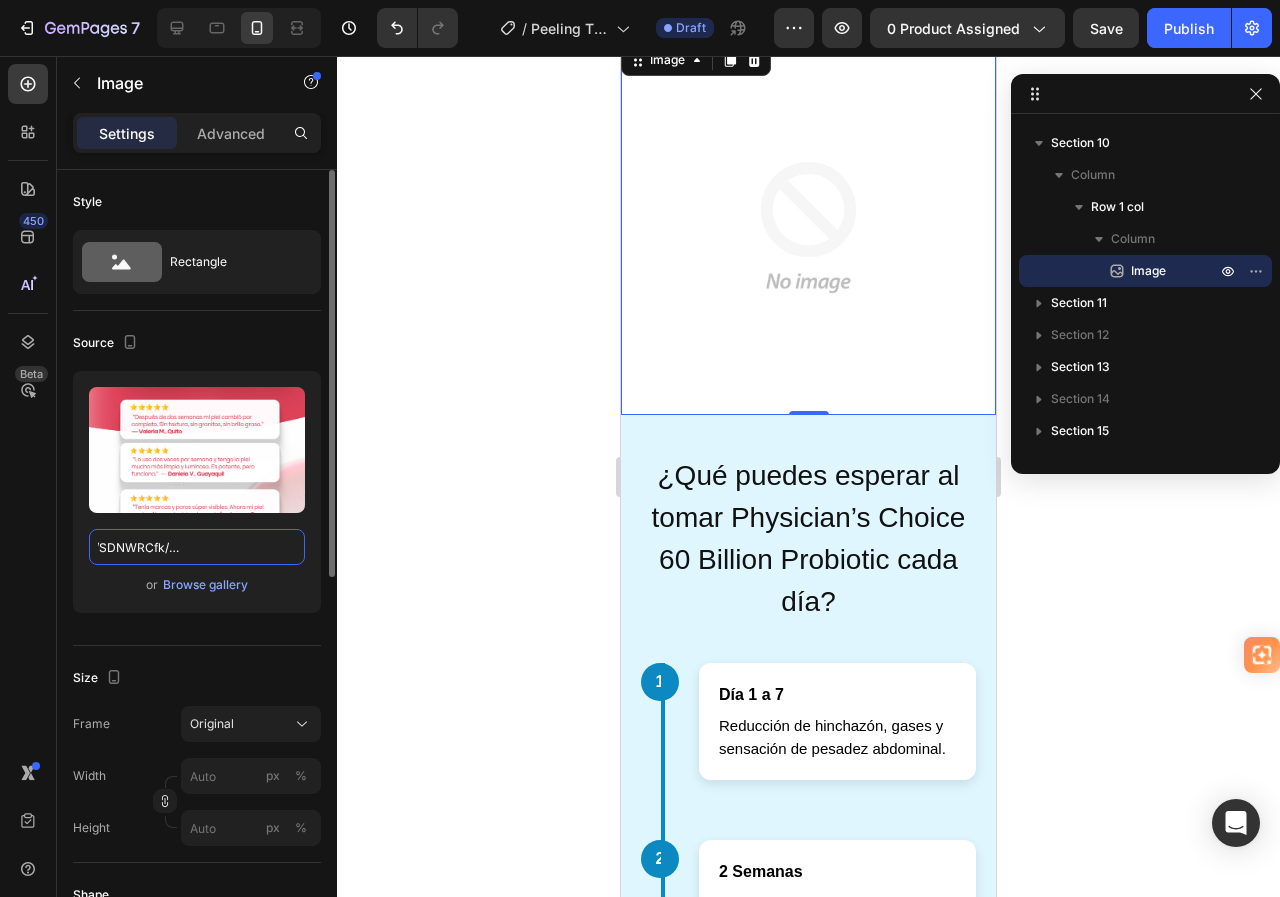 type on "https://i.ibb.co/SDNWRCfk/LANDING-08.jpg" 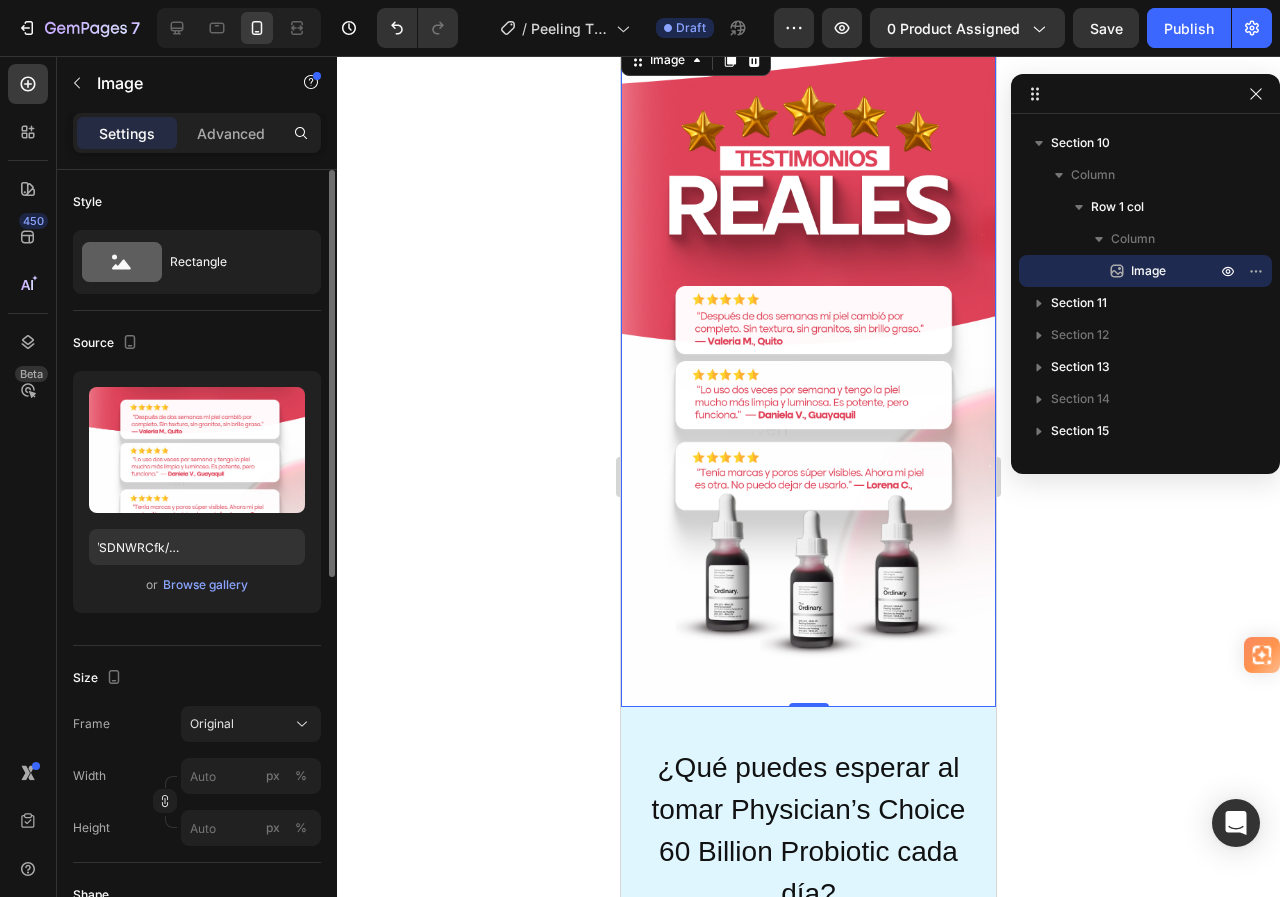 scroll, scrollTop: 0, scrollLeft: 0, axis: both 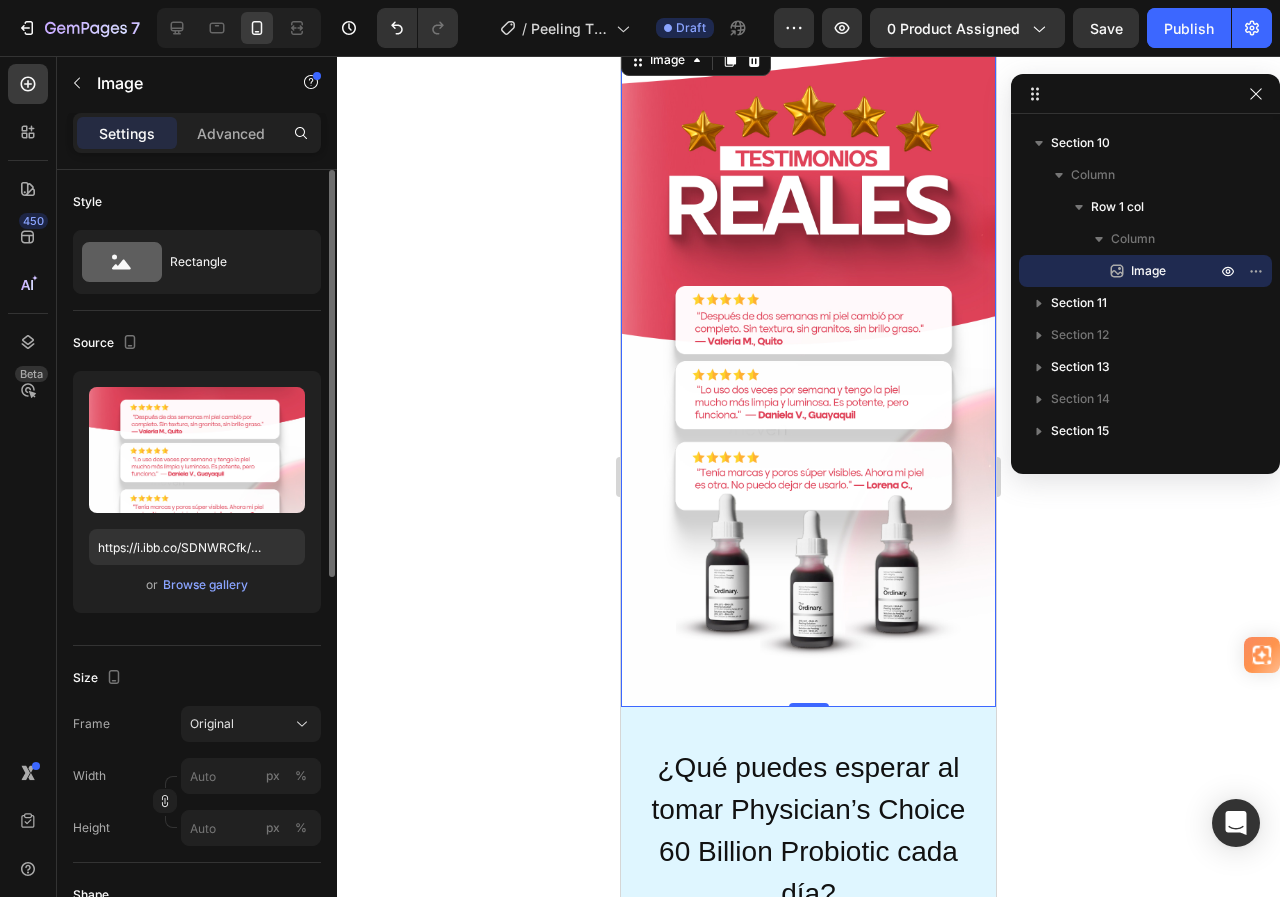 click on "Source" at bounding box center (197, 343) 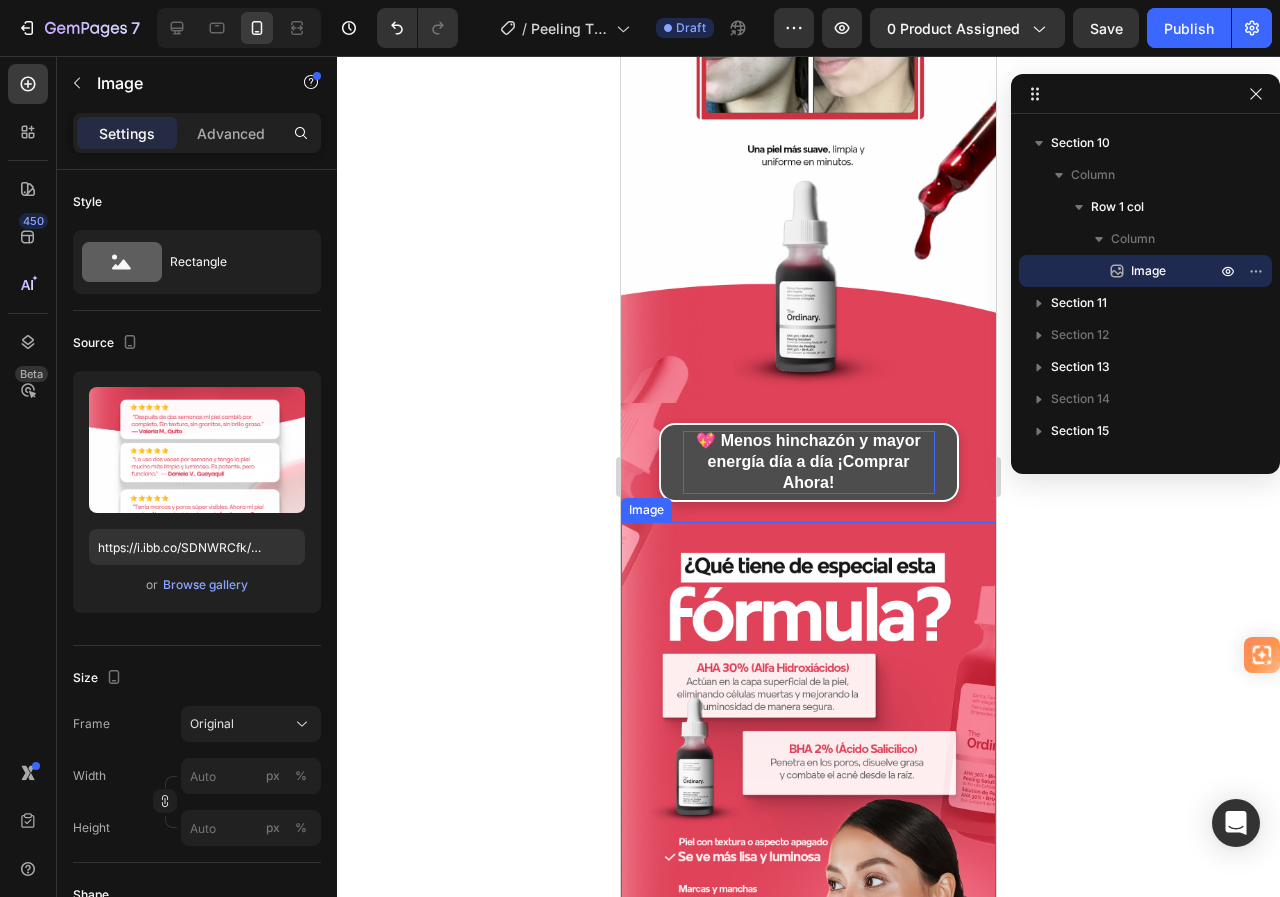 scroll, scrollTop: 1600, scrollLeft: 0, axis: vertical 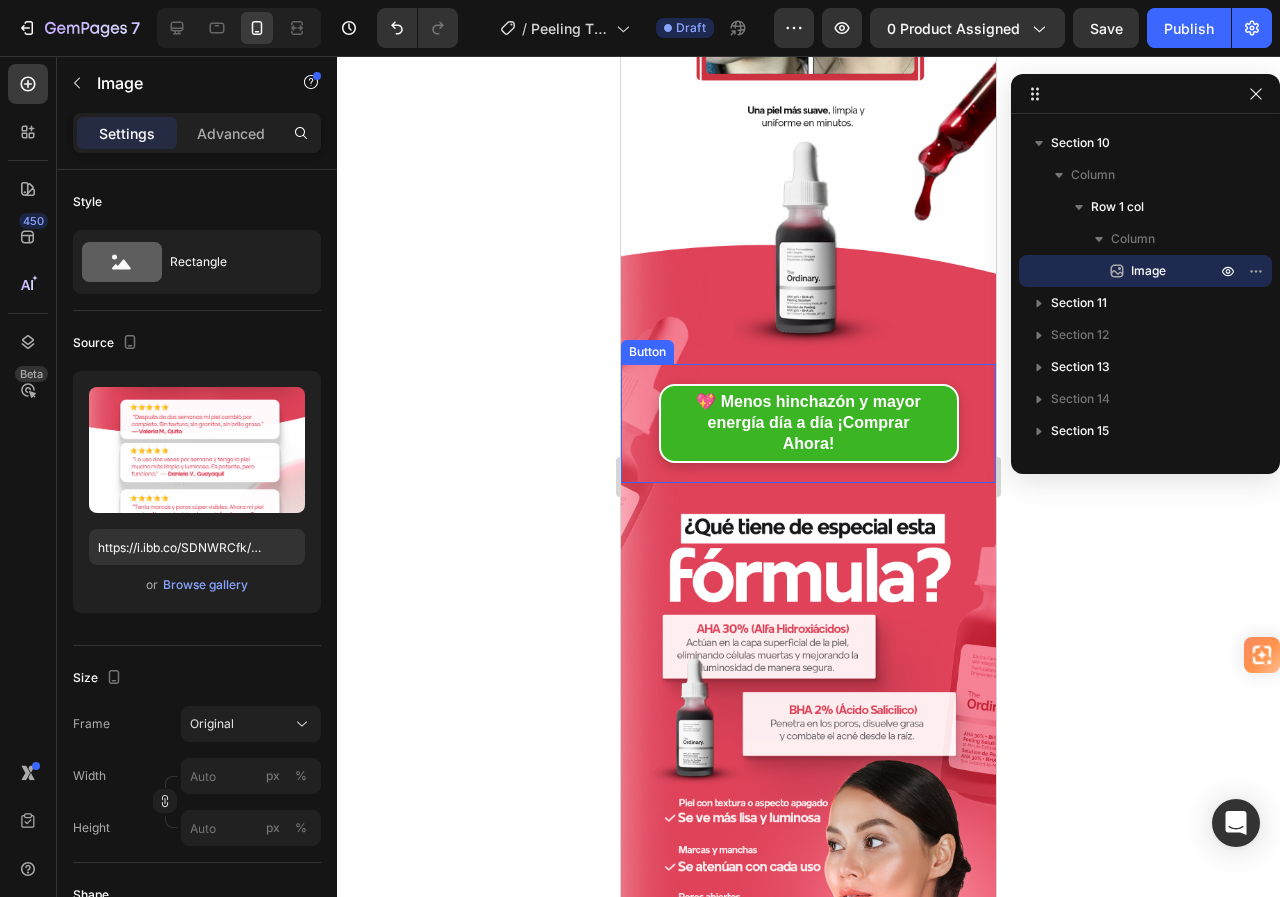 click on "💖 Menos hinchazón y mayor energía día a día ¡Comprar Ahora! Button" at bounding box center (808, 423) 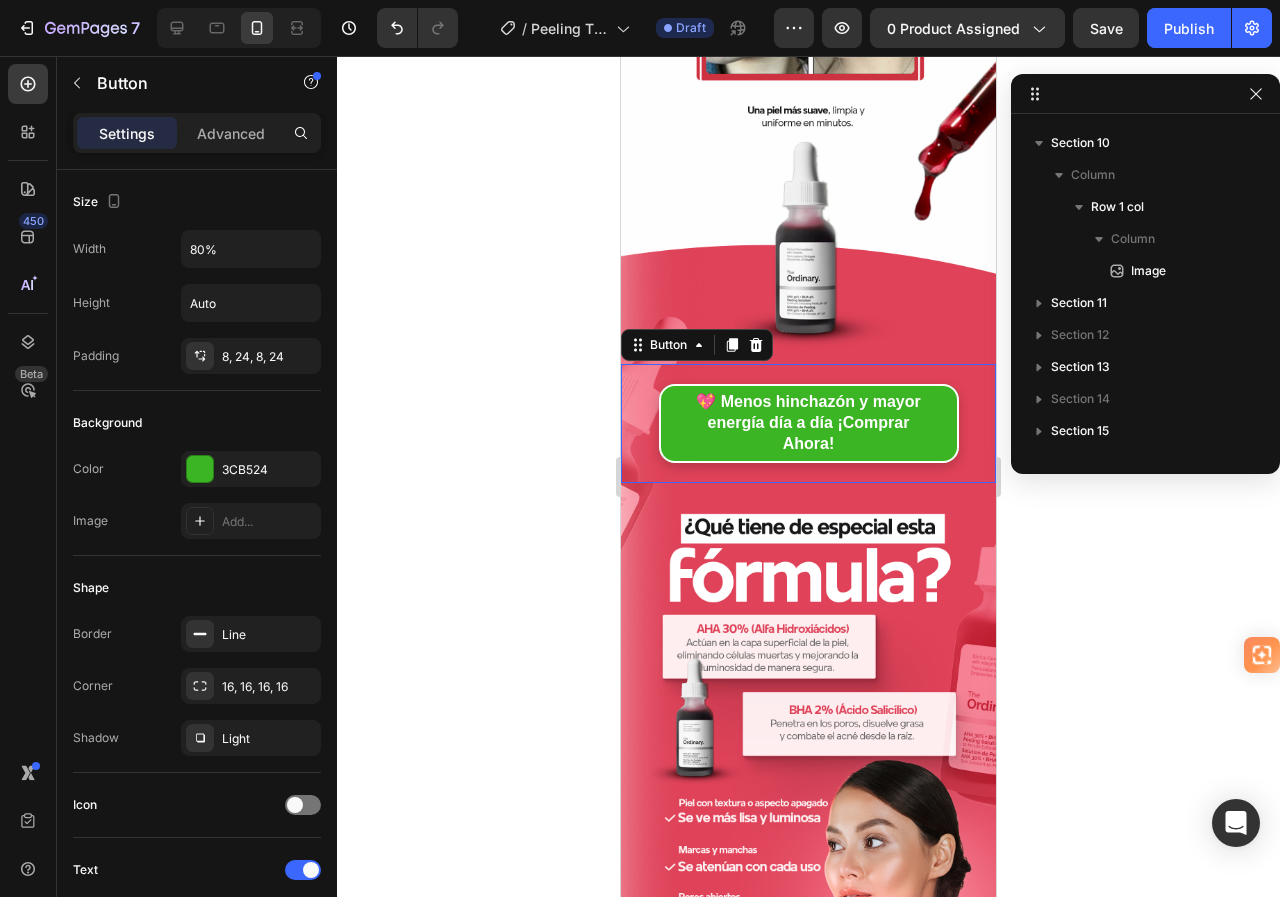scroll, scrollTop: 571, scrollLeft: 0, axis: vertical 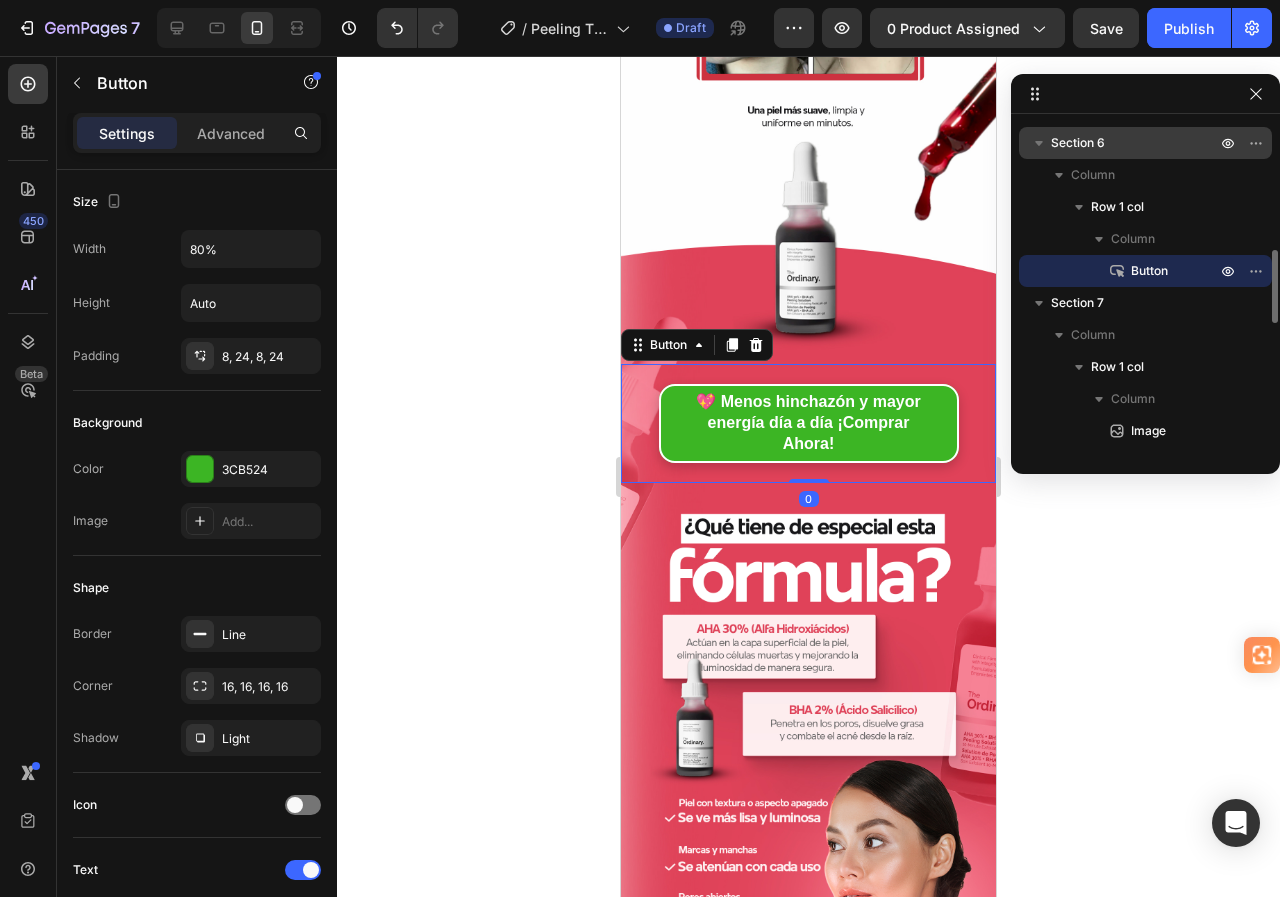 click on "Section 6" at bounding box center [1078, 143] 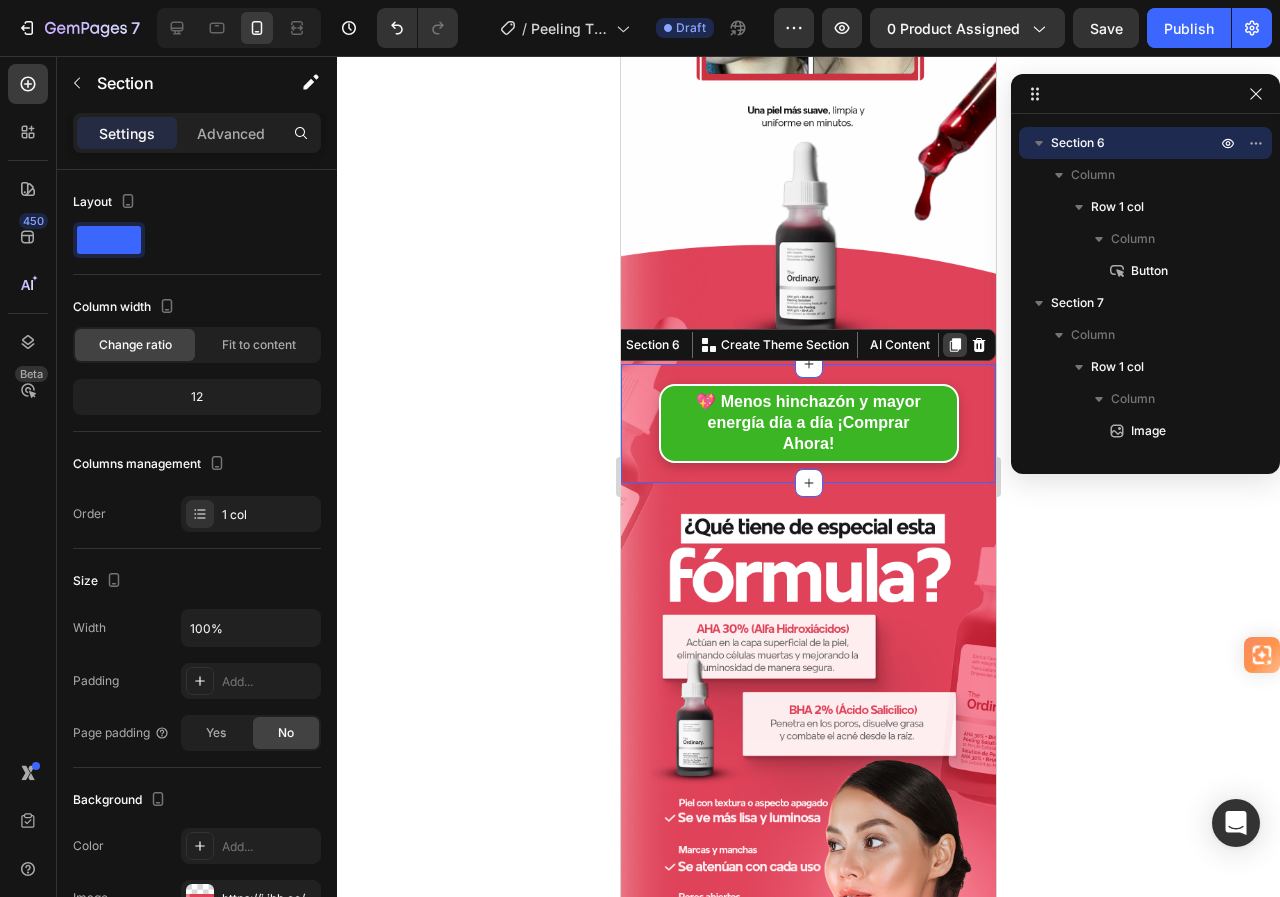 click 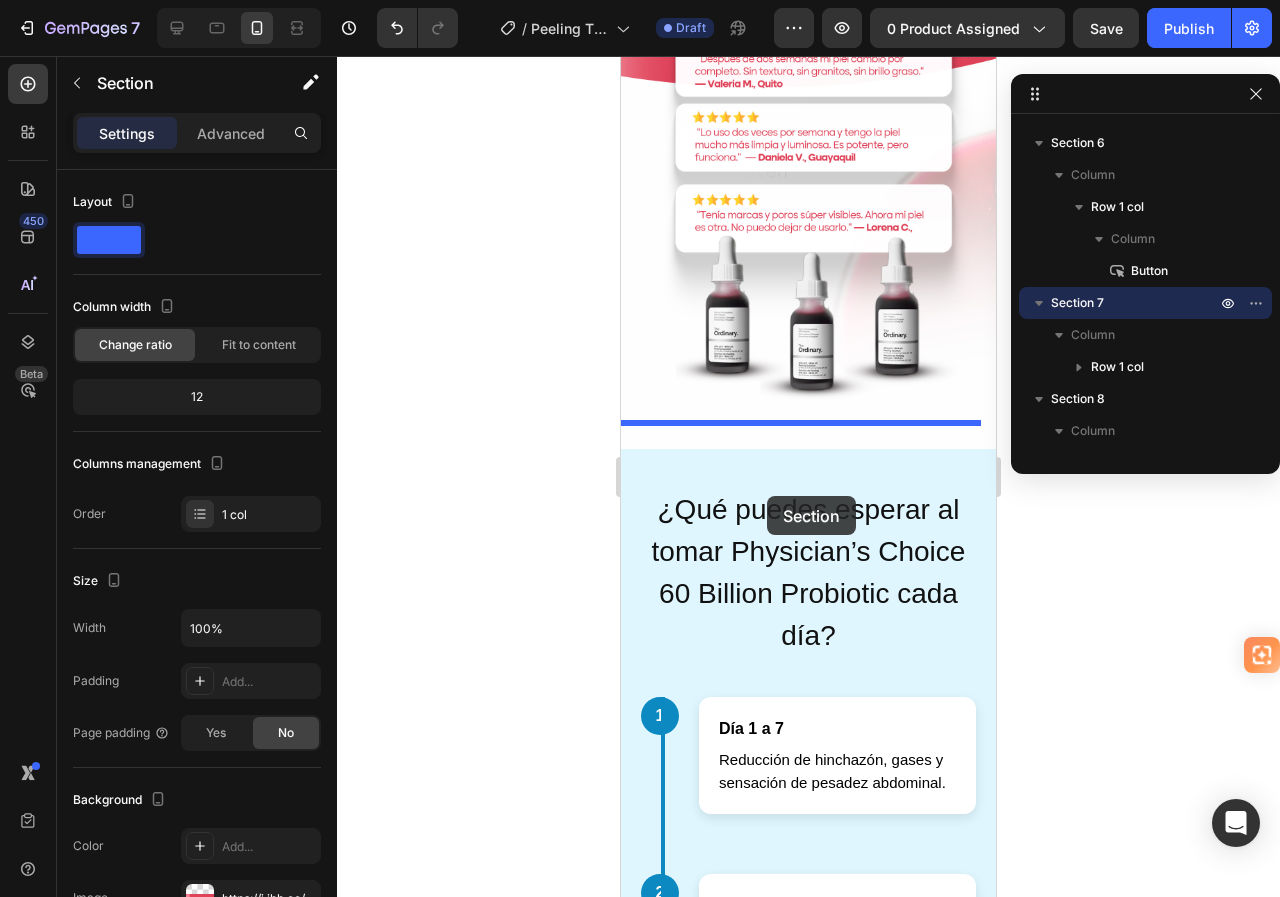 scroll, scrollTop: 3700, scrollLeft: 0, axis: vertical 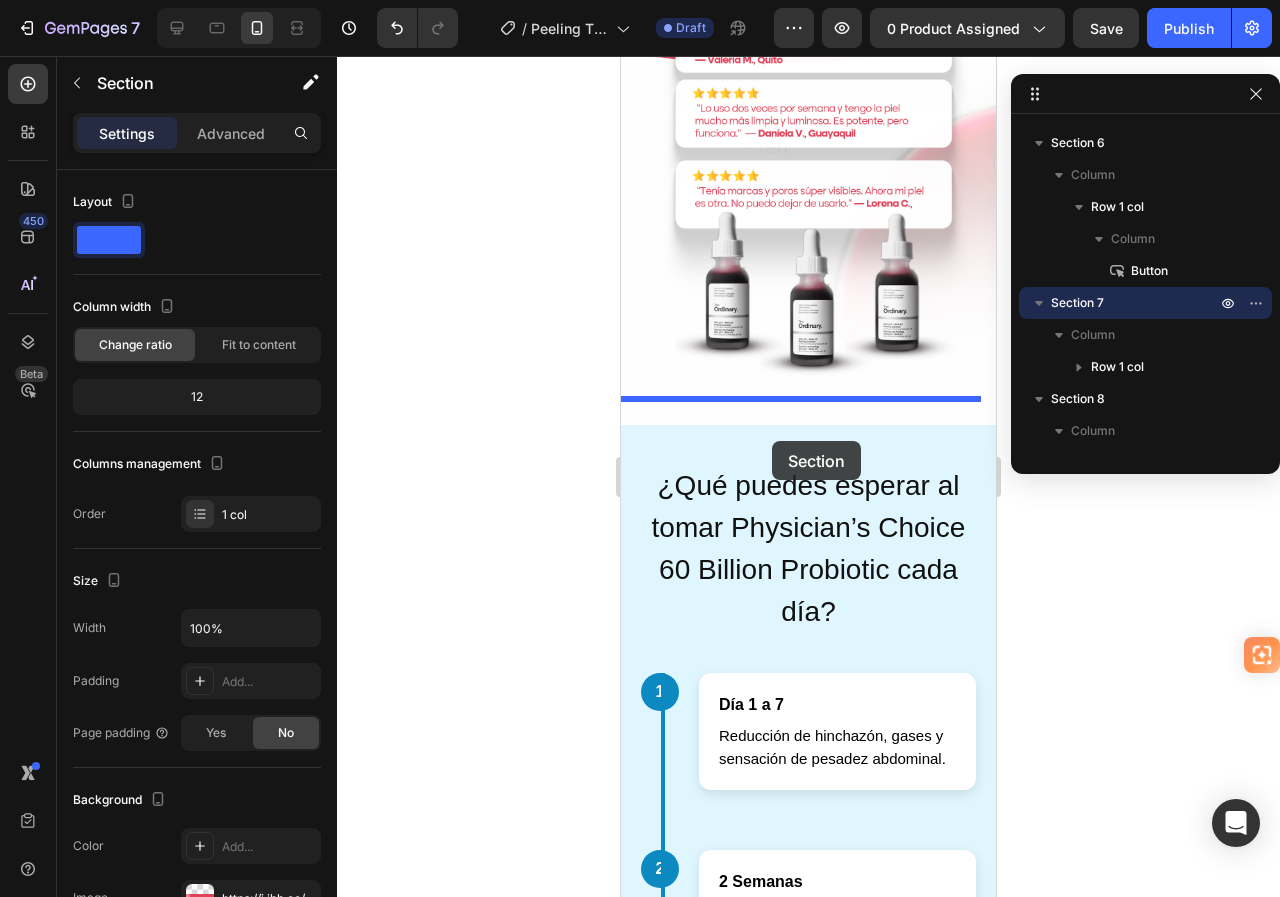 drag, startPoint x: 657, startPoint y: 444, endPoint x: 772, endPoint y: 441, distance: 115.03912 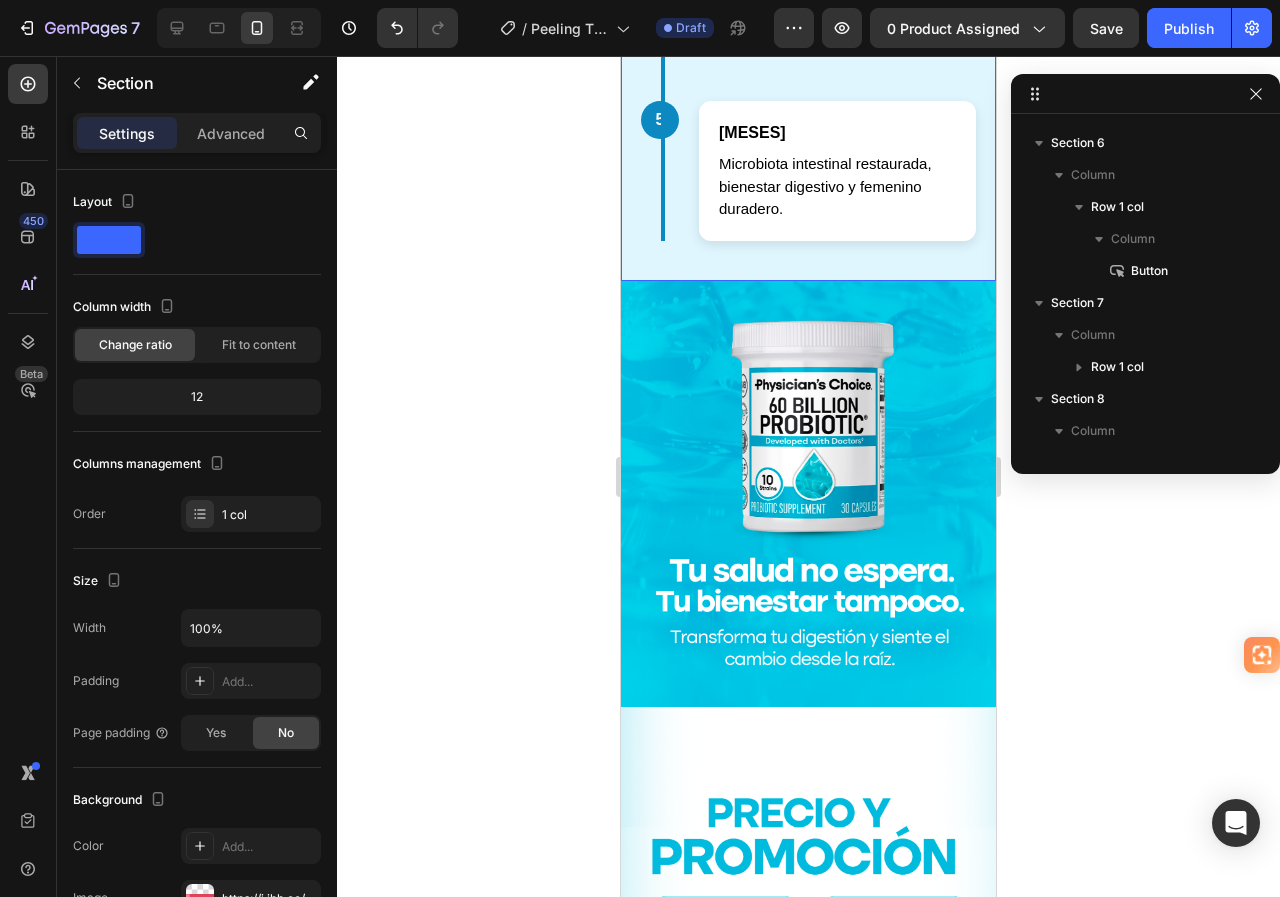 scroll, scrollTop: 5181, scrollLeft: 0, axis: vertical 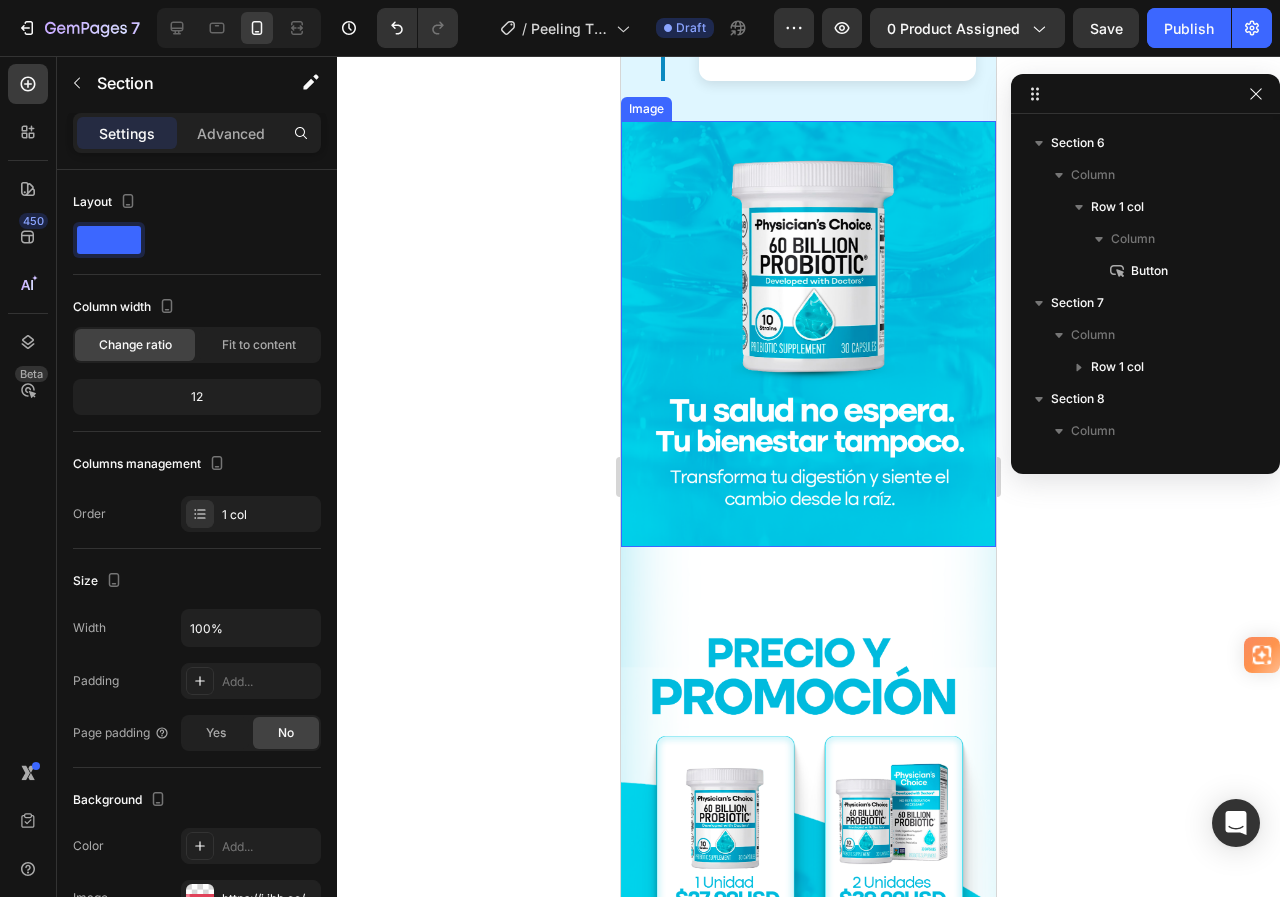 click at bounding box center [808, 334] 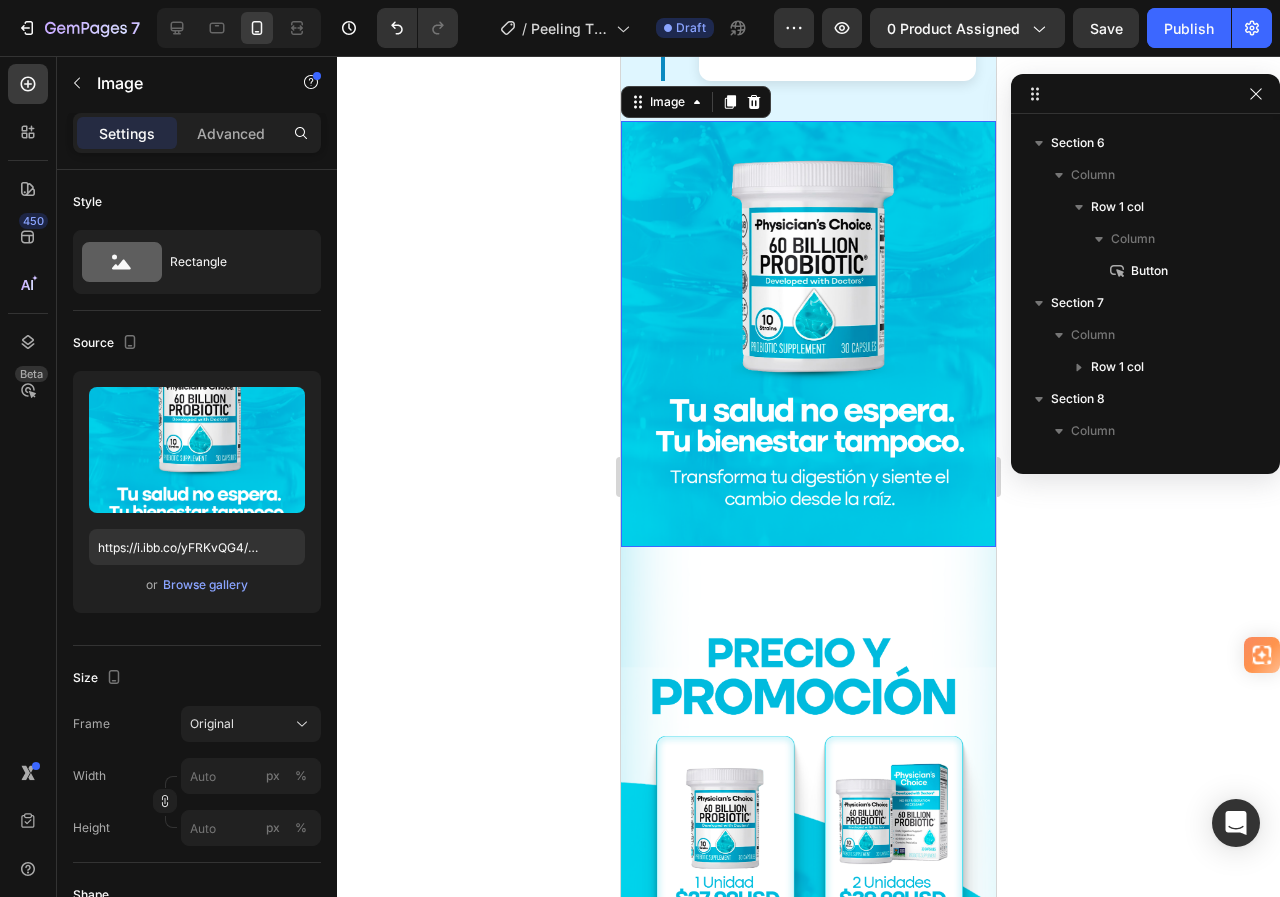 scroll, scrollTop: 1174, scrollLeft: 0, axis: vertical 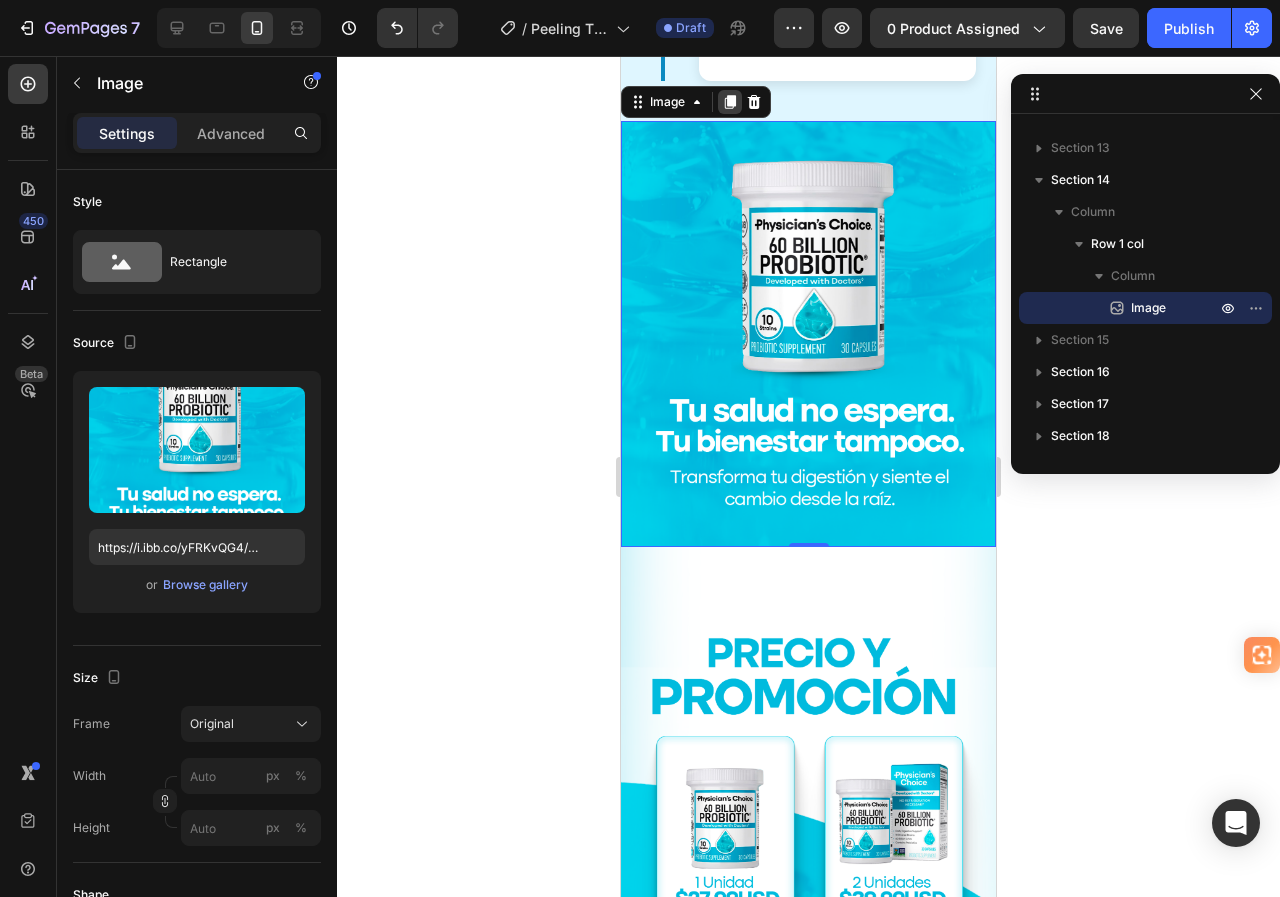 click 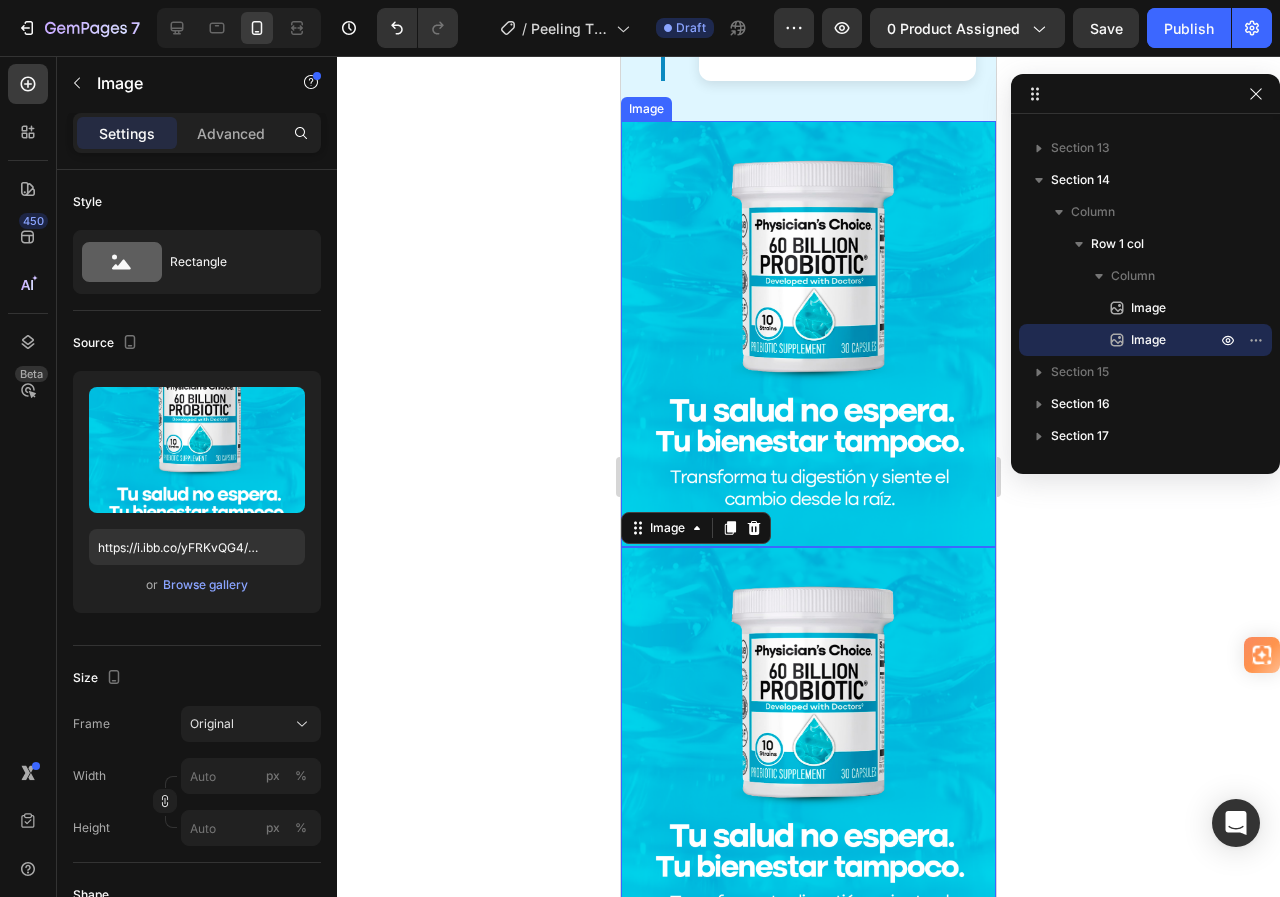 click at bounding box center (808, 334) 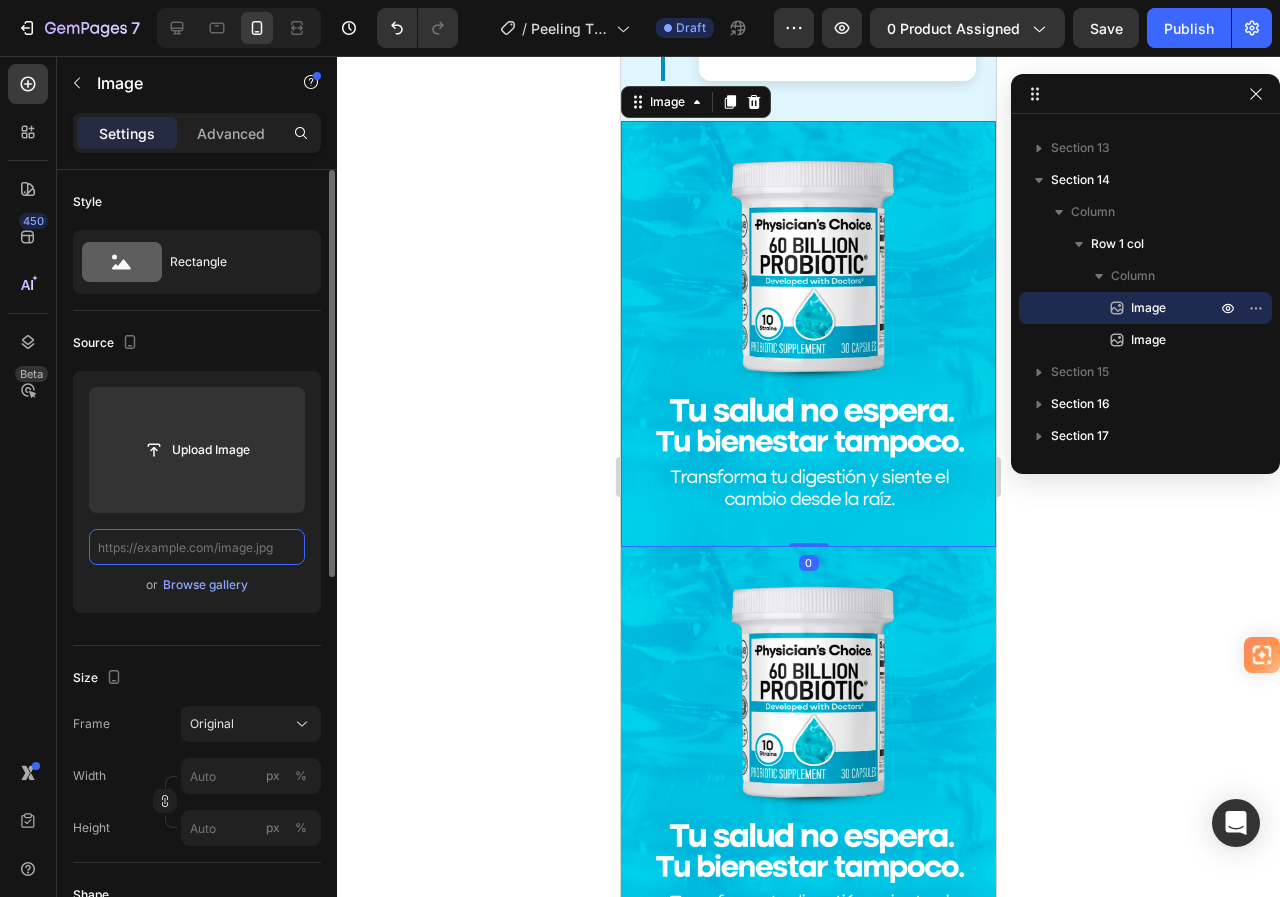 scroll, scrollTop: 0, scrollLeft: 0, axis: both 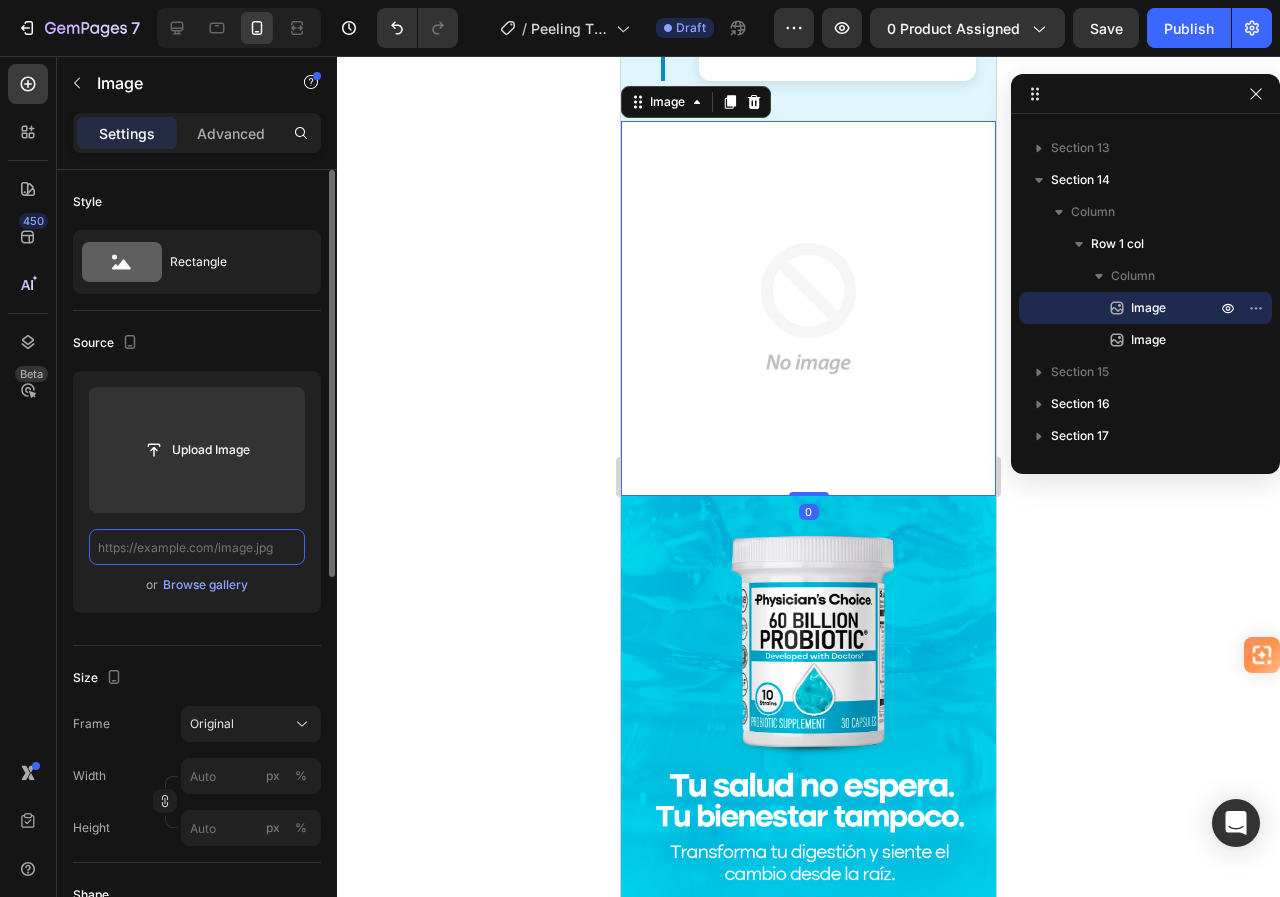 click at bounding box center (197, 547) 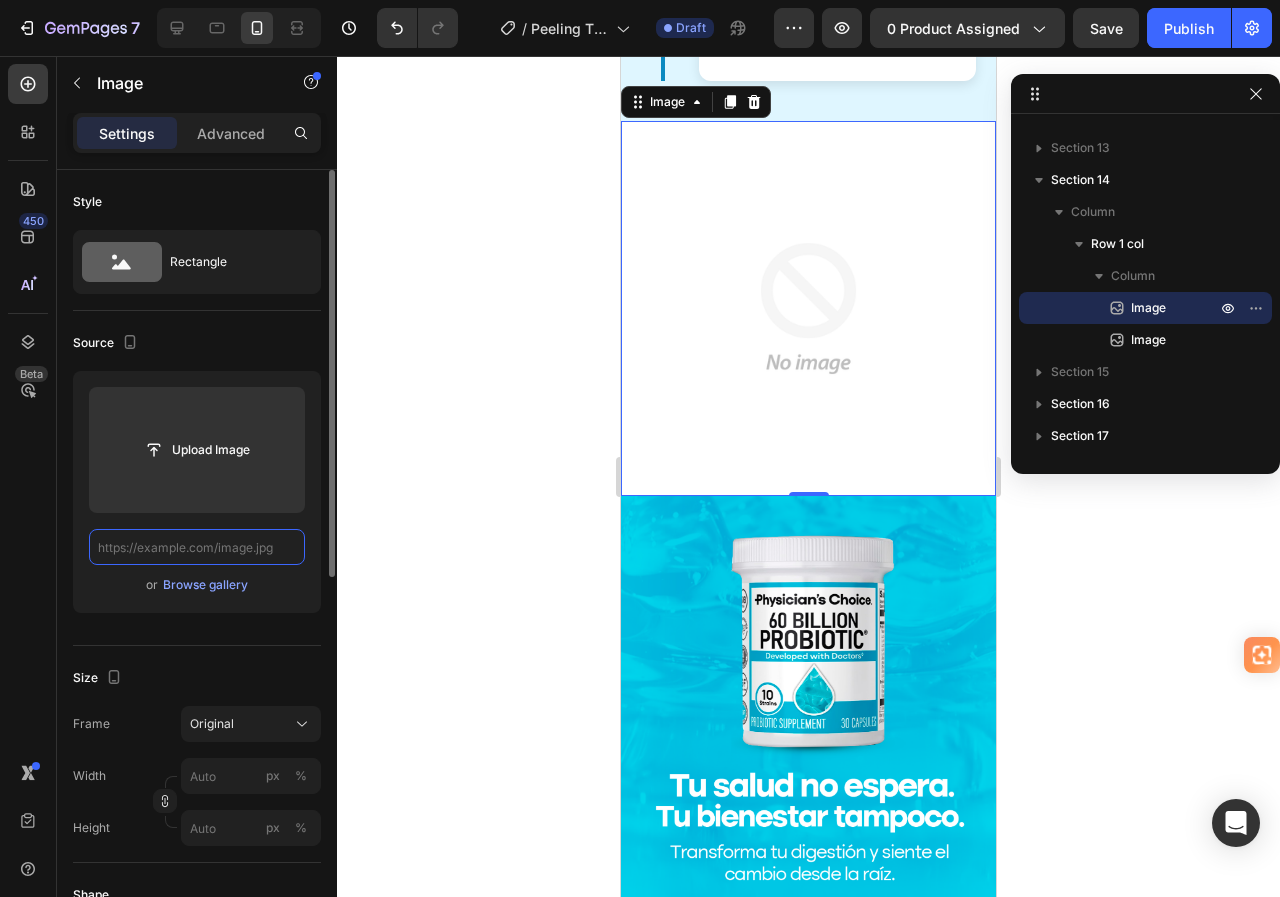 paste on "https://i.ibb.co/d47ksfZZ/LANDING-09.jpg" 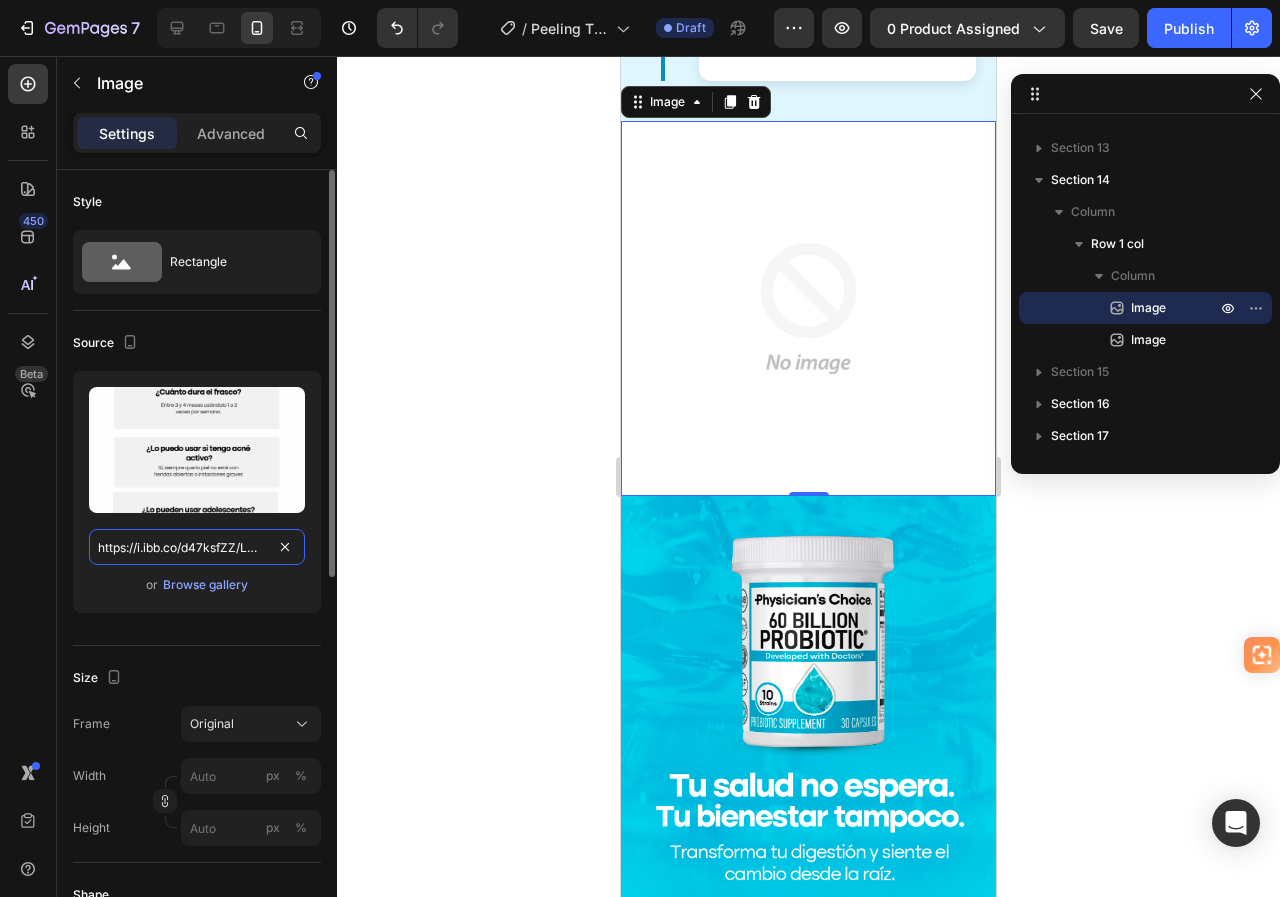 scroll, scrollTop: 0, scrollLeft: 74, axis: horizontal 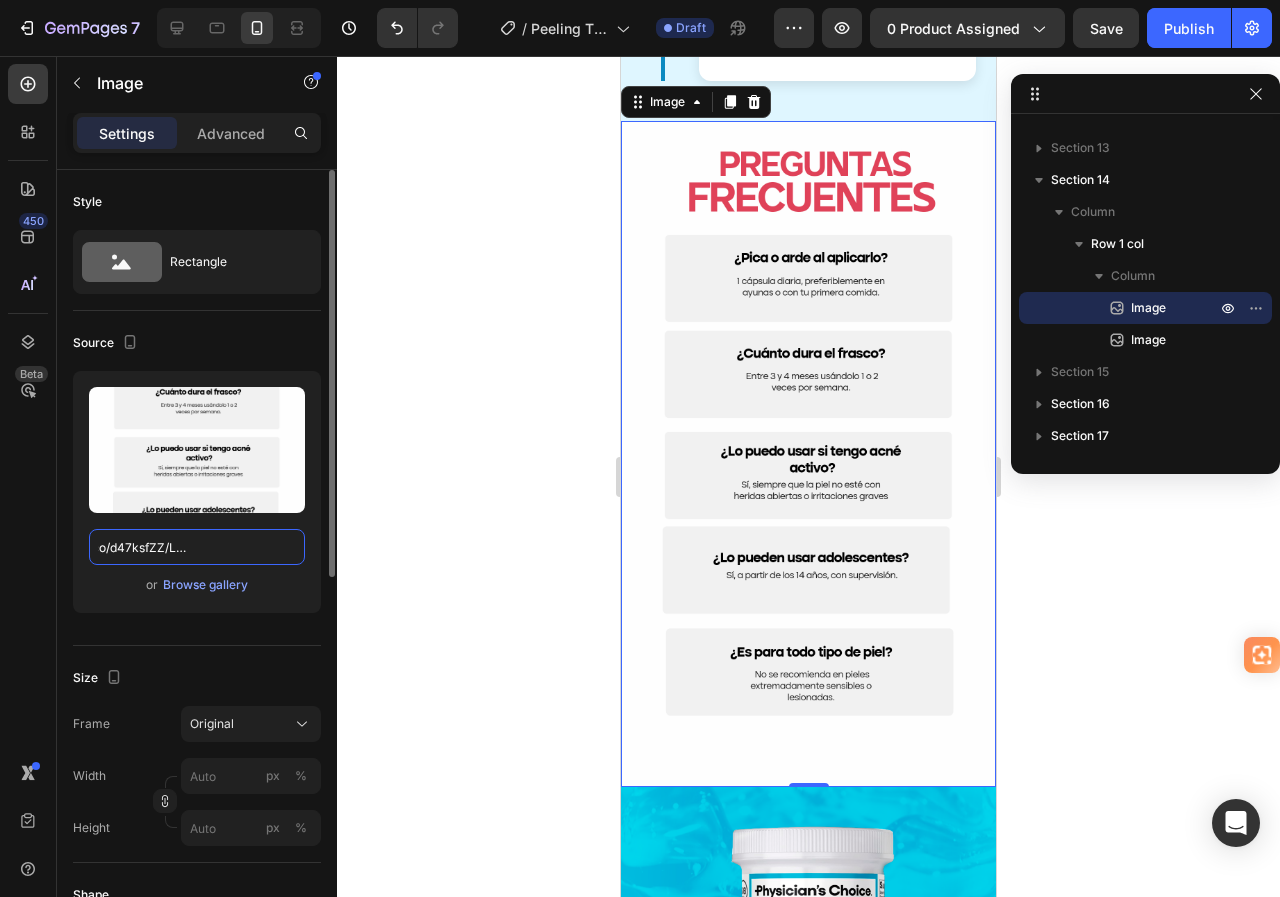 type on "https://i.ibb.co/d47ksfZZ/LANDING-09.jpg" 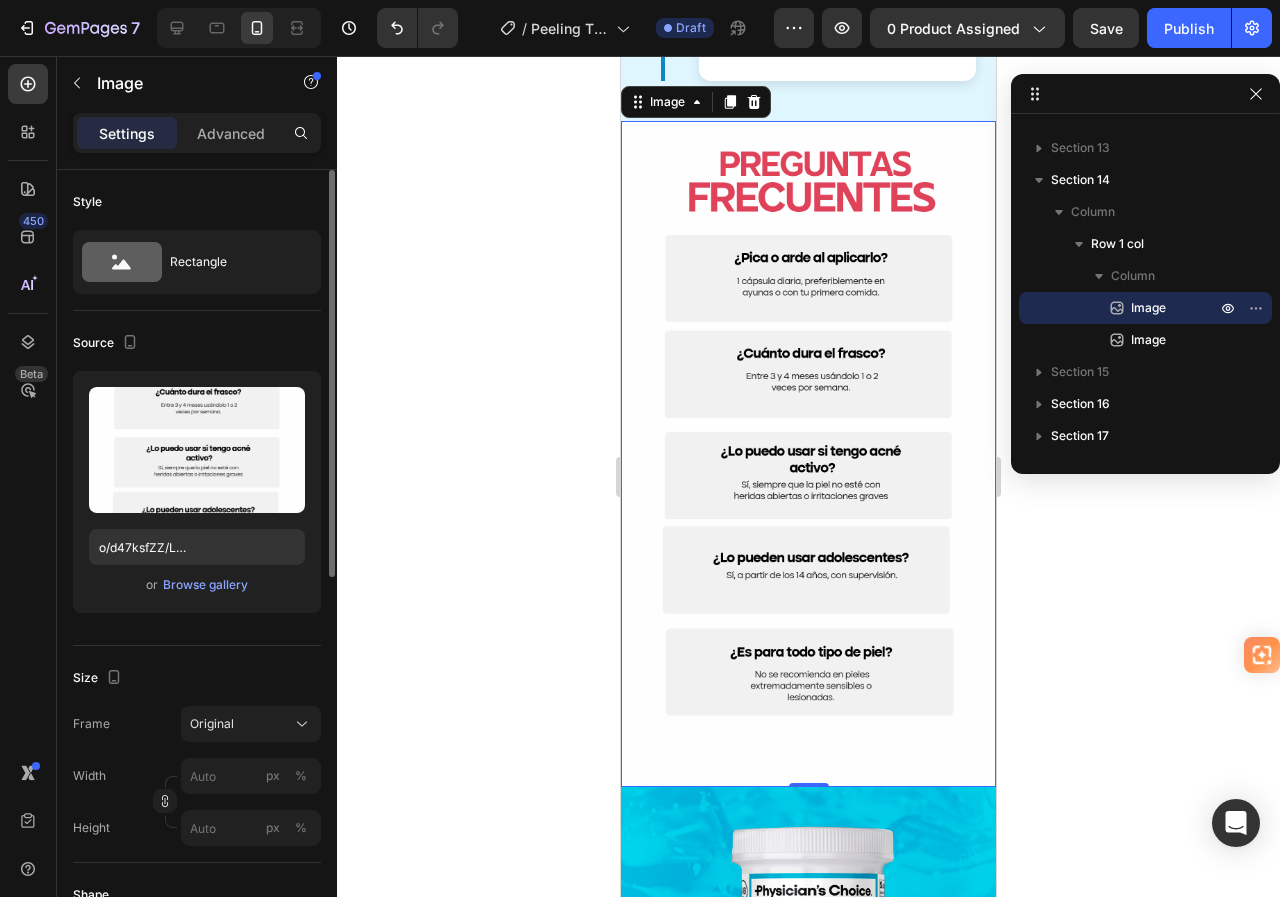 click on "Source" at bounding box center (197, 343) 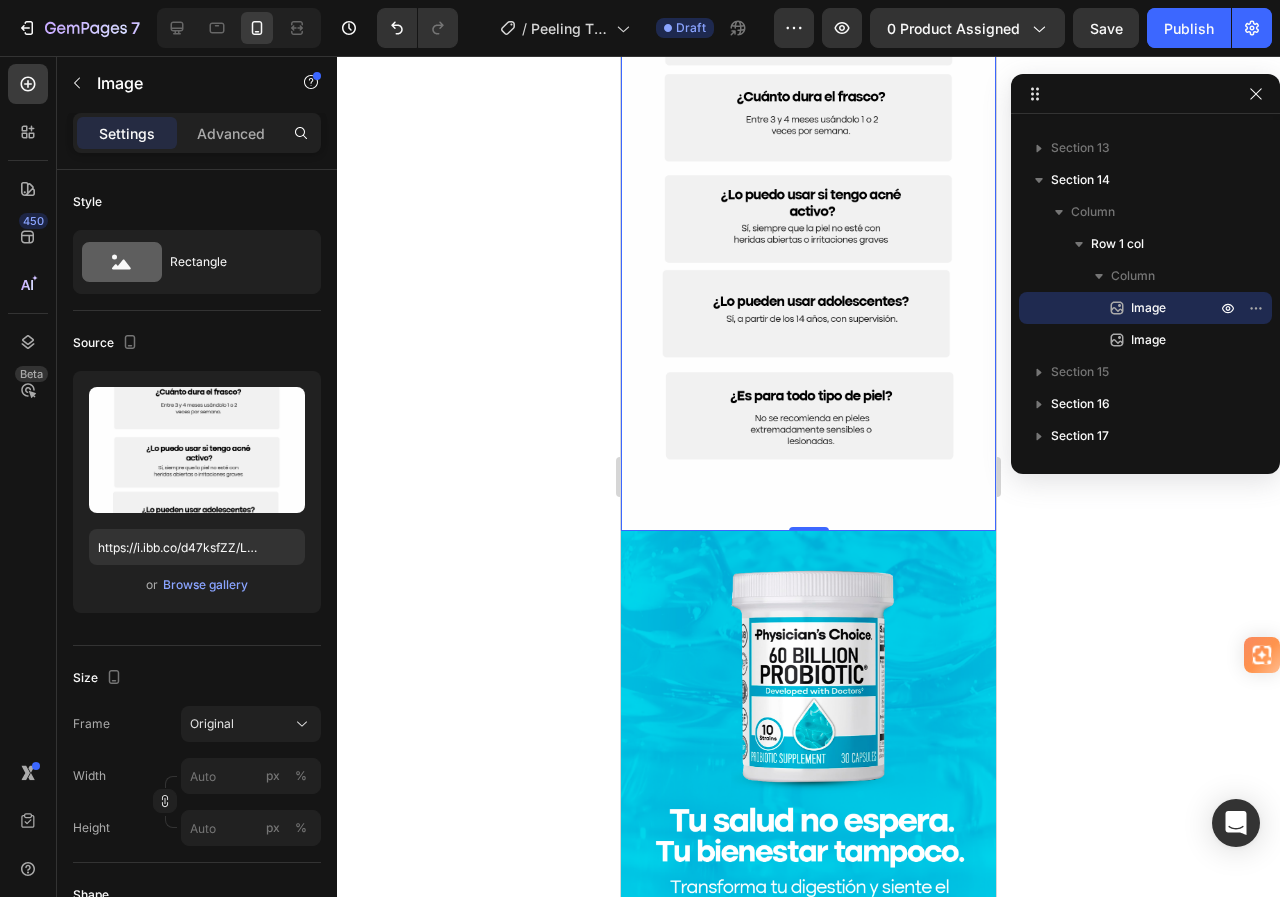 scroll, scrollTop: 5581, scrollLeft: 0, axis: vertical 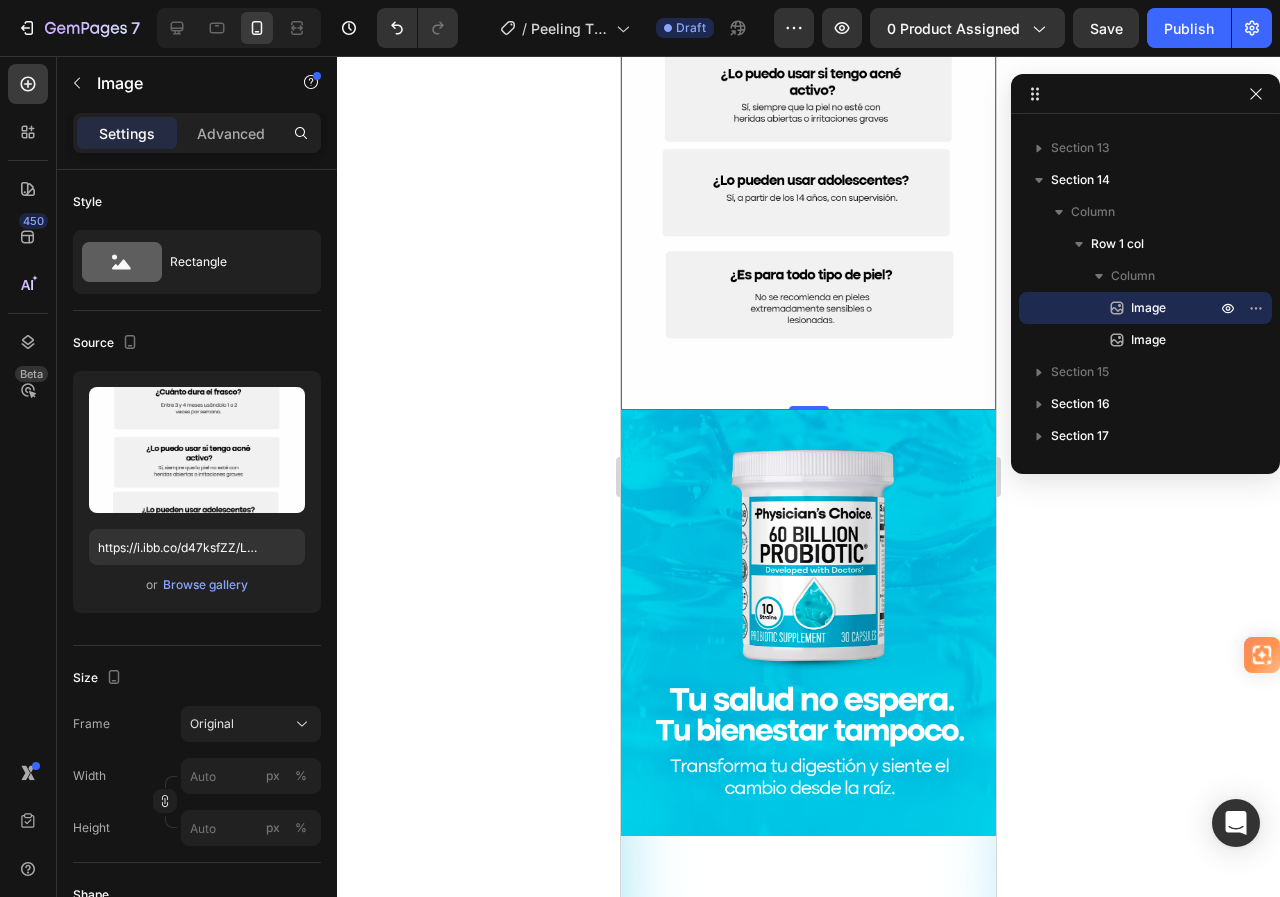 click at bounding box center (808, 623) 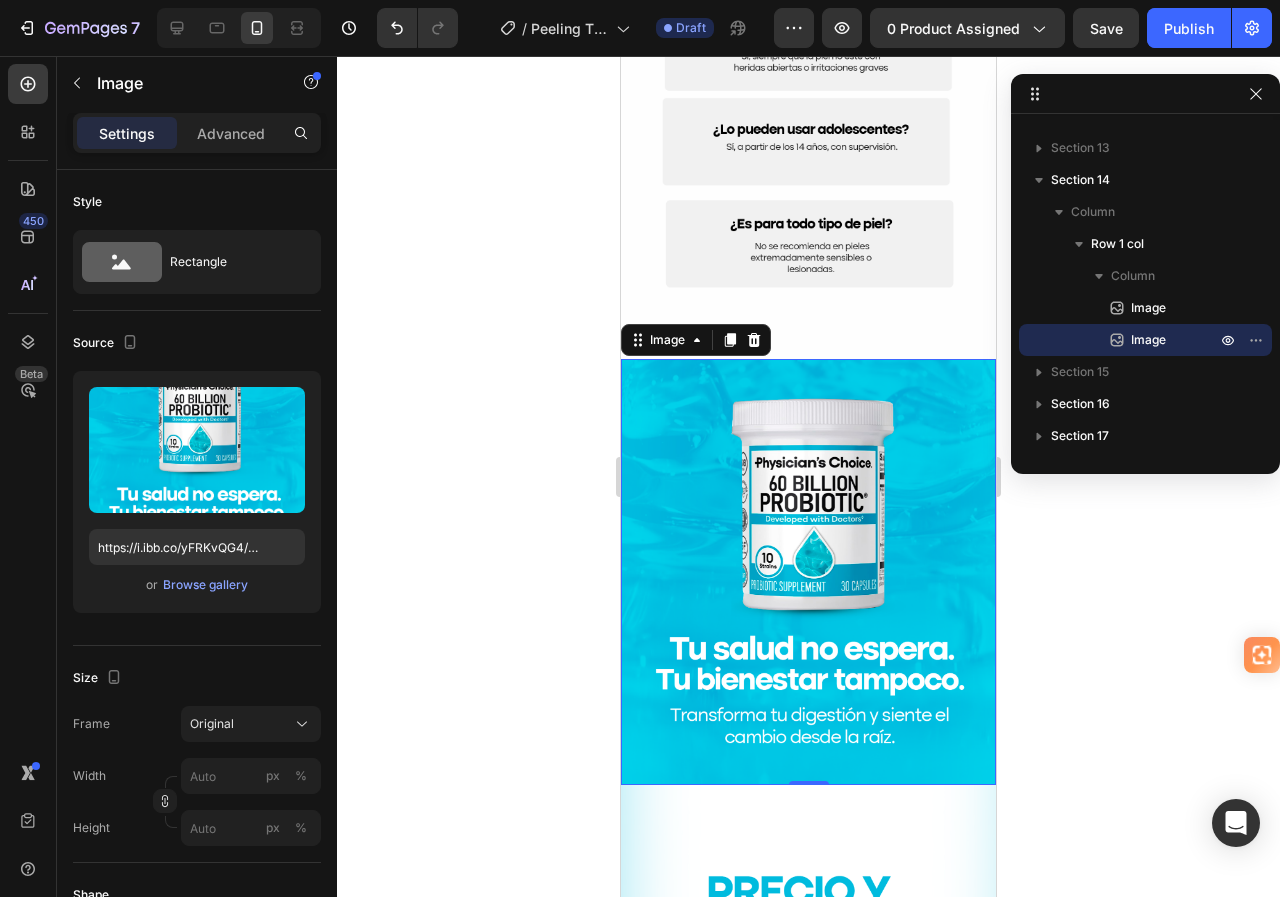 scroll, scrollTop: 5681, scrollLeft: 0, axis: vertical 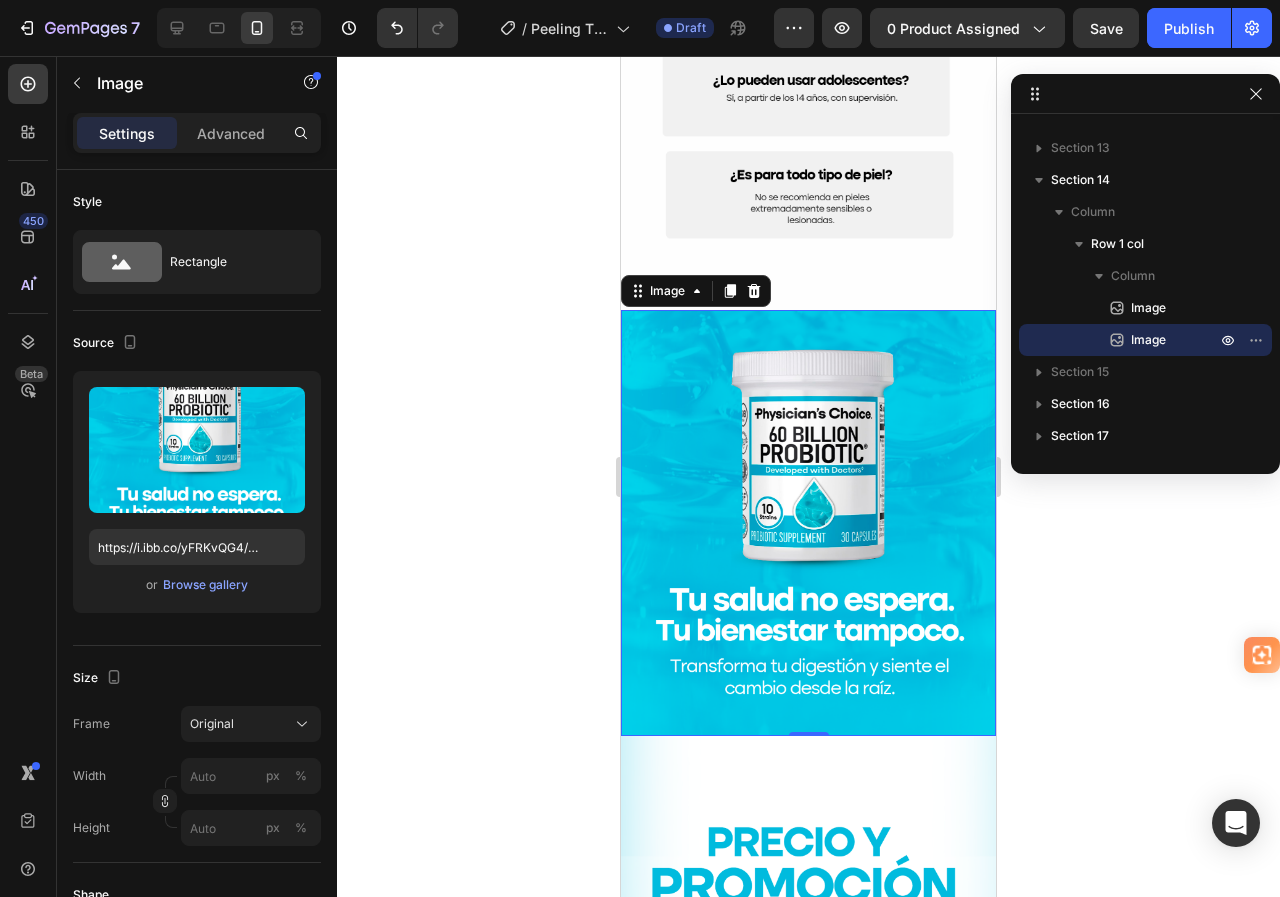 click at bounding box center [808, 523] 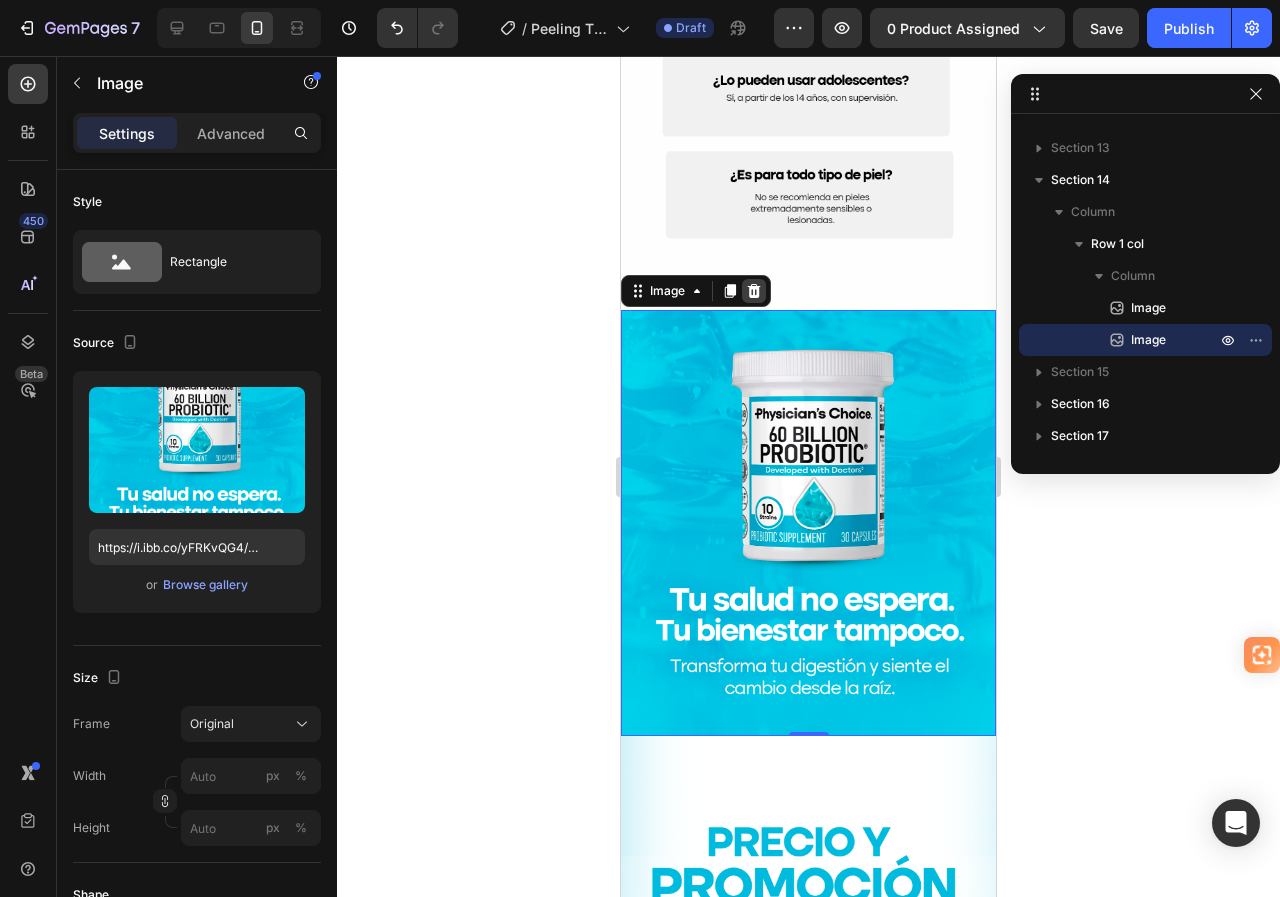 click 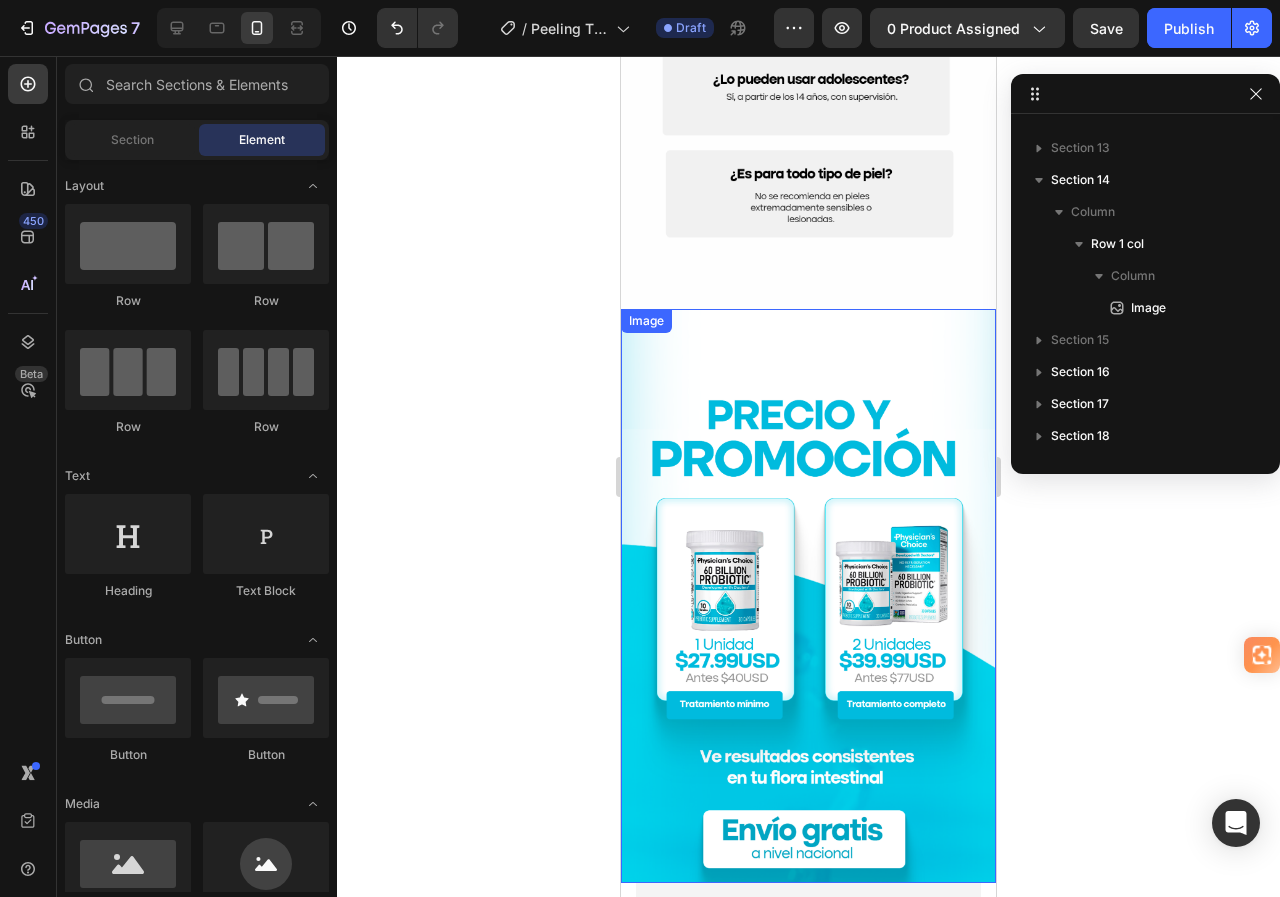 scroll, scrollTop: 5881, scrollLeft: 0, axis: vertical 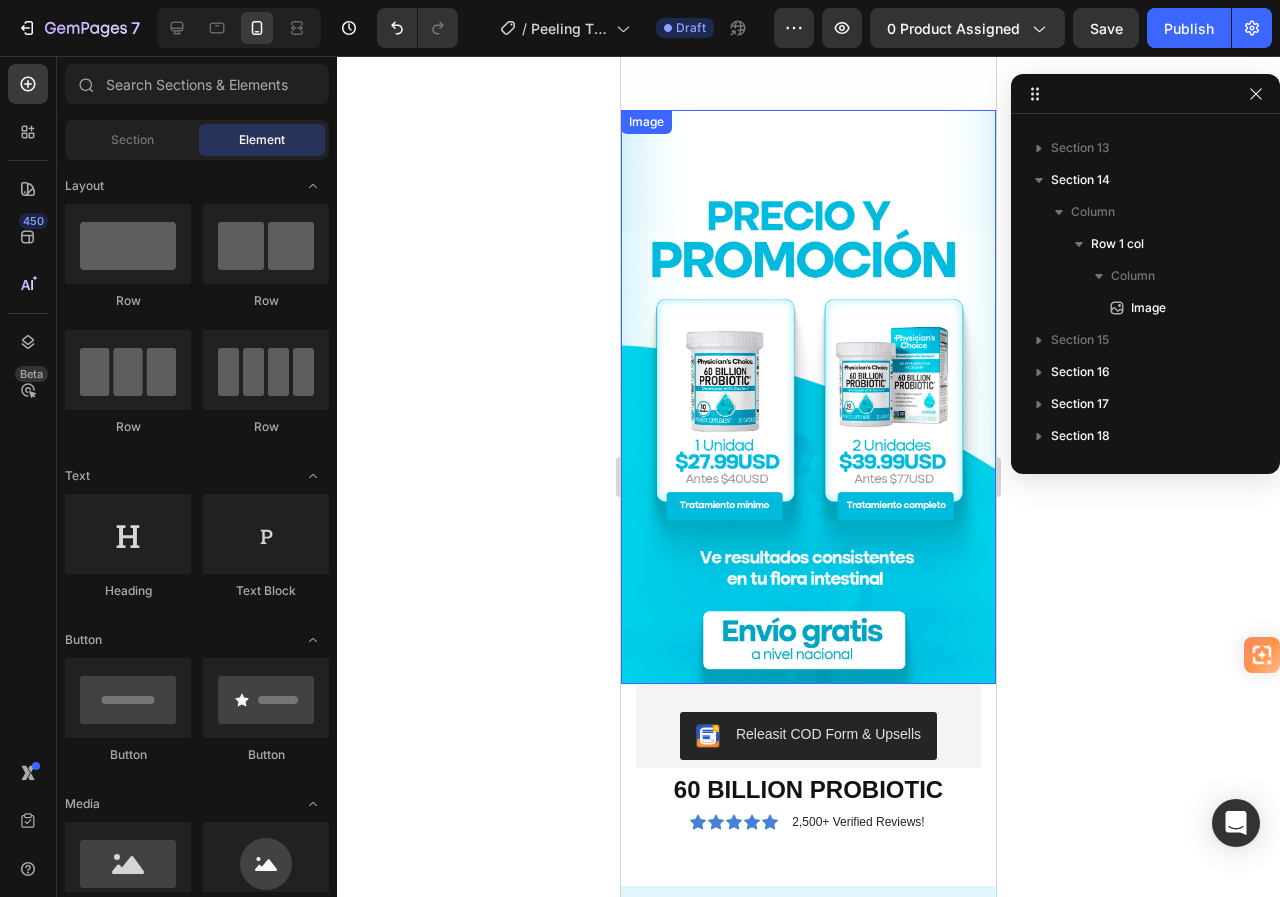 click at bounding box center (808, 397) 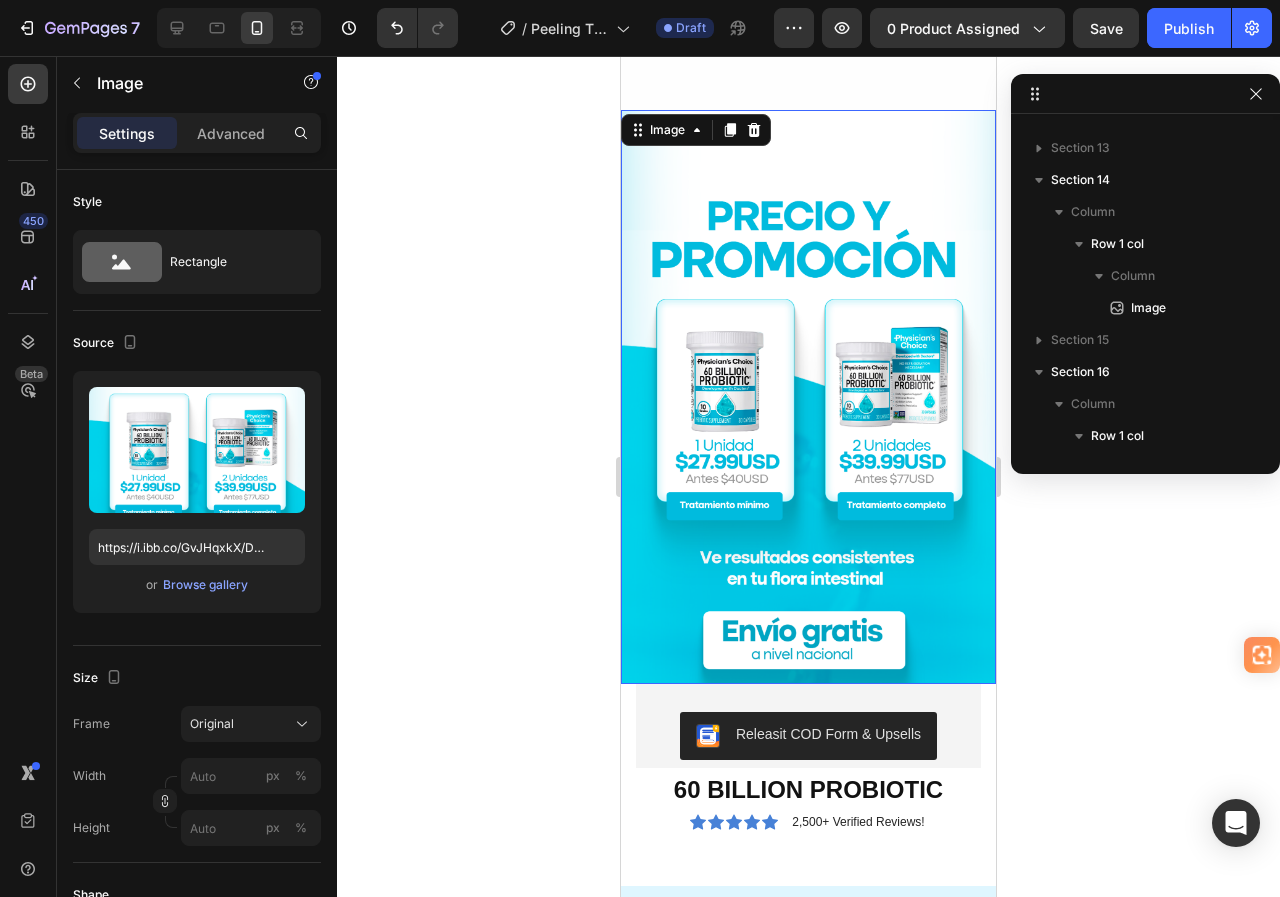 scroll, scrollTop: 1302, scrollLeft: 0, axis: vertical 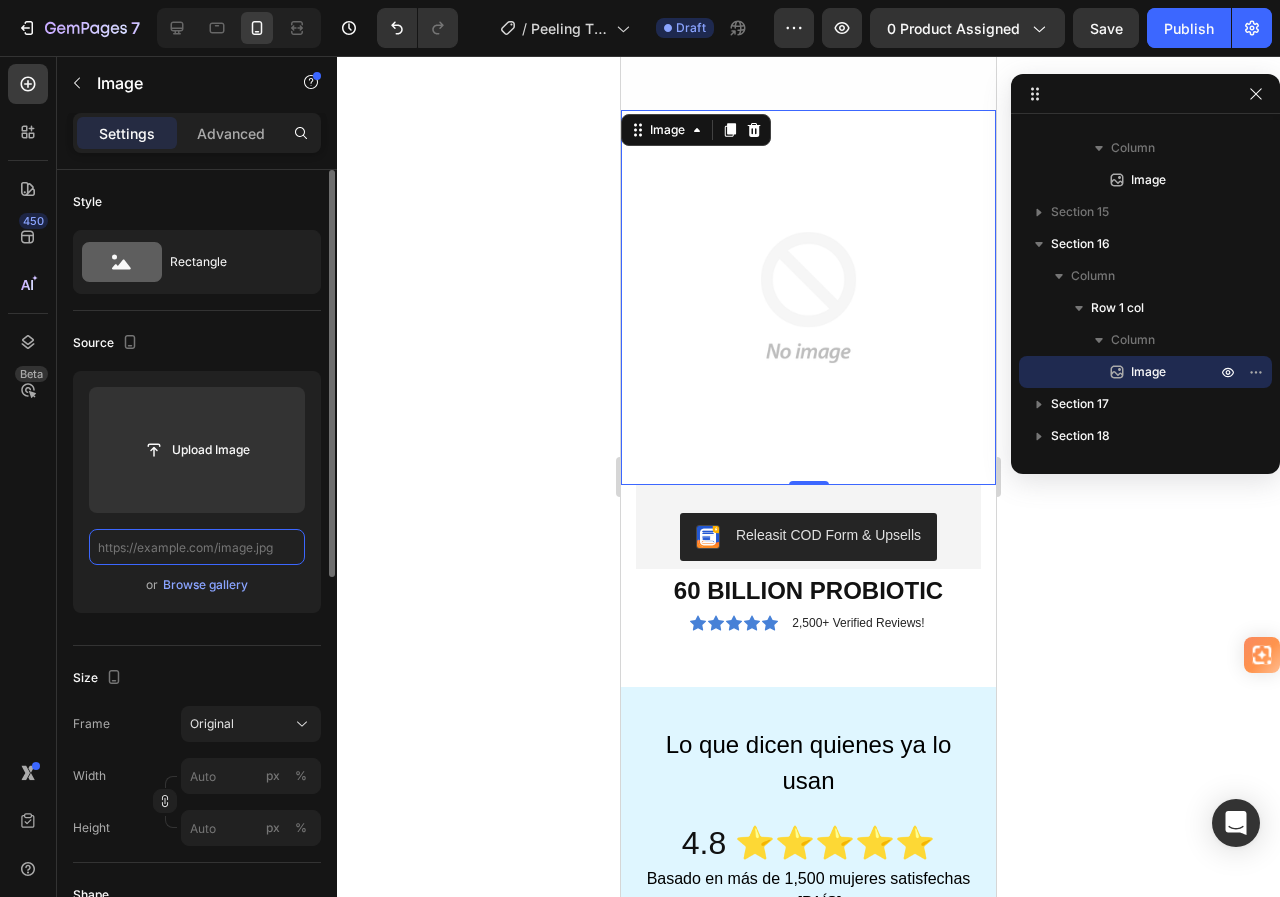 click at bounding box center (197, 547) 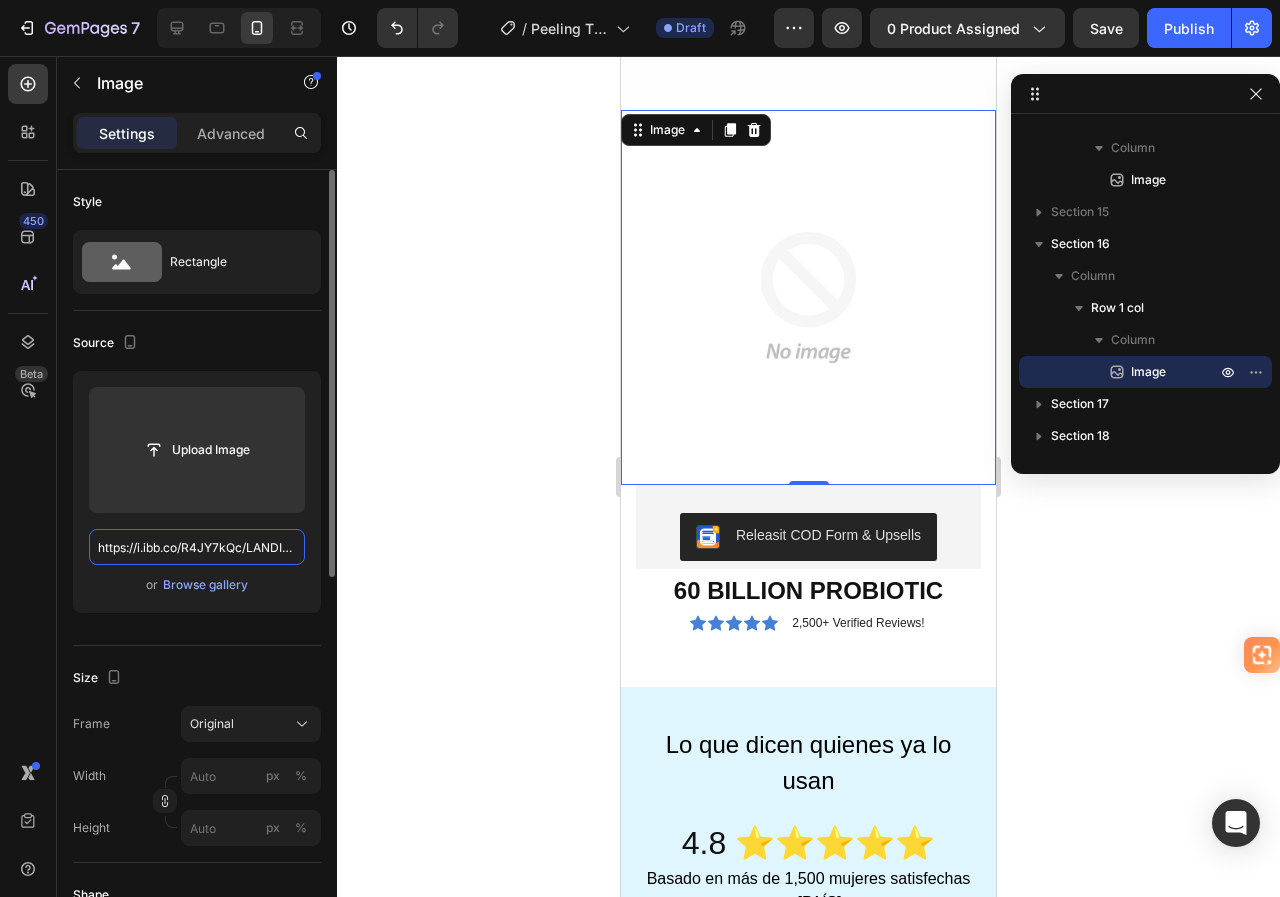 scroll, scrollTop: 0, scrollLeft: 77, axis: horizontal 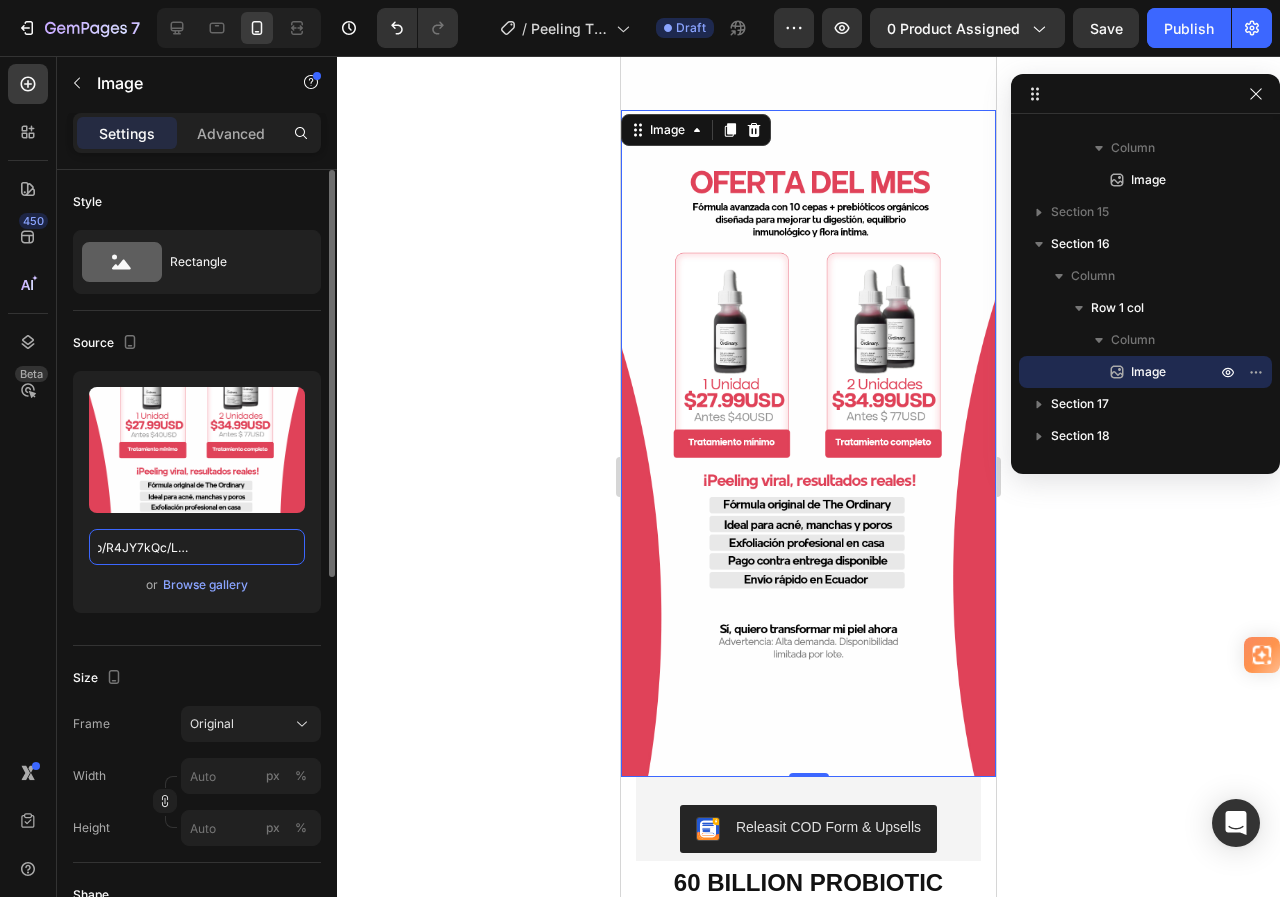 type on "https://i.ibb.co/R4JY7kQc/LANDING-10.jpg" 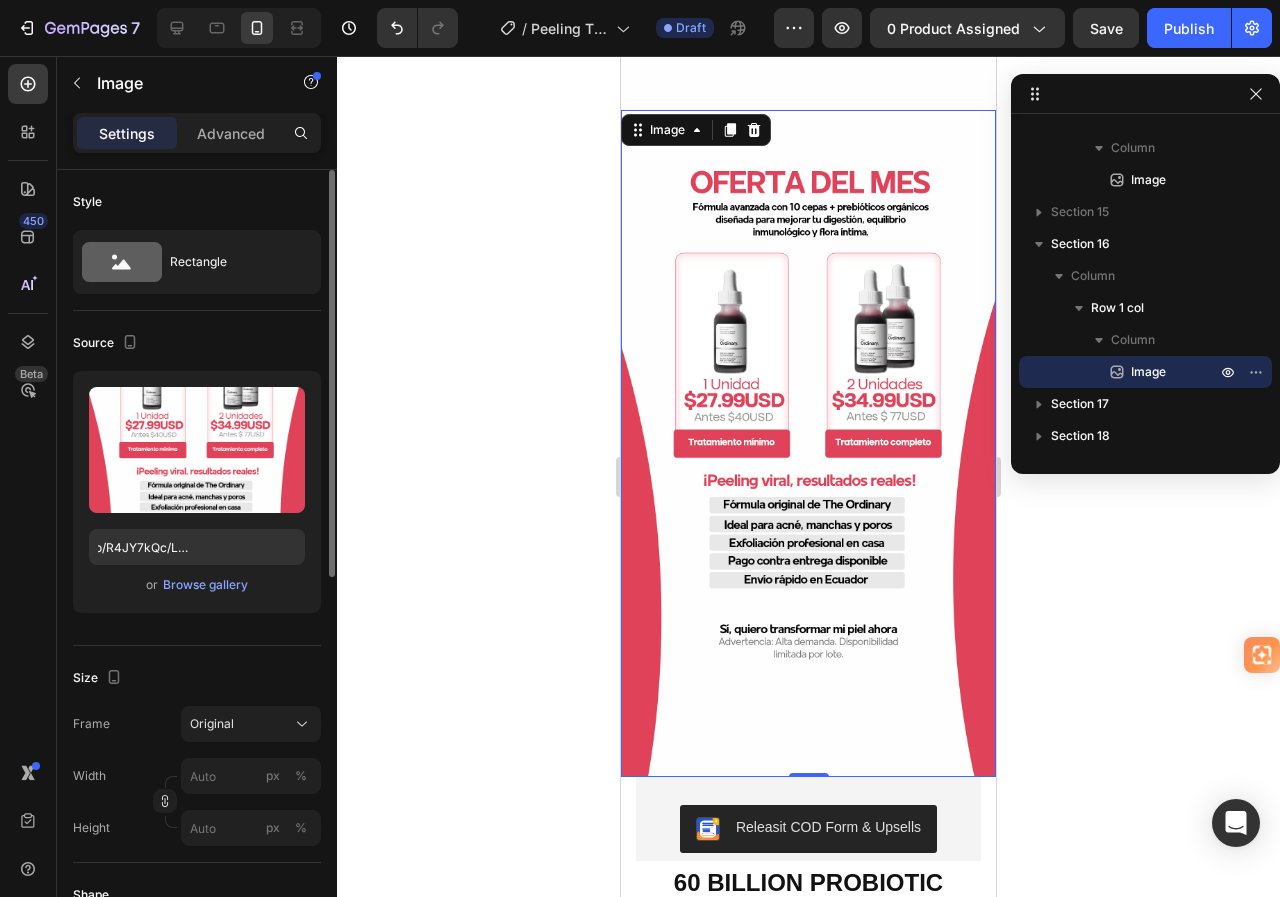 click on "Source" at bounding box center [197, 343] 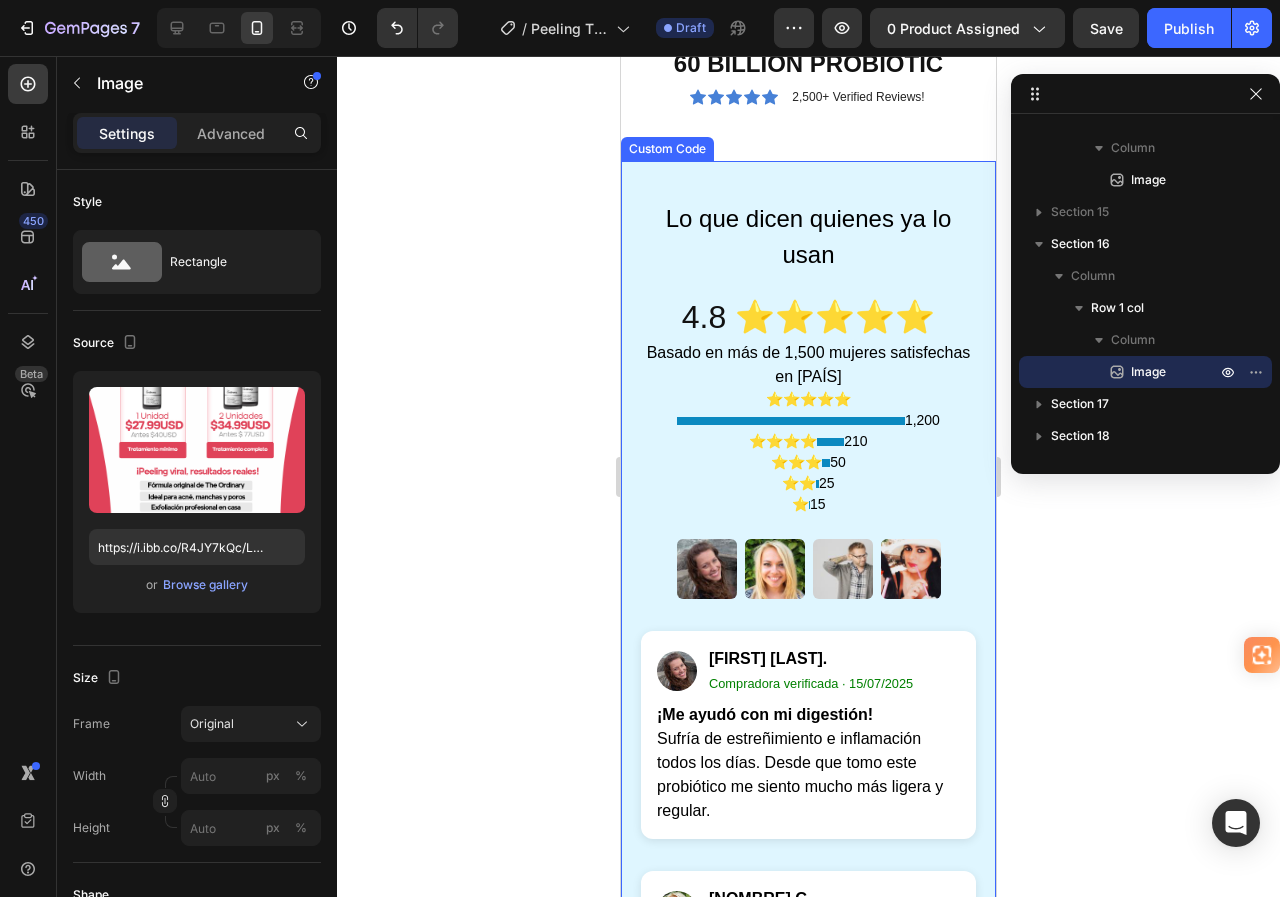 scroll, scrollTop: 6681, scrollLeft: 0, axis: vertical 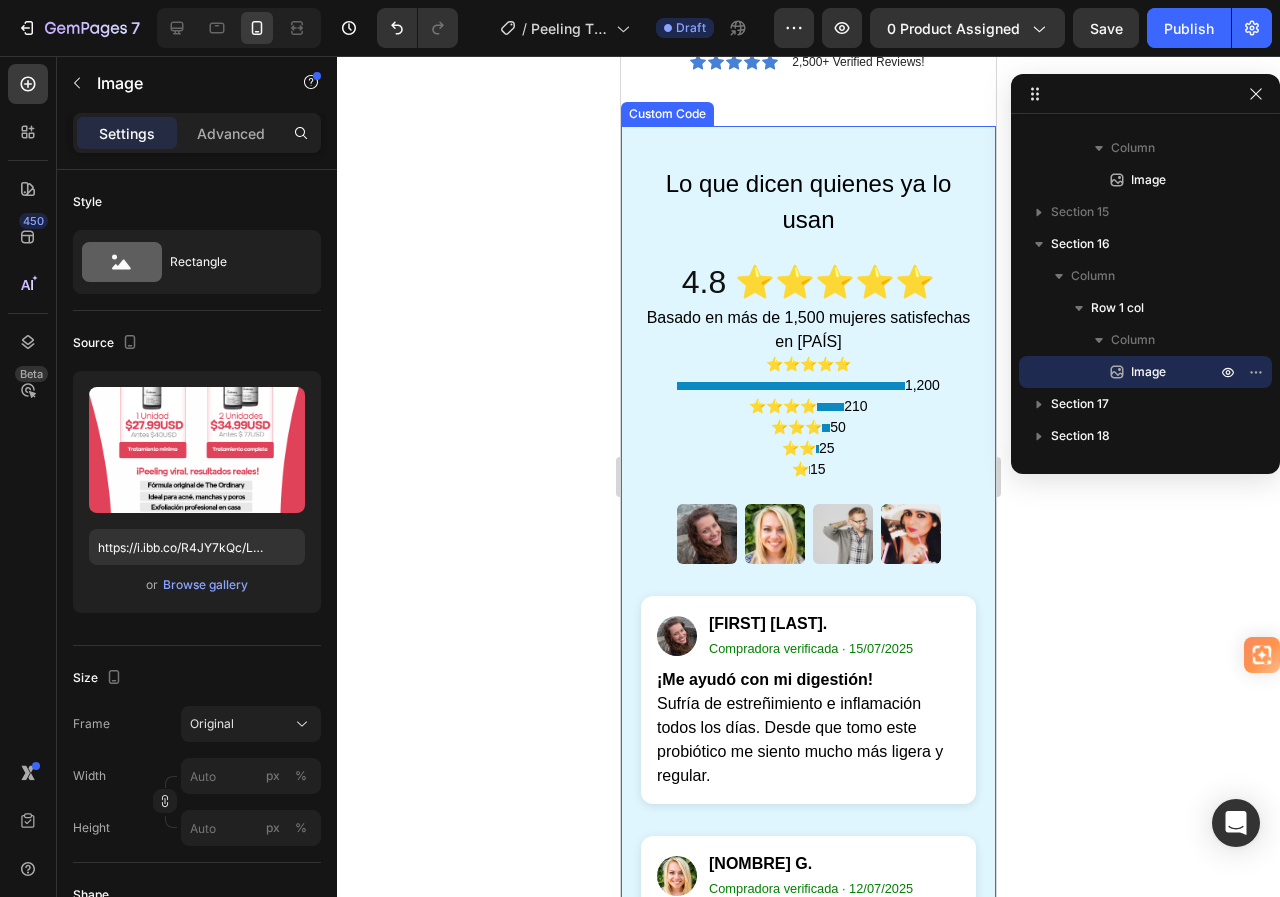 click on "[NOMBRE] L." at bounding box center [808, 837] 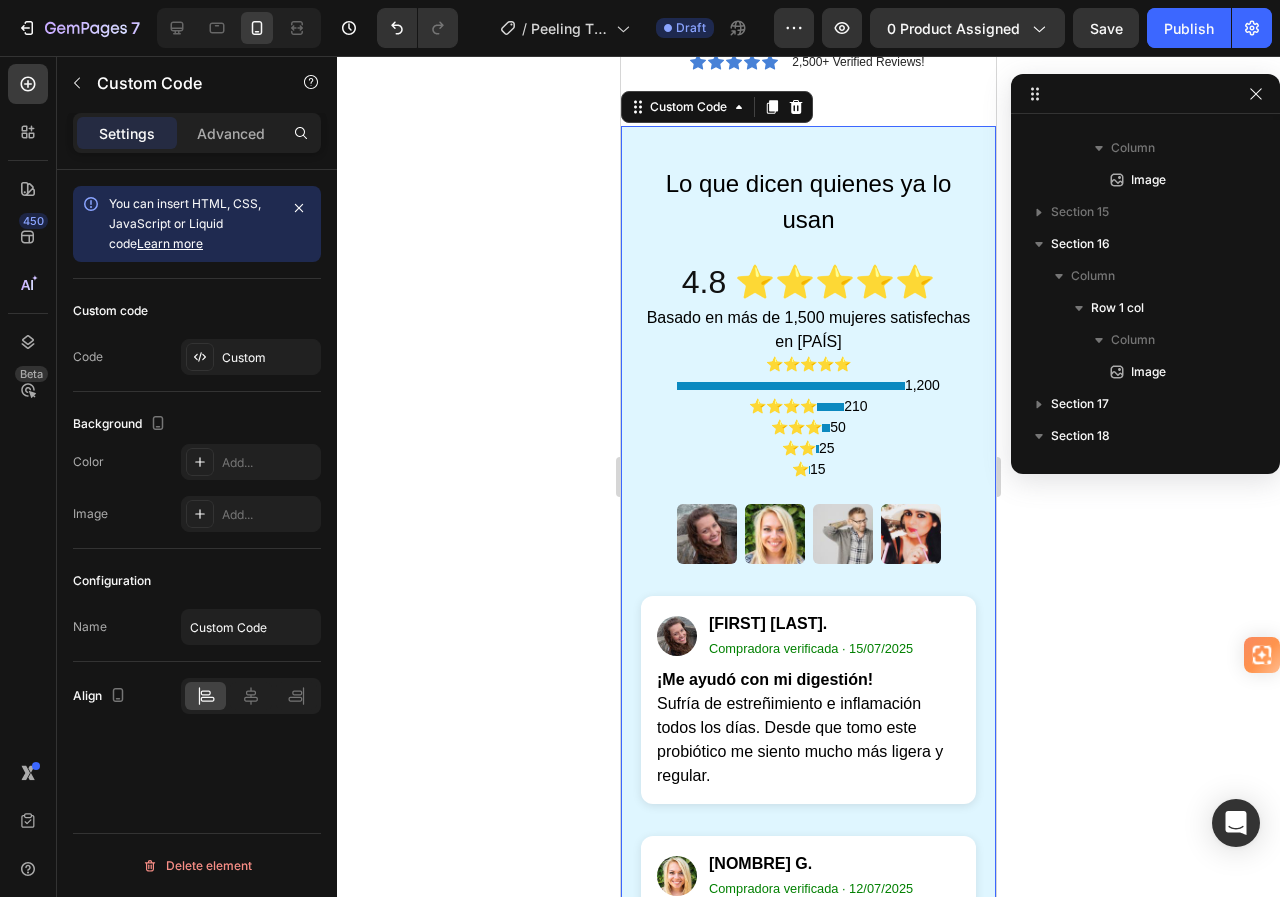 scroll, scrollTop: 1430, scrollLeft: 0, axis: vertical 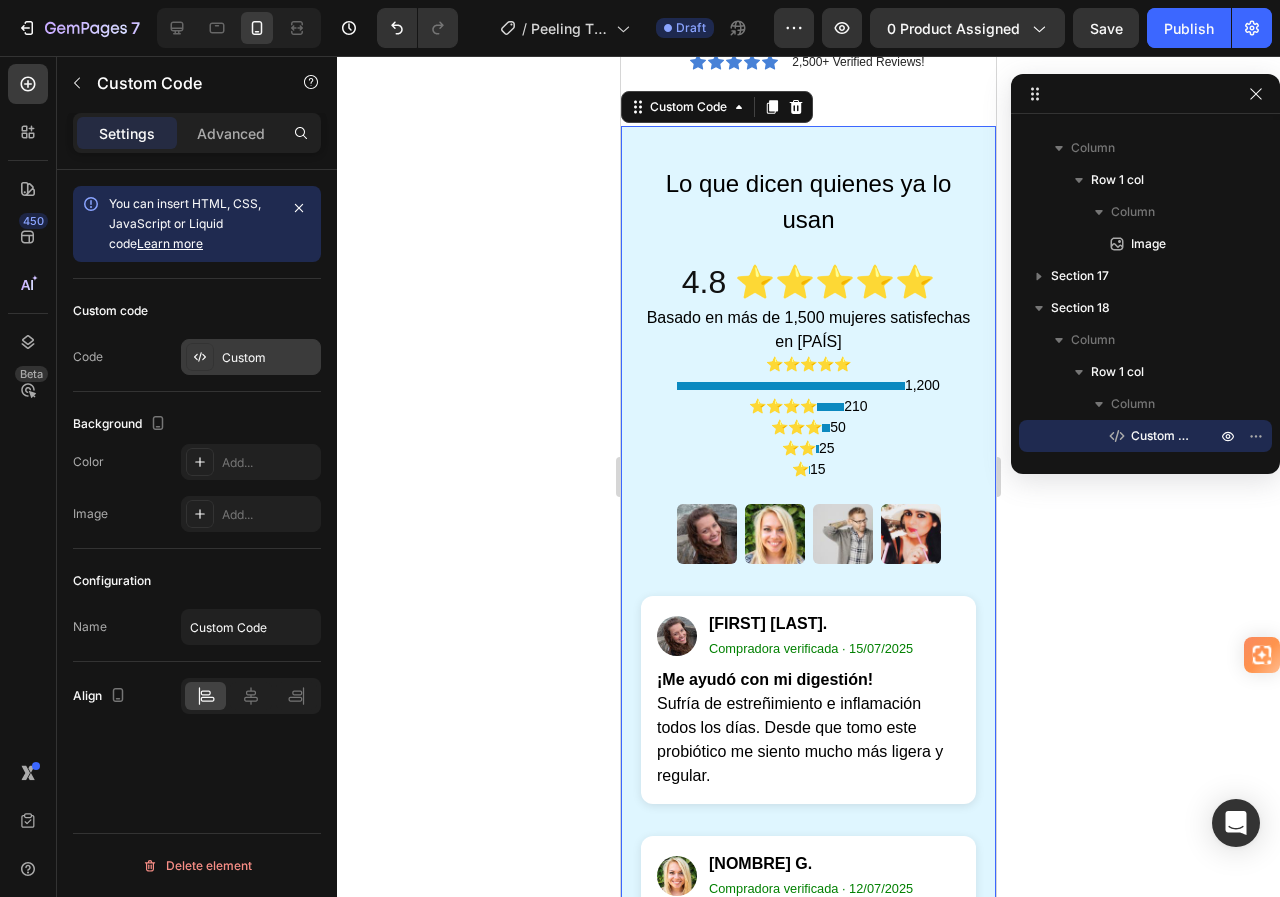 click on "Custom" at bounding box center (251, 357) 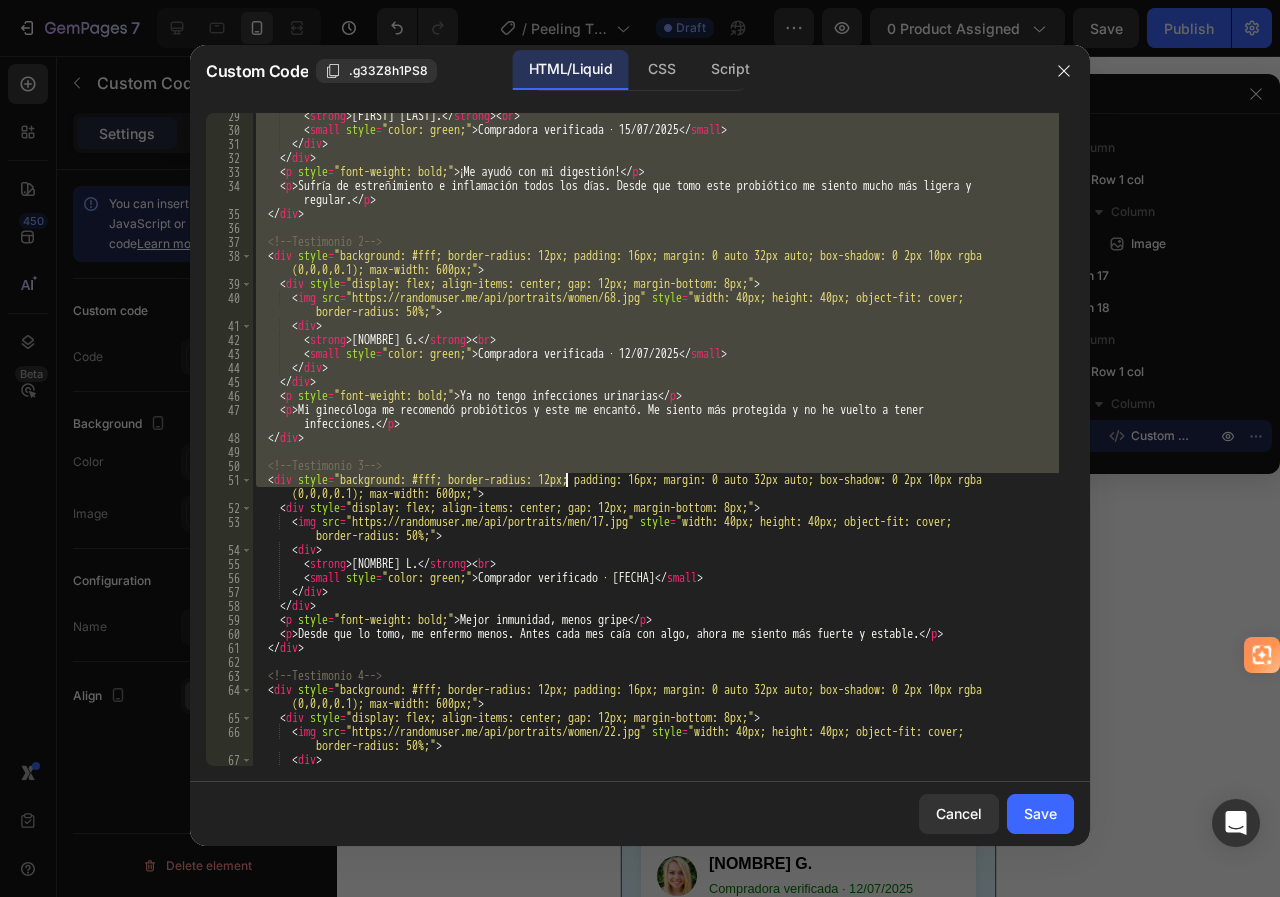 scroll, scrollTop: 635, scrollLeft: 0, axis: vertical 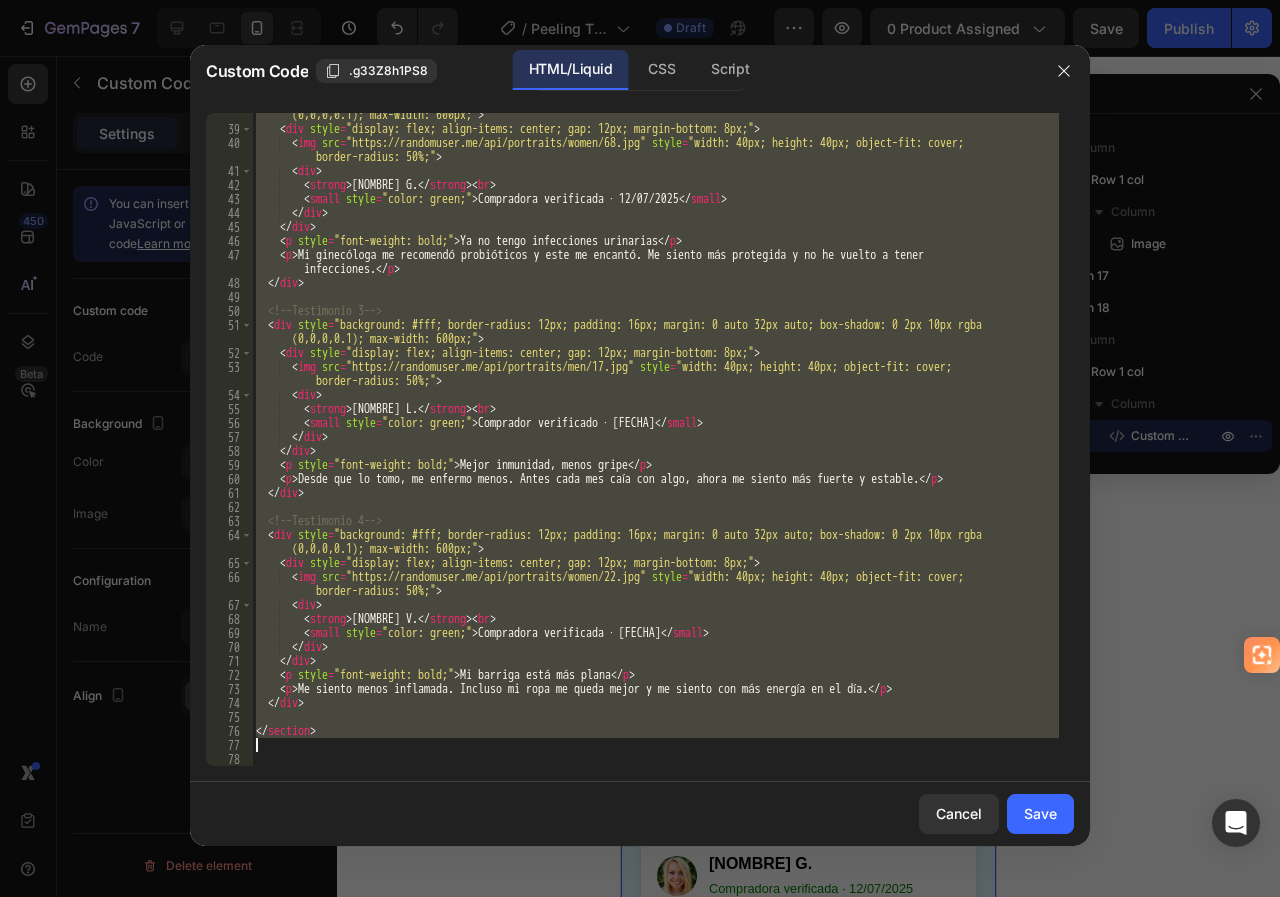 drag, startPoint x: 254, startPoint y: 120, endPoint x: 462, endPoint y: 738, distance: 652.0644 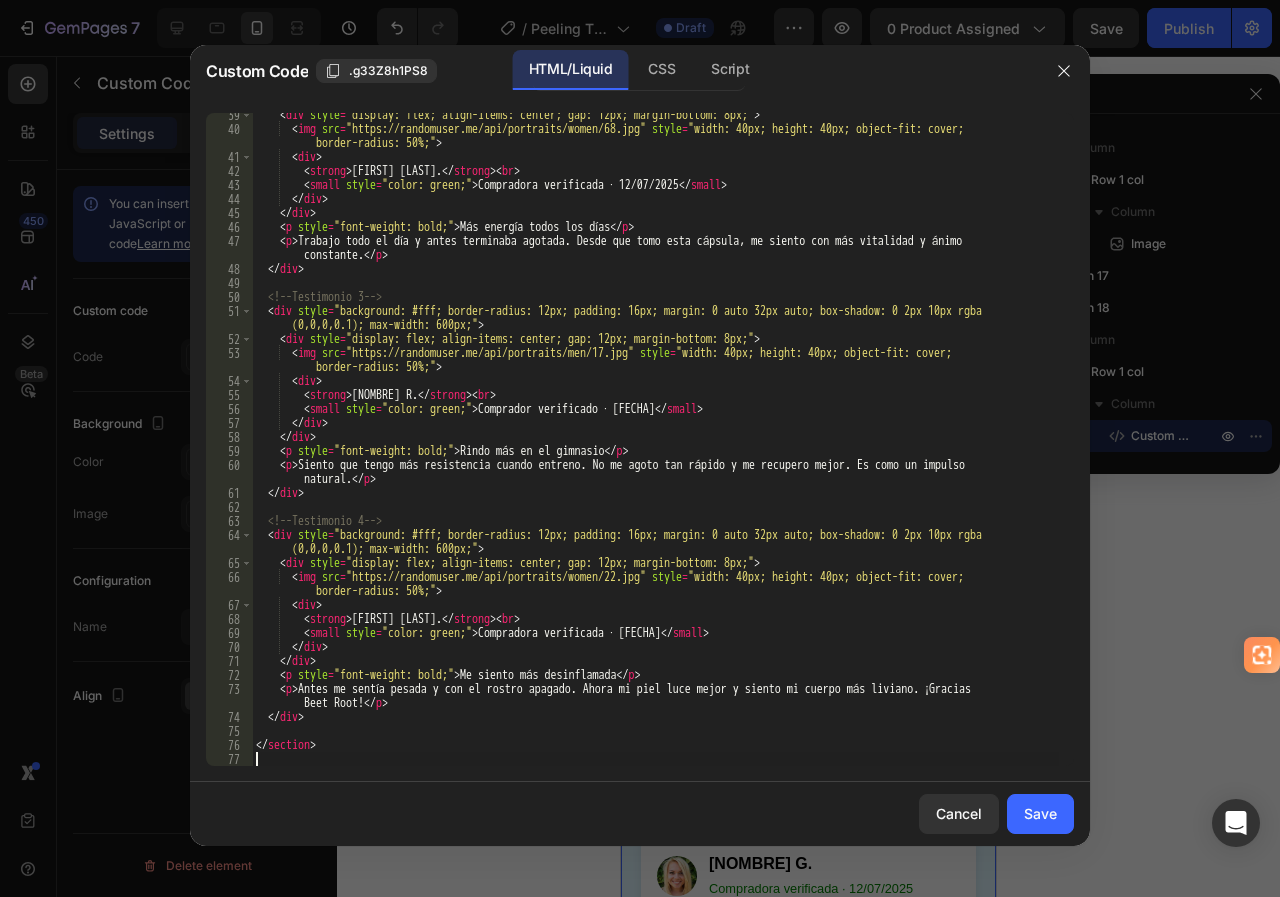 scroll, scrollTop: 649, scrollLeft: 0, axis: vertical 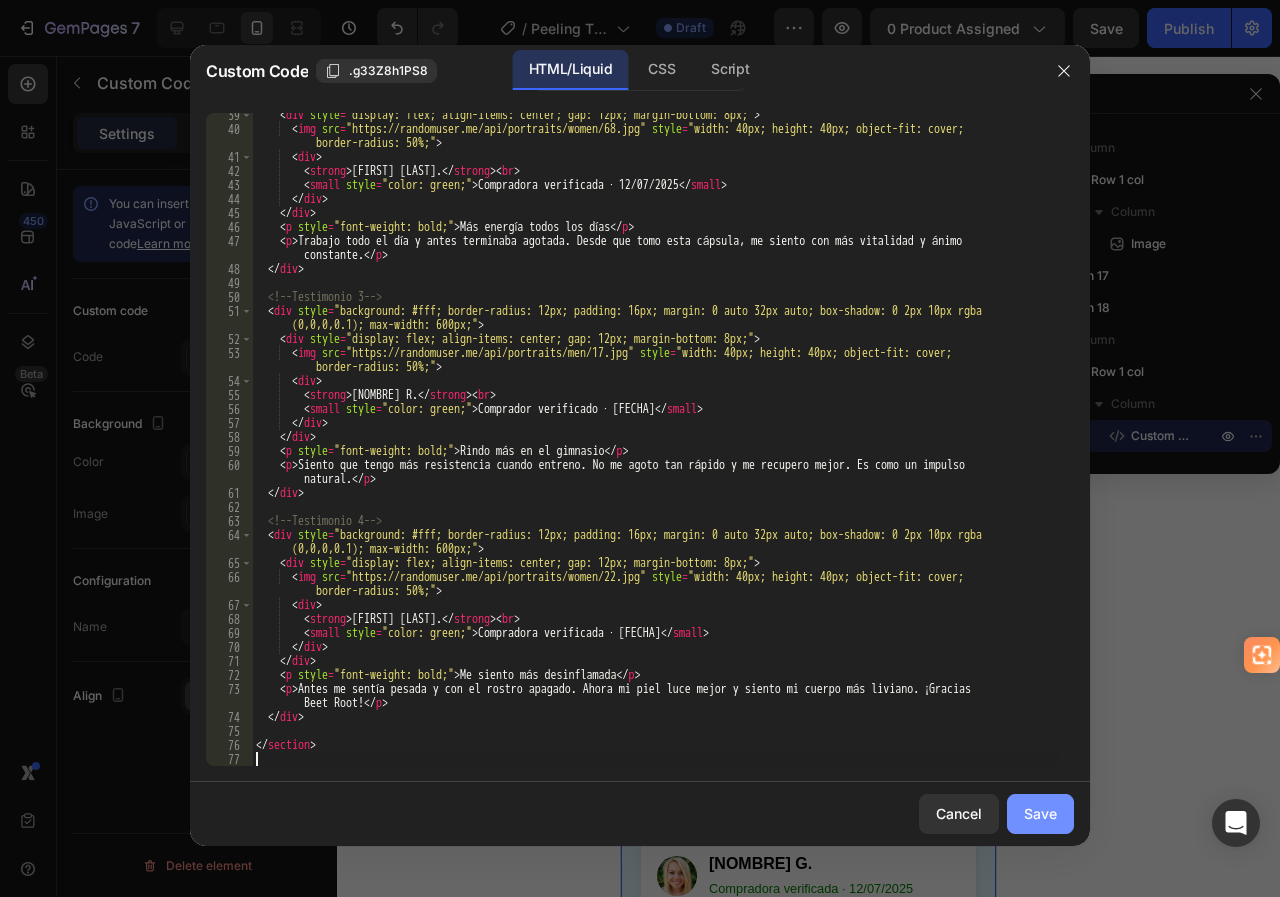 click on "Save" at bounding box center (1040, 813) 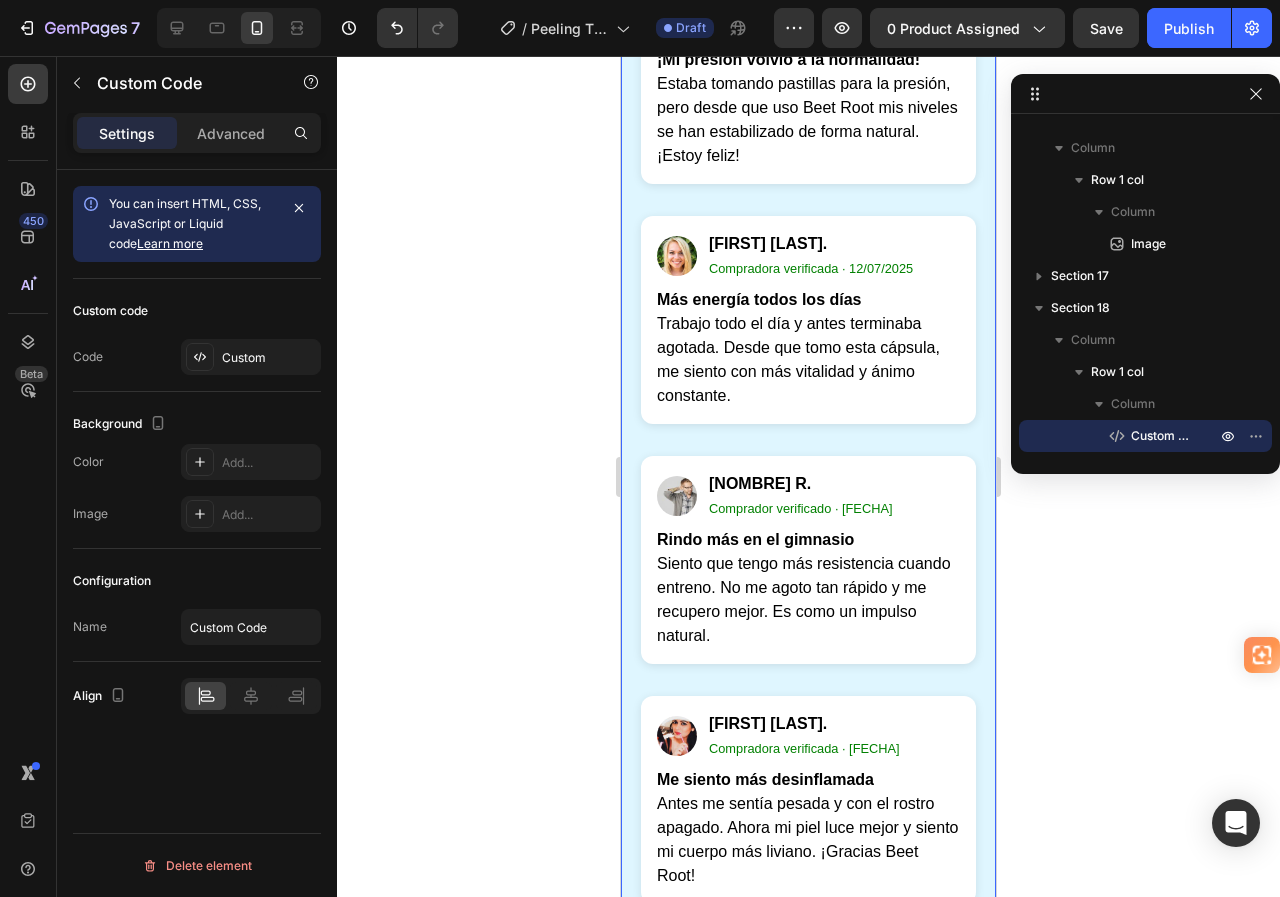 scroll, scrollTop: 7125, scrollLeft: 0, axis: vertical 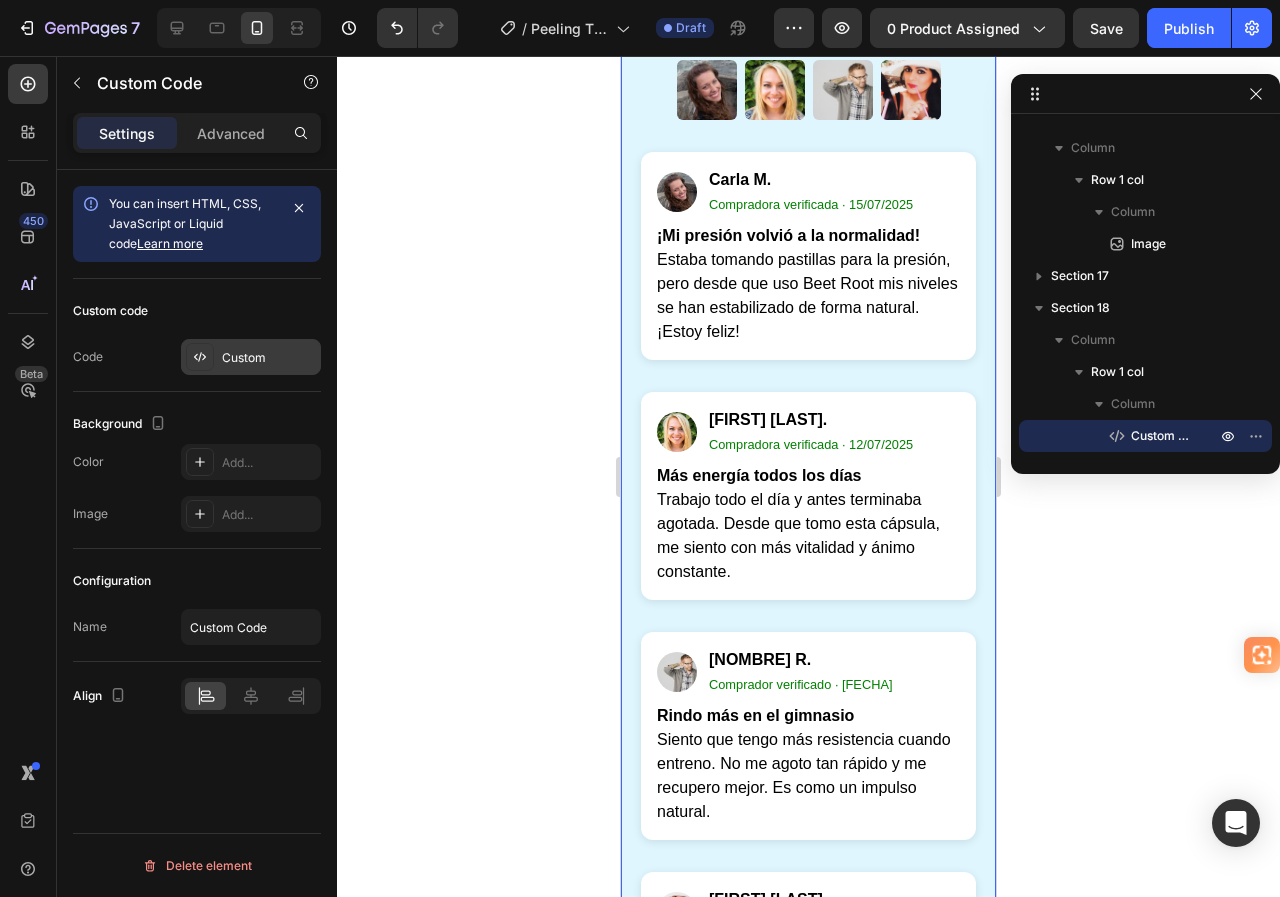 click on "Custom" at bounding box center [269, 358] 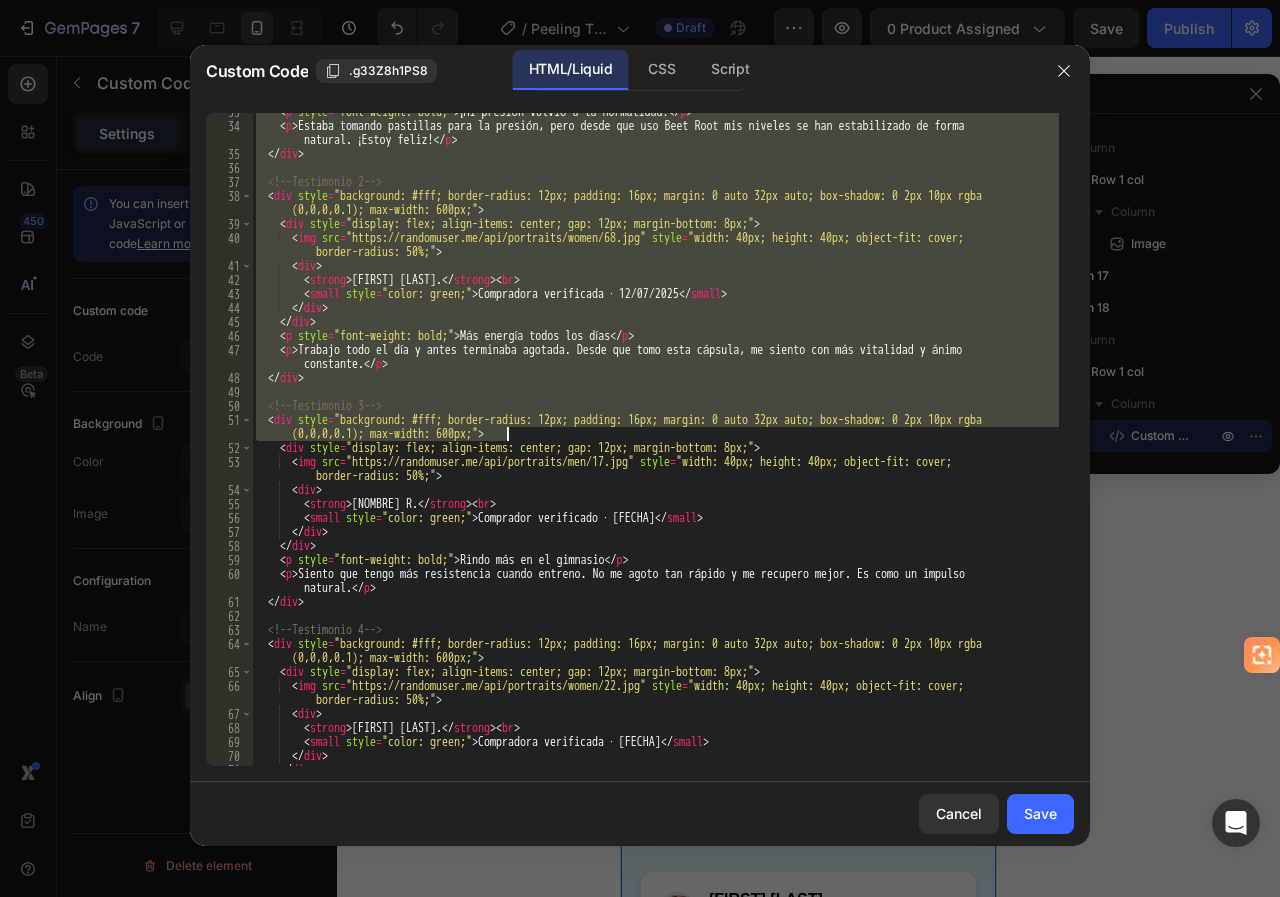 scroll, scrollTop: 663, scrollLeft: 0, axis: vertical 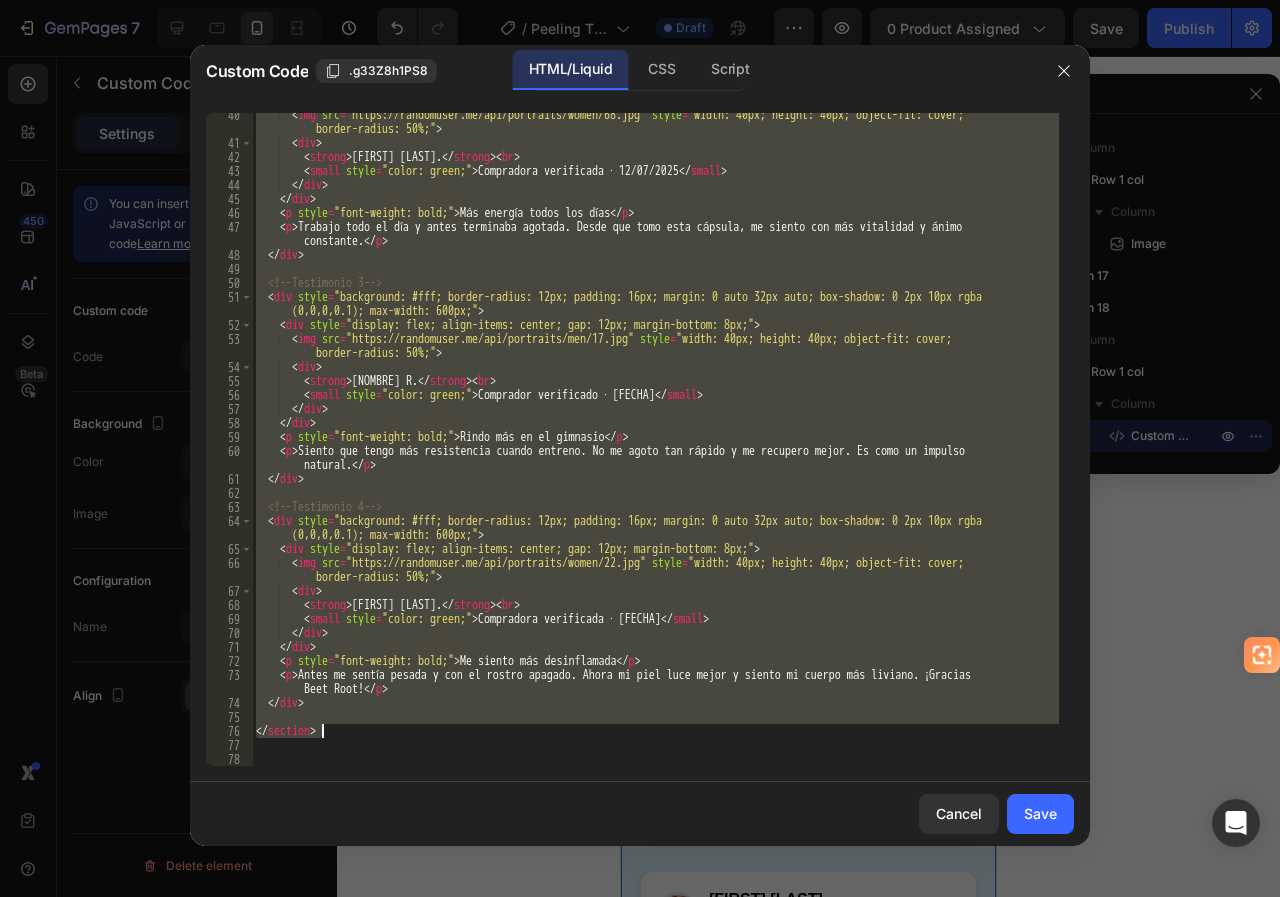 drag, startPoint x: 254, startPoint y: 122, endPoint x: 387, endPoint y: 732, distance: 624.3309 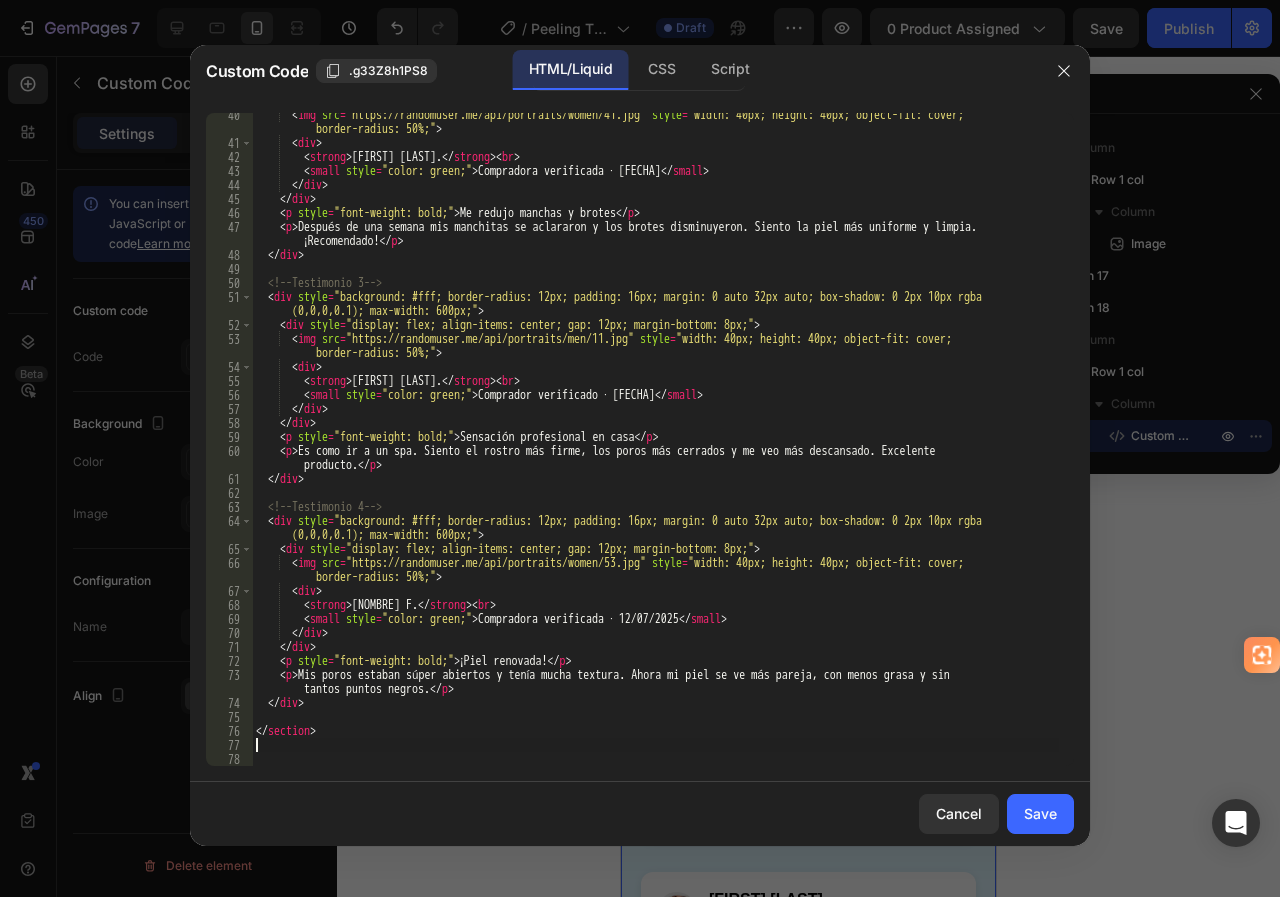 click on "Save" 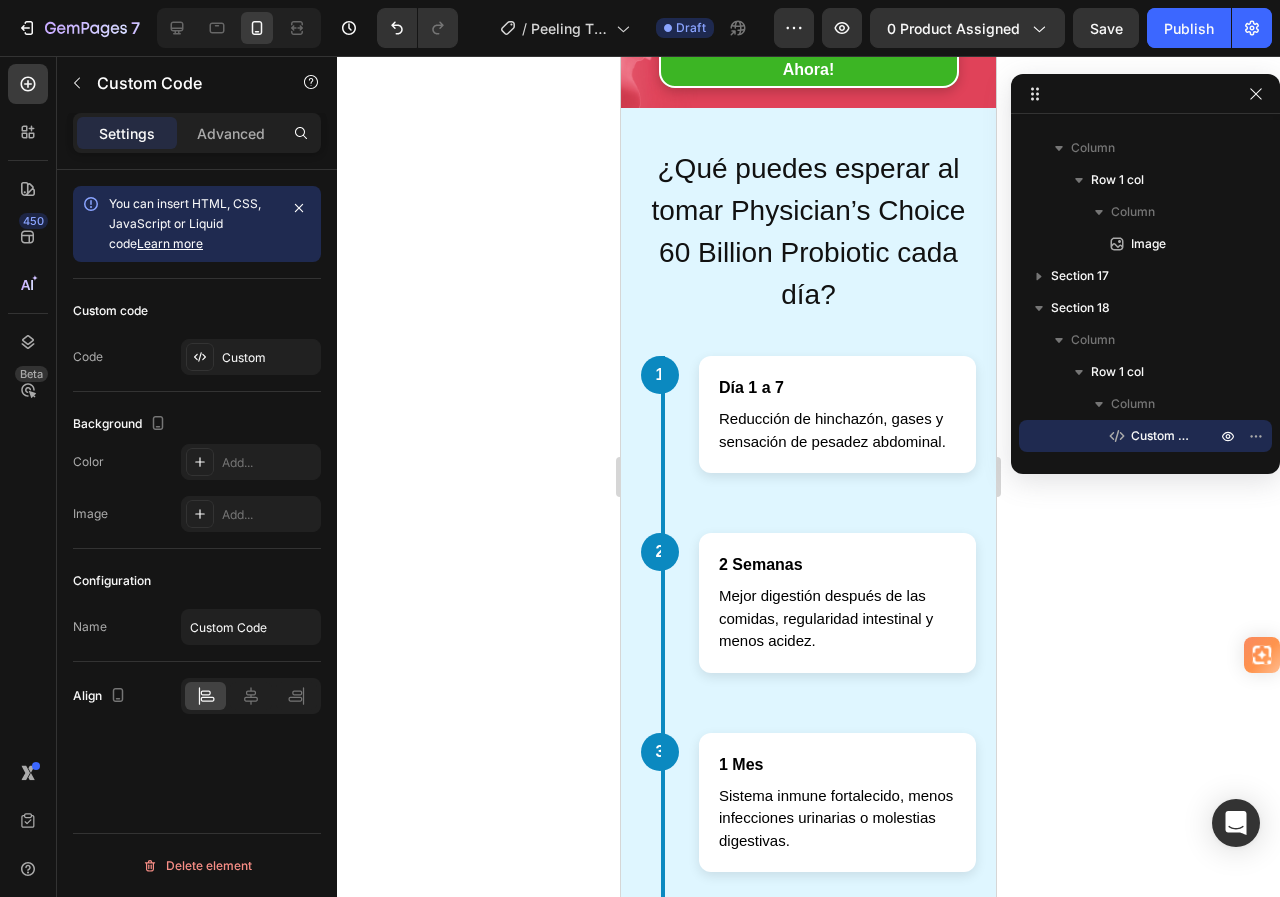 scroll, scrollTop: 4025, scrollLeft: 0, axis: vertical 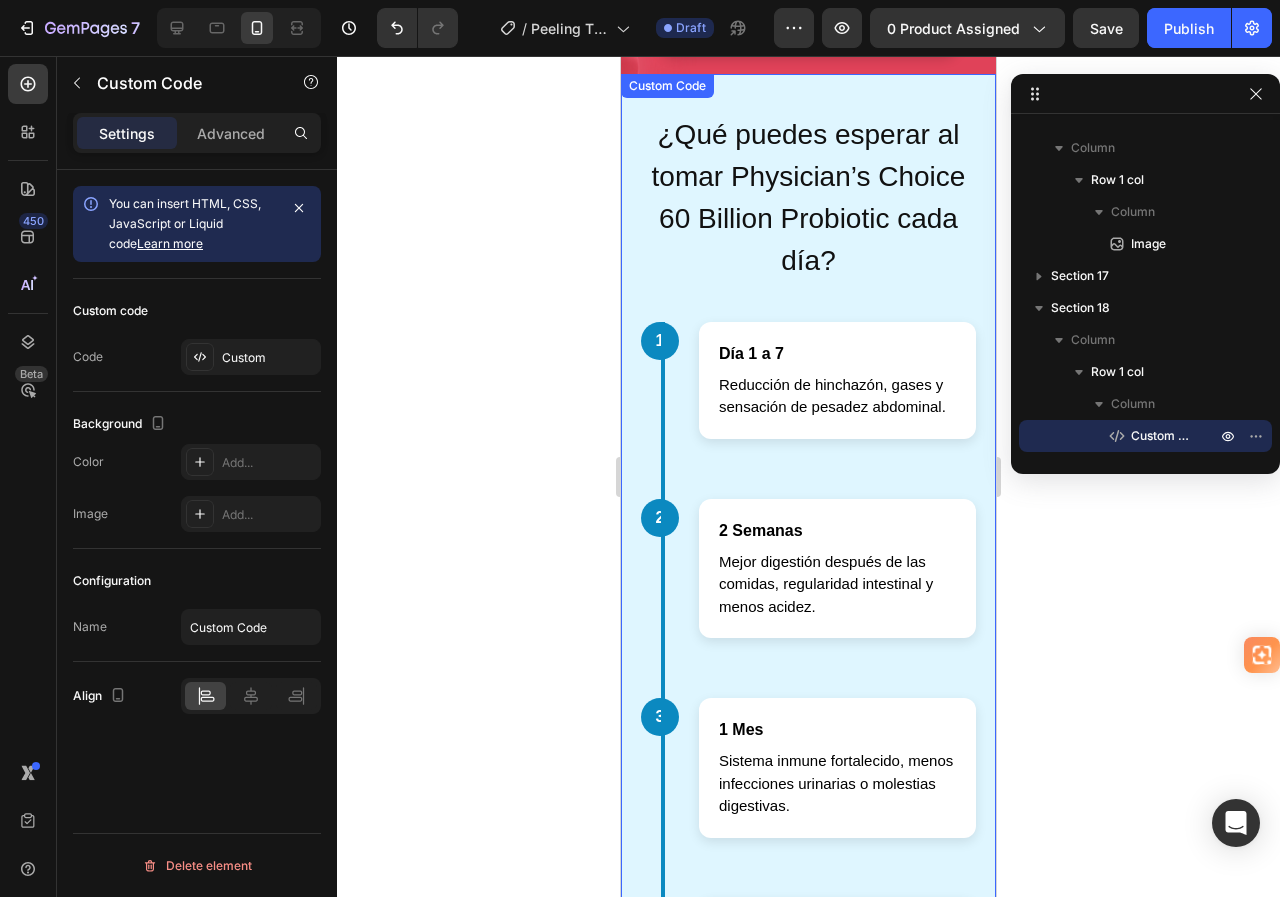 click on "¿Qué puedes esperar al tomar Physician’s Choice 60 Billion Probiotic cada día?" at bounding box center (808, 198) 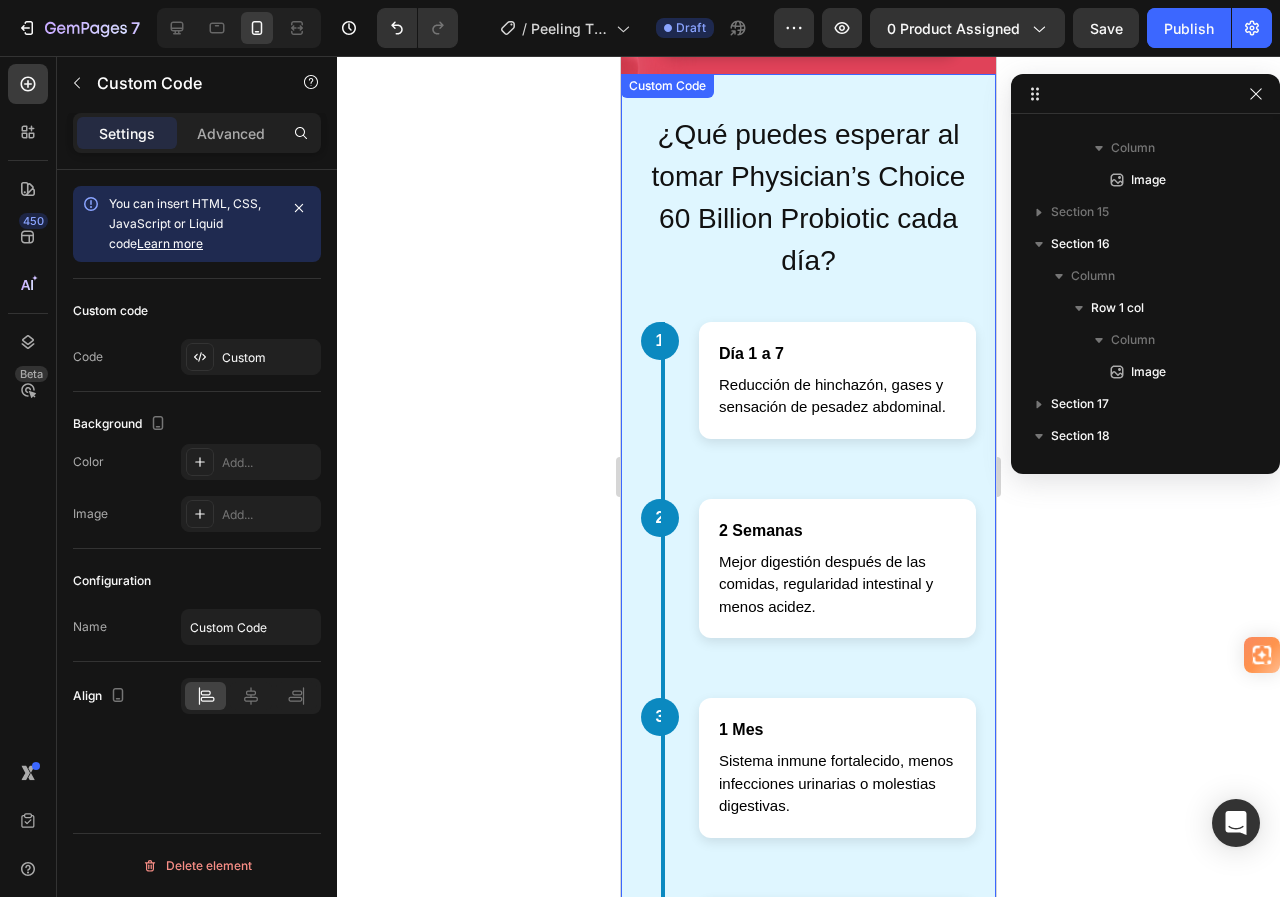 scroll, scrollTop: 1147, scrollLeft: 0, axis: vertical 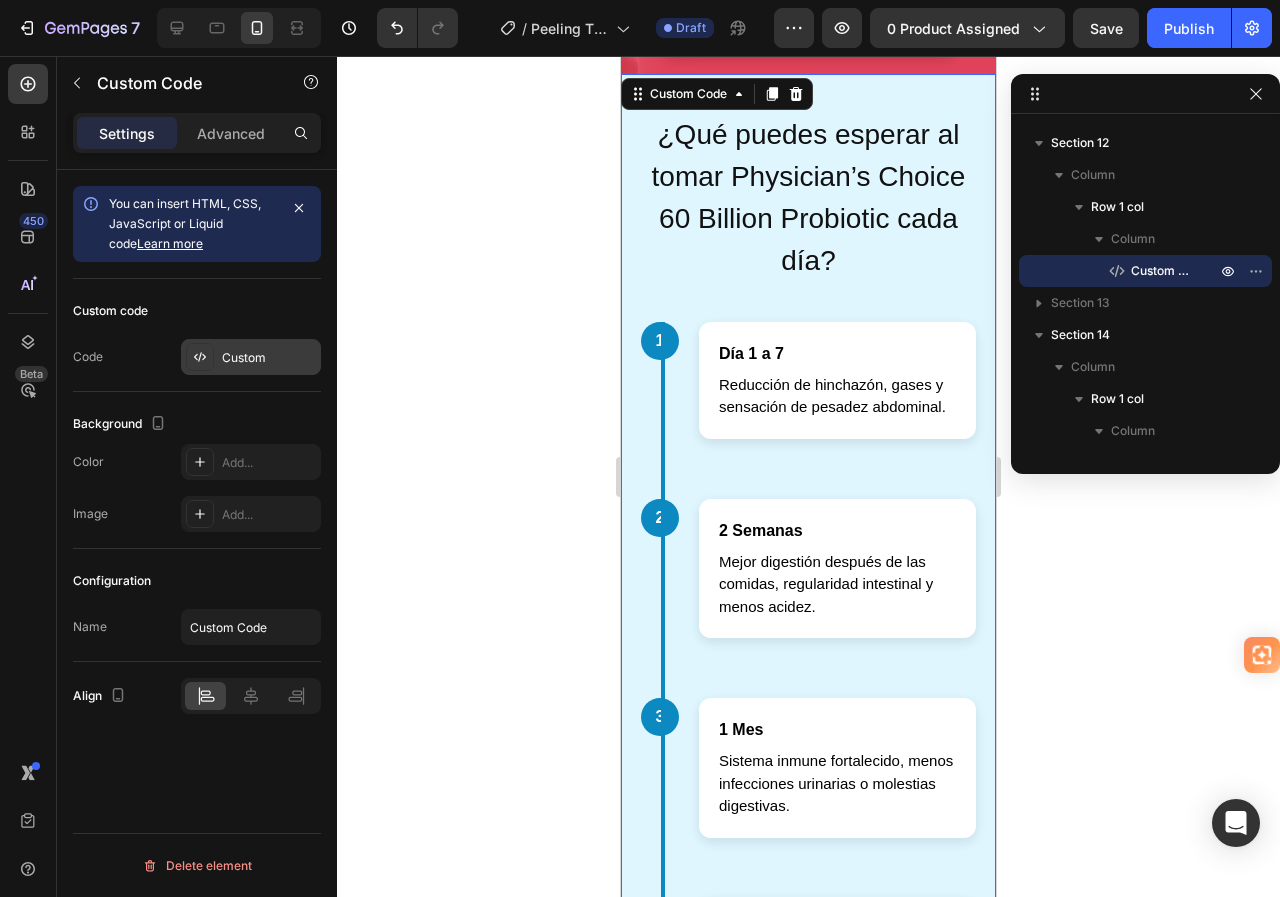 click on "Custom" at bounding box center [269, 358] 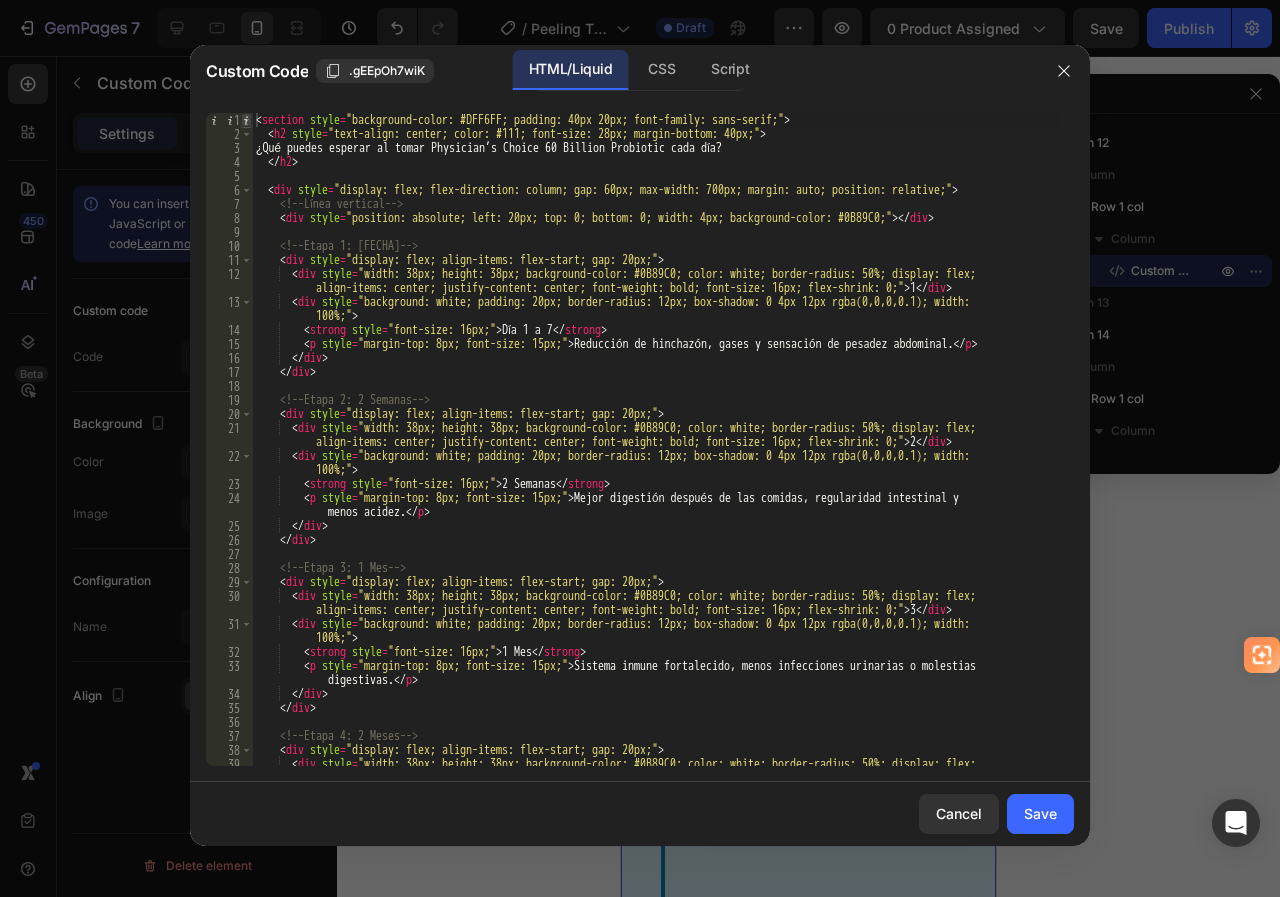 type on "<section style="background-color: #DFF6FF; padding: 40px 20px; font-family: sans-serif;">" 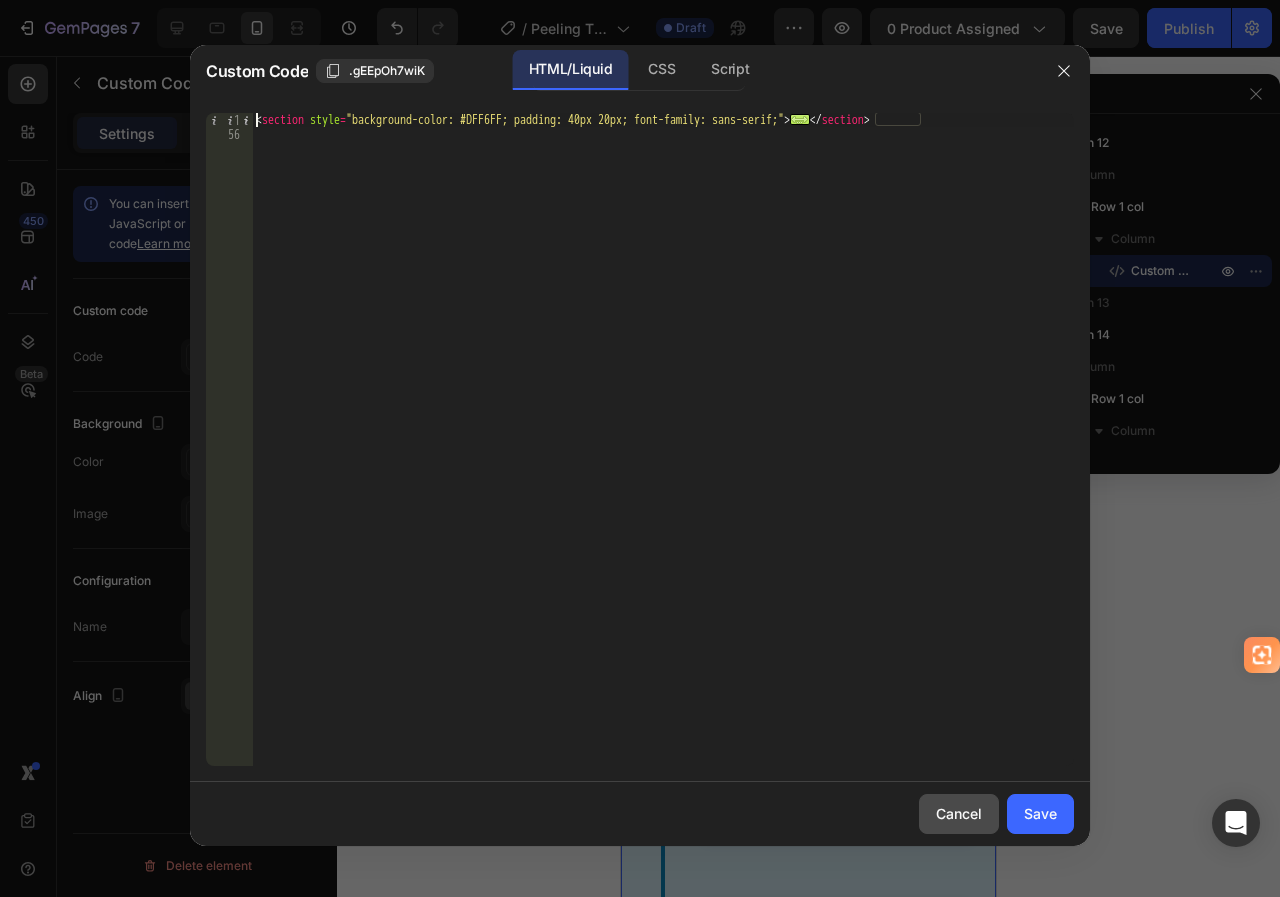 click on "Cancel" 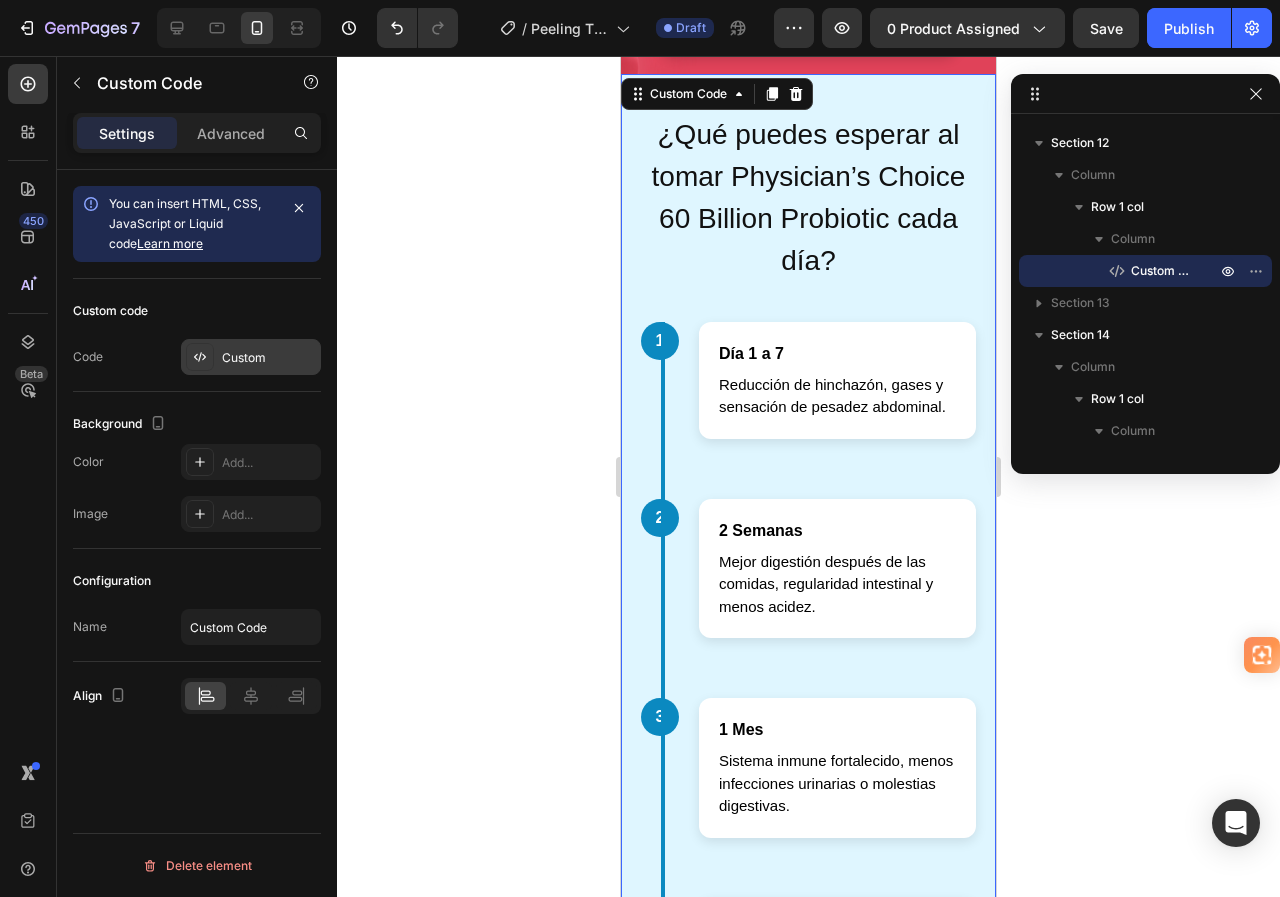 click on "Custom" at bounding box center [269, 358] 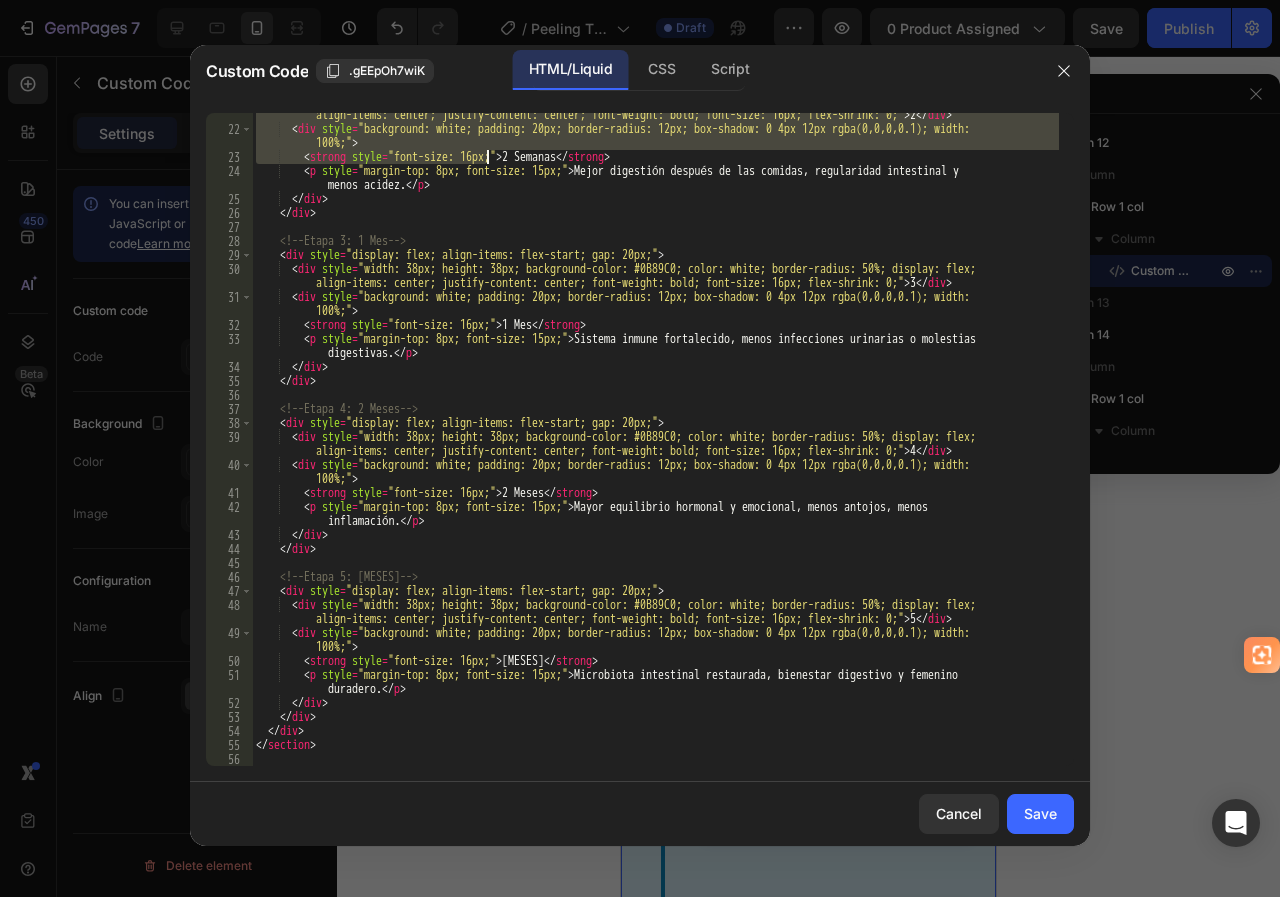 scroll, scrollTop: 327, scrollLeft: 0, axis: vertical 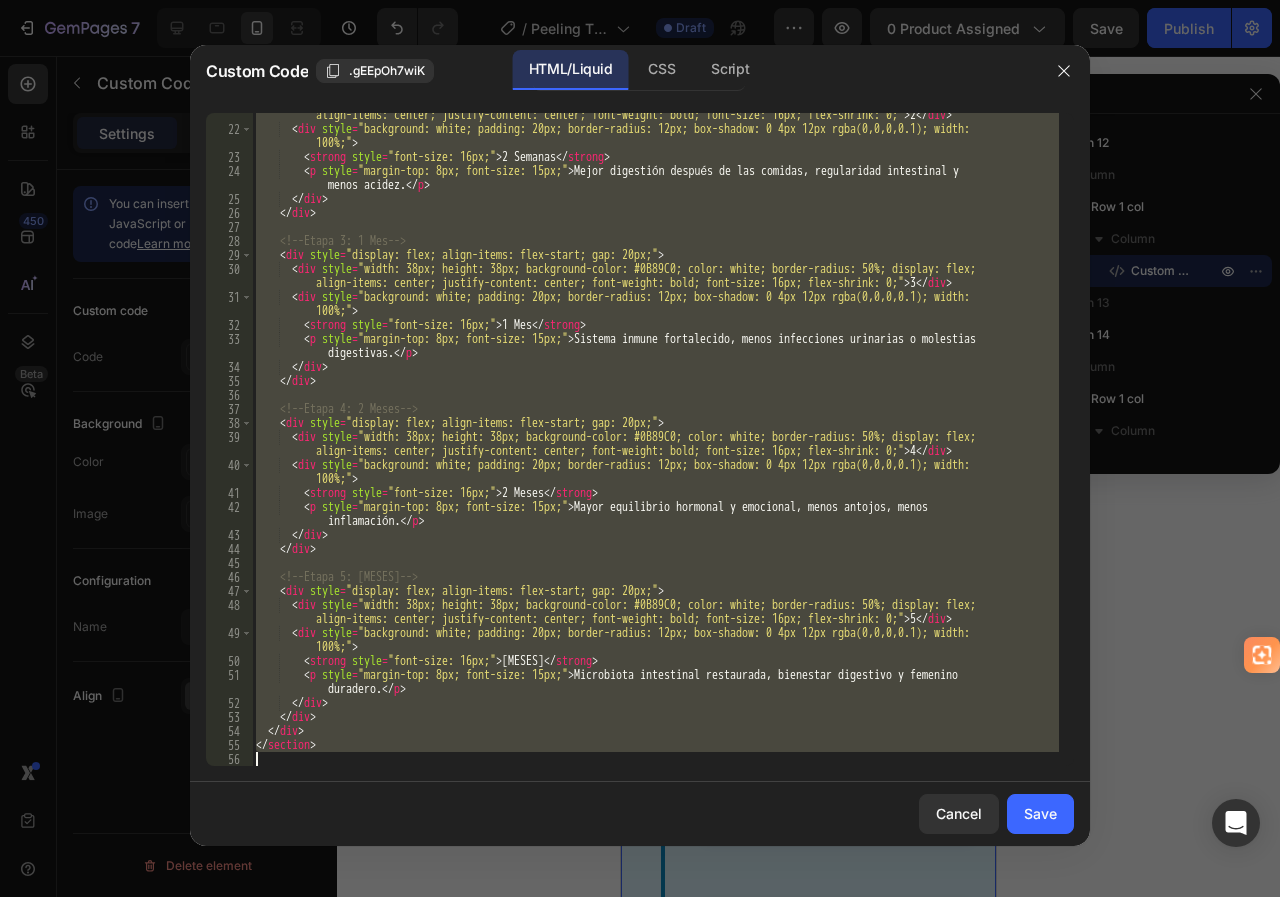 drag, startPoint x: 253, startPoint y: 125, endPoint x: 460, endPoint y: 767, distance: 674.5465 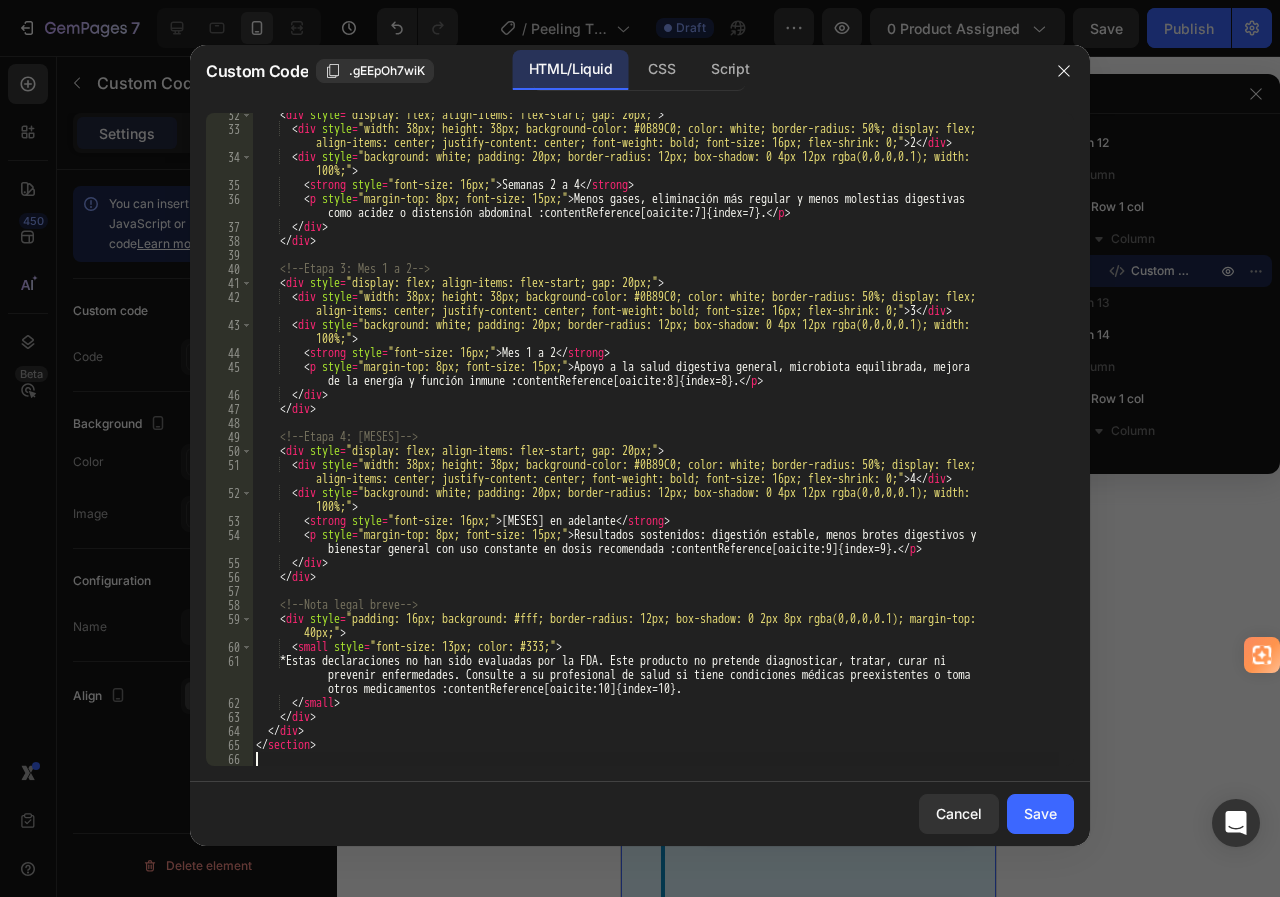 scroll, scrollTop: 565, scrollLeft: 0, axis: vertical 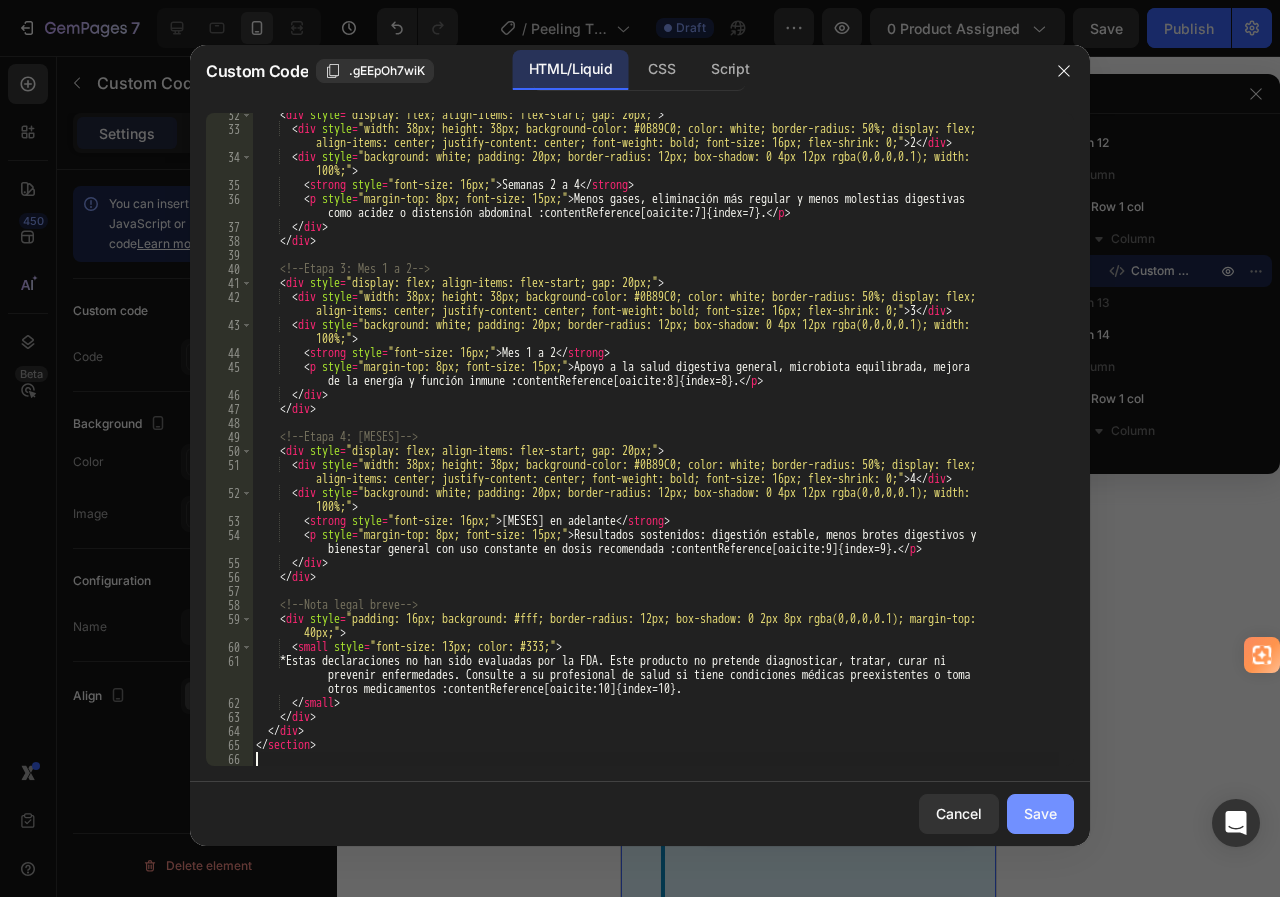 click on "Save" at bounding box center (1040, 813) 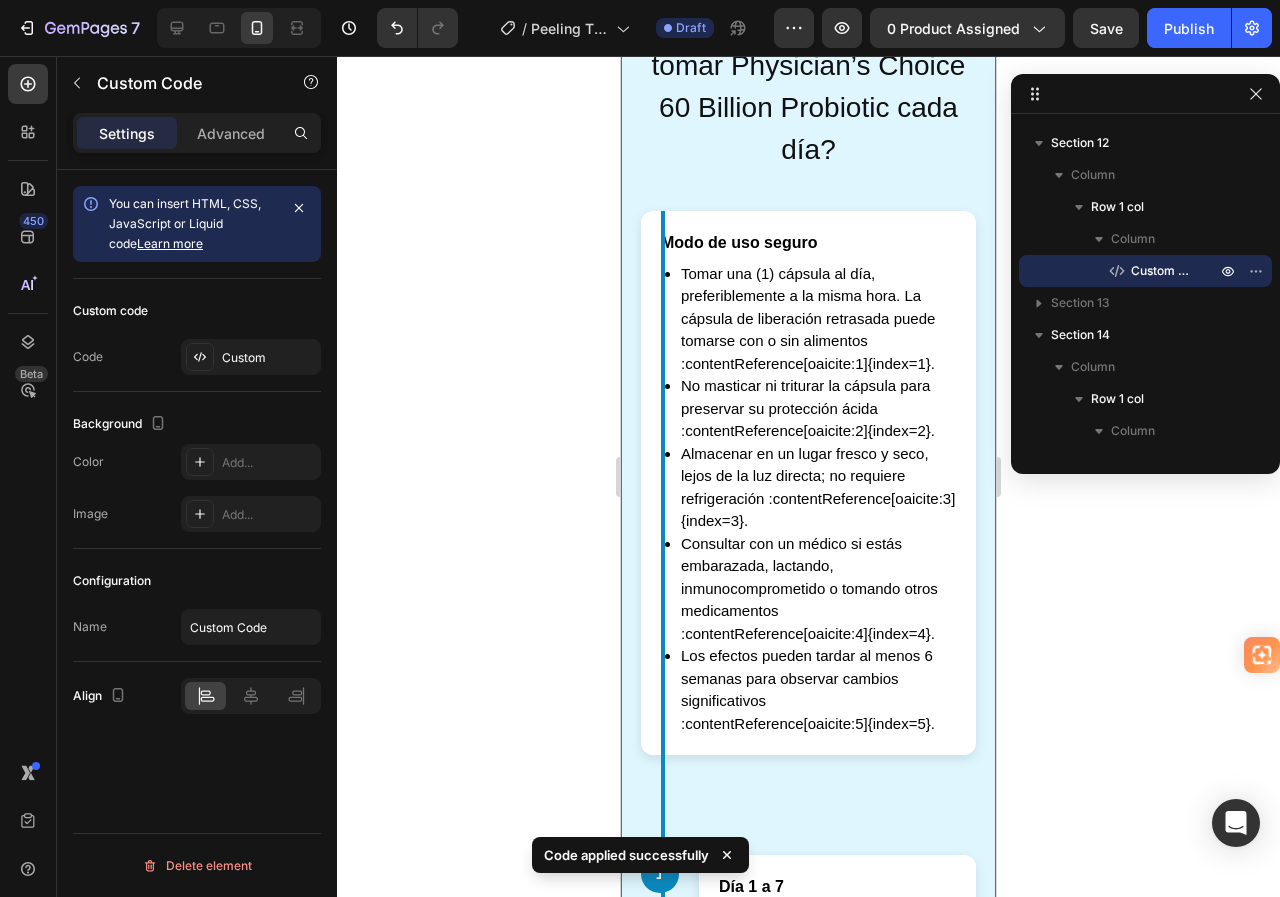 scroll, scrollTop: 4125, scrollLeft: 0, axis: vertical 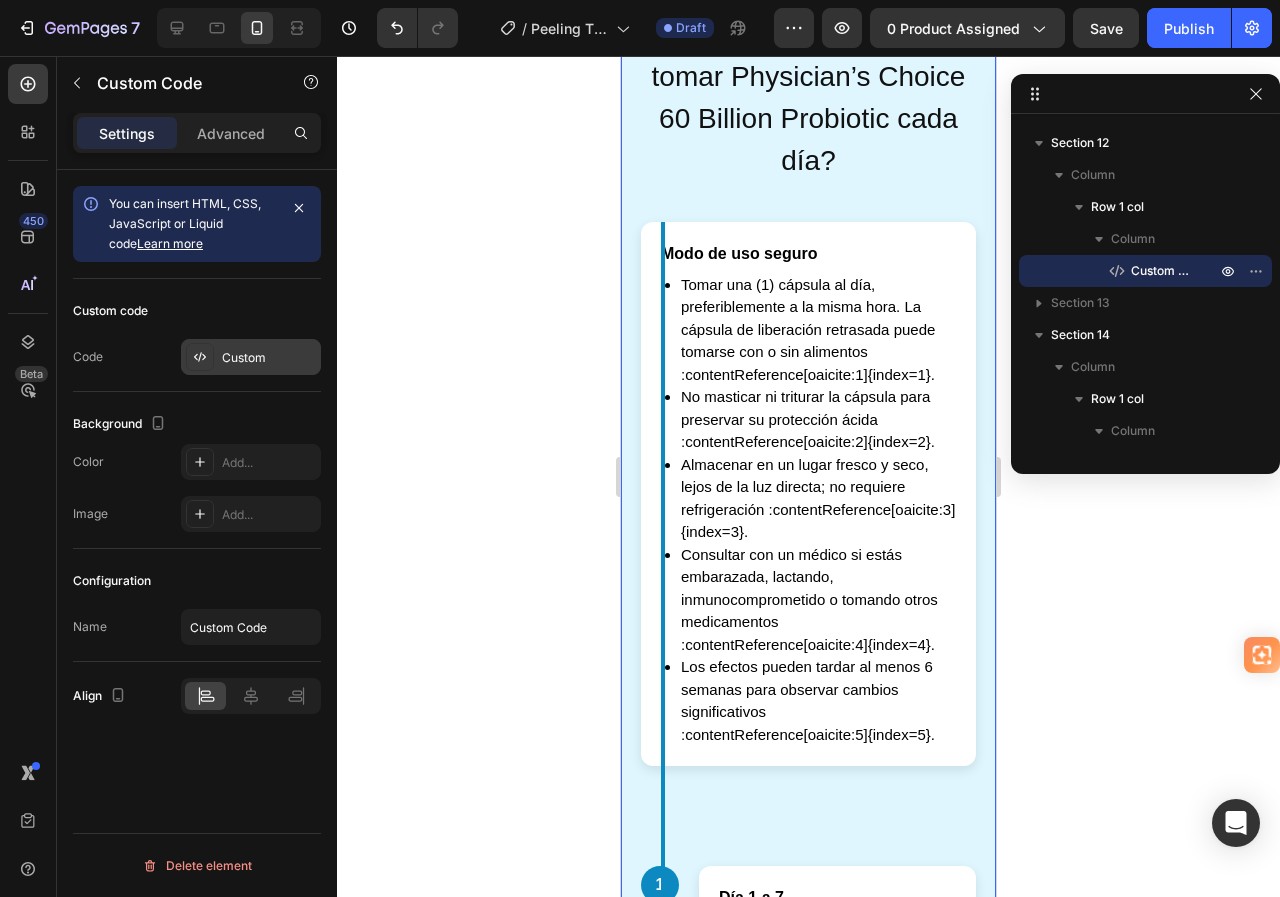 click on "Custom" at bounding box center [251, 357] 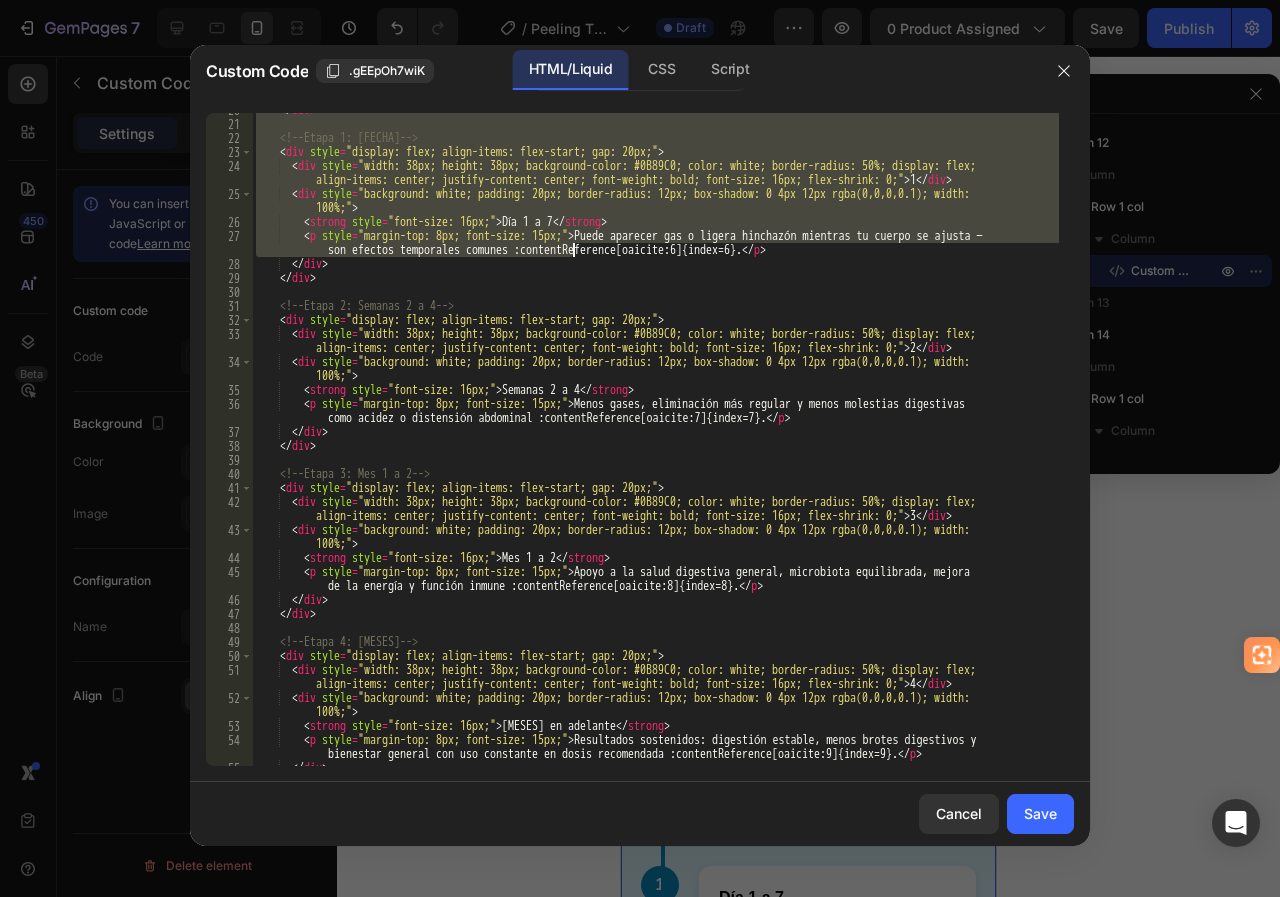 scroll, scrollTop: 565, scrollLeft: 0, axis: vertical 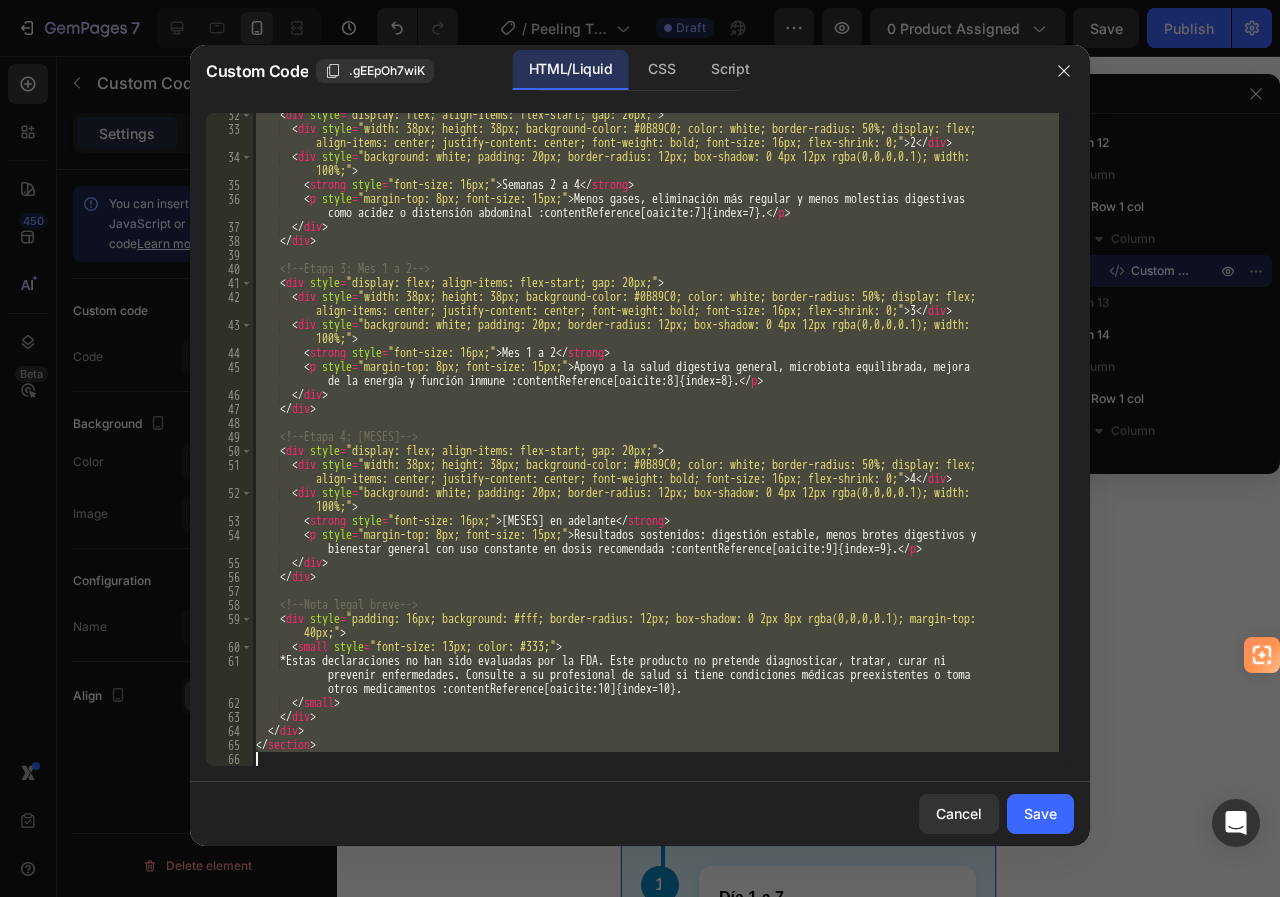 drag, startPoint x: 253, startPoint y: 122, endPoint x: 376, endPoint y: 778, distance: 667.43164 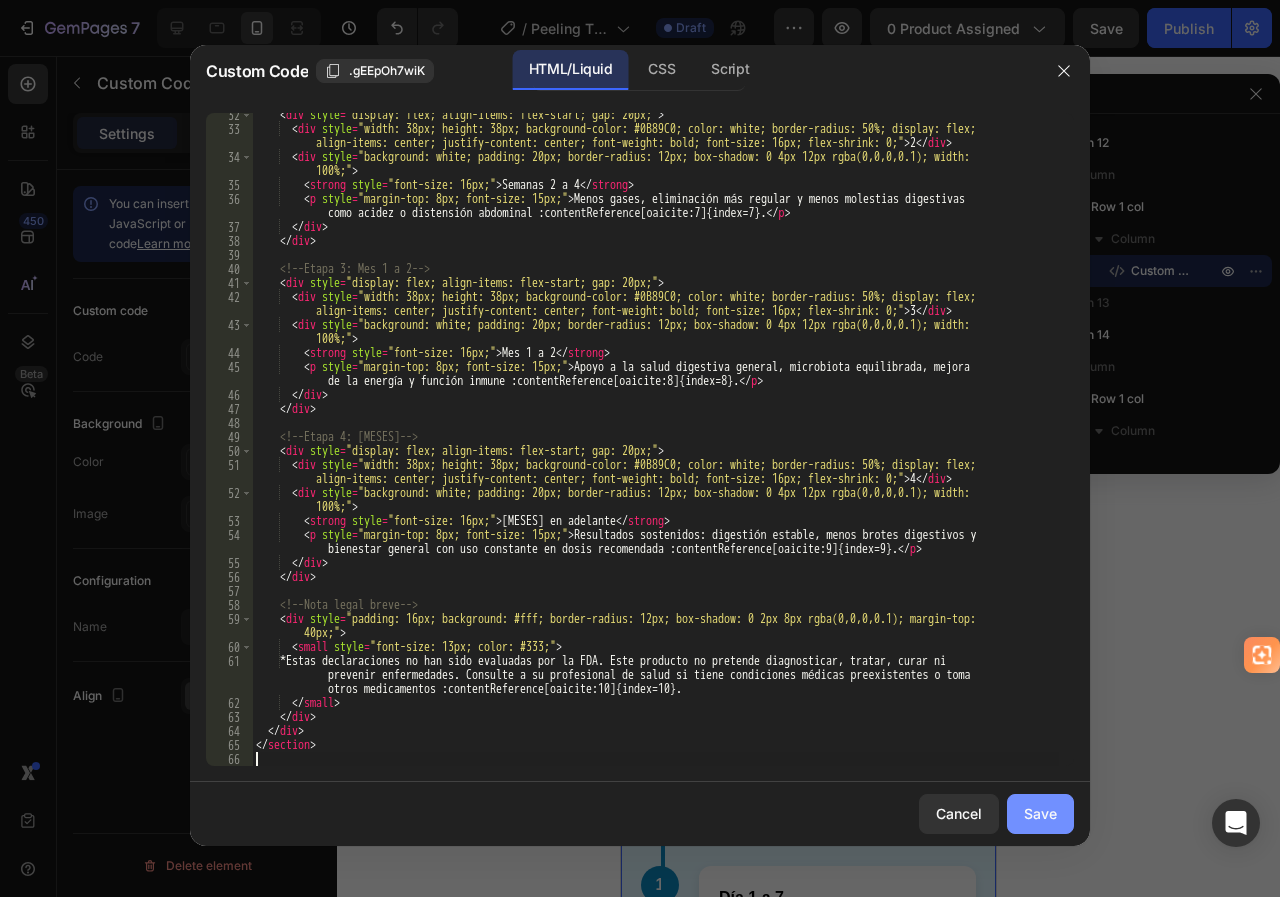 click on "Save" 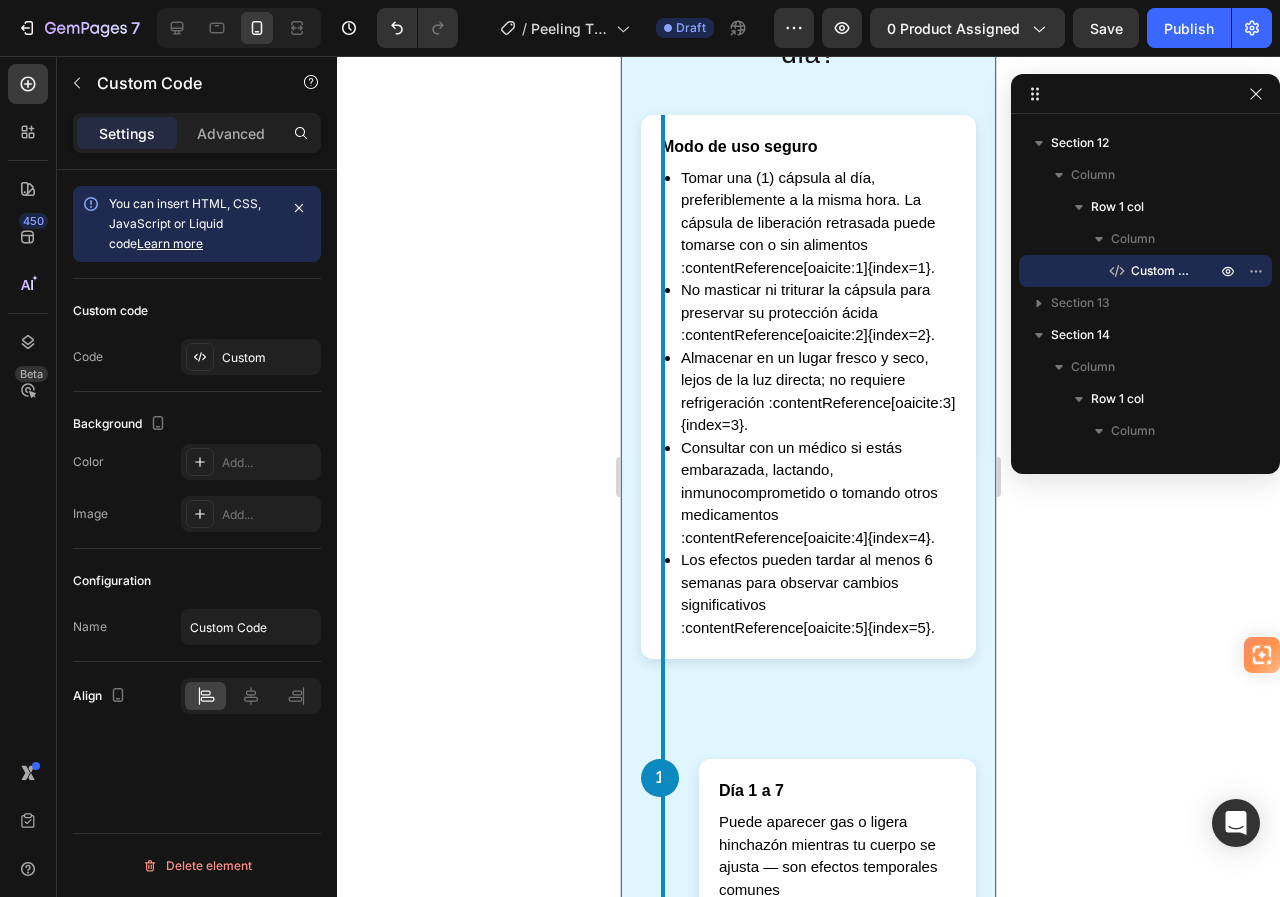 scroll, scrollTop: 4225, scrollLeft: 0, axis: vertical 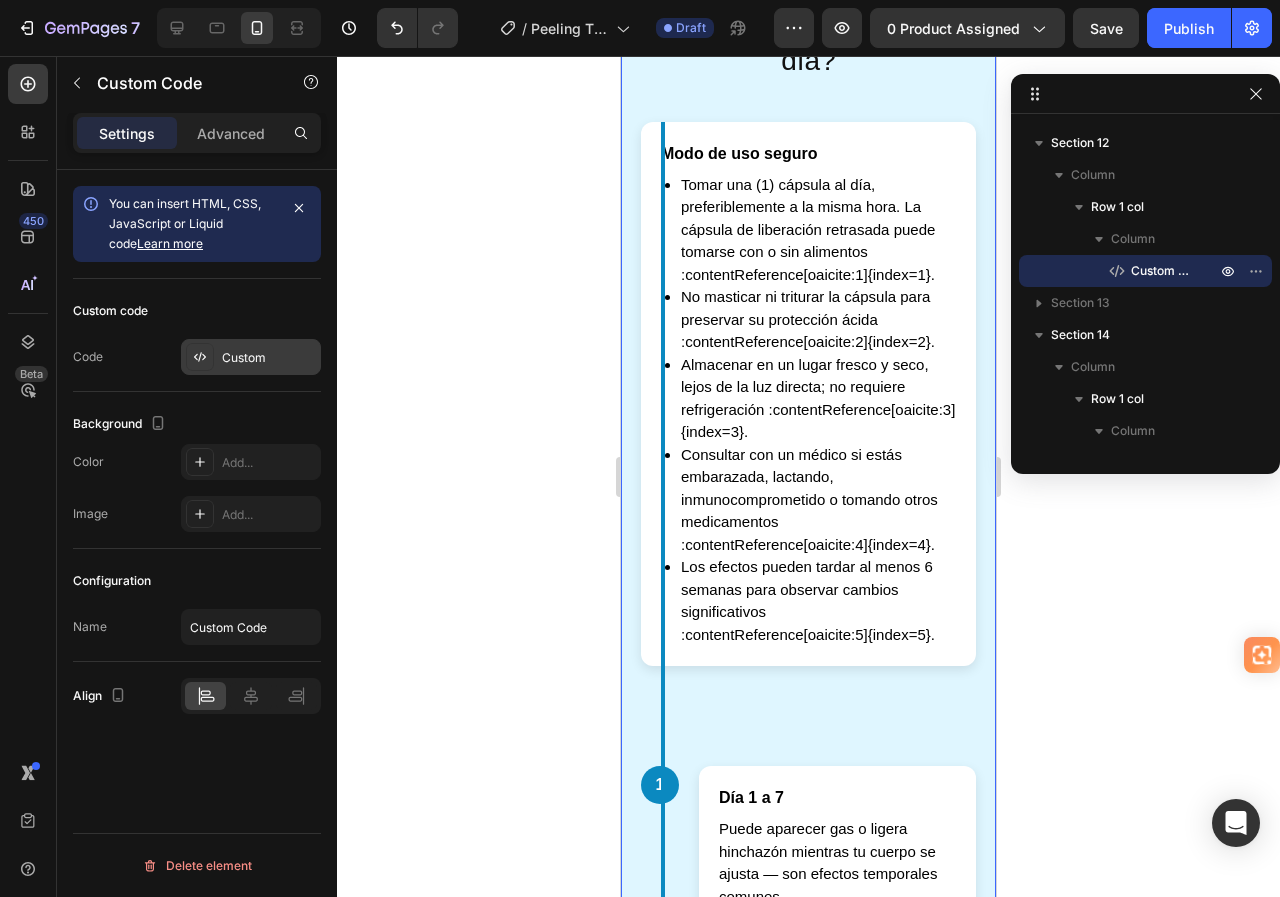 click on "Custom" at bounding box center [269, 358] 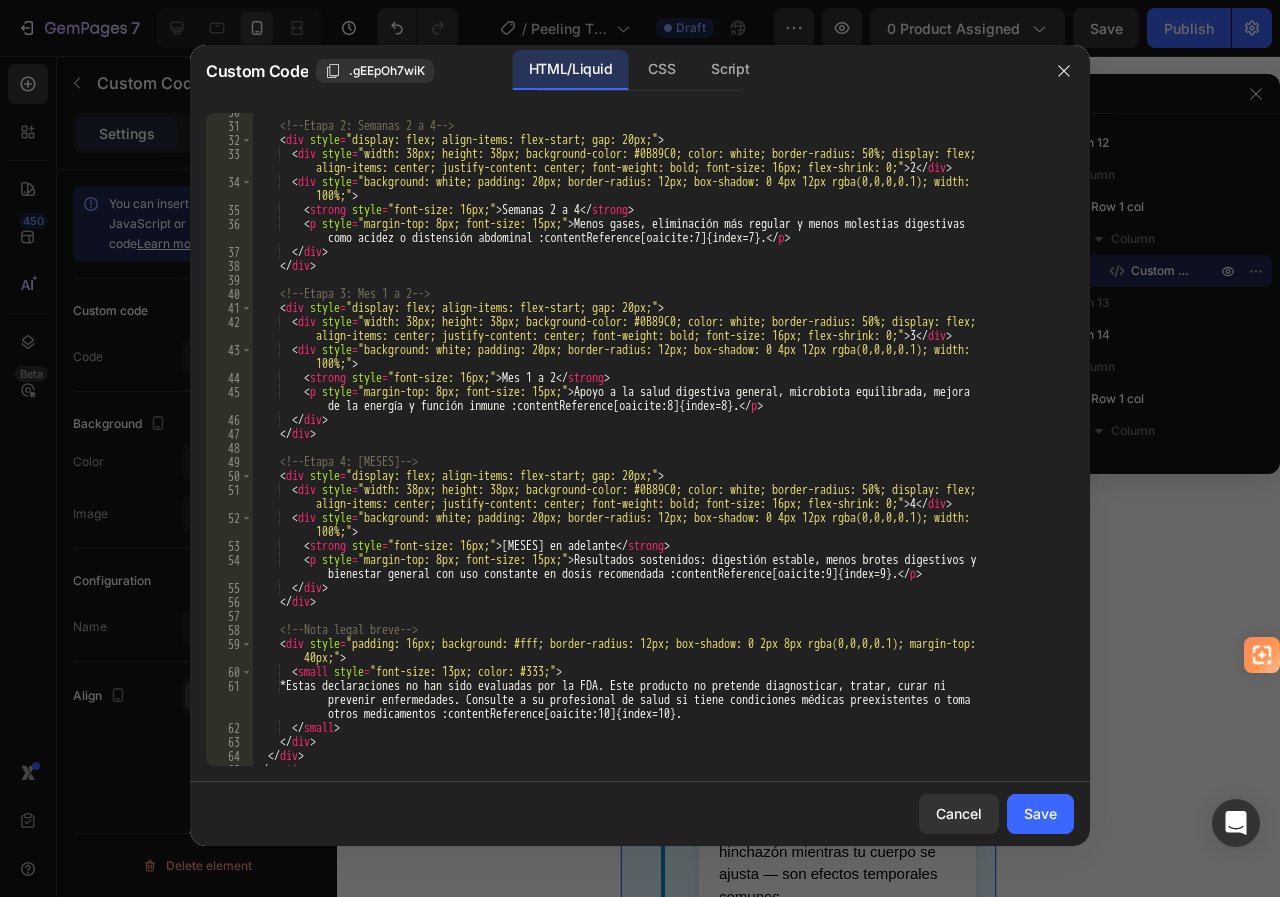 scroll, scrollTop: 565, scrollLeft: 0, axis: vertical 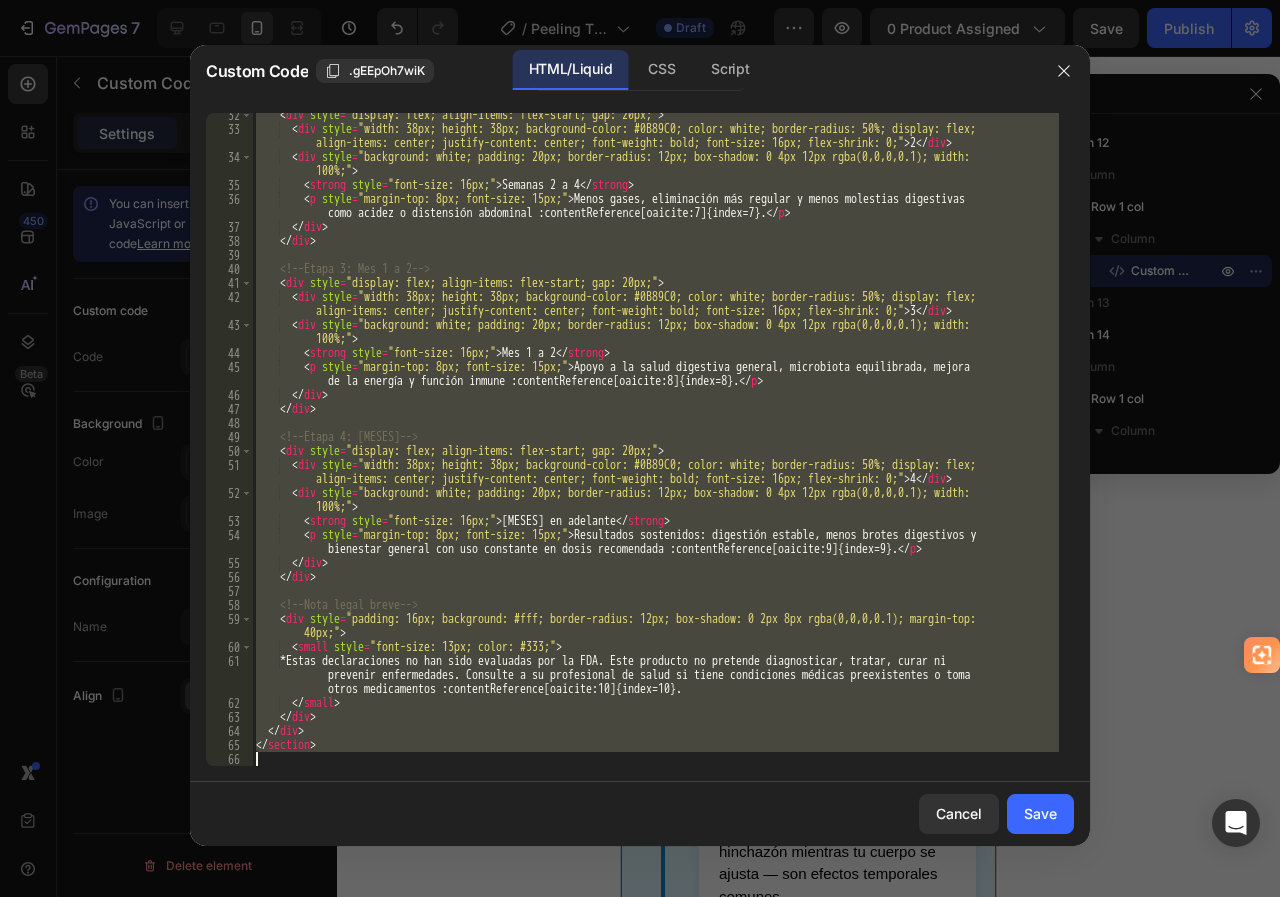 drag, startPoint x: 255, startPoint y: 114, endPoint x: 447, endPoint y: 760, distance: 673.9288 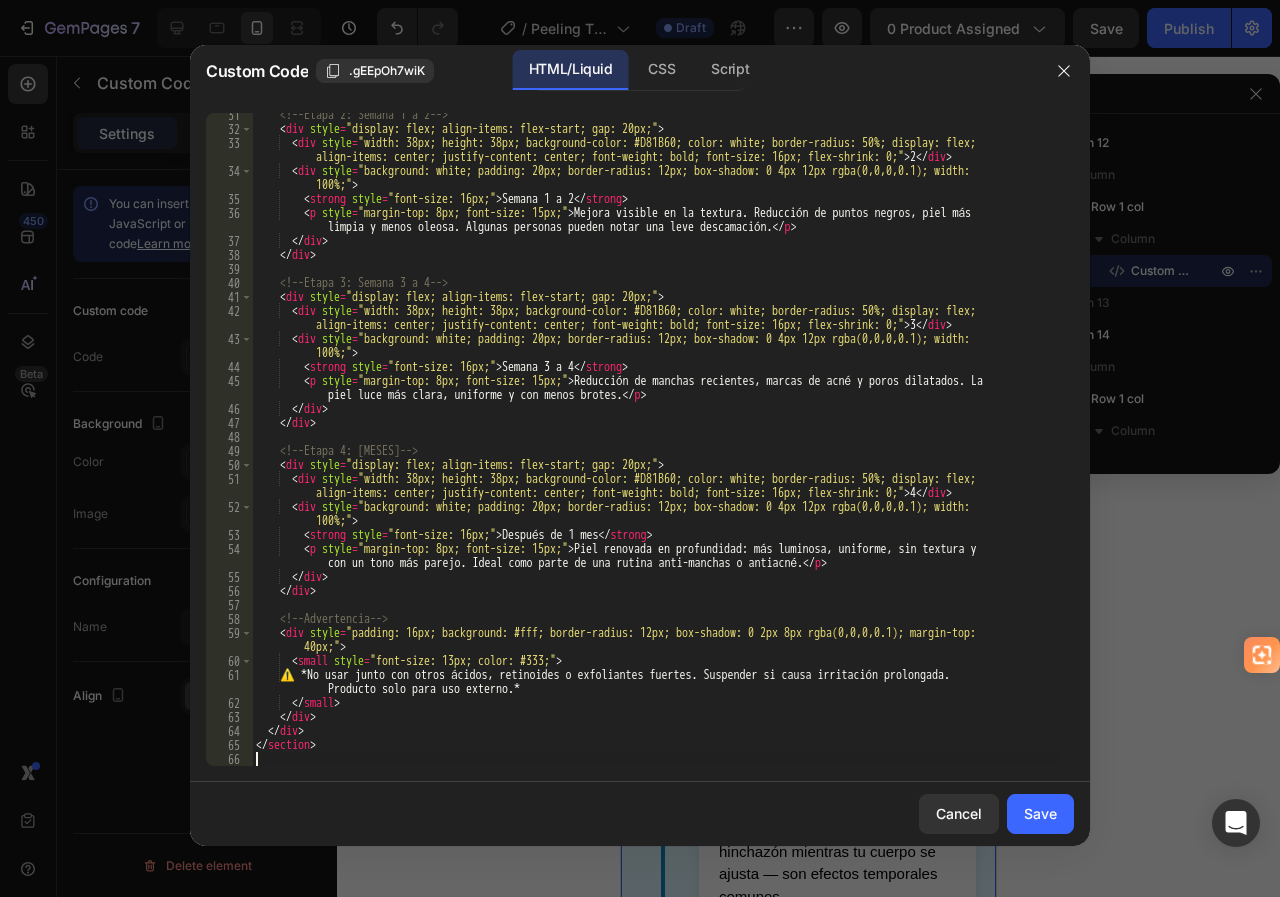 scroll, scrollTop: 509, scrollLeft: 0, axis: vertical 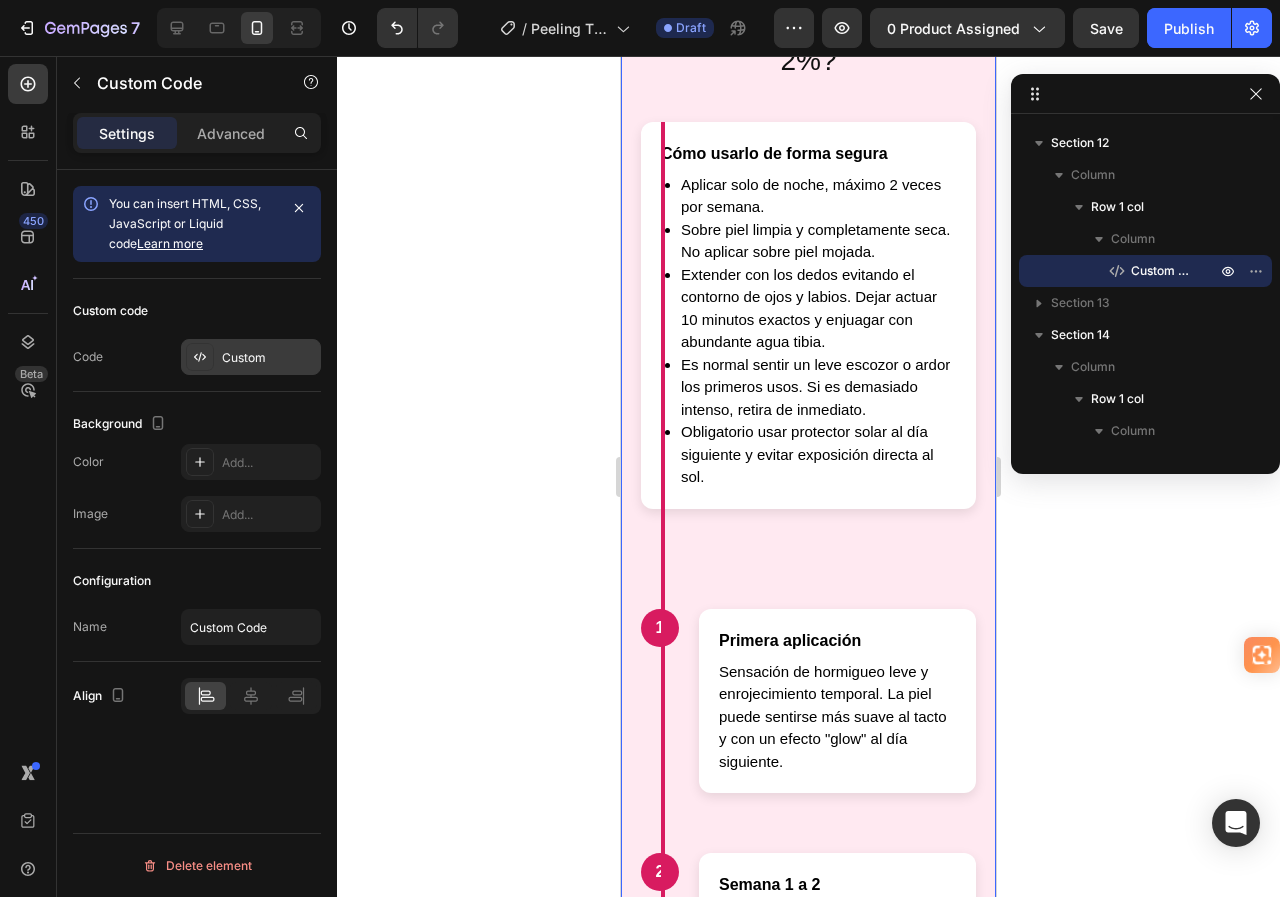 click on "Custom" at bounding box center (269, 358) 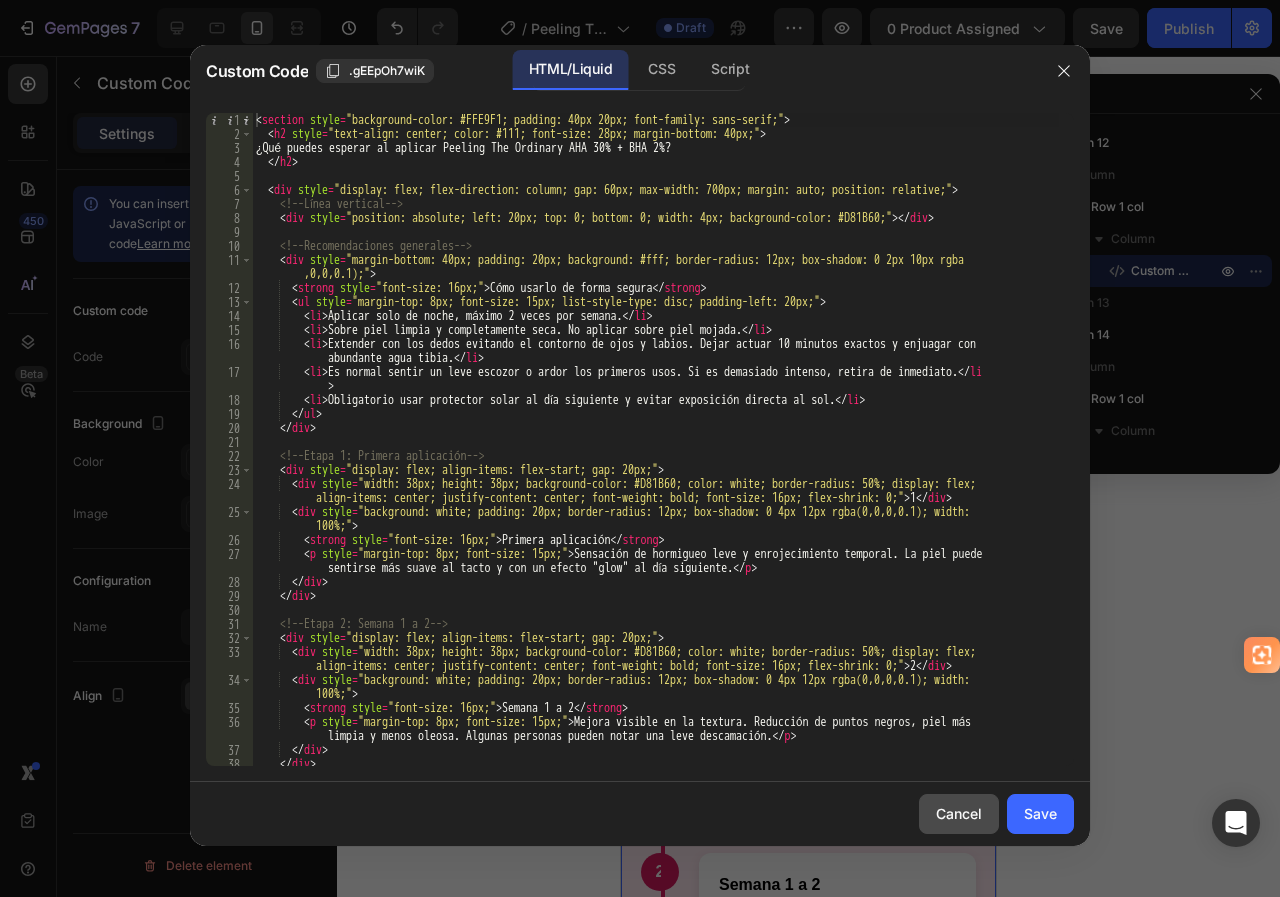 click on "Cancel" at bounding box center (959, 813) 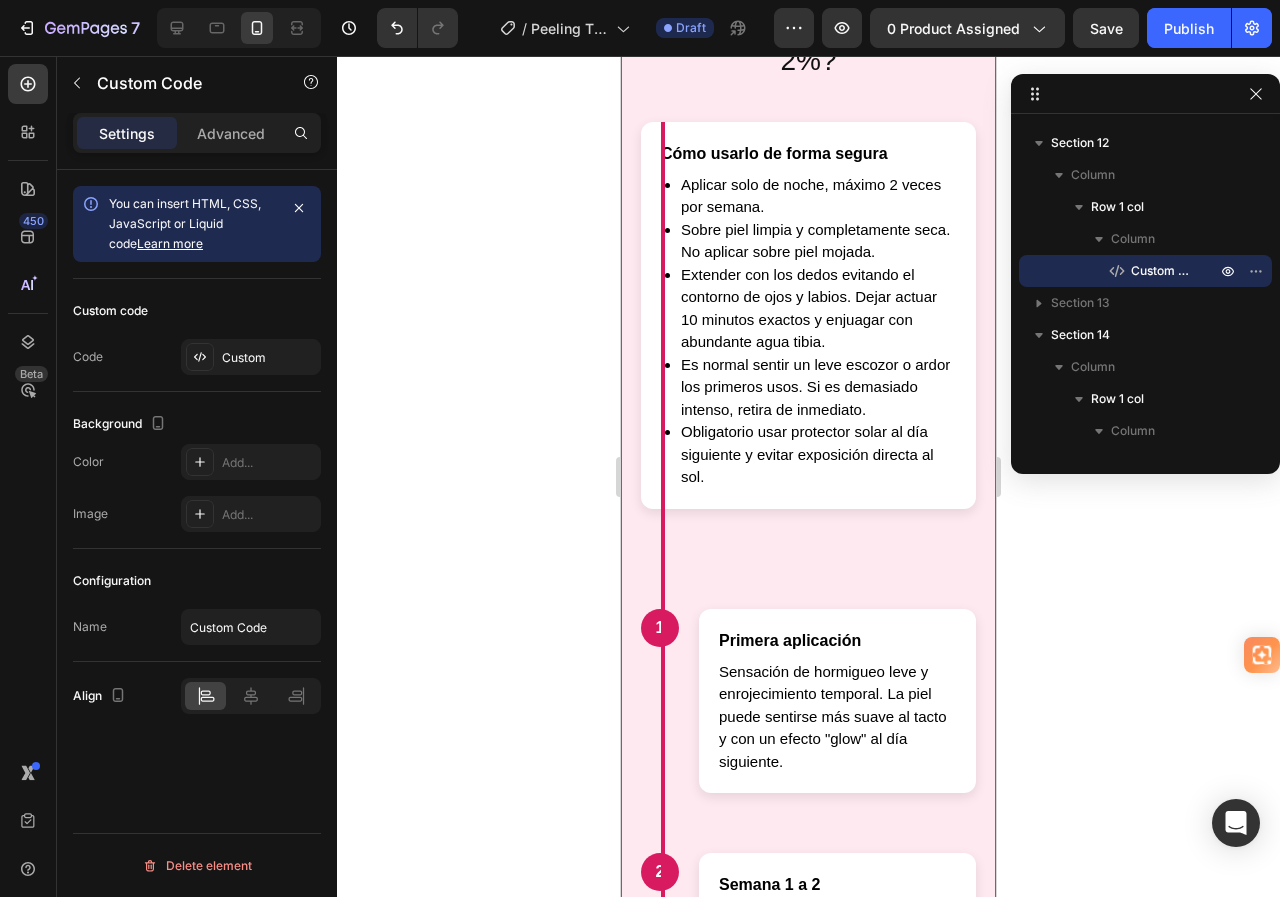 click on "¿Qué puedes esperar al aplicar Peeling The Ordinary AHA 30% + BHA 2%?
Cómo usarlo de forma segura
Aplicar solo de noche, máximo 2 veces por semana.
Sobre piel limpia y completamente seca. No aplicar sobre piel mojada.
Extender con los dedos evitando el contorno de ojos y labios. Dejar actuar 10 minutos exactos y enjuagar con abundante agua tibia.
Es normal sentir un leve escozor o ardor los primeros usos. Si es demasiado intenso, retira de inmediato.
Obligatorio usar protector solar al día siguiente y evitar exposición directa al sol.
1
Primera aplicación
Sensación de hormigueo leve y enrojecimiento temporal. La piel puede sentirse más suave al tacto y con un efecto "glow" al día siguiente.
2
Semana 1 a 2
3" at bounding box center (808, 811) 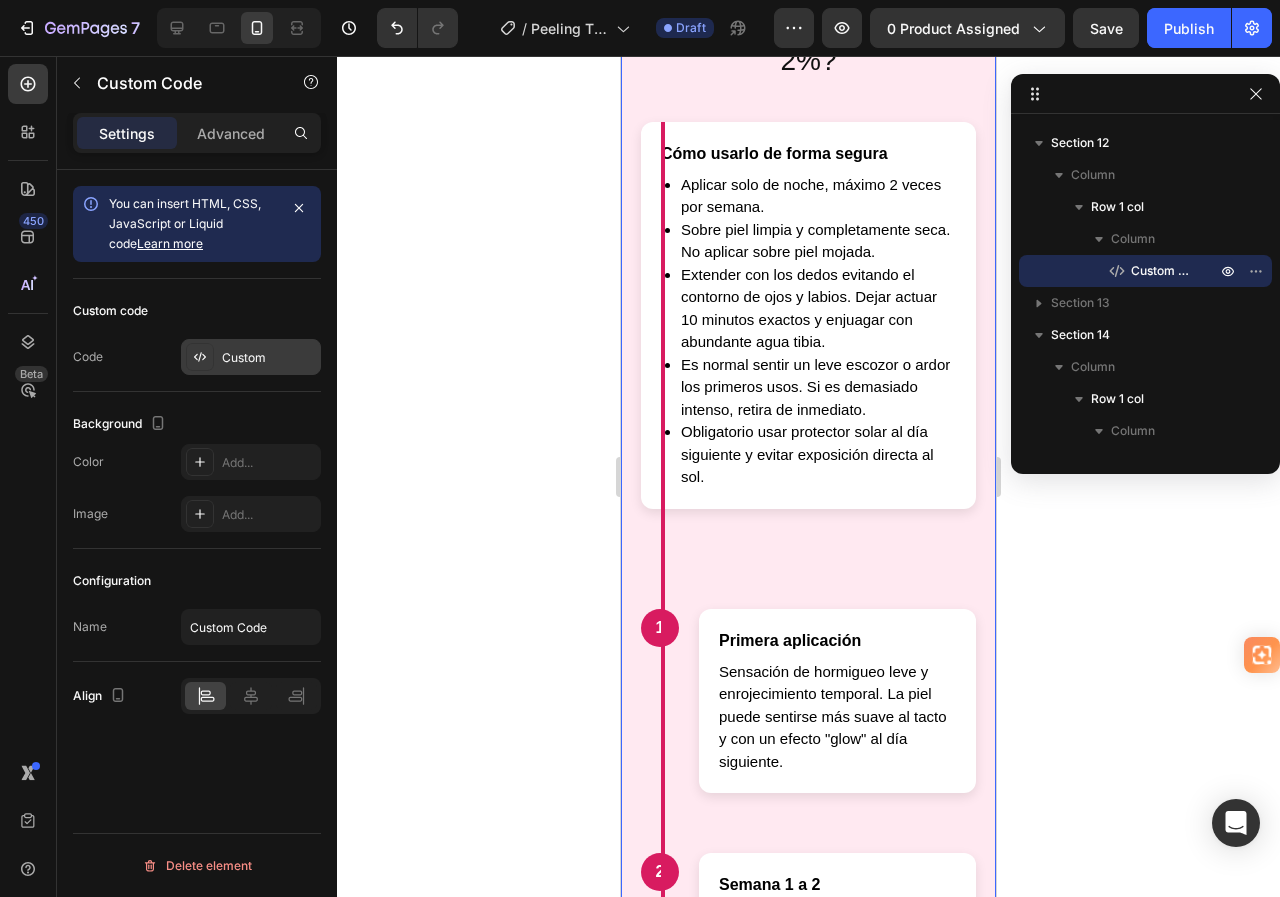 click on "Custom" at bounding box center [269, 358] 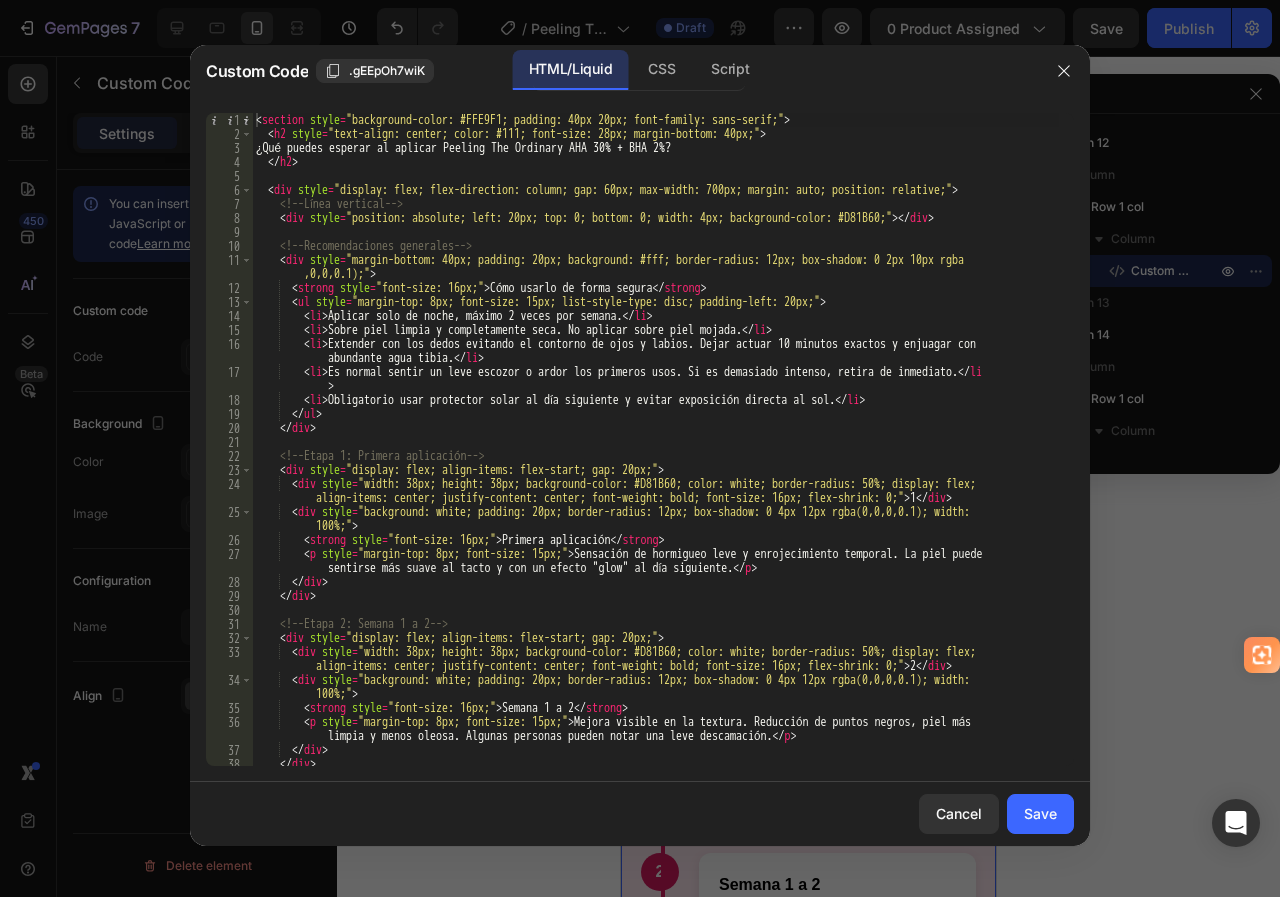 drag, startPoint x: 382, startPoint y: 767, endPoint x: 313, endPoint y: 626, distance: 156.9777 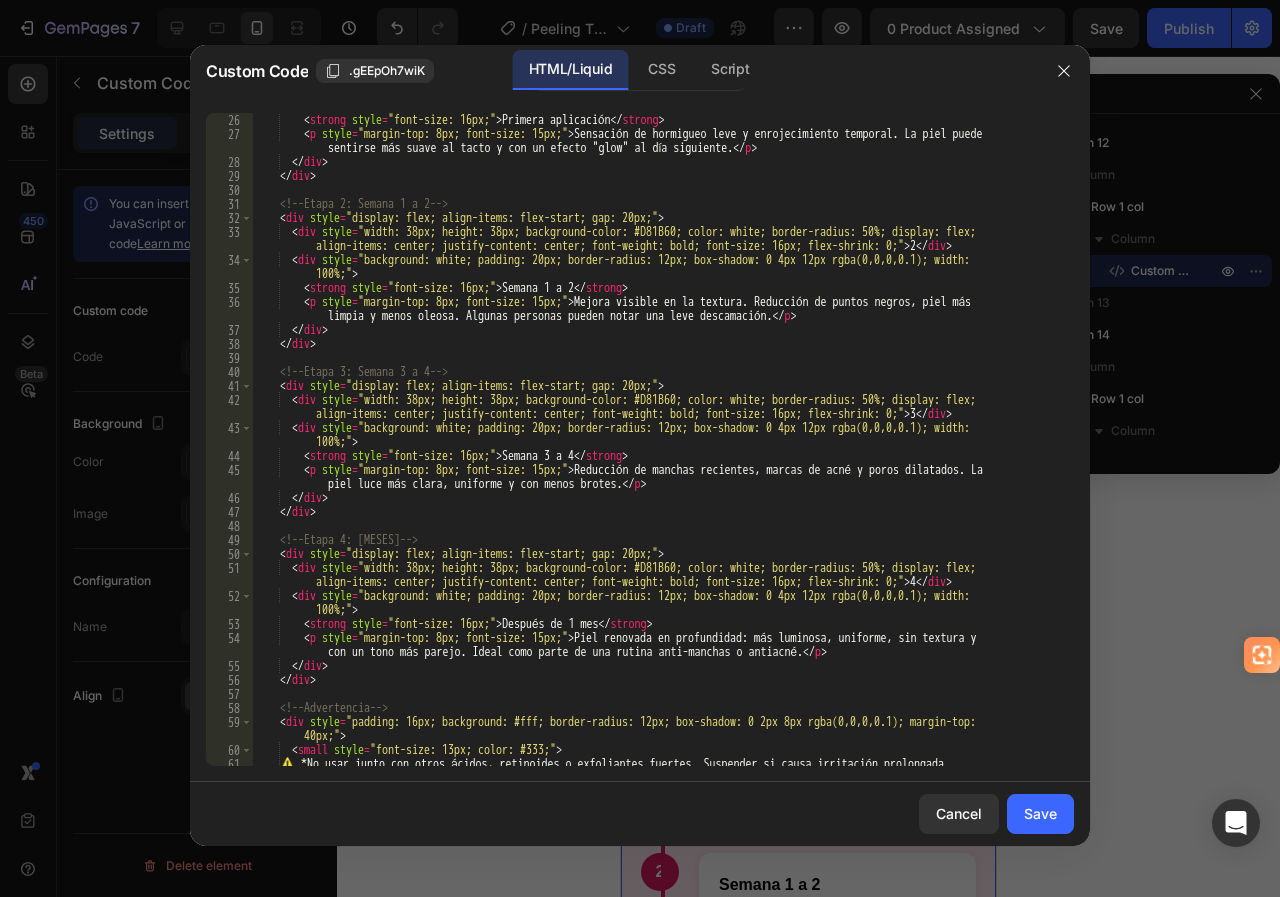 scroll, scrollTop: 509, scrollLeft: 0, axis: vertical 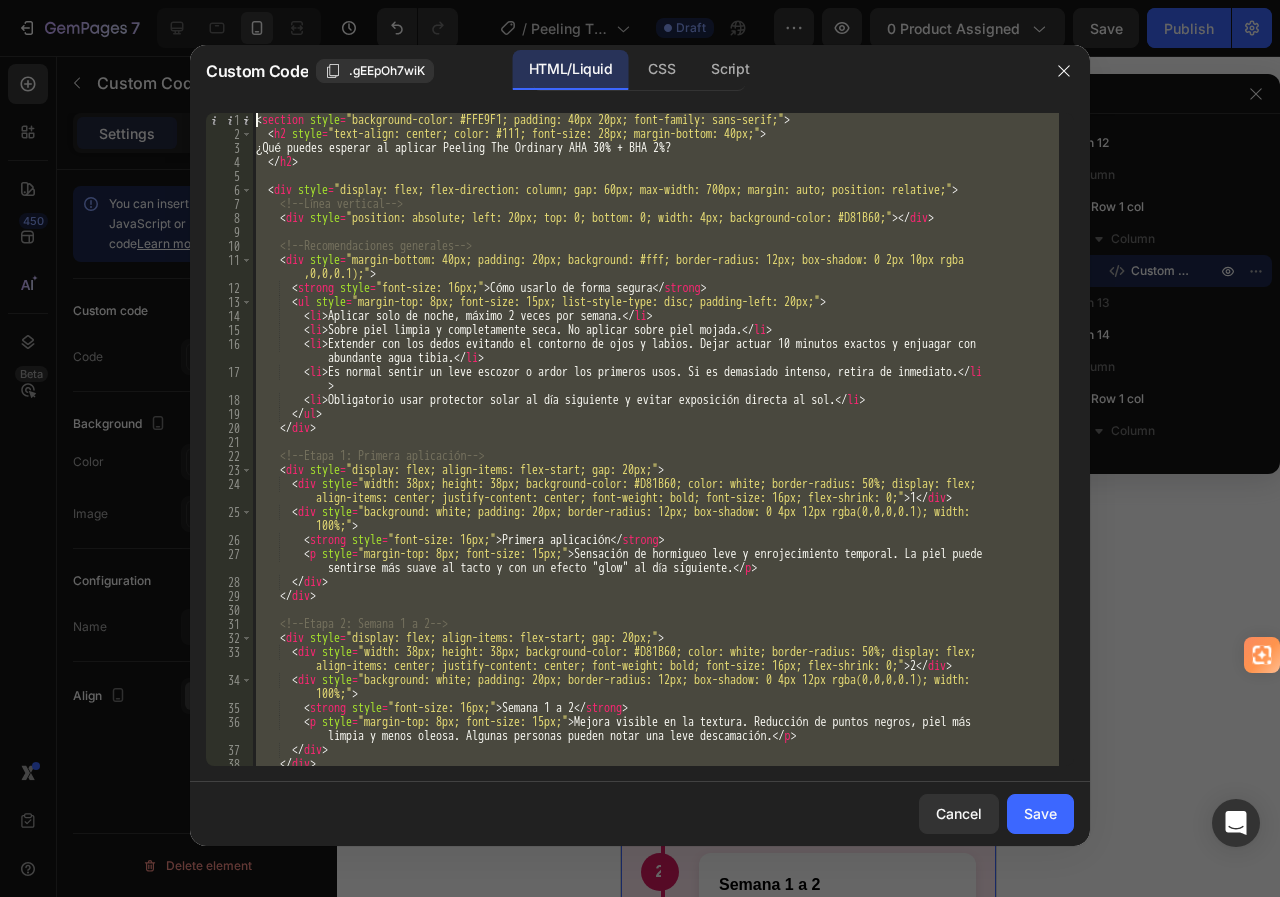 drag, startPoint x: 346, startPoint y: 725, endPoint x: 242, endPoint y: 100, distance: 633.5937 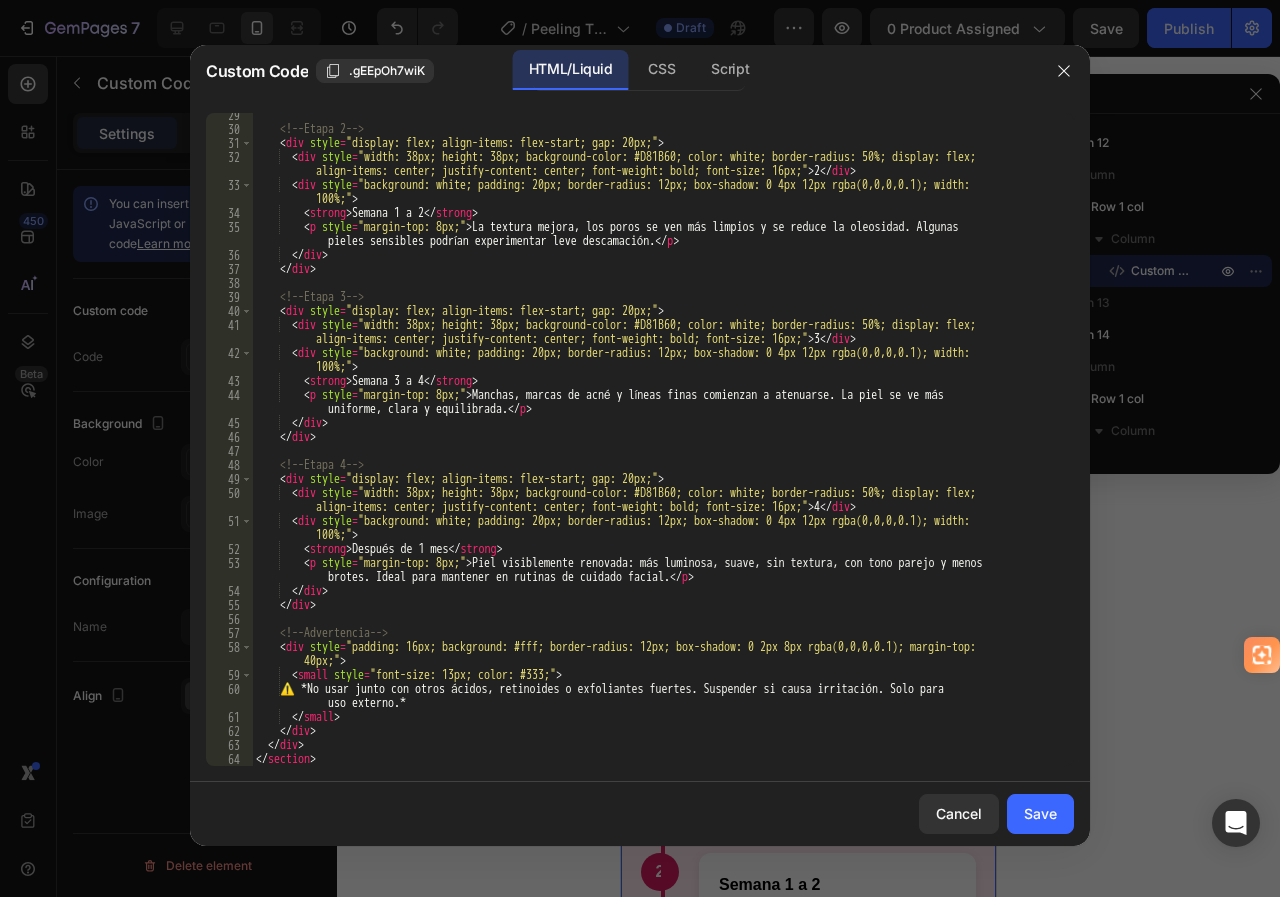 scroll, scrollTop: 481, scrollLeft: 0, axis: vertical 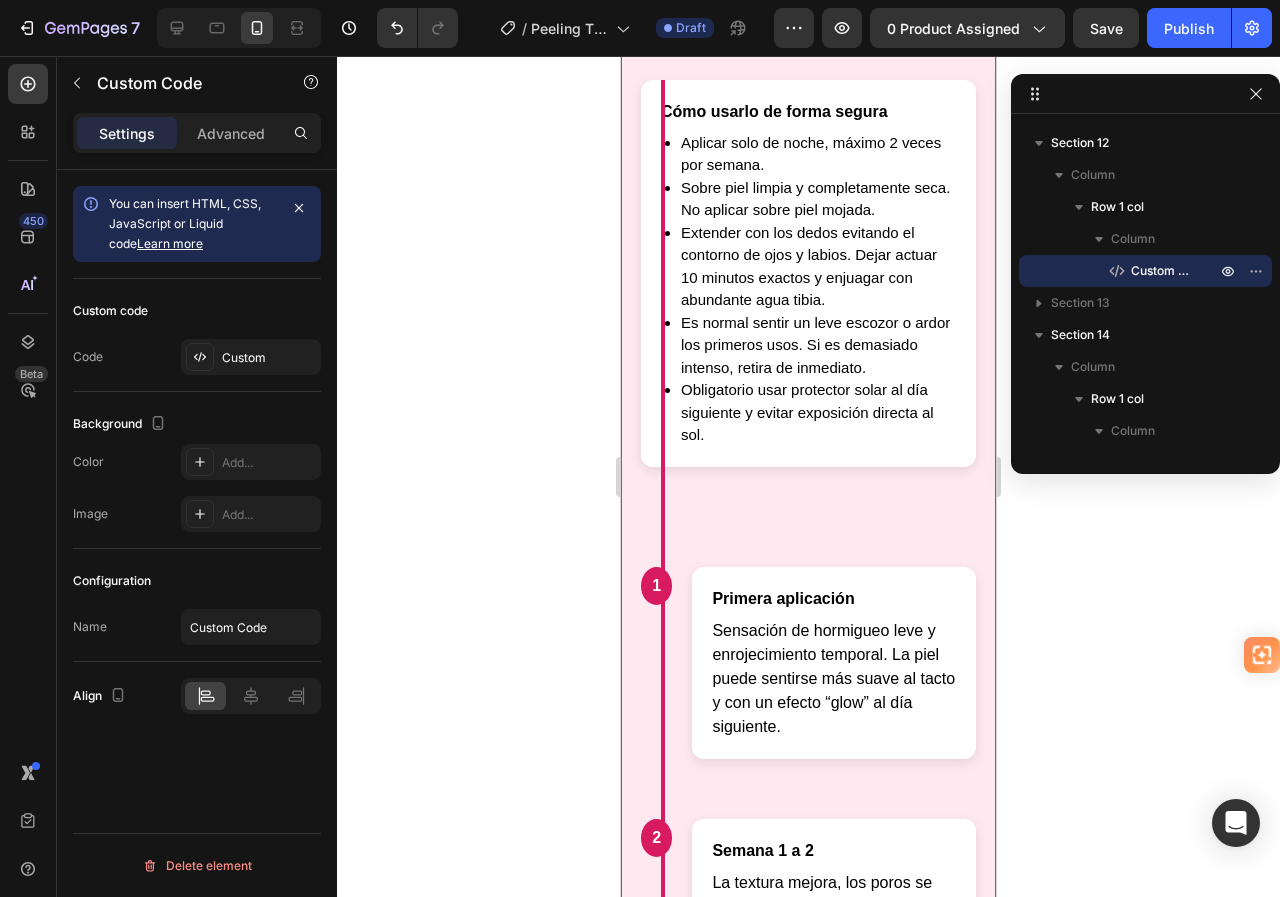 click on "Cómo usarlo de forma segura
Aplicar solo de noche, máximo 2 veces por semana.
Sobre piel limpia y completamente seca. No aplicar sobre piel mojada.
Extender con los dedos evitando el contorno de ojos y labios. Dejar actuar 10 minutos exactos y enjuagar con abundante agua tibia.
Es normal sentir un leve escozor o ardor los primeros usos. Si es demasiado intenso, retira de inmediato.
Obligatorio usar protector solar al día siguiente y evitar exposición directa al sol." at bounding box center (808, 273) 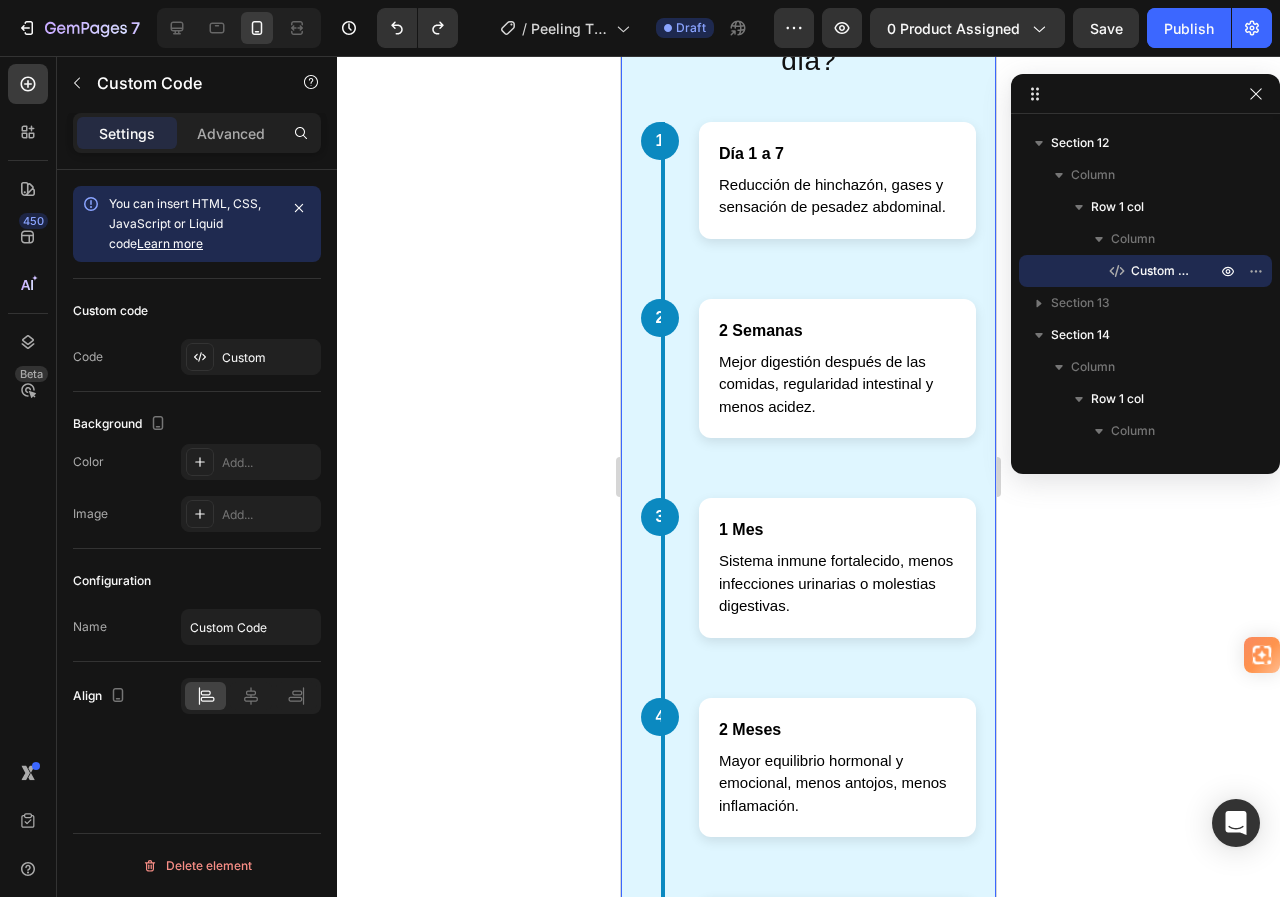 click on "1
Día 1 a 7
Reducción de hinchazón, gases y sensación de pesadez abdominal.
2
2 Semanas
Mejor digestión después de las comidas, regularidad intestinal y menos acidez.
3
1 Mes
Sistema inmune fortalecido, menos infecciones urinarias o molestias digestivas.
4
2 Meses
Mayor equilibrio hormonal y emocional, menos antojos, menos inflamación.
5
3 Meses
Microbiota intestinal restaurada, bienestar digestivo y femenino duradero." at bounding box center (808, 579) 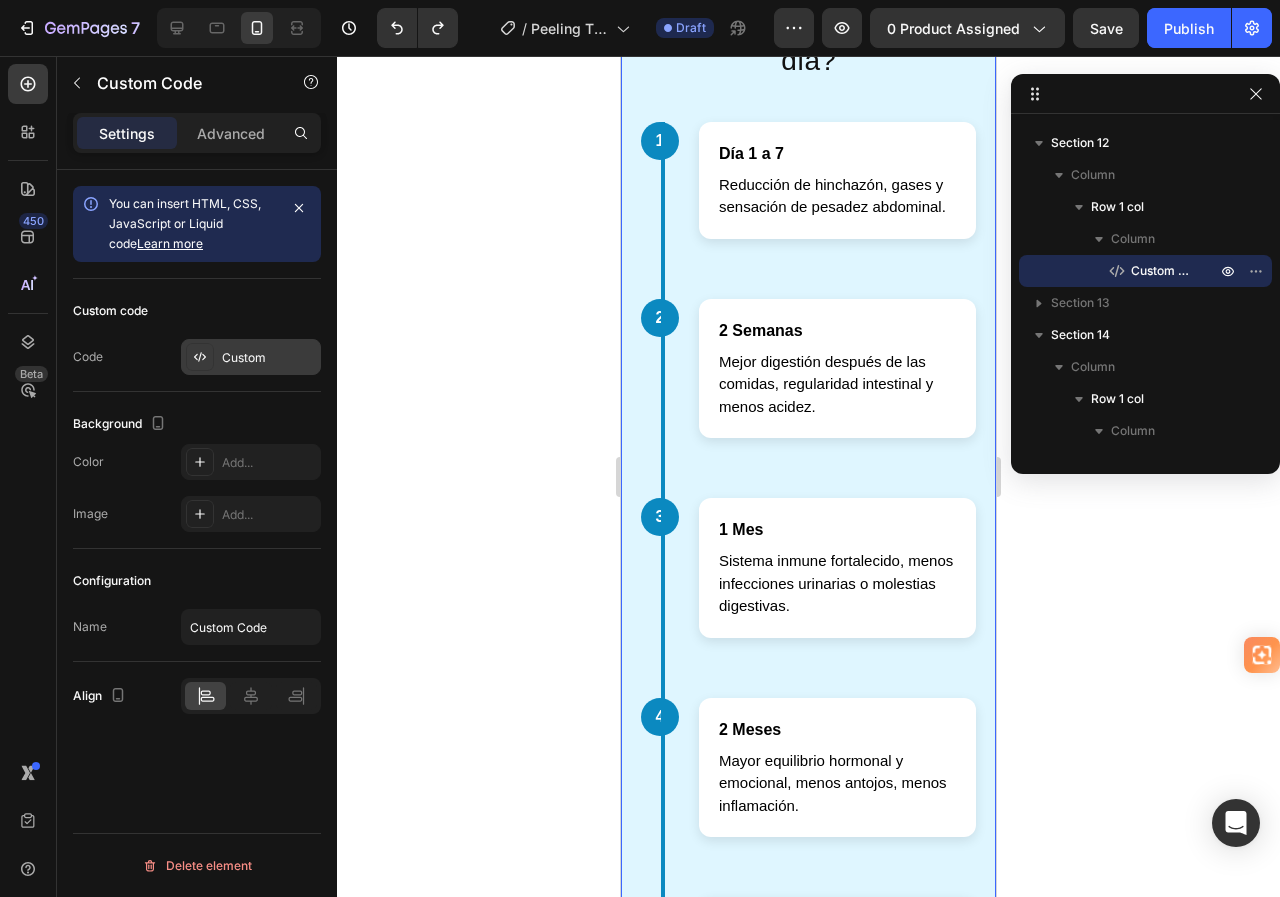 click on "Custom" at bounding box center (269, 358) 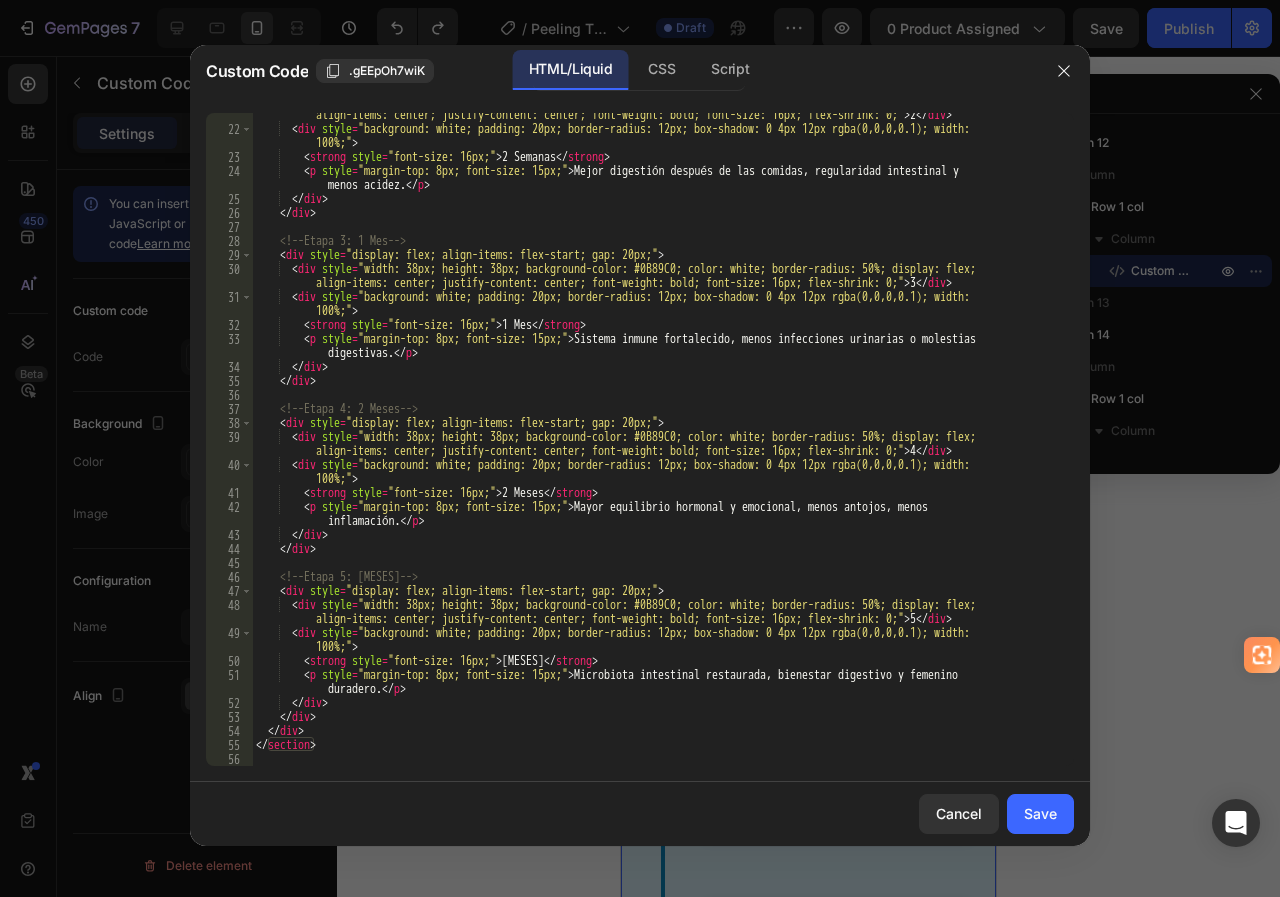 scroll, scrollTop: 327, scrollLeft: 0, axis: vertical 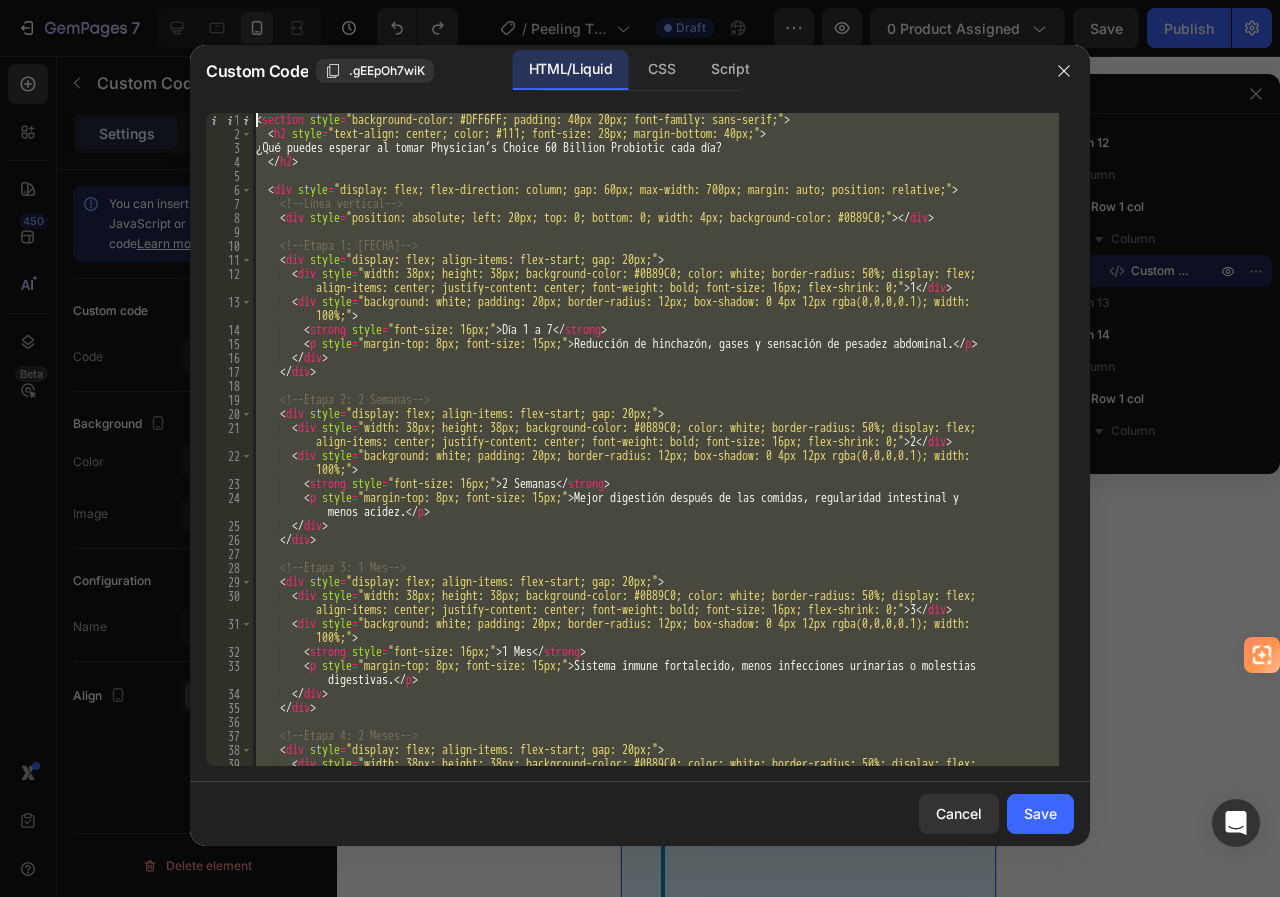 drag, startPoint x: 295, startPoint y: 703, endPoint x: 246, endPoint y: 104, distance: 601.00085 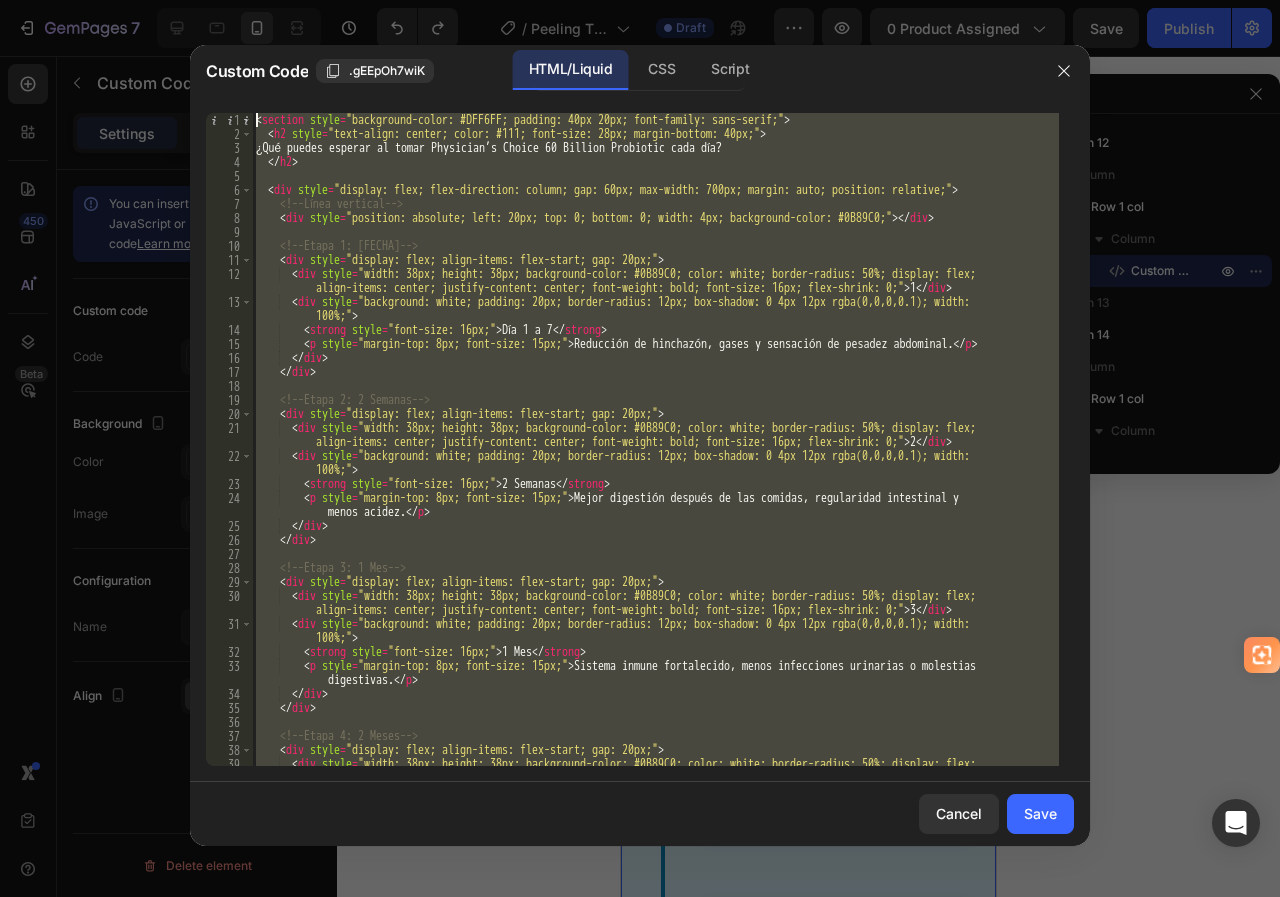paste 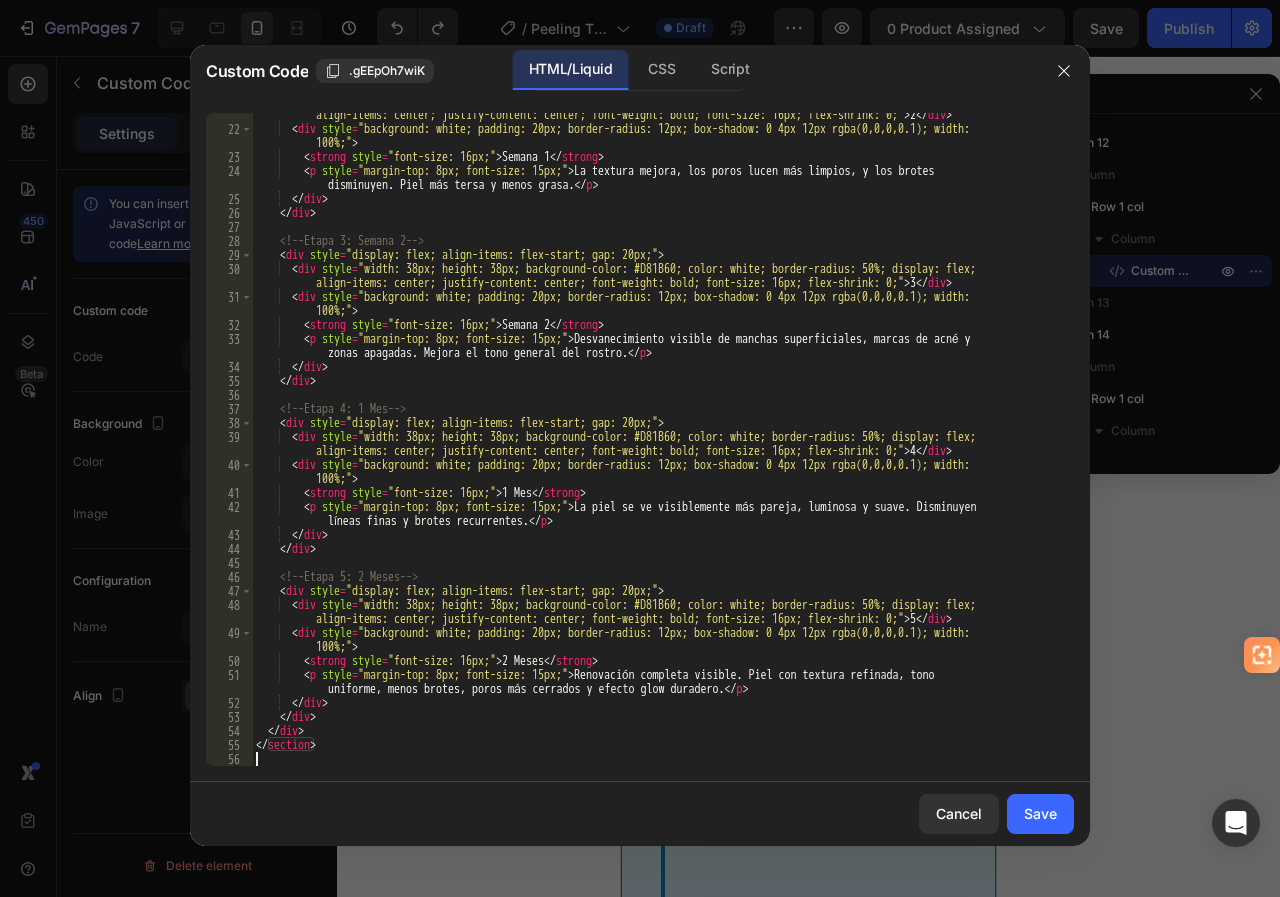 scroll, scrollTop: 341, scrollLeft: 0, axis: vertical 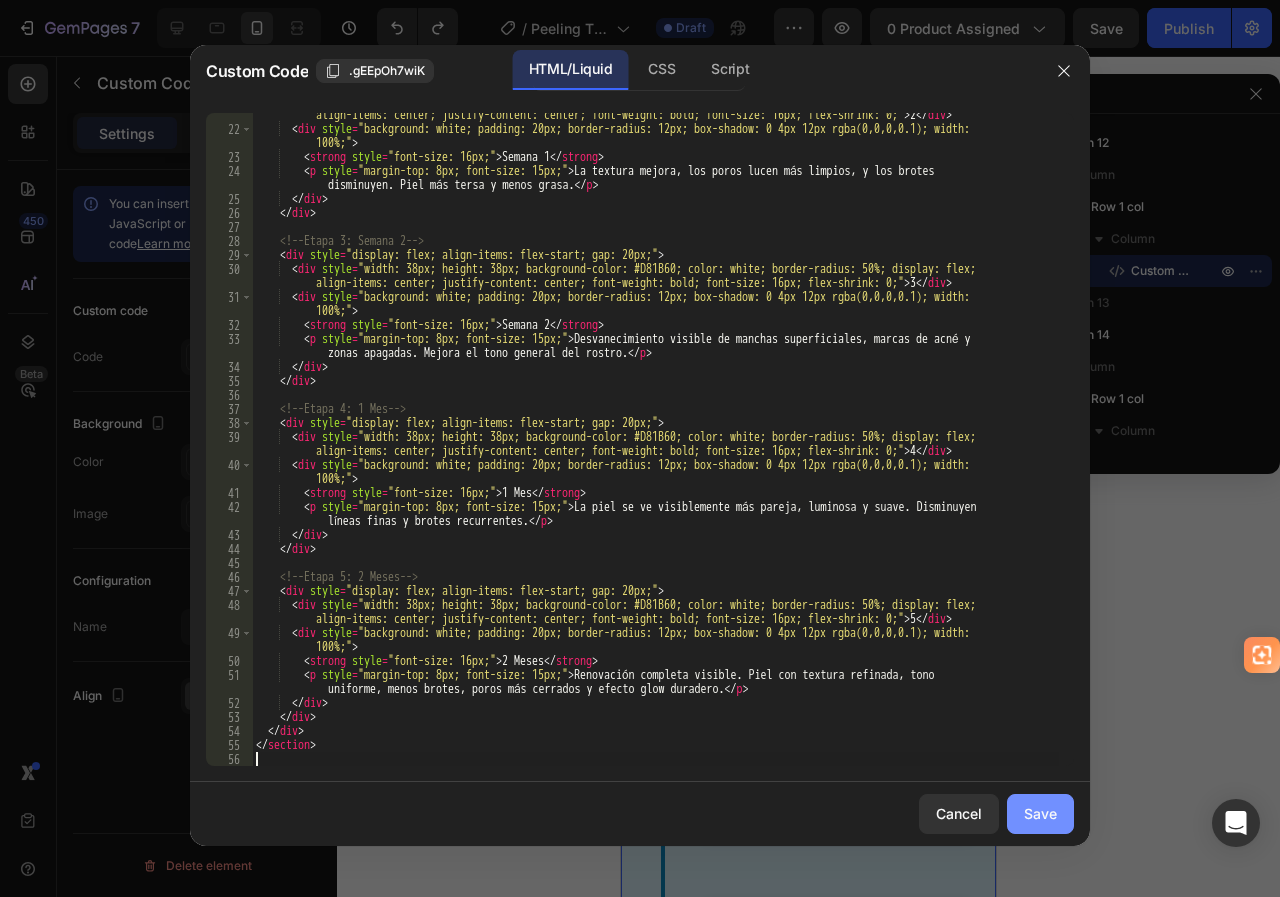 click on "Save" at bounding box center (1040, 813) 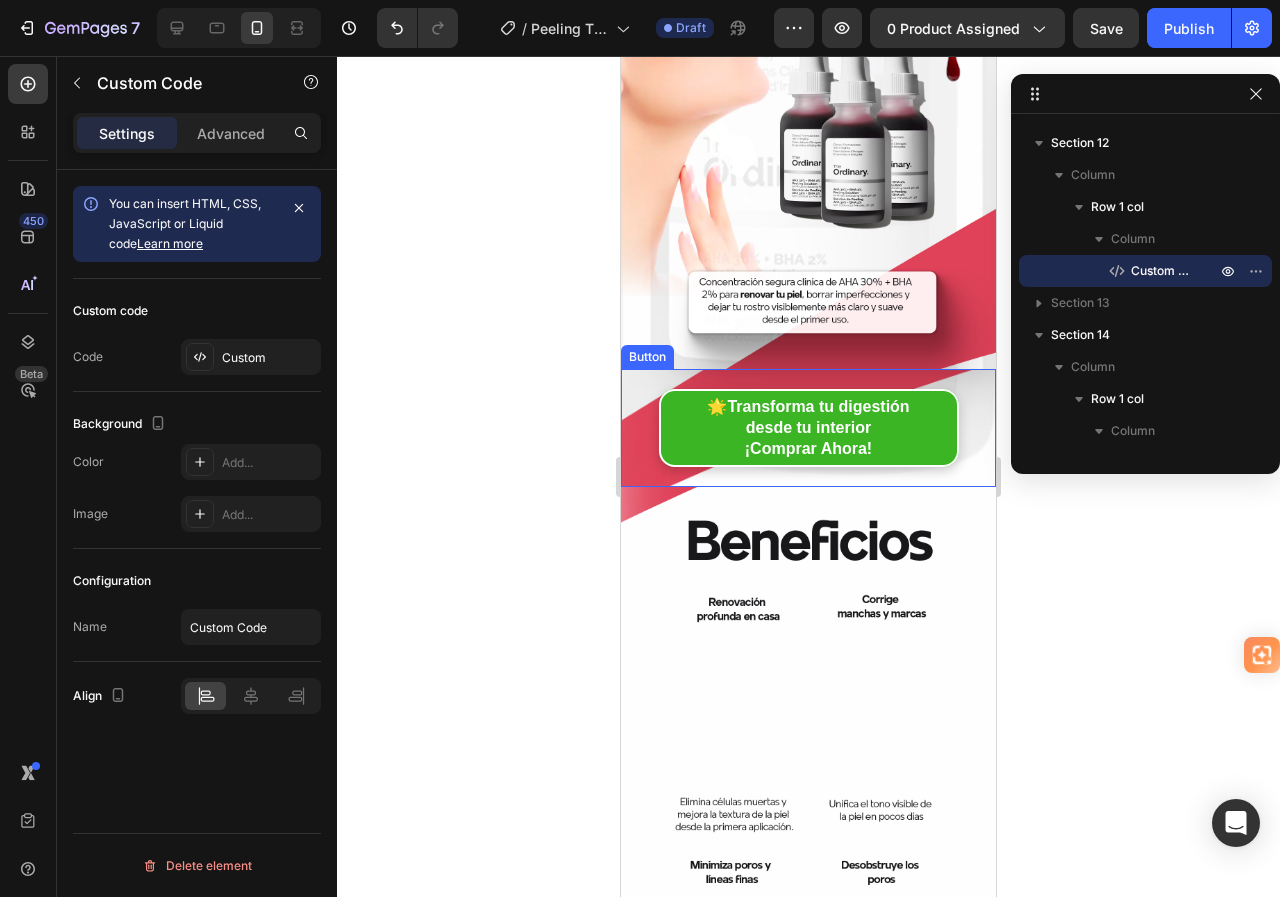scroll, scrollTop: 400, scrollLeft: 0, axis: vertical 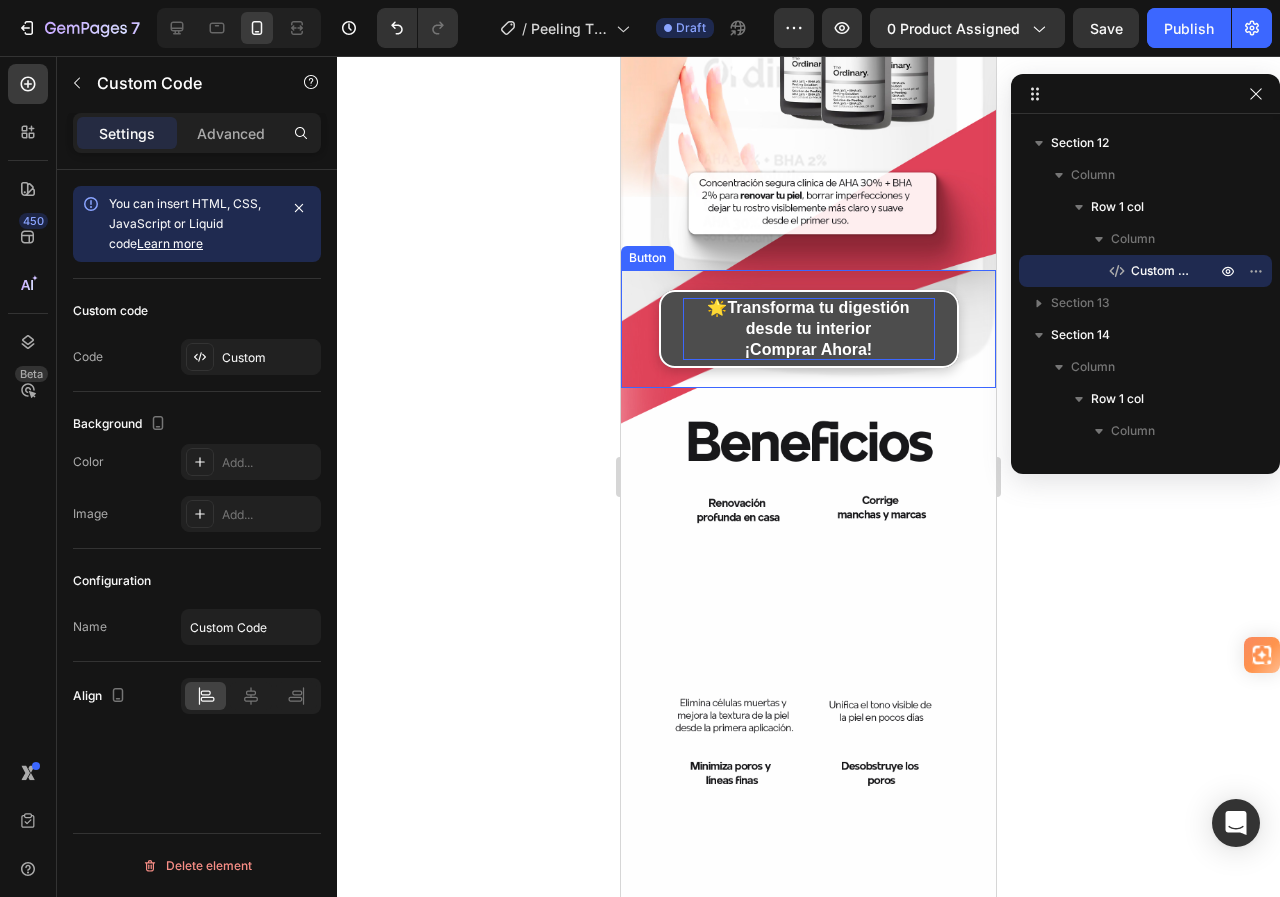 click on "Transforma tu digestión desde tu interior" at bounding box center [818, 318] 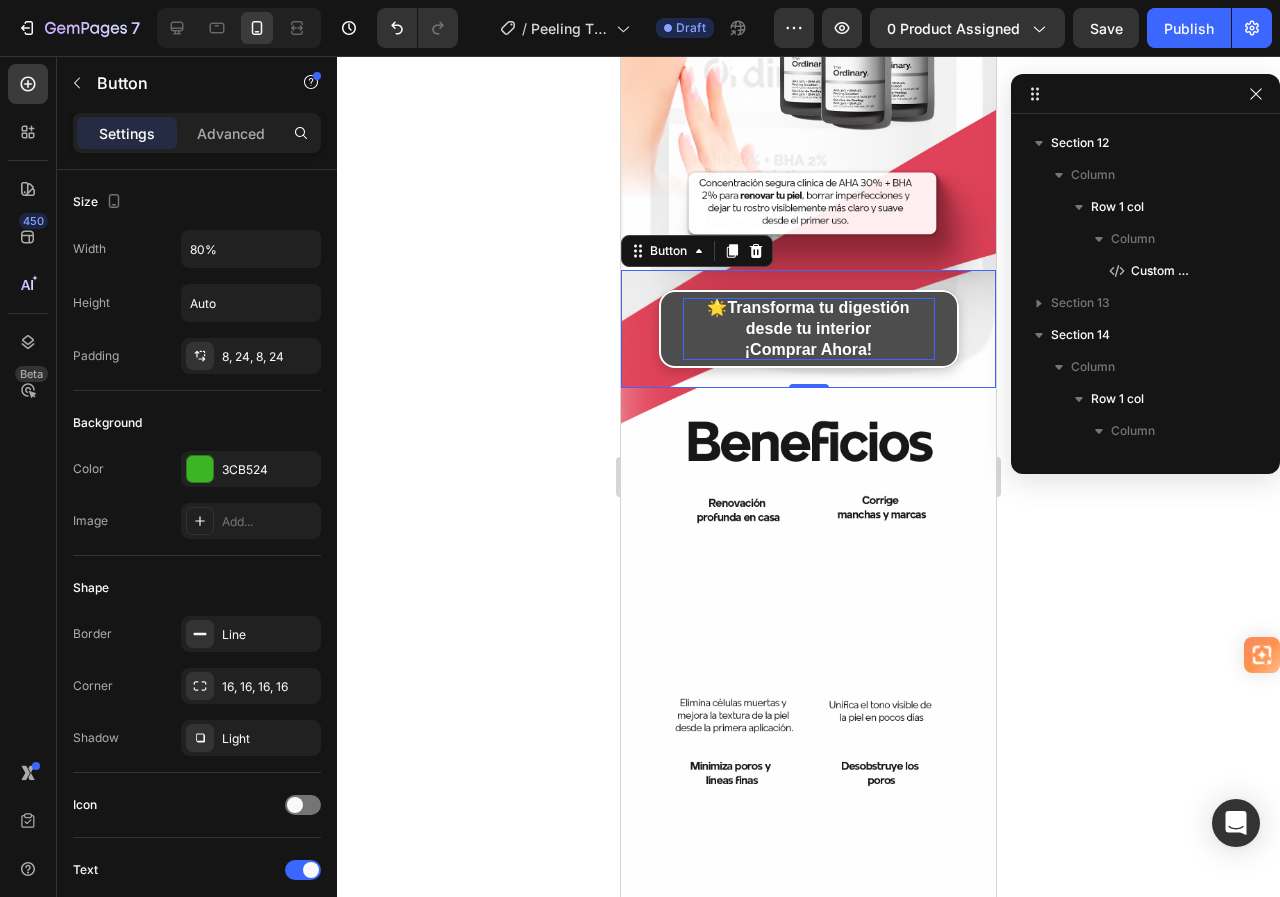 scroll, scrollTop: 27, scrollLeft: 0, axis: vertical 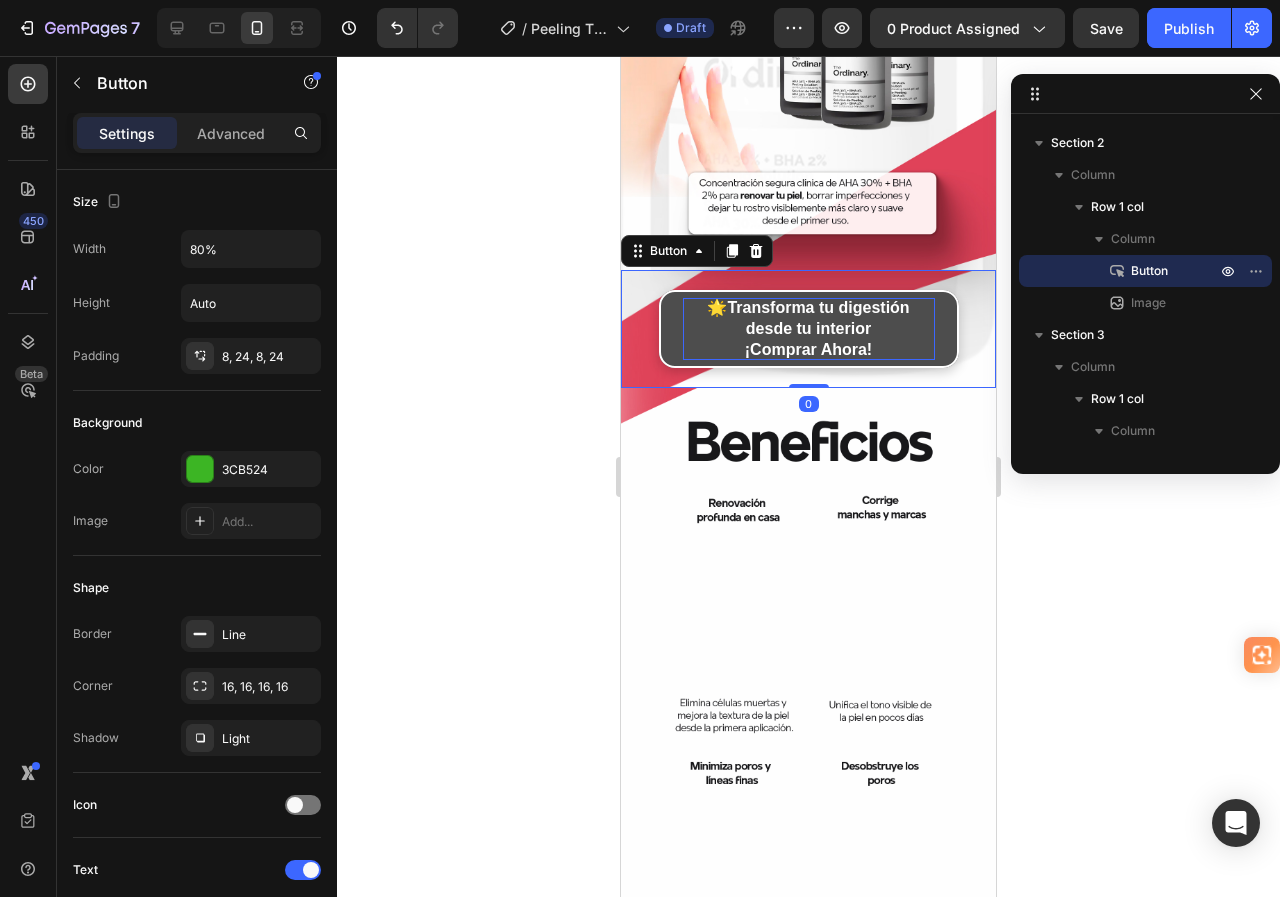 click on "🌟  Transforma tu digestión desde tu interior    ¡Comprar Ahora!" at bounding box center [809, 329] 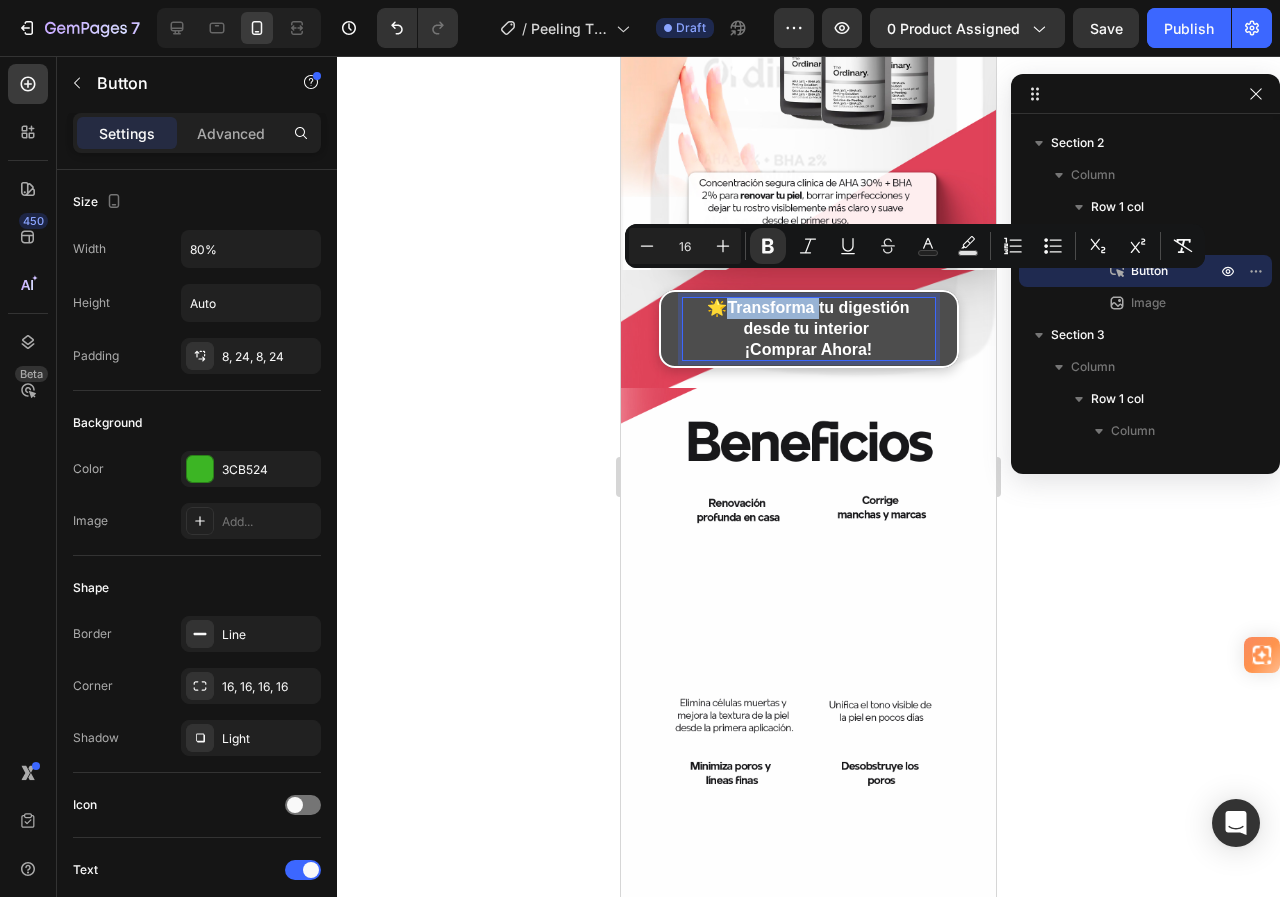 click on "Transforma tu digestión desde tu interior" at bounding box center (818, 318) 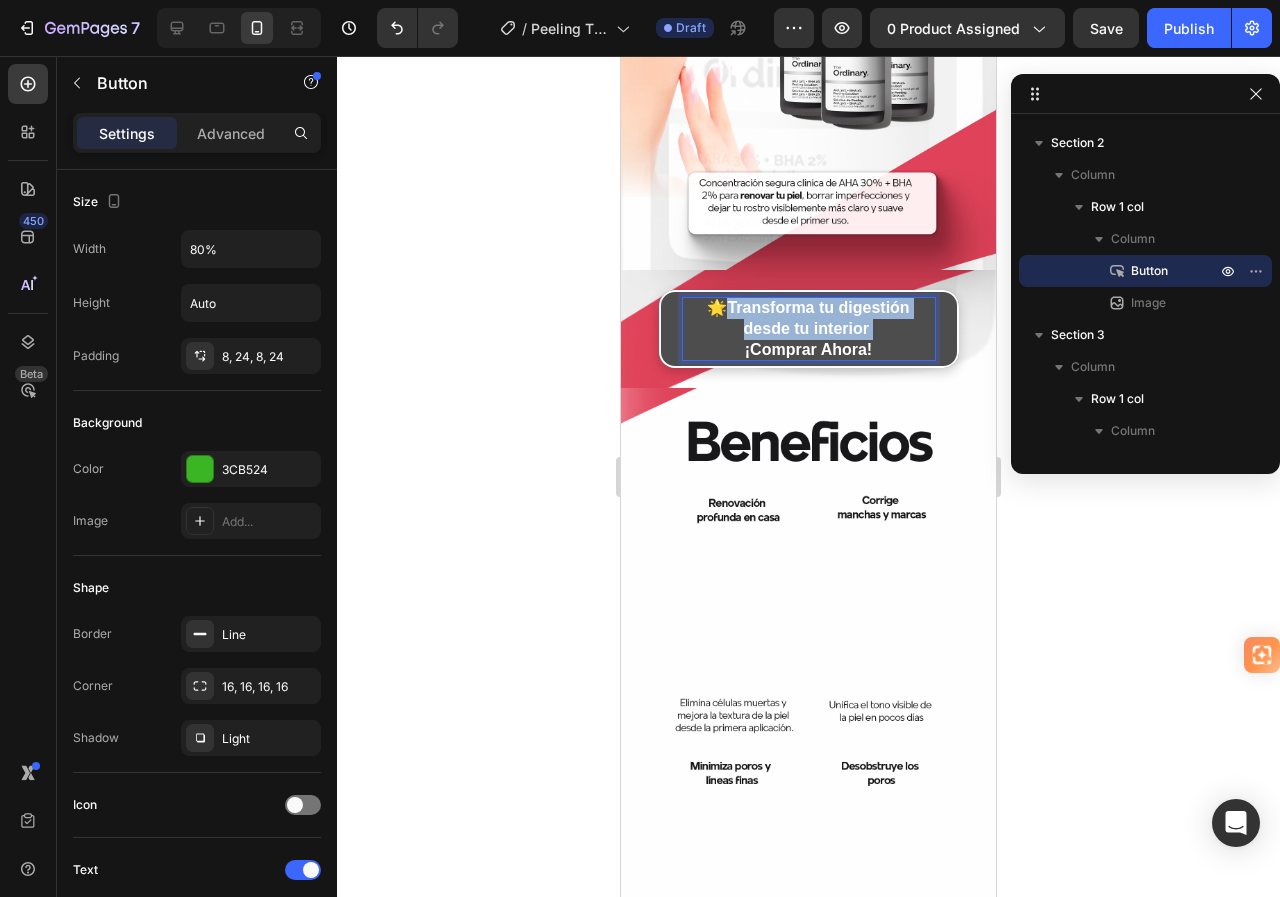 drag, startPoint x: 723, startPoint y: 289, endPoint x: 870, endPoint y: 306, distance: 147.97972 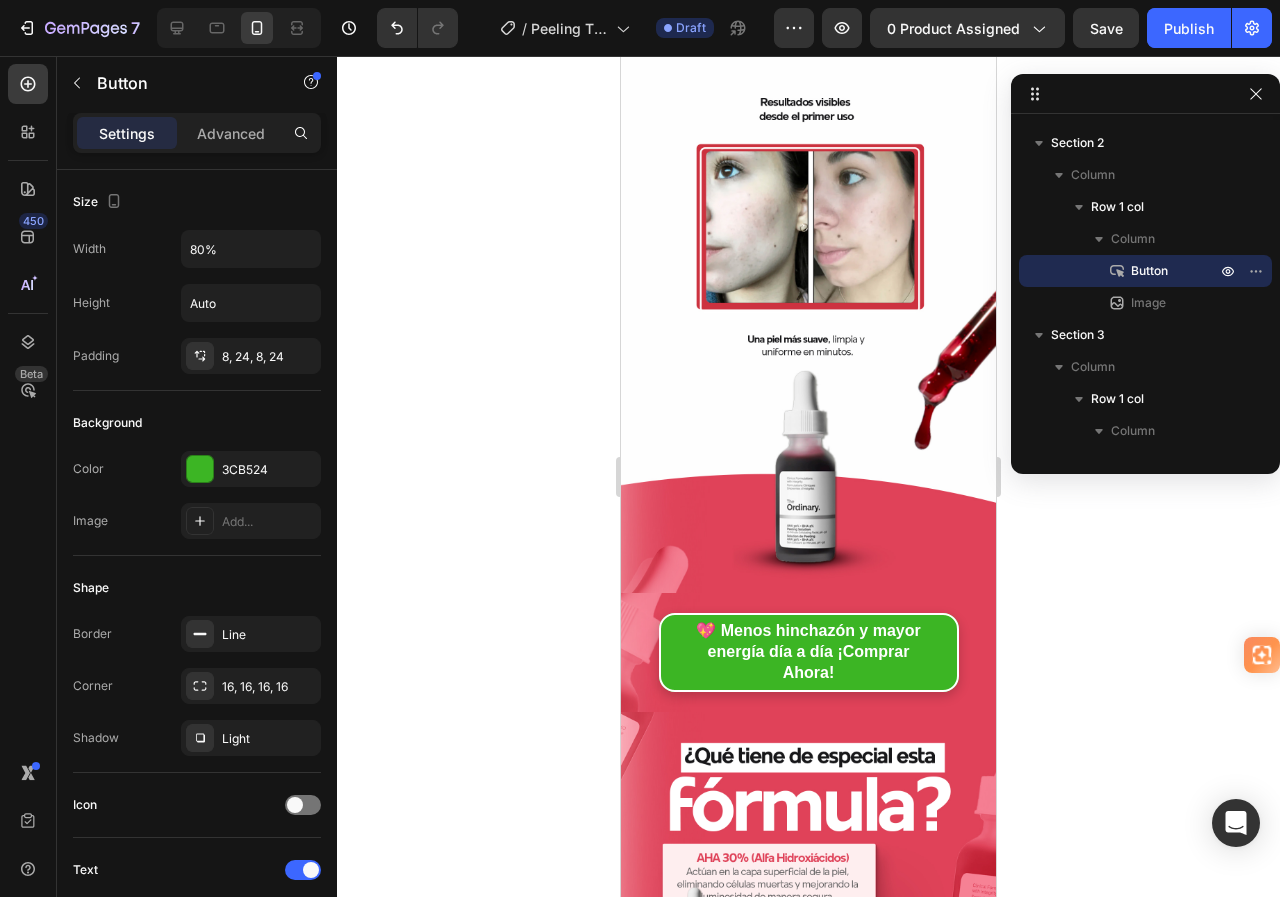 scroll, scrollTop: 1600, scrollLeft: 0, axis: vertical 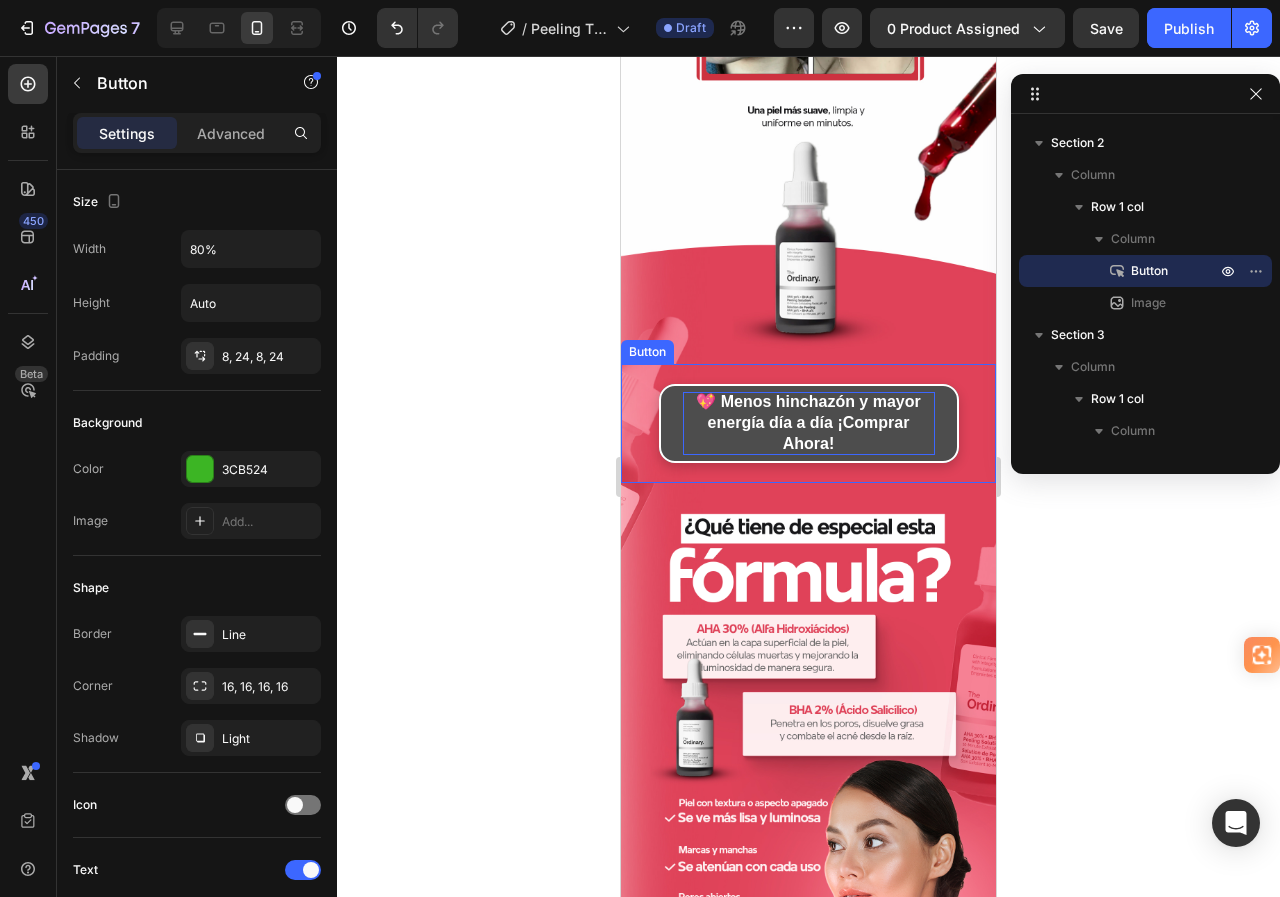 click on "💖 Menos hinchazón y mayor energía día a día ¡Comprar Ahora!" at bounding box center (809, 423) 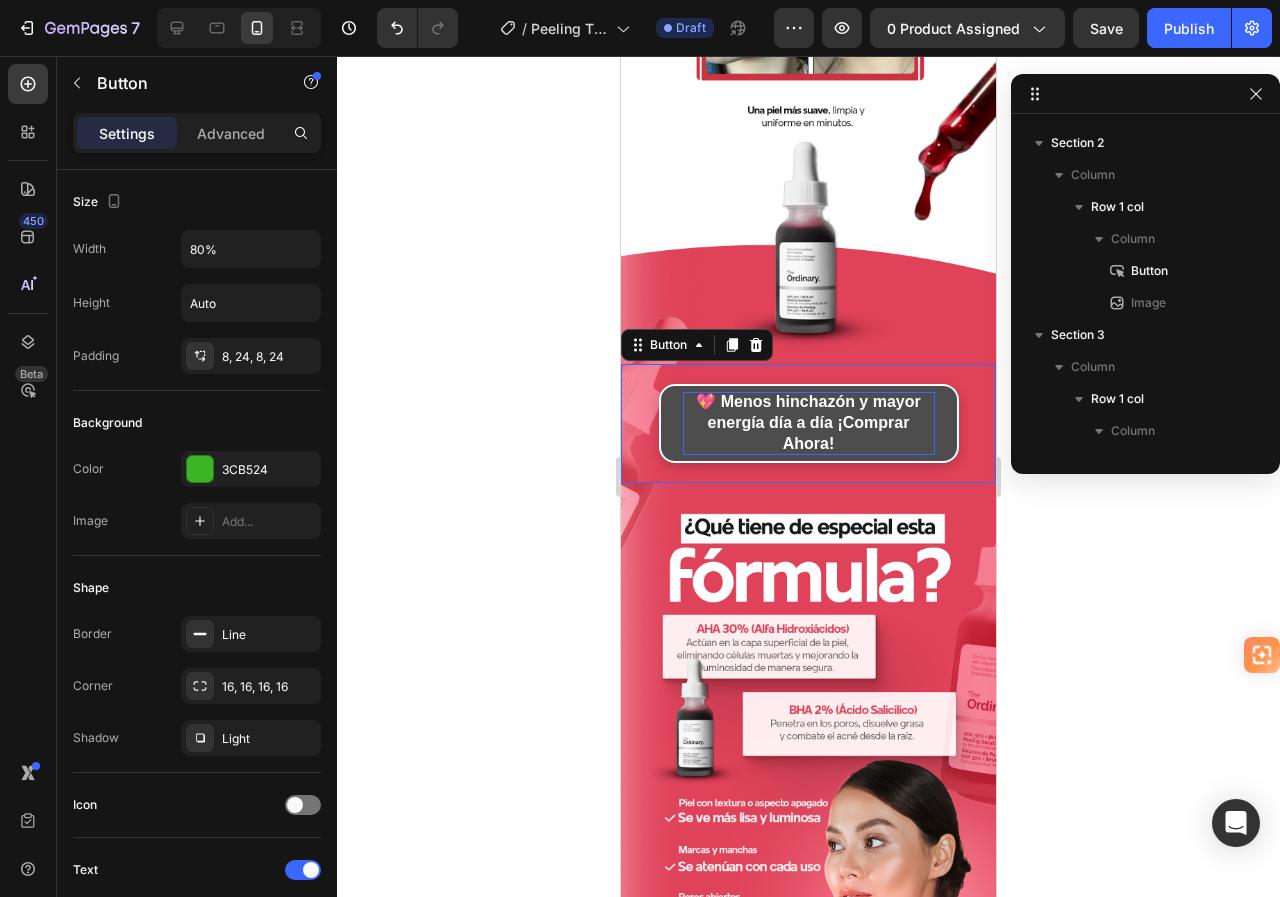 scroll, scrollTop: 571, scrollLeft: 0, axis: vertical 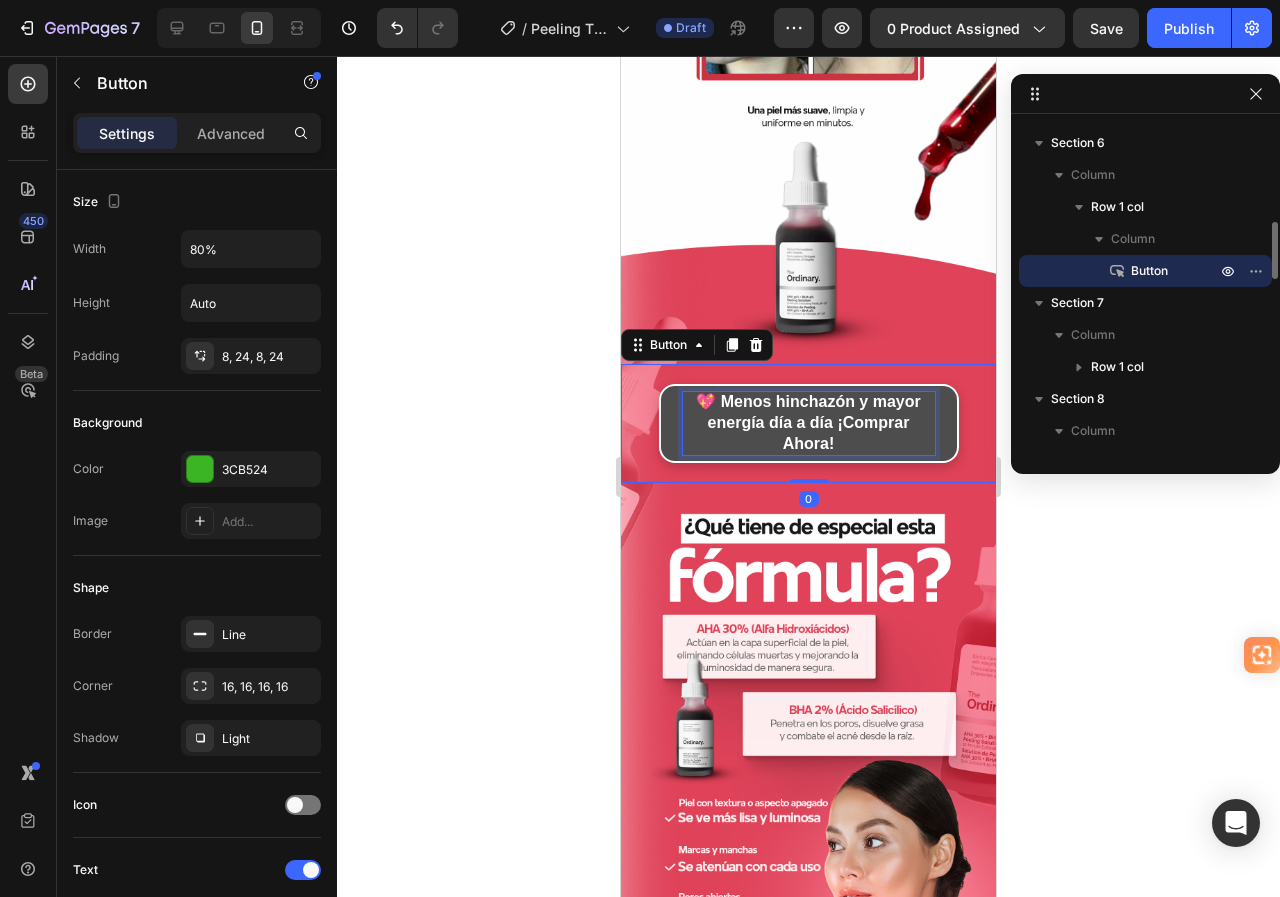 click on "💖 Menos hinchazón y mayor energía día a día ¡Comprar Ahora!" at bounding box center [809, 423] 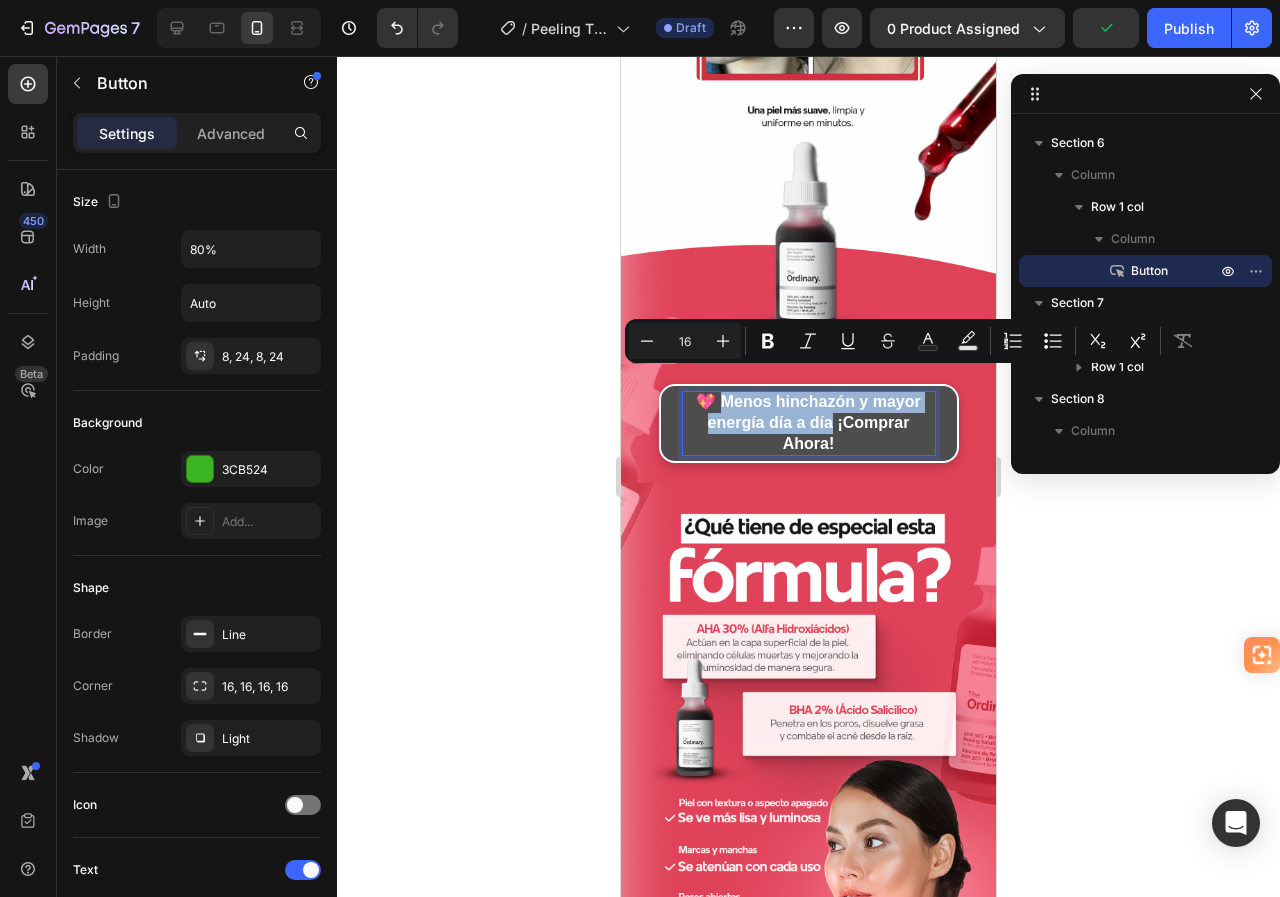 drag, startPoint x: 717, startPoint y: 377, endPoint x: 826, endPoint y: 396, distance: 110.64357 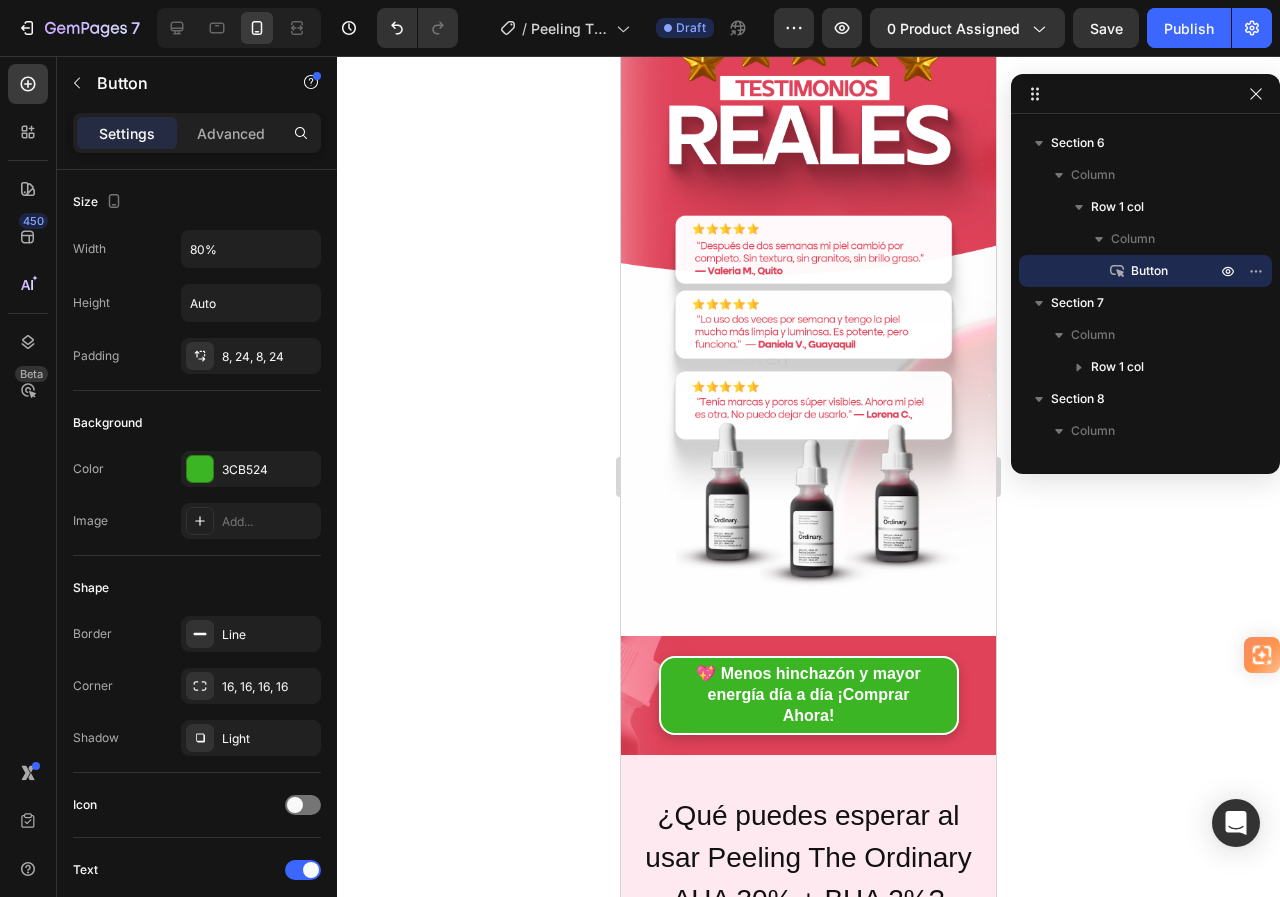 scroll, scrollTop: 3500, scrollLeft: 0, axis: vertical 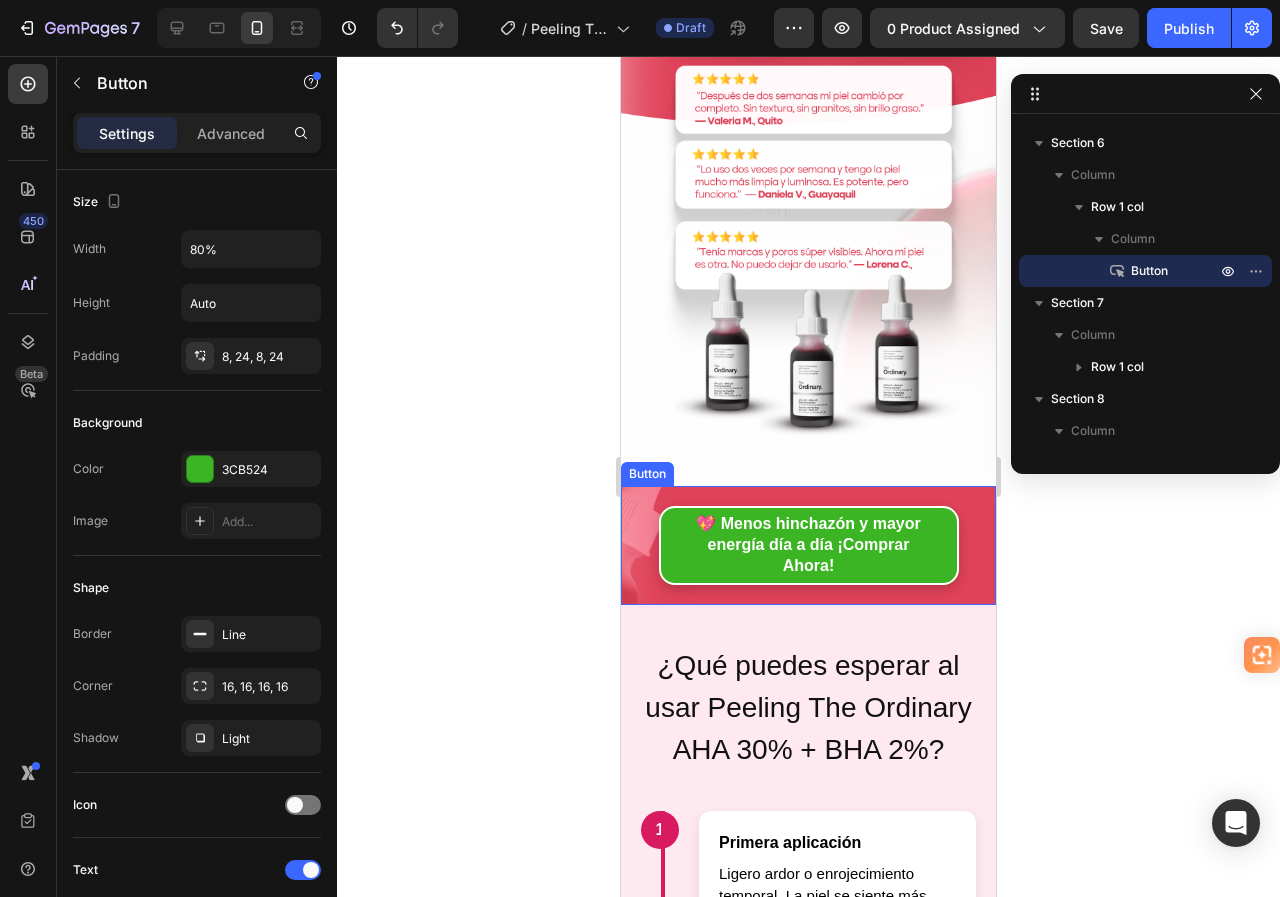 click on "💖 Menos hinchazón y mayor energía día a día ¡Comprar Ahora!" at bounding box center [809, 545] 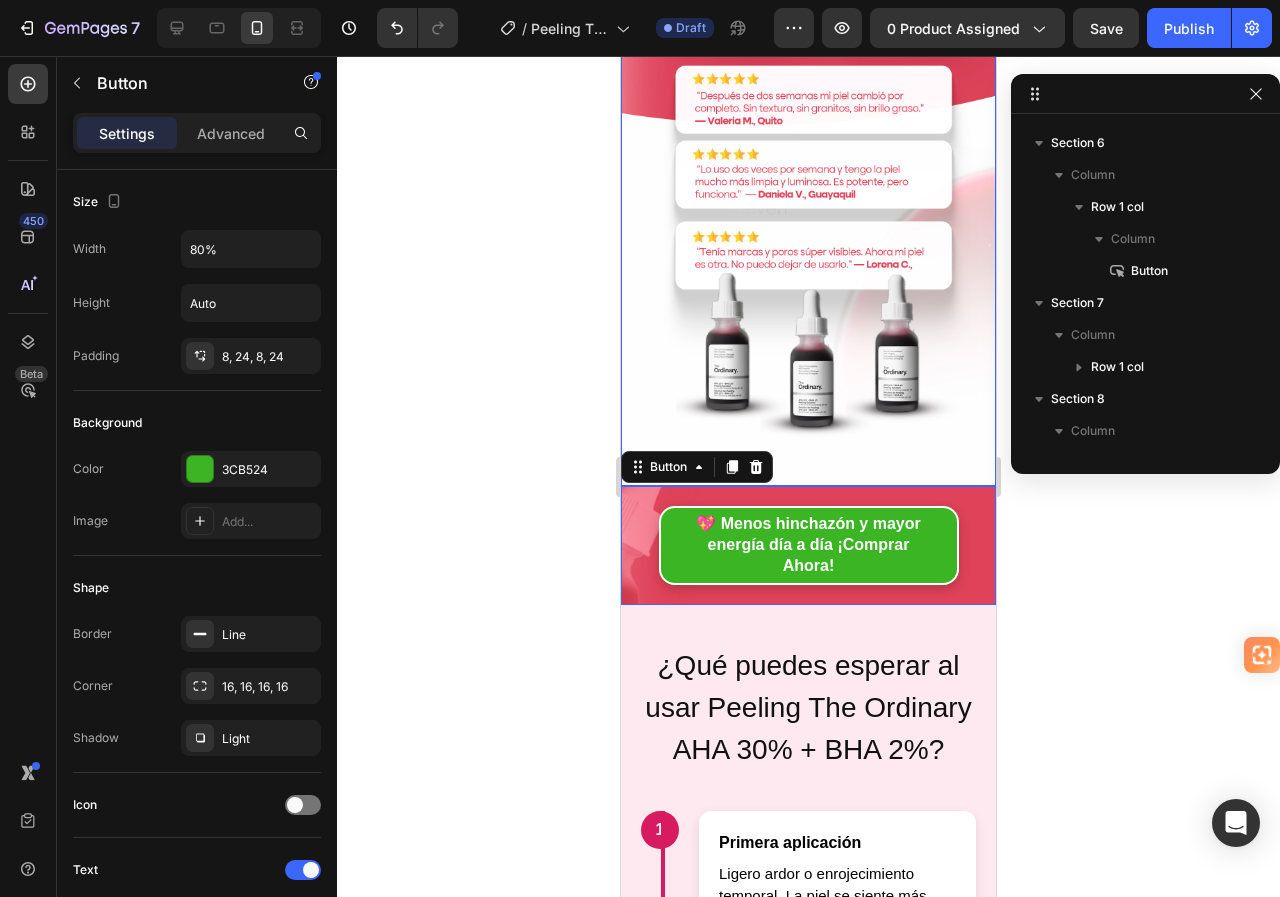 scroll, scrollTop: 1051, scrollLeft: 0, axis: vertical 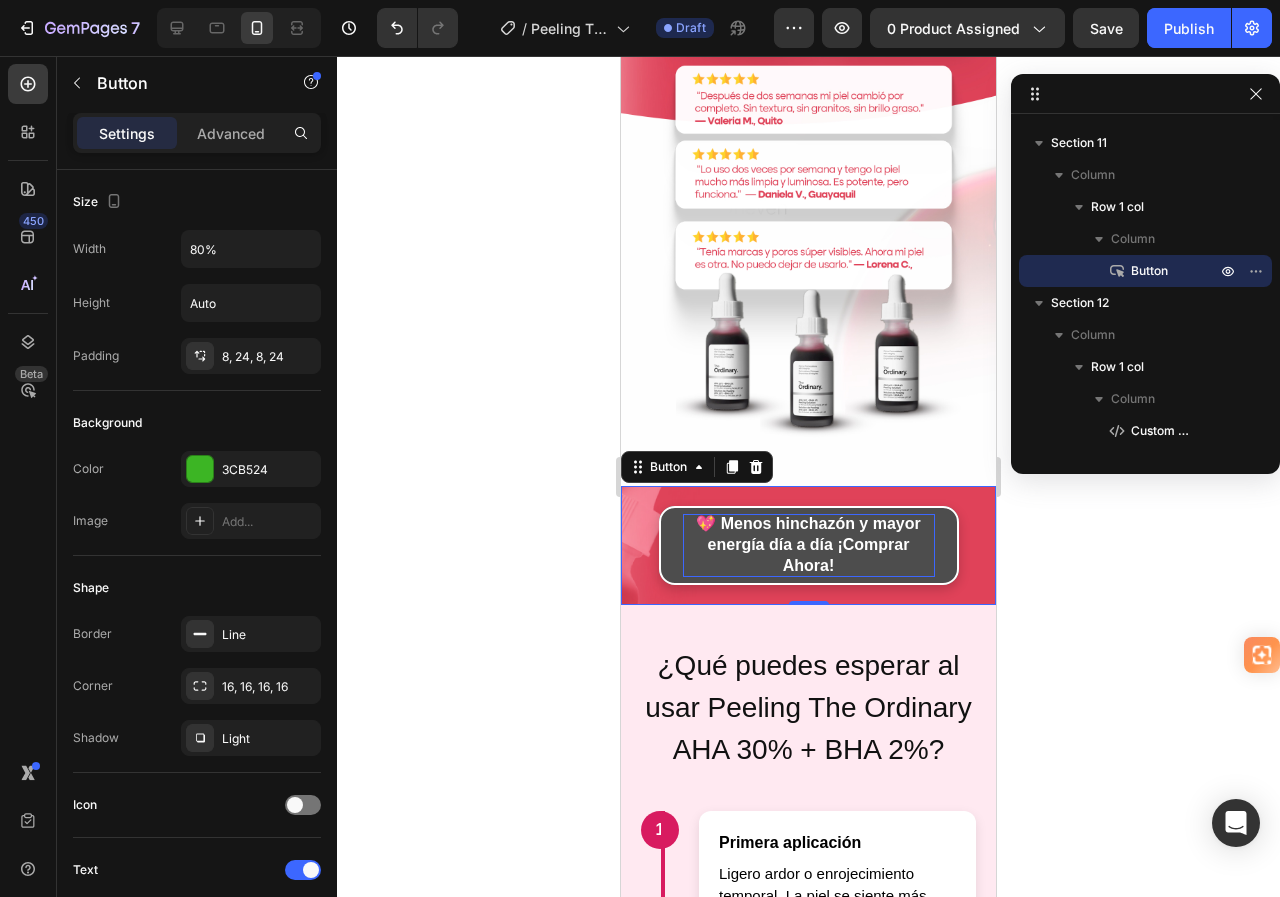 click on "💖 Menos hinchazón y mayor energía día a día ¡Comprar Ahora!" at bounding box center [809, 545] 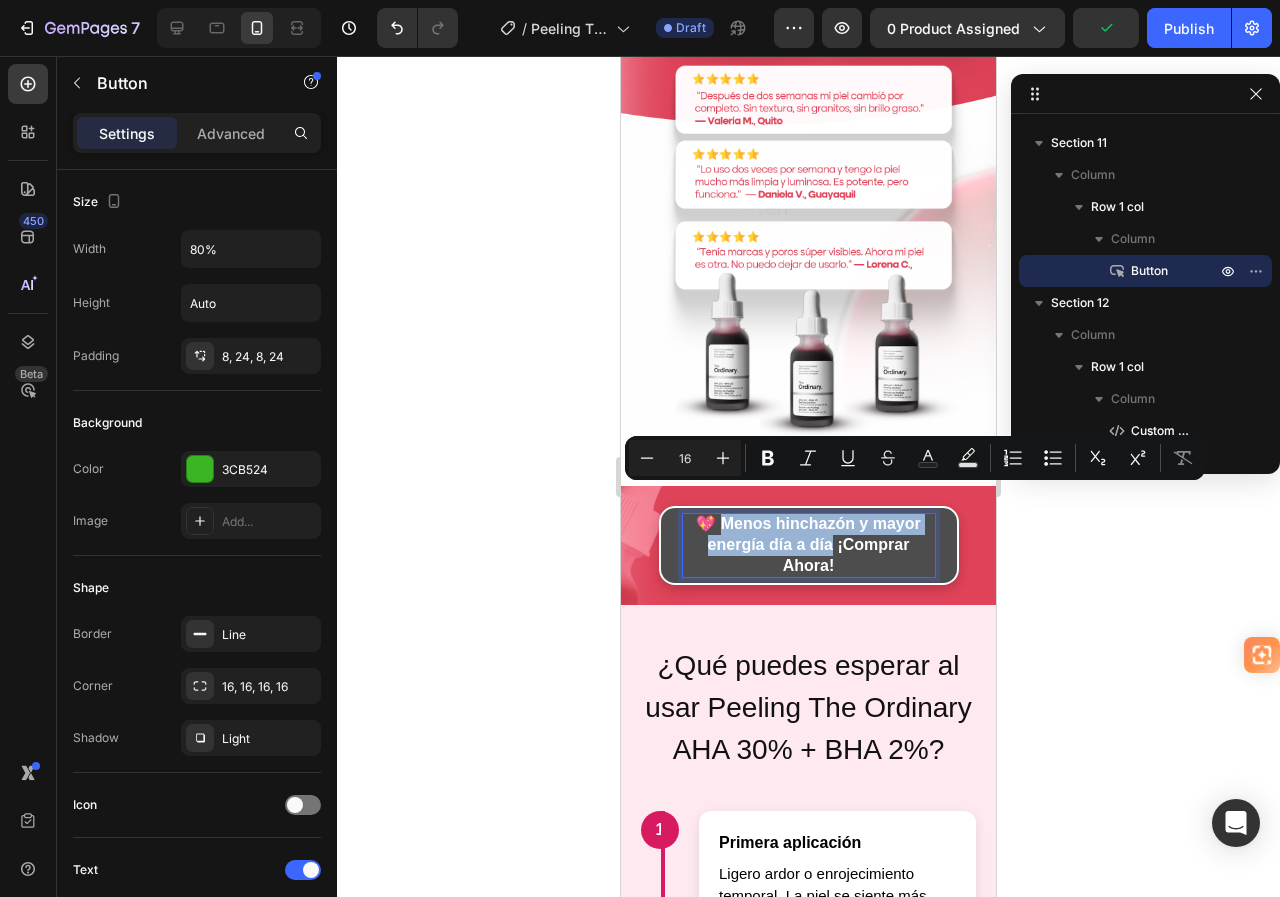 drag, startPoint x: 716, startPoint y: 497, endPoint x: 826, endPoint y: 514, distance: 111.305885 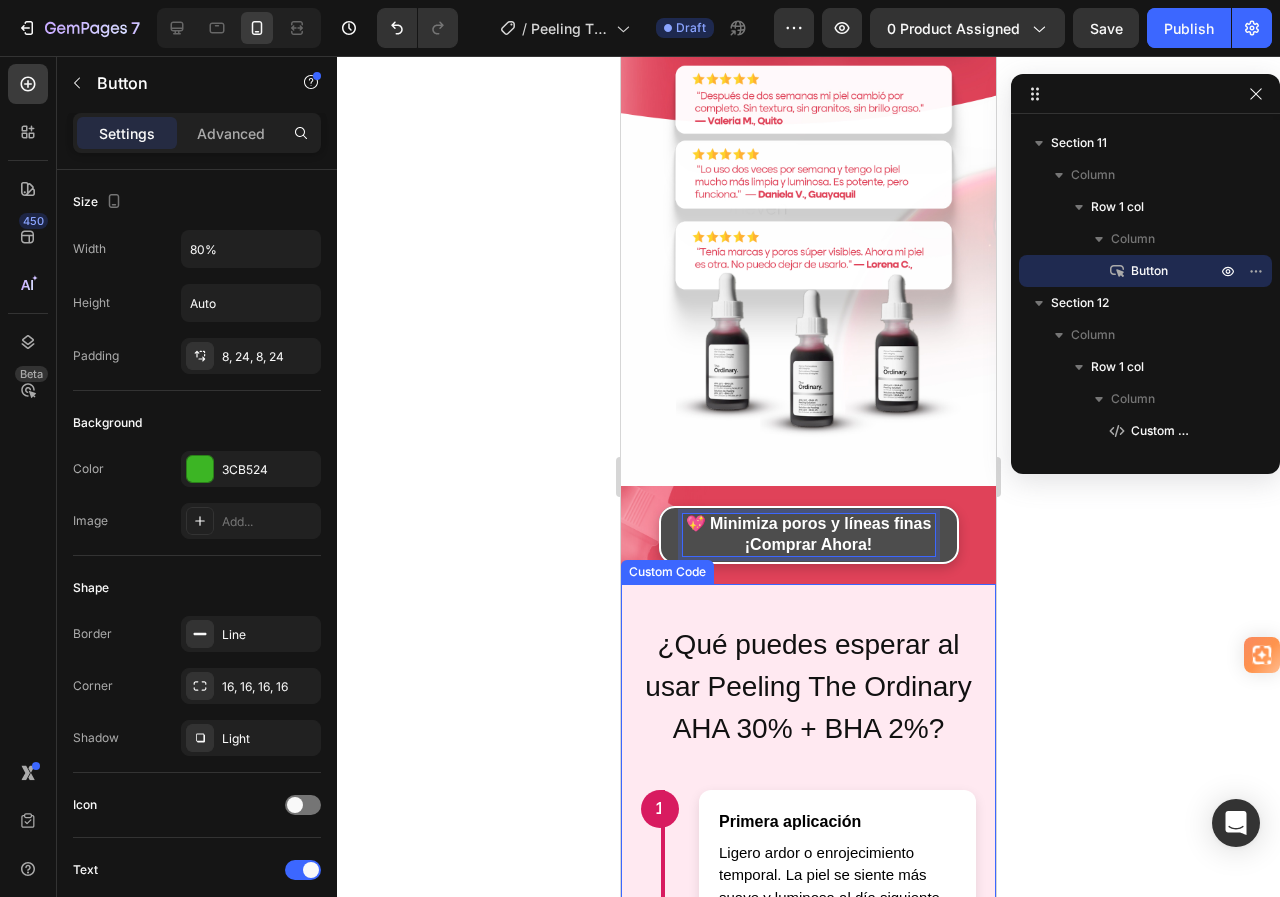 click on "¿Qué puedes esperar al usar Peeling The Ordinary AHA 30% + BHA 2%?
1
Primera aplicación
Ligero ardor o enrojecimiento temporal. La piel se siente más suave y luminosa al día siguiente. Usa siempre protector solar.
2
Semana 1
La textura mejora, los poros lucen más limpios, y los brotes disminuyen. Piel más tersa y menos grasa.
3
Semana 2
Desvanecimiento visible de manchas superficiales, marcas de acné y zonas apagadas. Mejora el tono general del rostro.
4
1 Mes
La piel se ve visiblemente más pareja, luminosa y suave. Disminuyen líneas finas y brotes recurrentes.
5
2 Meses" at bounding box center [808, 1232] 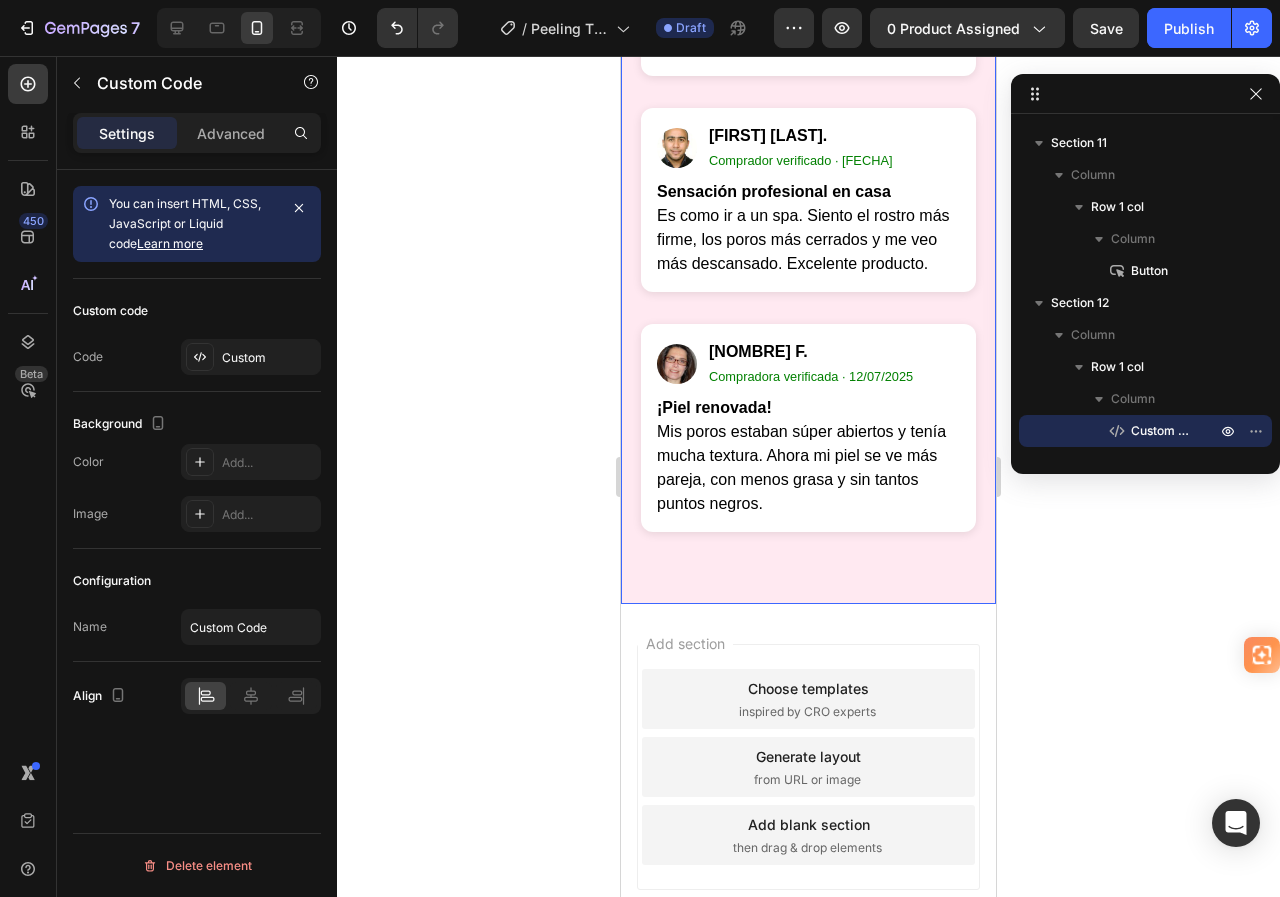 scroll, scrollTop: 6900, scrollLeft: 0, axis: vertical 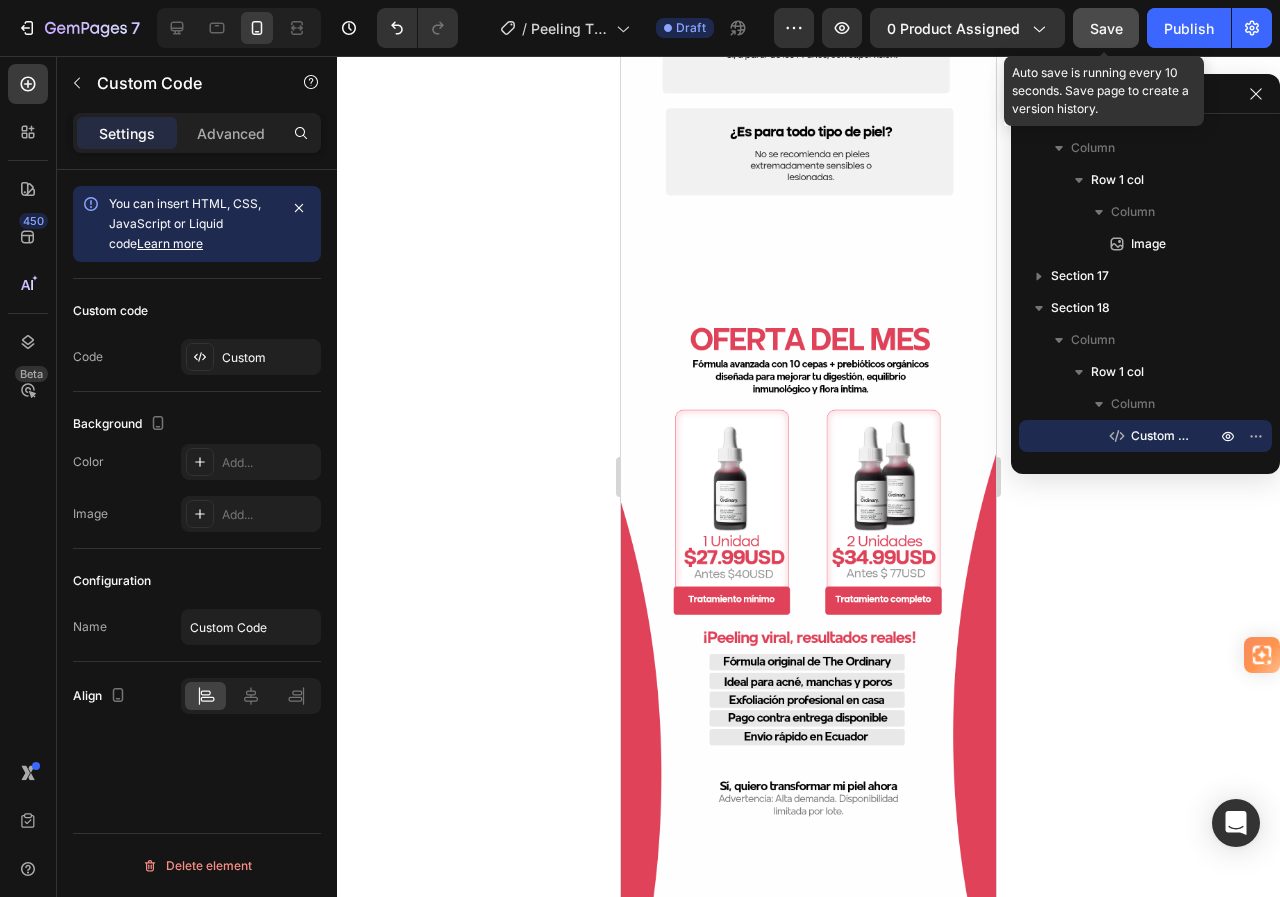click on "Save" at bounding box center [1106, 28] 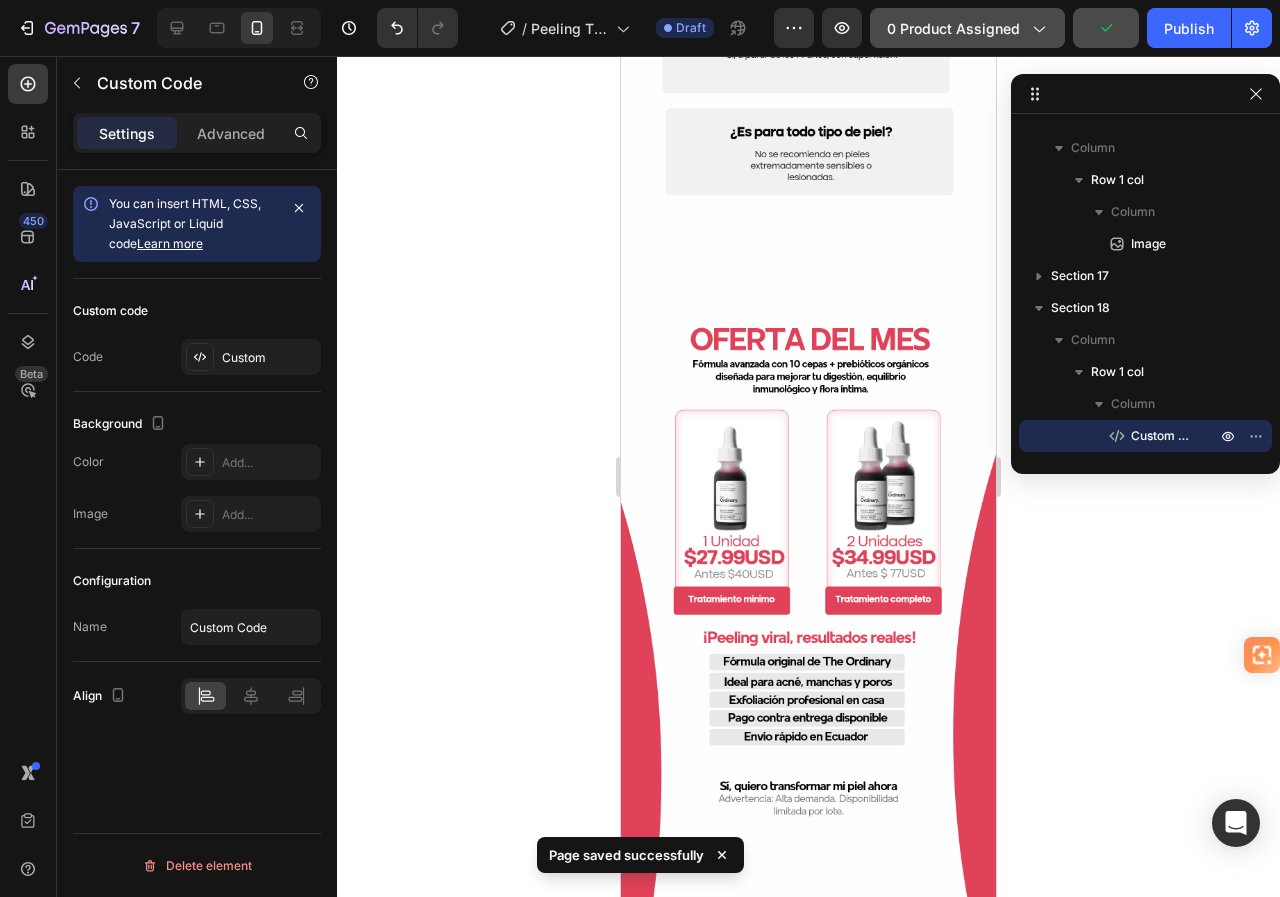 click on "0 product assigned" 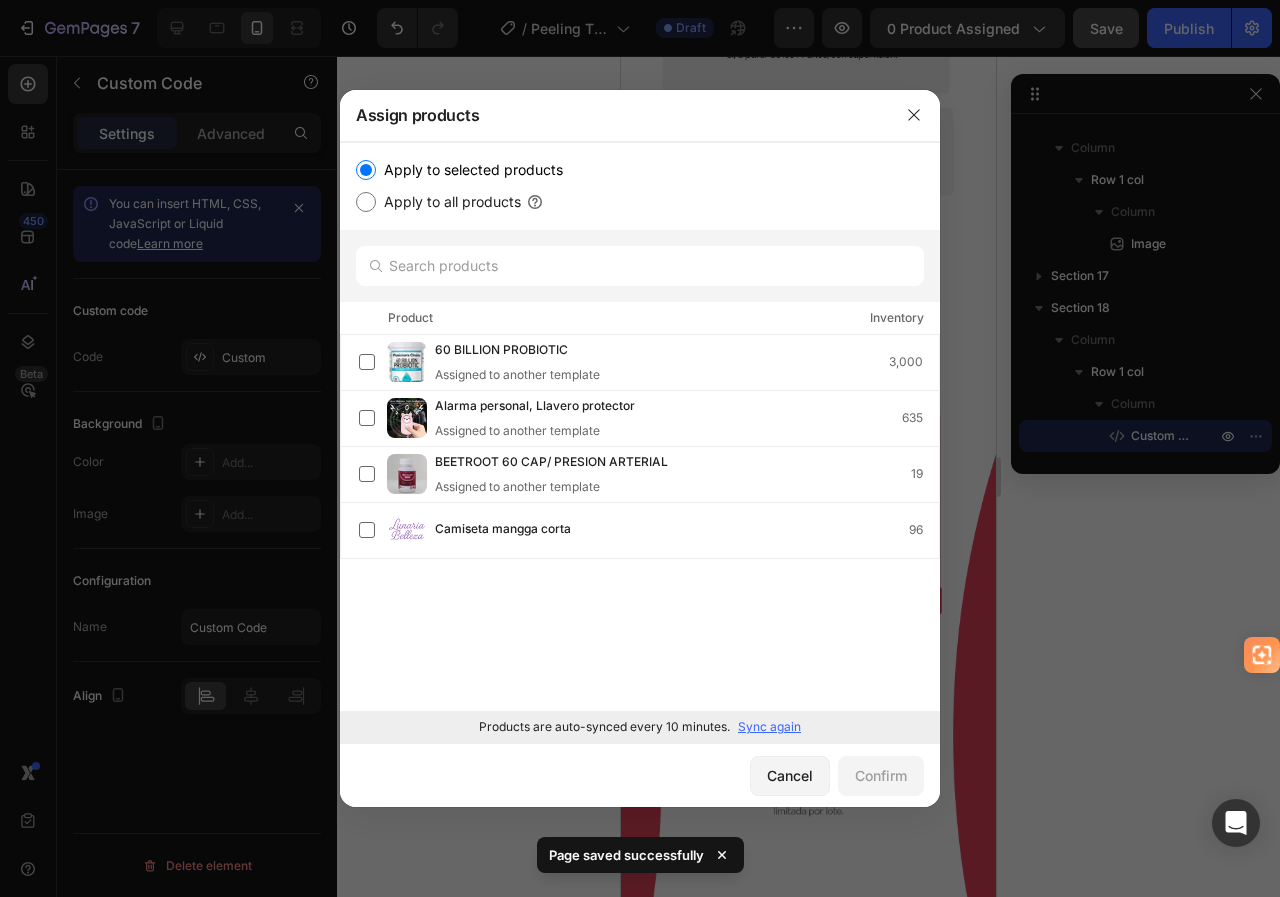 click on "Sync again" at bounding box center [769, 727] 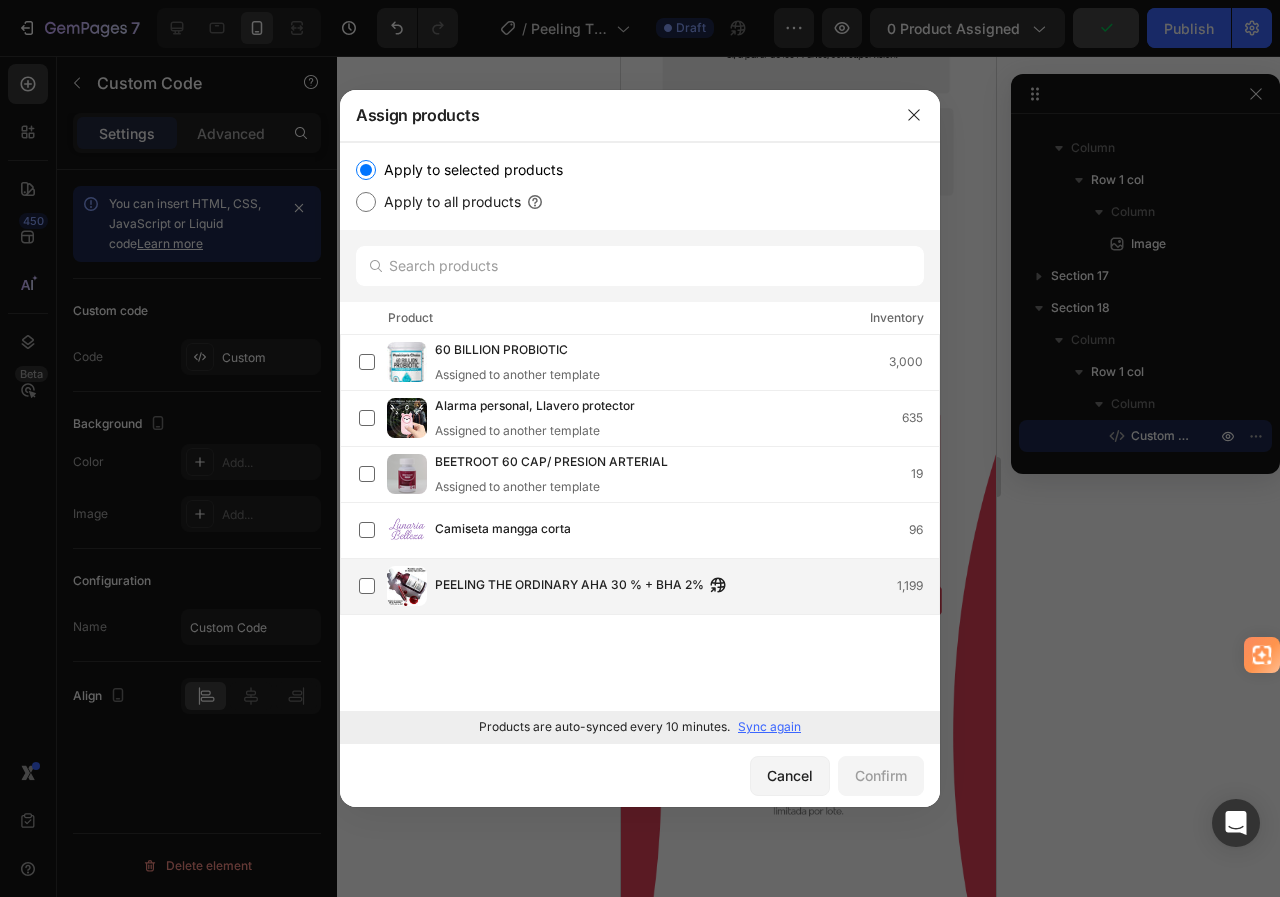 click on "PEELING THE ORDINARY AHA 30 % + BHA 2%" at bounding box center (569, 586) 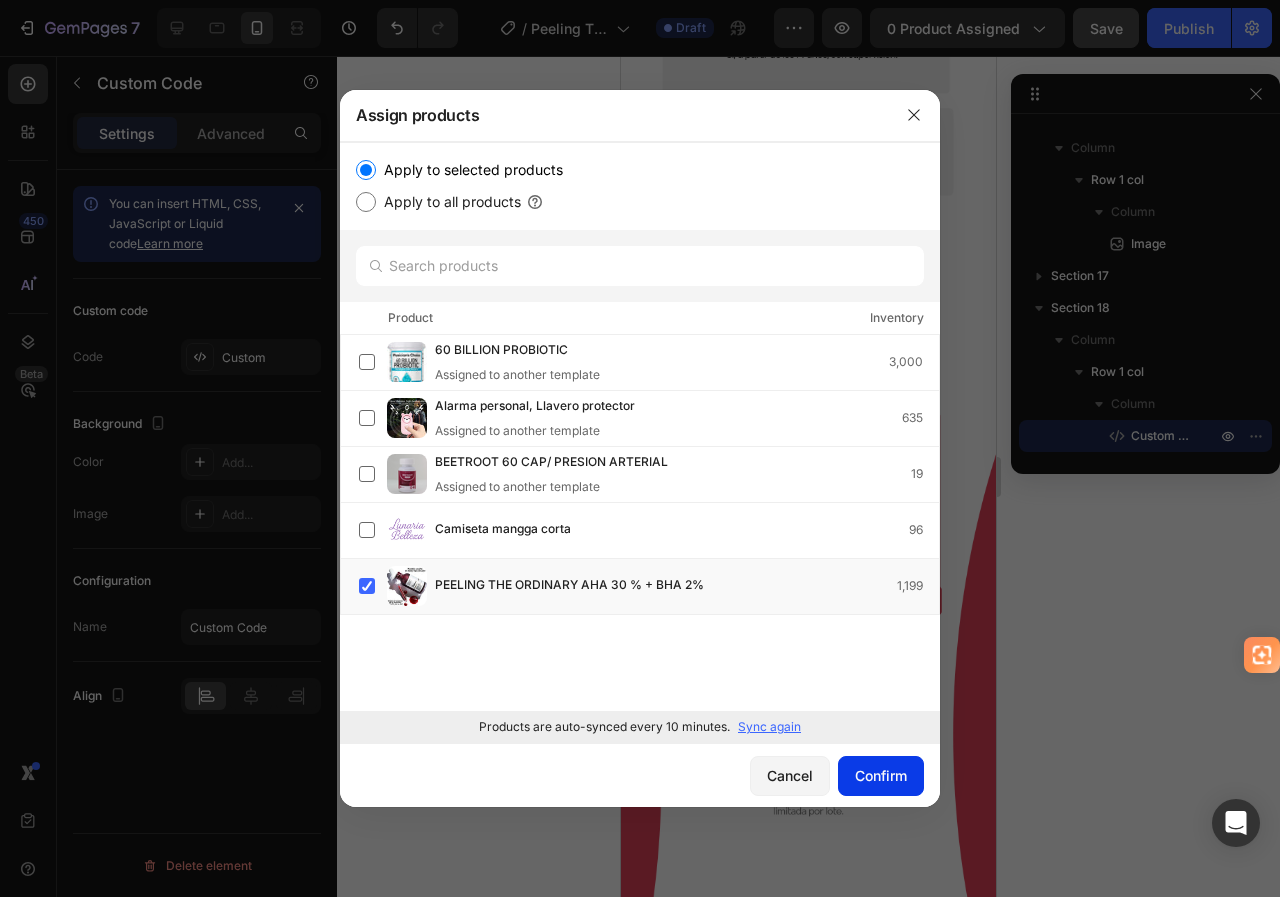 click on "Confirm" at bounding box center (881, 775) 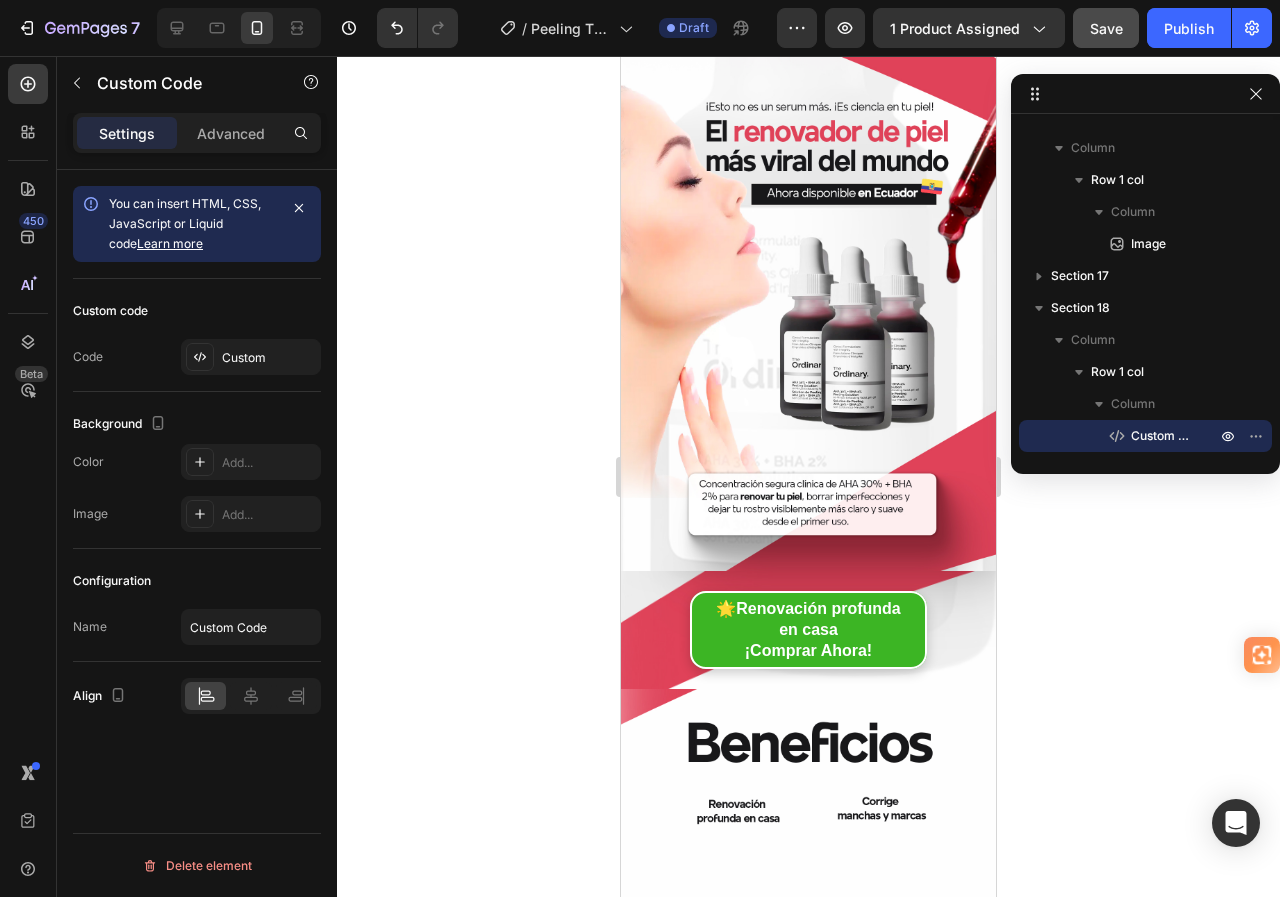 scroll, scrollTop: 0, scrollLeft: 0, axis: both 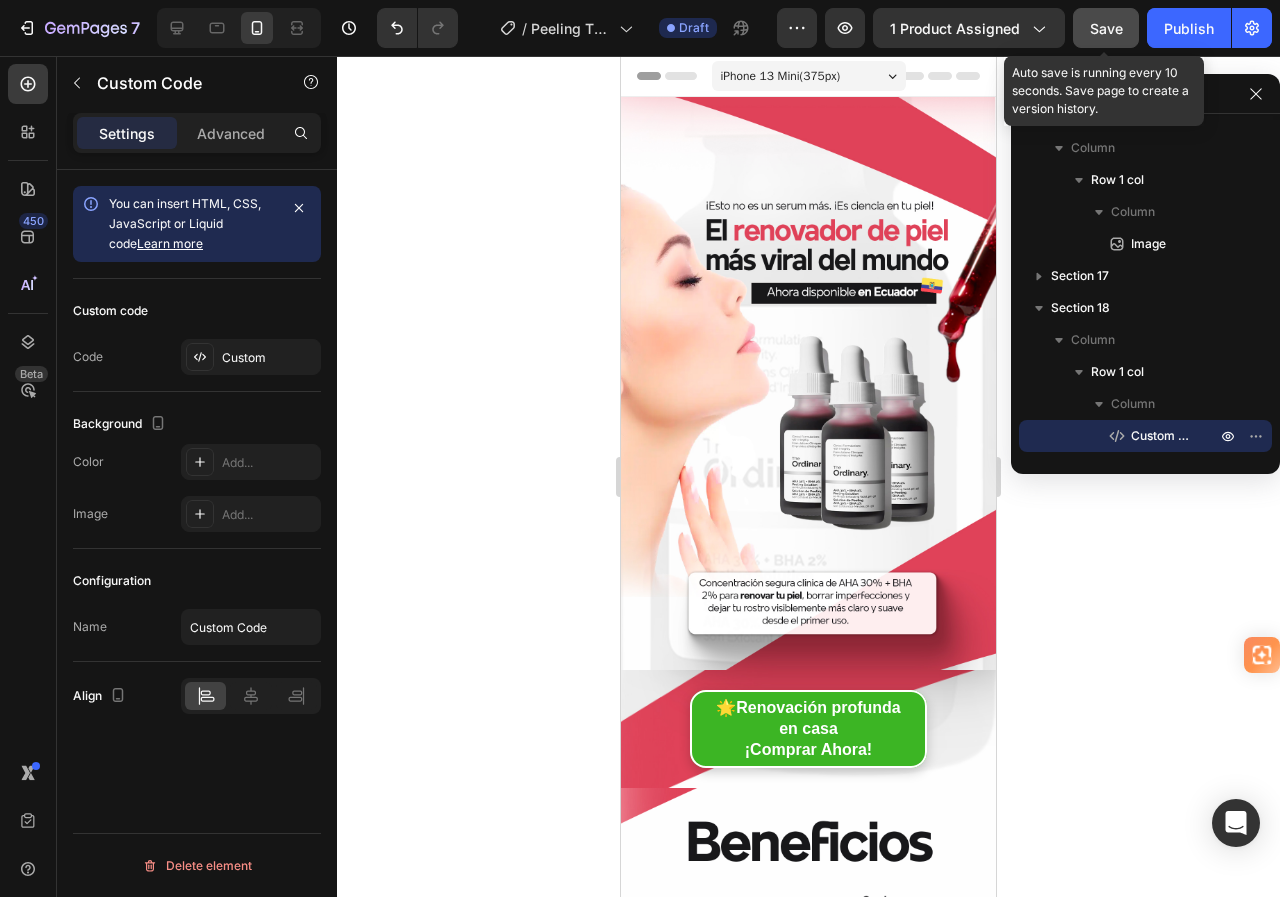 click on "Save" 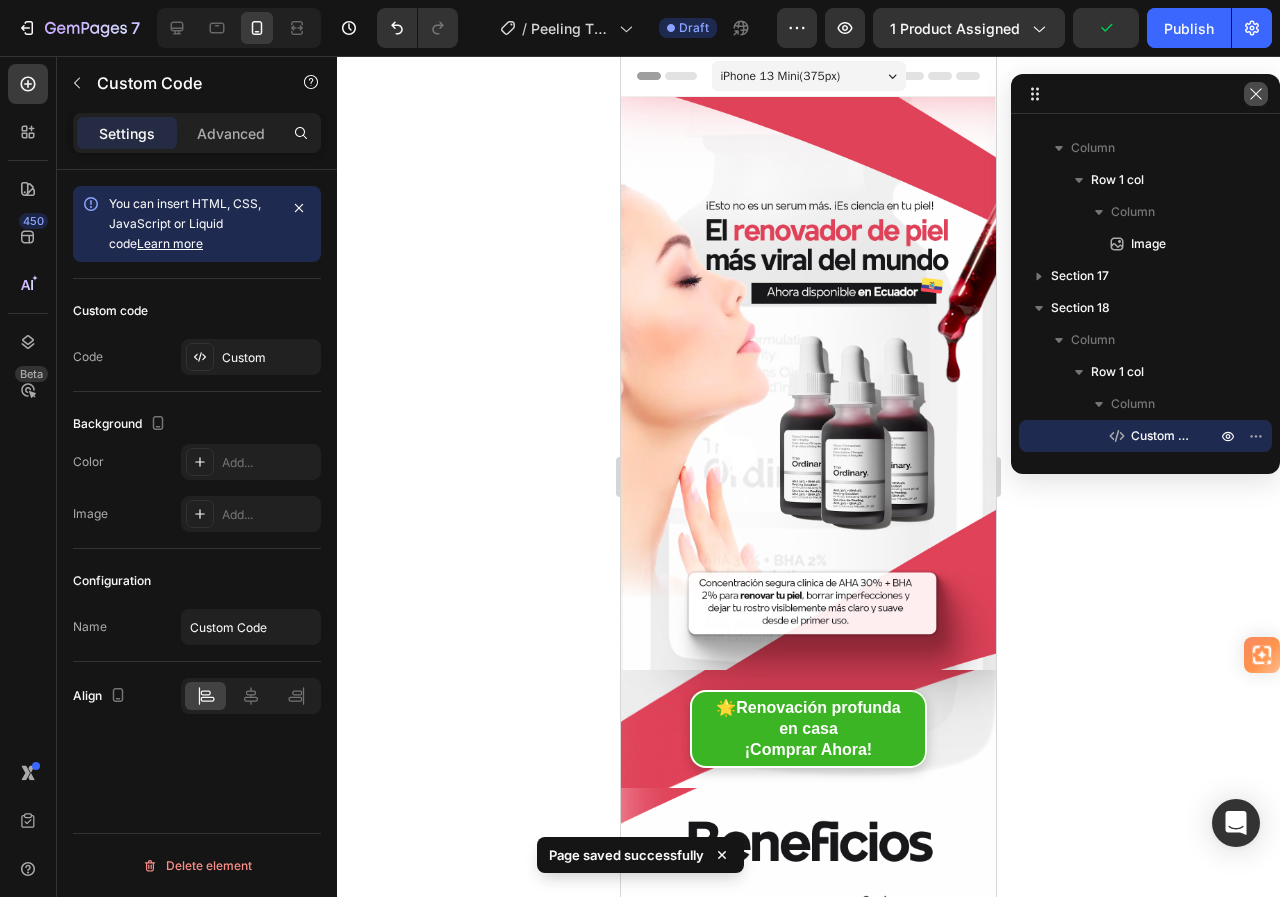 click 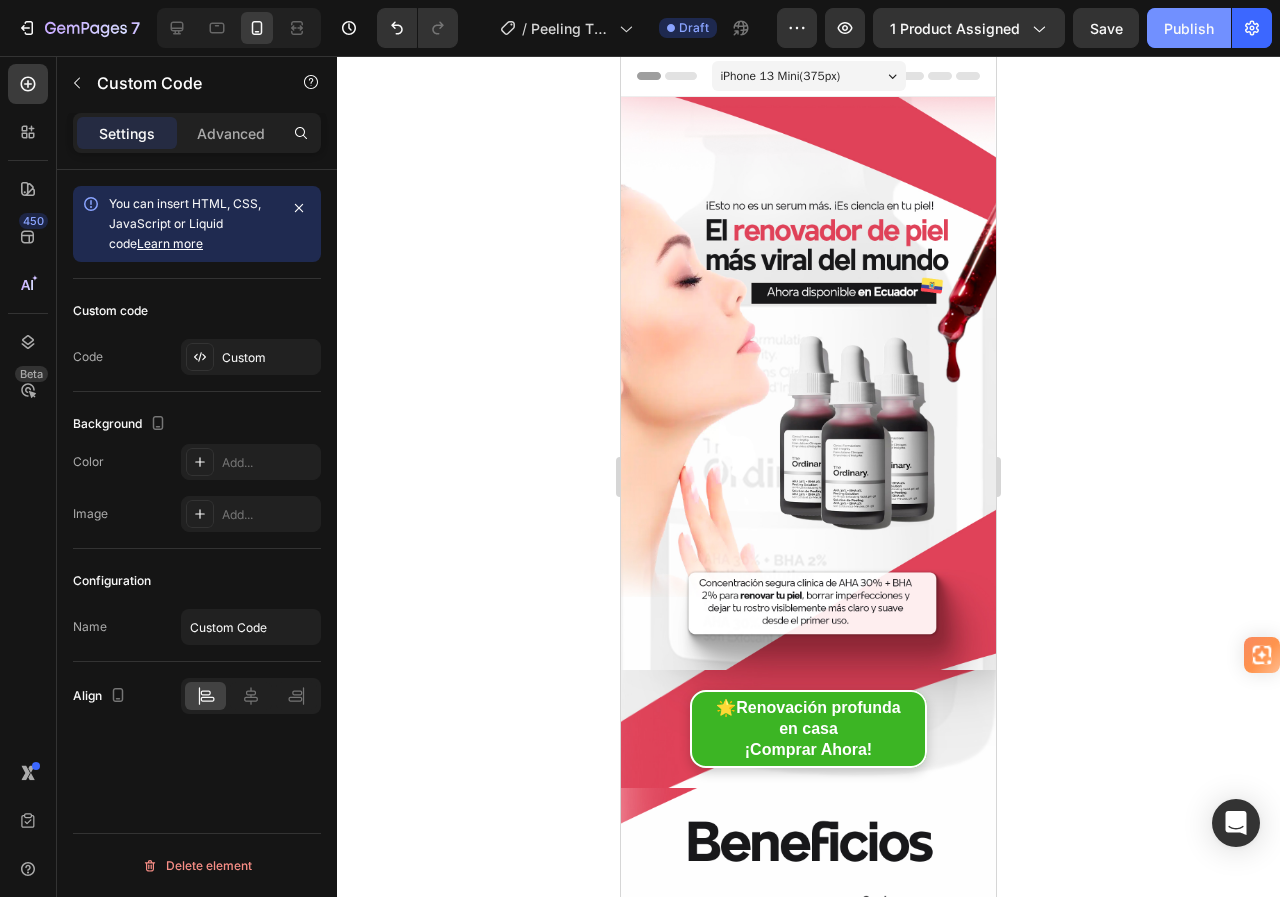 click on "Publish" at bounding box center [1189, 28] 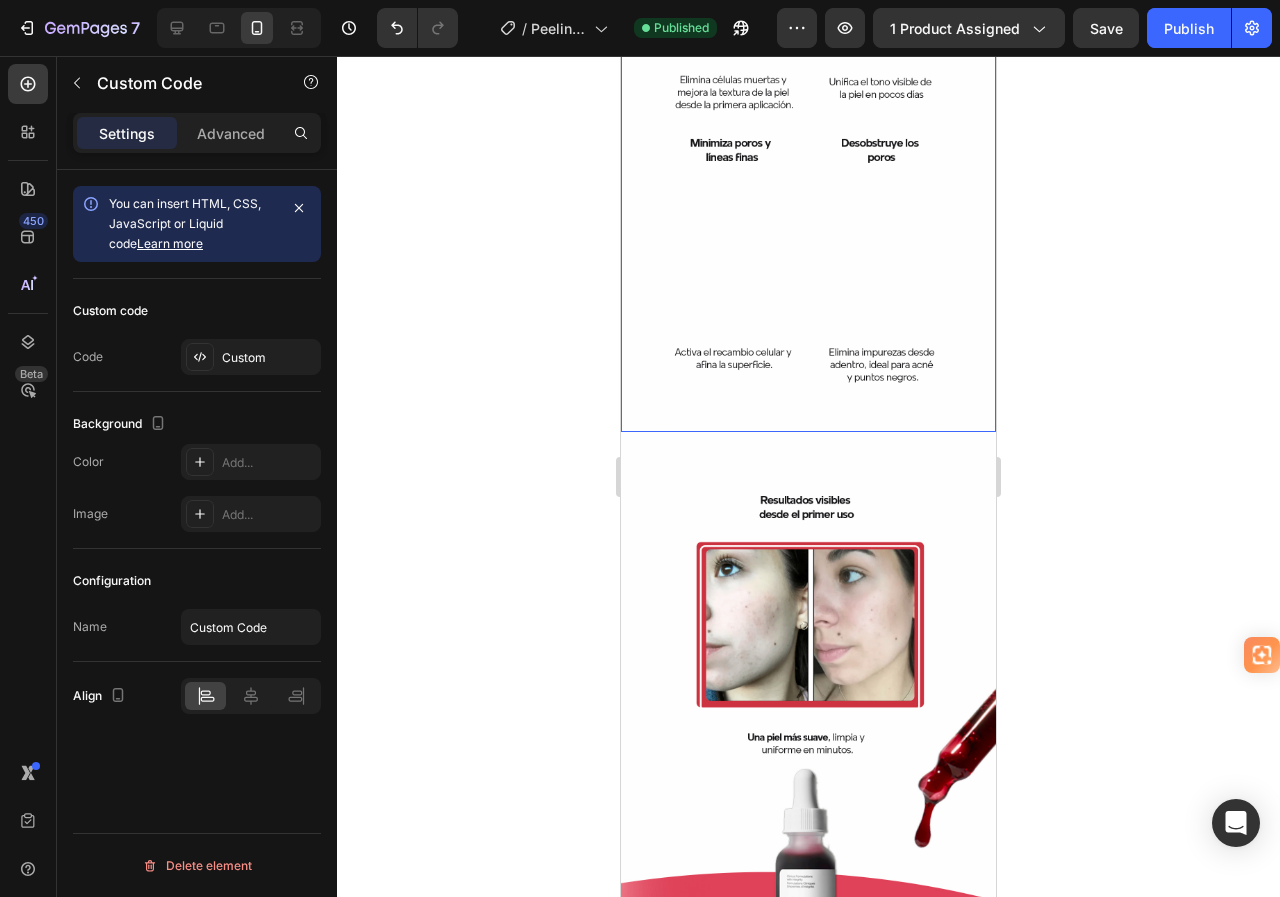 scroll, scrollTop: 500, scrollLeft: 0, axis: vertical 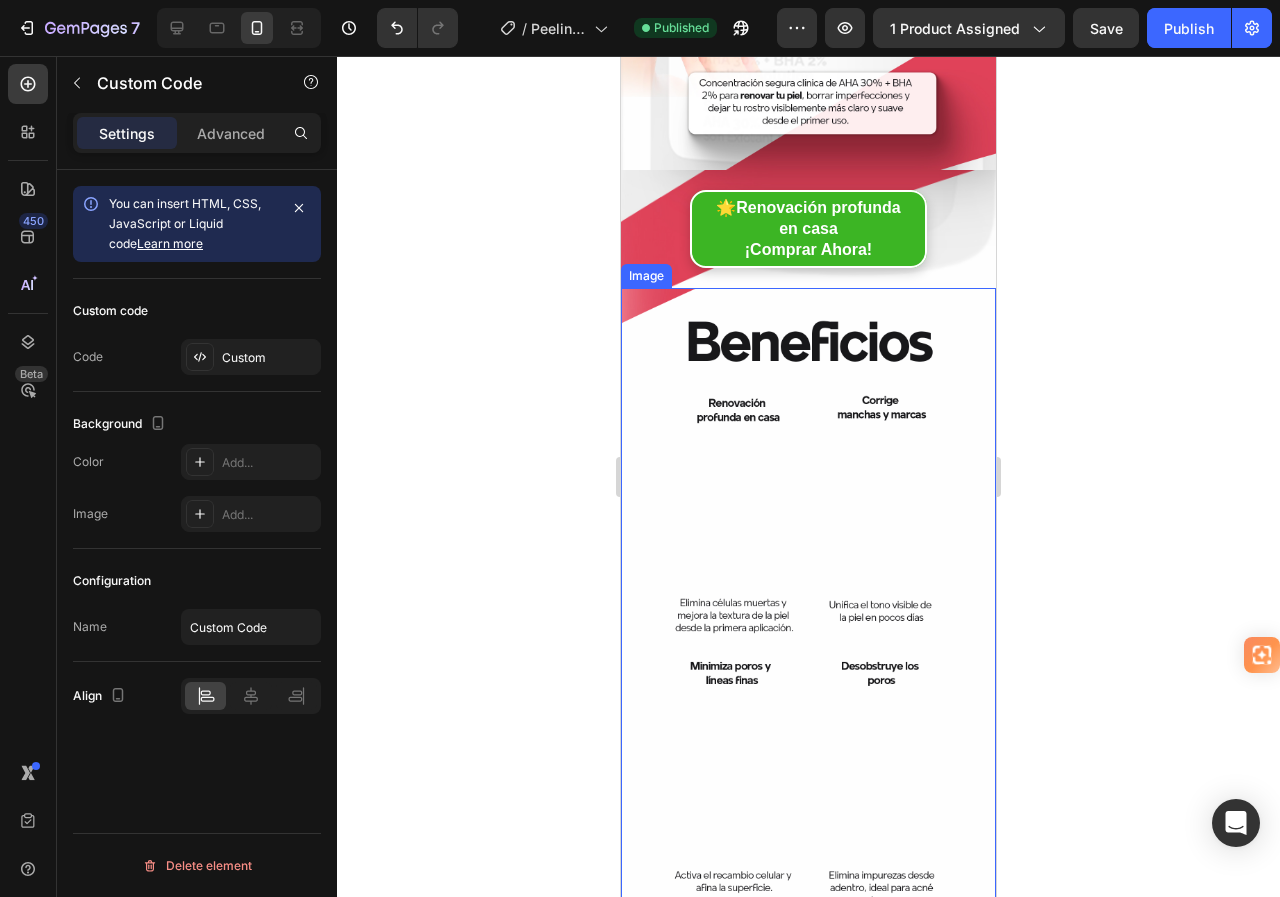 click at bounding box center [808, 621] 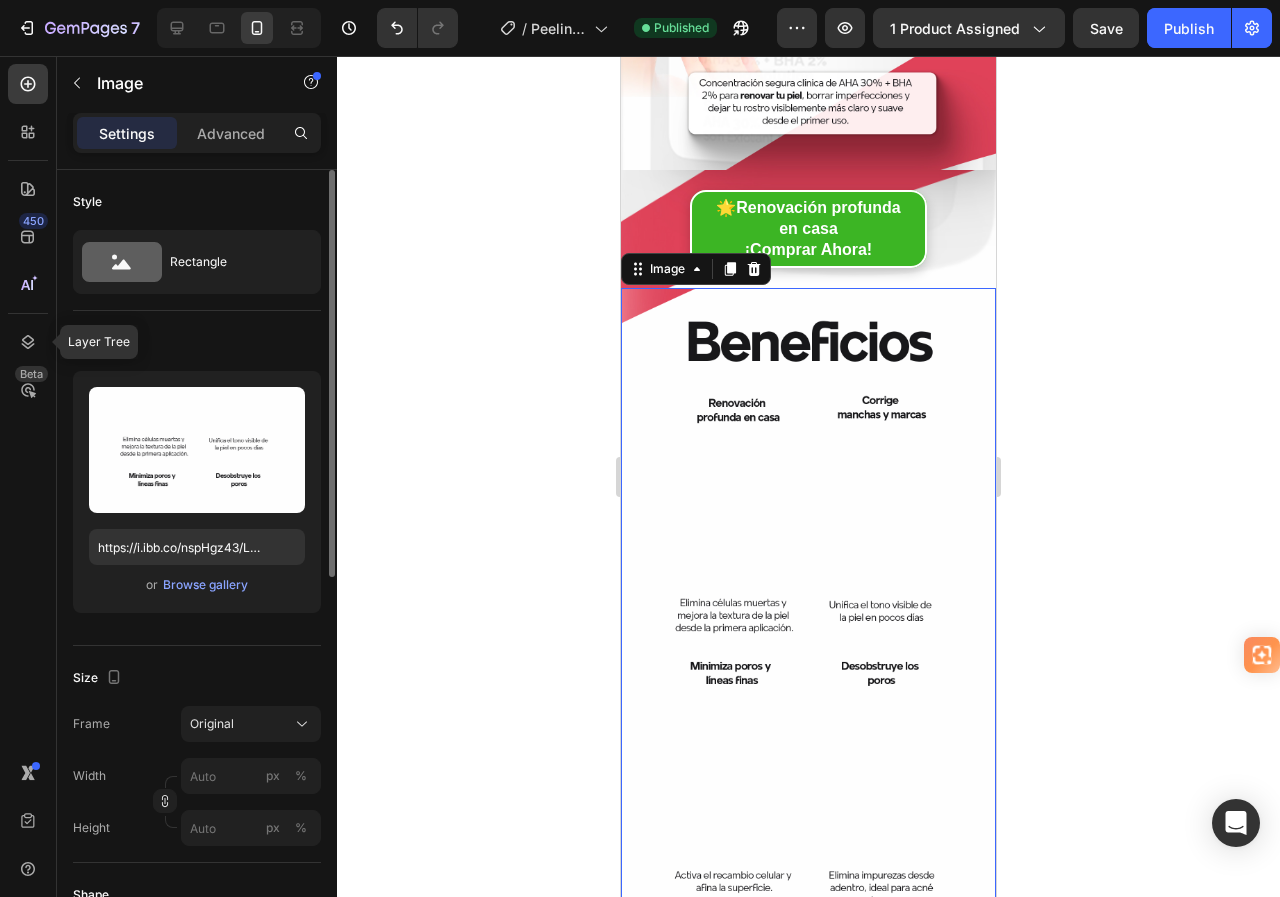 drag, startPoint x: 28, startPoint y: 348, endPoint x: 261, endPoint y: 344, distance: 233.03433 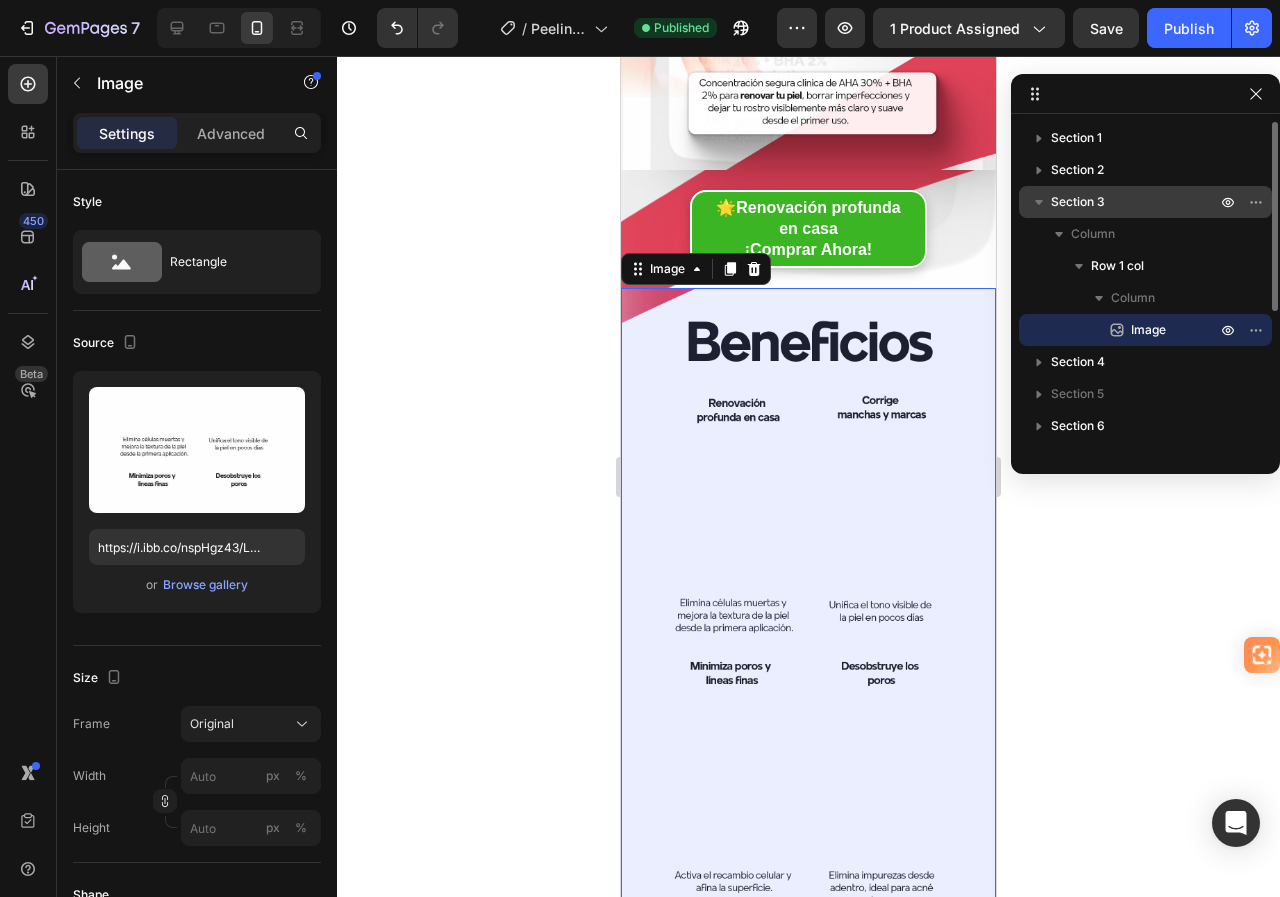 click on "Section 3" at bounding box center (1135, 202) 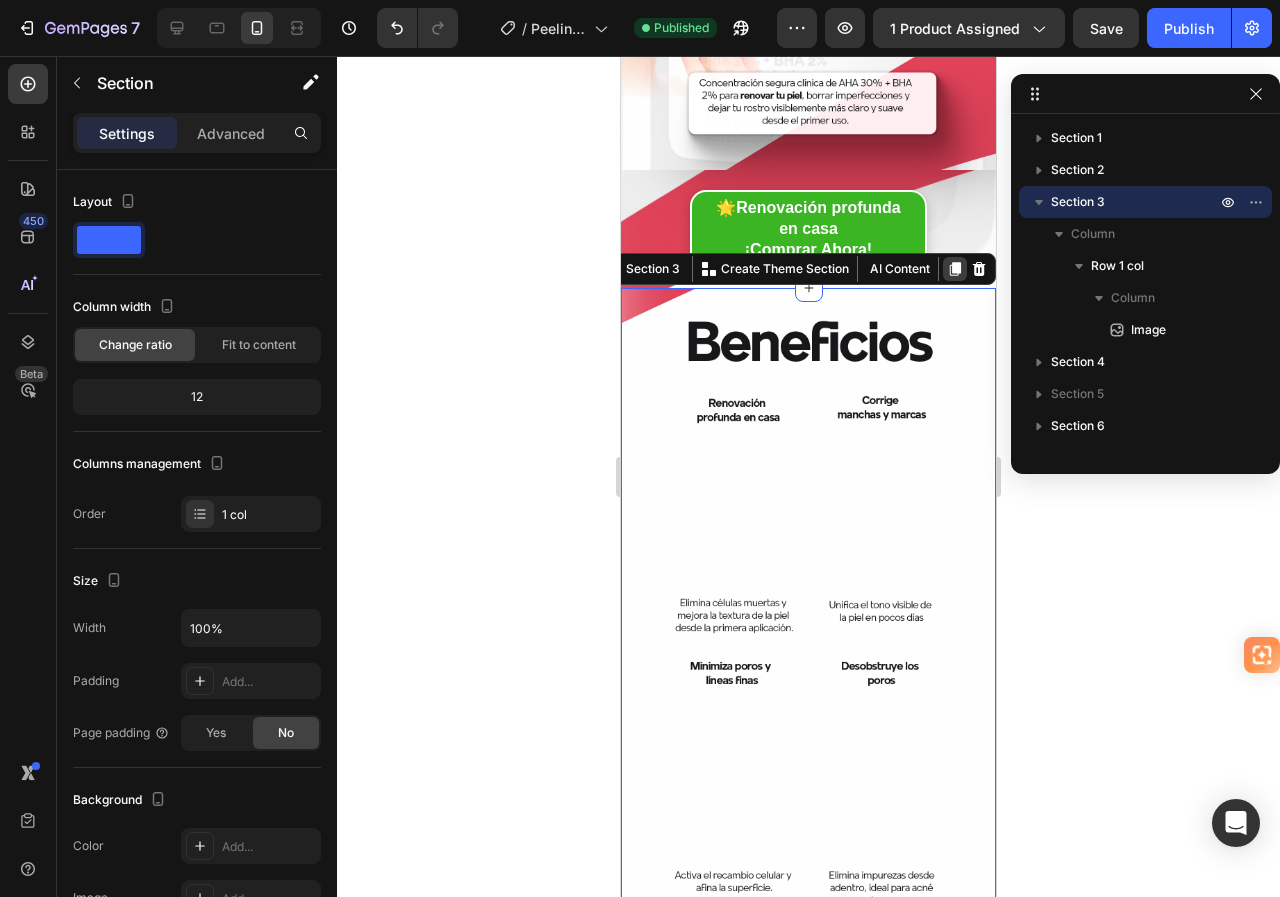 click 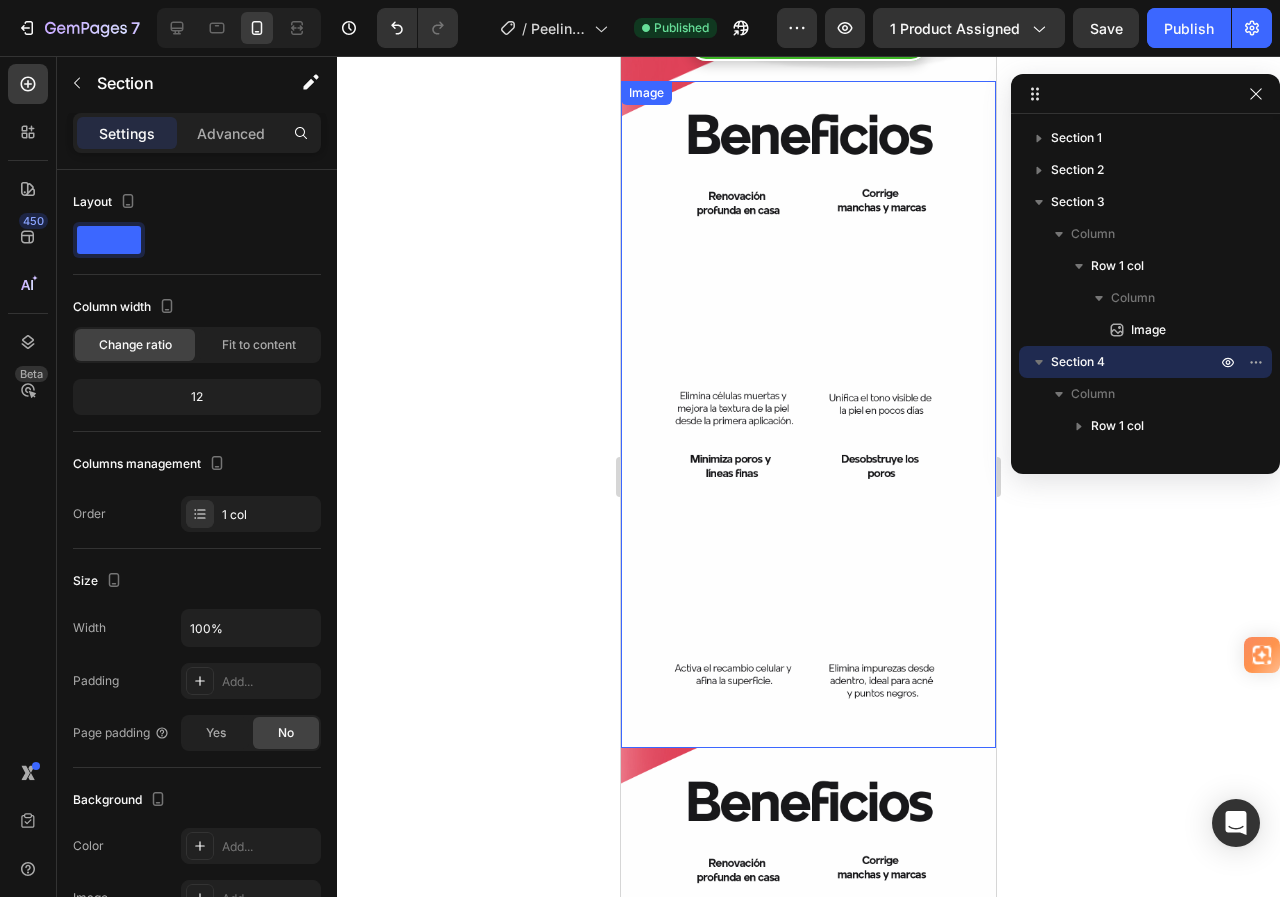 scroll, scrollTop: 579, scrollLeft: 0, axis: vertical 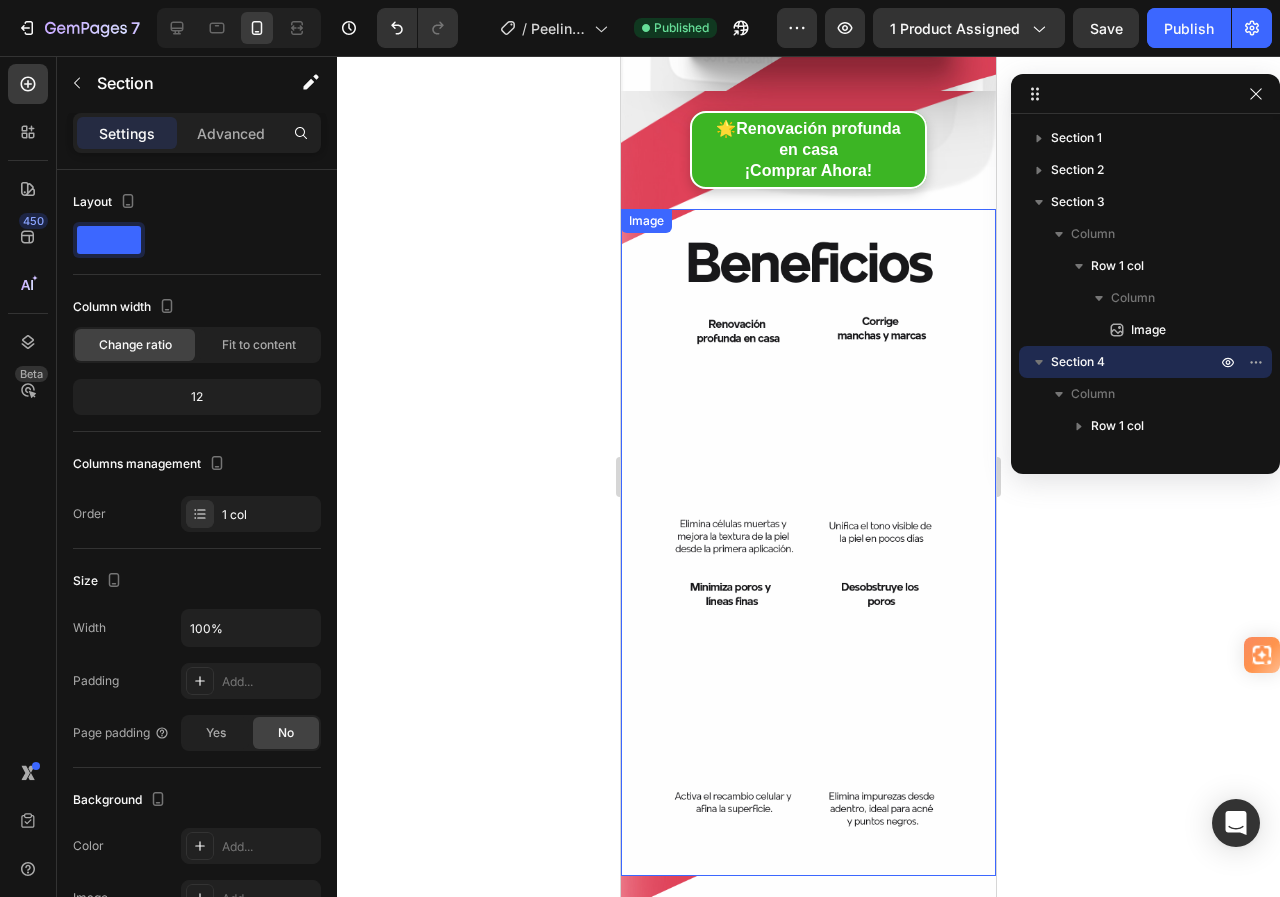 click at bounding box center (808, 542) 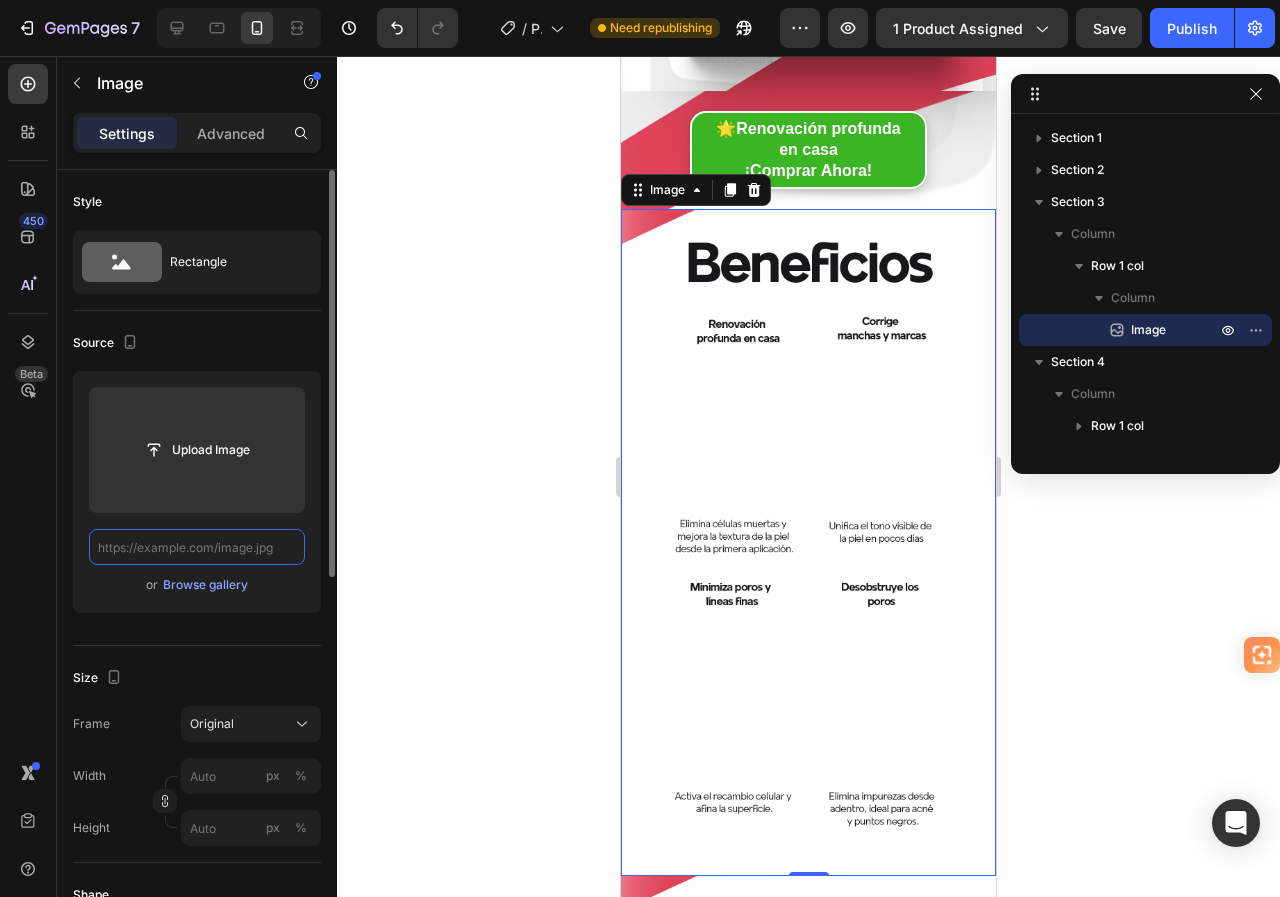 click at bounding box center [197, 547] 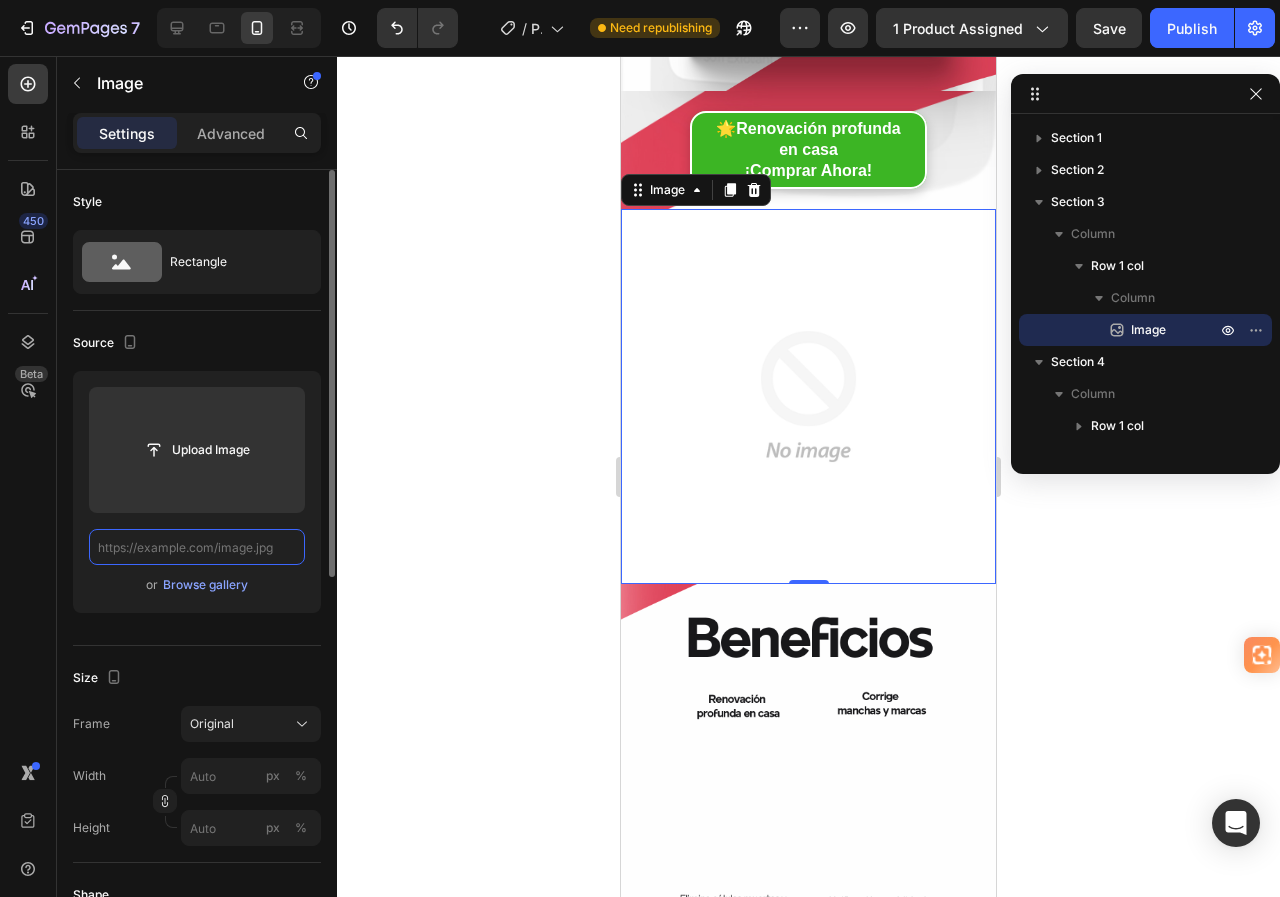 scroll, scrollTop: 0, scrollLeft: 0, axis: both 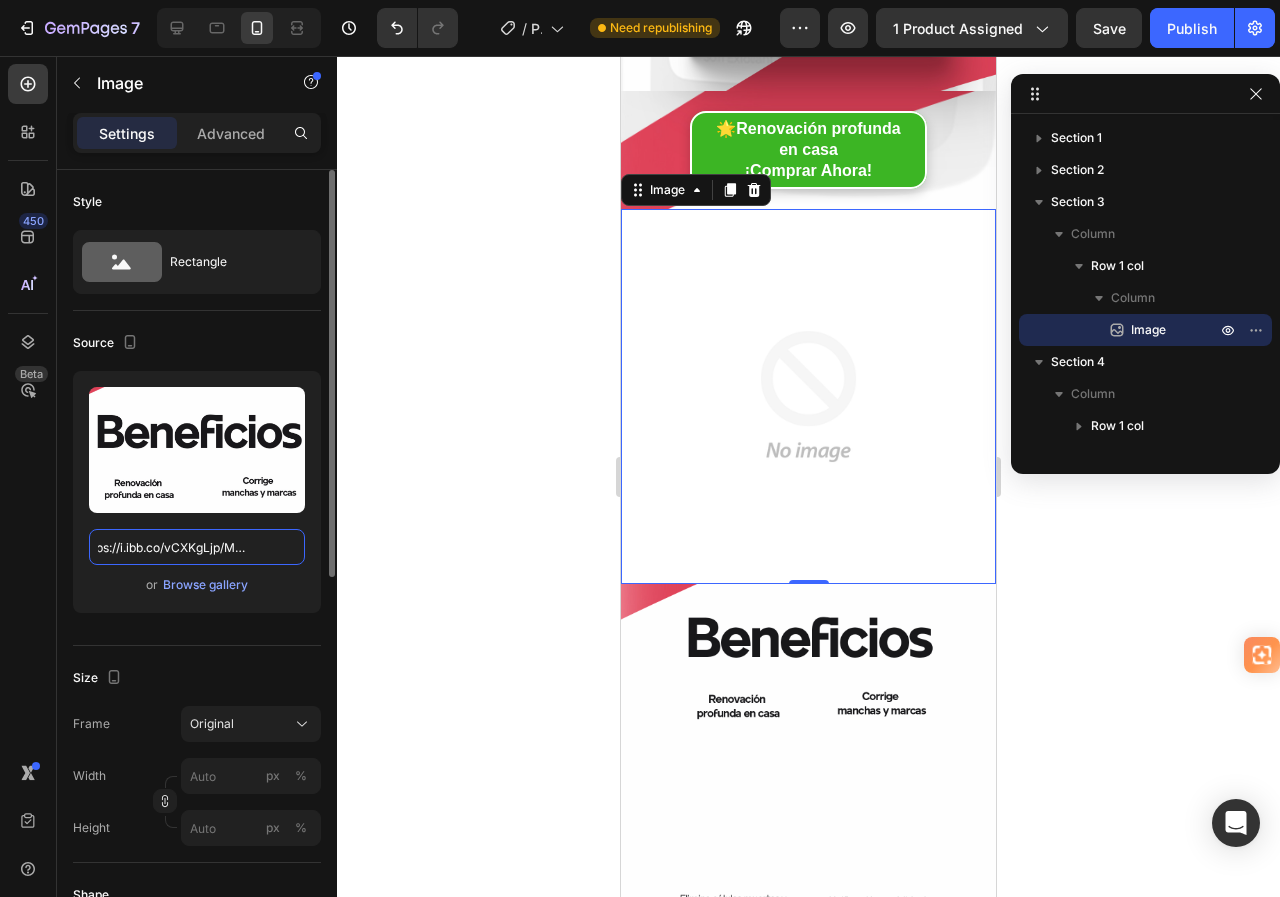 type on "https://i.ibb.co/vCXKgLjp/M1.png" 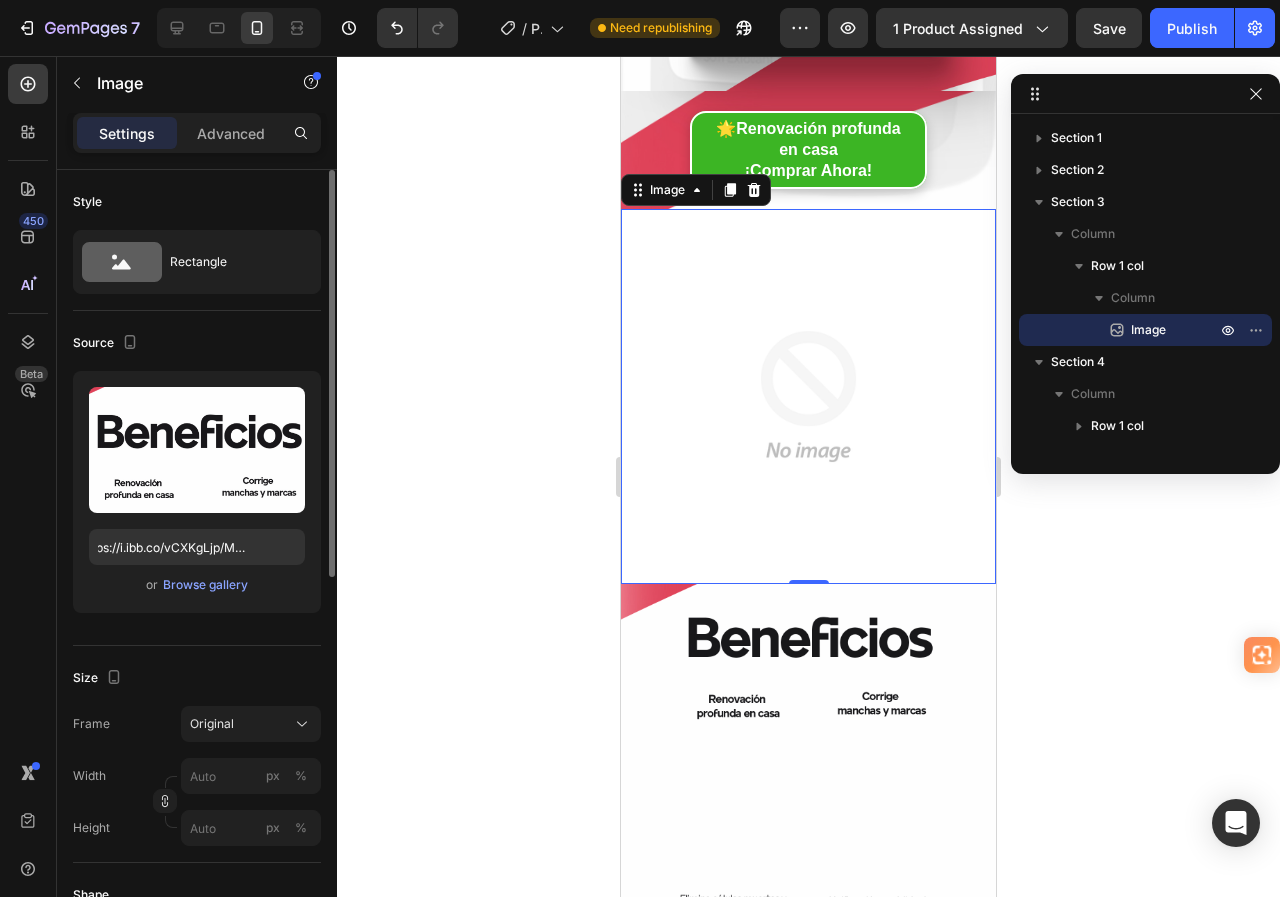 click on "Source" at bounding box center (197, 343) 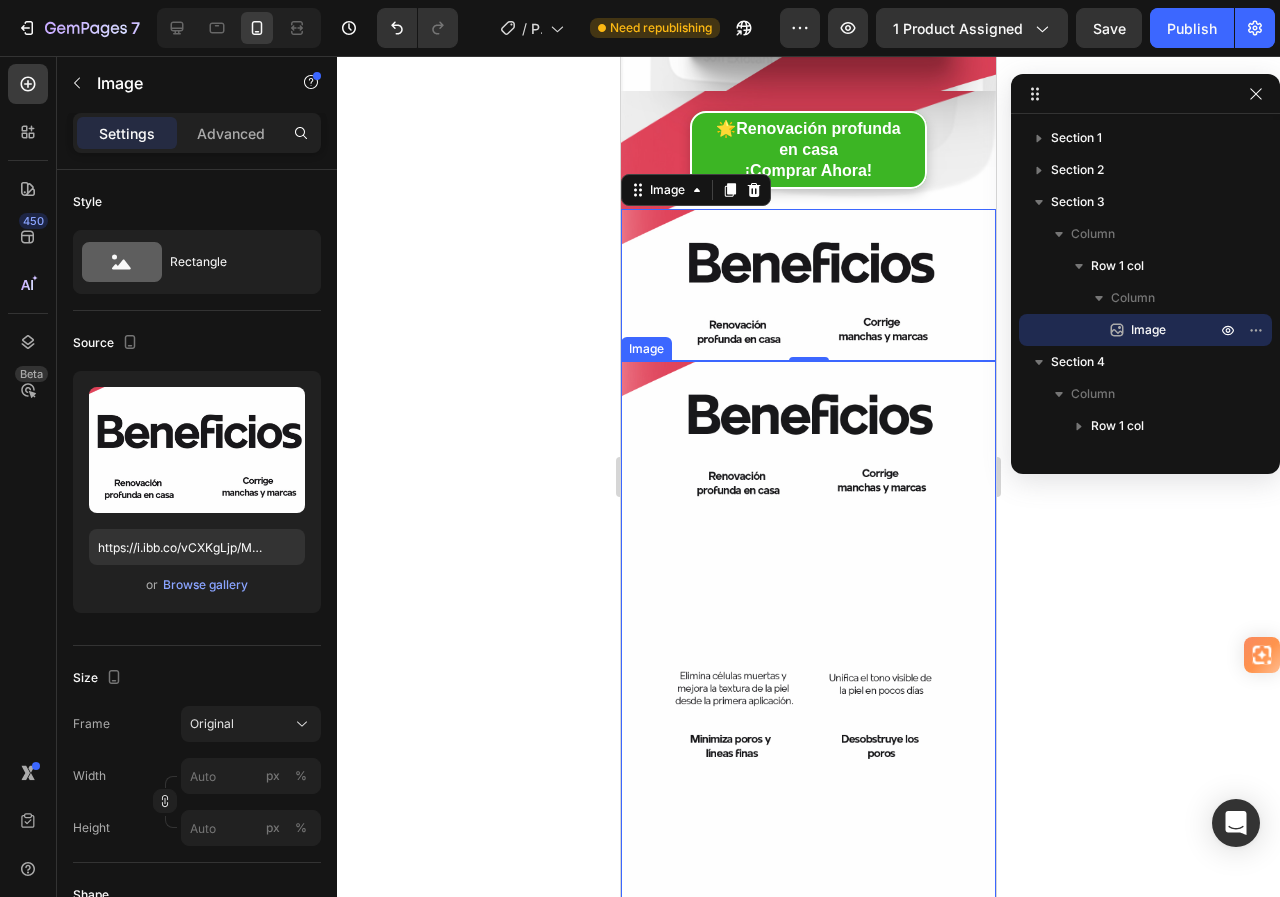 click at bounding box center (808, 694) 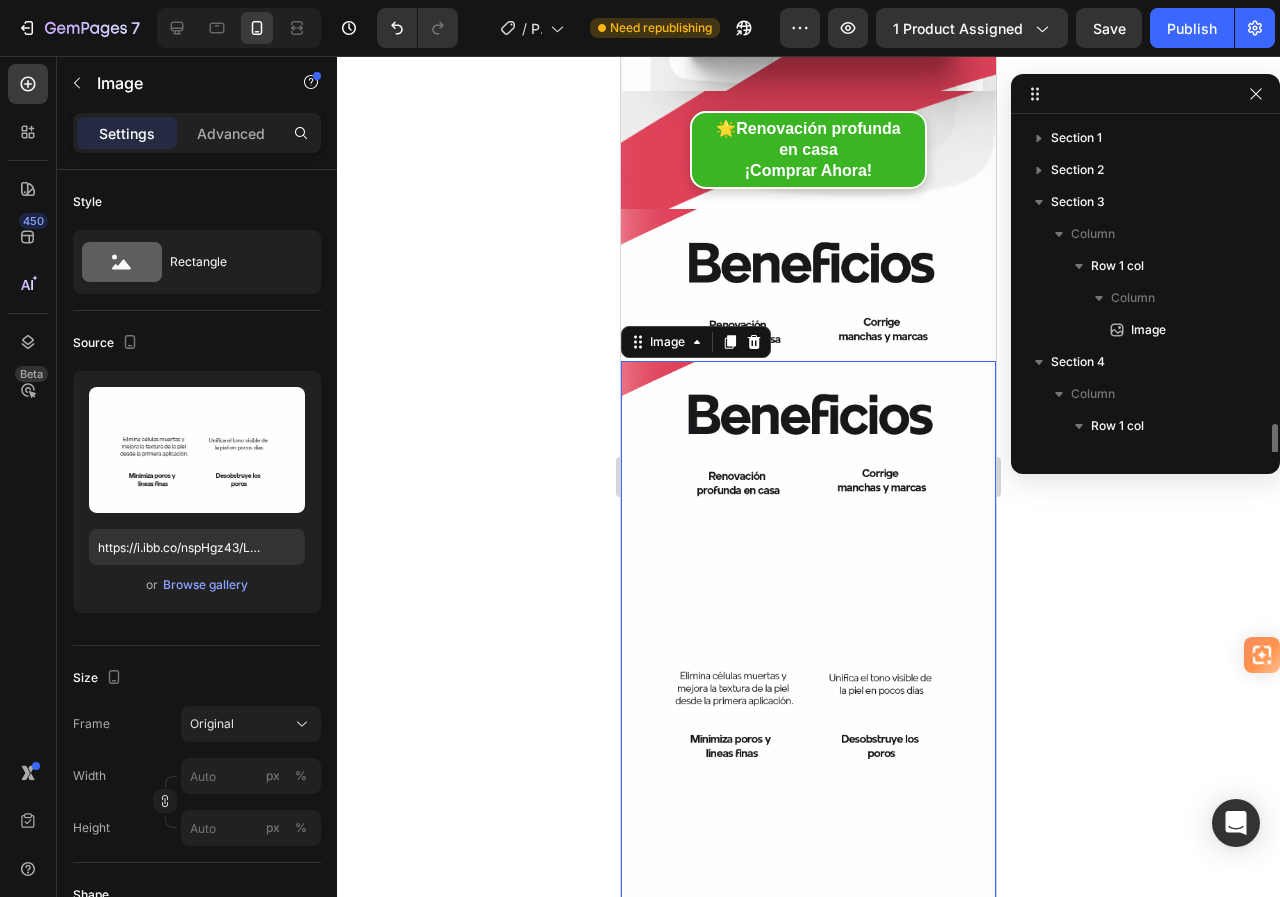 scroll, scrollTop: 219, scrollLeft: 0, axis: vertical 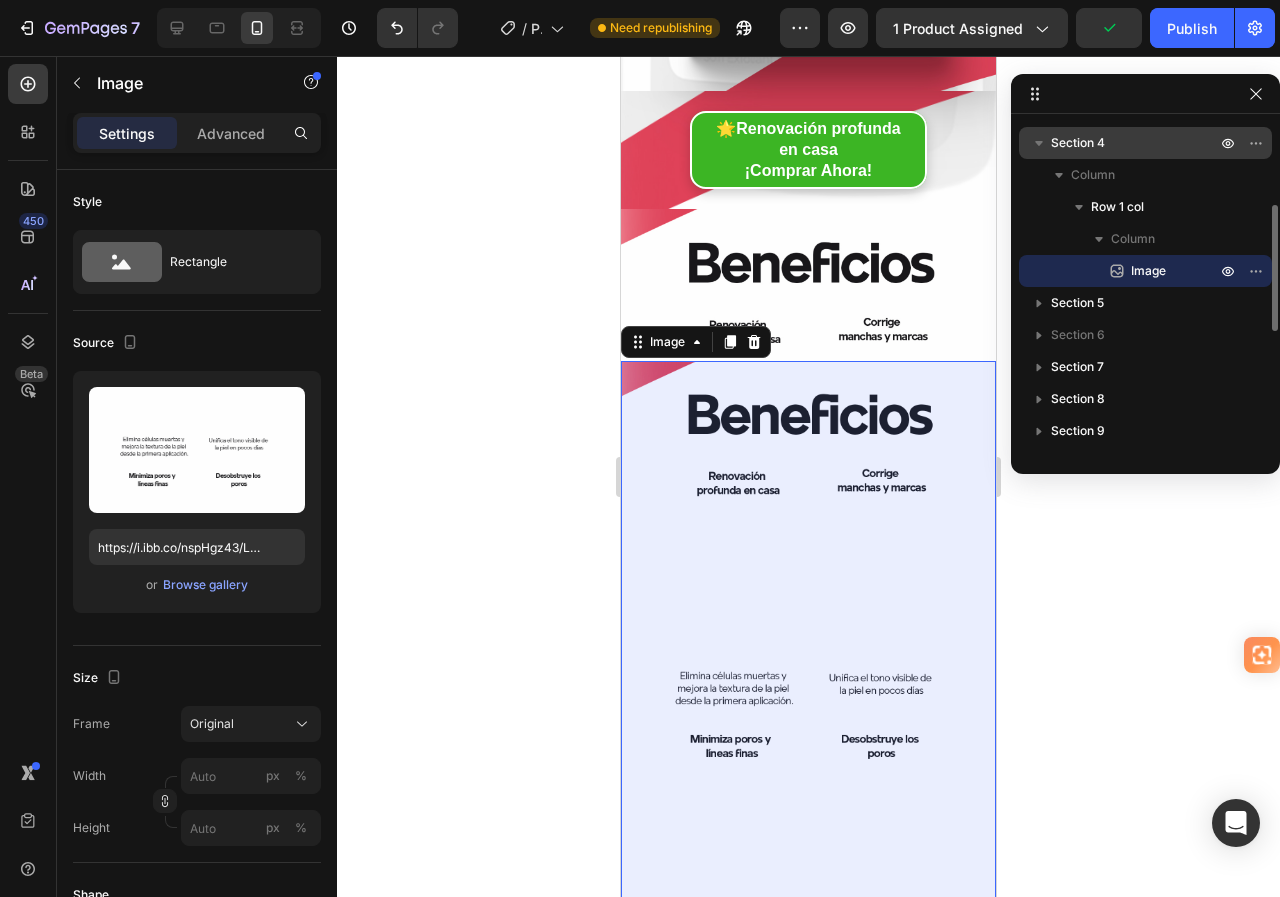 click on "Section 4" at bounding box center (1078, 143) 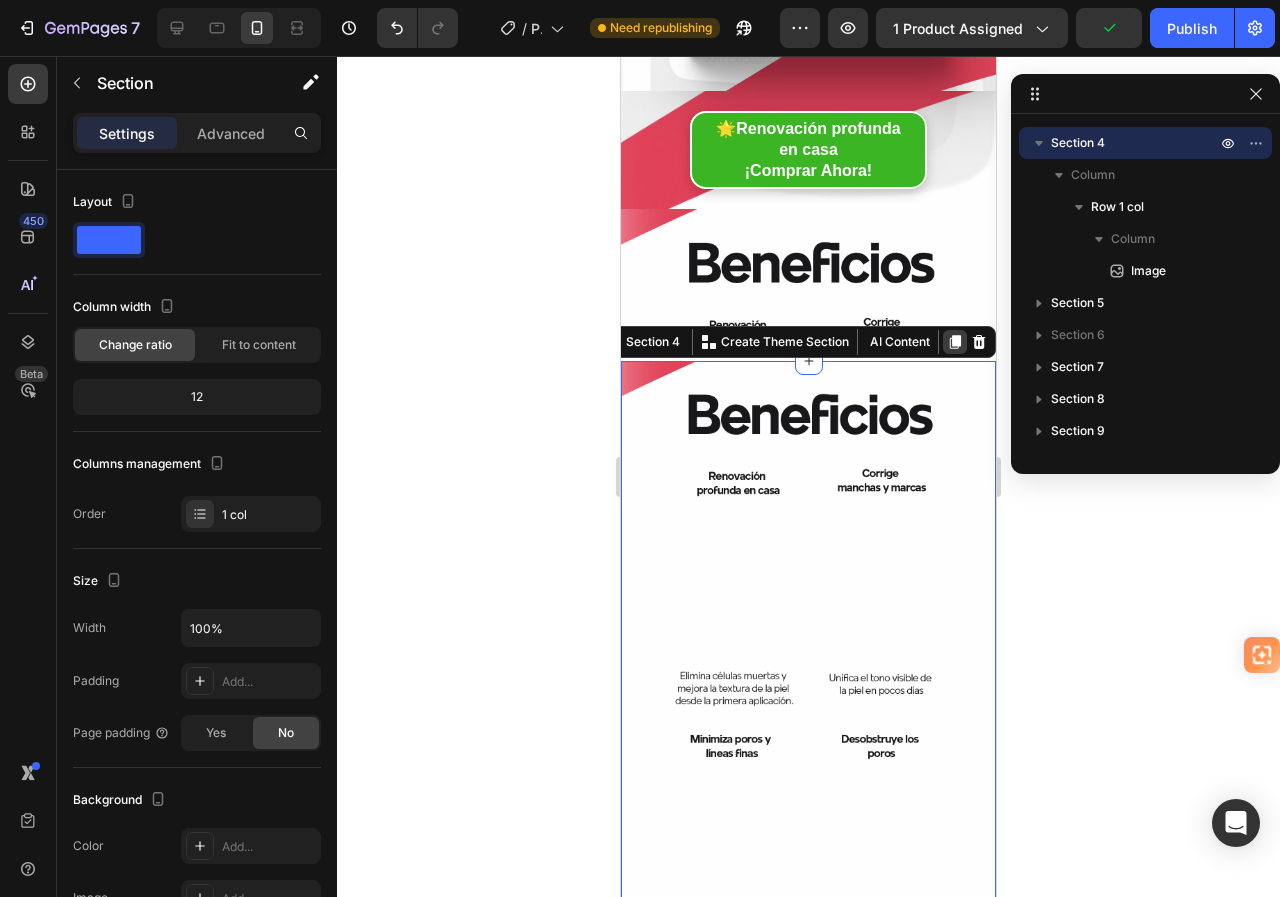 click 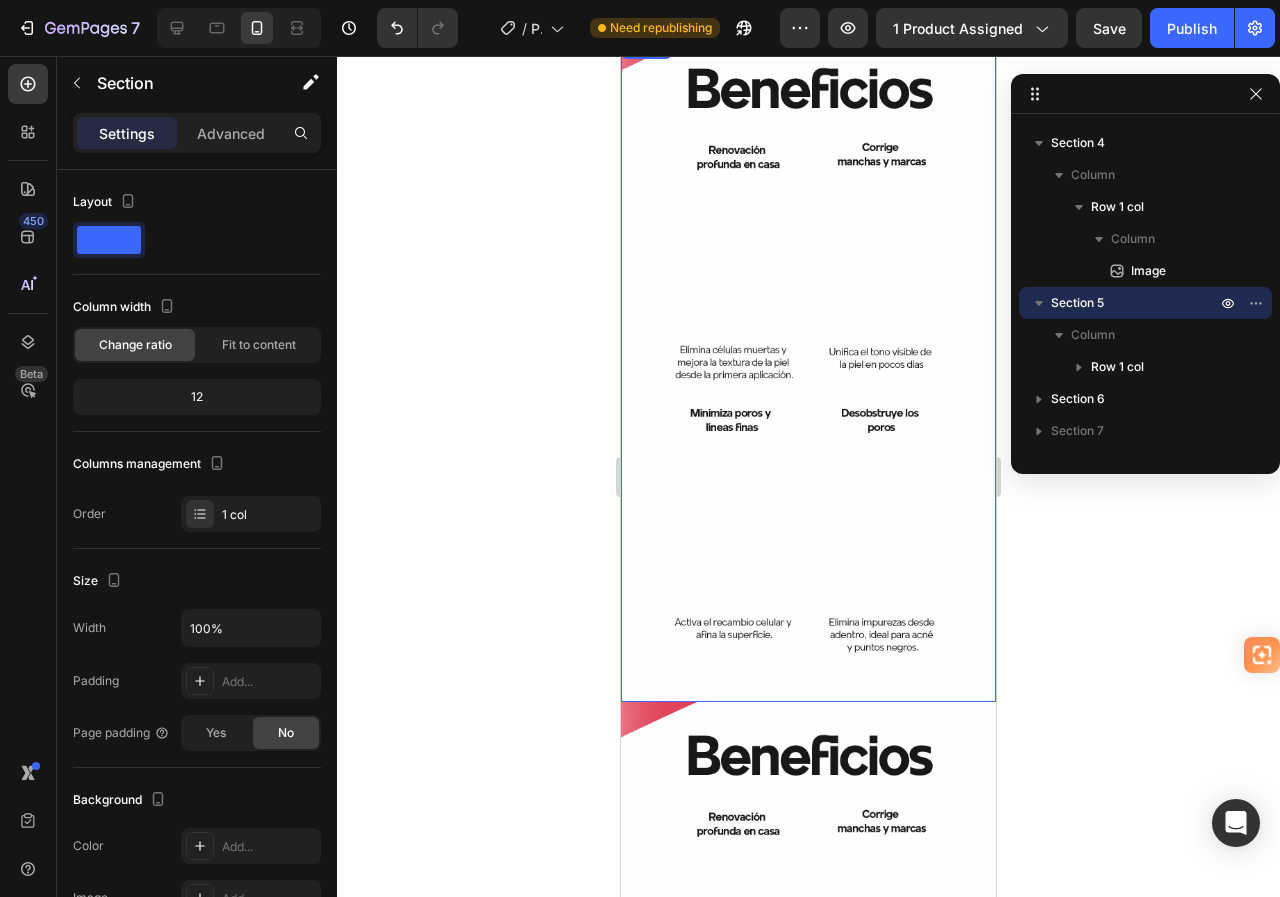 scroll, scrollTop: 825, scrollLeft: 0, axis: vertical 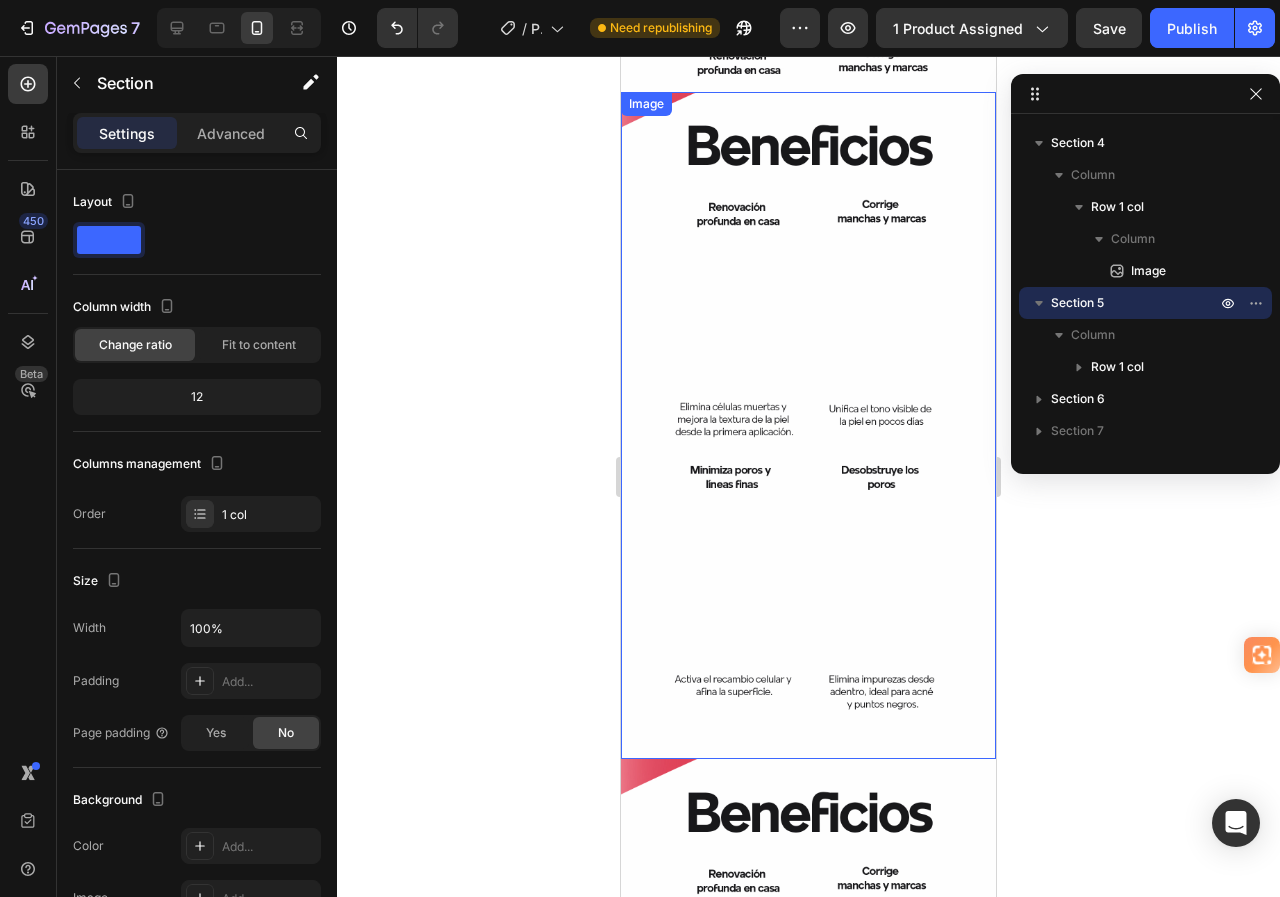 click at bounding box center (808, 425) 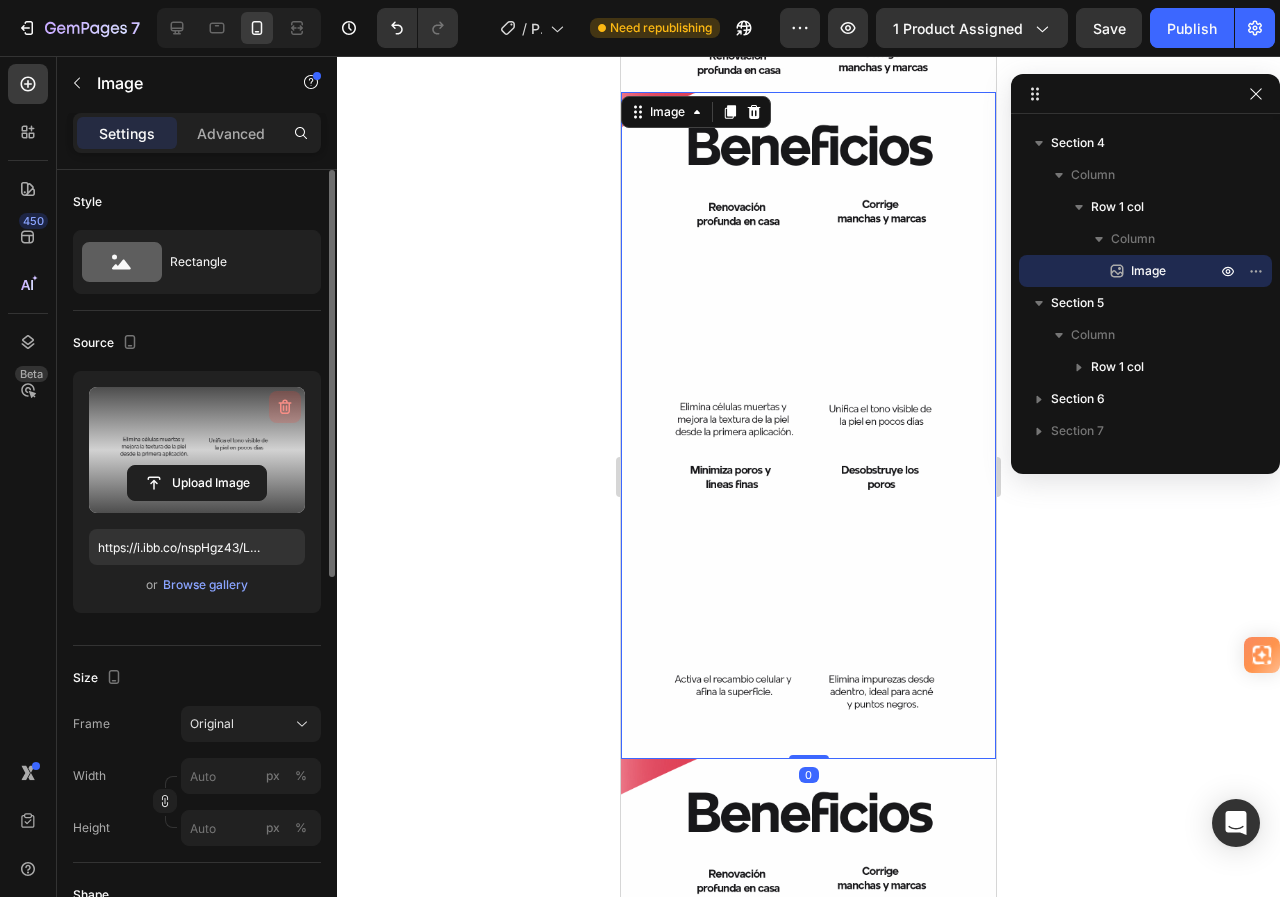 click 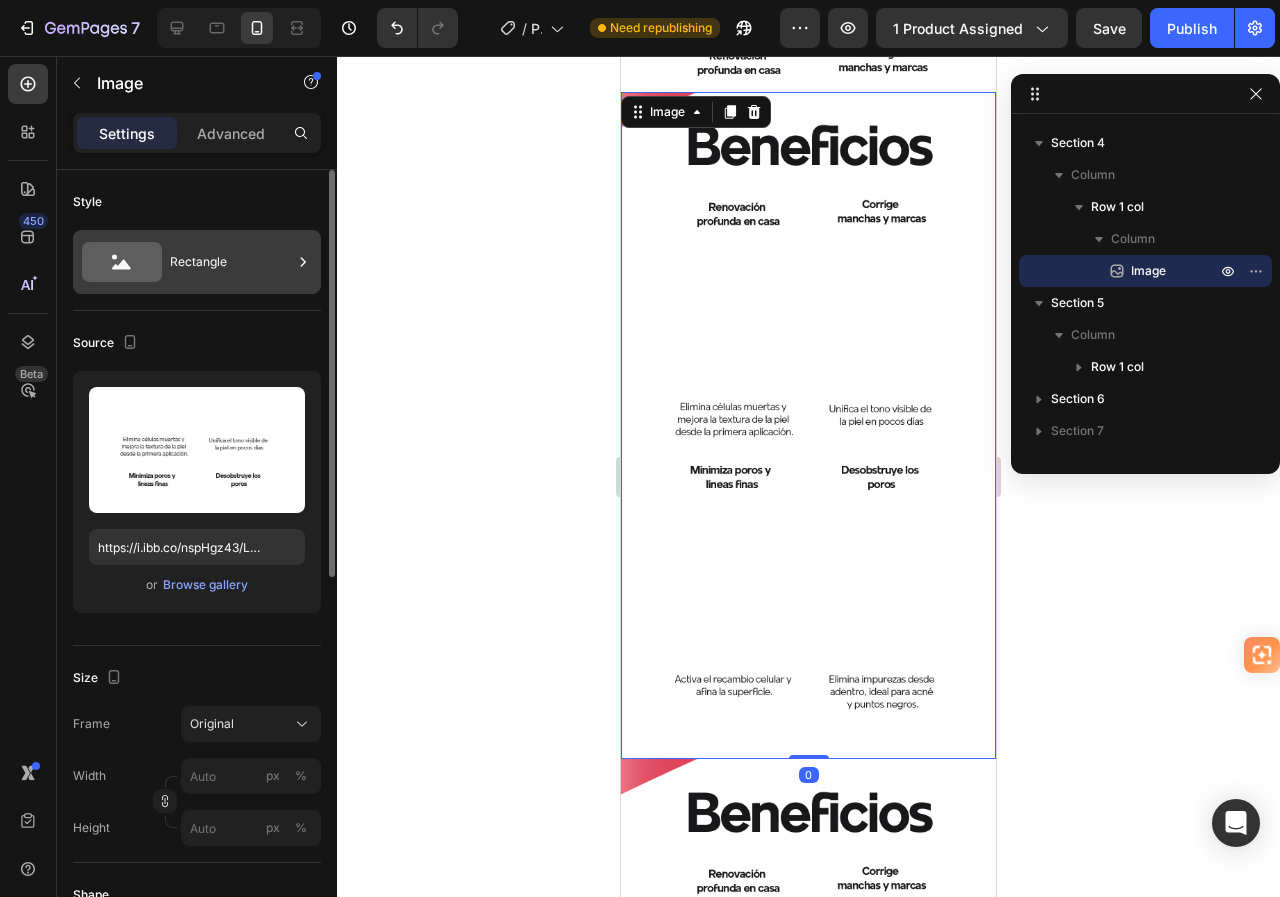 type 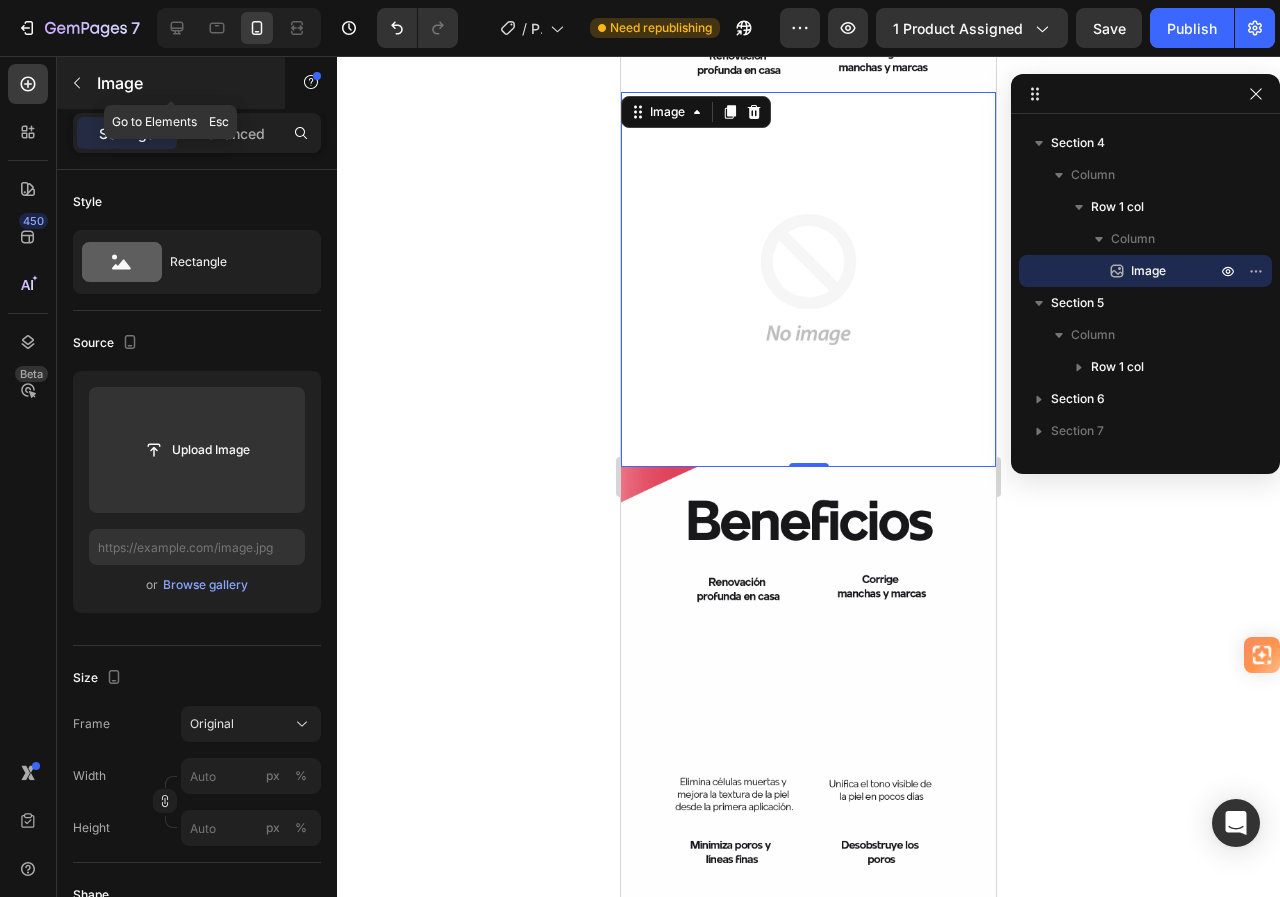 click 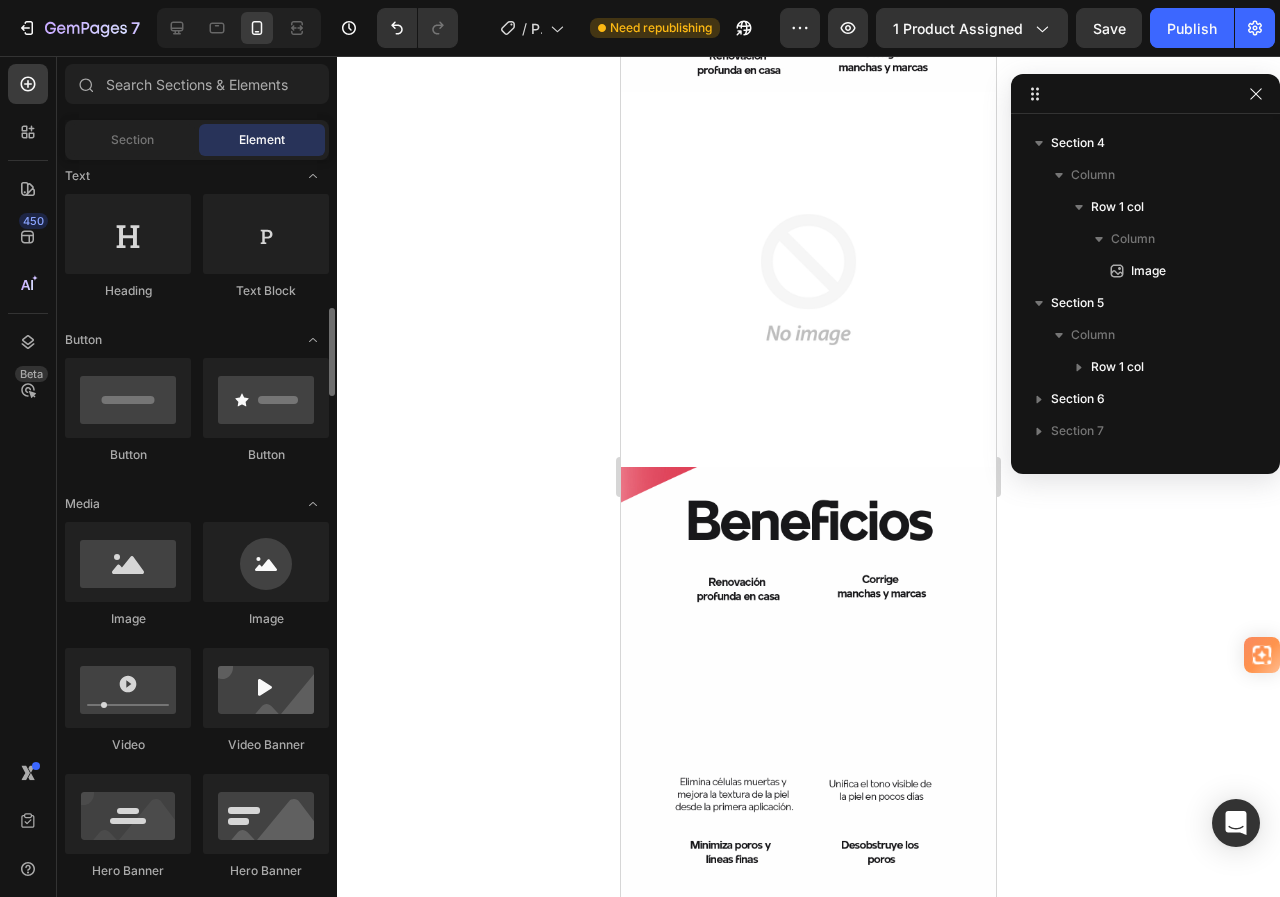 scroll, scrollTop: 400, scrollLeft: 0, axis: vertical 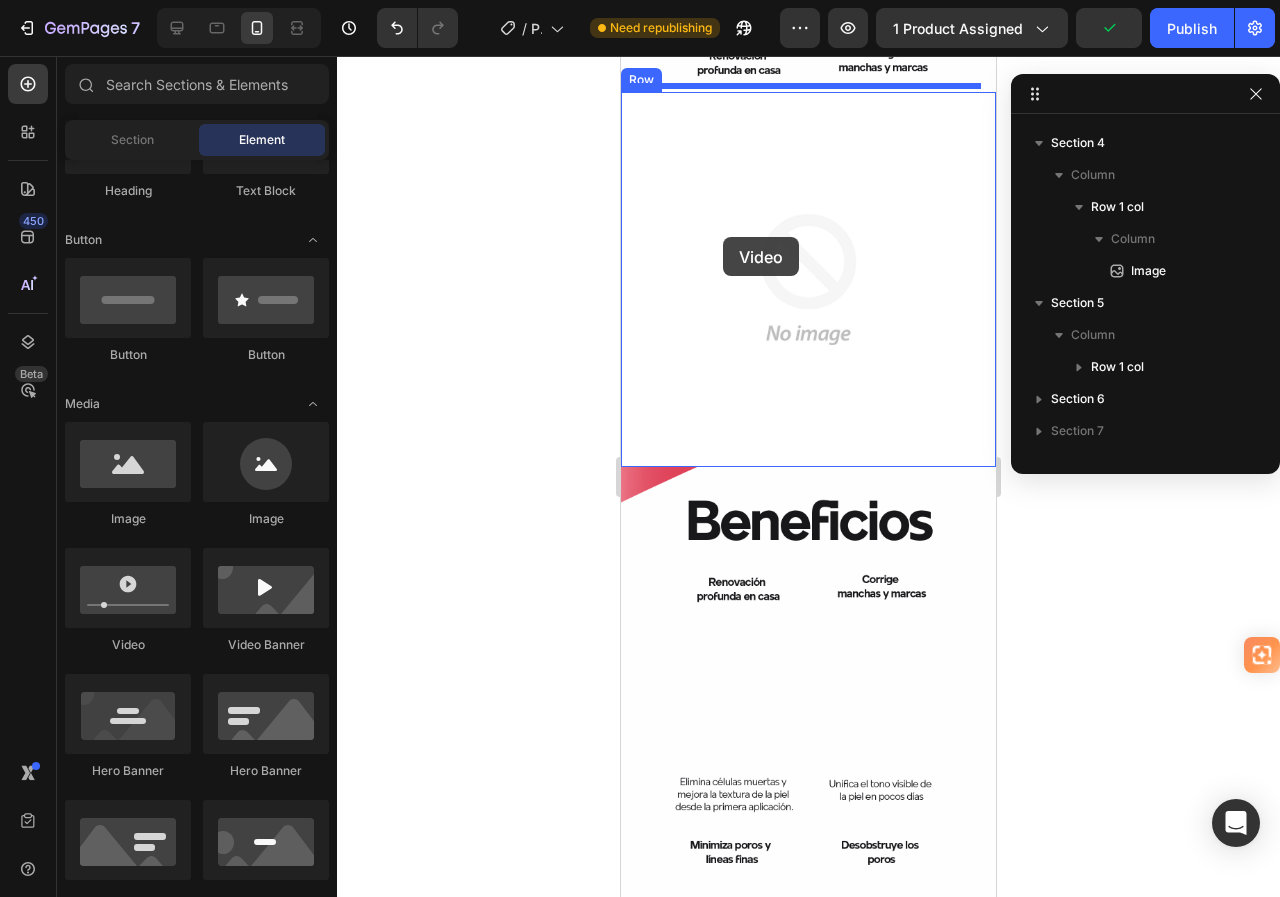 drag, startPoint x: 742, startPoint y: 648, endPoint x: 723, endPoint y: 237, distance: 411.43893 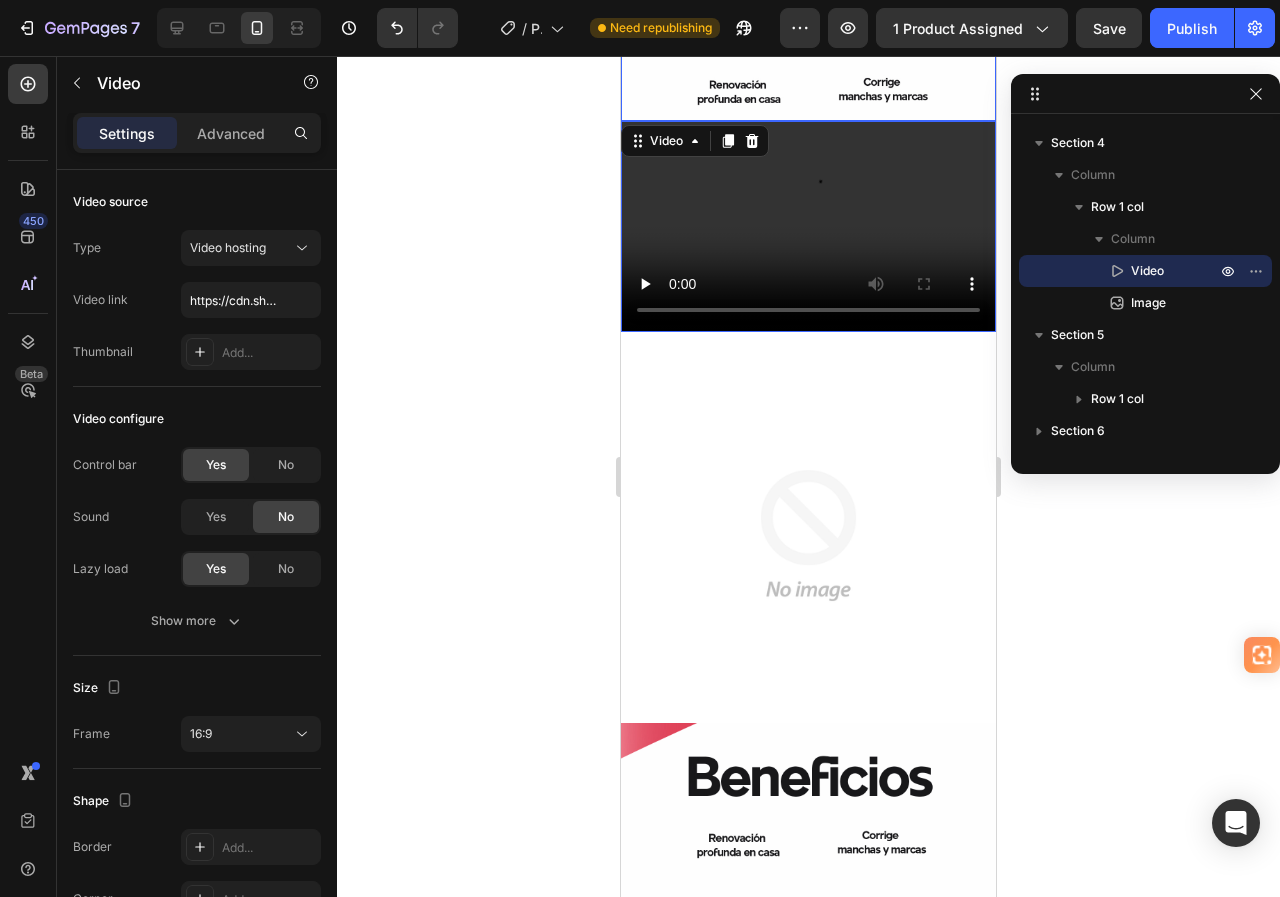 scroll, scrollTop: 825, scrollLeft: 0, axis: vertical 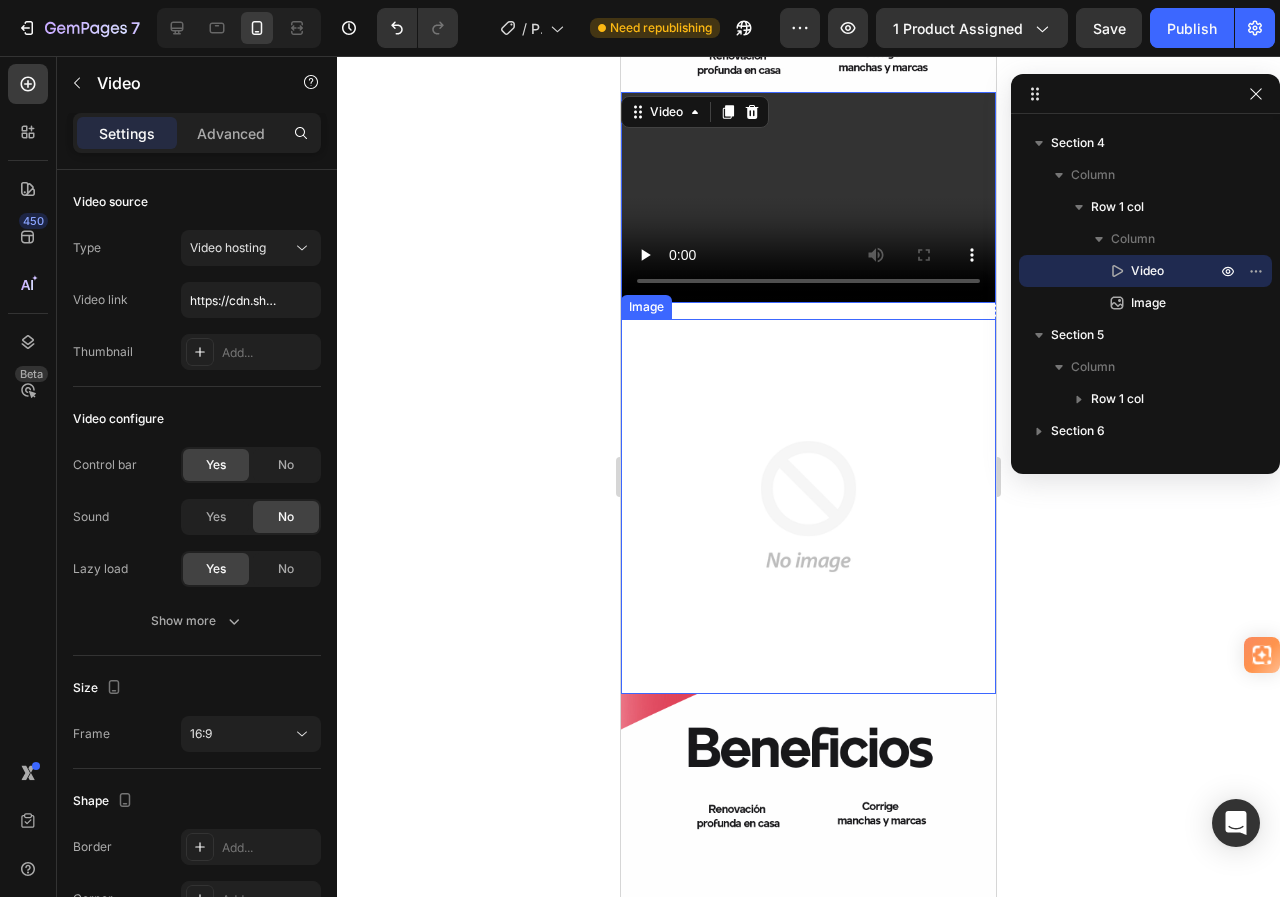 click at bounding box center [808, 506] 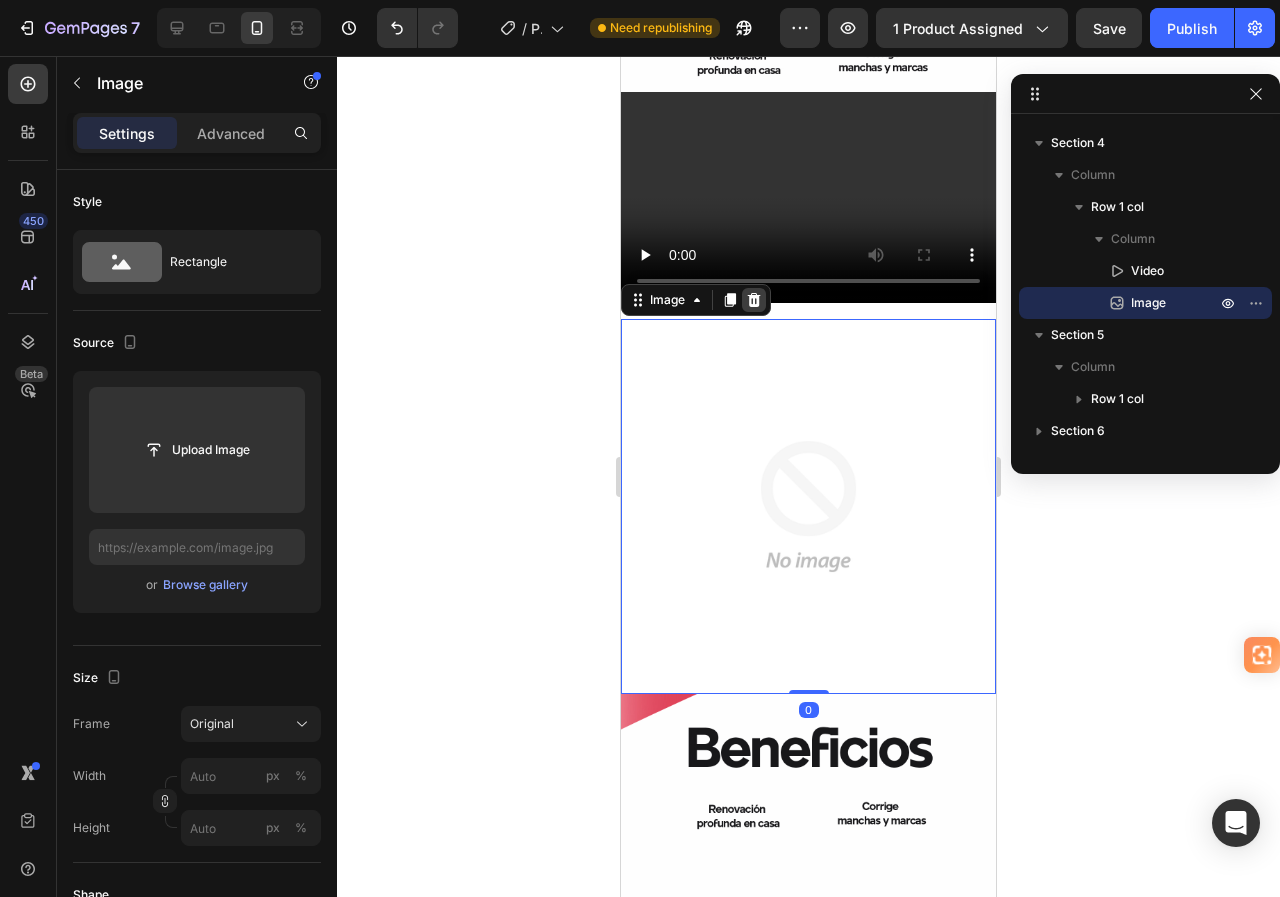 click 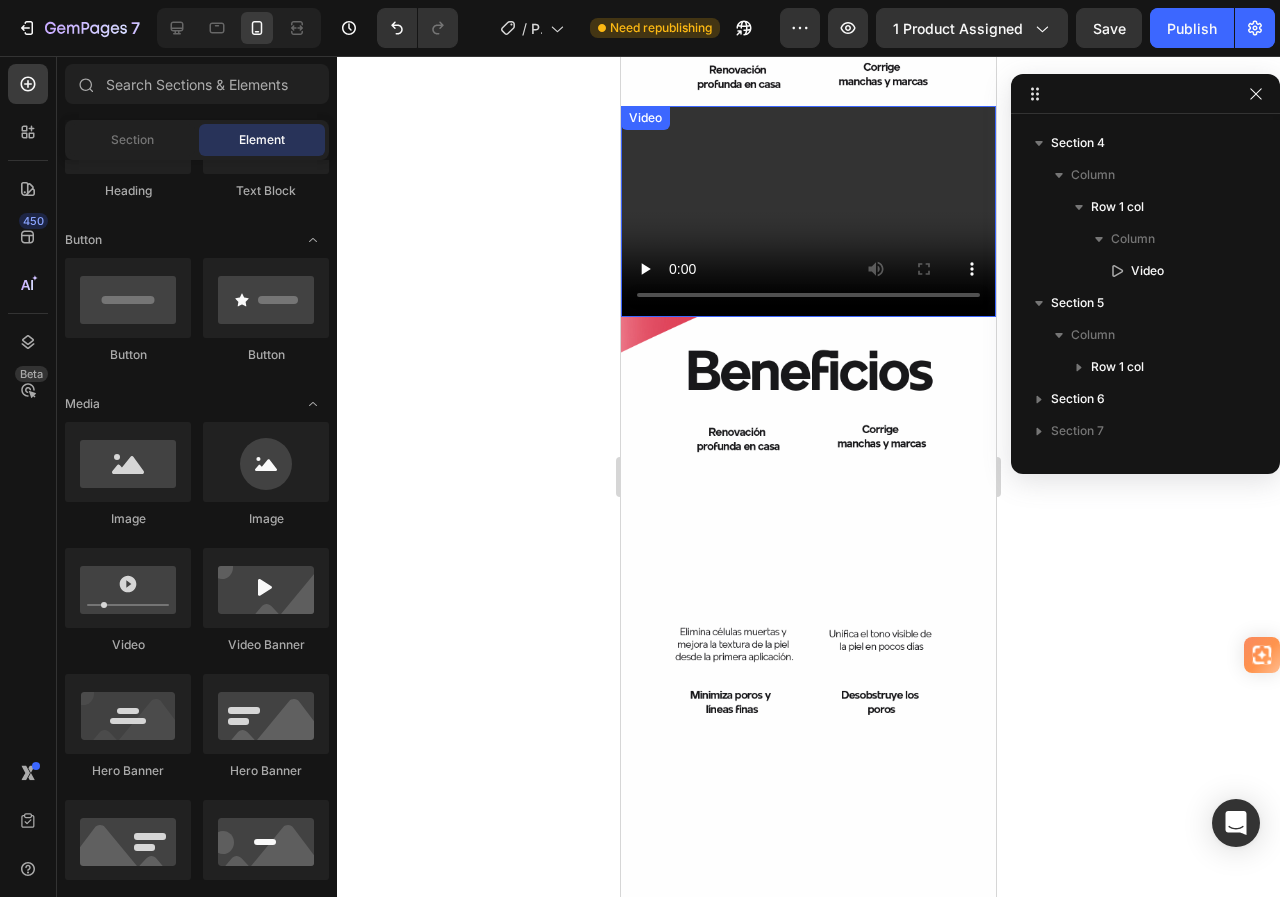 scroll, scrollTop: 825, scrollLeft: 0, axis: vertical 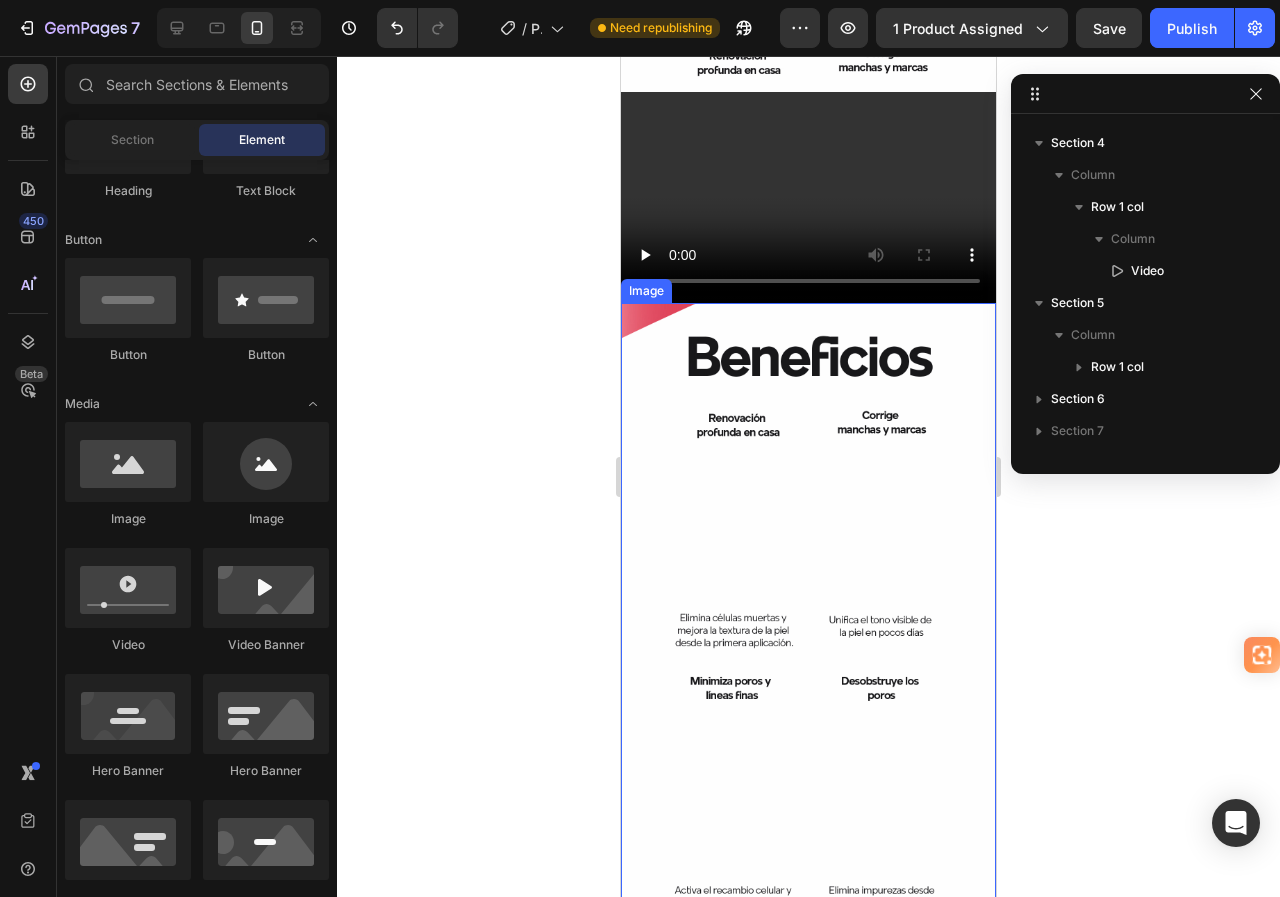 click at bounding box center (808, 636) 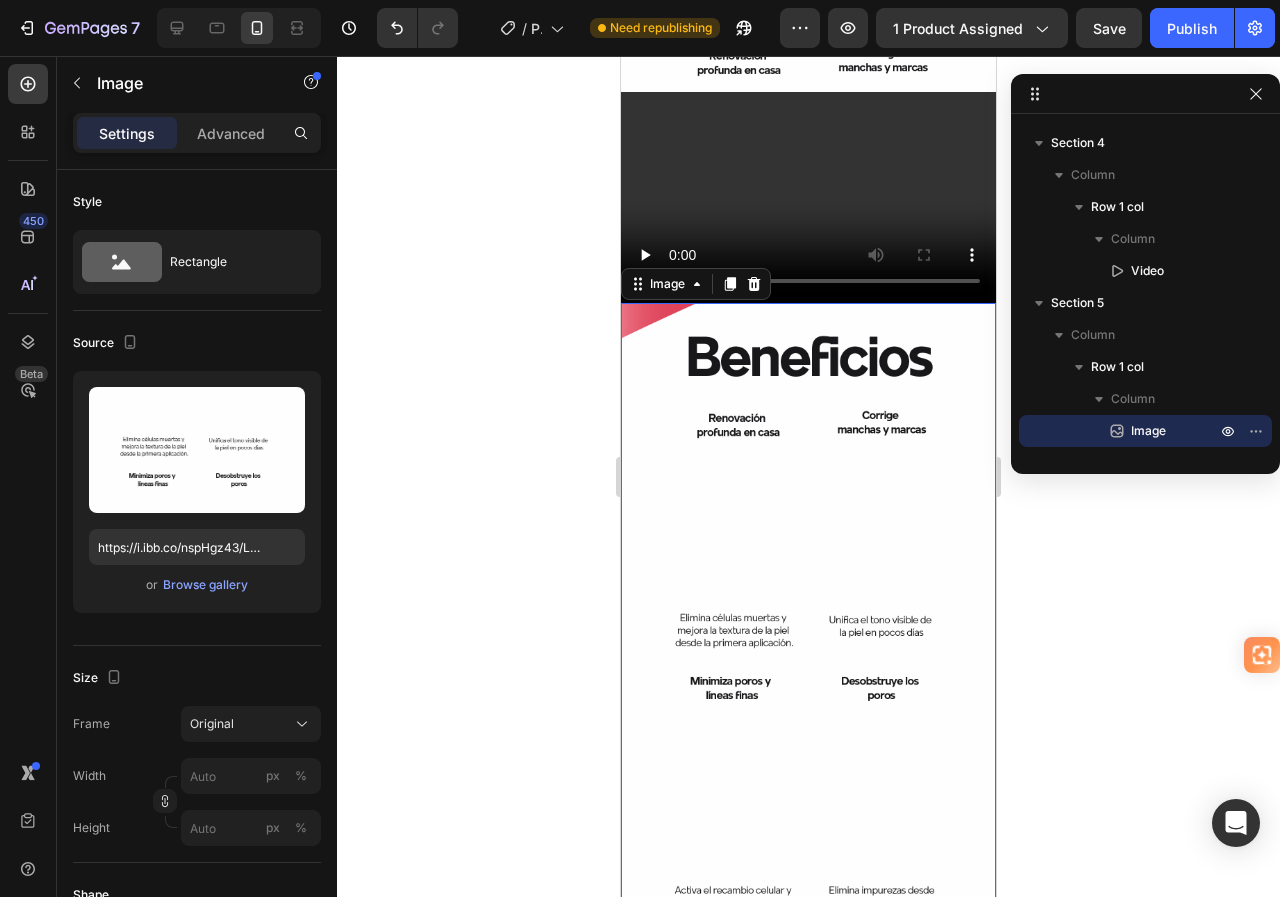 click at bounding box center [808, 636] 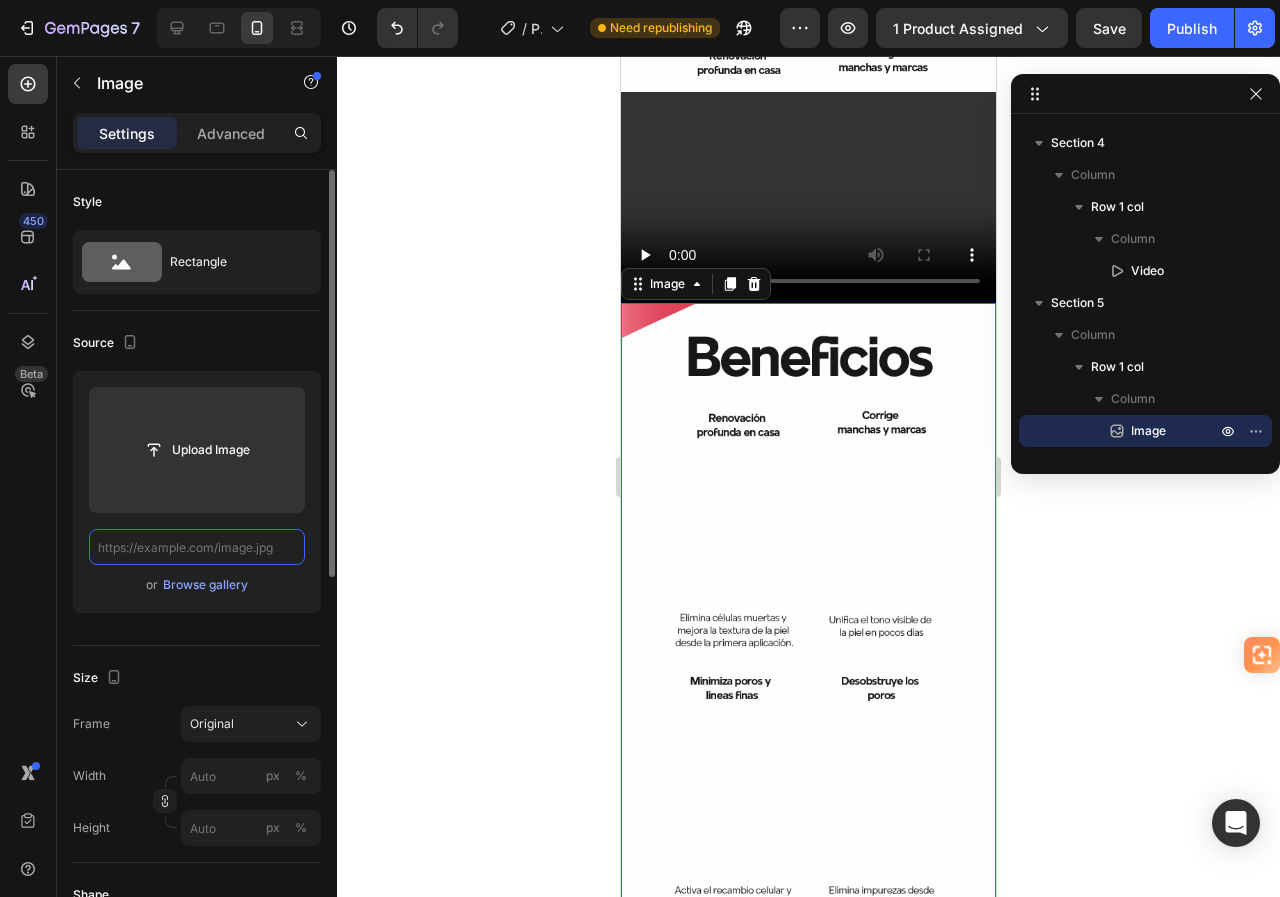 click at bounding box center (197, 547) 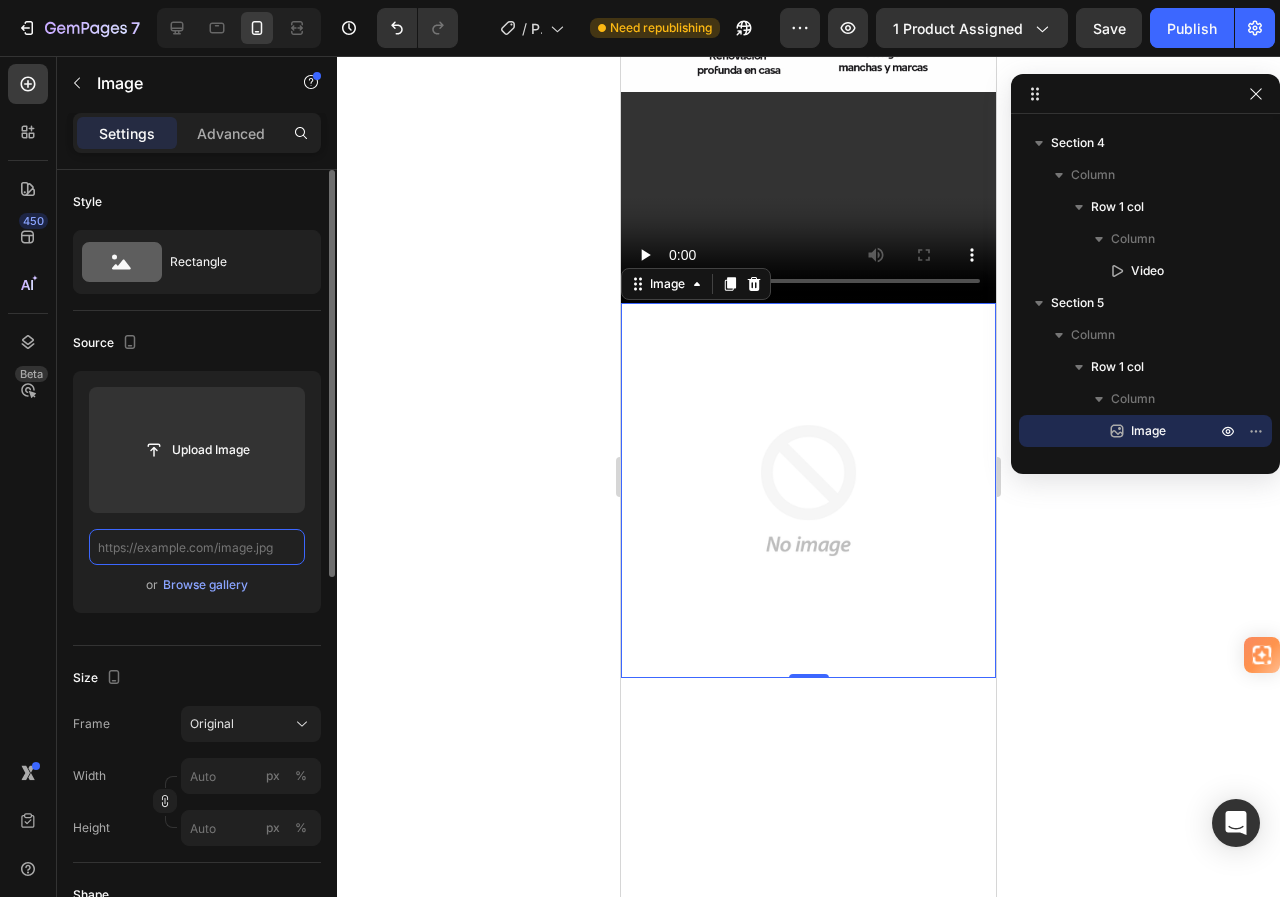 scroll, scrollTop: 0, scrollLeft: 0, axis: both 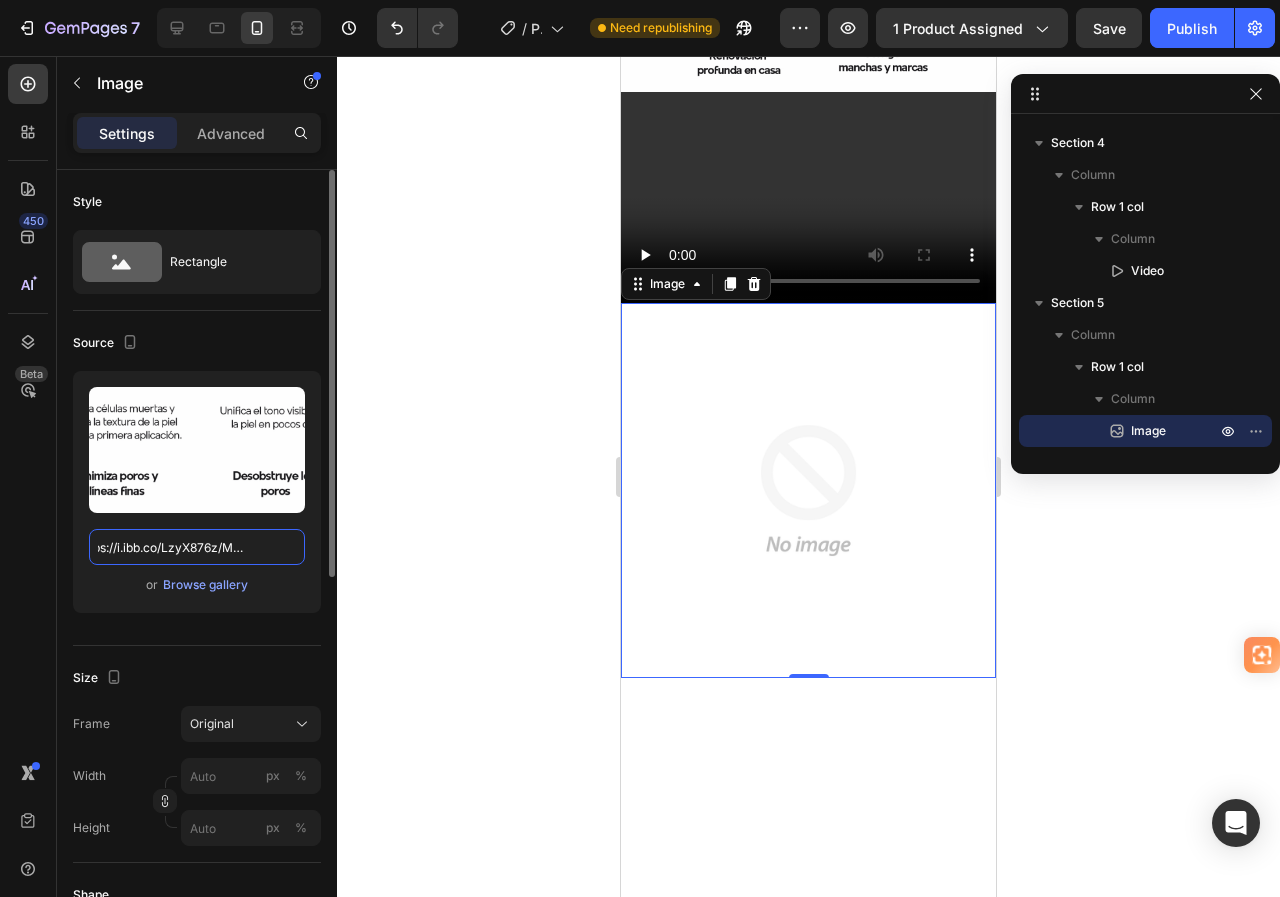 type on "https://i.ibb.co/LzyX876z/M2.png" 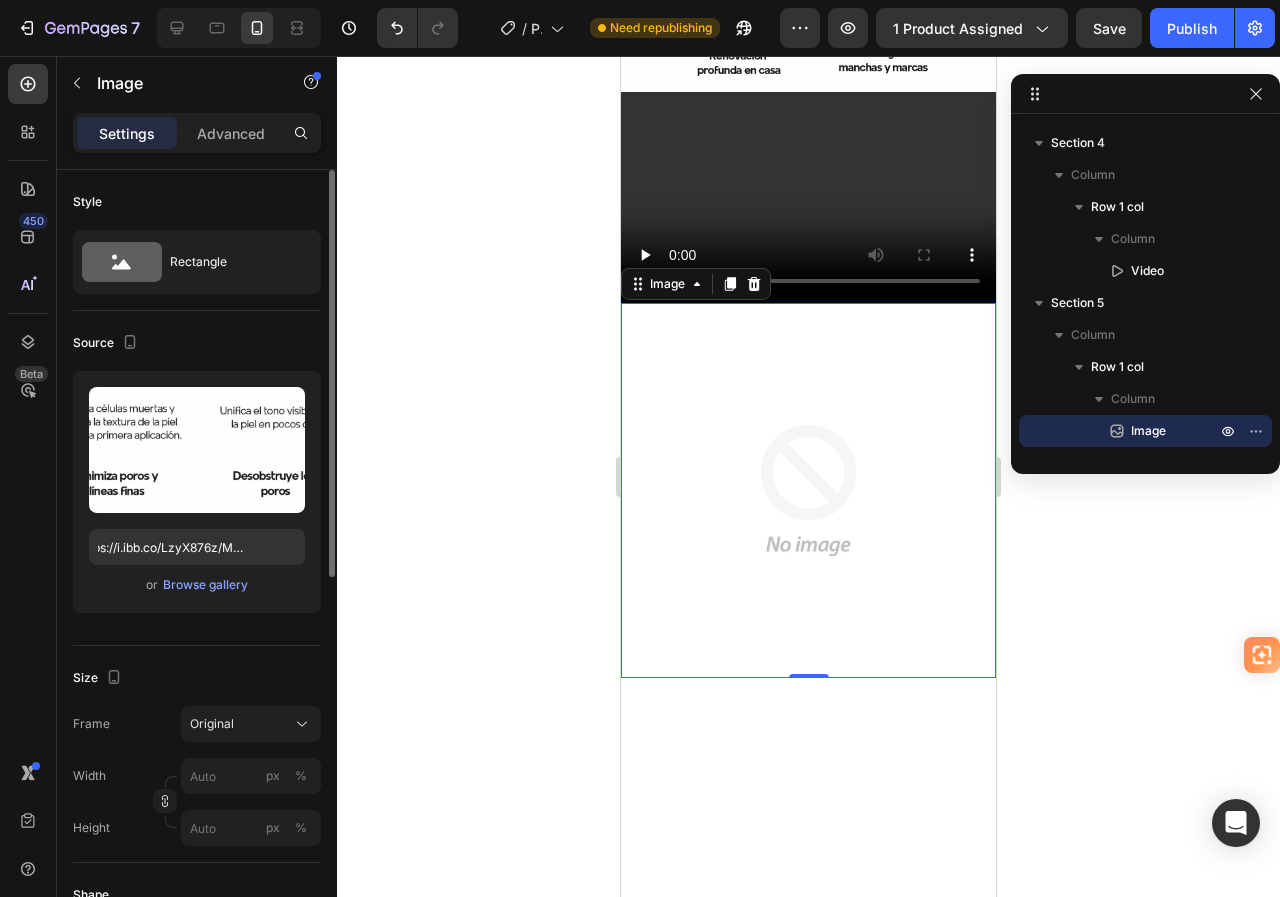 click on "Source" at bounding box center [197, 343] 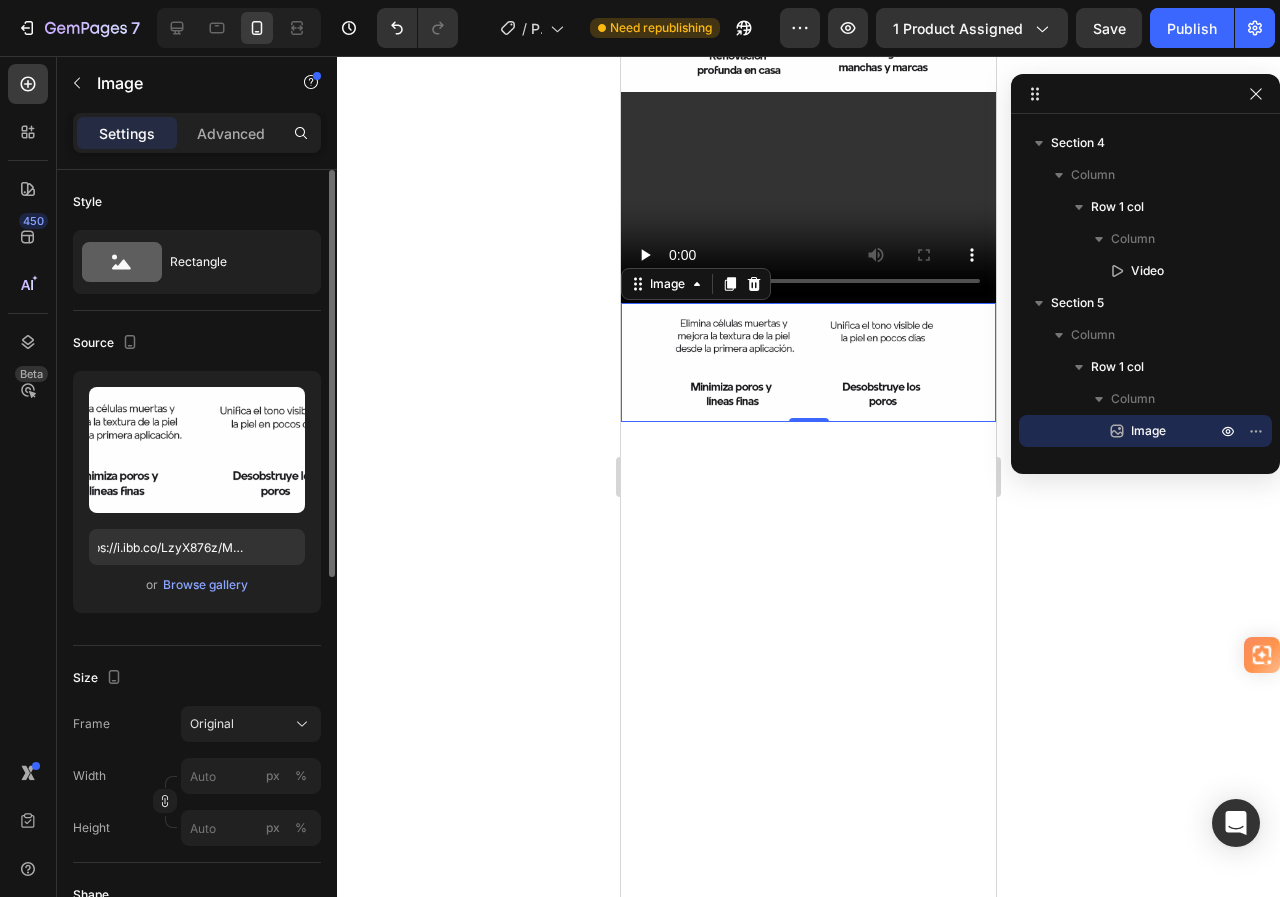 scroll, scrollTop: 0, scrollLeft: 0, axis: both 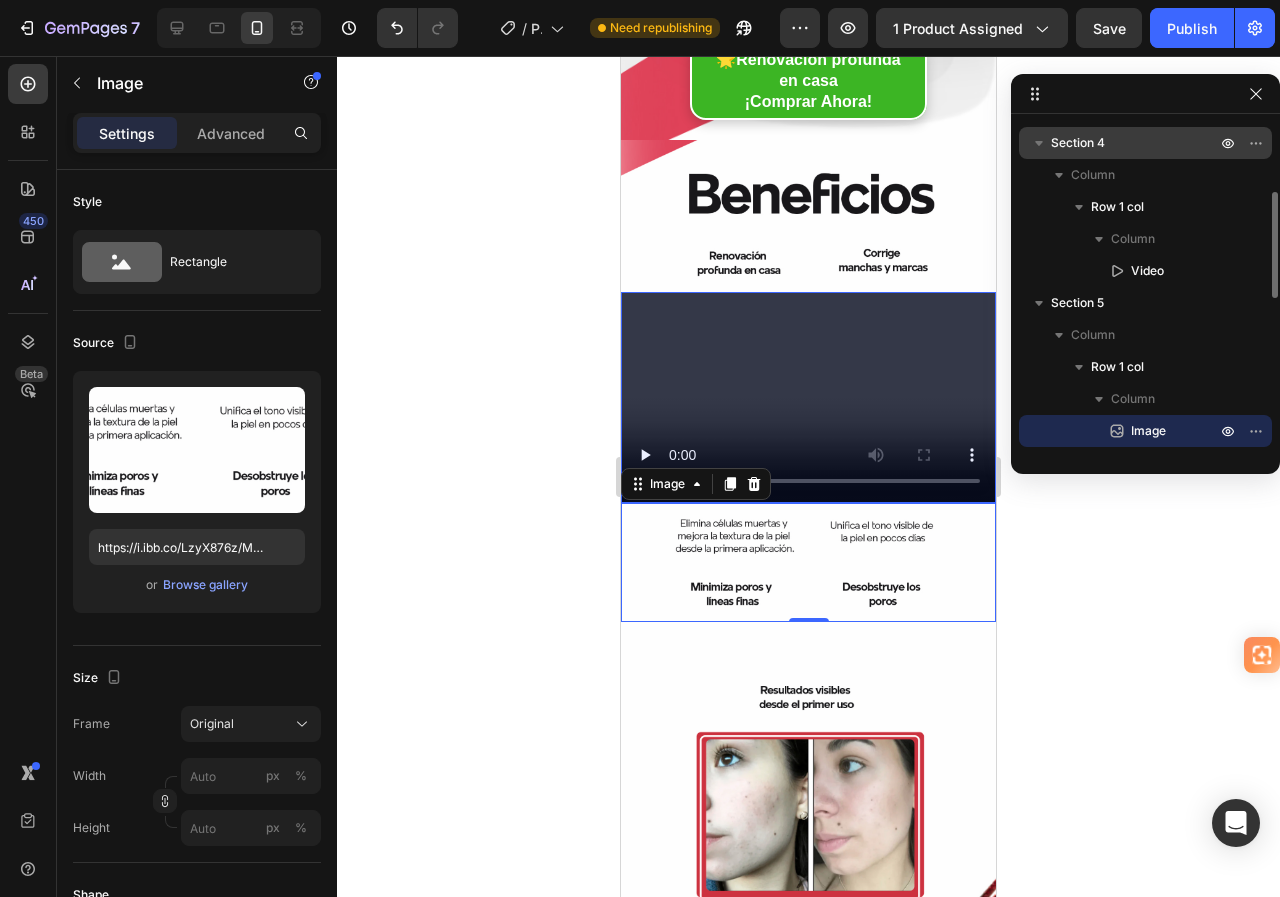 click on "Section 4" at bounding box center (1078, 143) 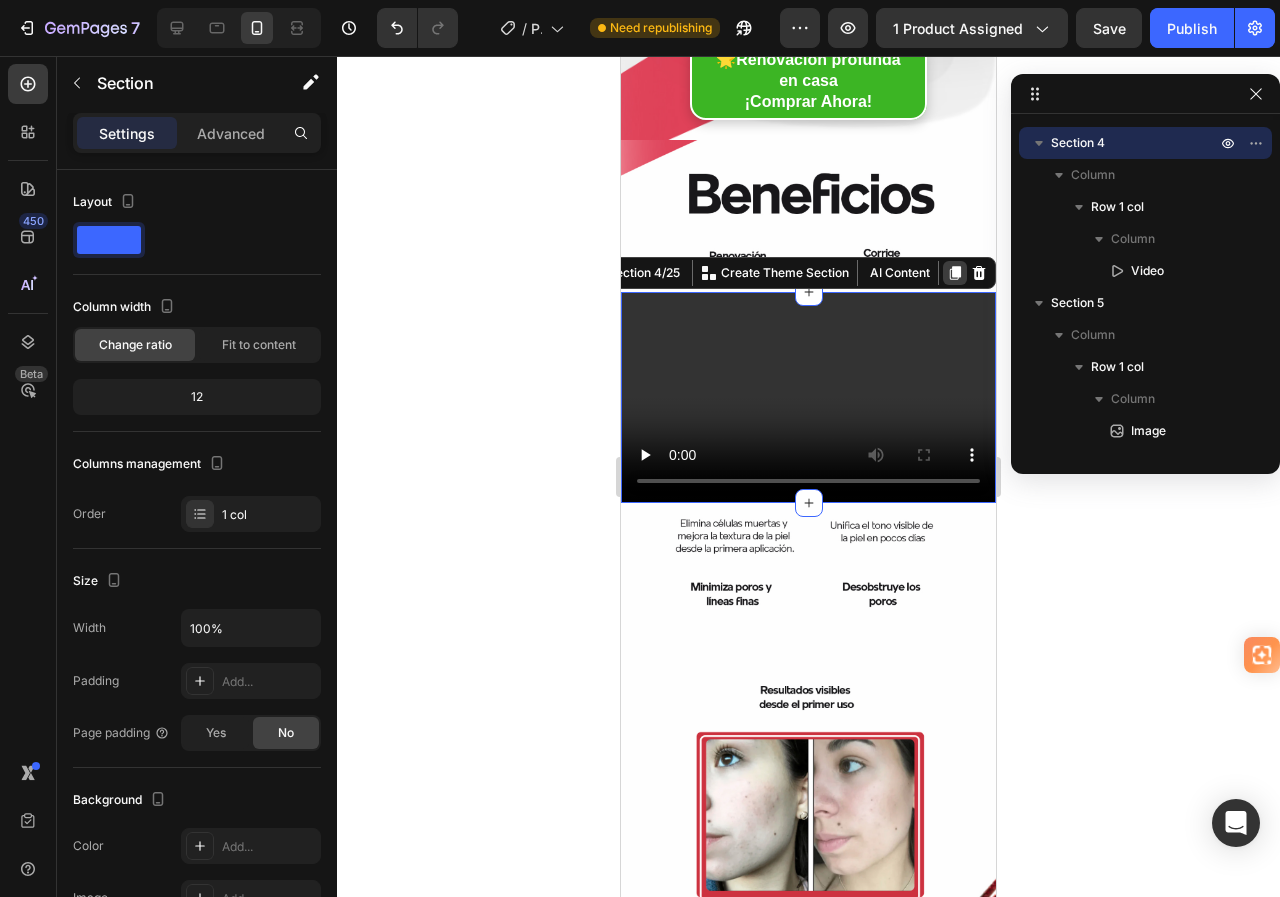 click 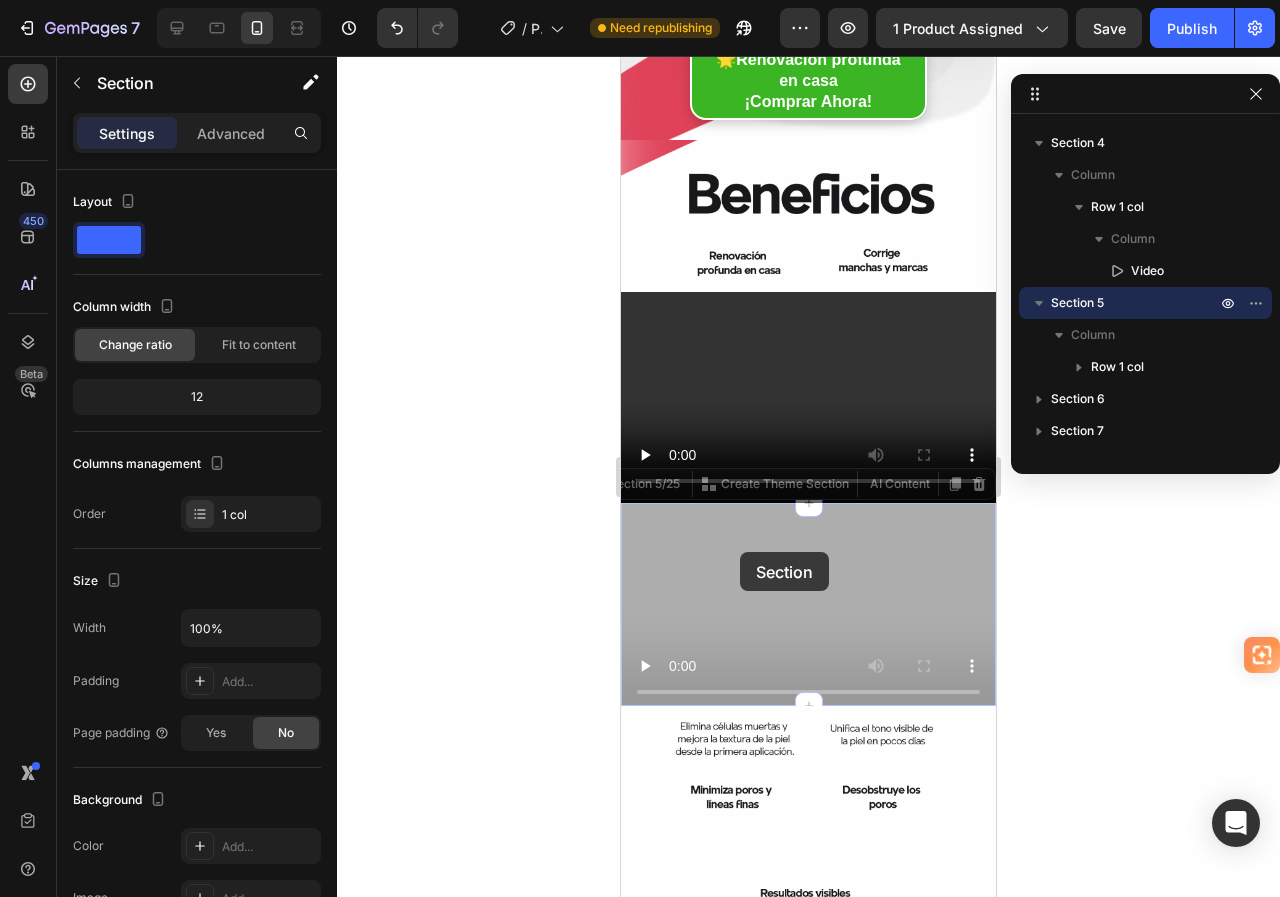 scroll, scrollTop: 1025, scrollLeft: 0, axis: vertical 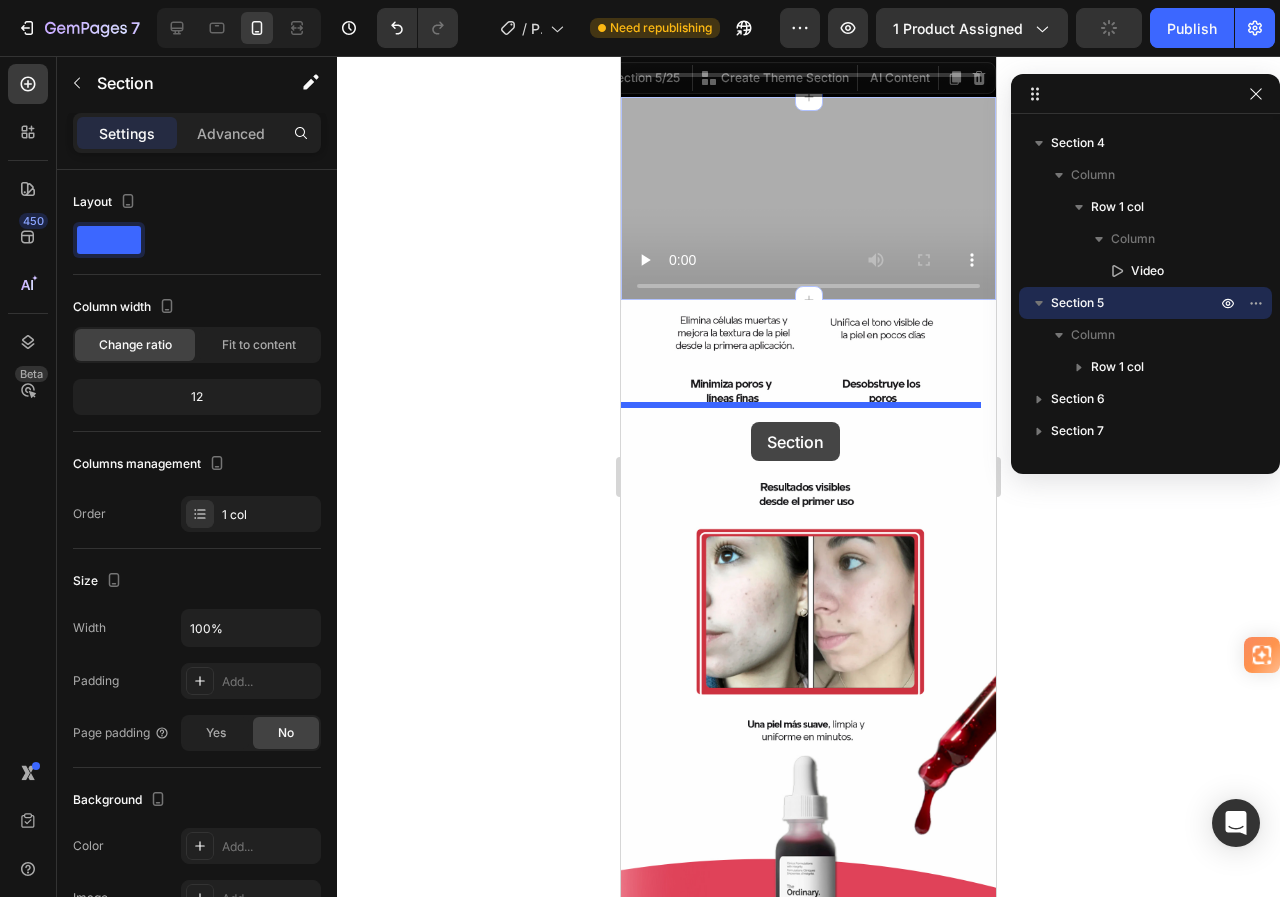 drag, startPoint x: 638, startPoint y: 472, endPoint x: 751, endPoint y: 422, distance: 123.567795 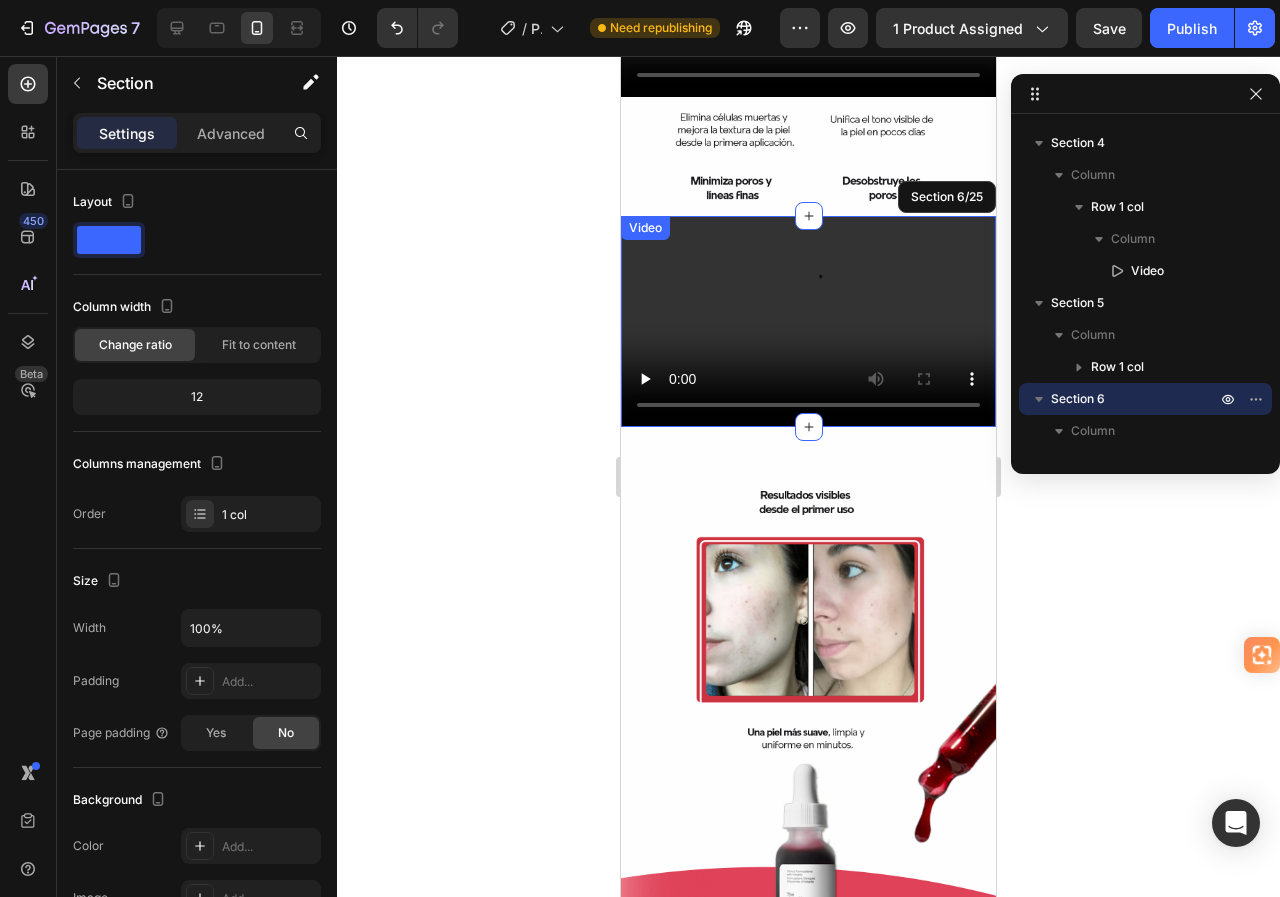 scroll, scrollTop: 925, scrollLeft: 0, axis: vertical 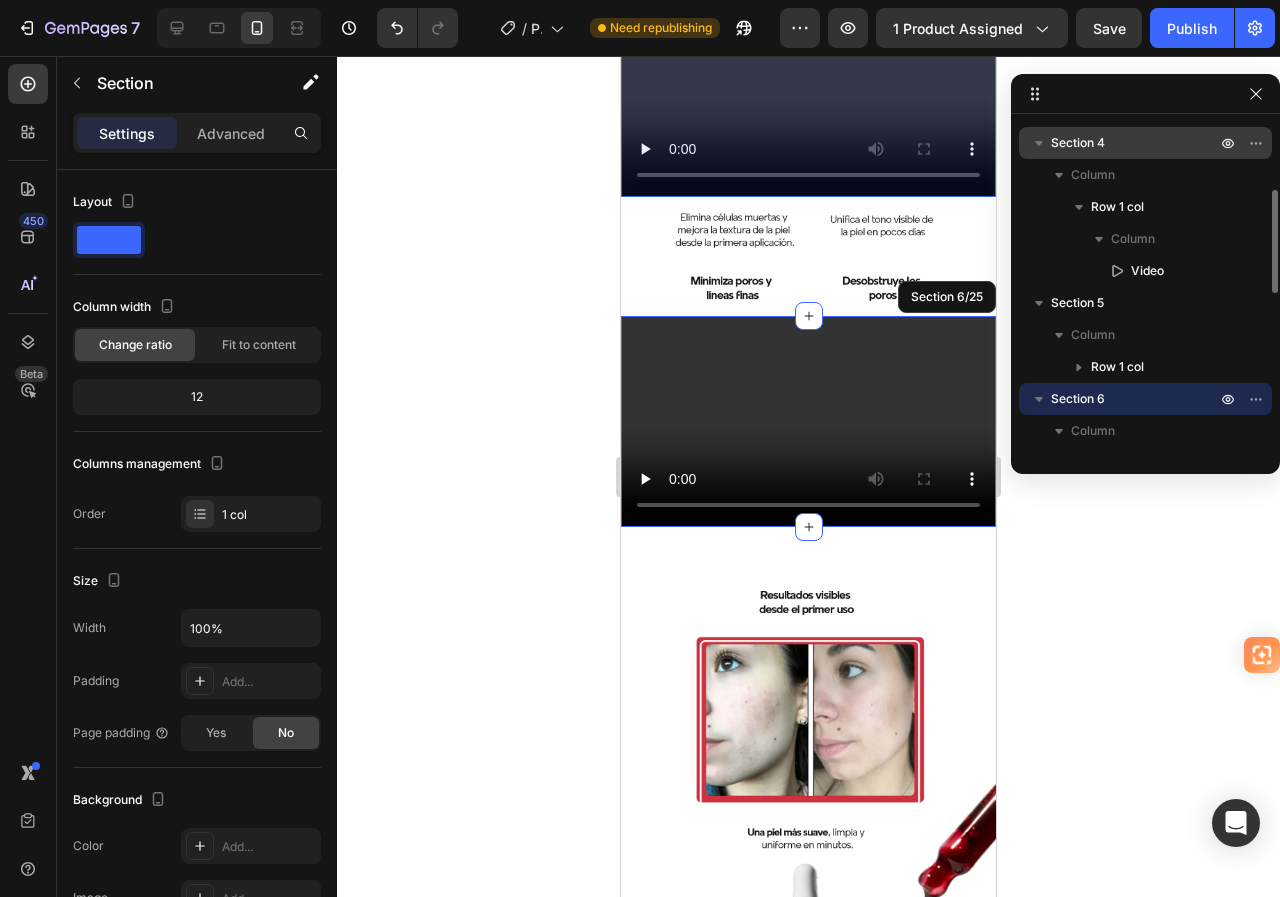 click on "Section 4" at bounding box center [1135, 143] 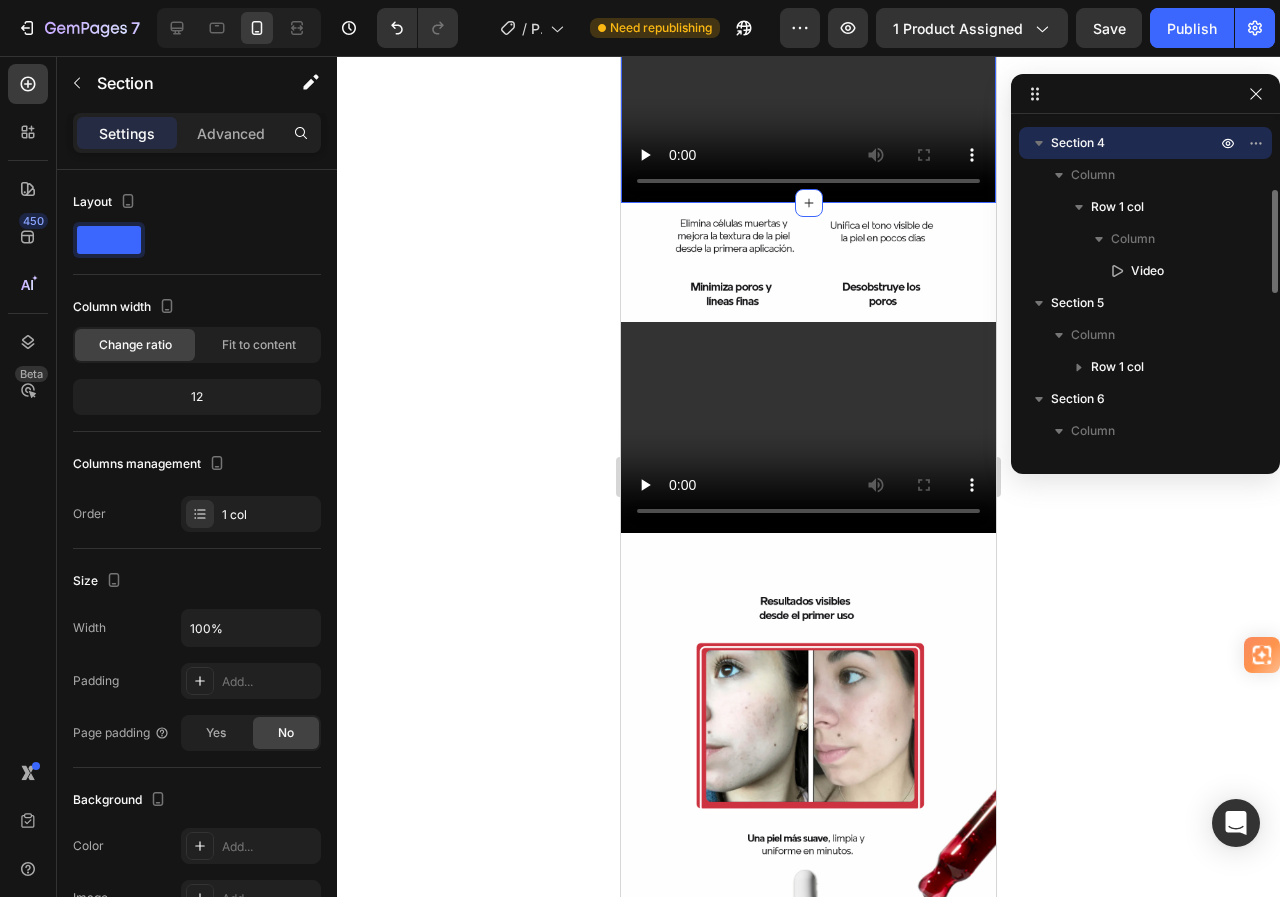 scroll, scrollTop: 785, scrollLeft: 0, axis: vertical 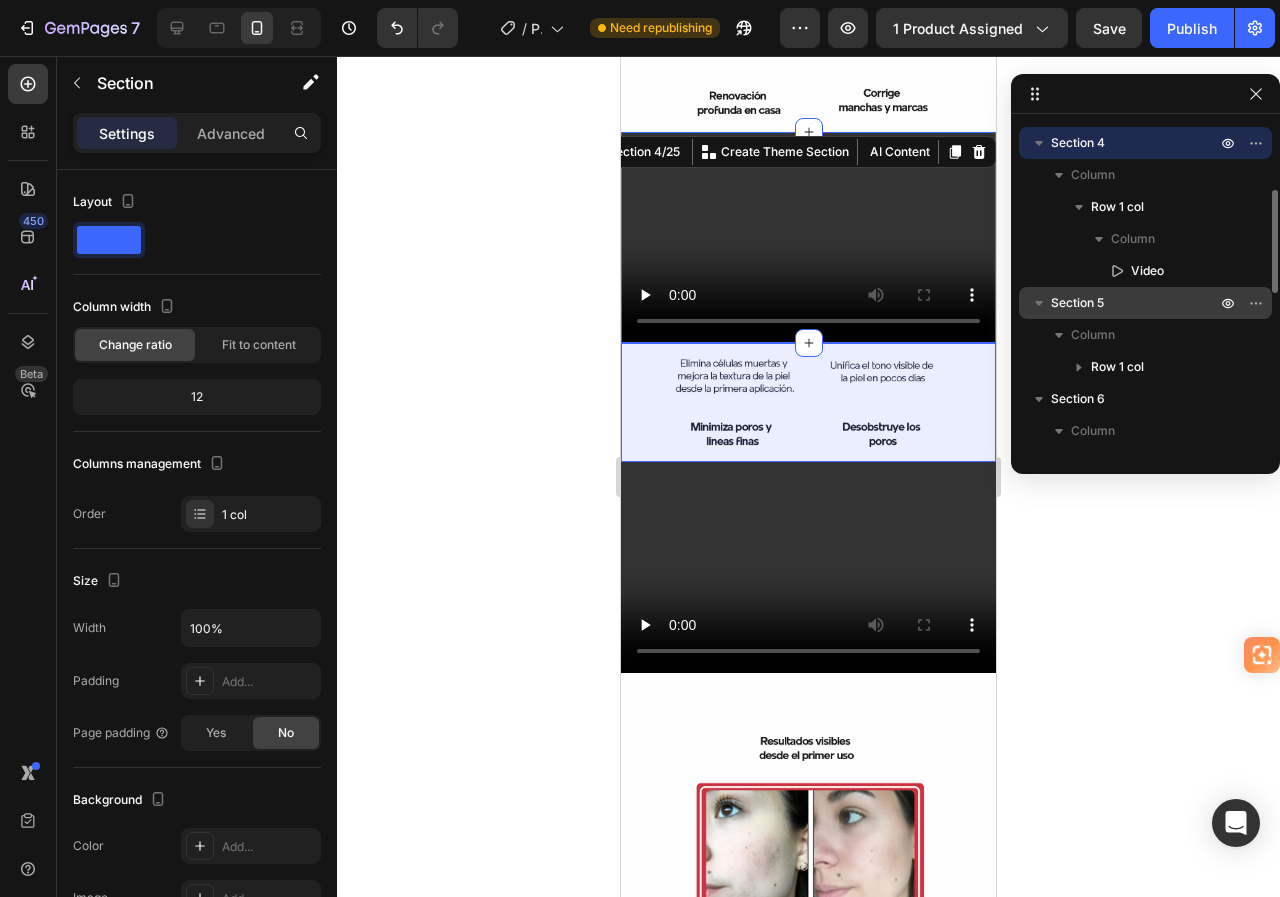 click on "Section 5" at bounding box center [1077, 303] 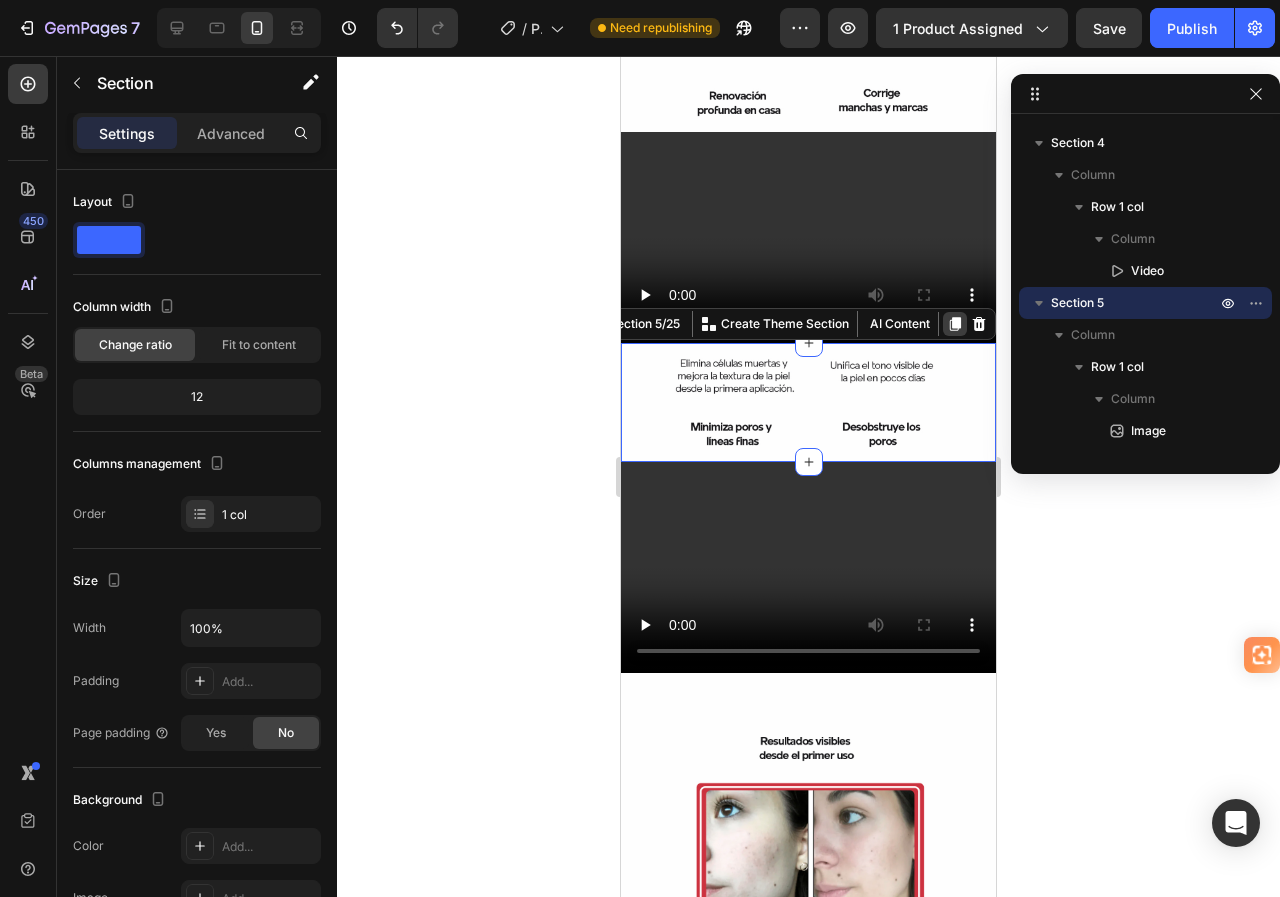 click 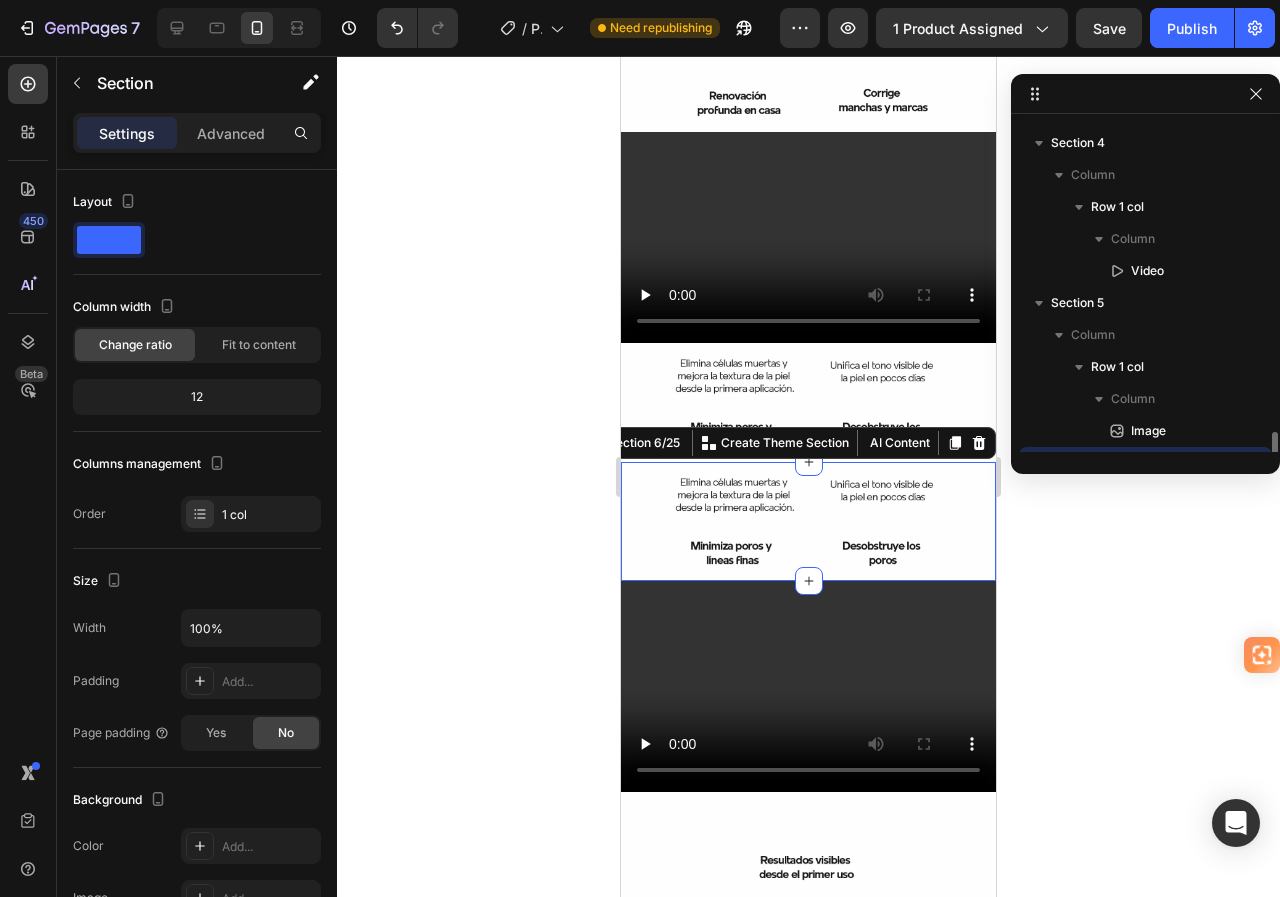scroll, scrollTop: 411, scrollLeft: 0, axis: vertical 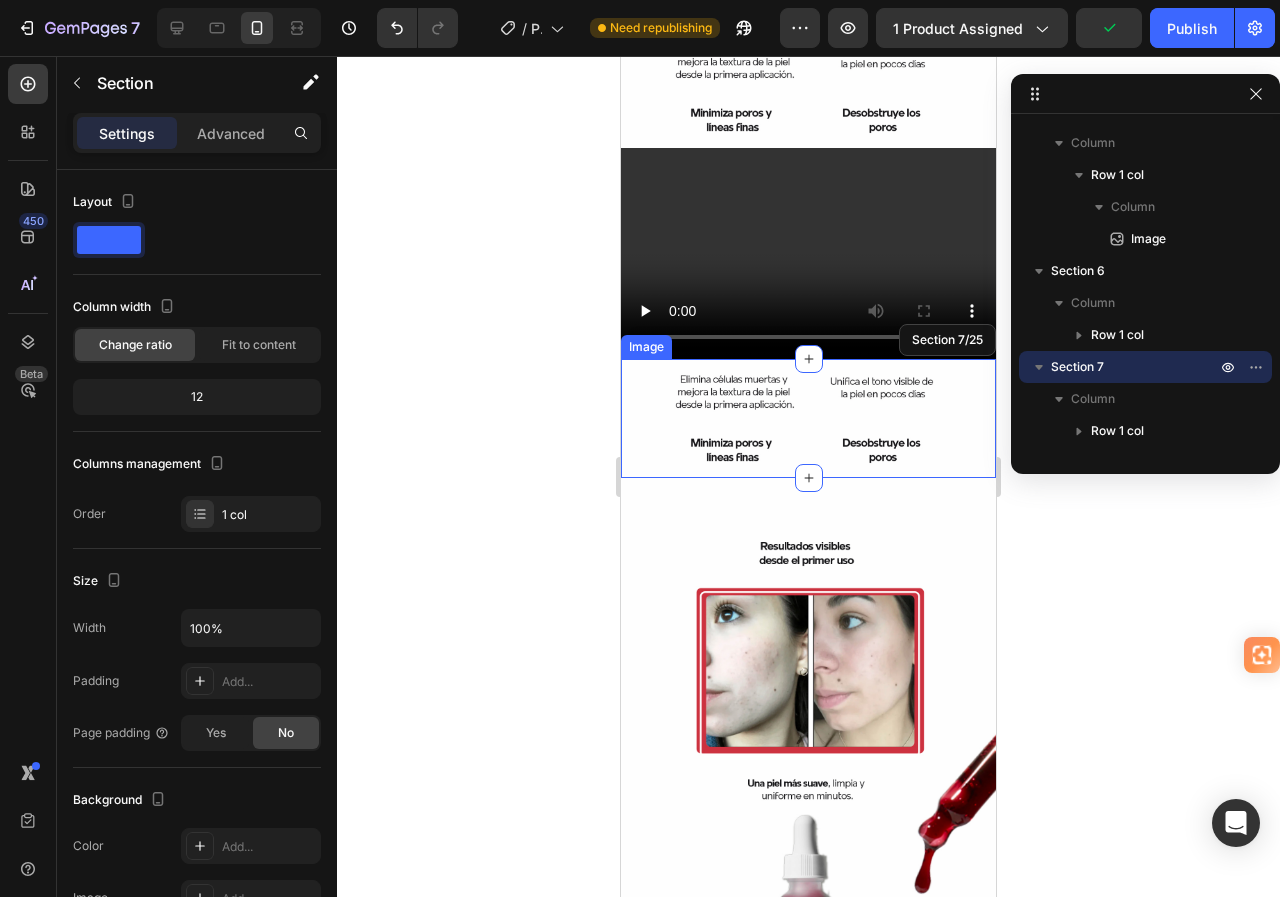 click at bounding box center [808, 418] 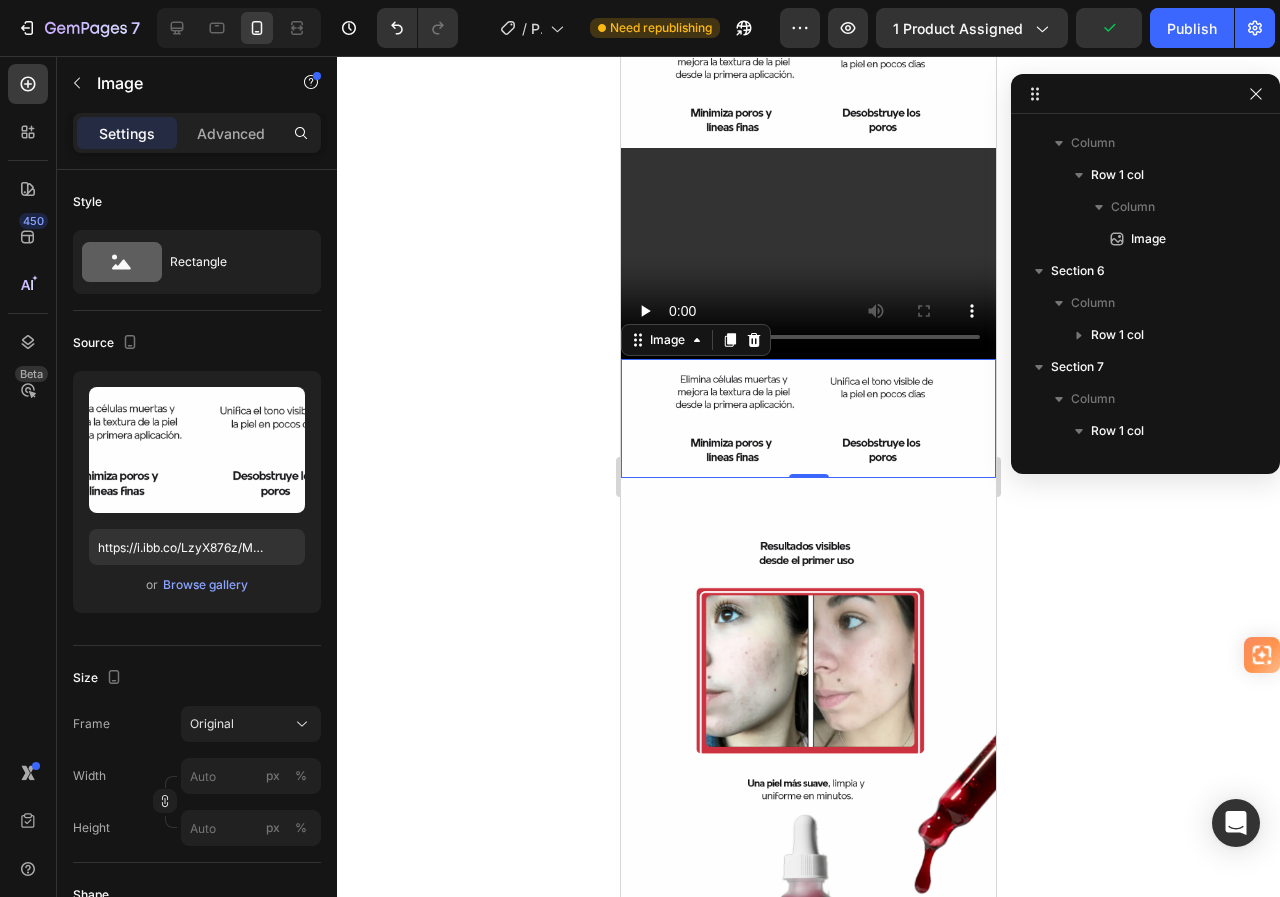 scroll, scrollTop: 635, scrollLeft: 0, axis: vertical 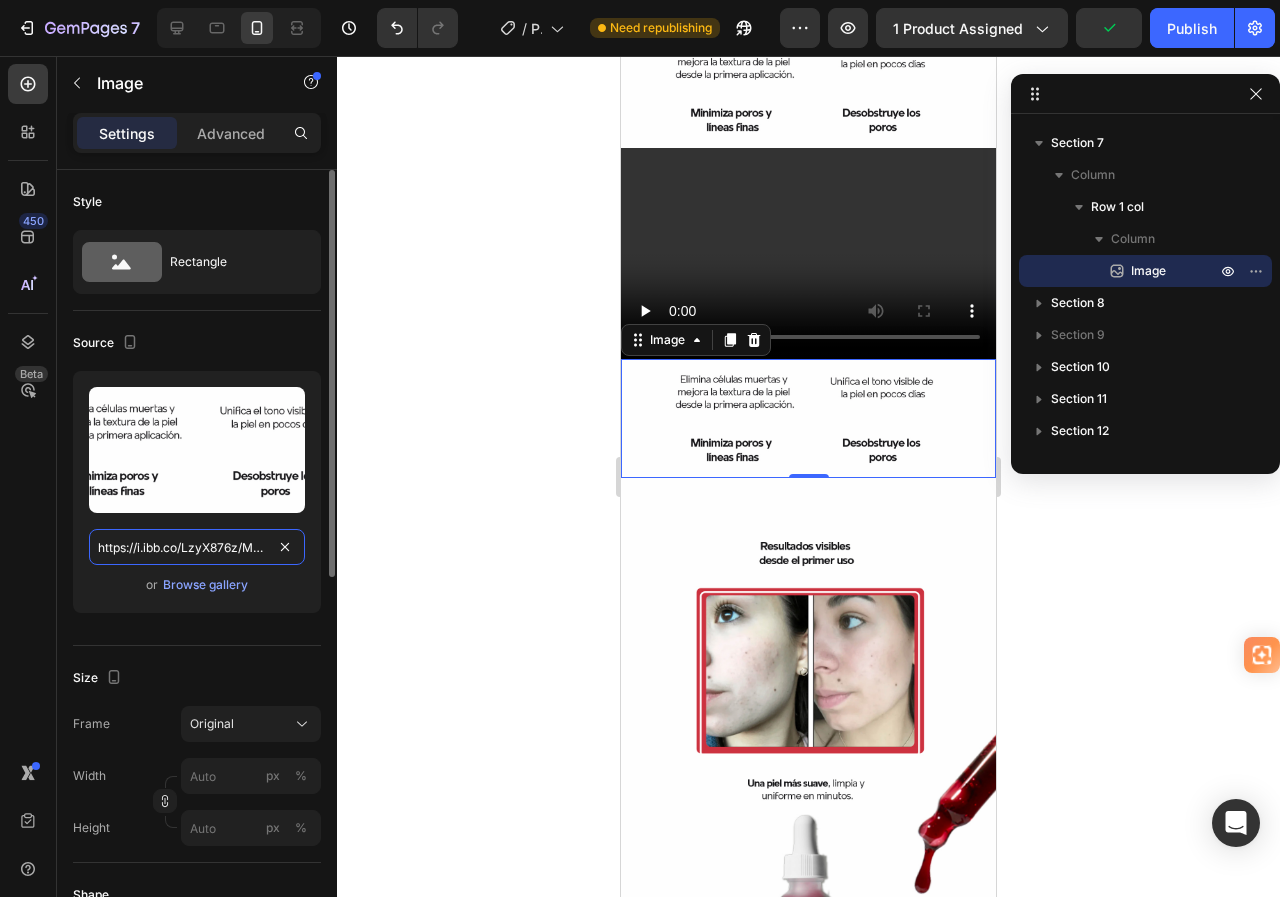 drag, startPoint x: 288, startPoint y: 544, endPoint x: 240, endPoint y: 552, distance: 48.6621 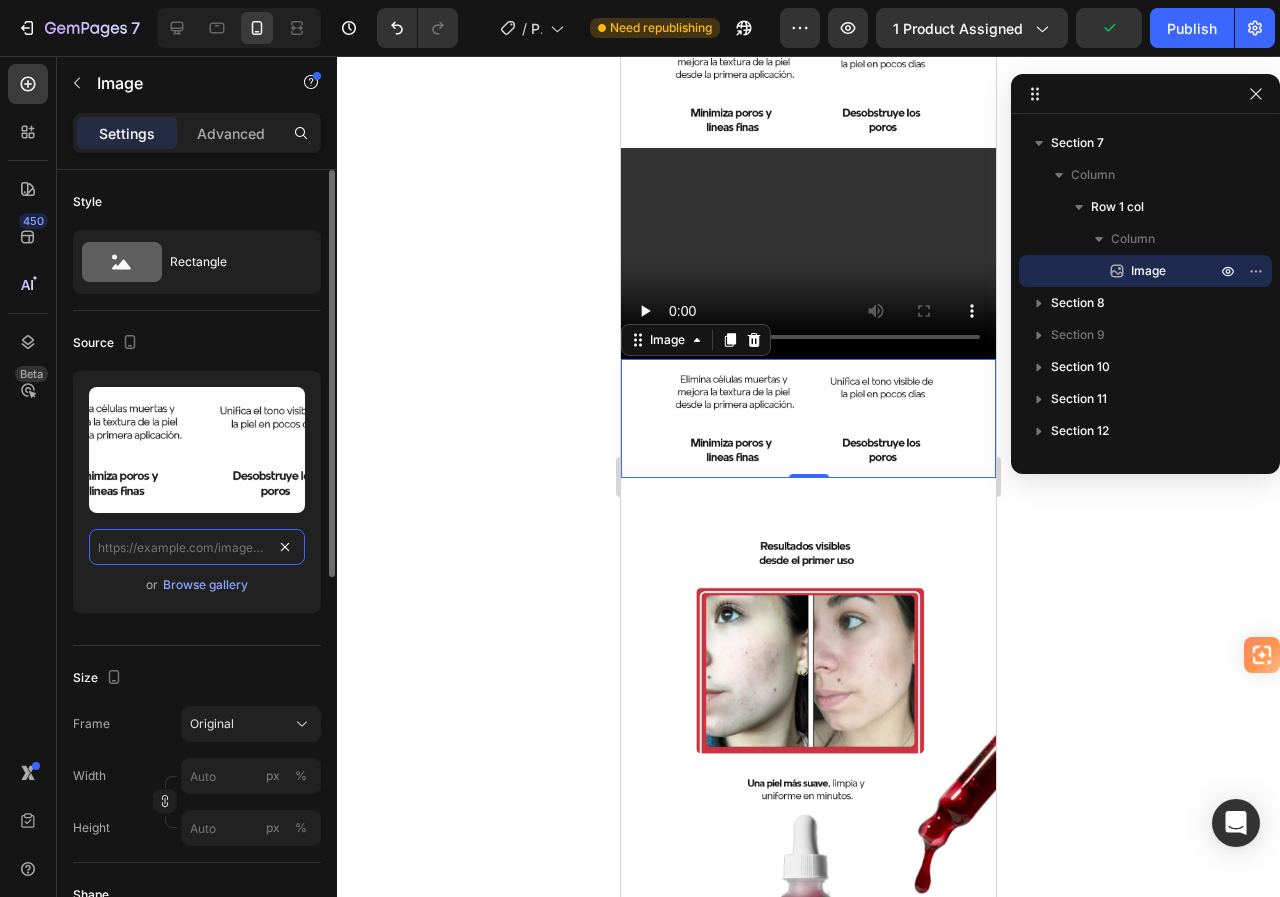 click at bounding box center [197, 547] 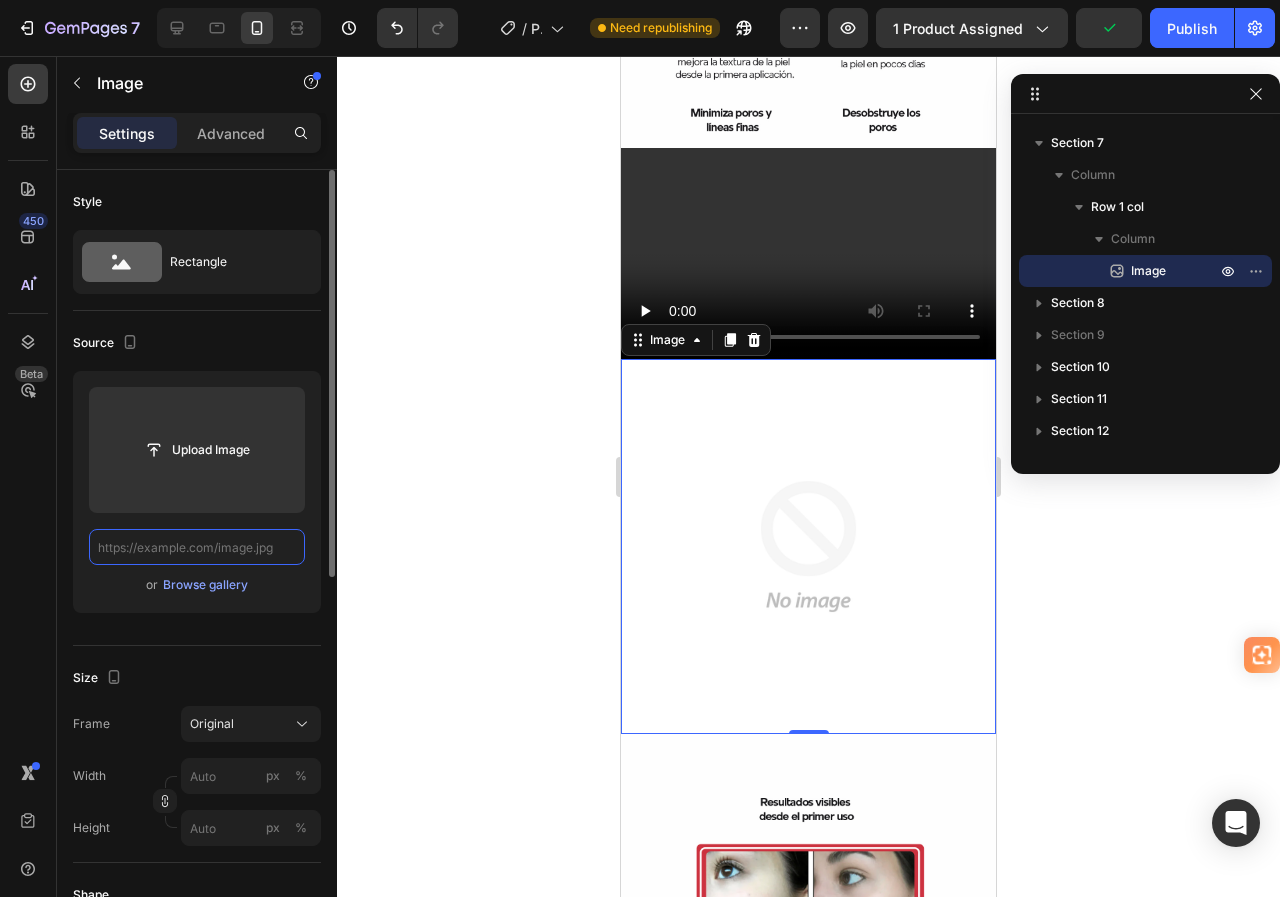 scroll, scrollTop: 0, scrollLeft: 0, axis: both 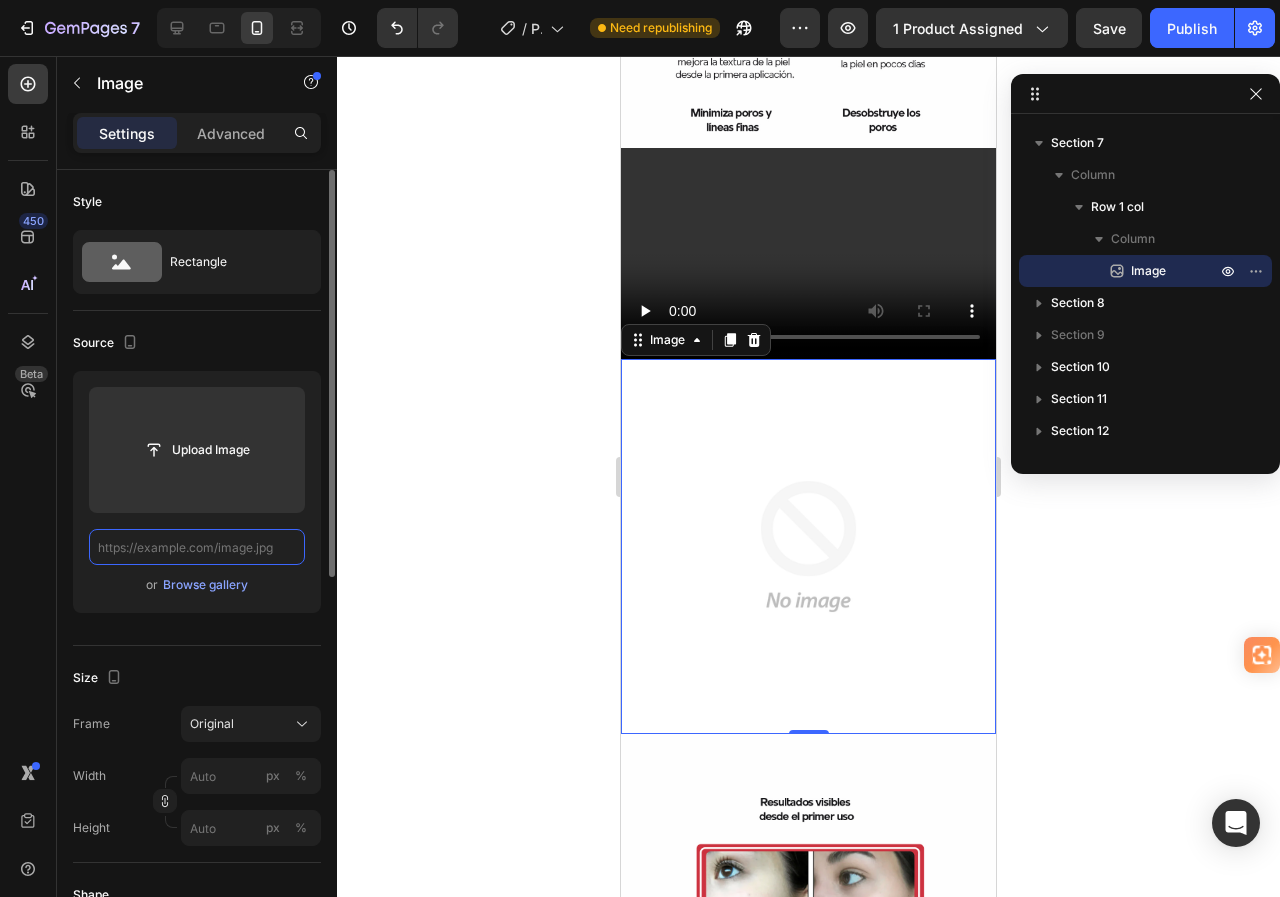 paste on "https://i.ibb.co/6RFRjmJY/M3.png" 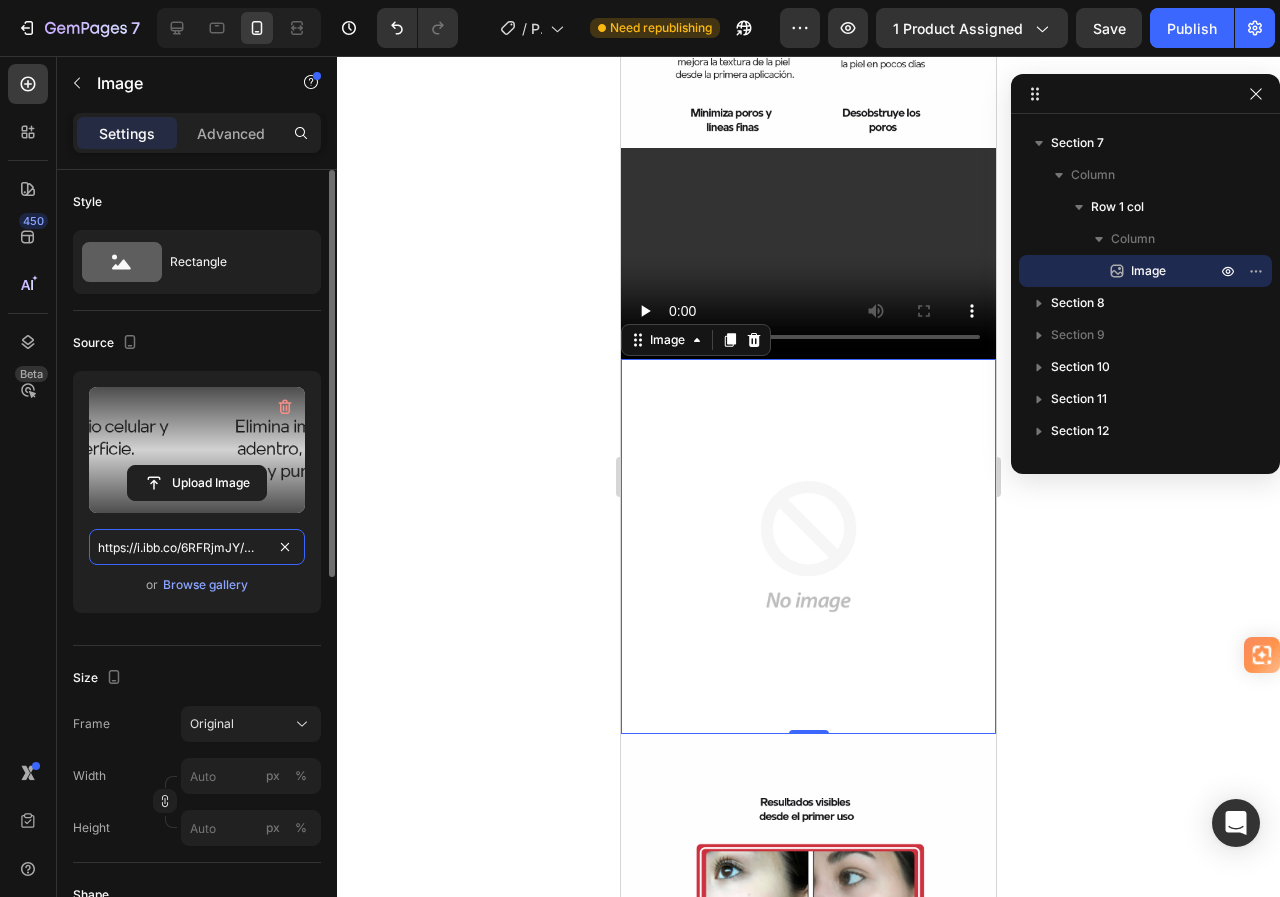 scroll, scrollTop: 0, scrollLeft: 26, axis: horizontal 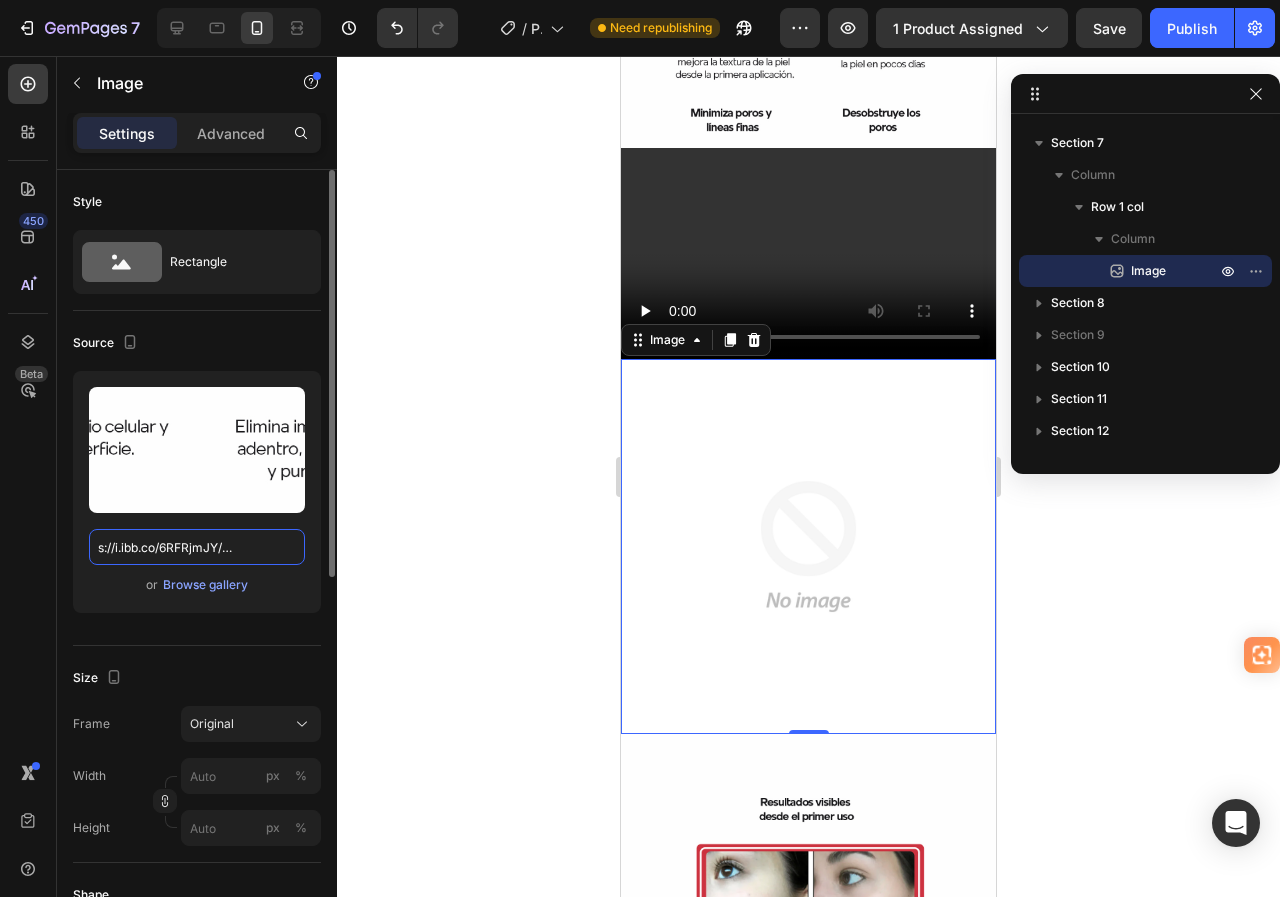 type on "https://i.ibb.co/6RFRjmJY/M3.png" 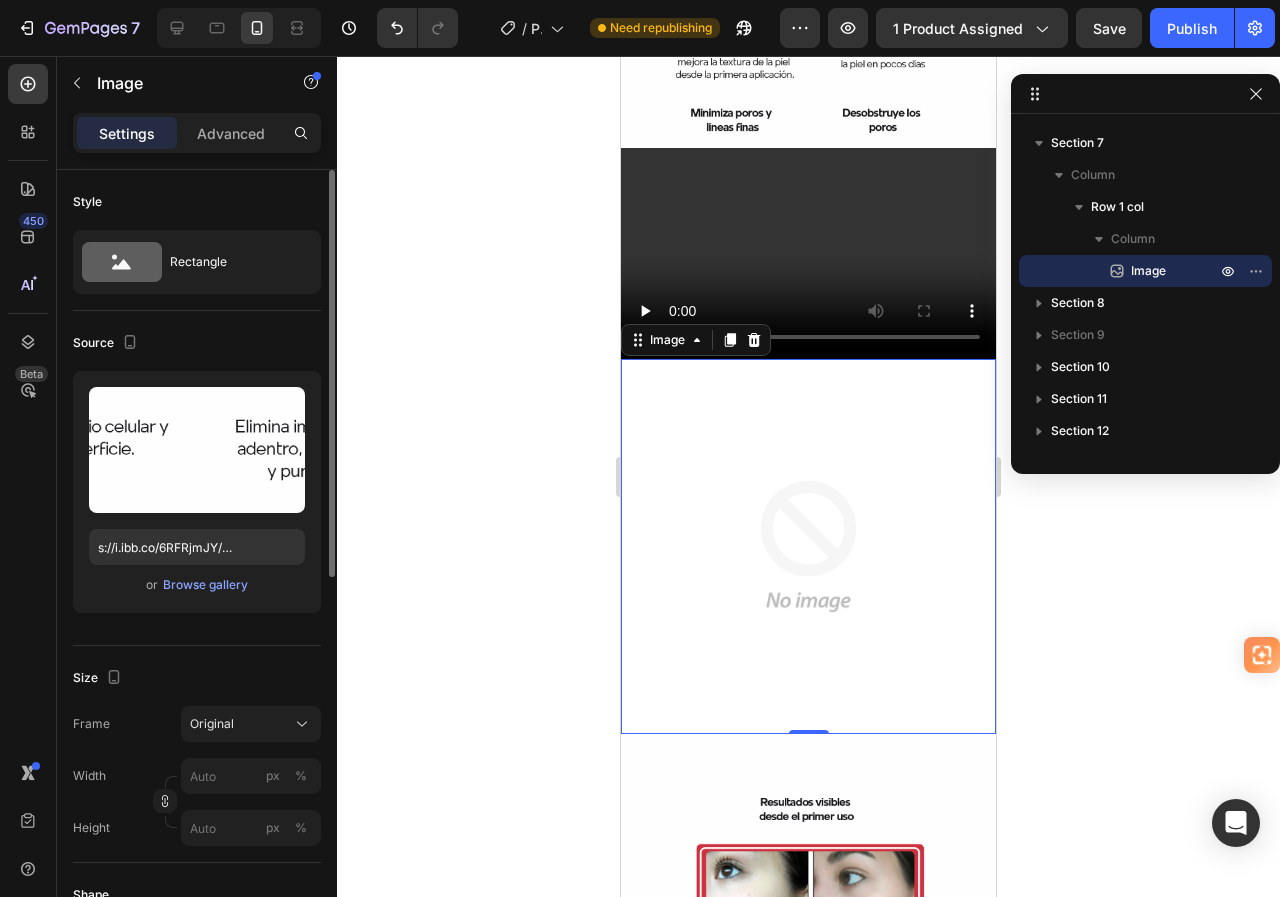 click on "Source" at bounding box center [197, 343] 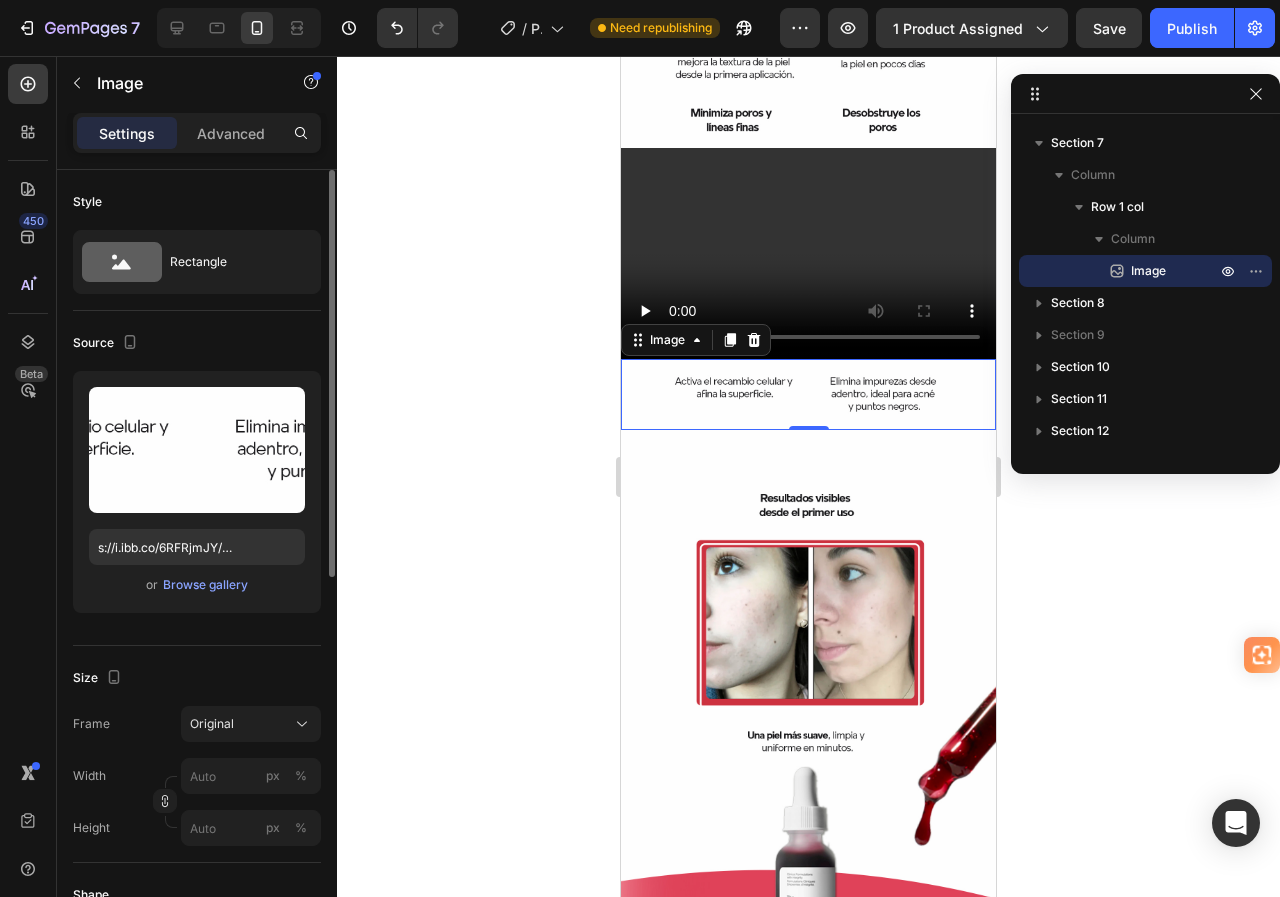 scroll, scrollTop: 0, scrollLeft: 0, axis: both 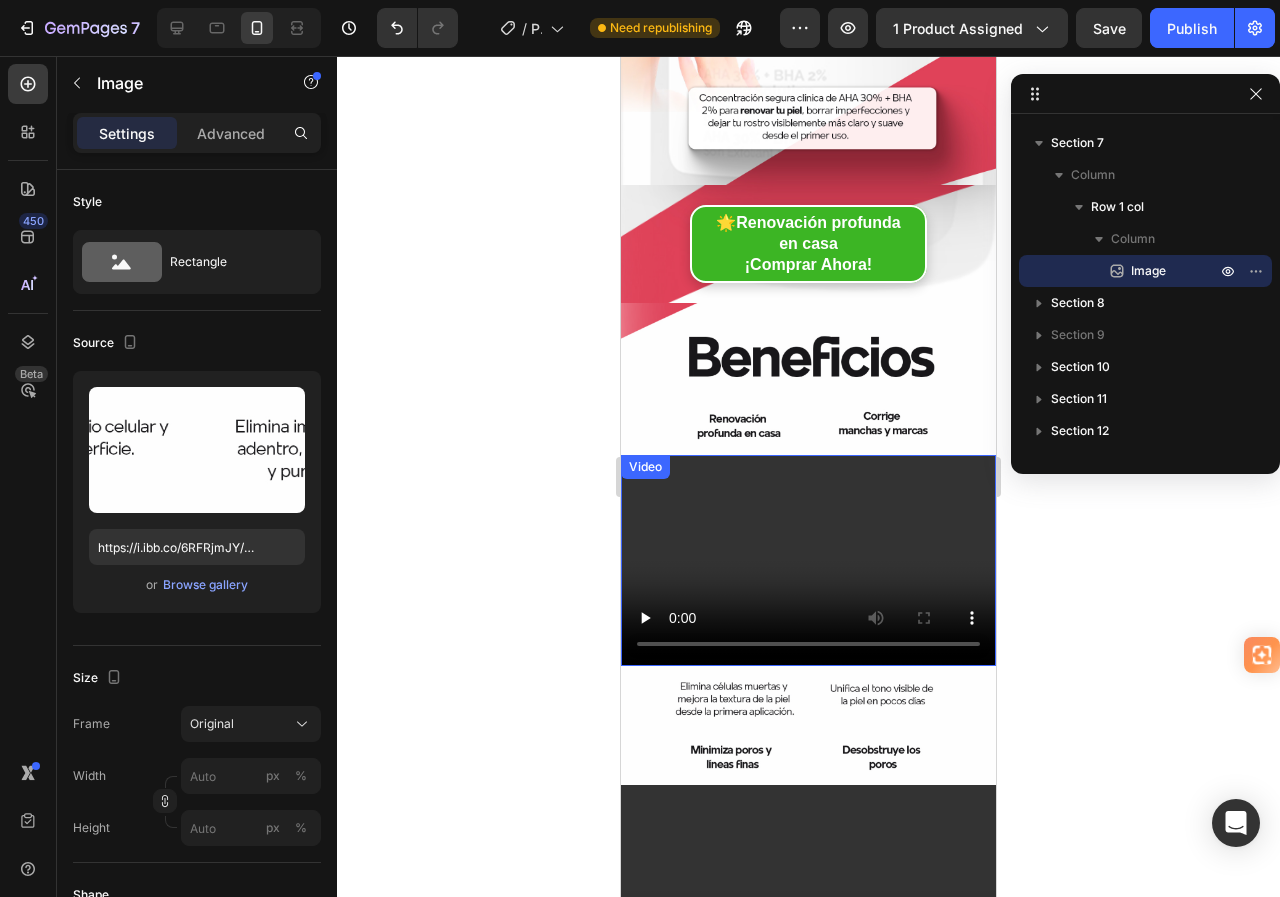 click at bounding box center (808, 560) 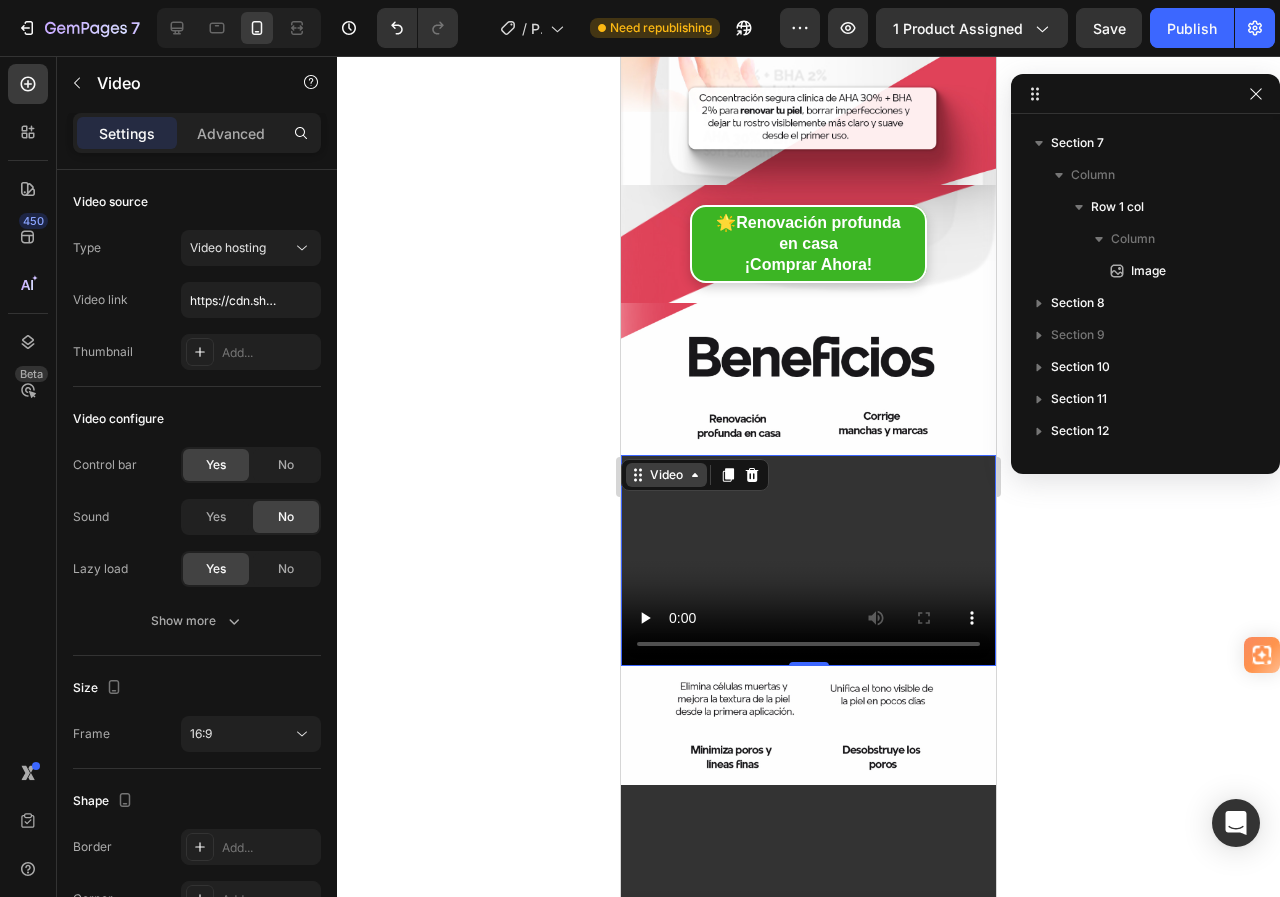 scroll, scrollTop: 219, scrollLeft: 0, axis: vertical 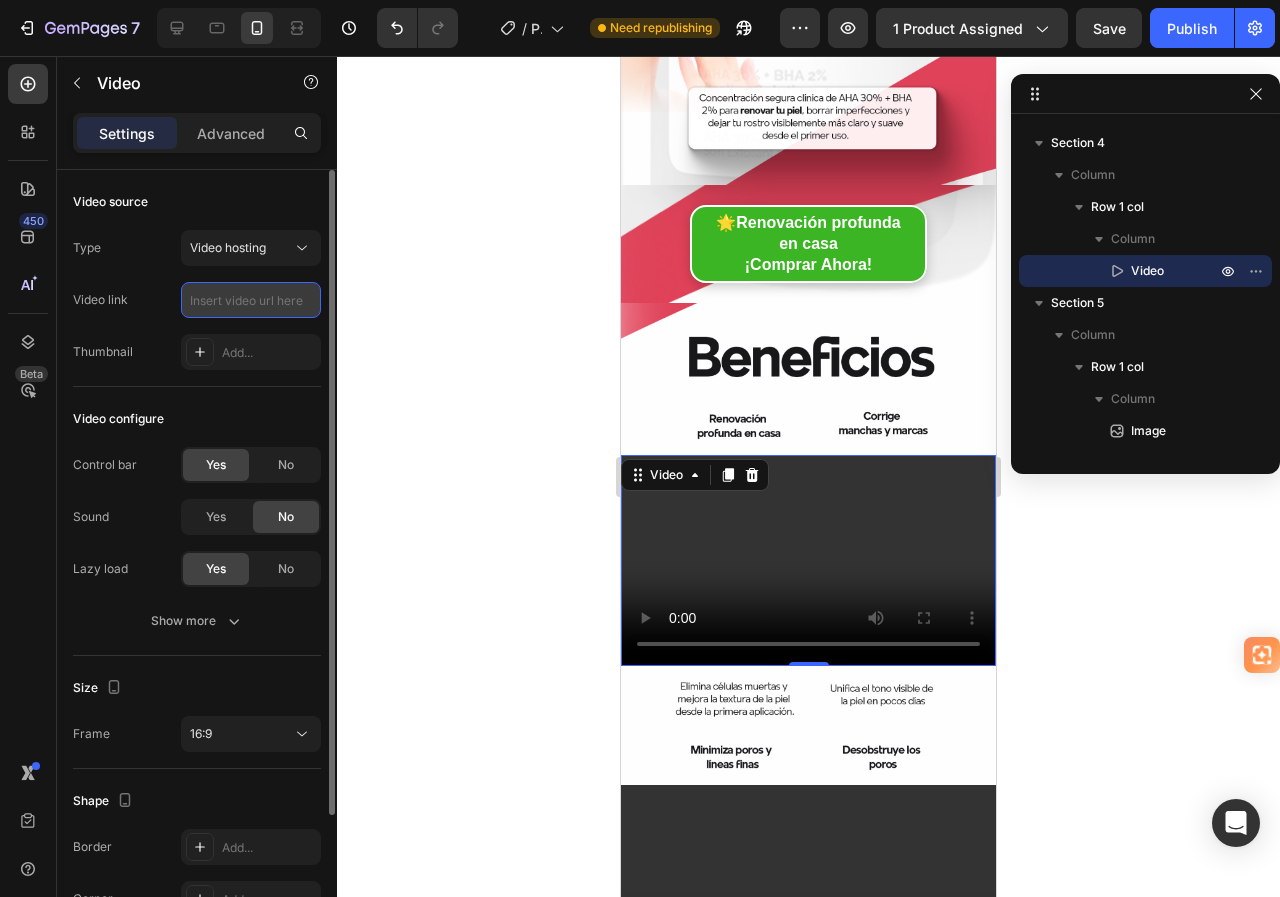 click at bounding box center (251, 300) 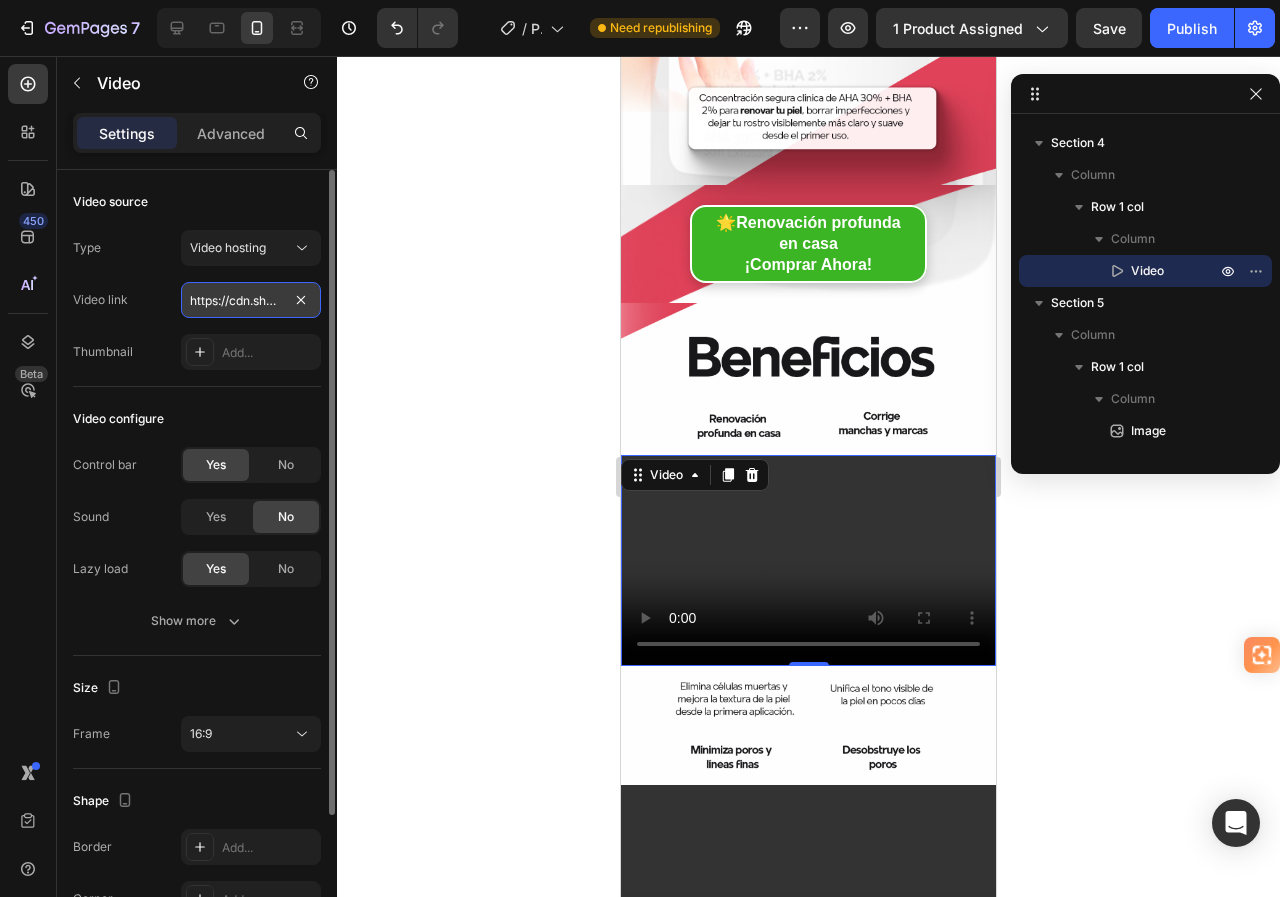scroll, scrollTop: 0, scrollLeft: 380, axis: horizontal 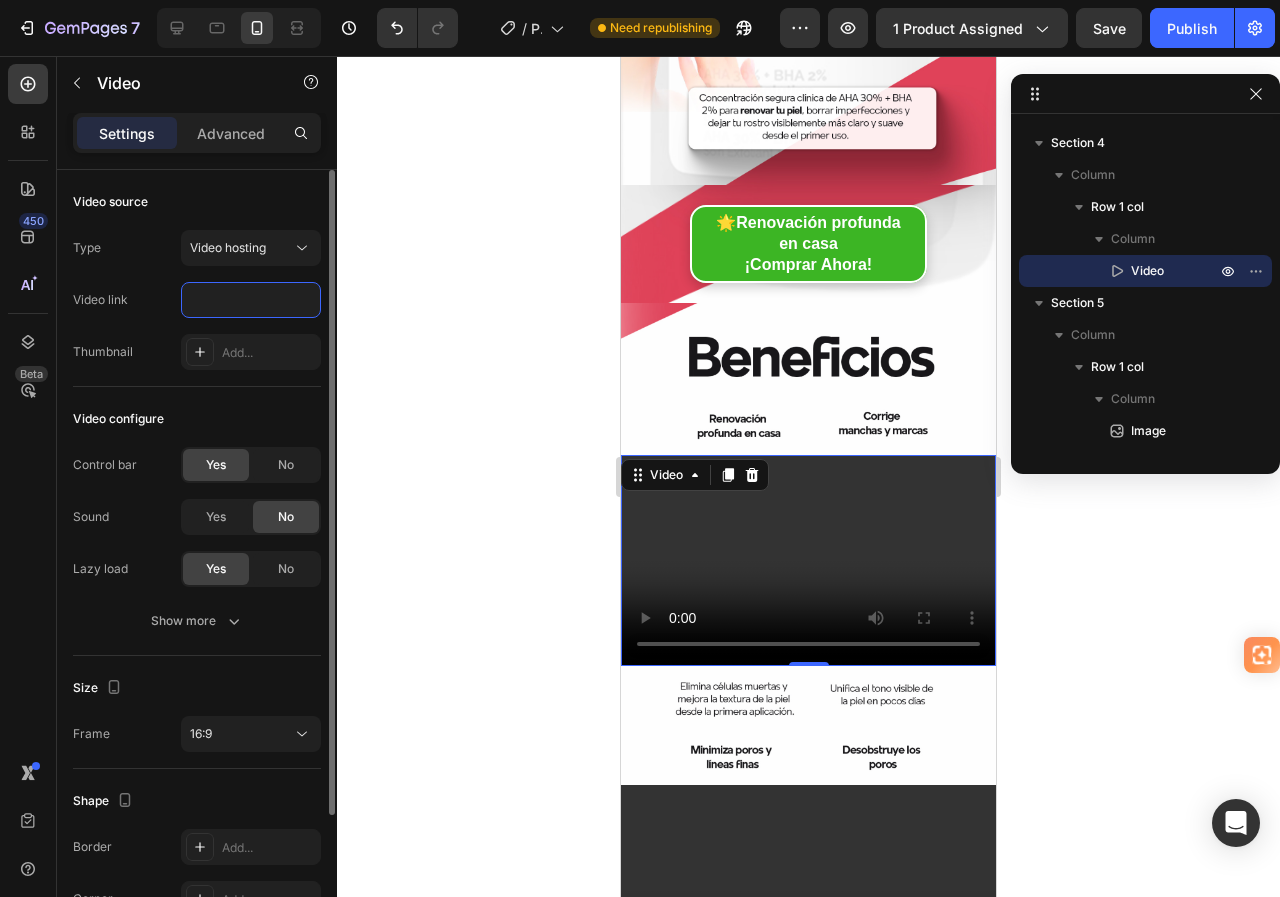 type on "https://cdn.shopify.com/videos/c/o/v/6a7e4fa774684658892274c477be42c2.mp4" 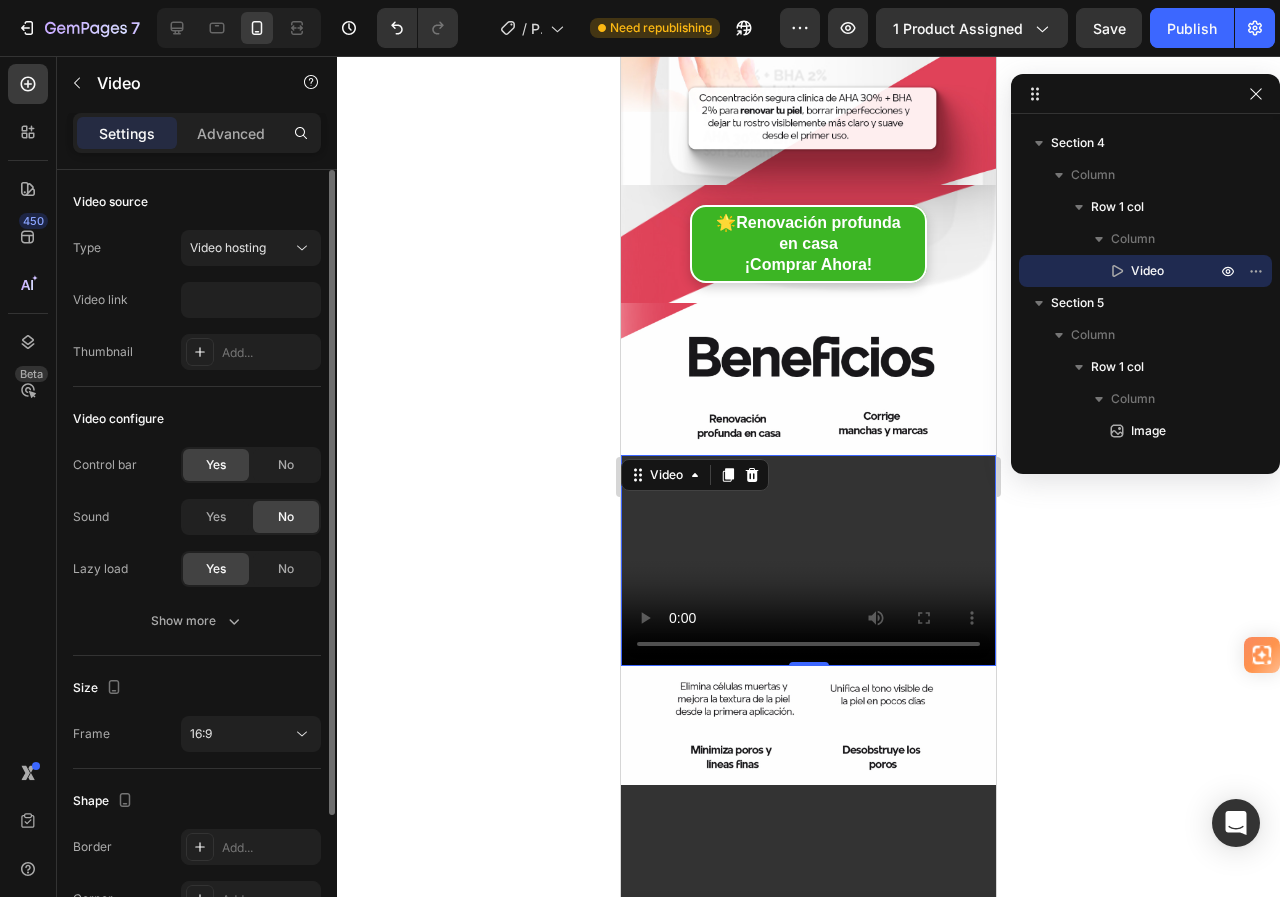 click on "Video source" at bounding box center (197, 202) 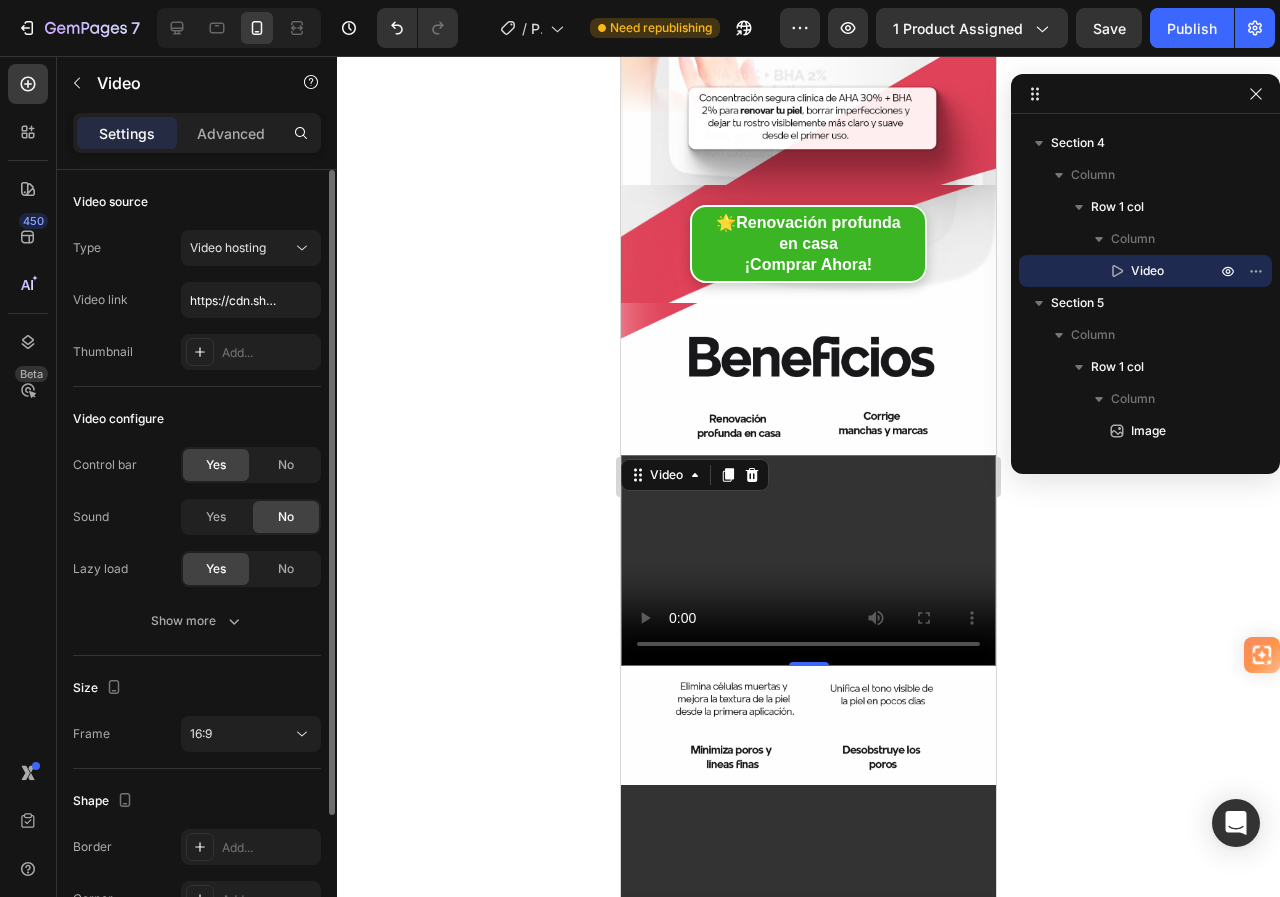 scroll, scrollTop: 100, scrollLeft: 0, axis: vertical 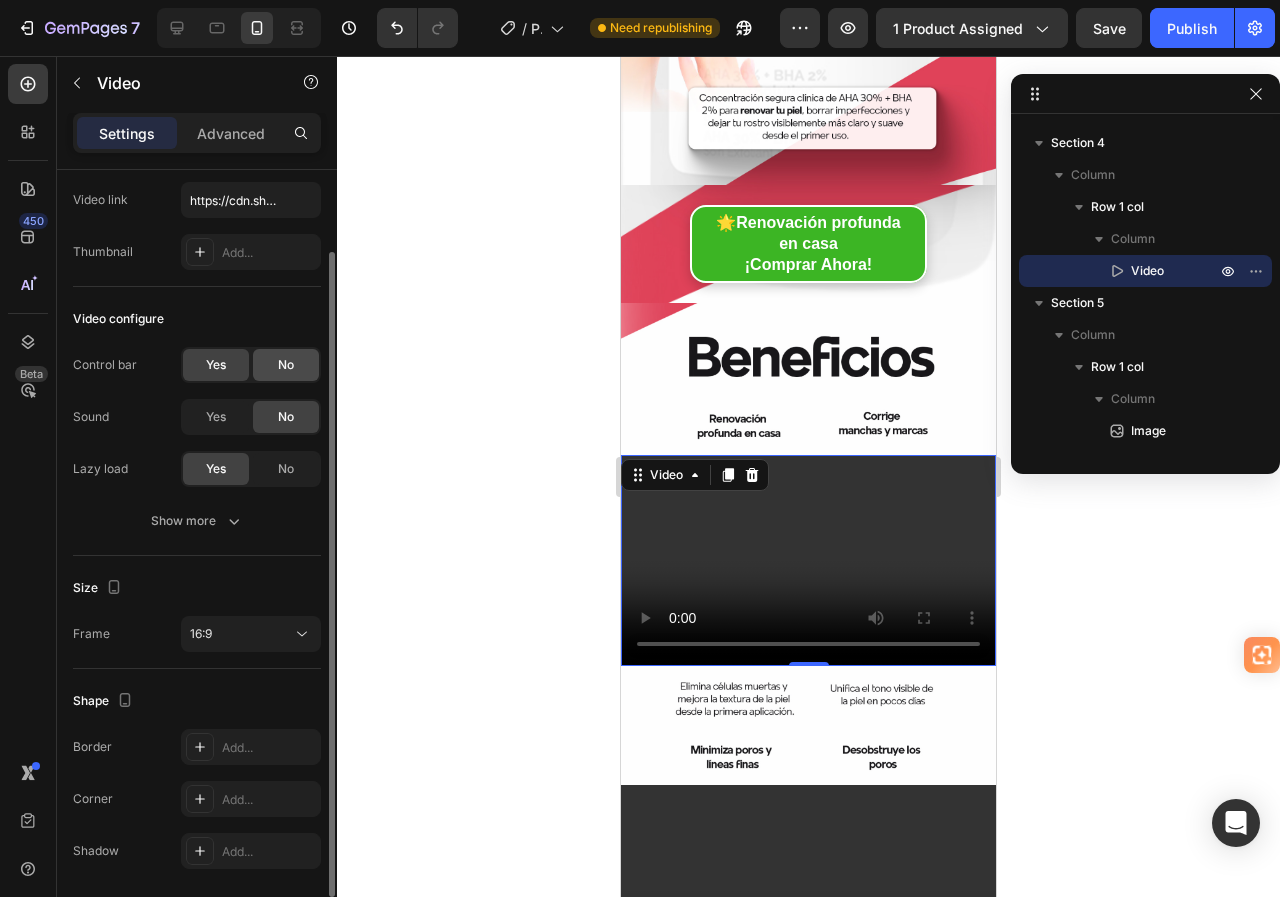 click on "No" 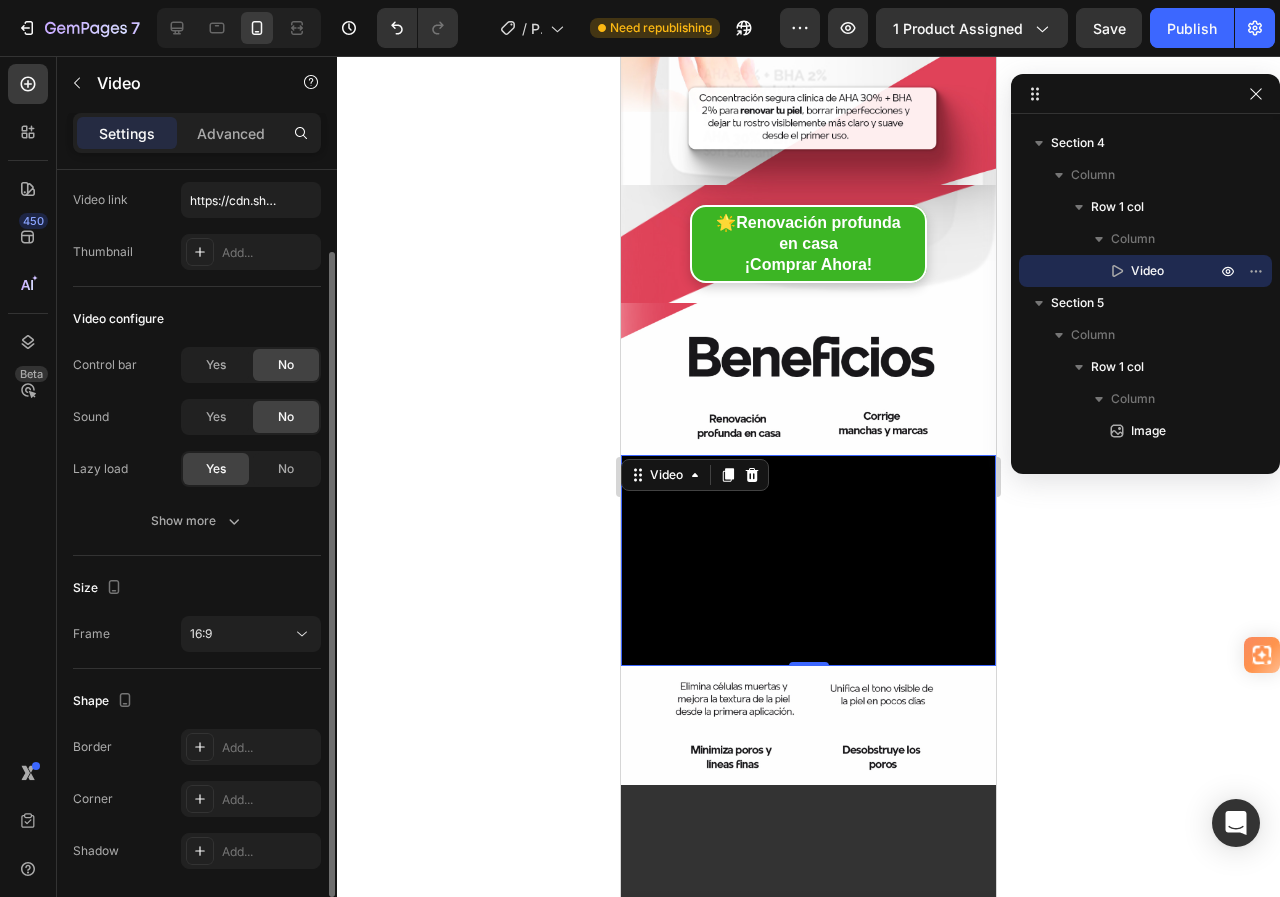 scroll, scrollTop: 168, scrollLeft: 0, axis: vertical 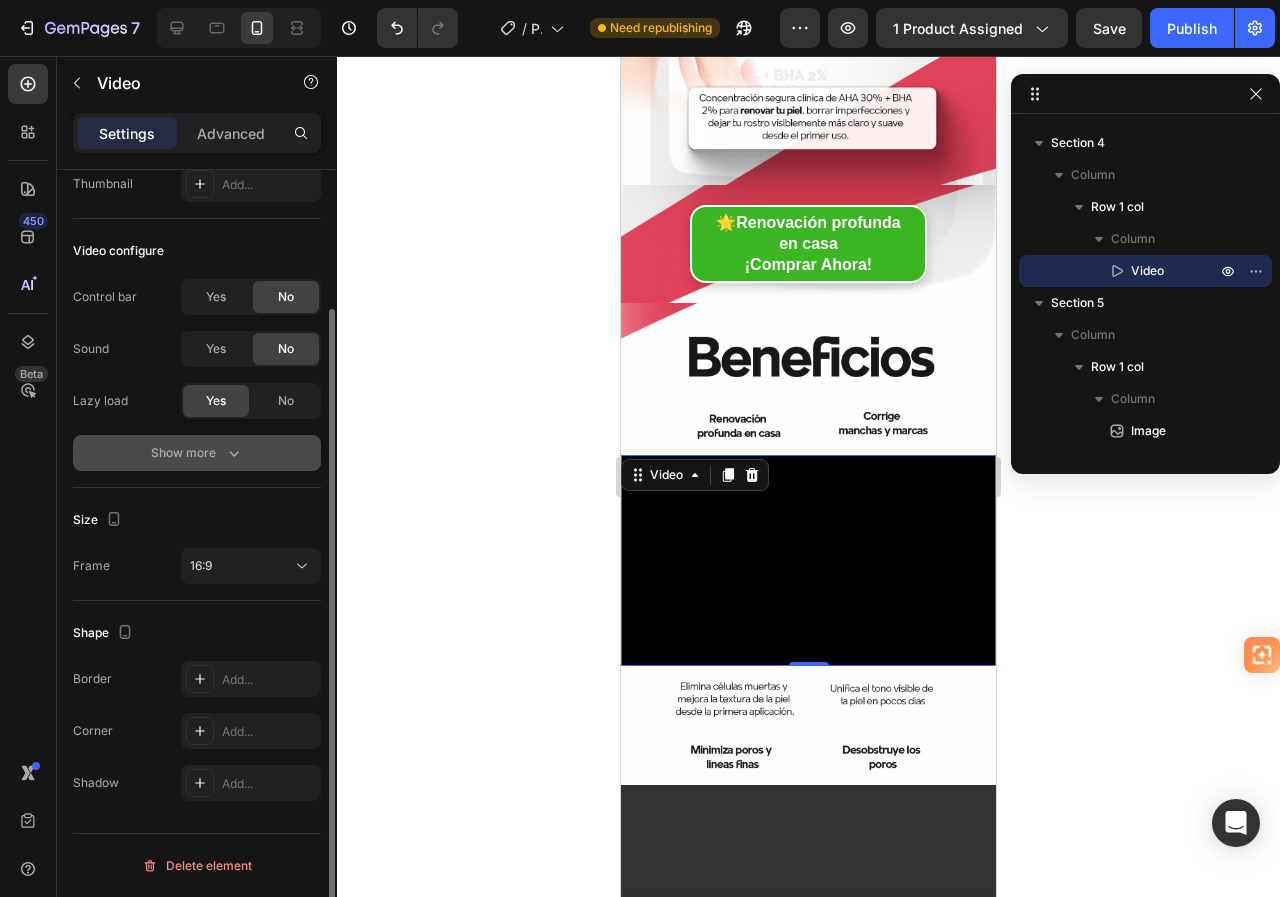 click on "Show more" at bounding box center (197, 453) 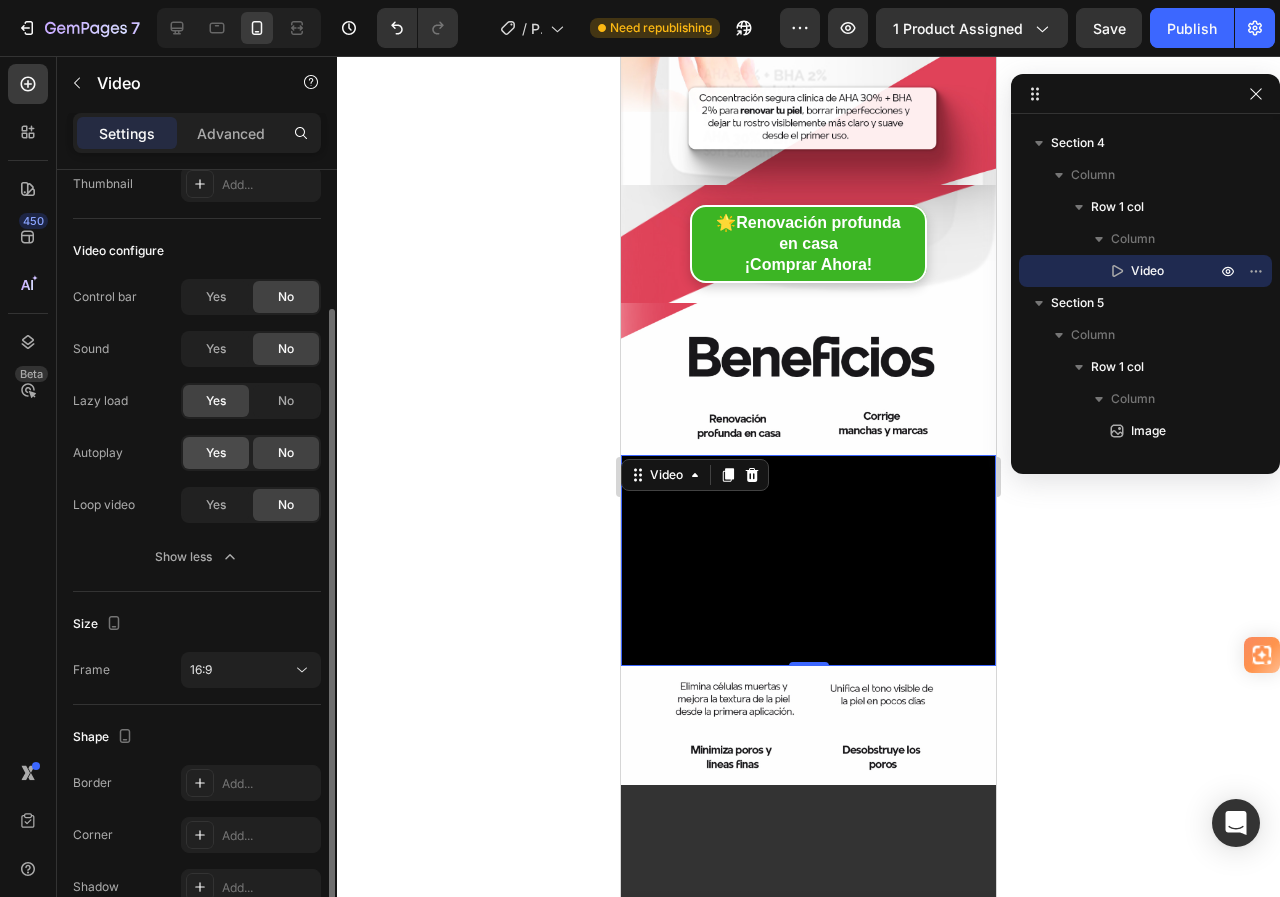 click on "Yes" 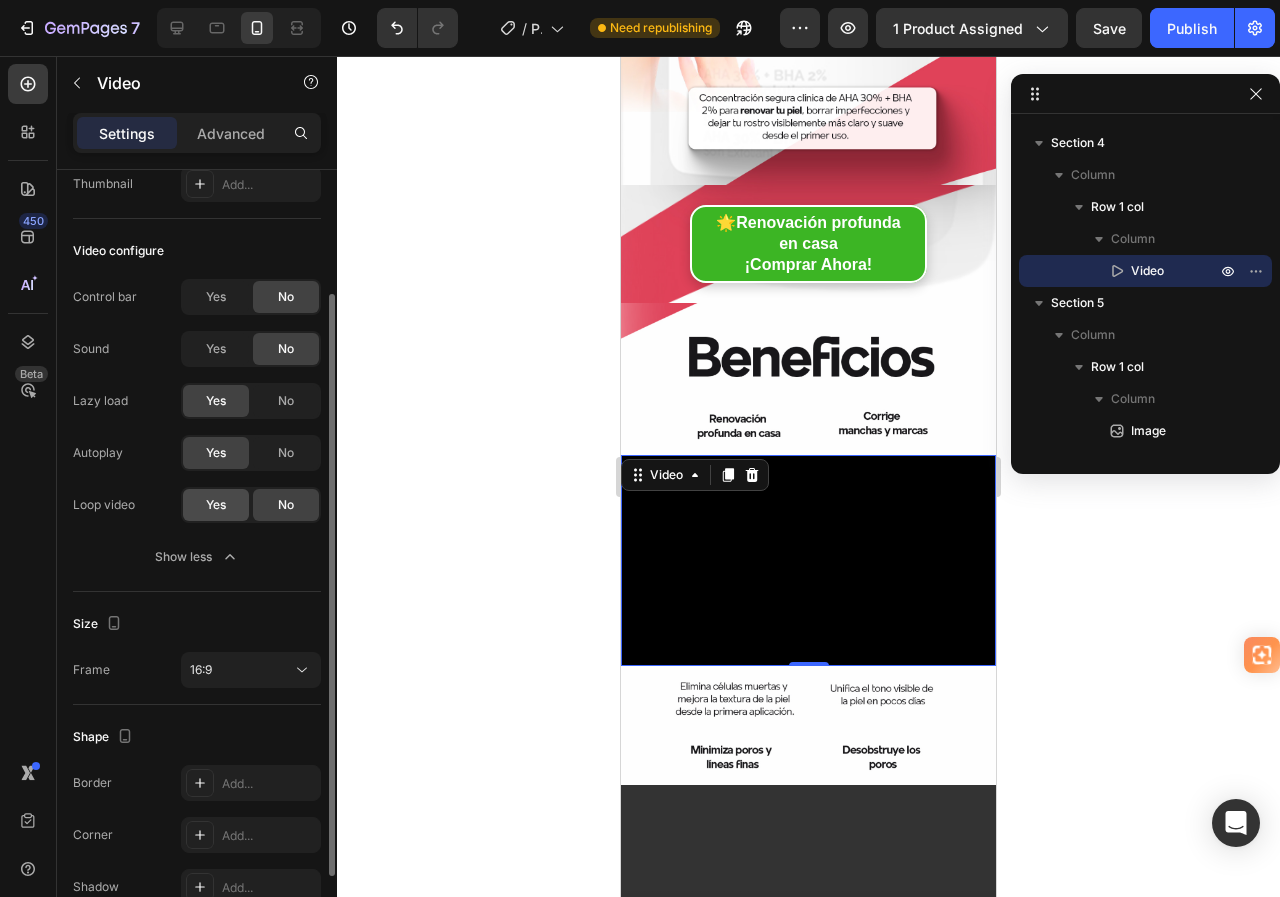 click on "Yes" 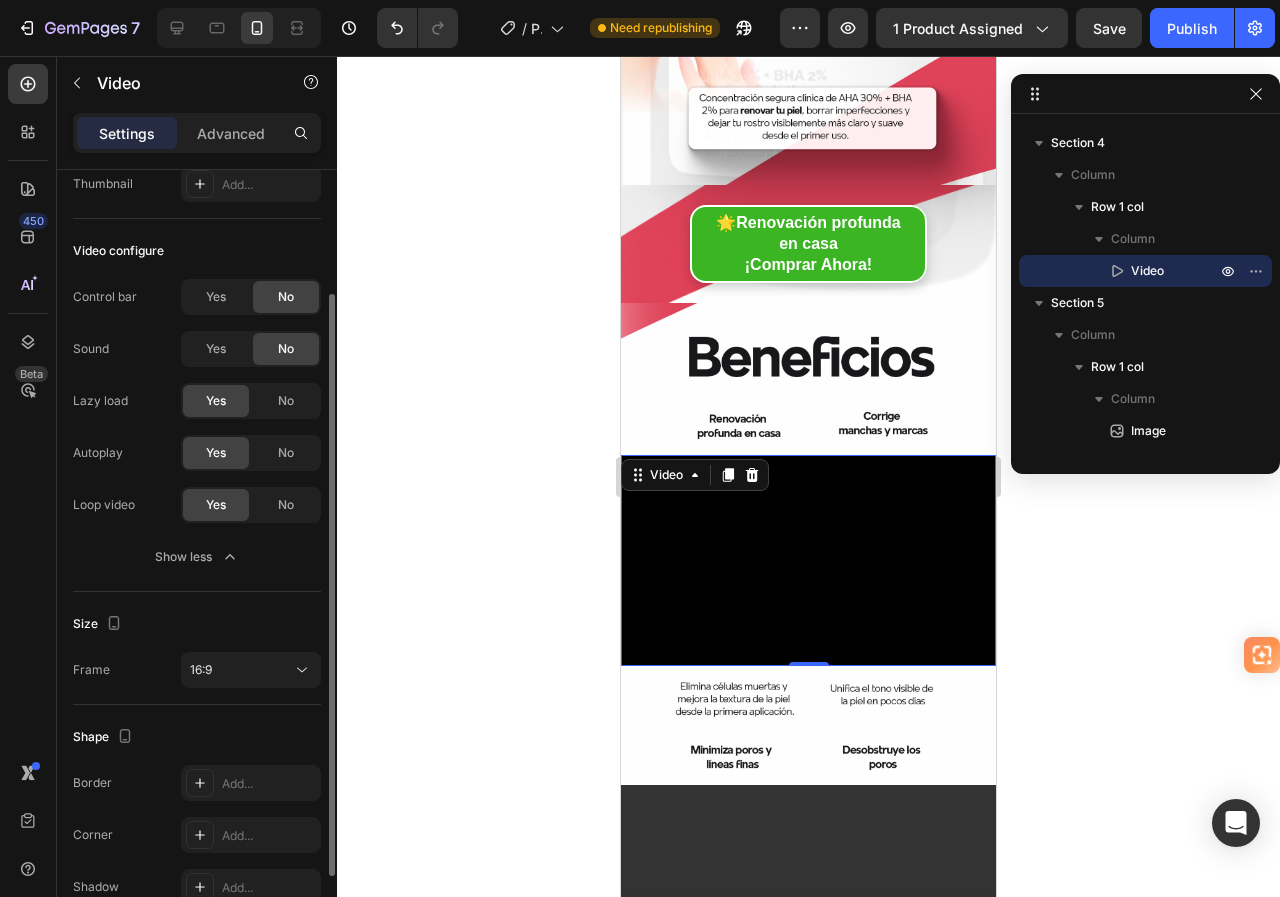 scroll, scrollTop: 272, scrollLeft: 0, axis: vertical 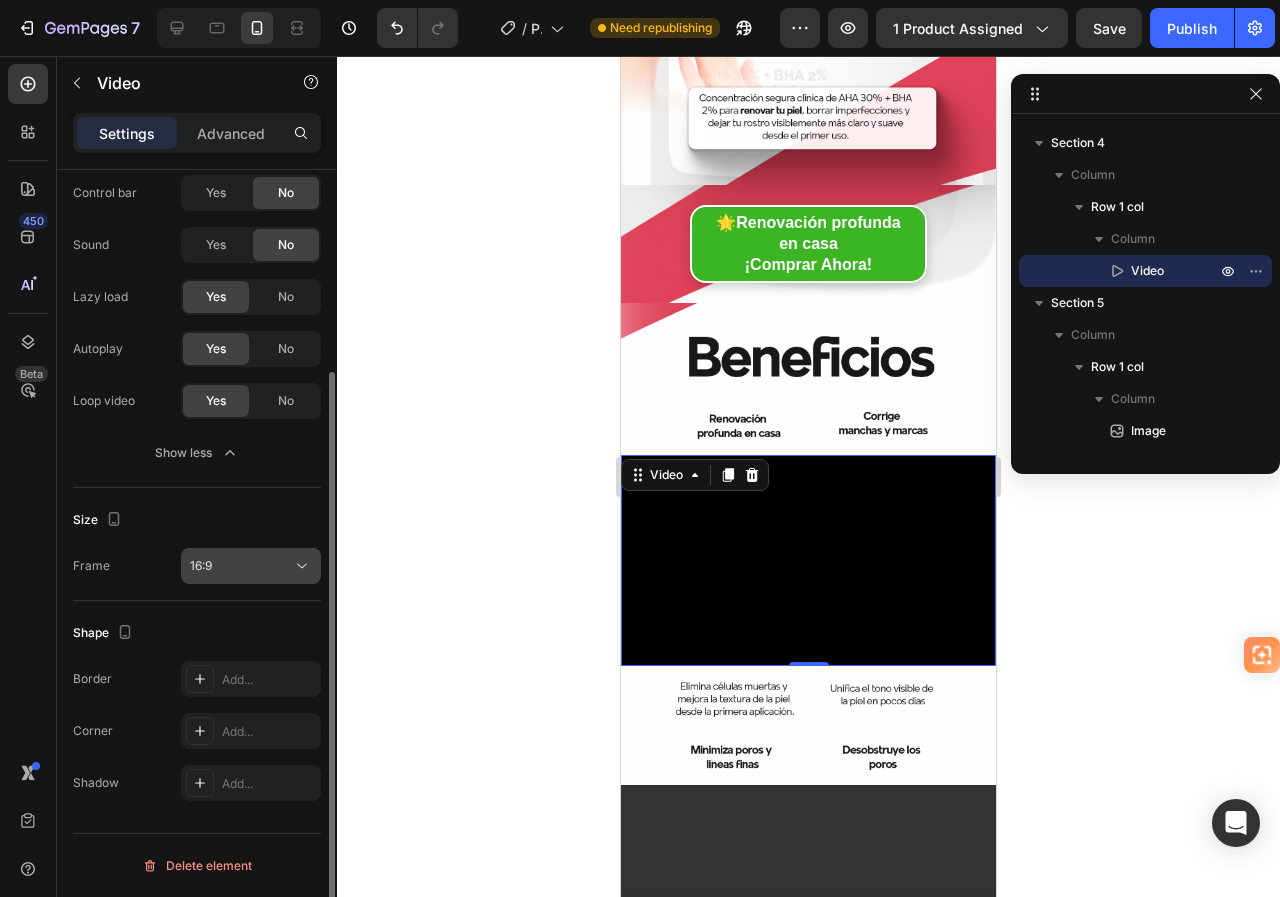 click on "16:9" at bounding box center (241, 566) 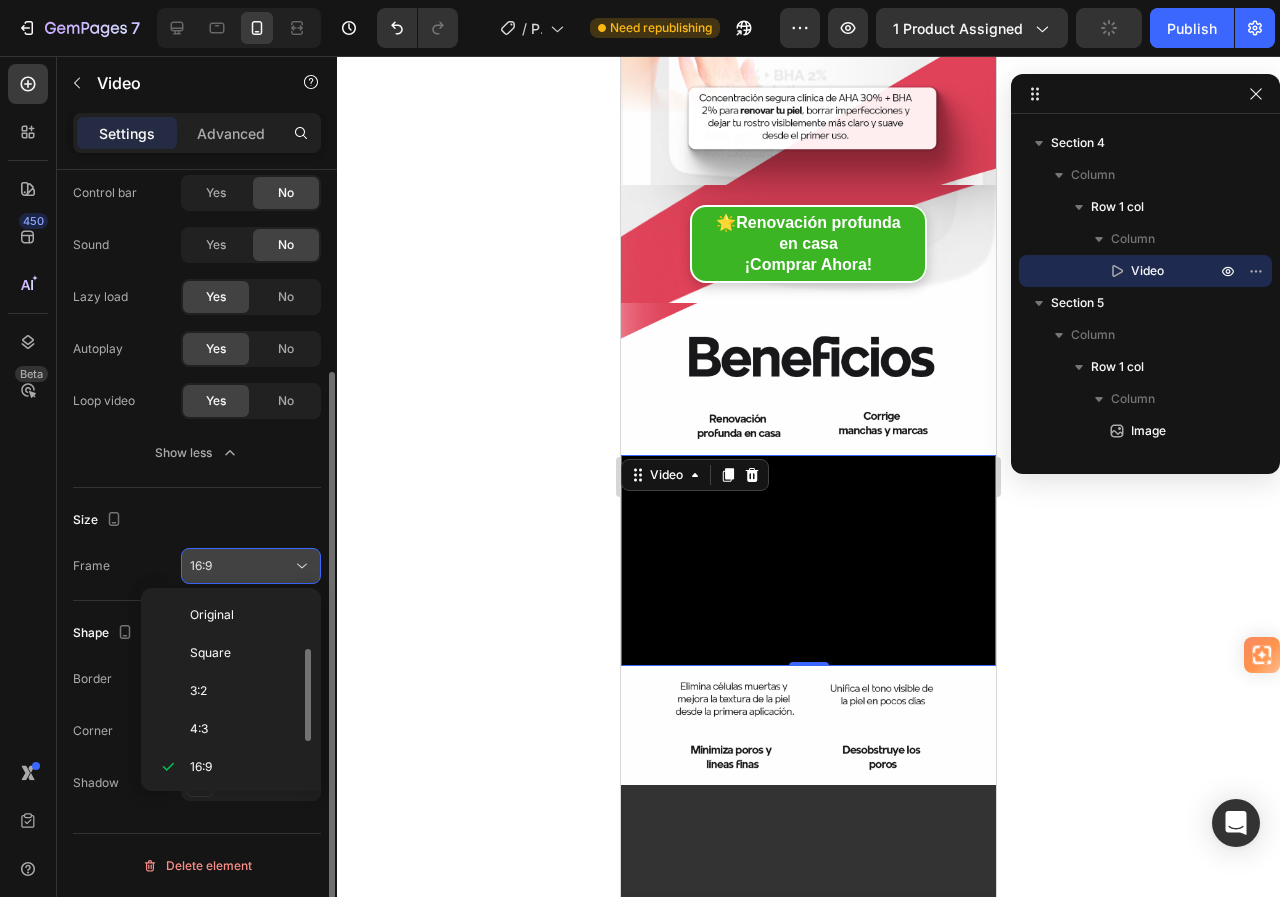 scroll, scrollTop: 36, scrollLeft: 0, axis: vertical 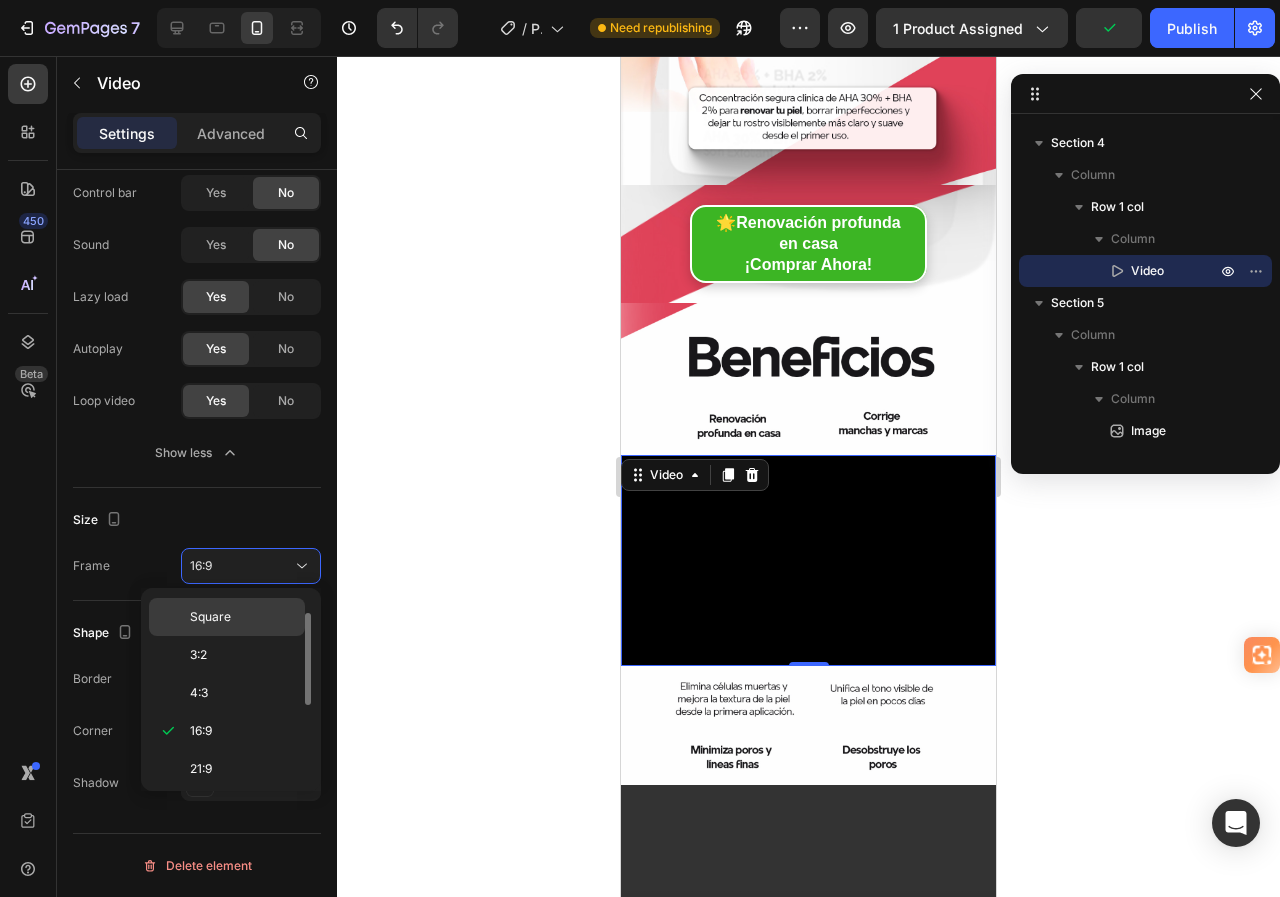 click on "Square" at bounding box center [210, 617] 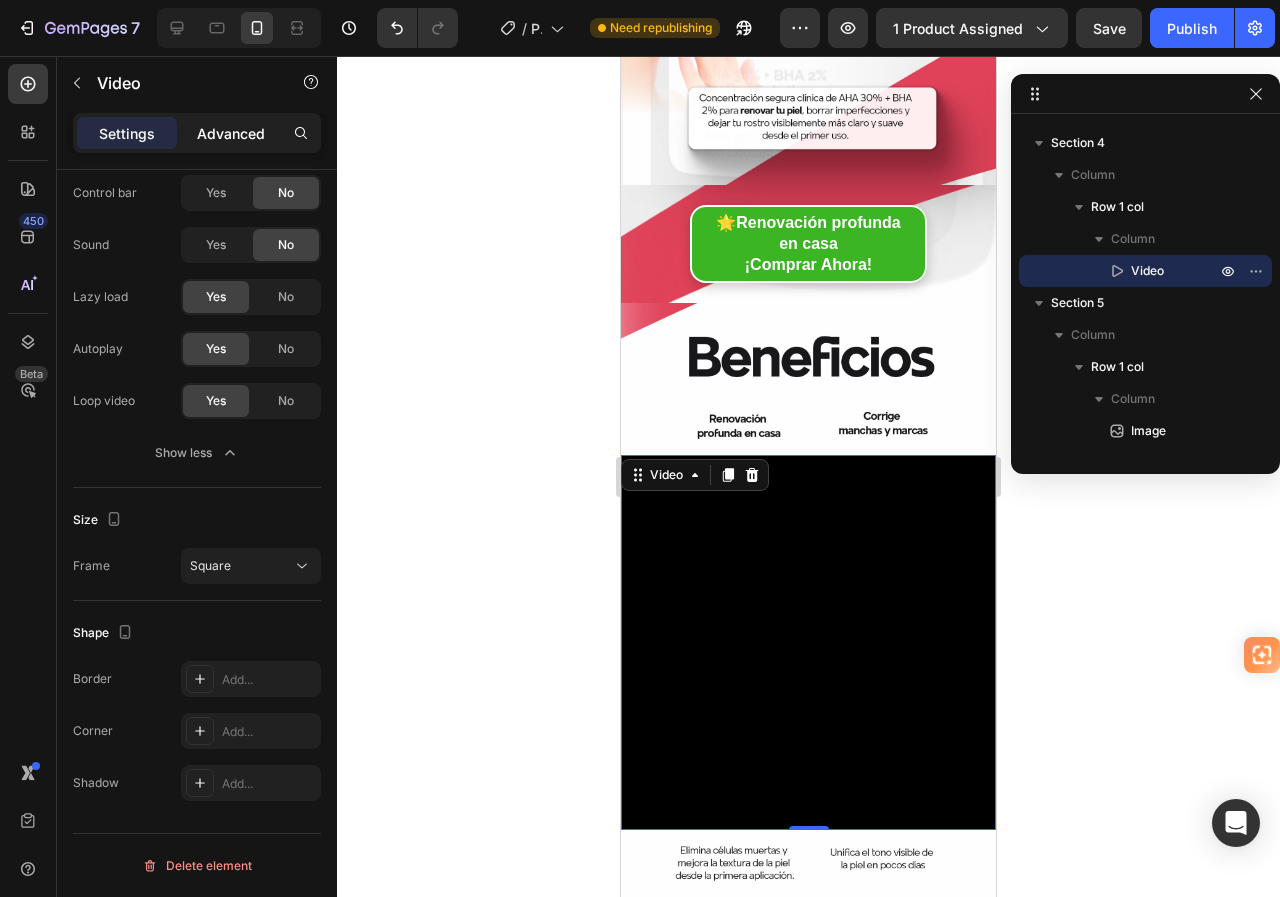 click on "Advanced" at bounding box center [231, 133] 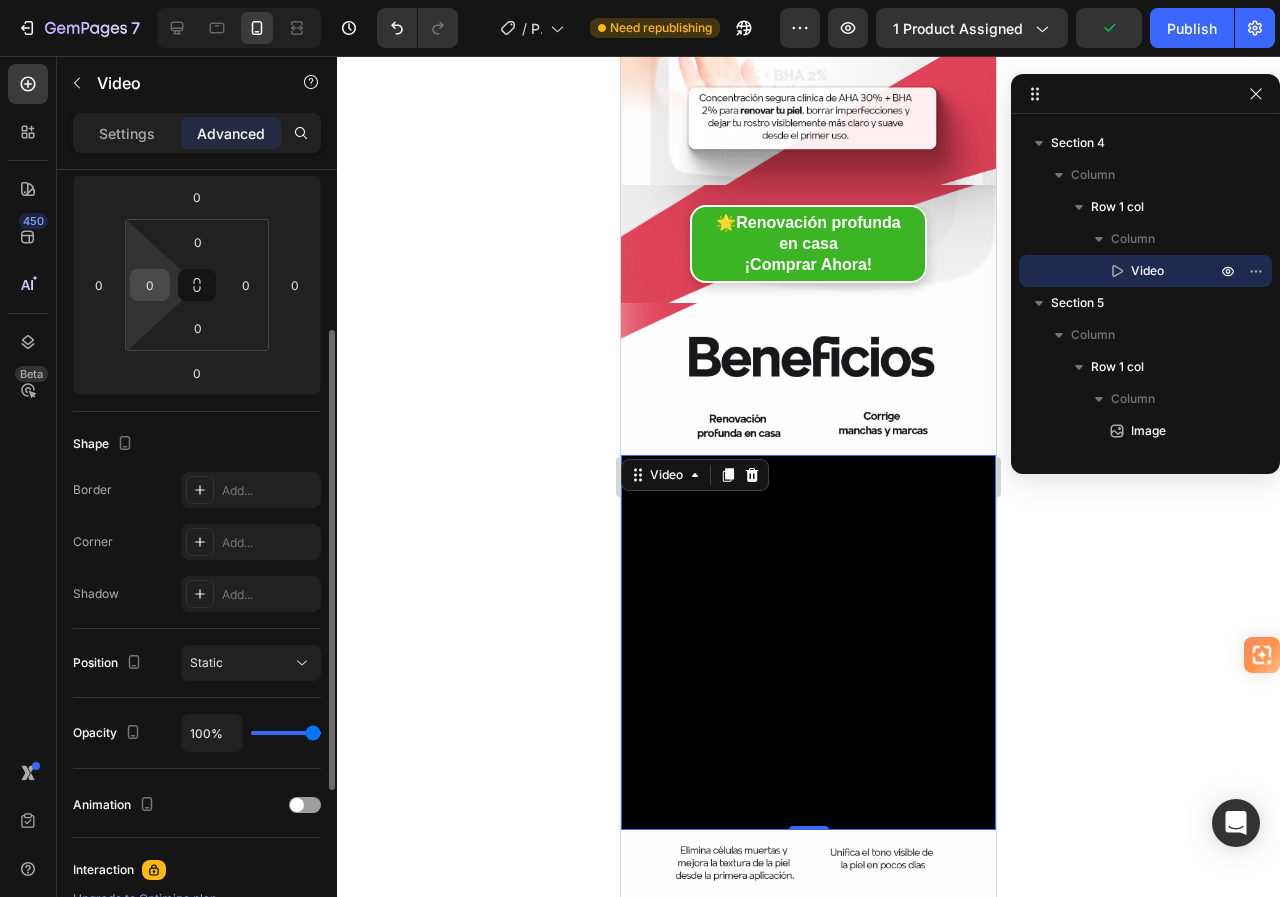 click on "0" at bounding box center (150, 285) 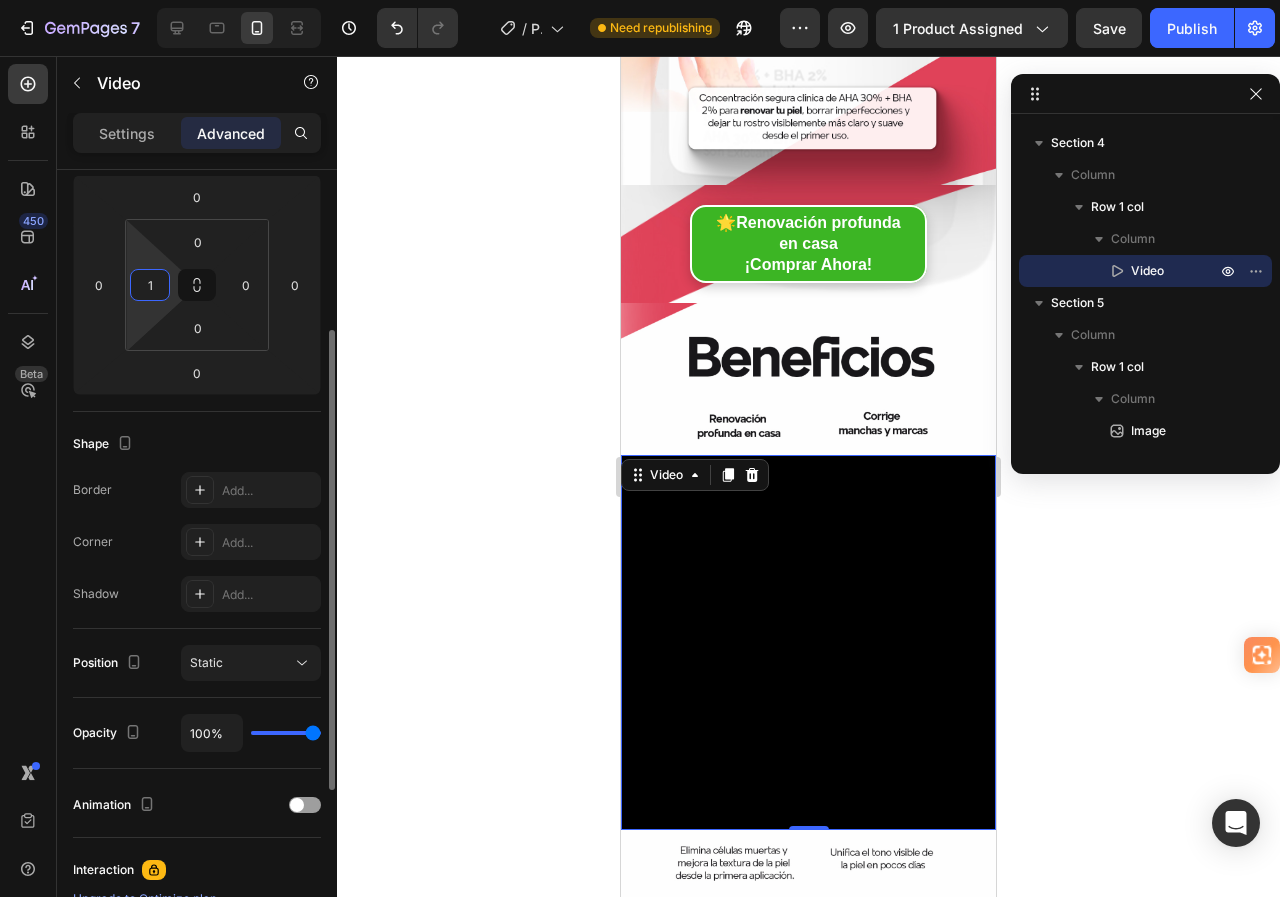 type on "10" 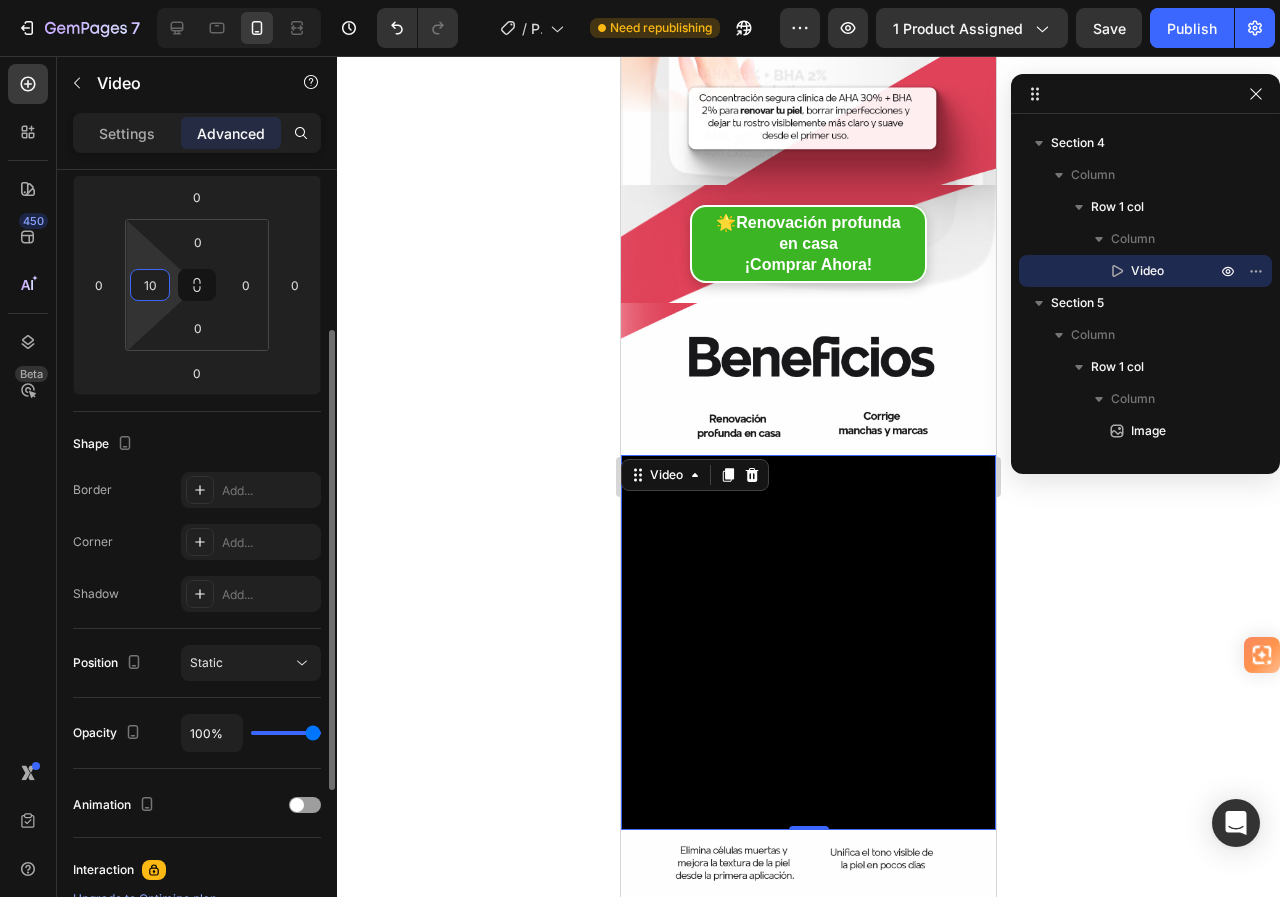 click on "10" at bounding box center [150, 285] 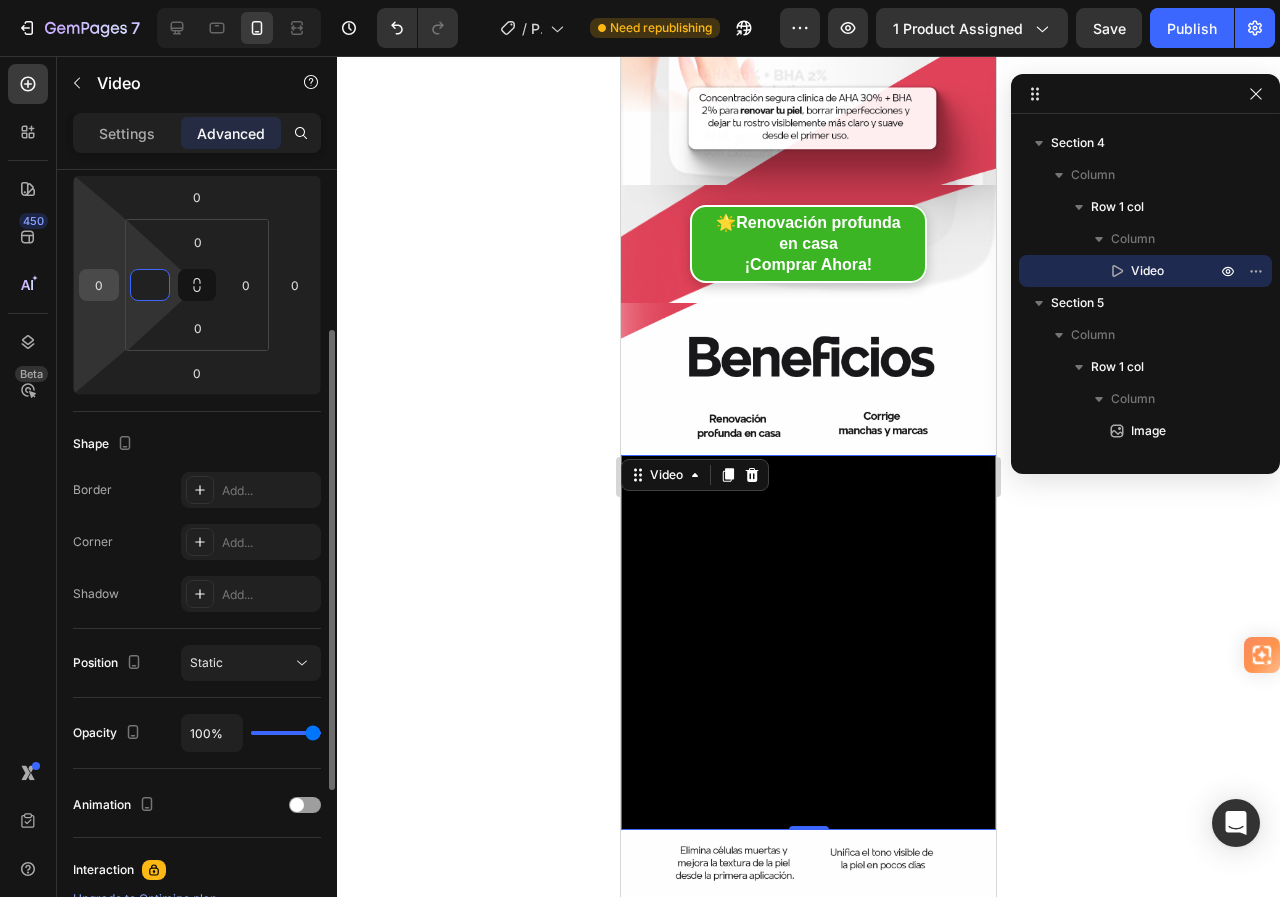 click on "0" at bounding box center (99, 285) 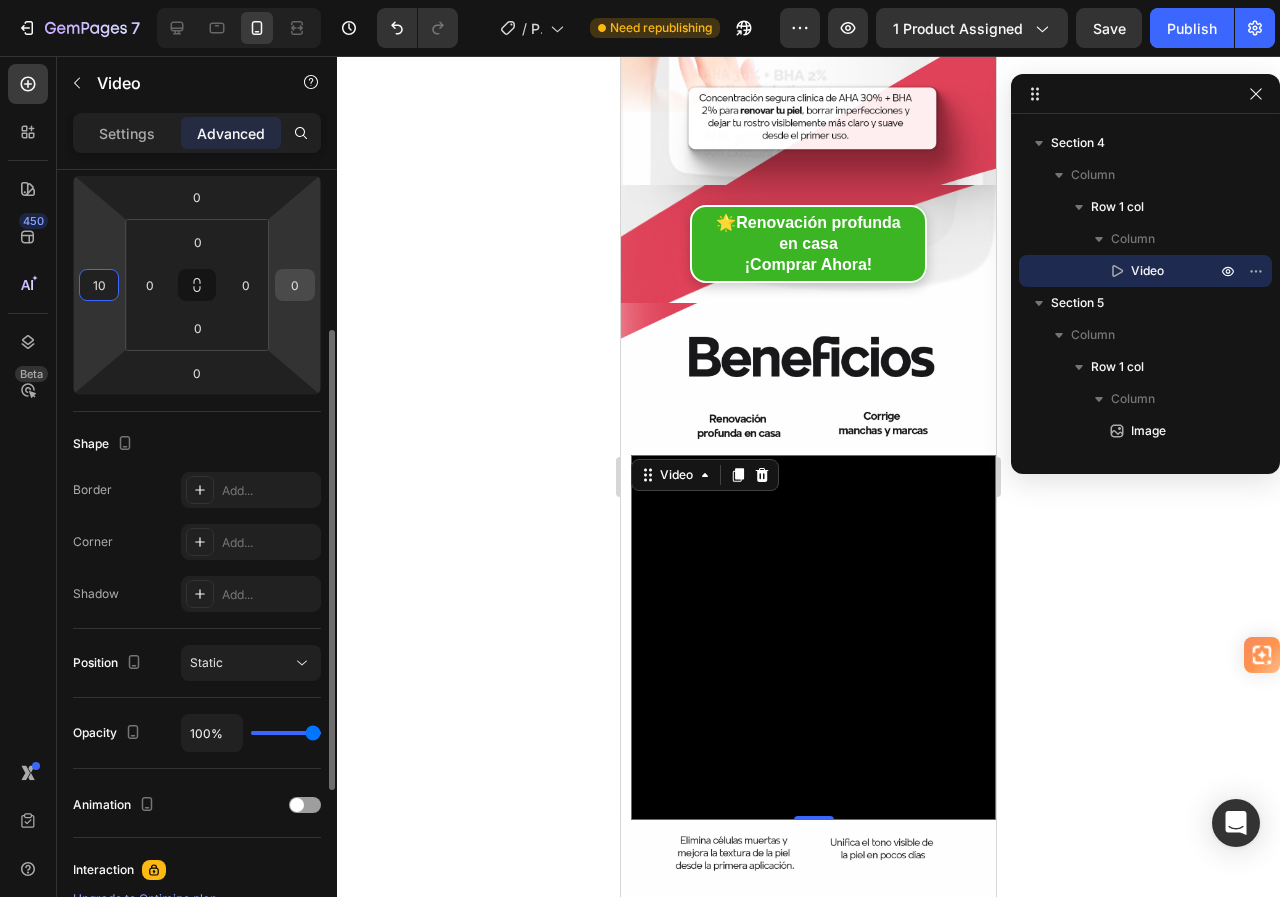 type on "10" 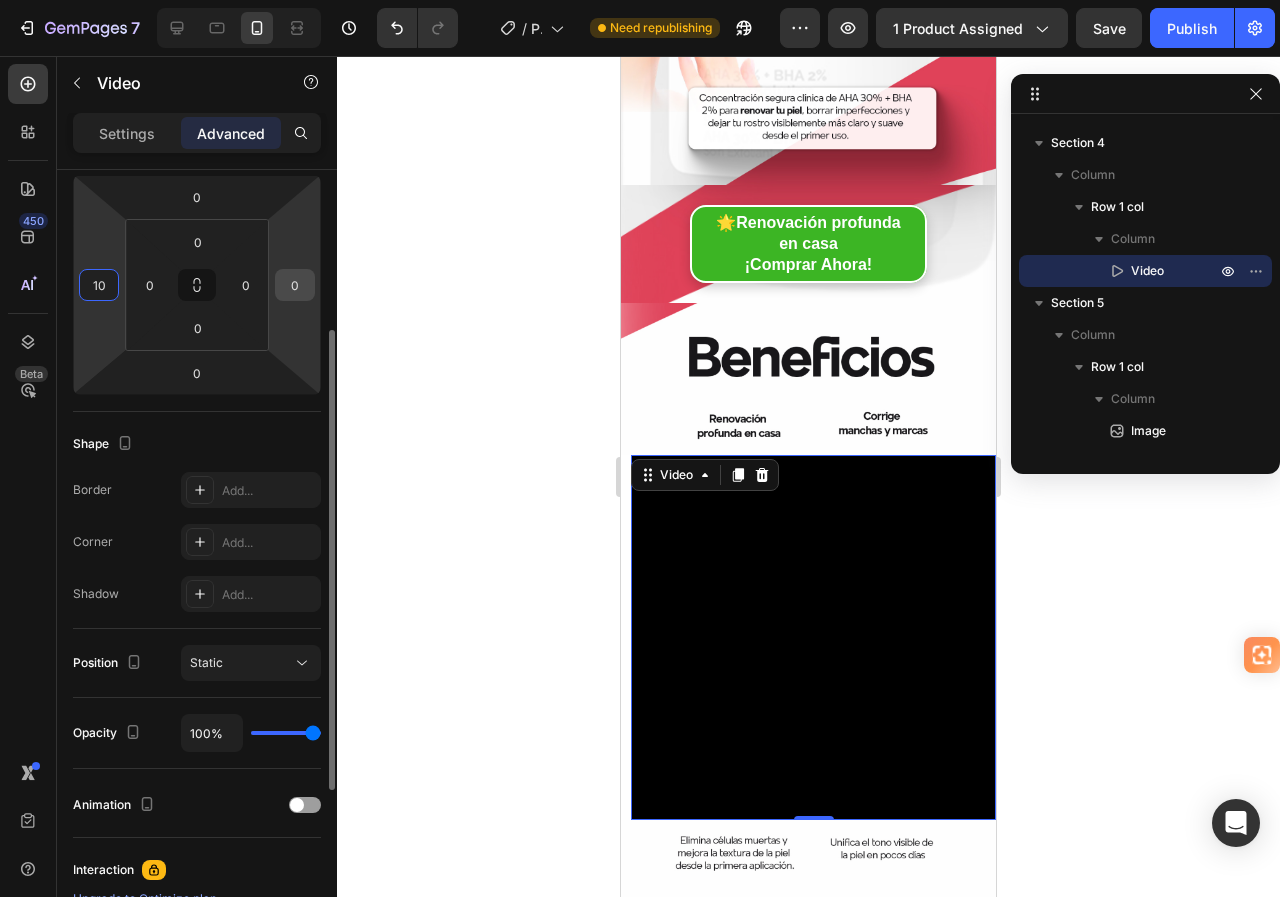 click on "0" at bounding box center (295, 285) 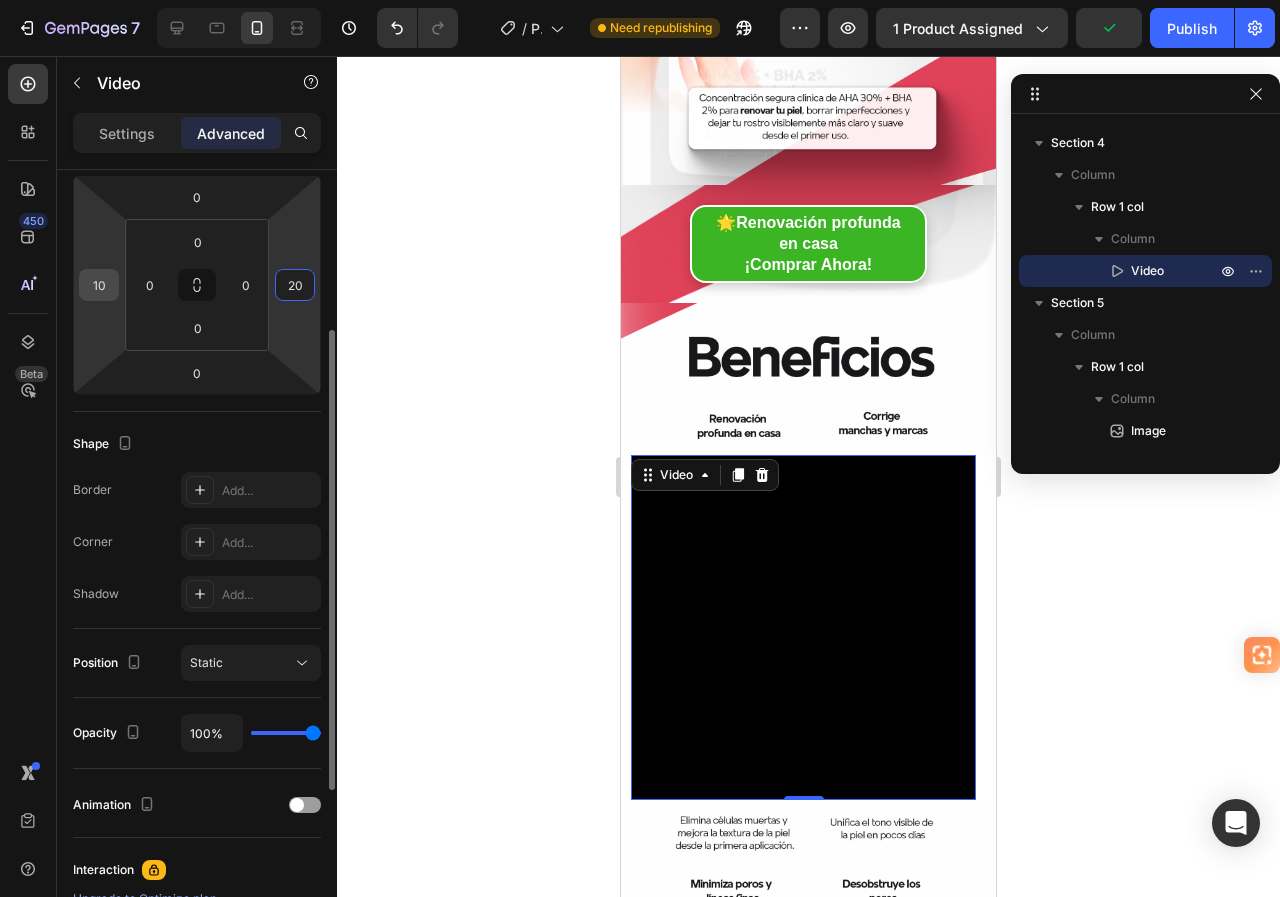type on "20" 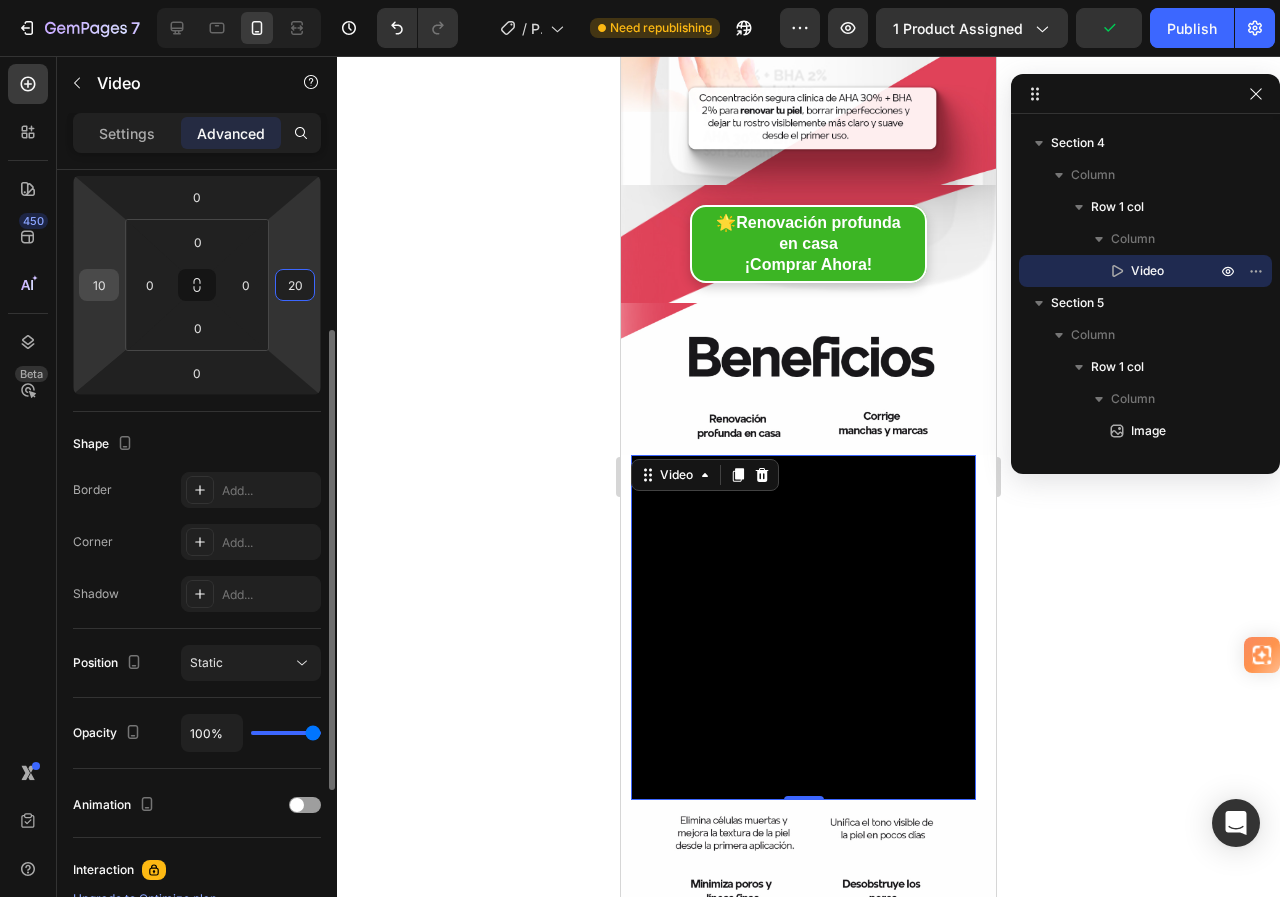 click on "10" at bounding box center (99, 285) 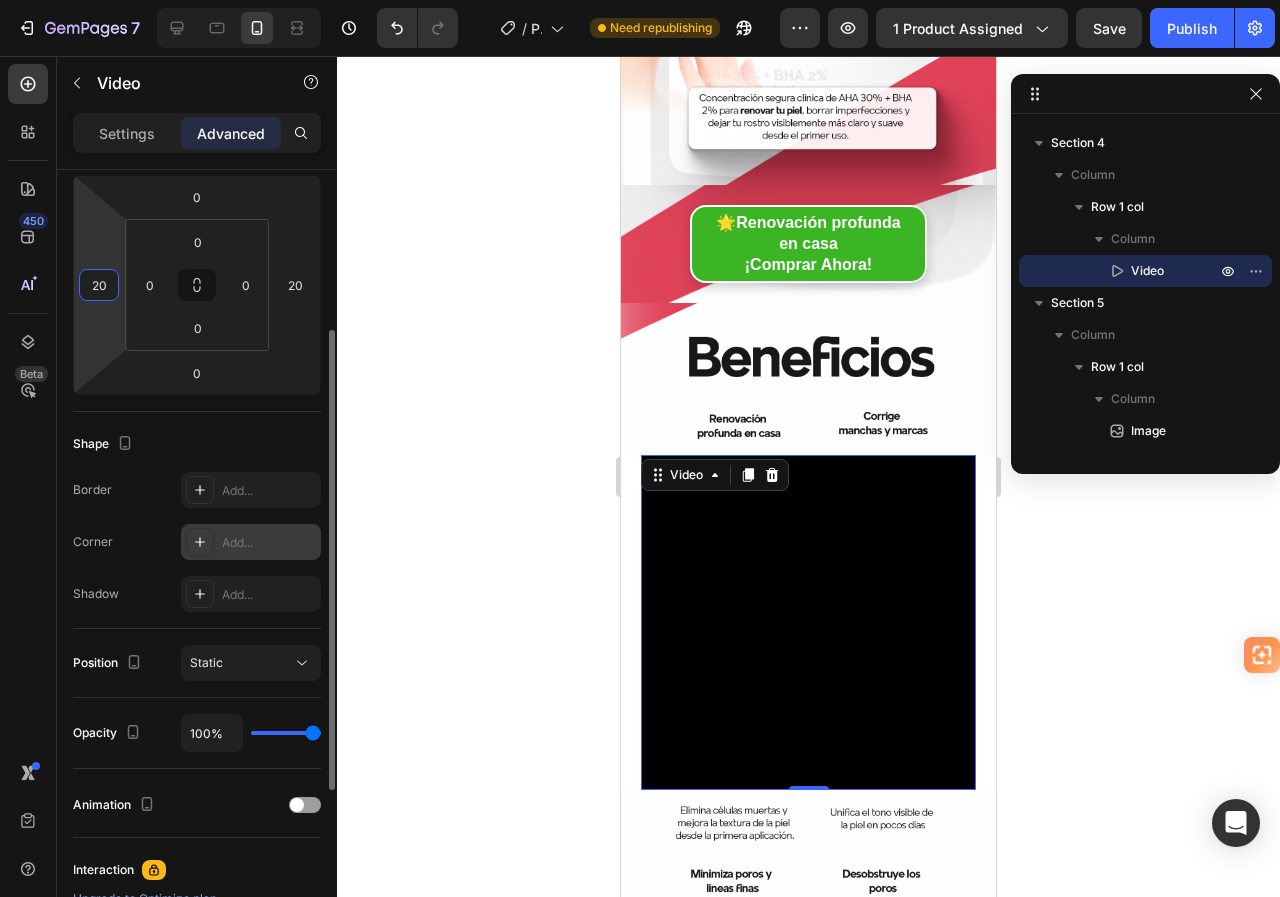 type on "20" 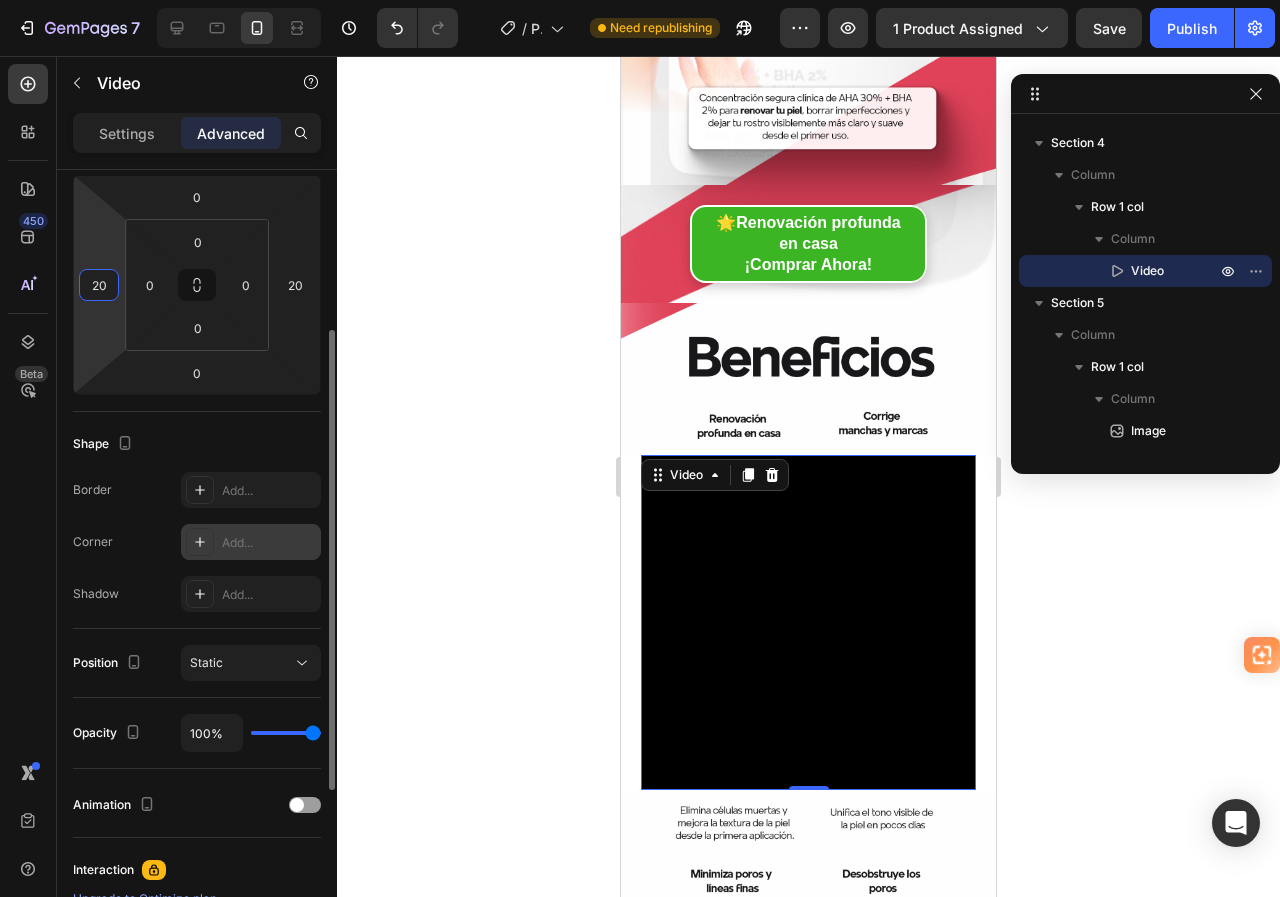 click on "Add..." at bounding box center (269, 543) 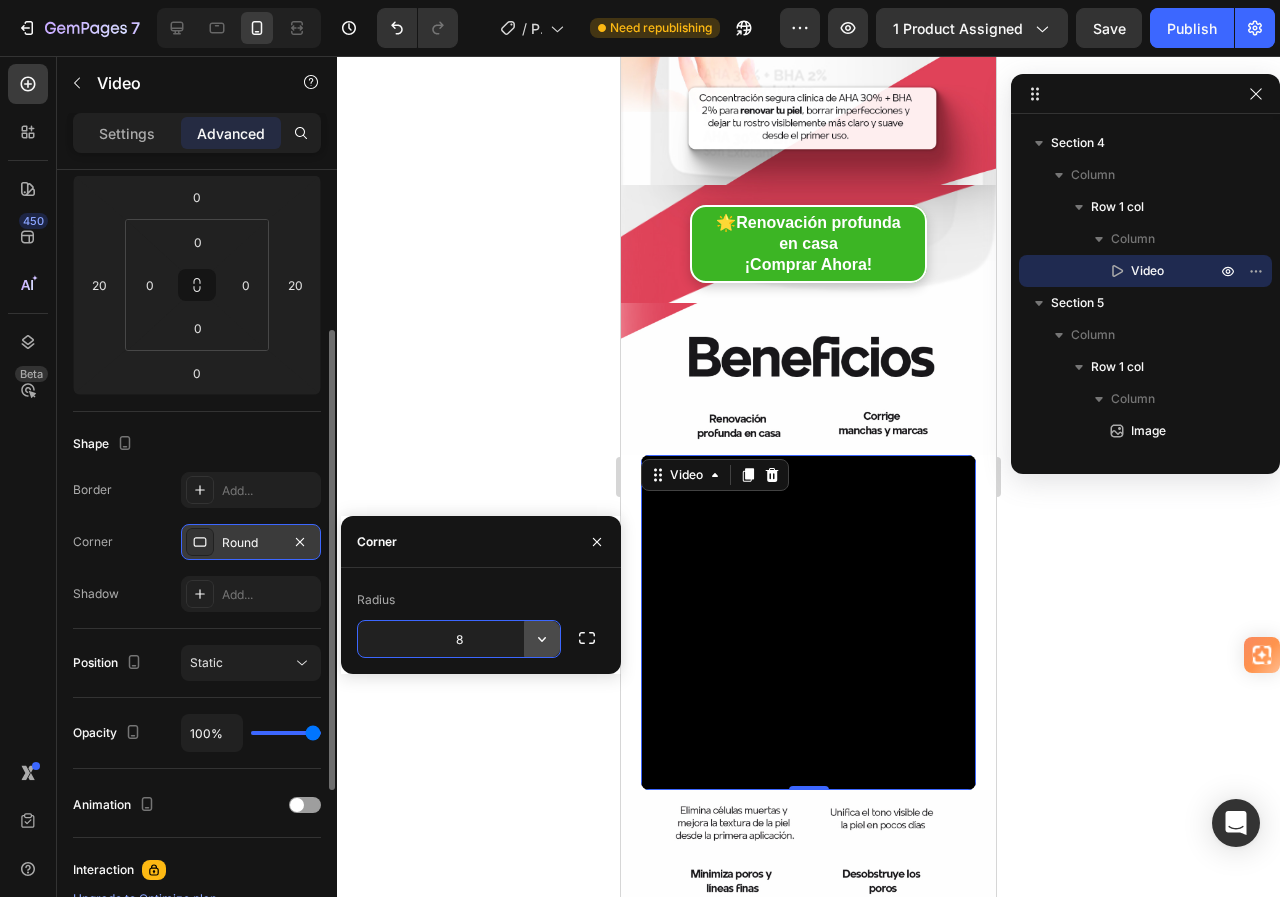 click 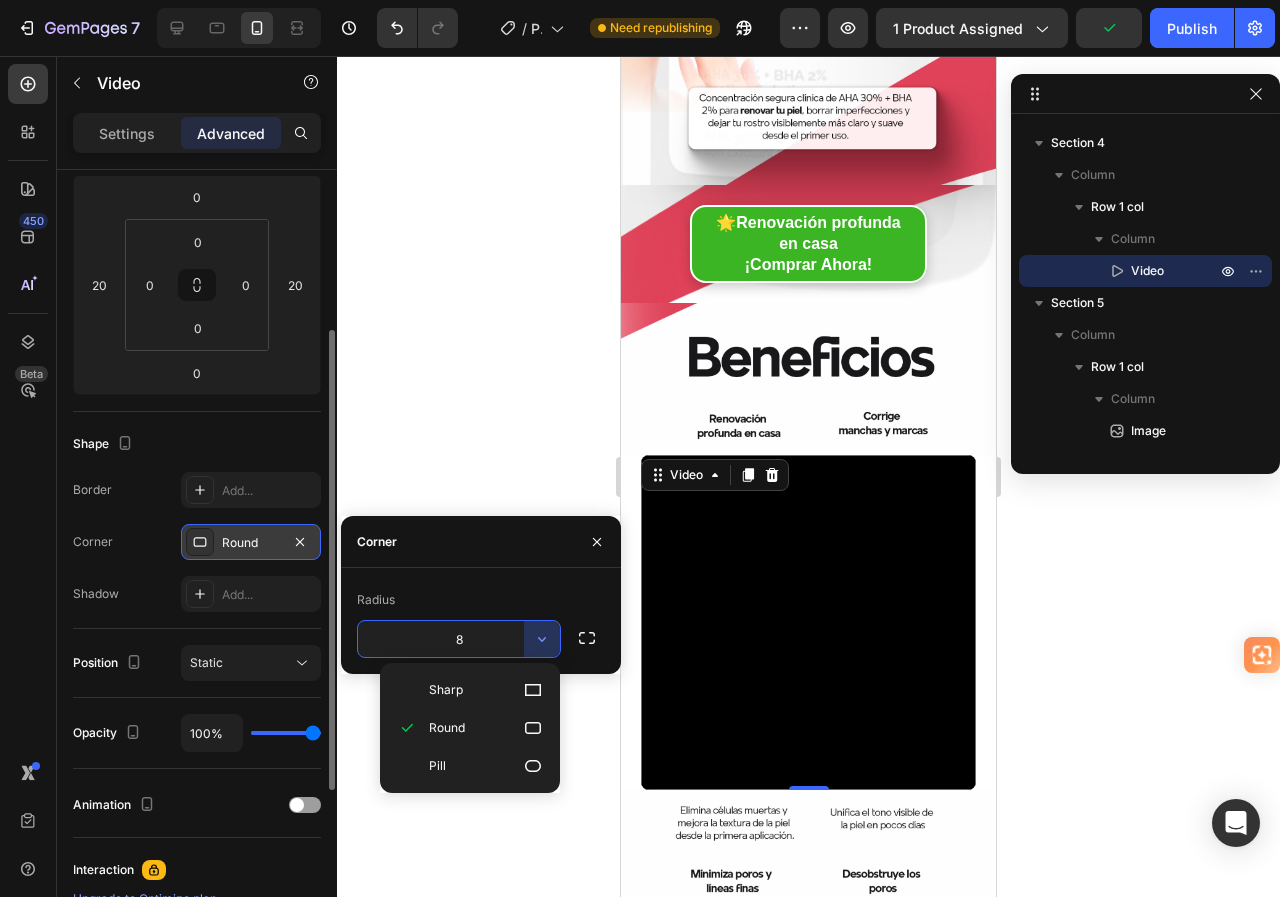 click on "8" at bounding box center (459, 639) 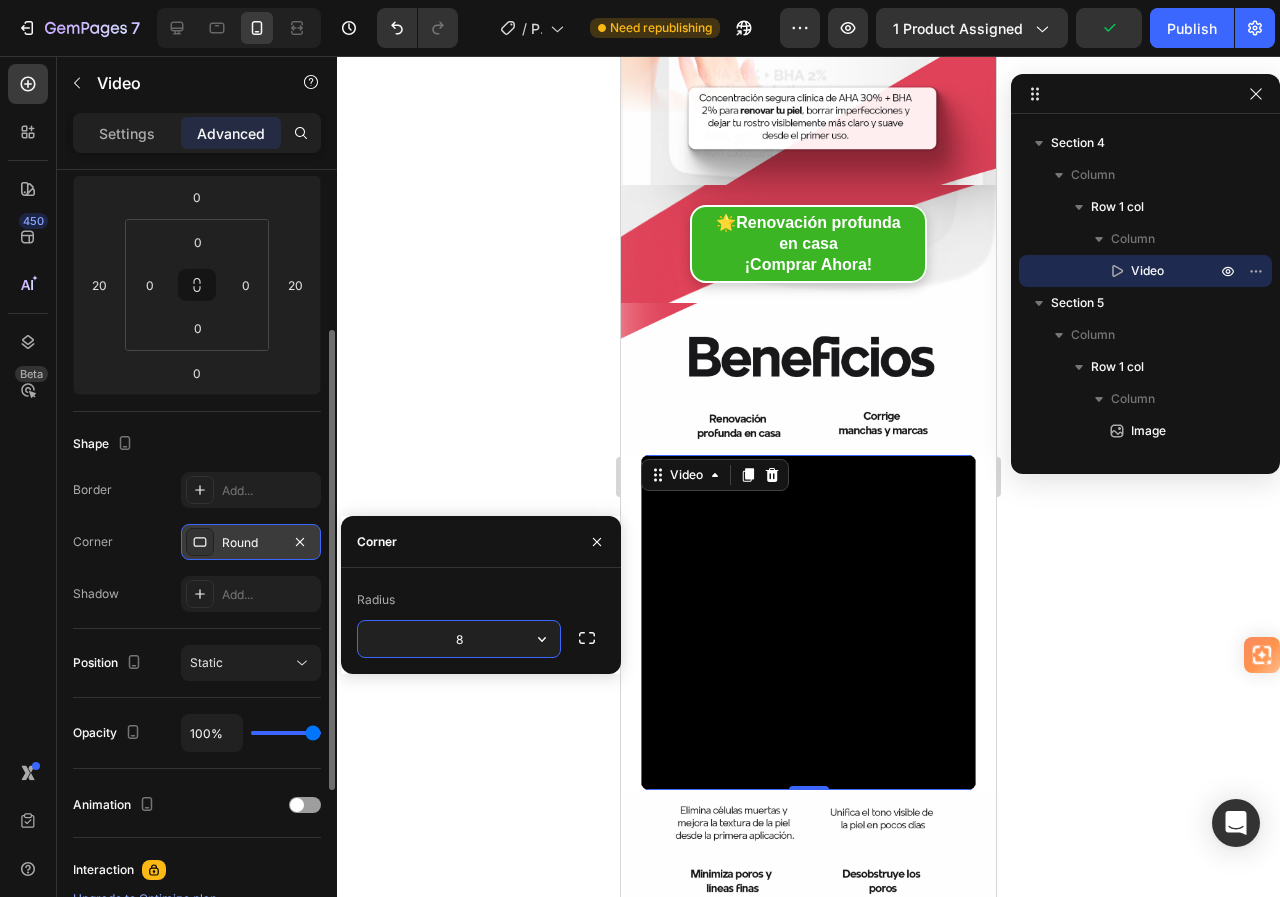 click on "8" at bounding box center (459, 639) 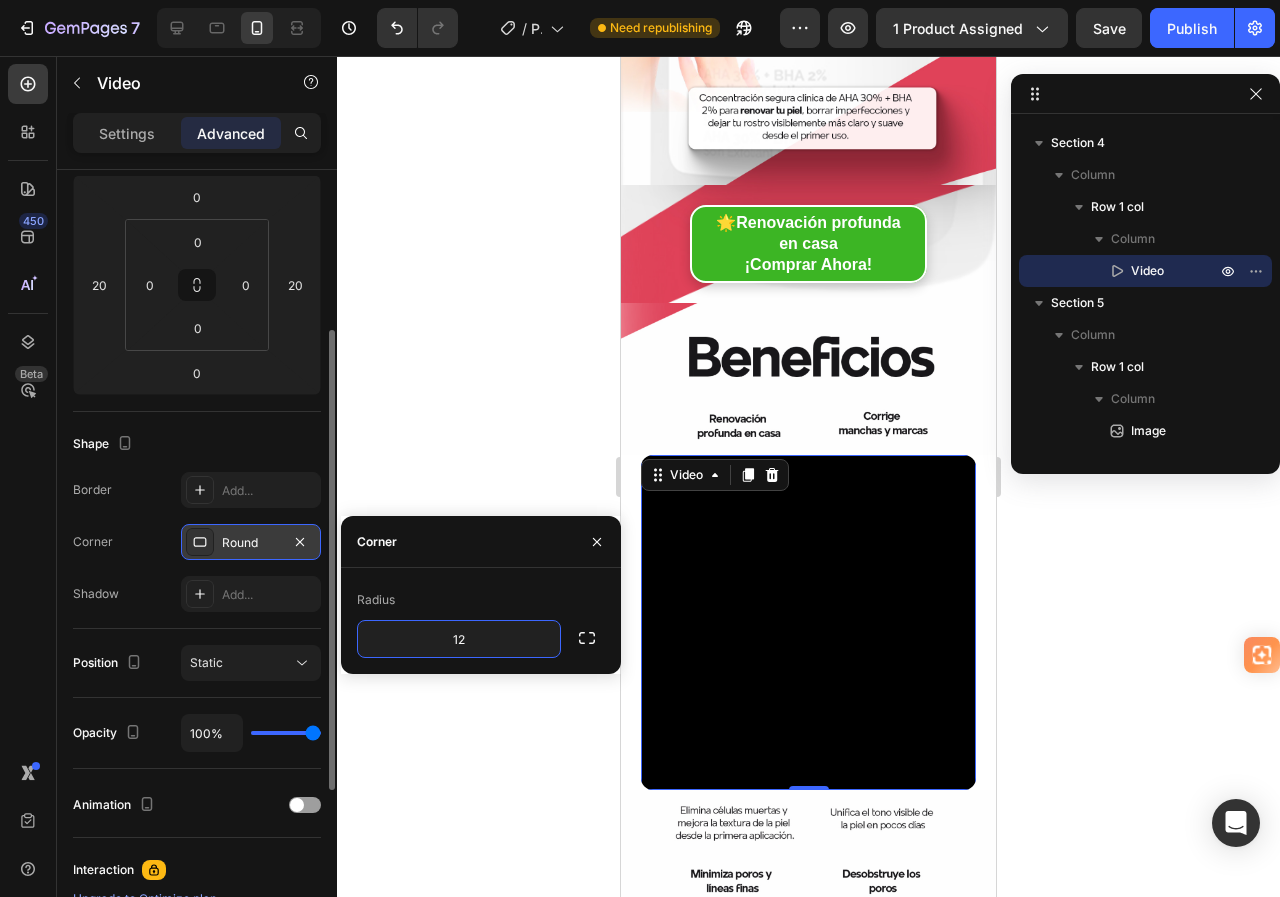 type on "12" 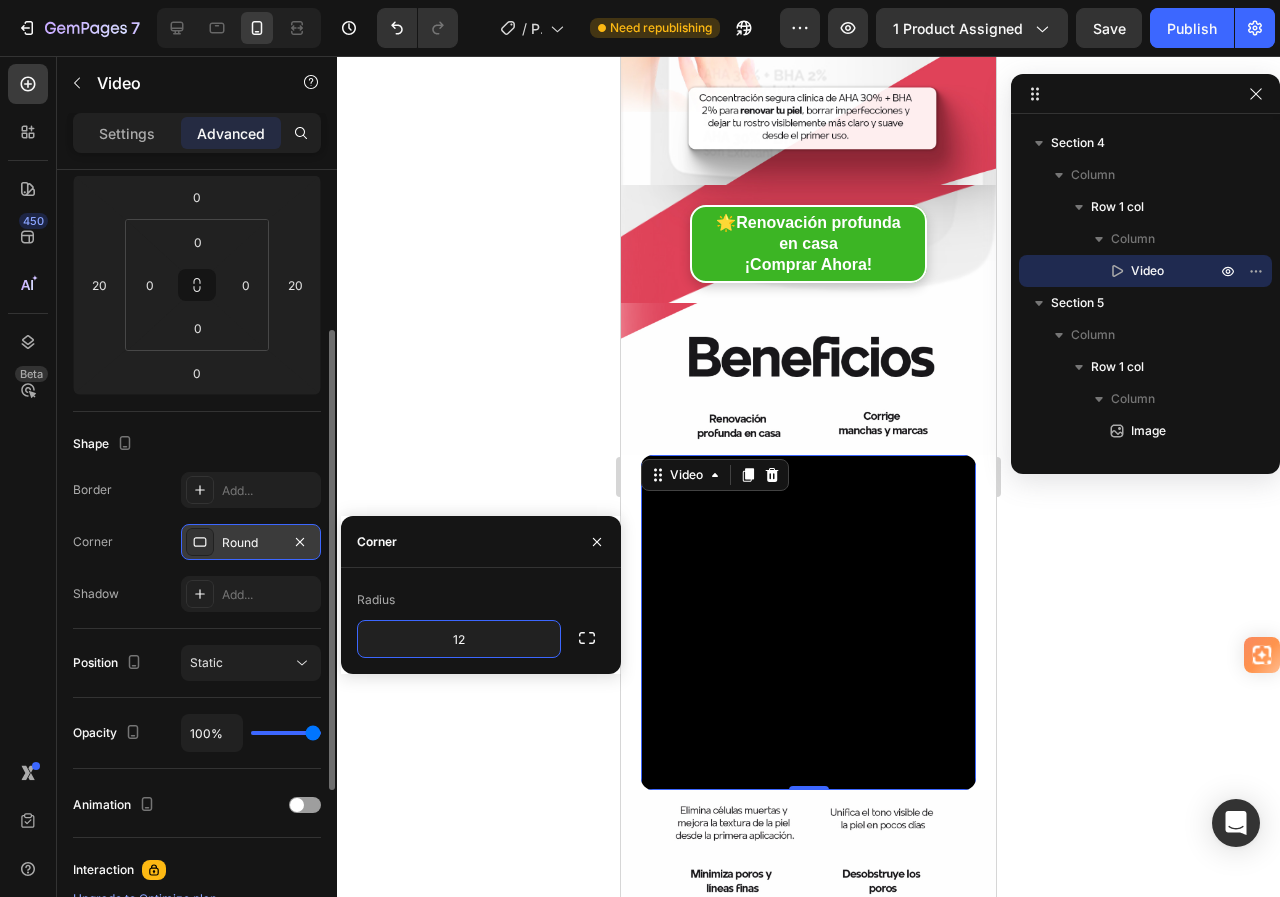 click on "Radius" at bounding box center (481, 600) 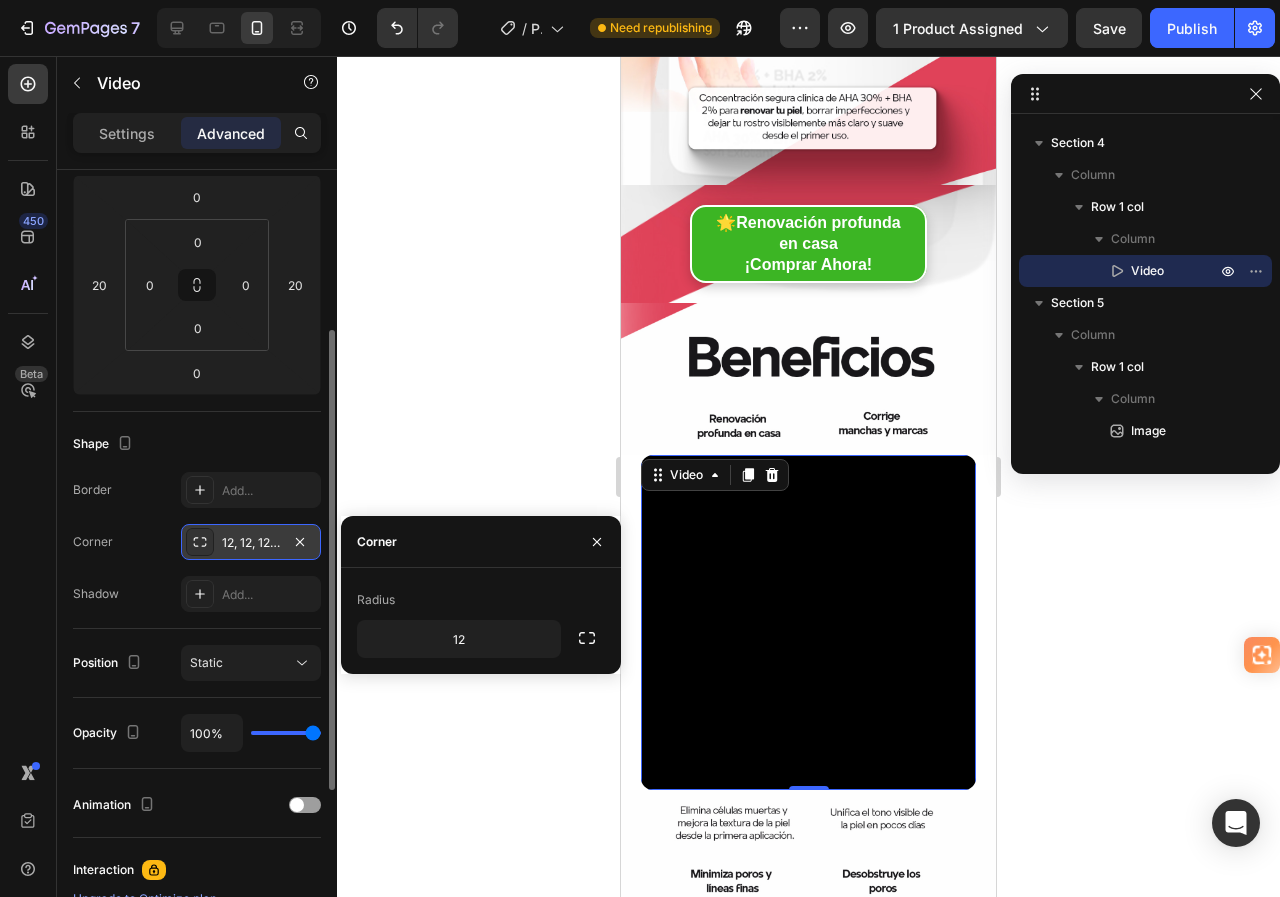 click on "Shape Border Add... Corner 12, 12, 12, 12 Shadow Add..." 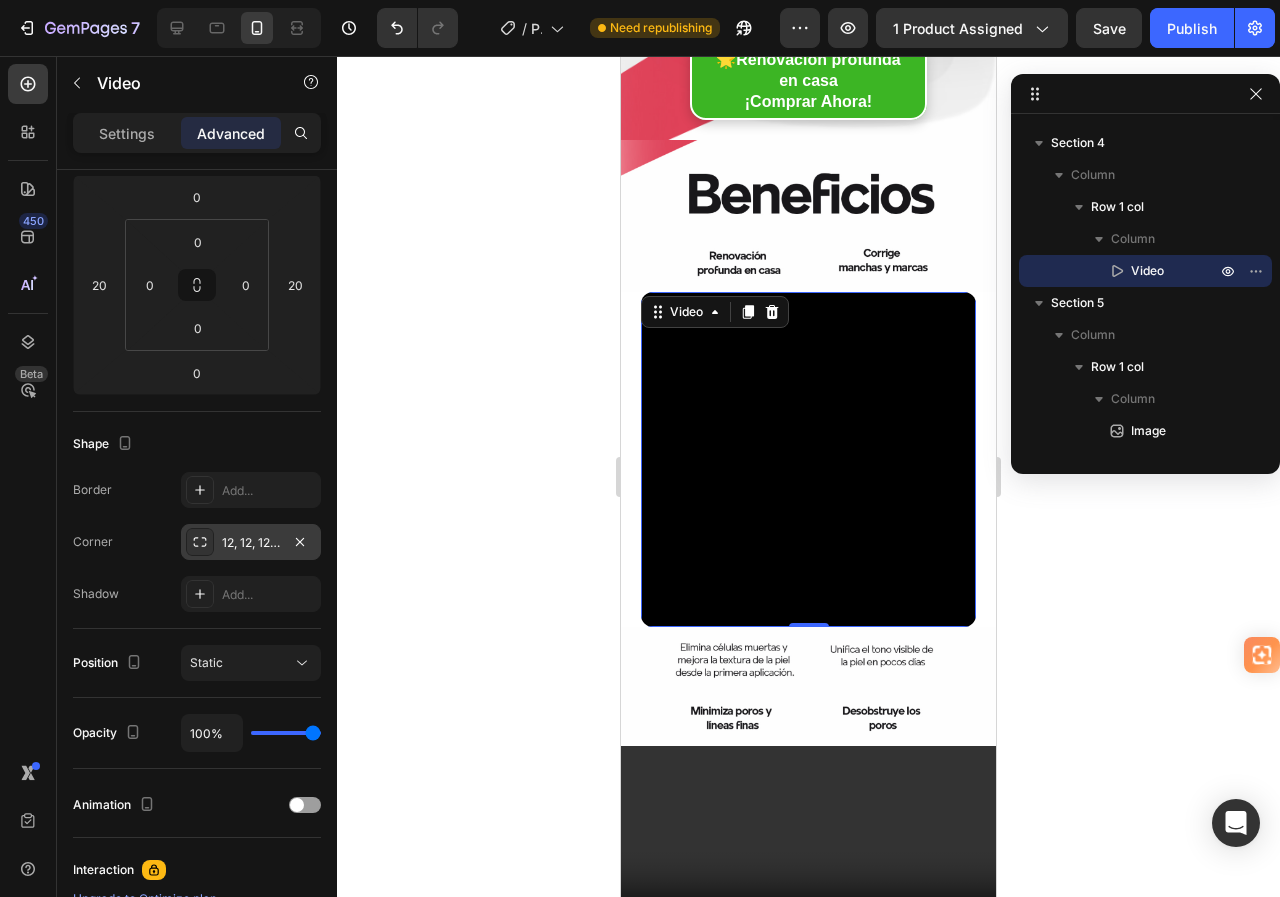 scroll, scrollTop: 685, scrollLeft: 0, axis: vertical 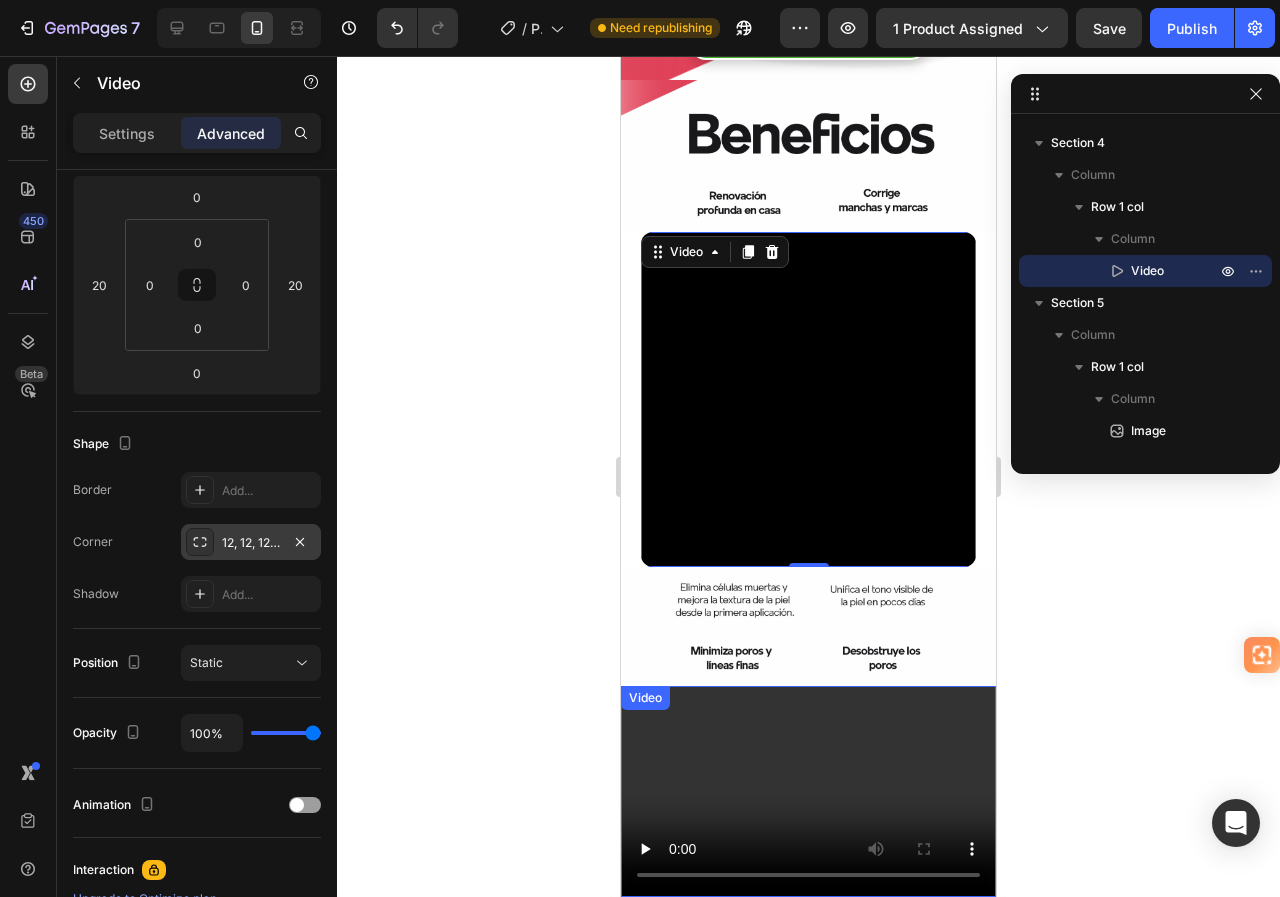 click at bounding box center (808, 791) 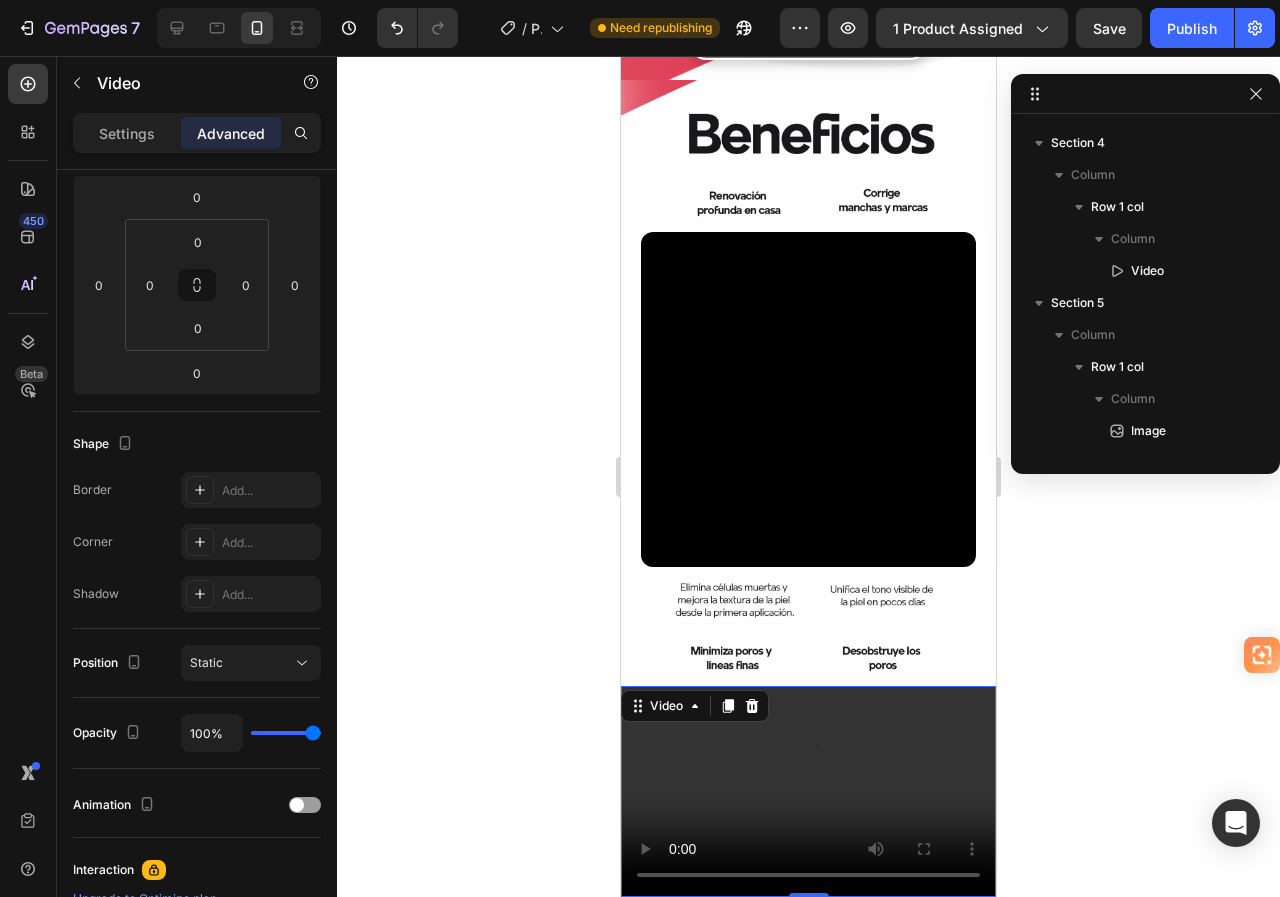 scroll, scrollTop: 539, scrollLeft: 0, axis: vertical 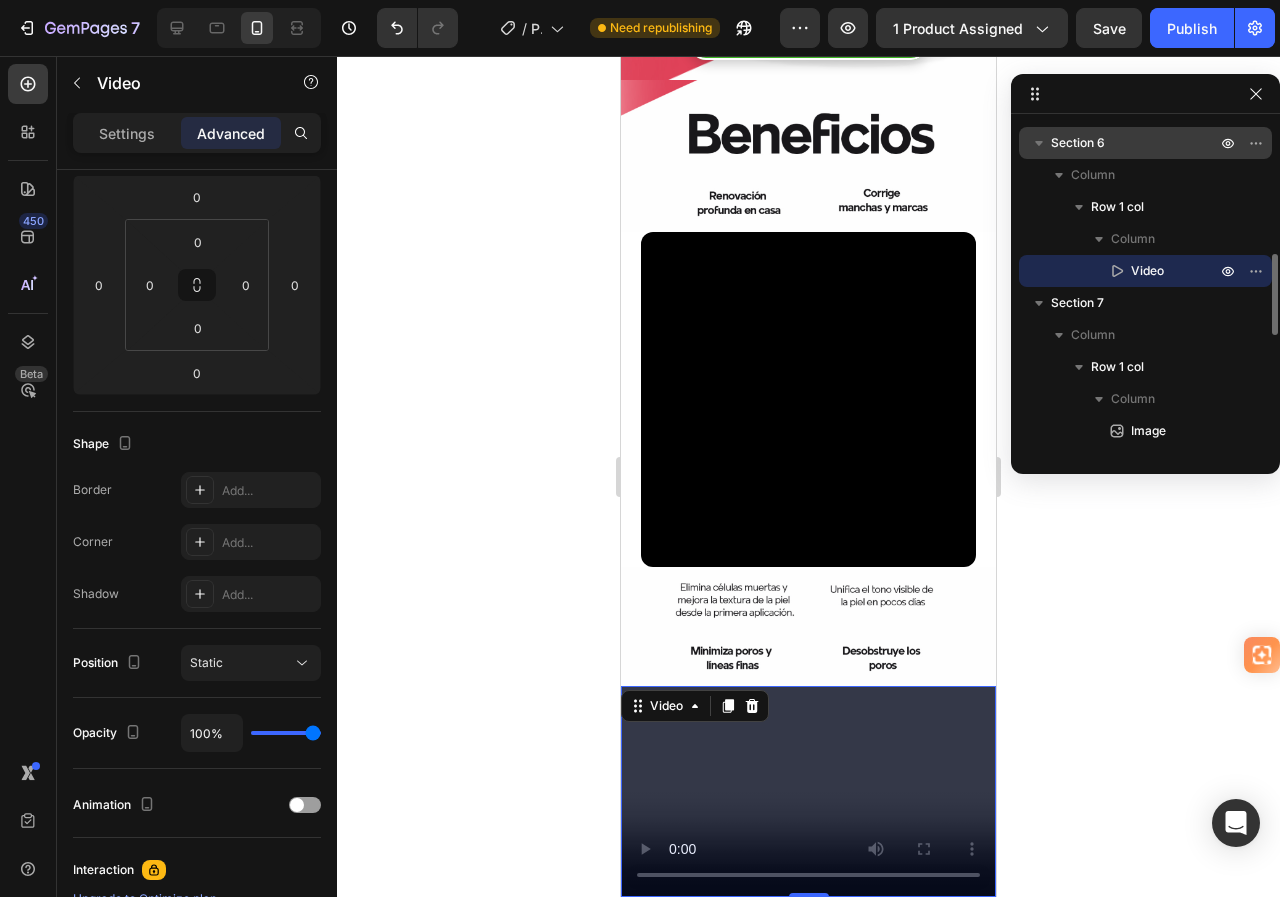 click on "Section 6" at bounding box center [1135, 143] 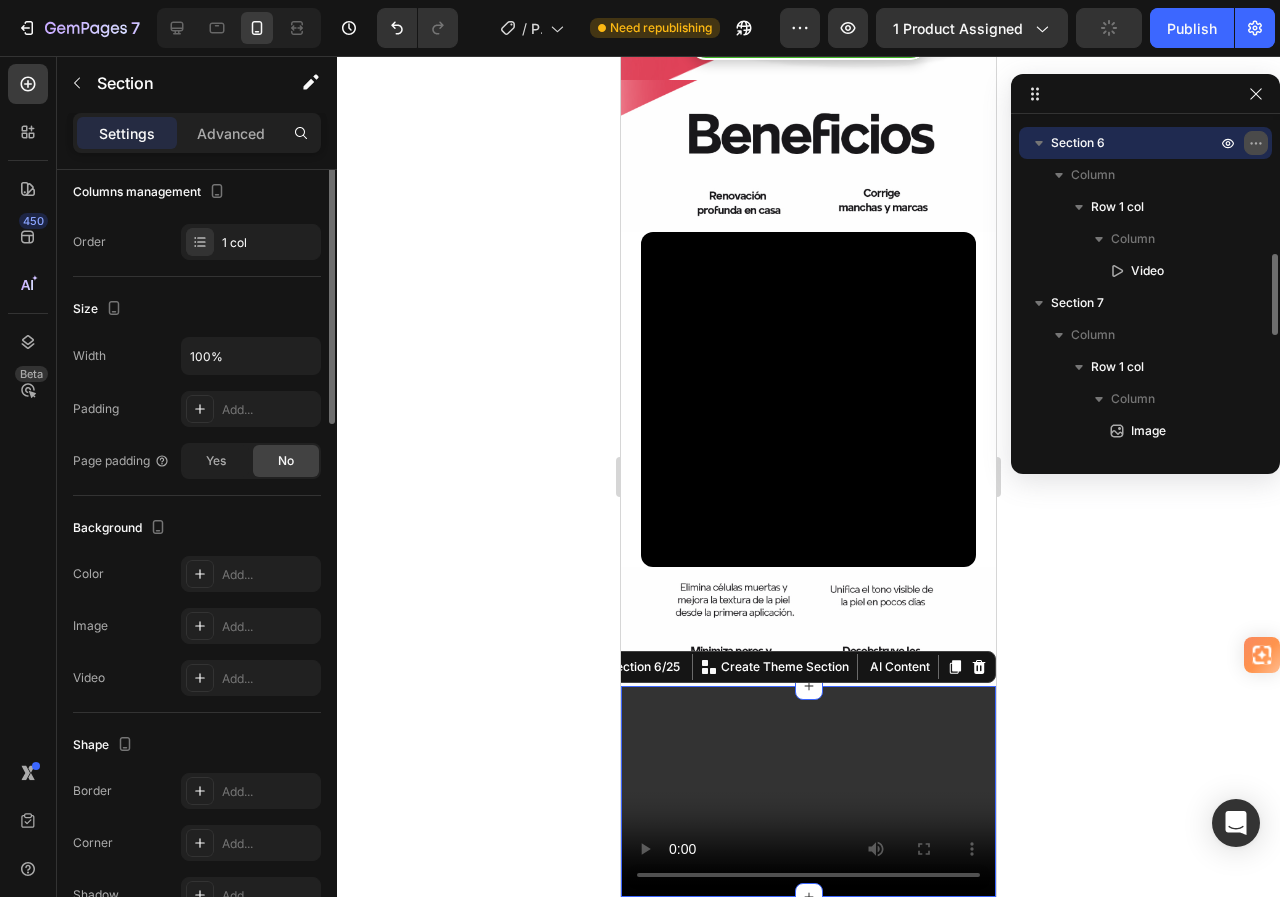 scroll, scrollTop: 0, scrollLeft: 0, axis: both 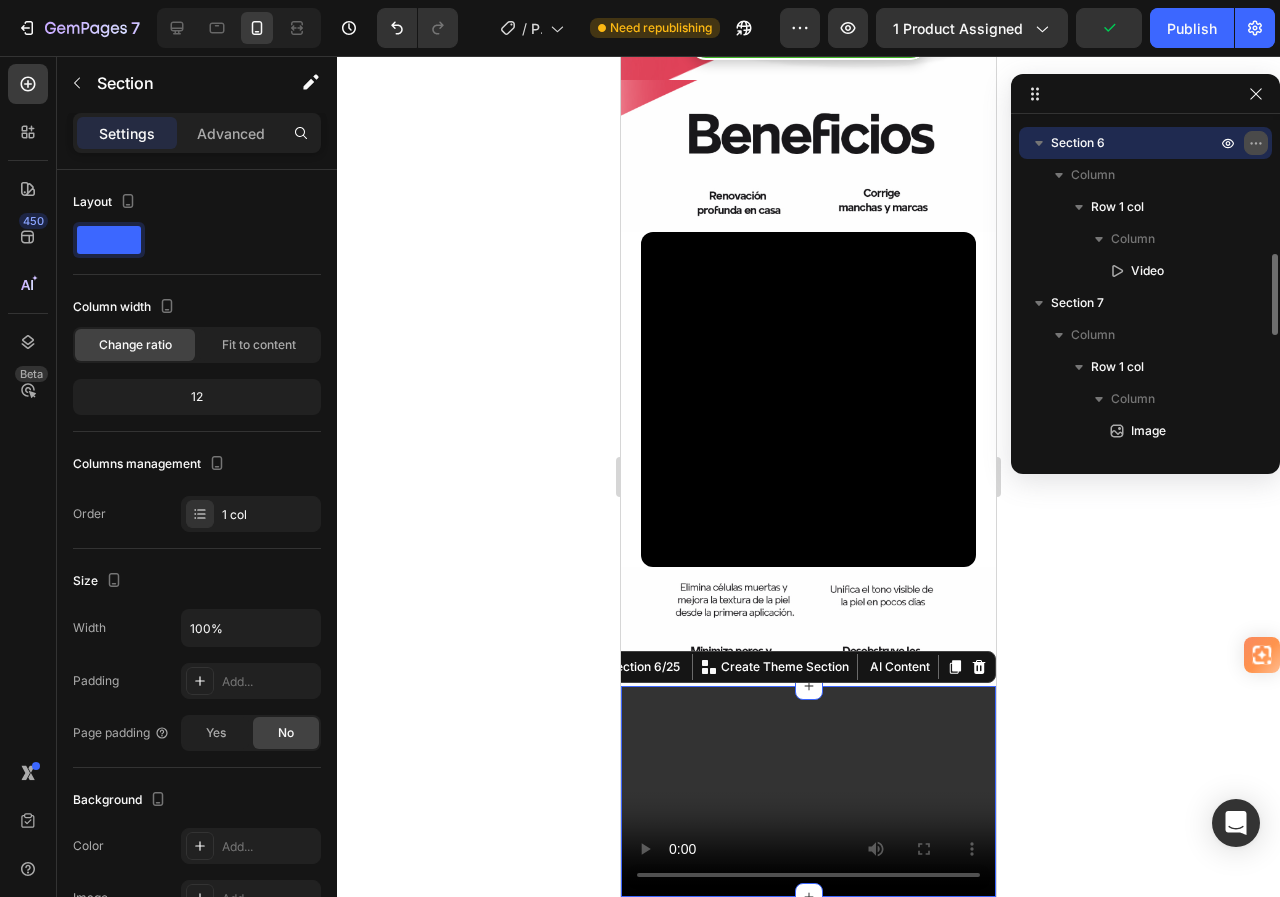 click 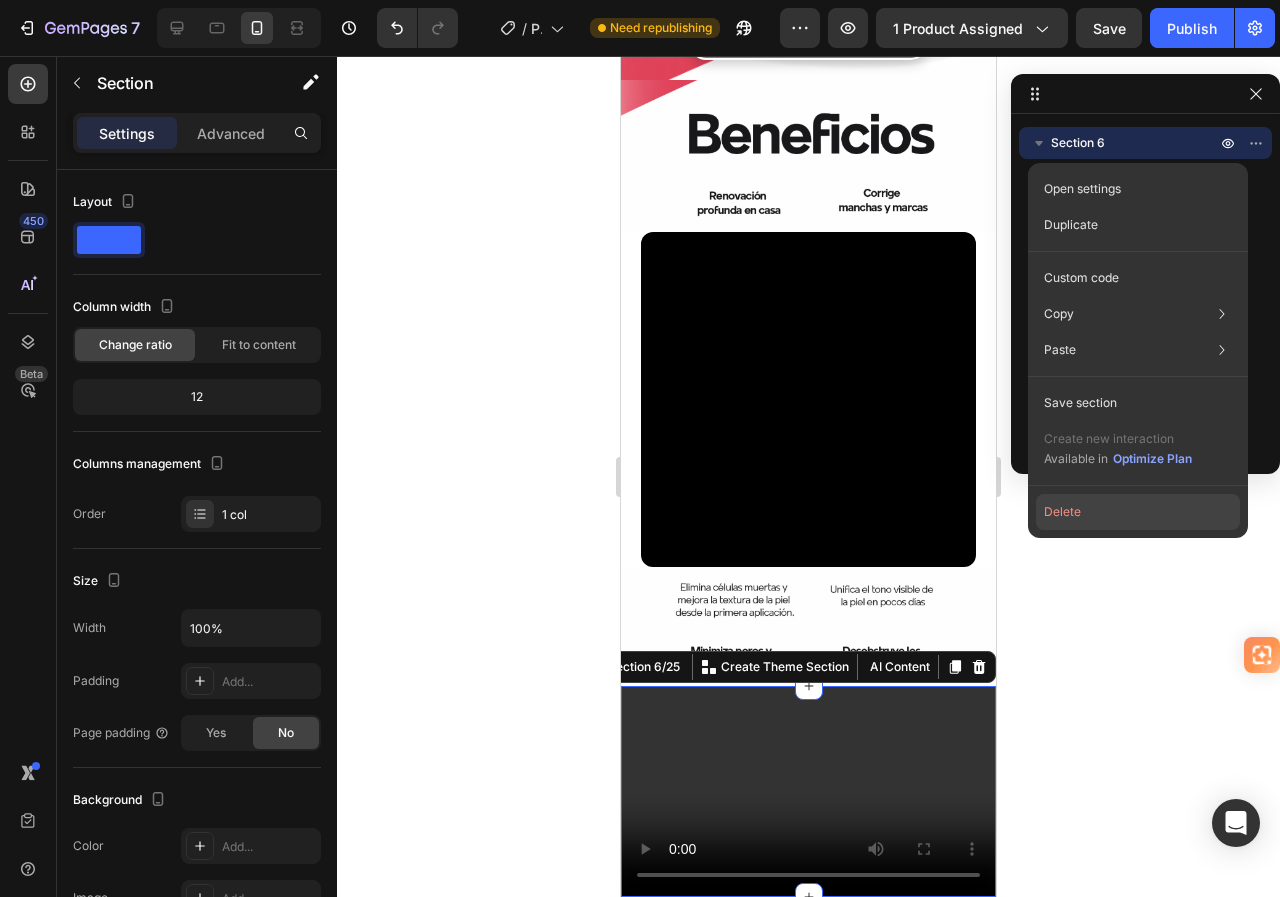 click on "Delete" 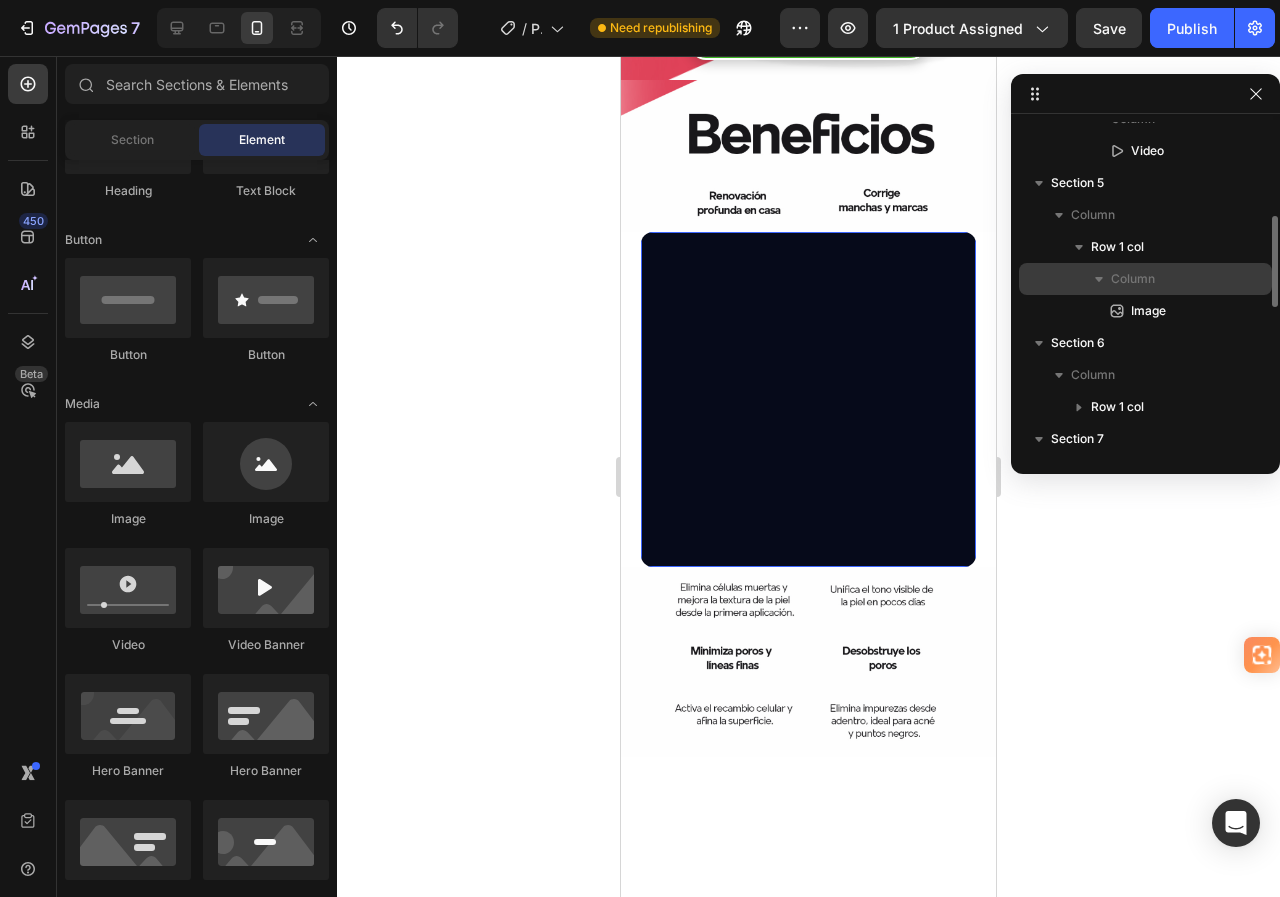 scroll, scrollTop: 239, scrollLeft: 0, axis: vertical 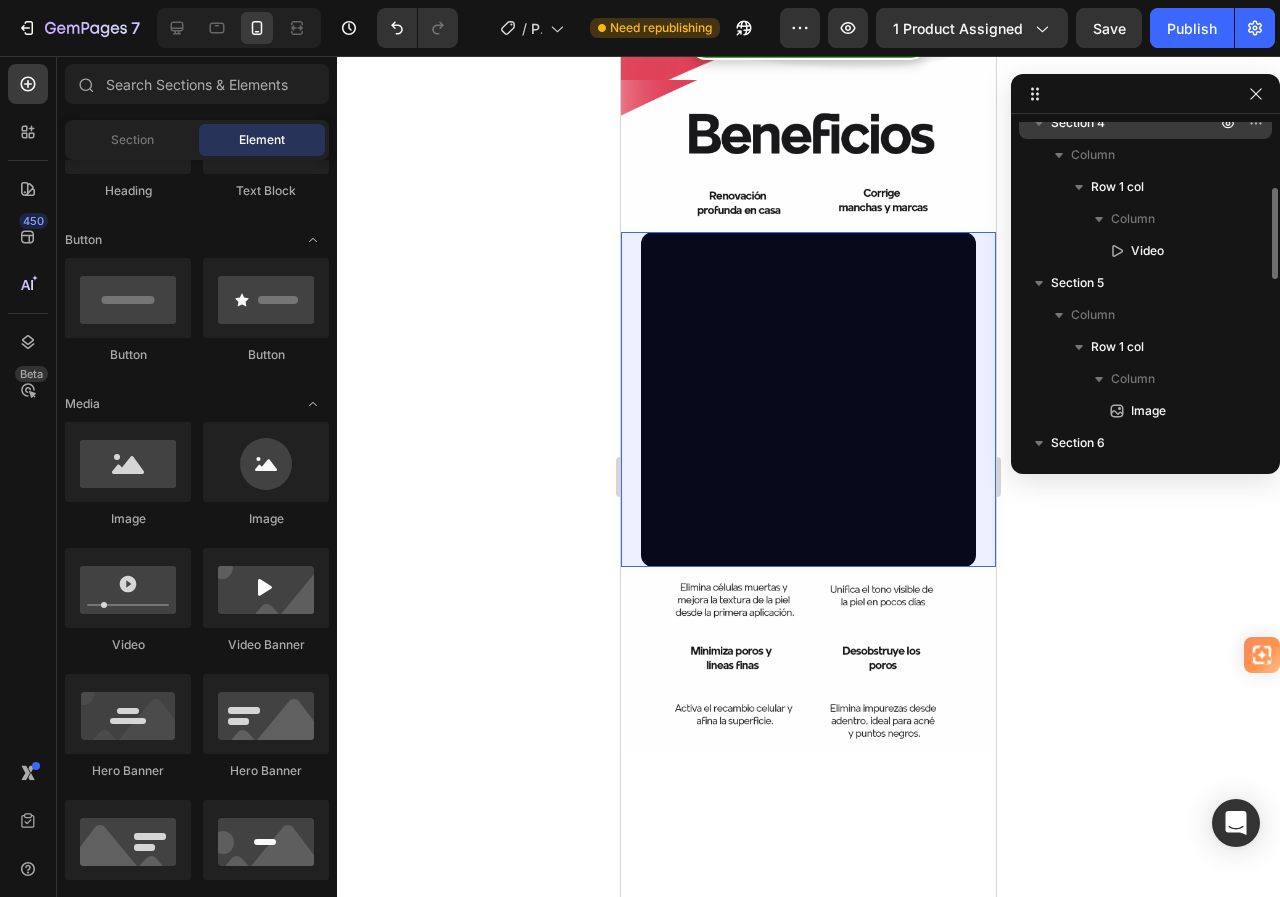 click on "Section 4" at bounding box center (1135, 123) 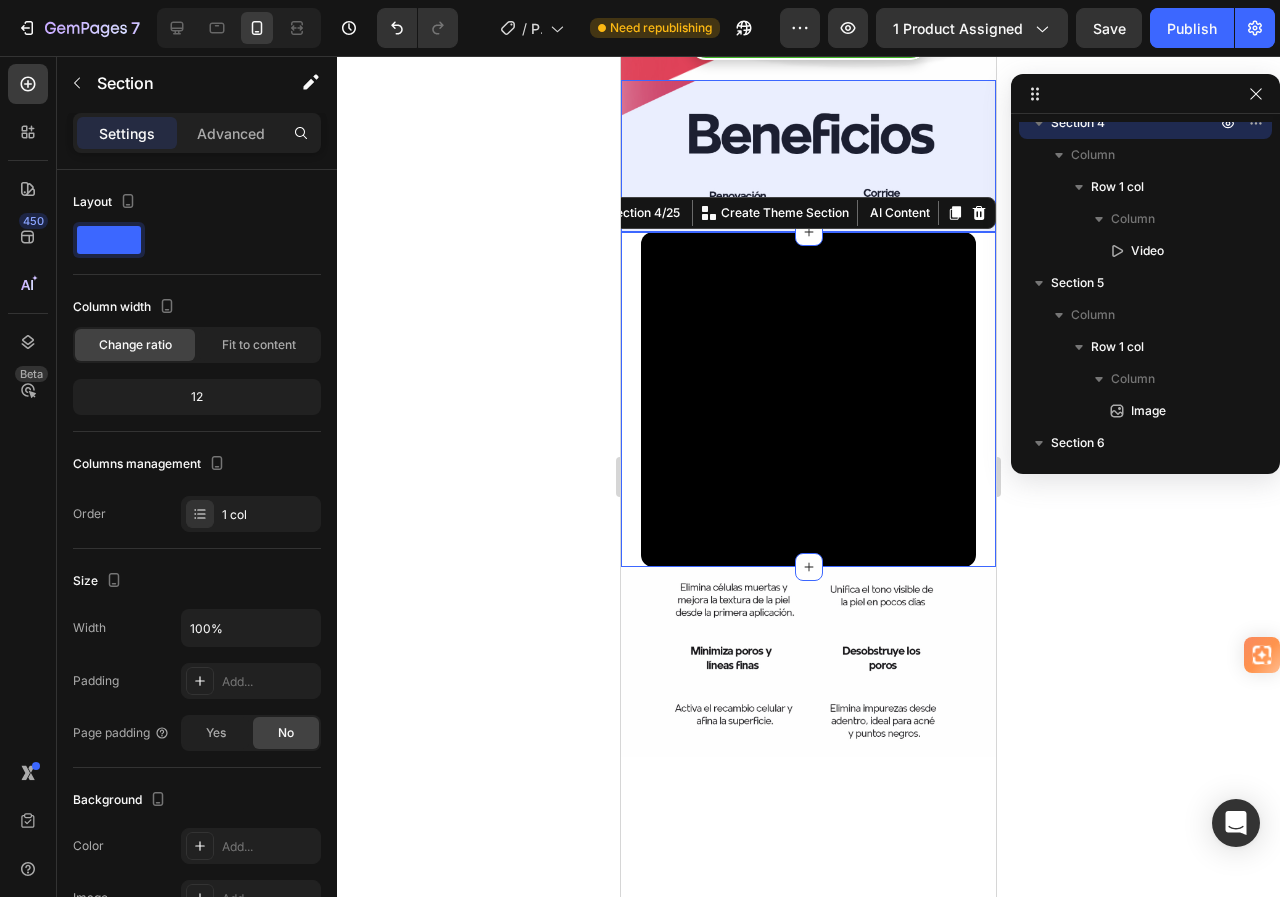 scroll, scrollTop: 91, scrollLeft: 0, axis: vertical 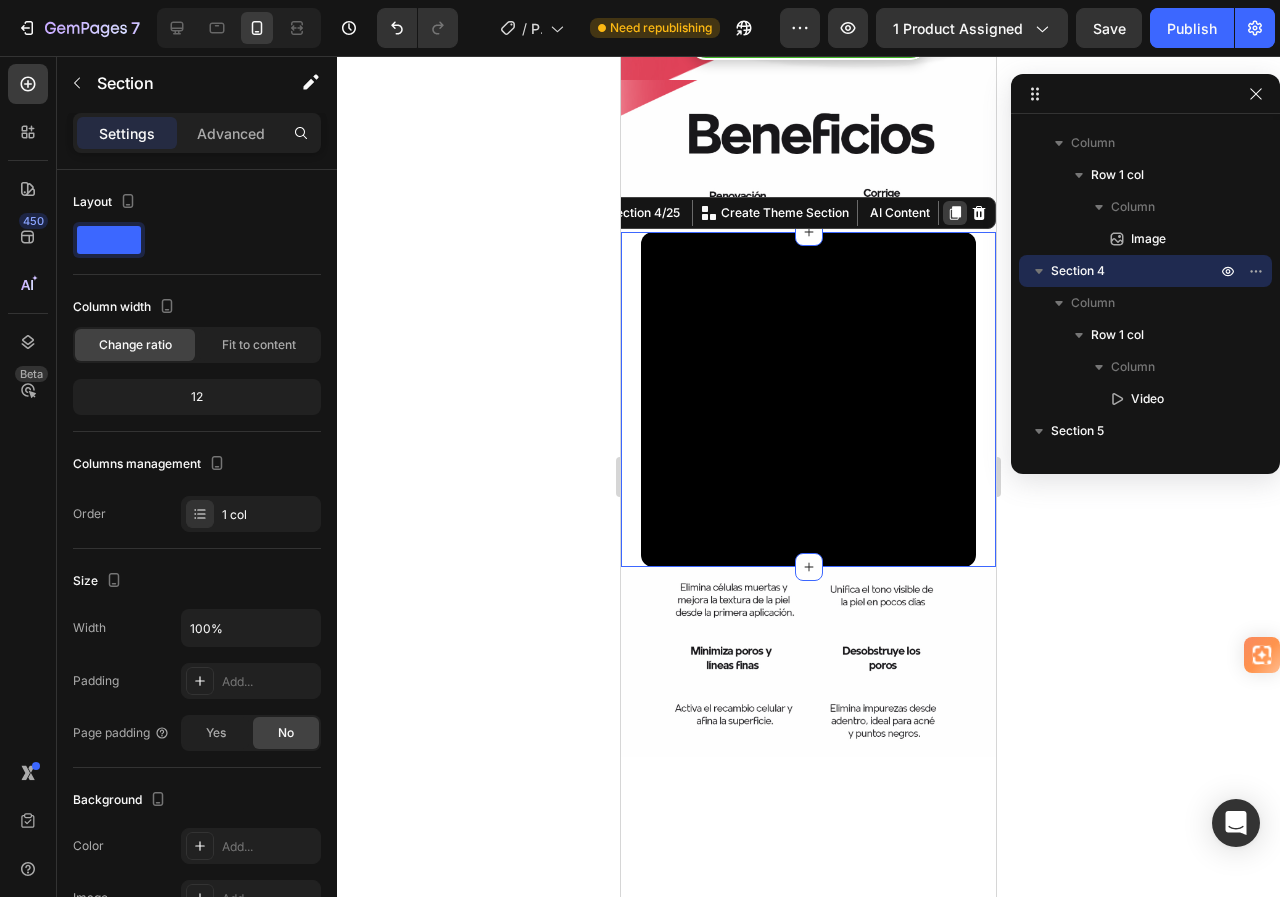 click 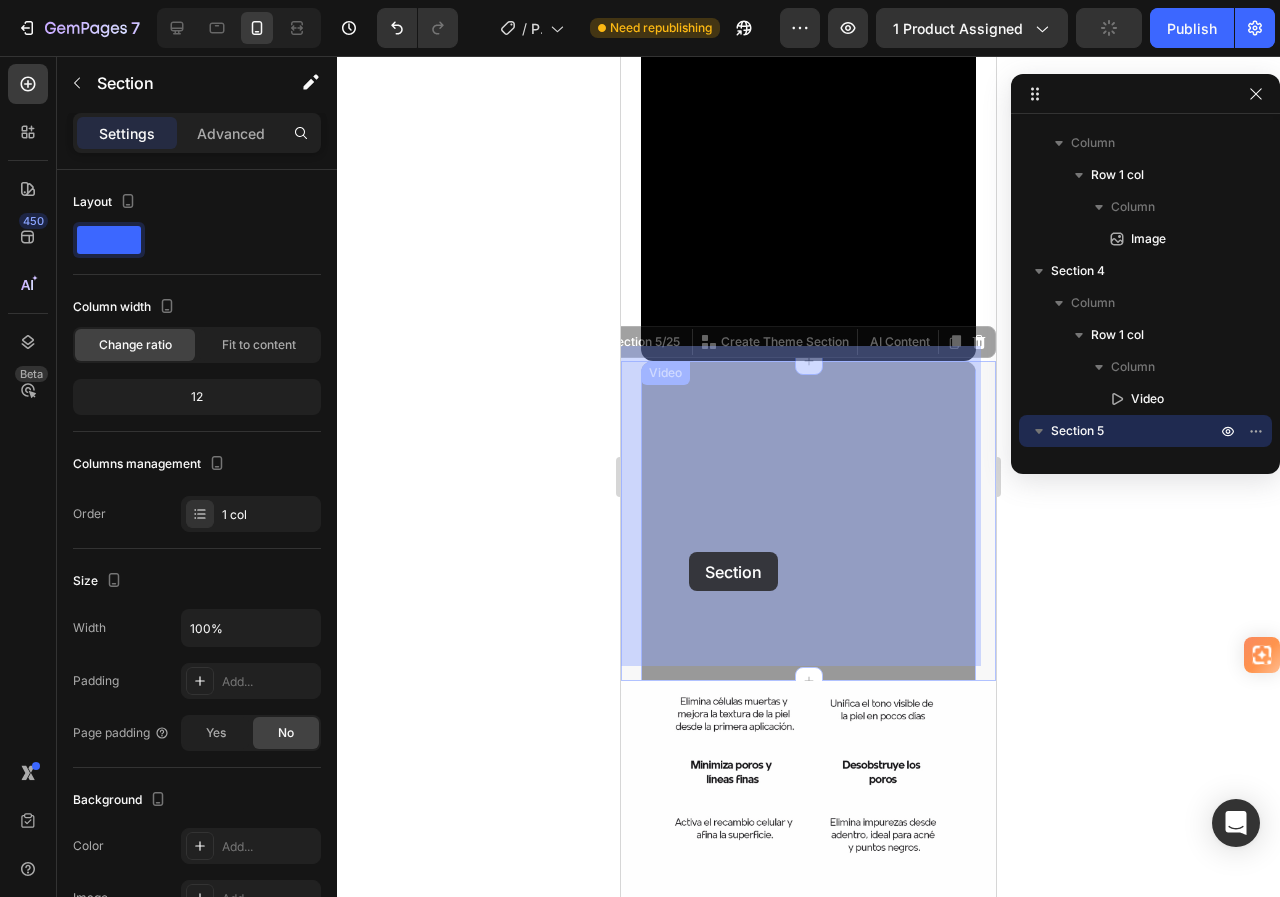 scroll, scrollTop: 1085, scrollLeft: 0, axis: vertical 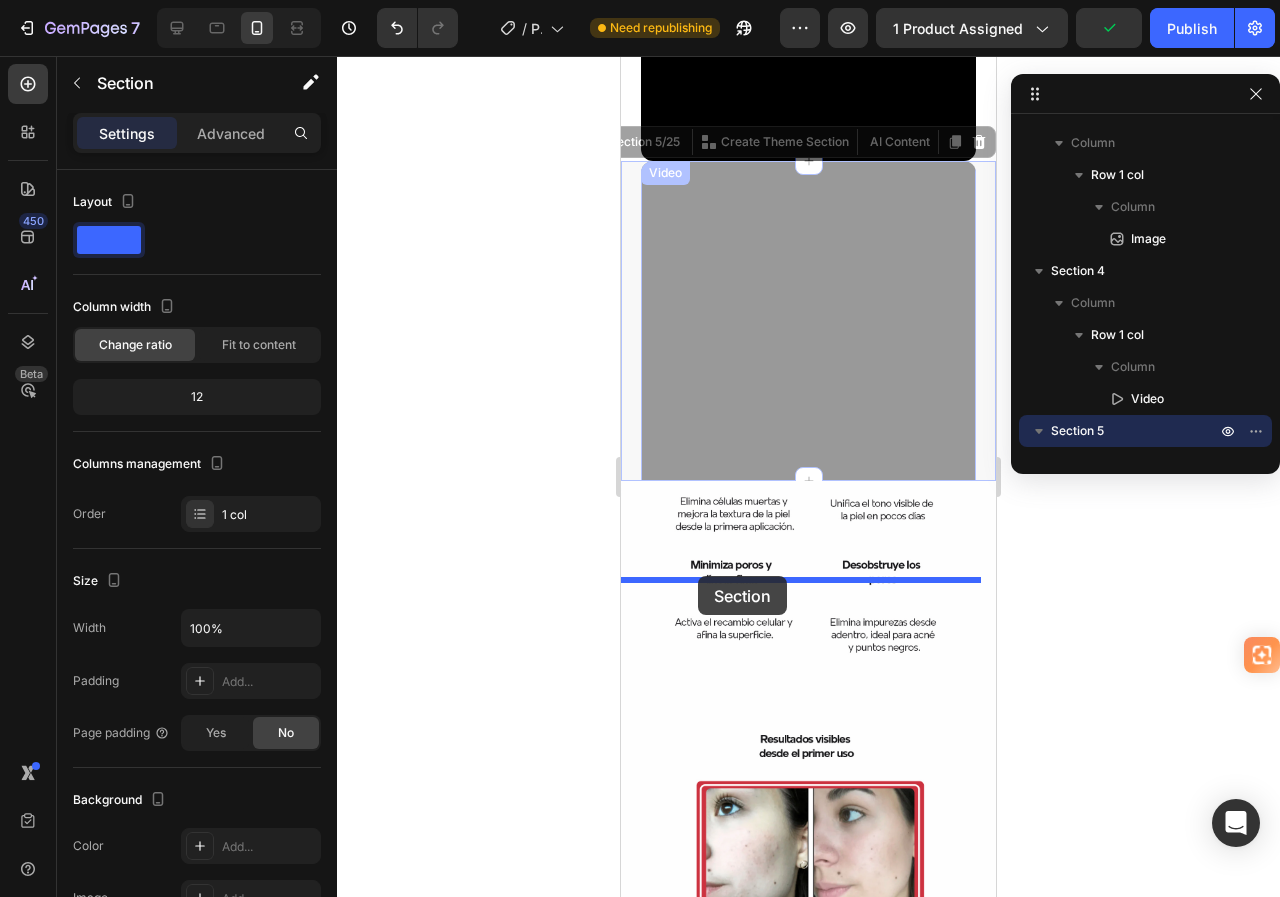 drag, startPoint x: 634, startPoint y: 332, endPoint x: 698, endPoint y: 576, distance: 252.25385 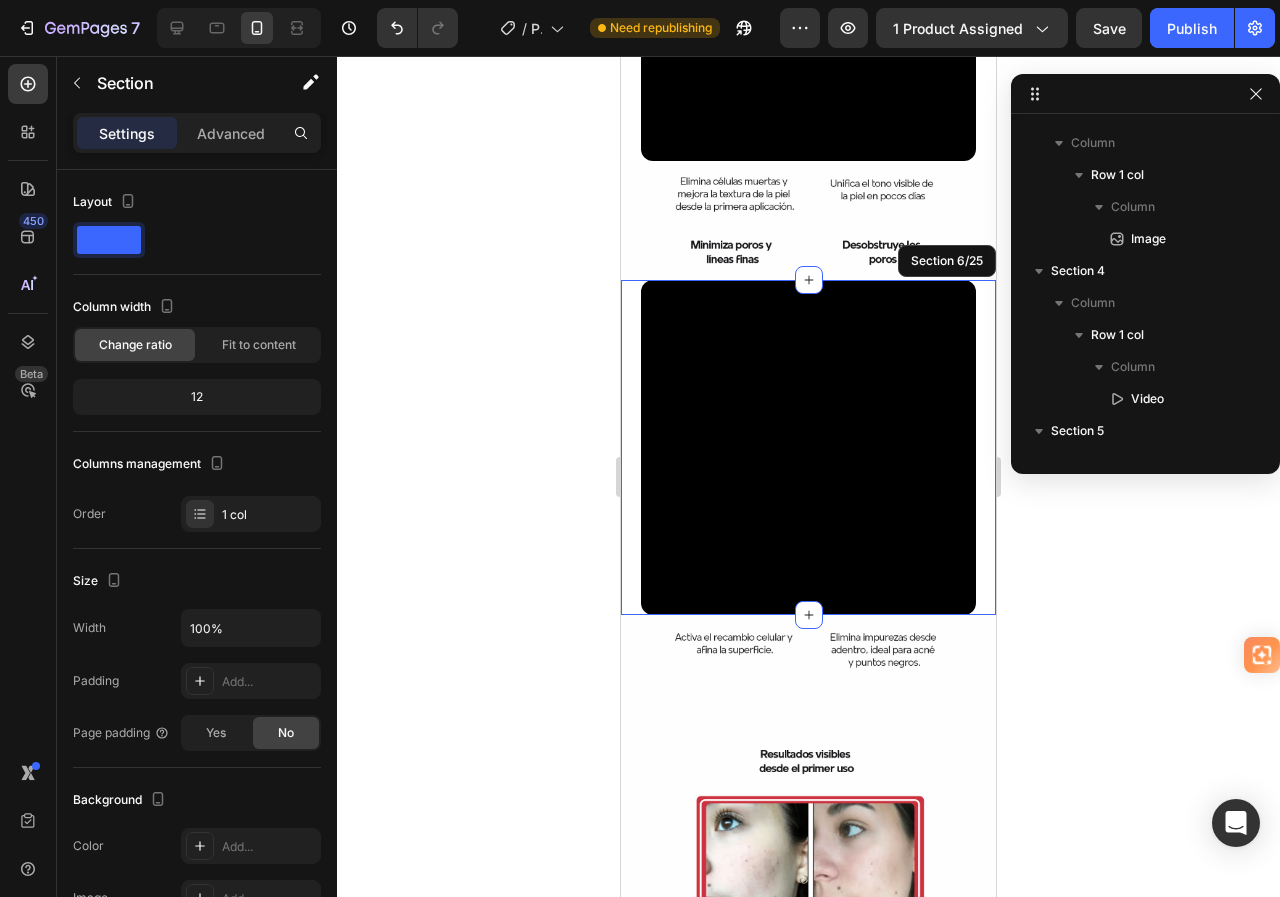 scroll, scrollTop: 985, scrollLeft: 0, axis: vertical 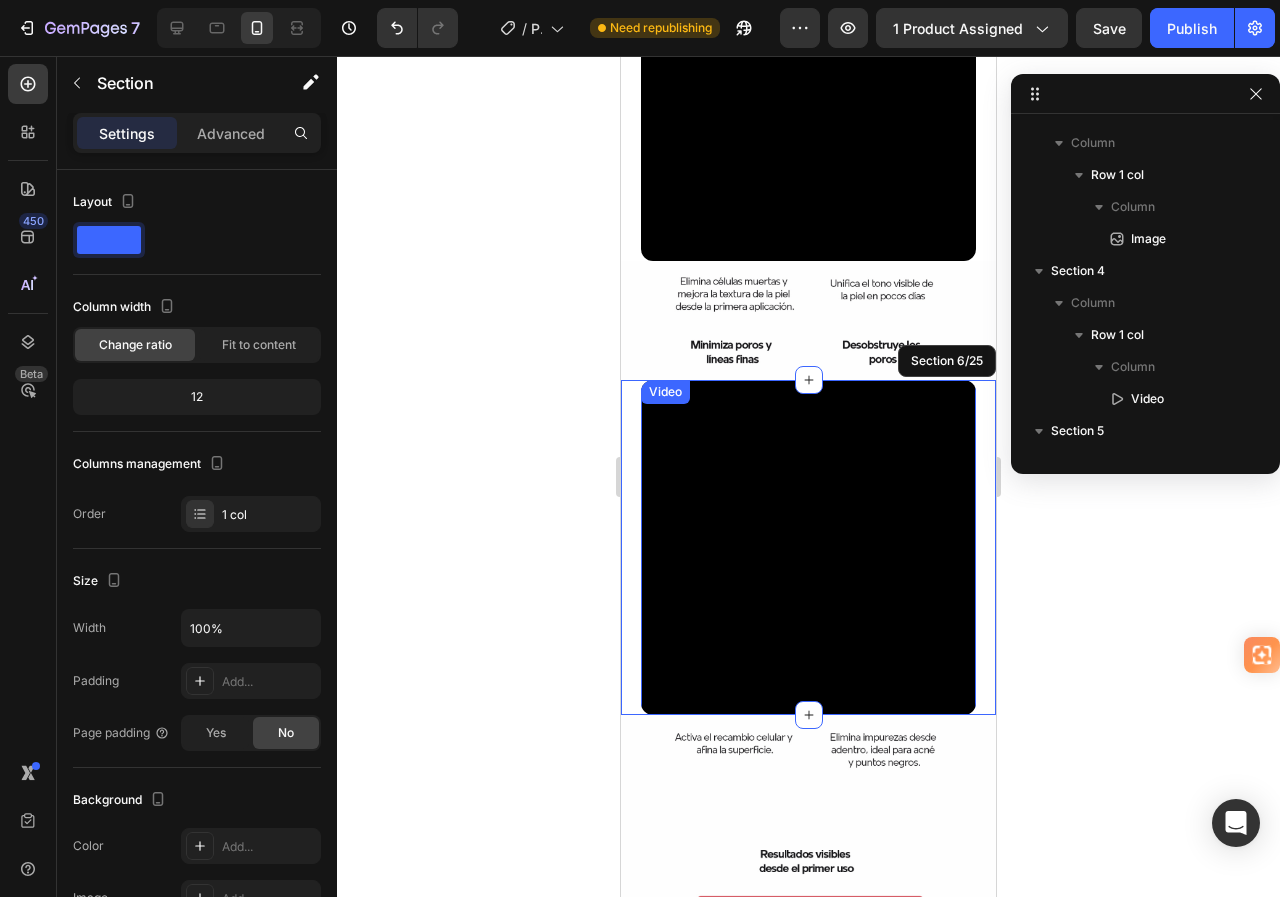 click at bounding box center (808, 547) 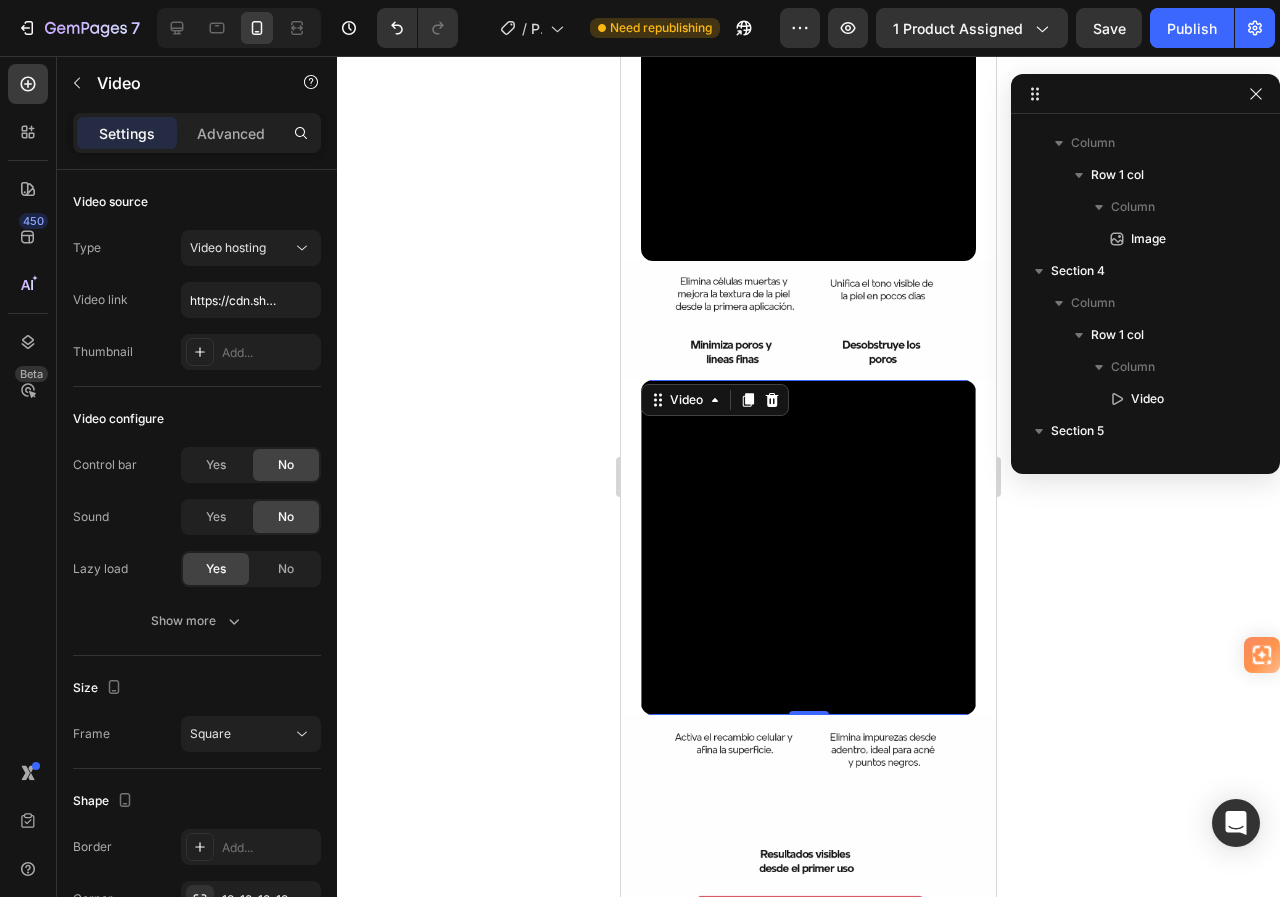 scroll, scrollTop: 475, scrollLeft: 0, axis: vertical 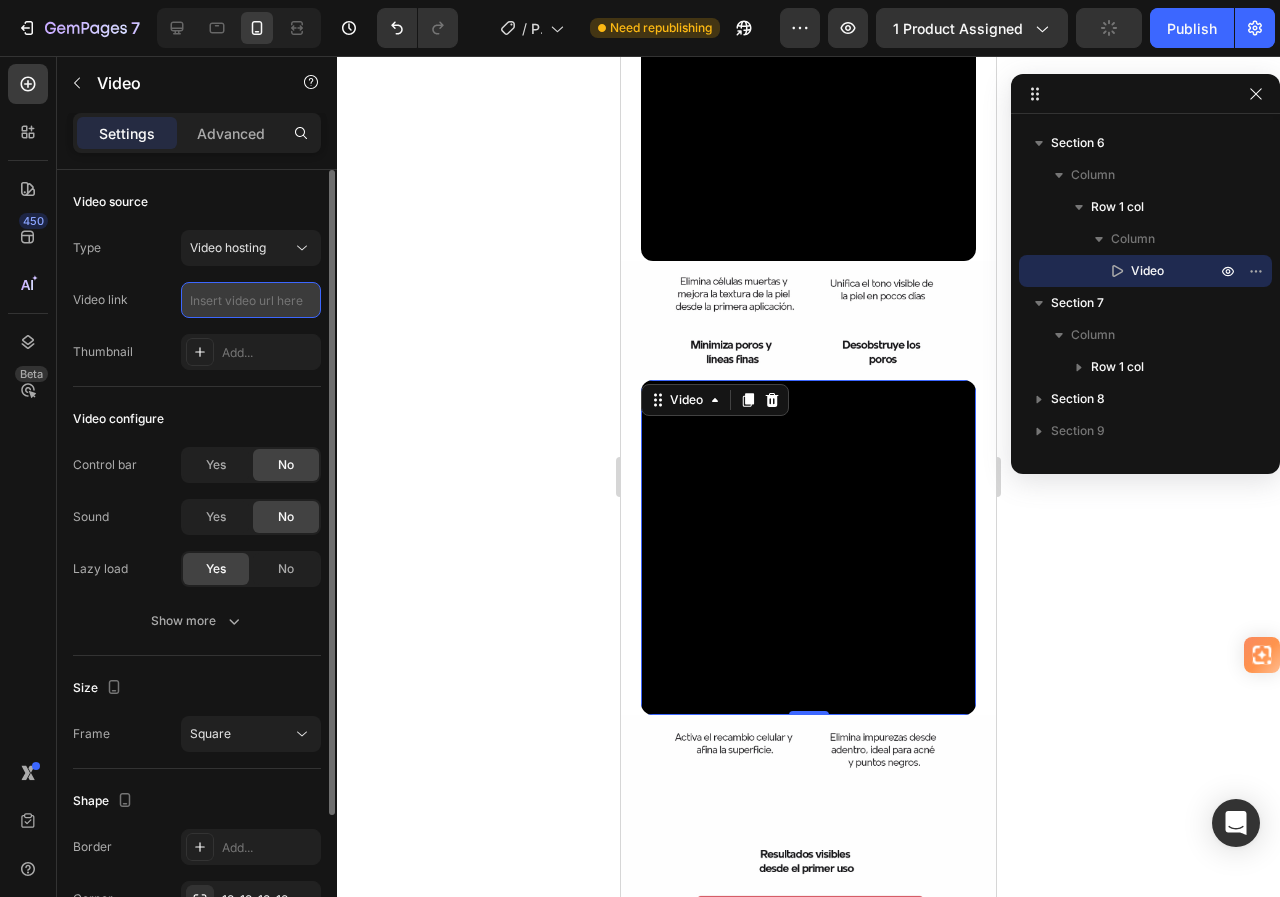 click at bounding box center [251, 300] 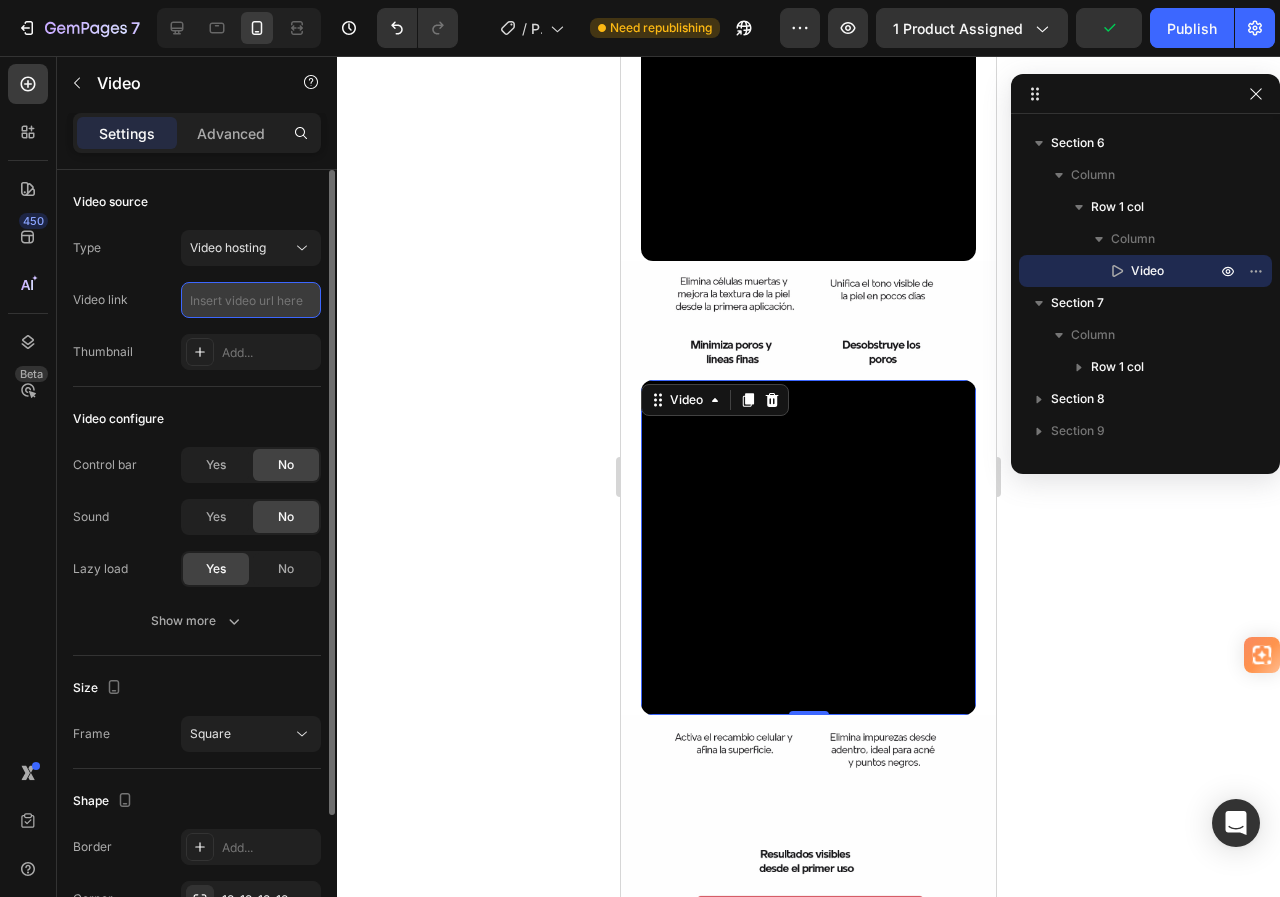 paste on "https://cdn.shopify.com/videos/c/o/v/d4ffa41cf36e414db5191e6f3b1fc467.mp4" 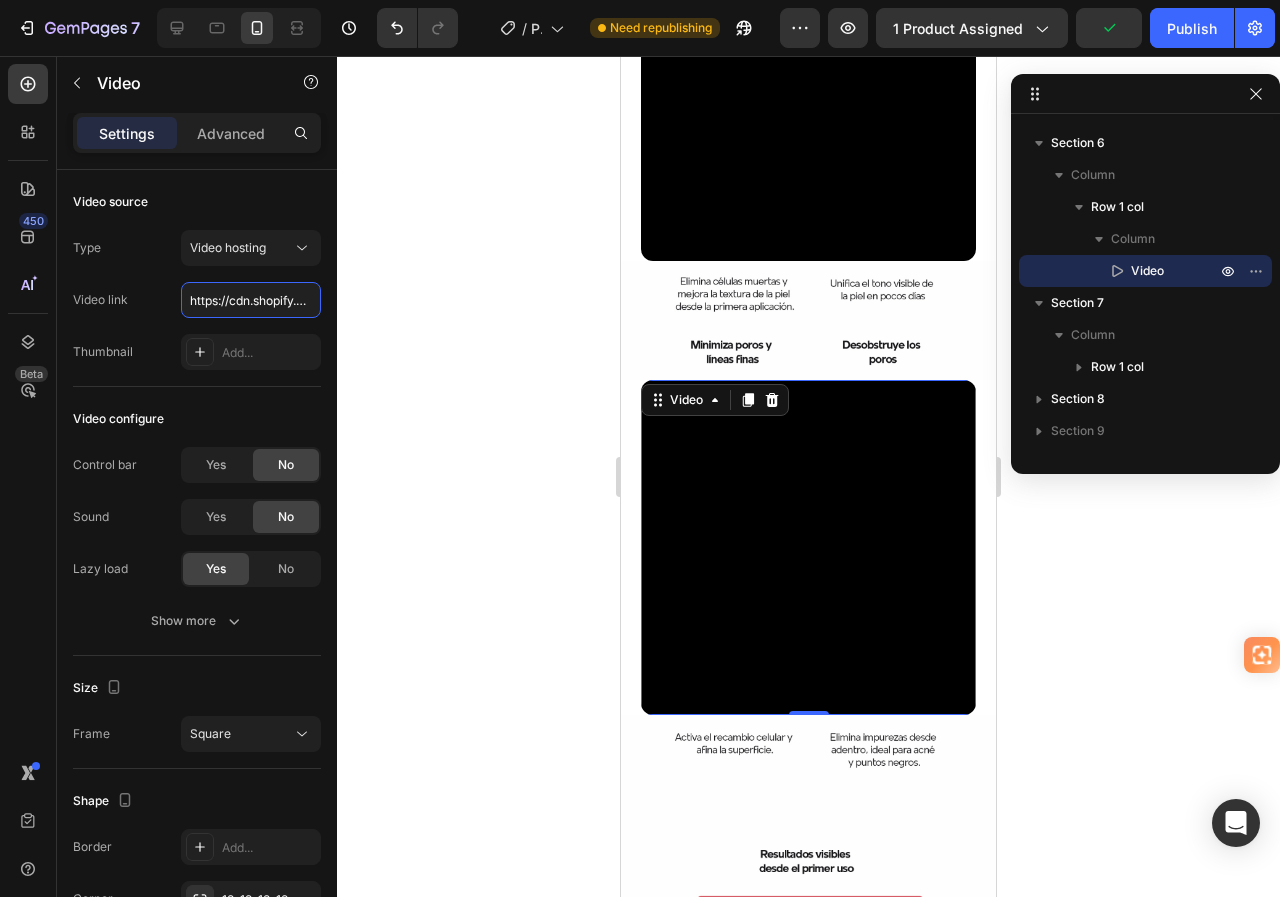 scroll, scrollTop: 0, scrollLeft: 357, axis: horizontal 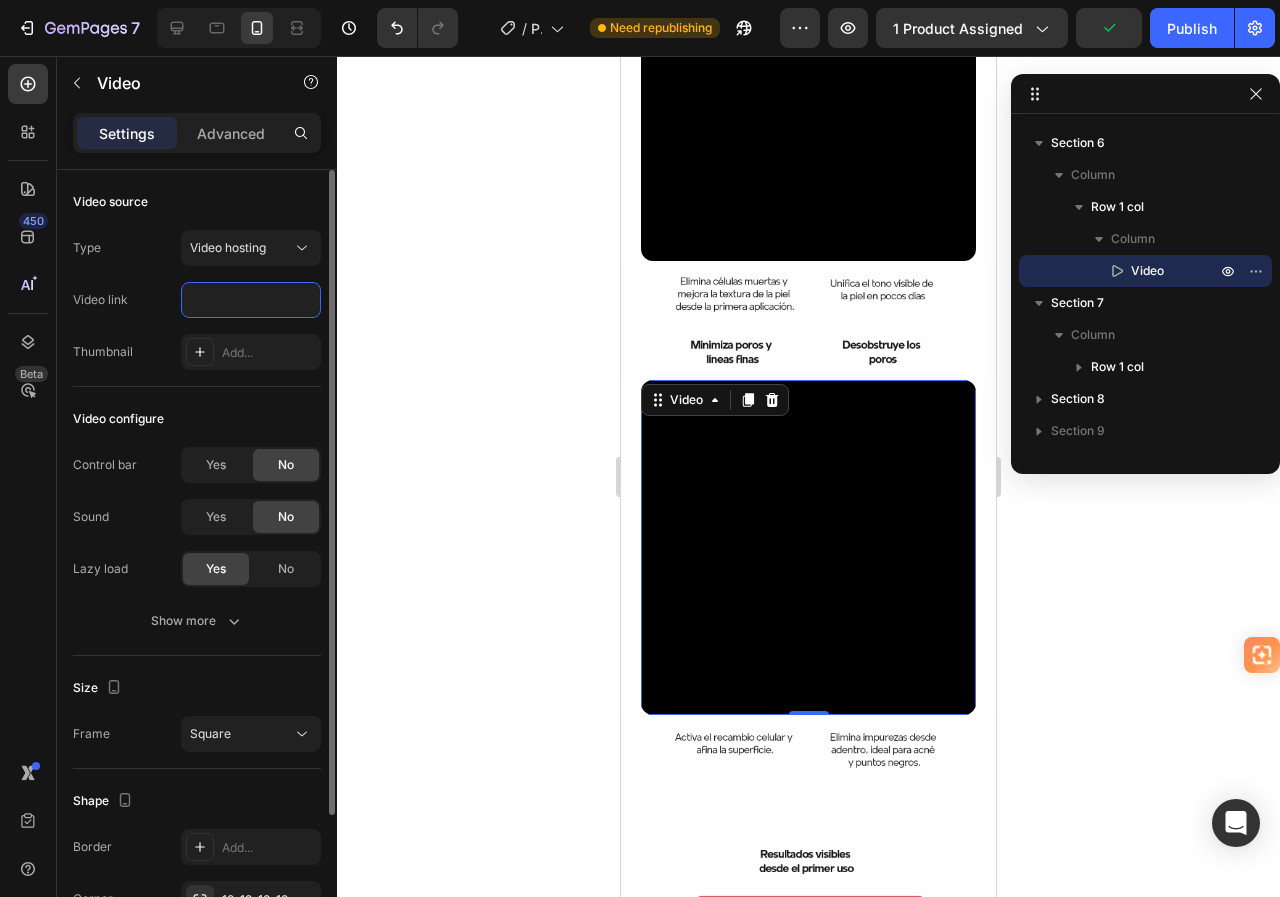 type on "https://cdn.shopify.com/videos/c/o/v/d4ffa41cf36e414db5191e6f3b1fc467.mp4" 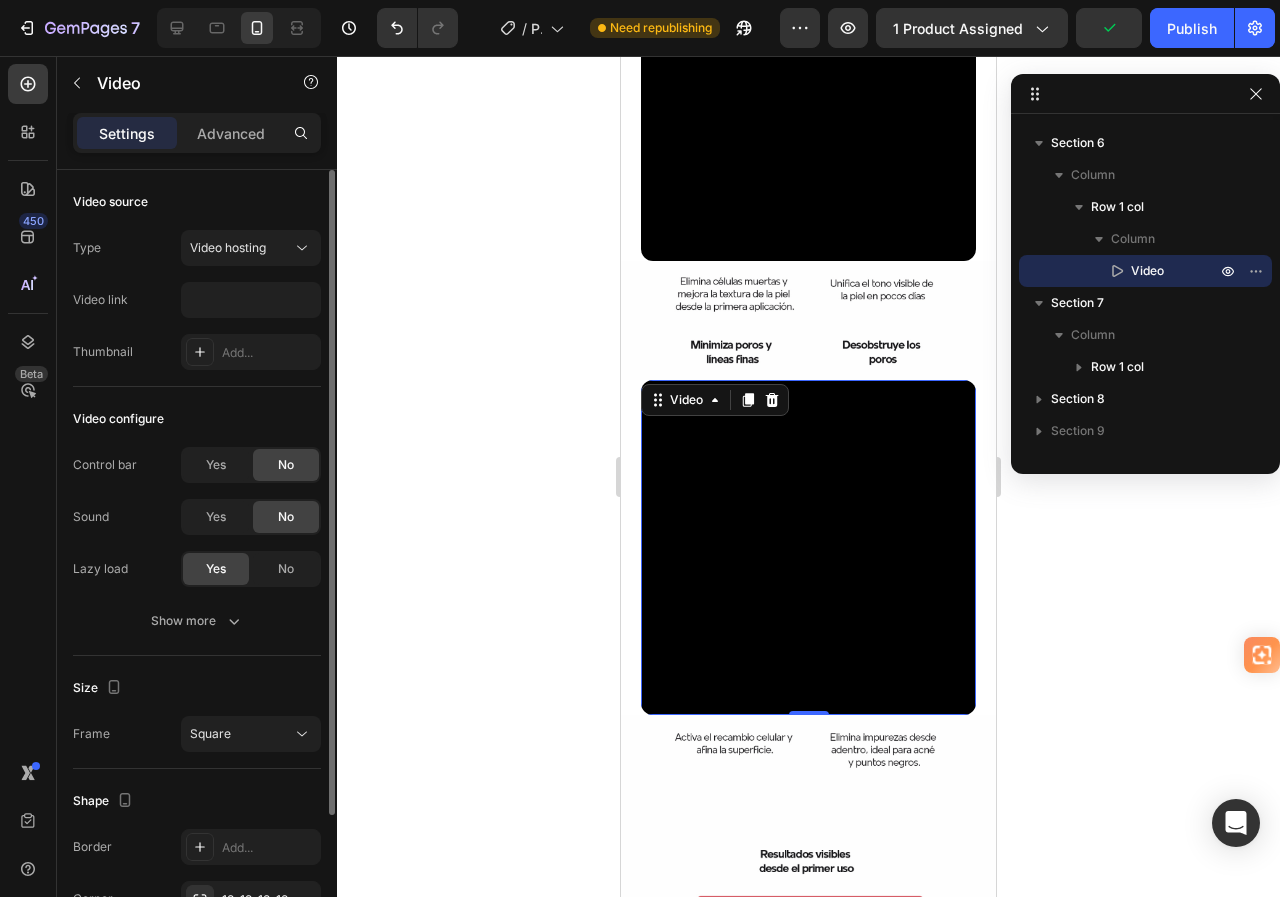 click on "Video source" at bounding box center [197, 202] 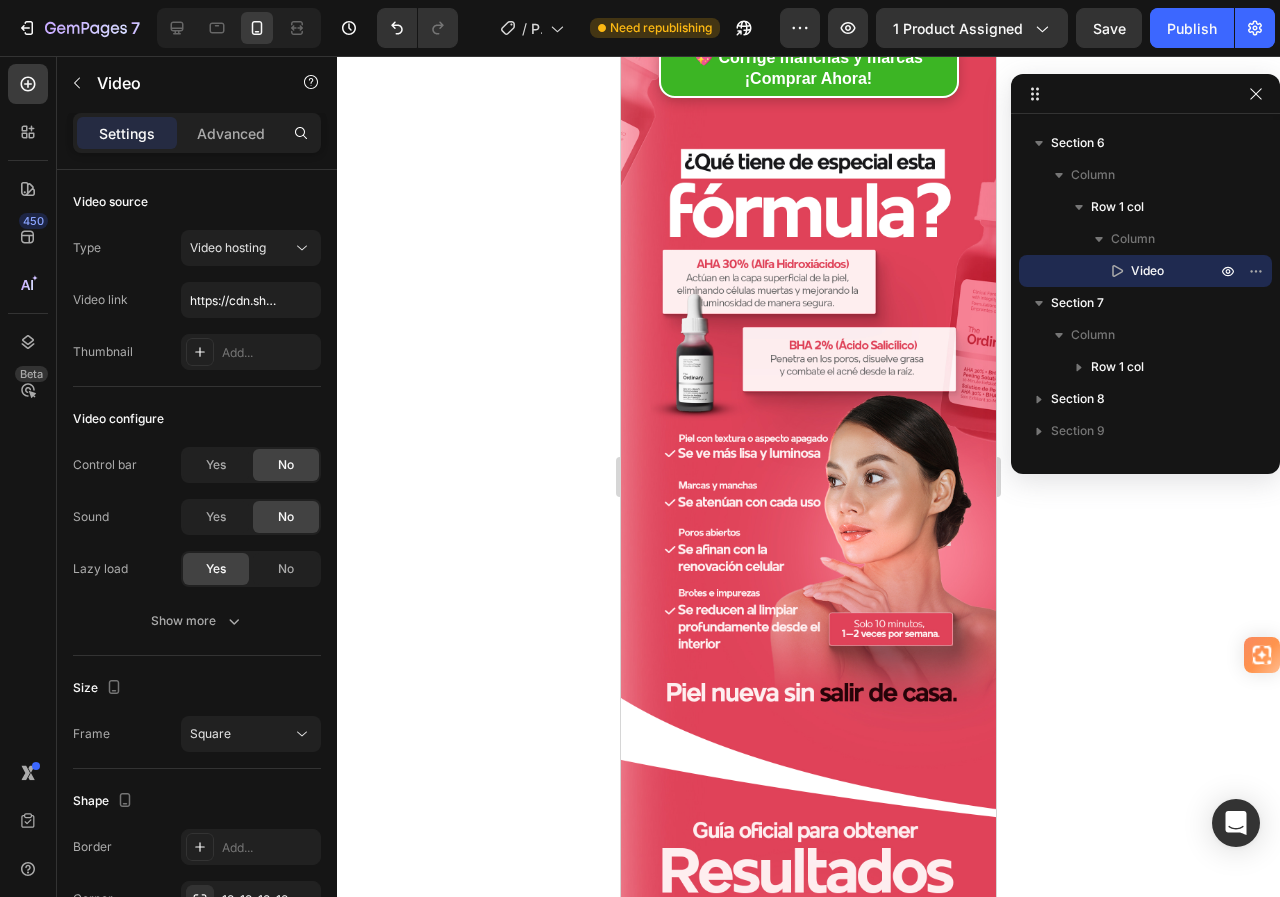 scroll, scrollTop: 2285, scrollLeft: 0, axis: vertical 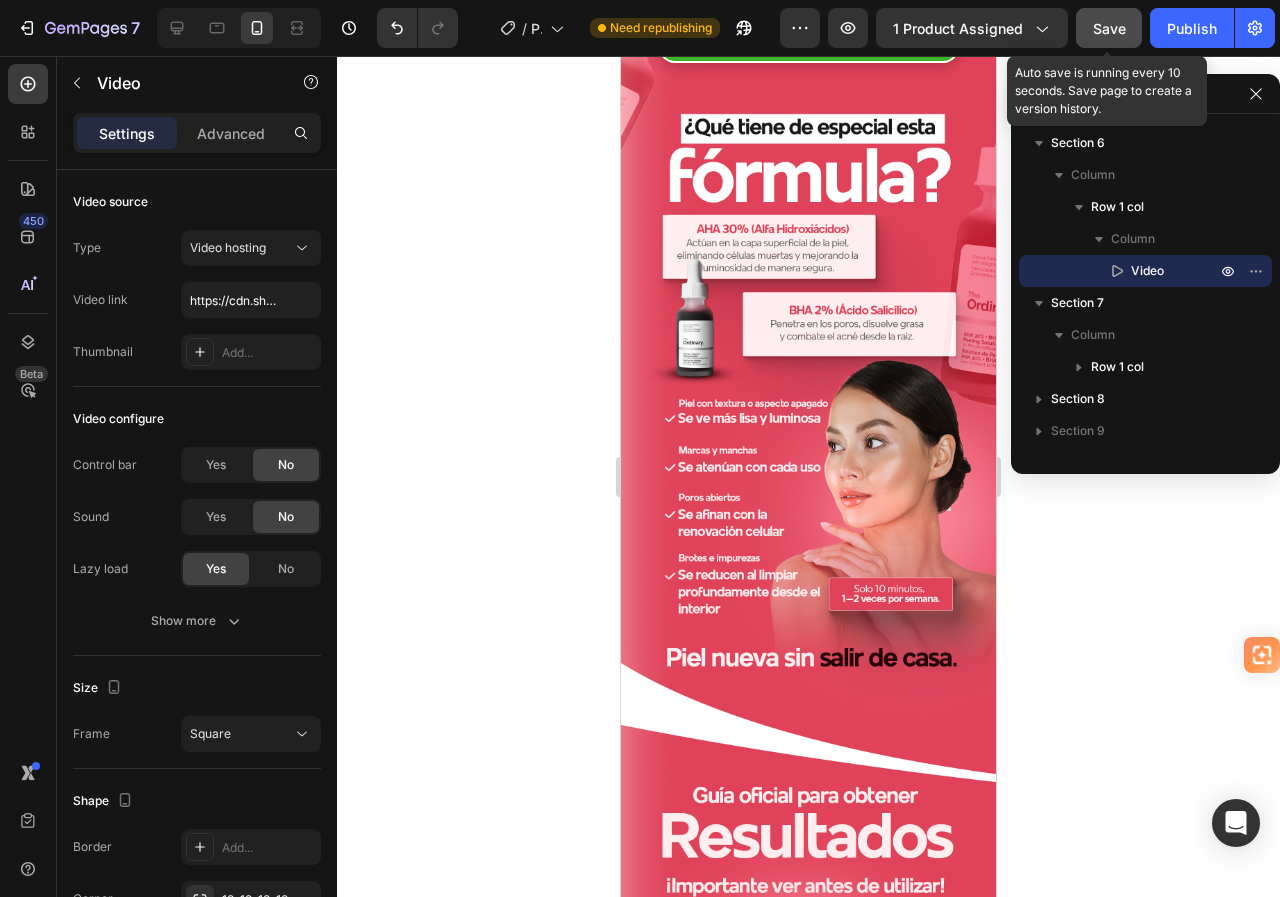 click on "Save" 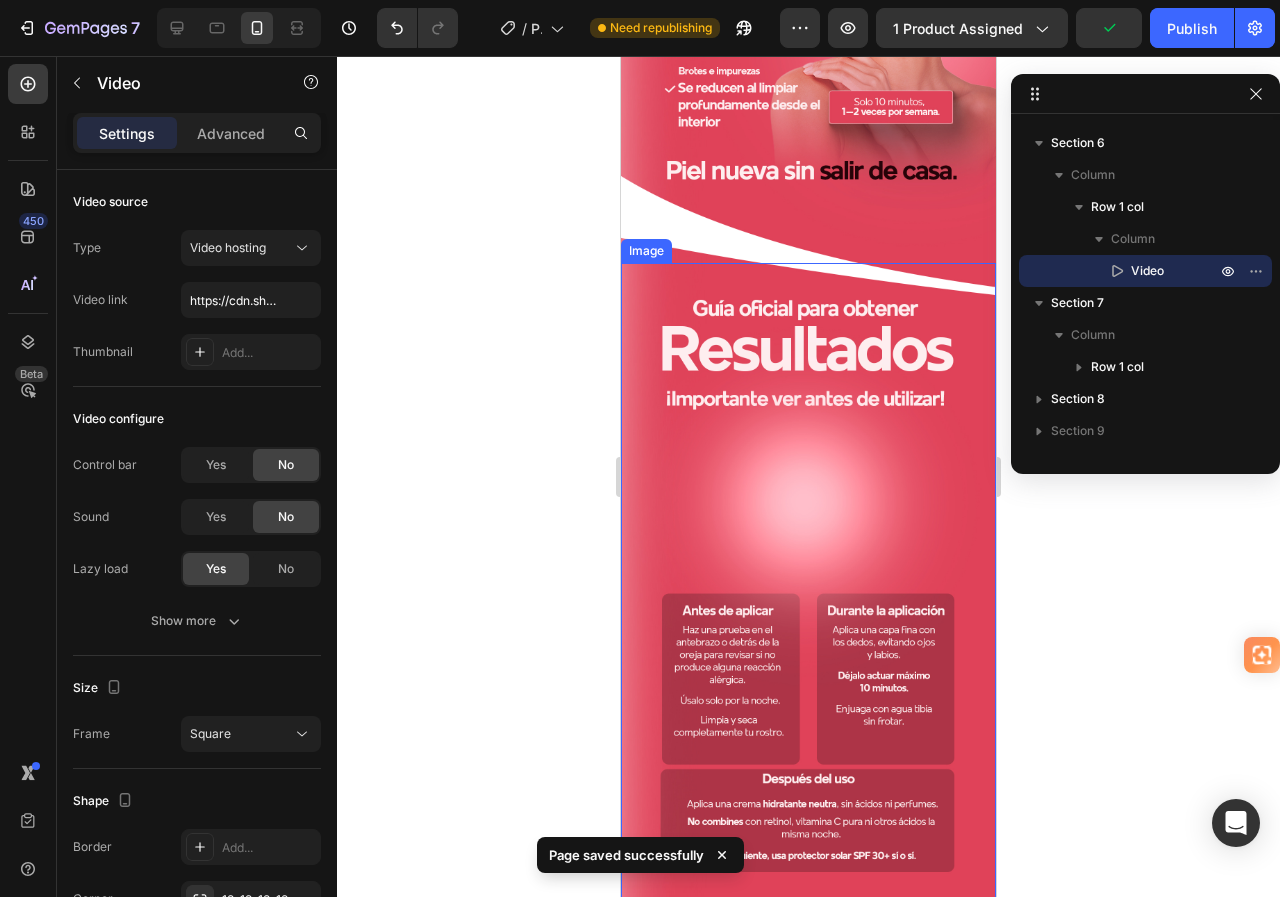 scroll, scrollTop: 2785, scrollLeft: 0, axis: vertical 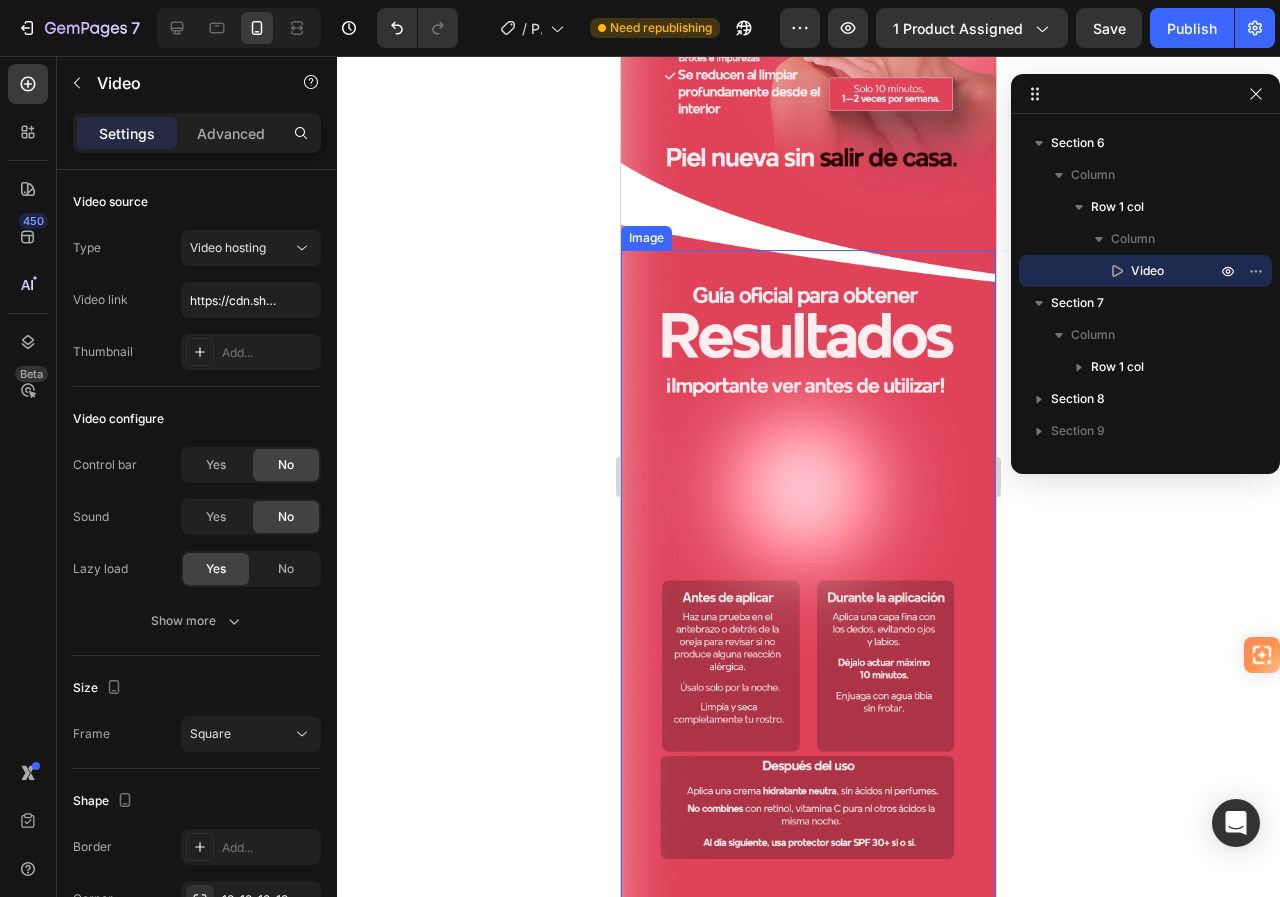 click at bounding box center [808, 583] 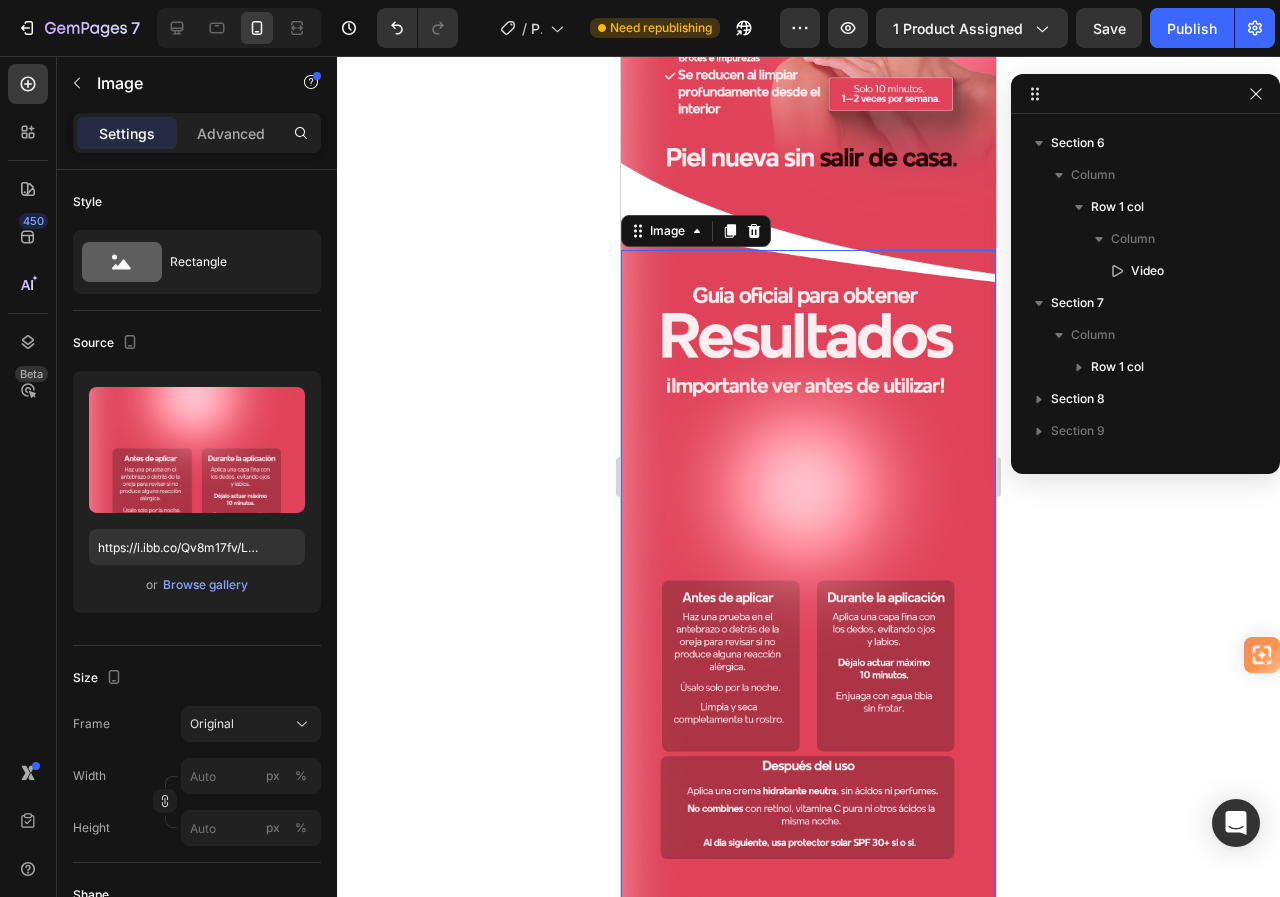 scroll, scrollTop: 859, scrollLeft: 0, axis: vertical 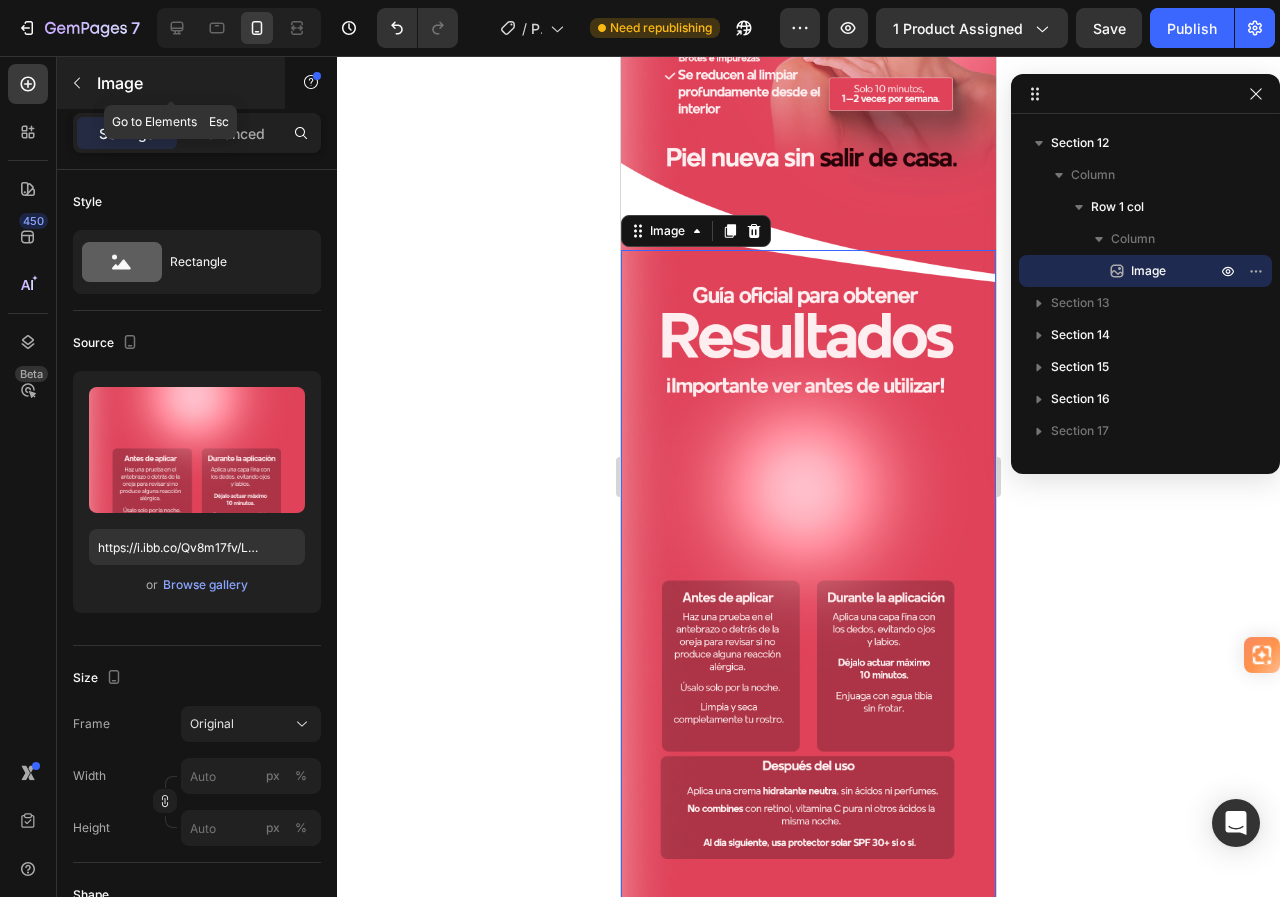 click 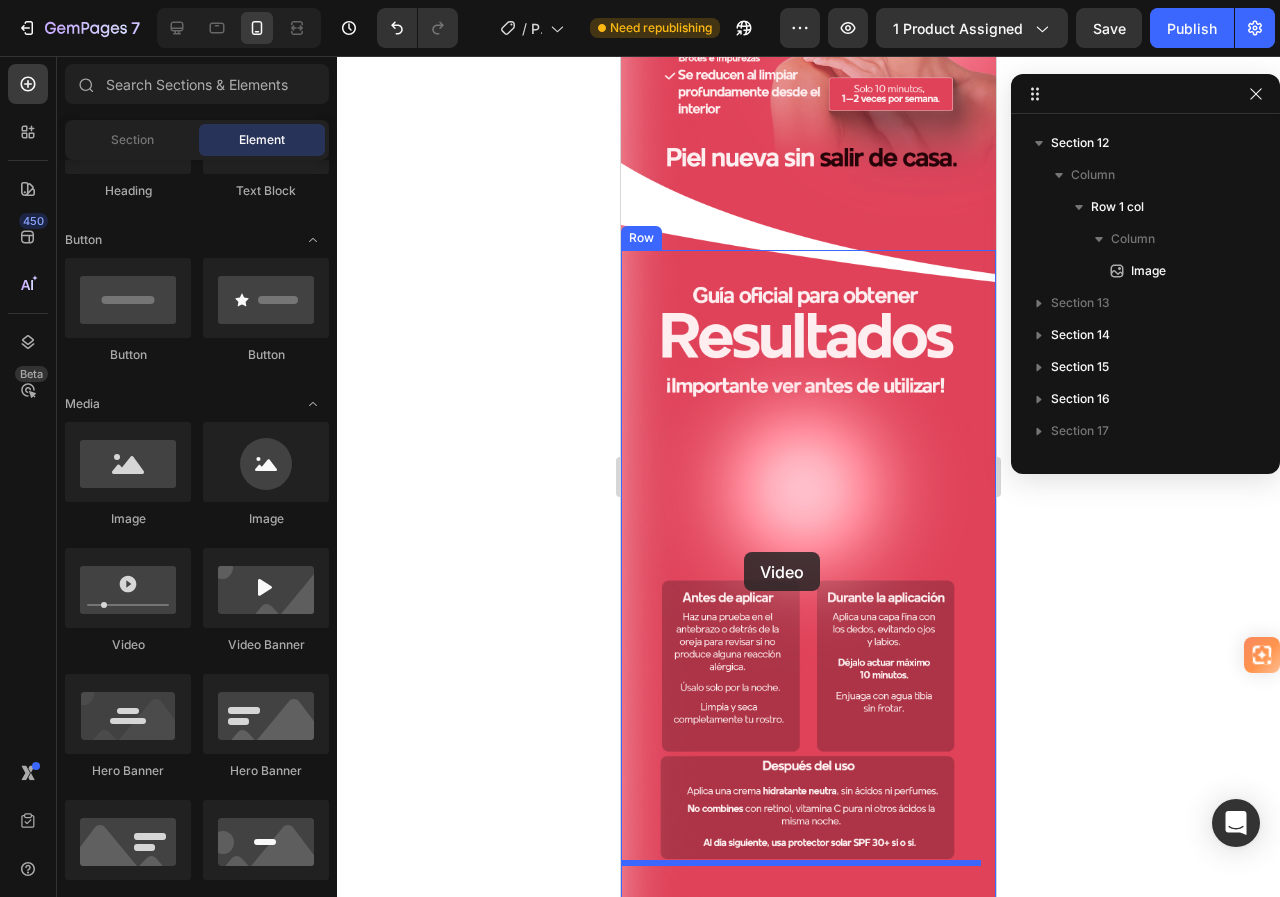 drag, startPoint x: 754, startPoint y: 644, endPoint x: 744, endPoint y: 552, distance: 92.541885 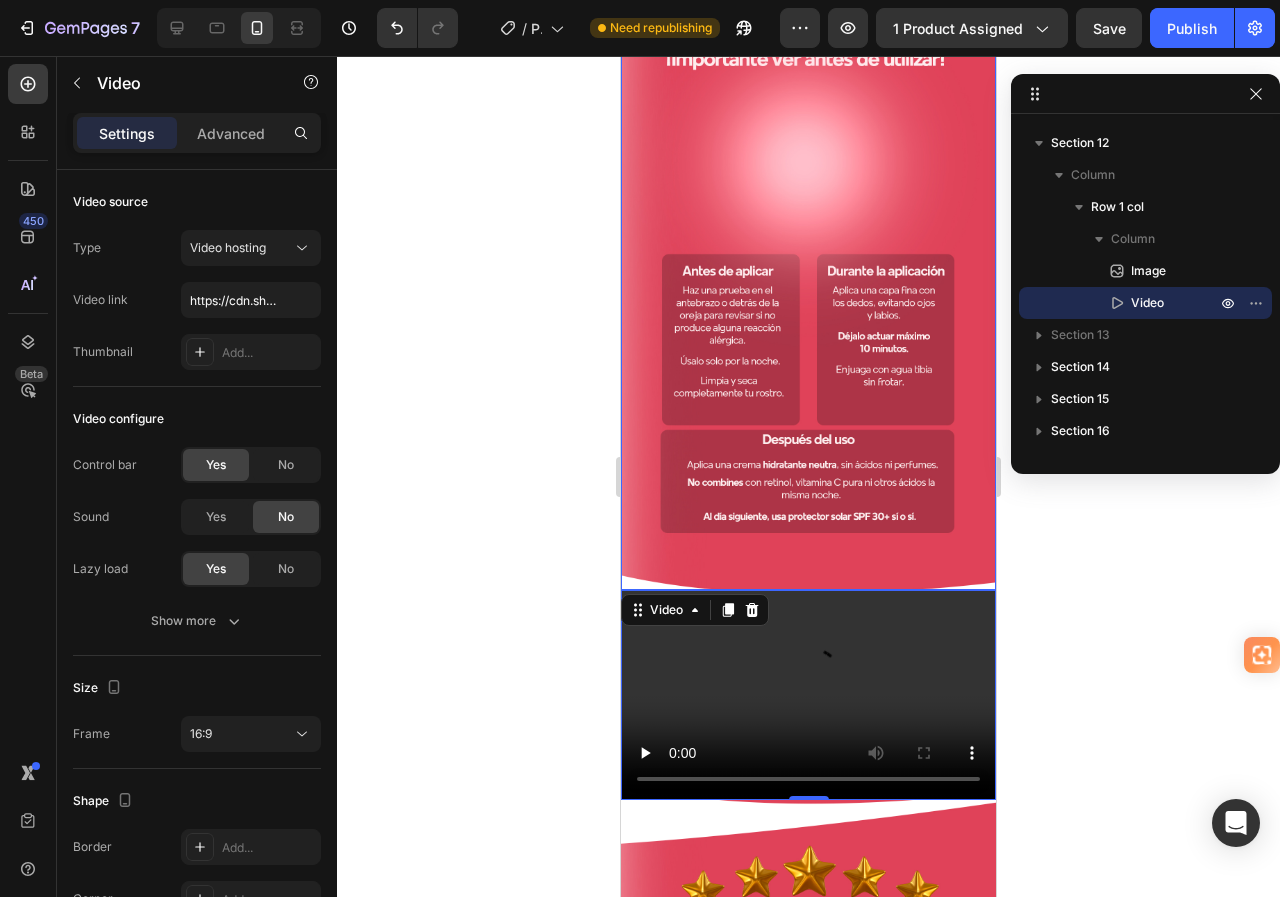 scroll, scrollTop: 3185, scrollLeft: 0, axis: vertical 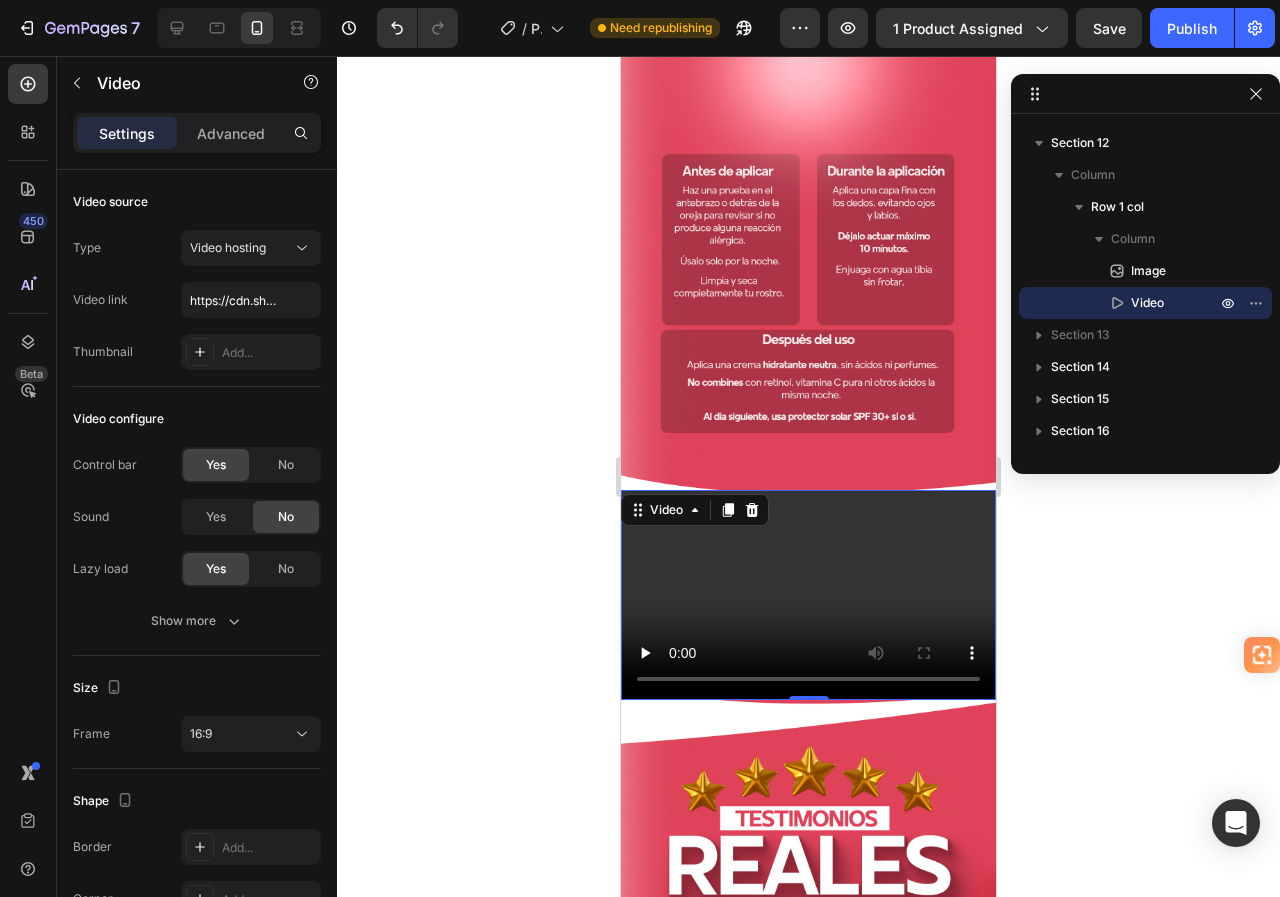 click at bounding box center (808, 595) 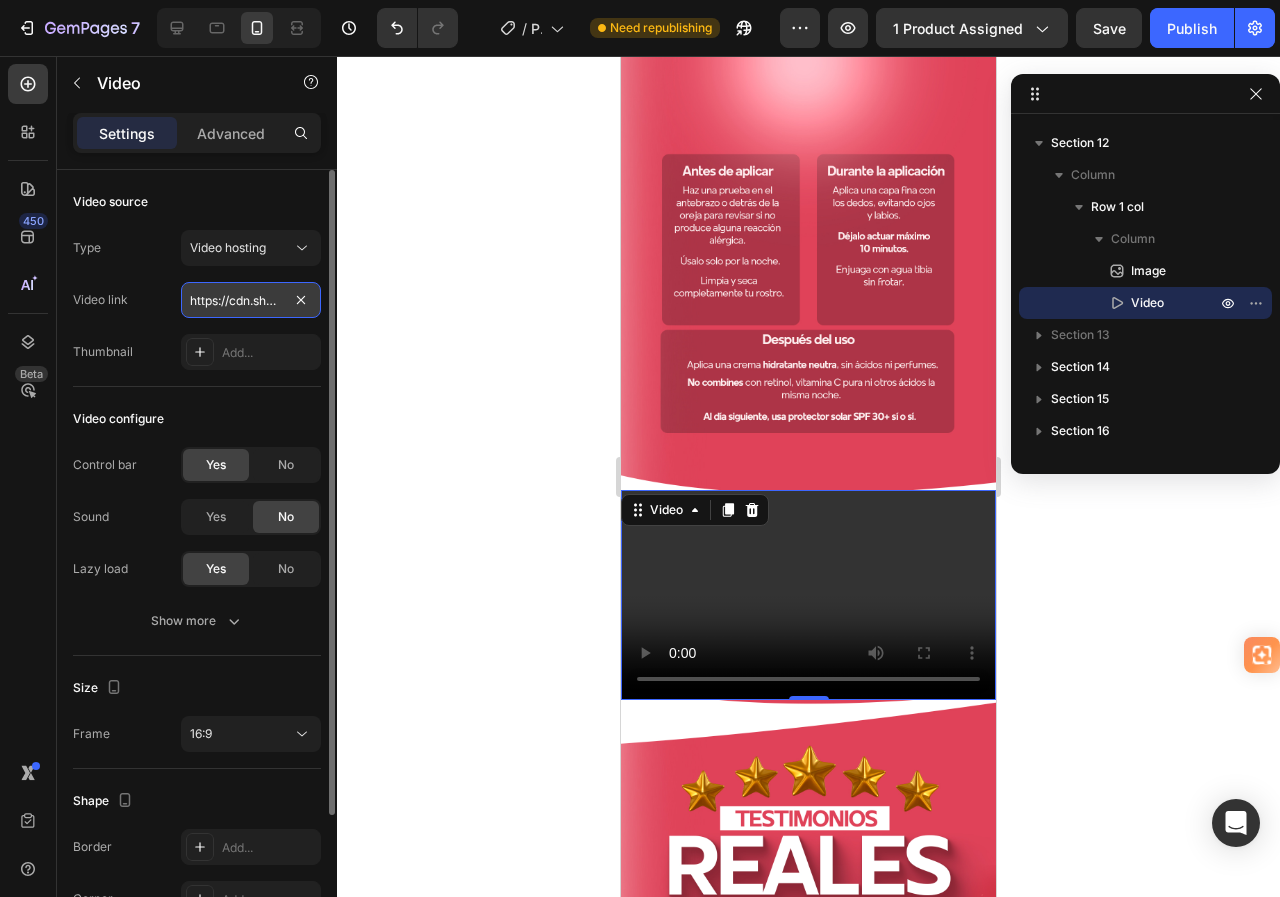 click on "https://cdn.shopify.com/videos/c/o/v/2cd3deb506b54b009063f7270ab5cf2e.mp4" at bounding box center [251, 300] 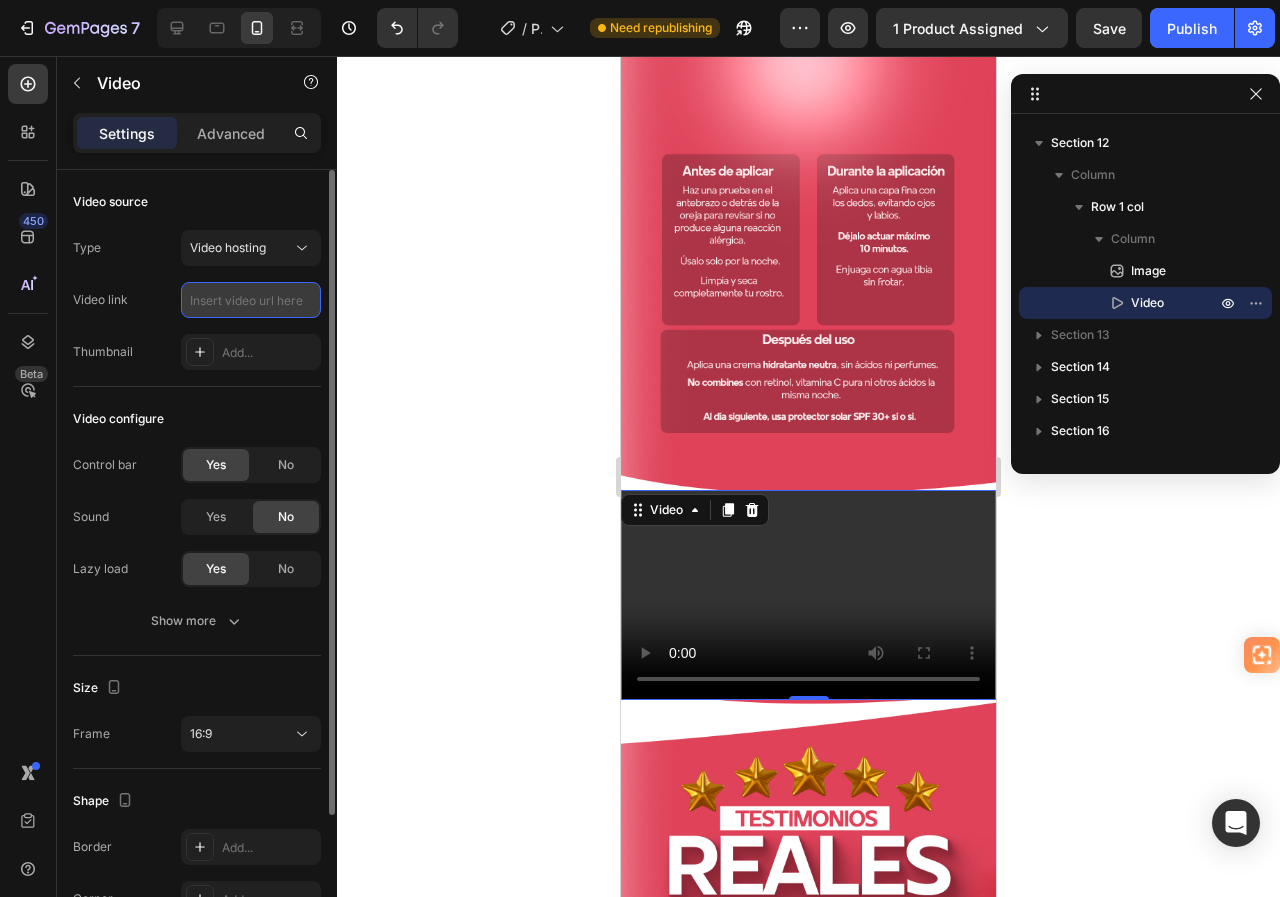 click at bounding box center [251, 300] 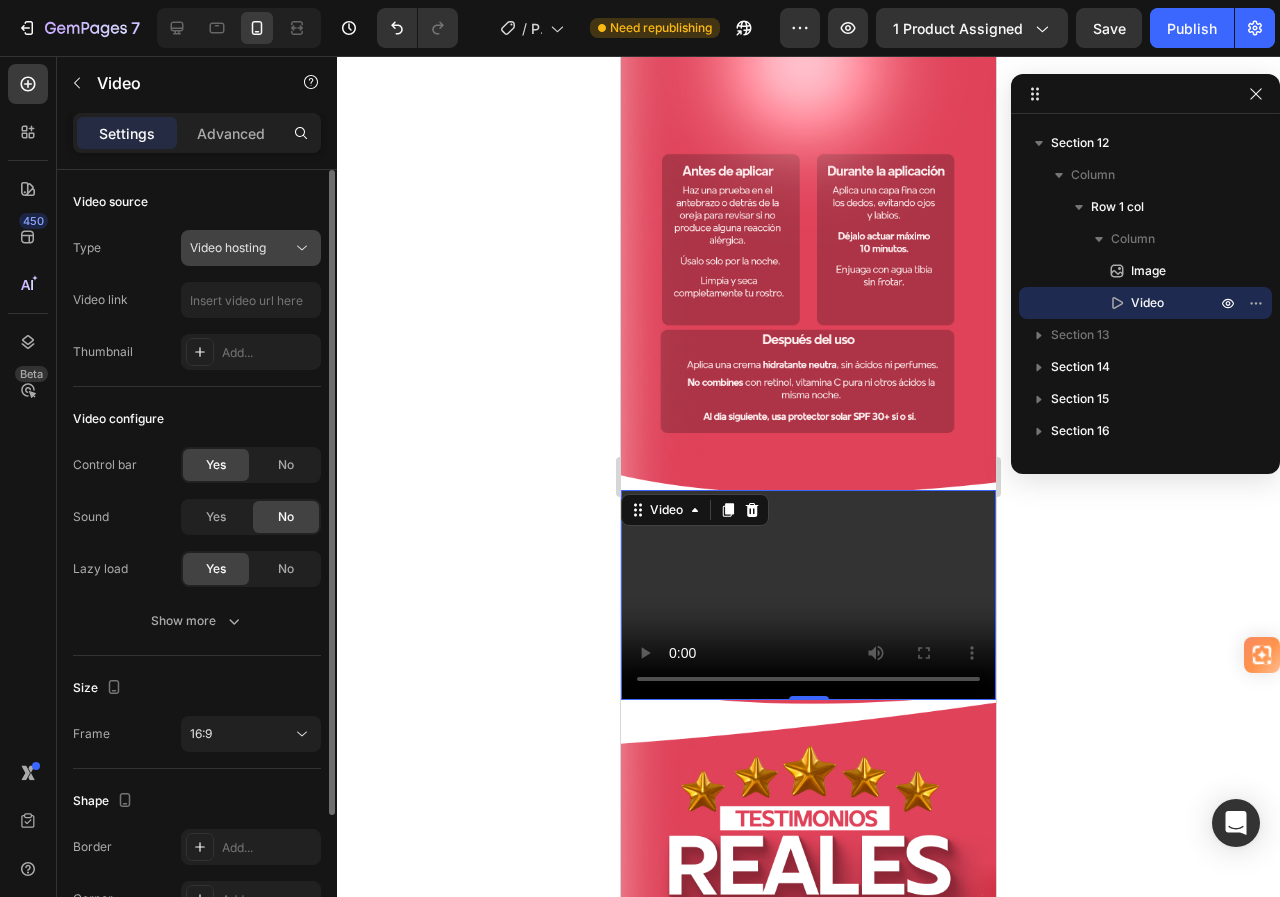 click on "Video hosting" at bounding box center (228, 247) 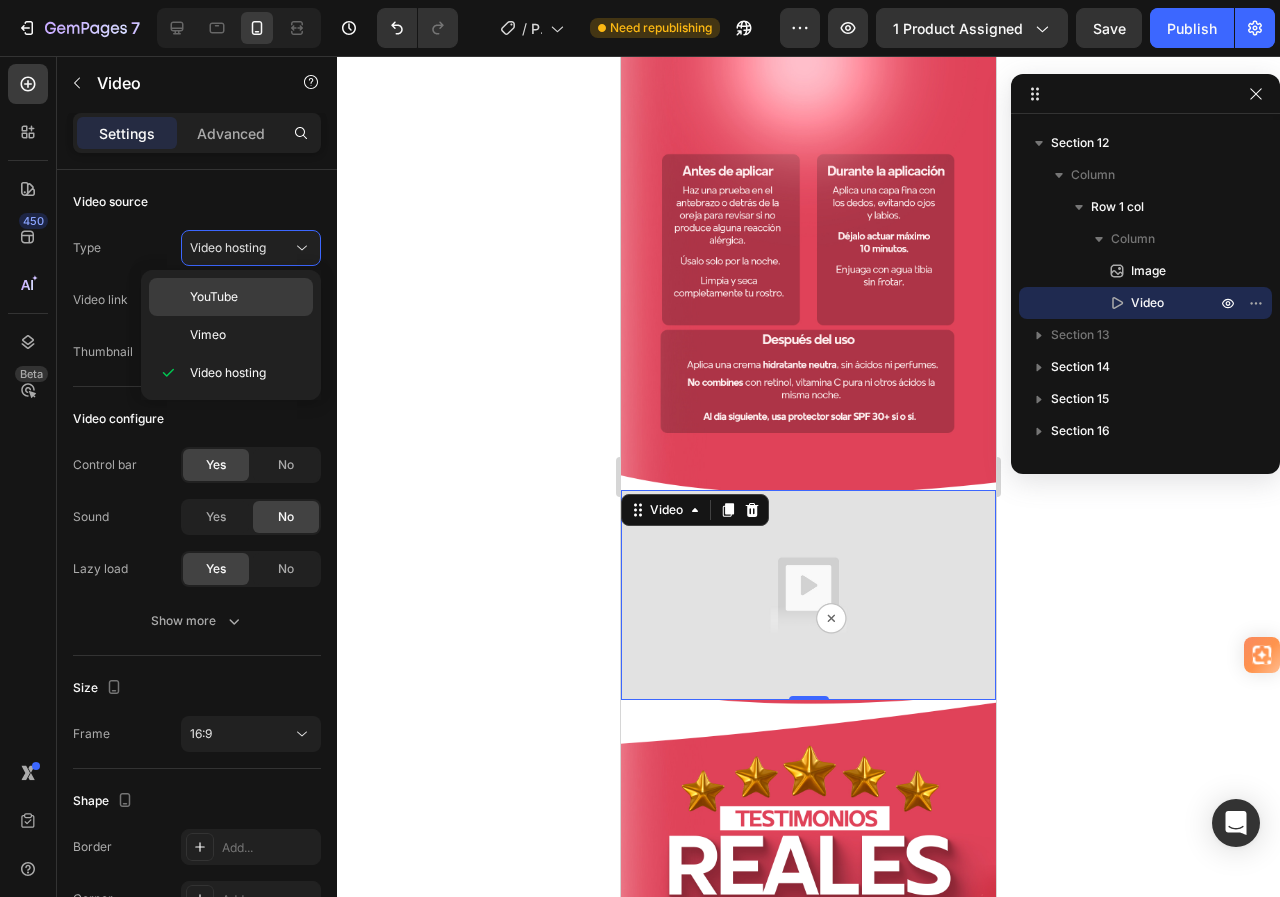 click on "YouTube" at bounding box center [214, 297] 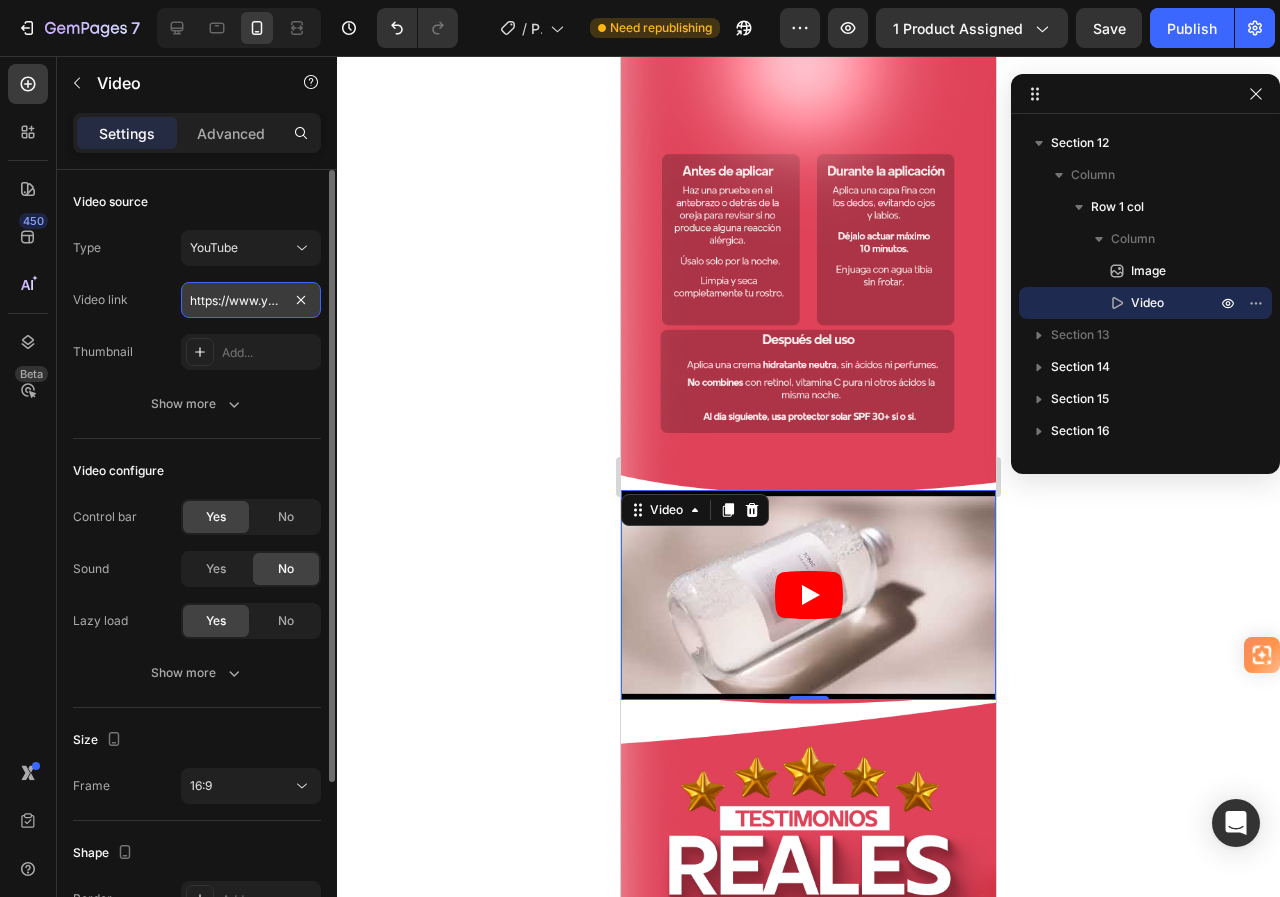click on "https://www.youtube.com/watch?v=drIt4RH_kyQ" at bounding box center (251, 300) 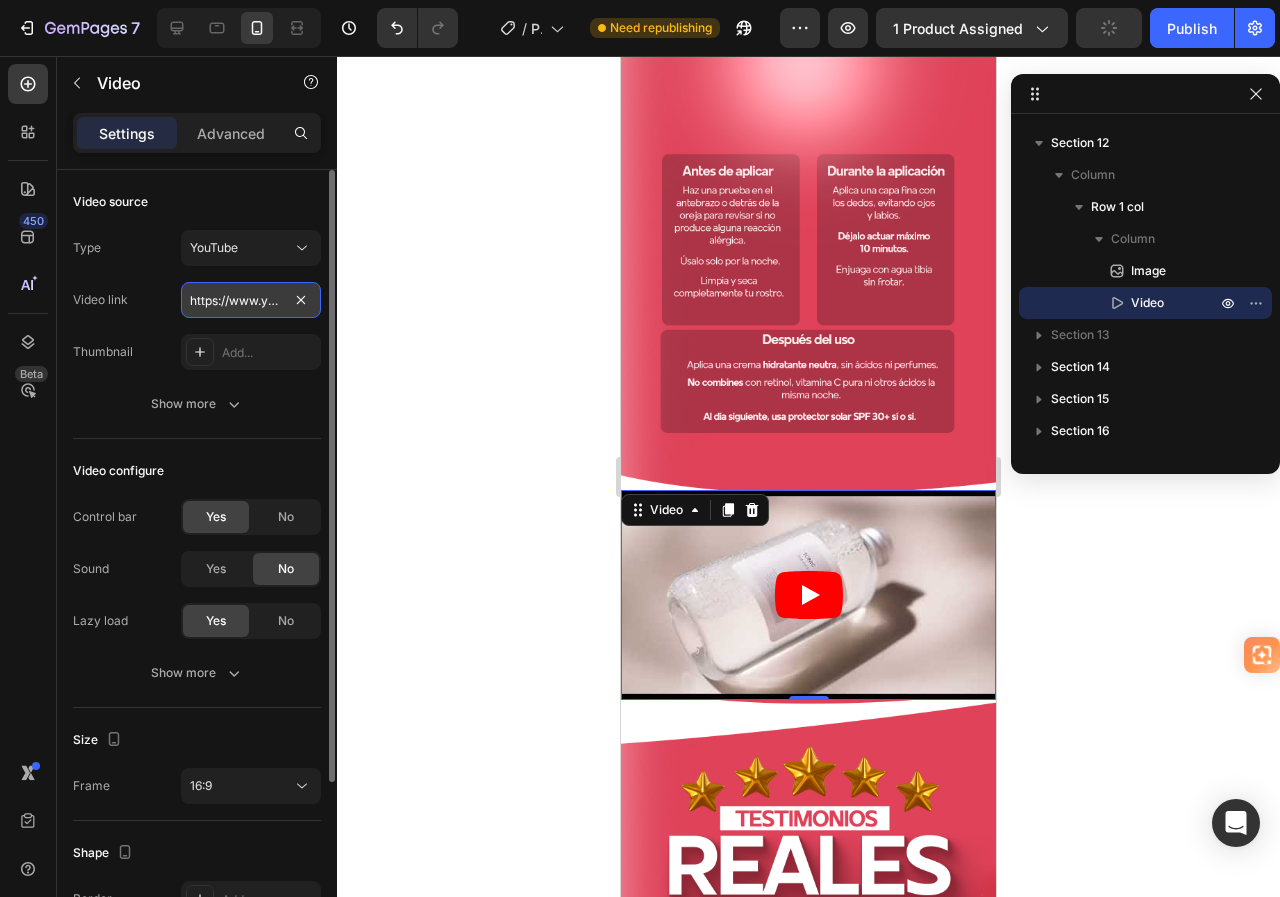 click on "https://www.youtube.com/watch?v=drIt4RH_kyQ" at bounding box center (251, 300) 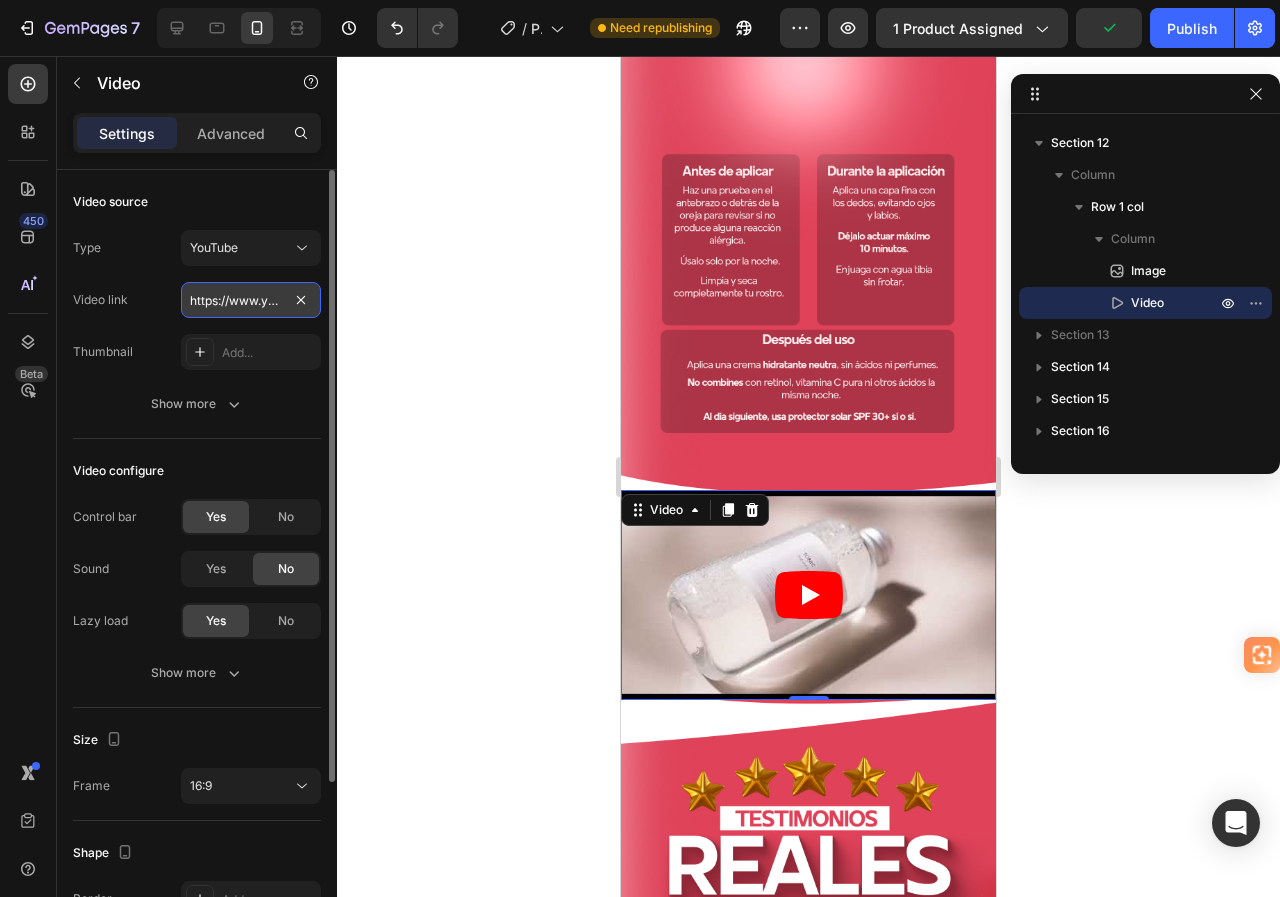 click on "https://www.youtube.com/watch?v=drIt4RH_kyQ" at bounding box center [251, 300] 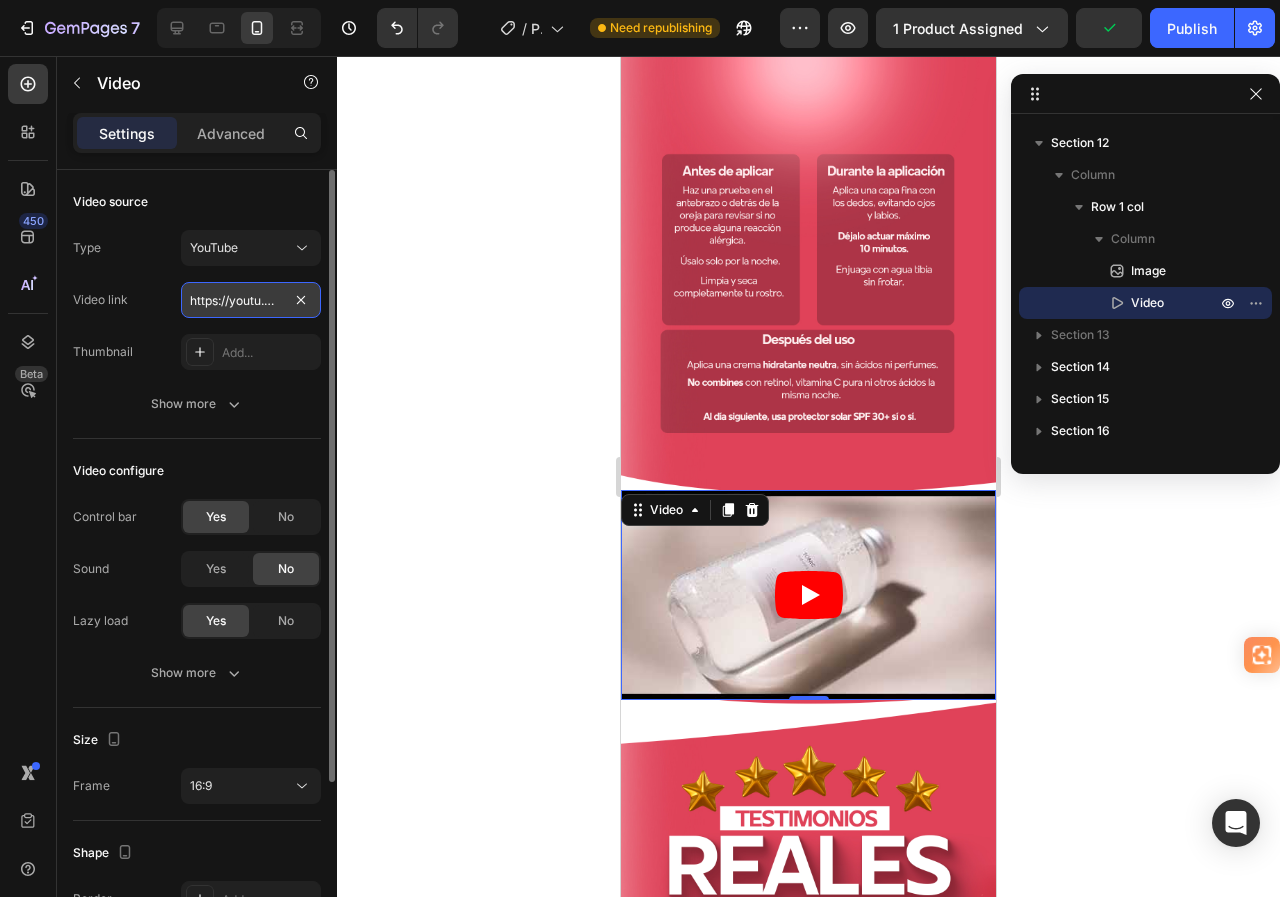 scroll, scrollTop: 0, scrollLeft: 216, axis: horizontal 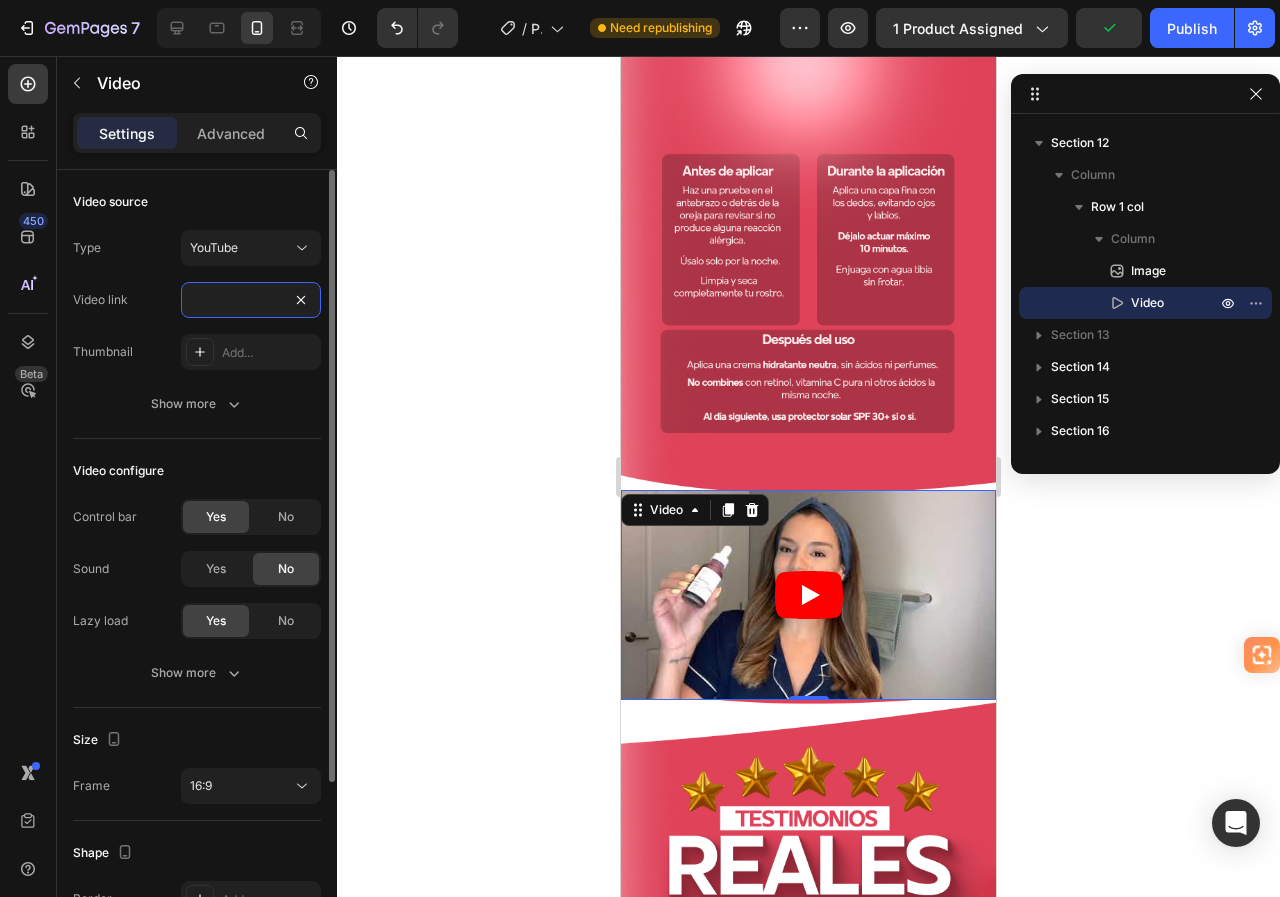 type on "https://youtu.be/tpqCO9jRZ7M?si=IqcKVsKoPtBCrgBa" 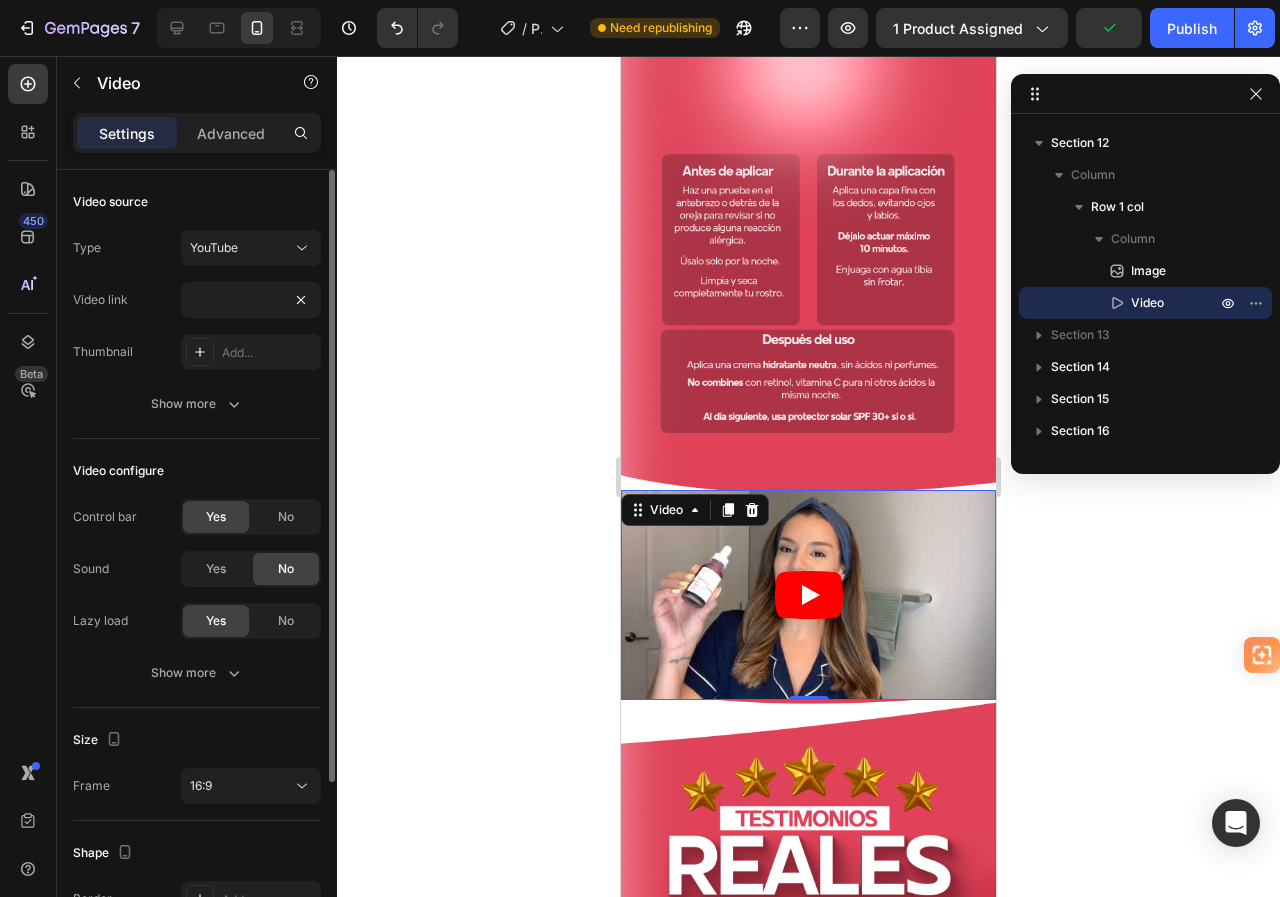 click on "Type YouTube Video link https://youtu.be/tpqCO9jRZ7M?si=IqcKVsKoPtBCrgBa Thumbnail Add..." at bounding box center [197, 300] 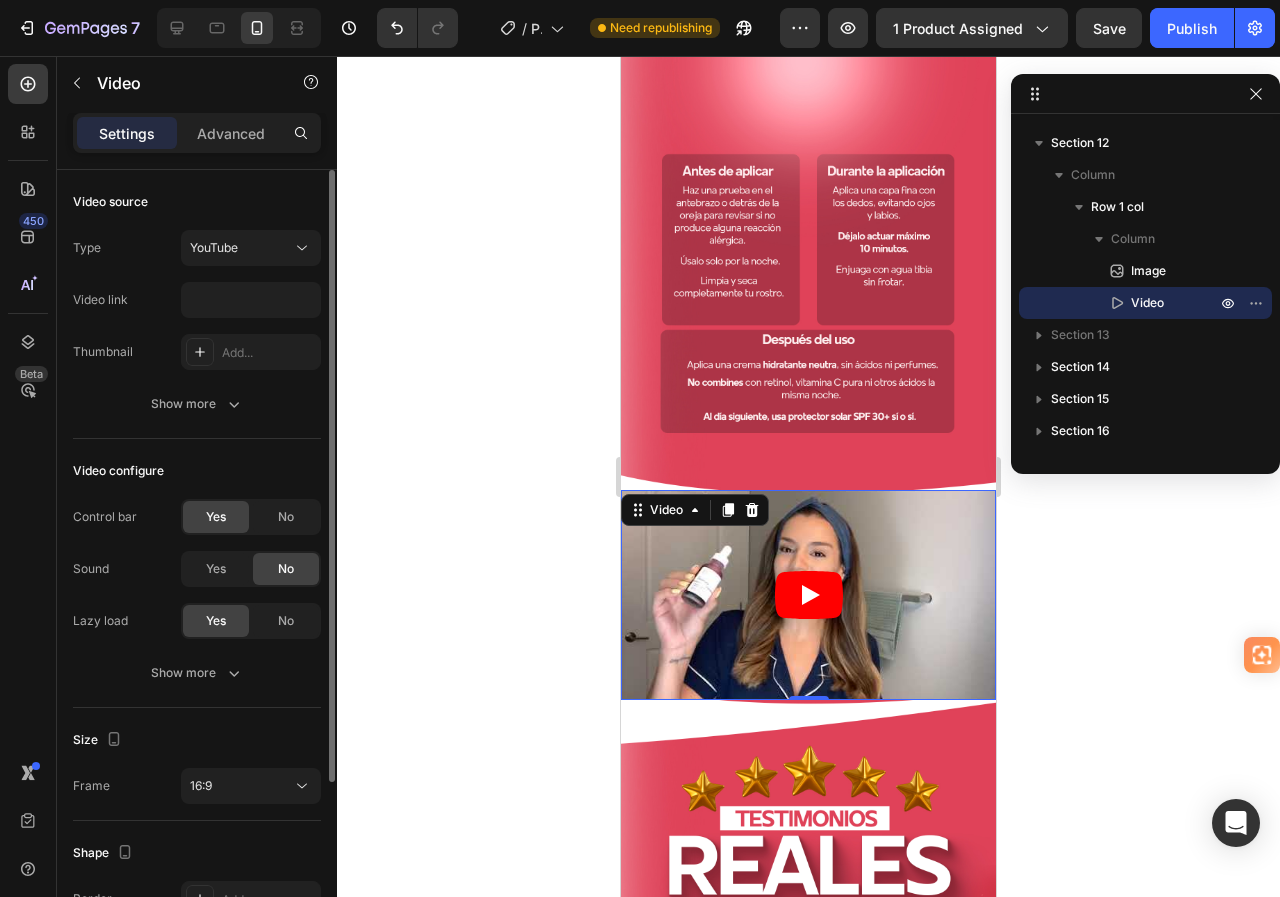 scroll, scrollTop: 0, scrollLeft: 0, axis: both 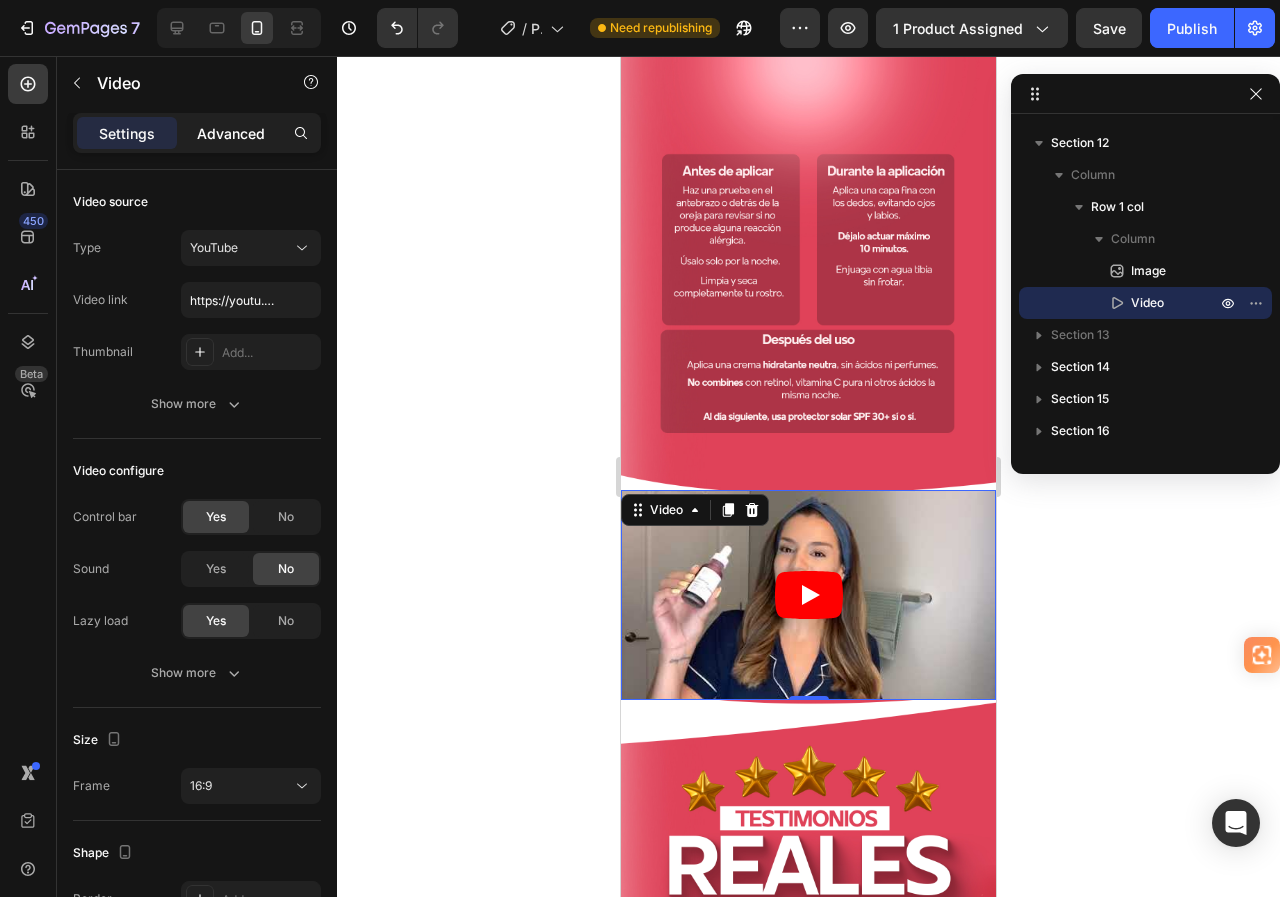 click on "Advanced" at bounding box center [231, 133] 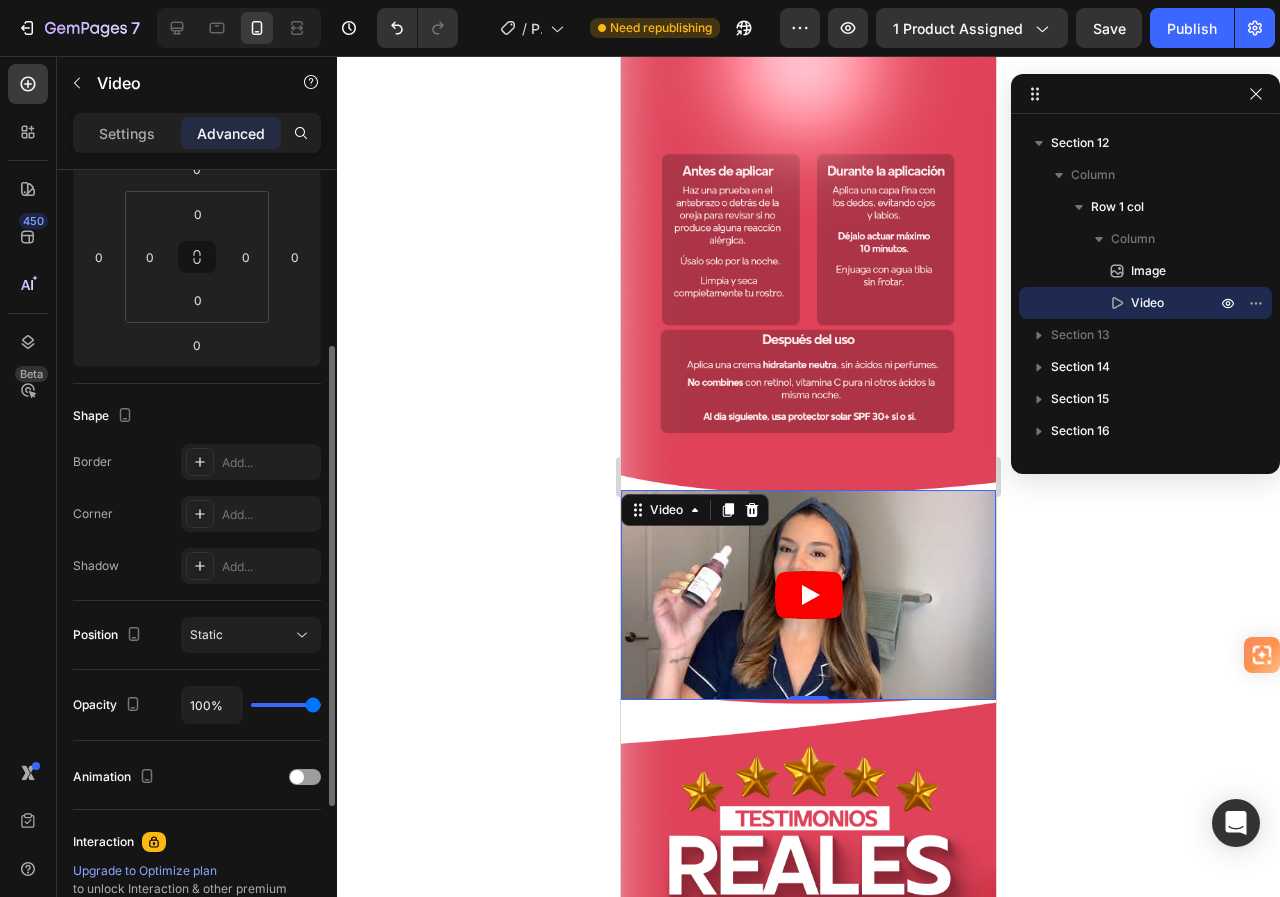 scroll, scrollTop: 500, scrollLeft: 0, axis: vertical 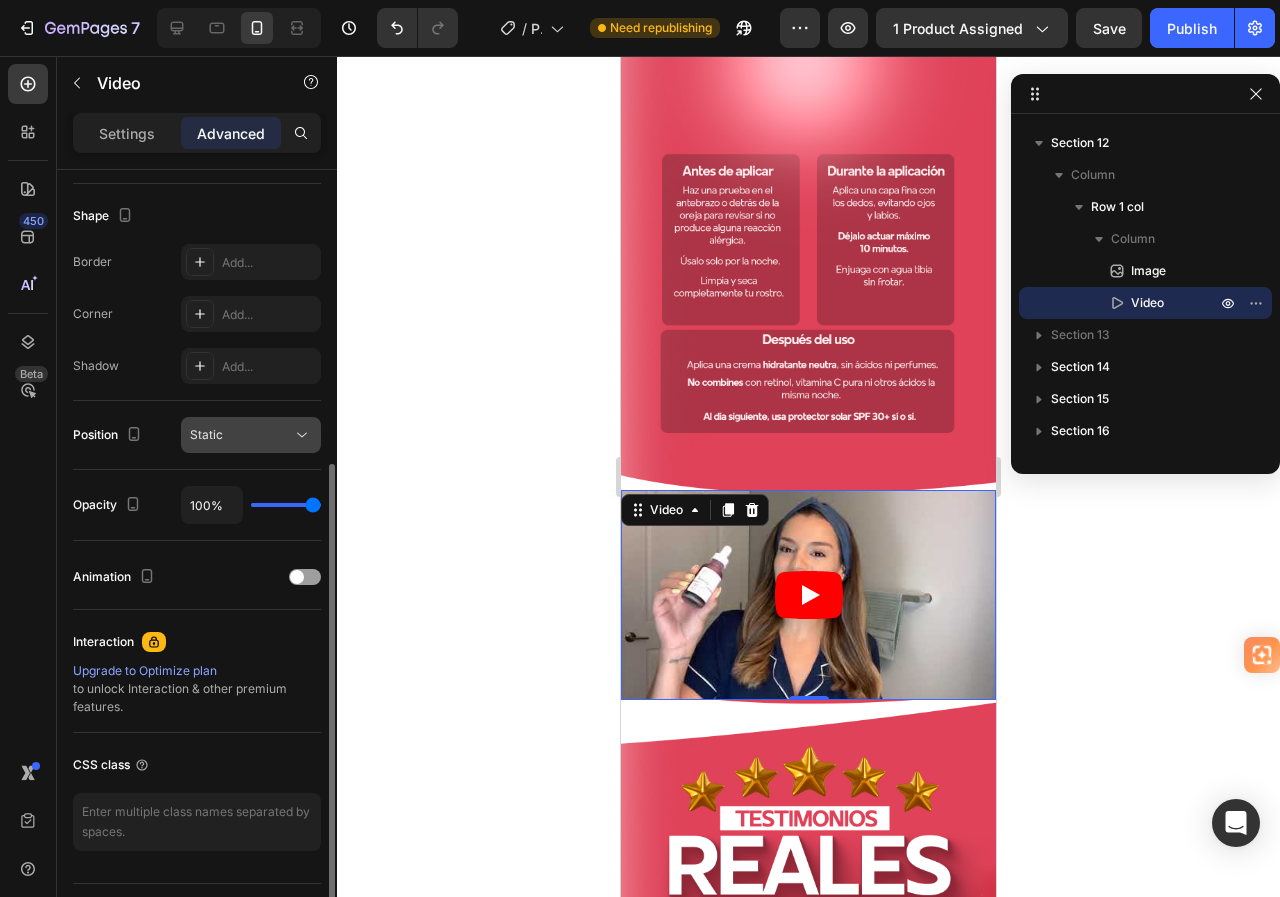 click on "Static" at bounding box center (241, 435) 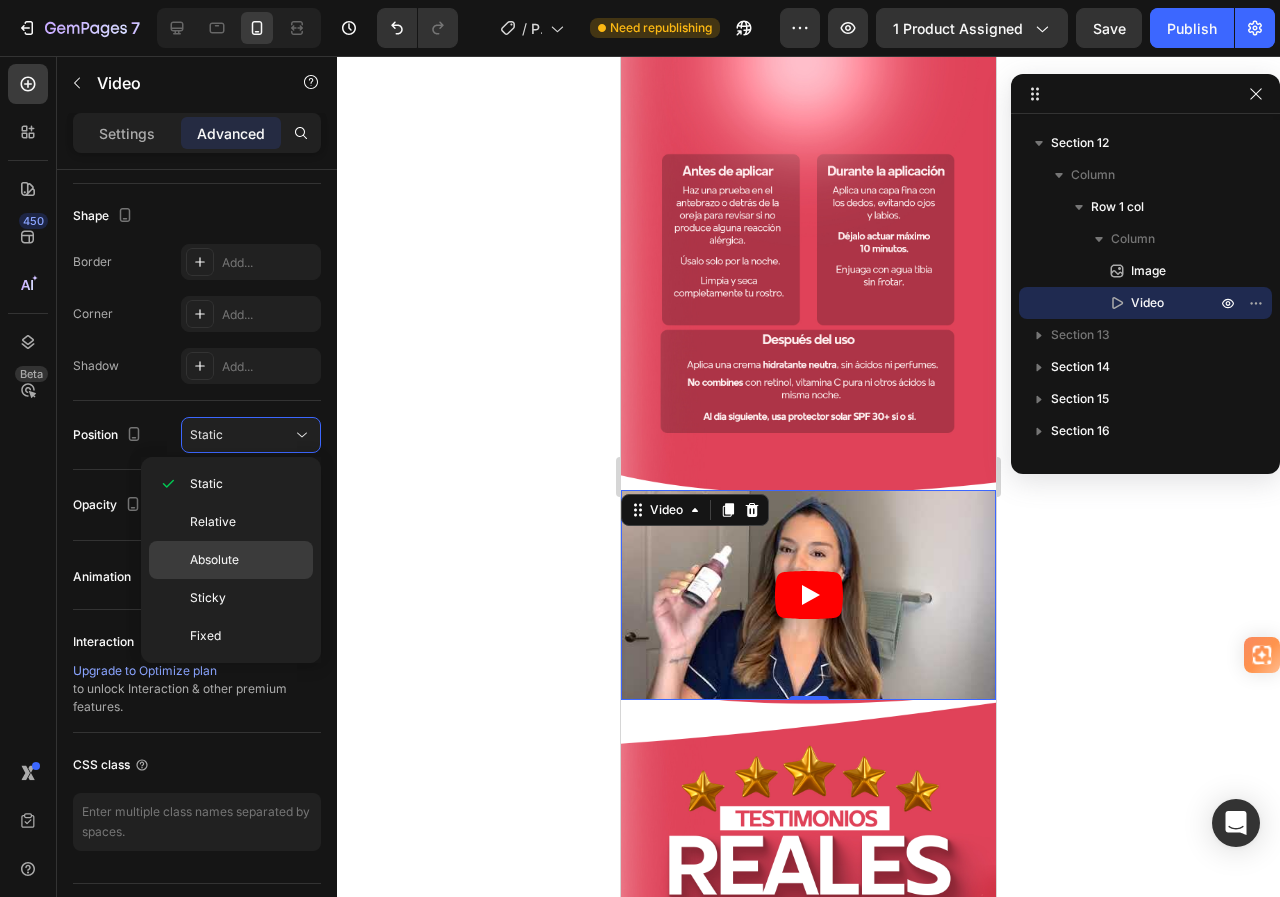click on "Absolute" at bounding box center [214, 560] 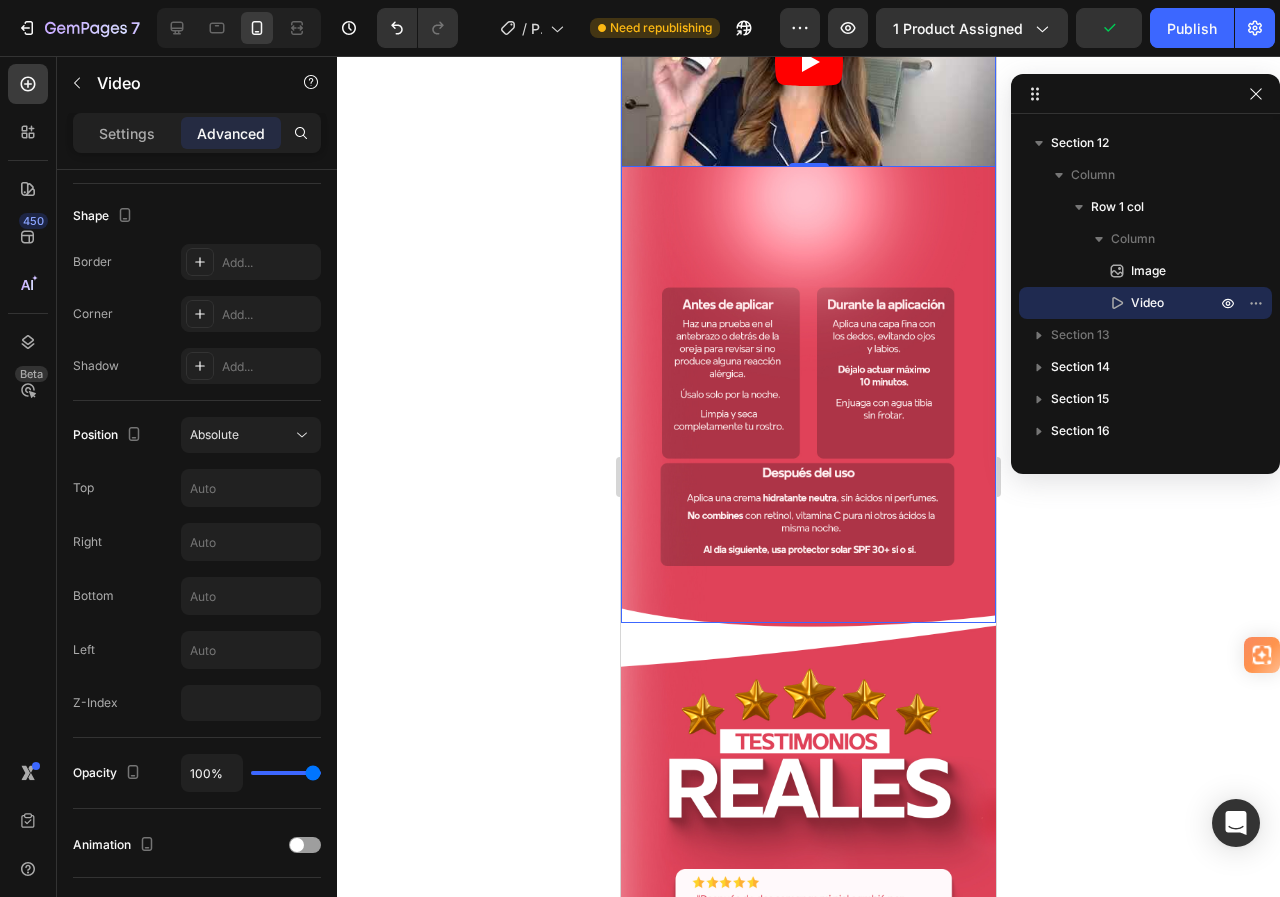scroll, scrollTop: 2785, scrollLeft: 0, axis: vertical 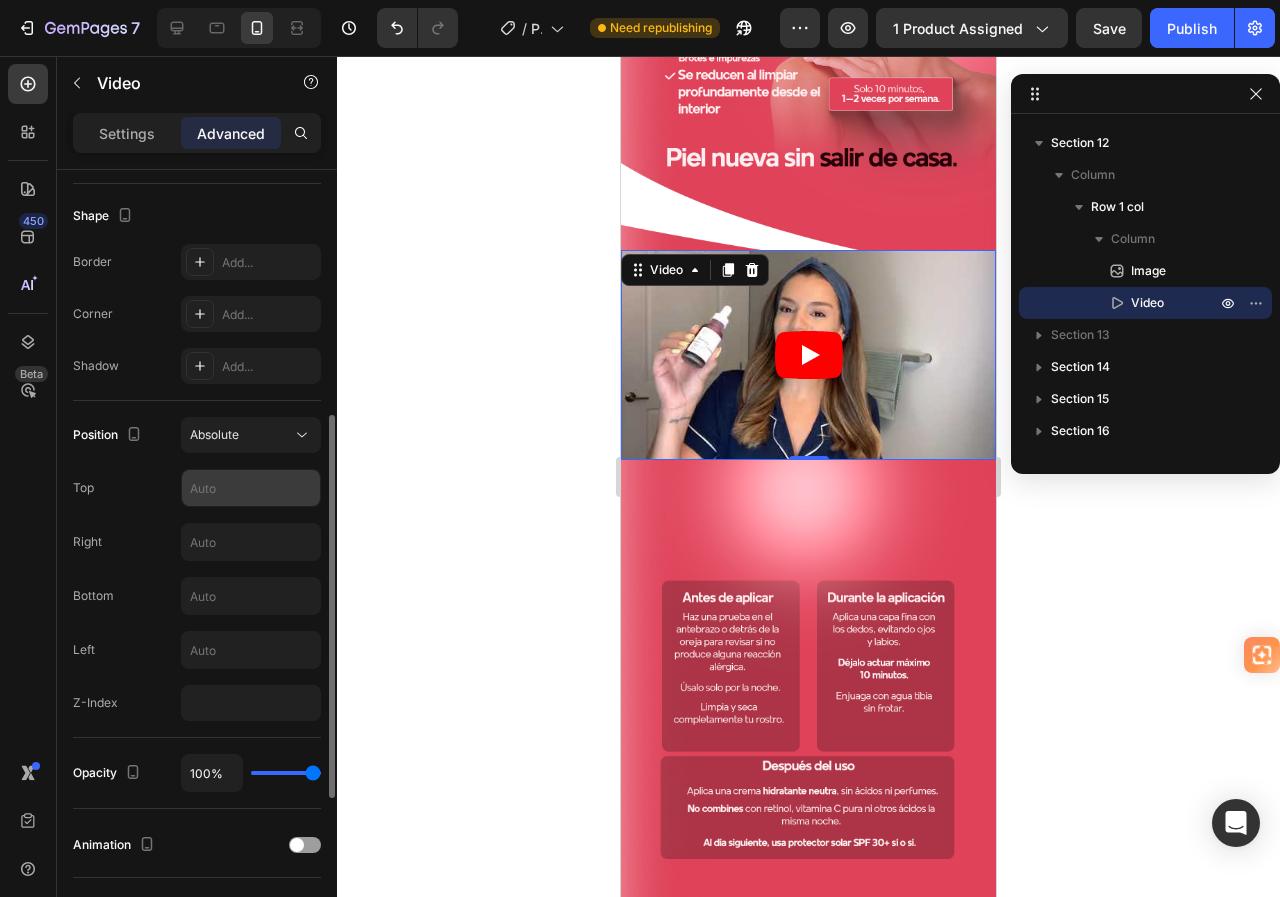click at bounding box center [251, 488] 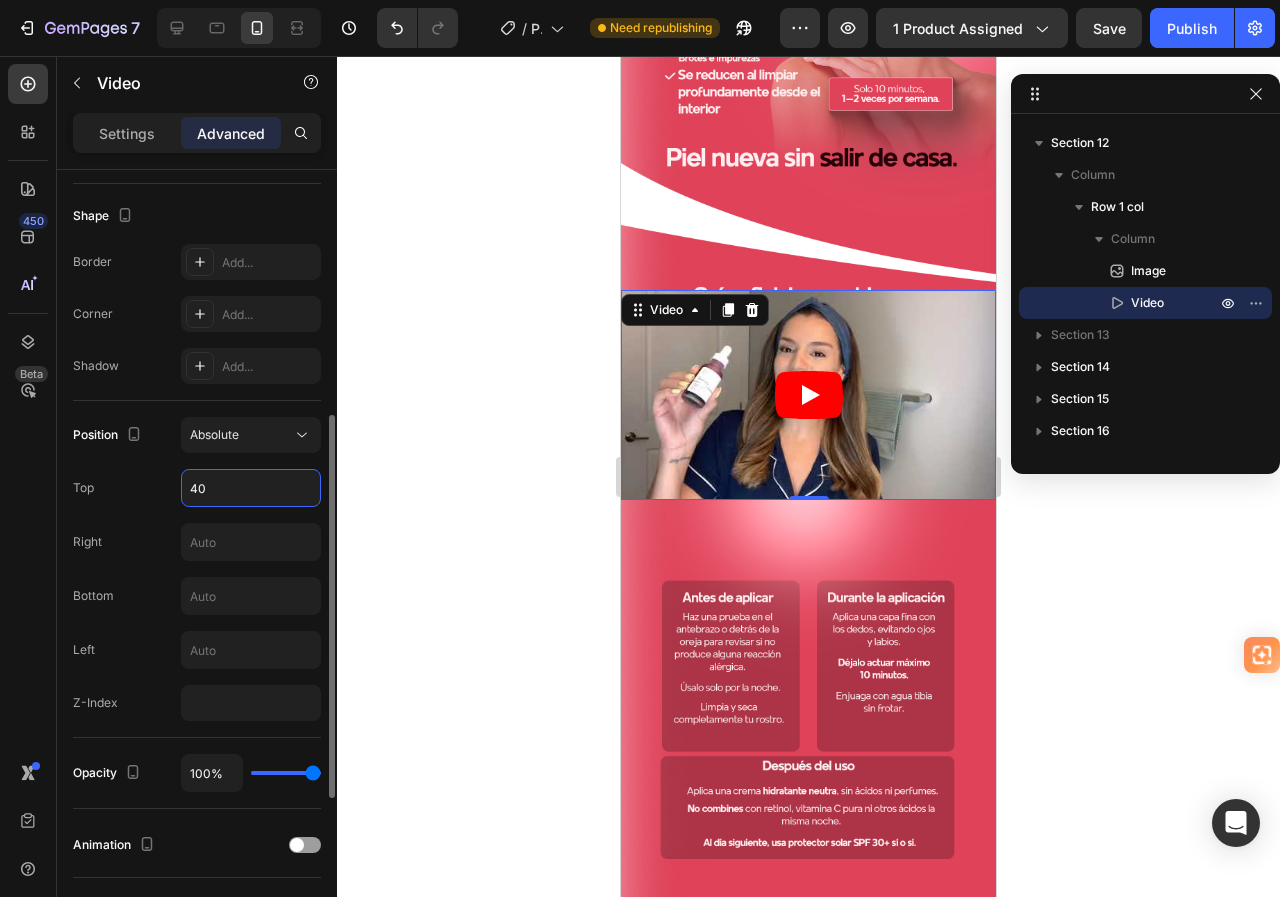 click on "40" at bounding box center (251, 488) 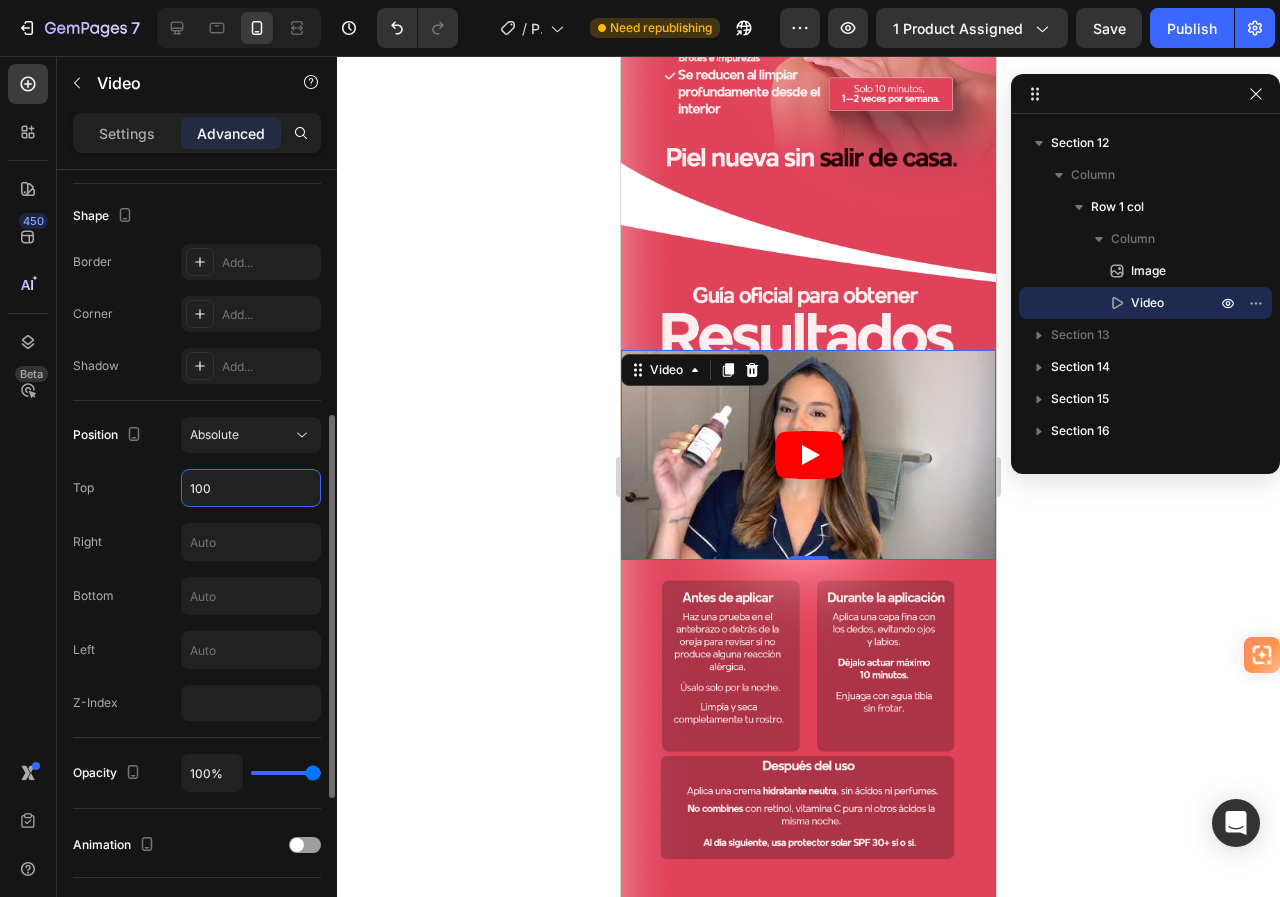 type on "100" 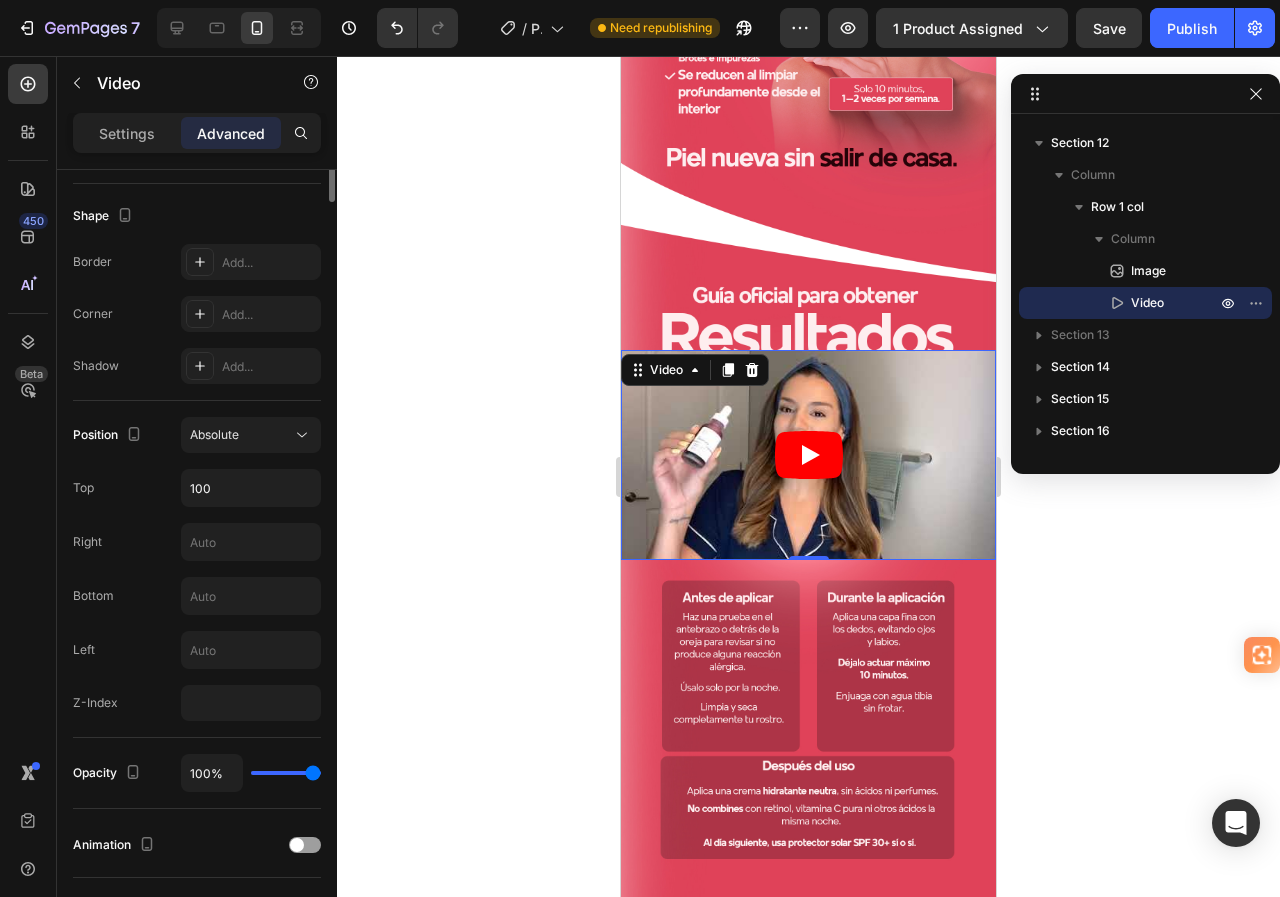 scroll, scrollTop: 100, scrollLeft: 0, axis: vertical 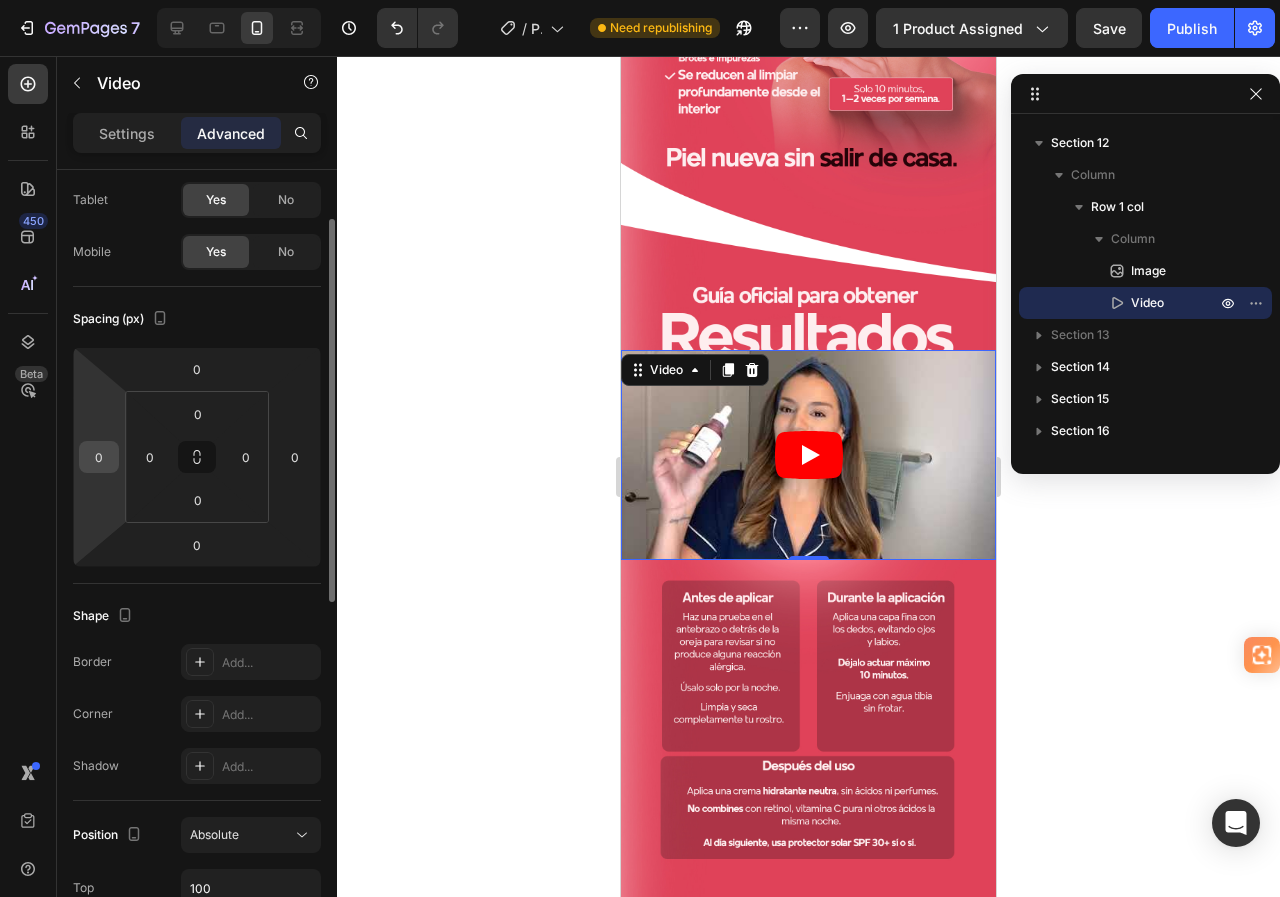 click on "0" at bounding box center [99, 457] 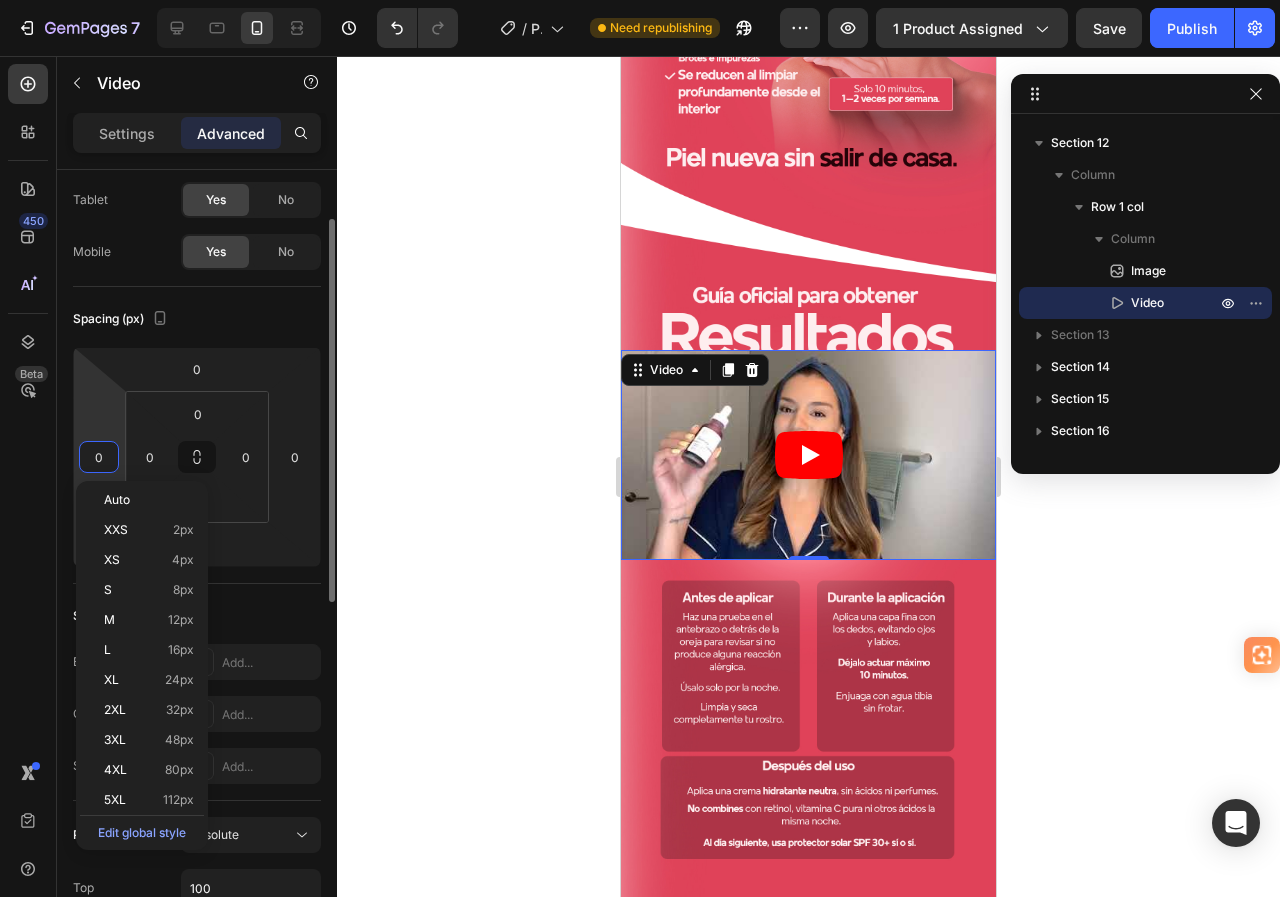 click on "0" at bounding box center [99, 457] 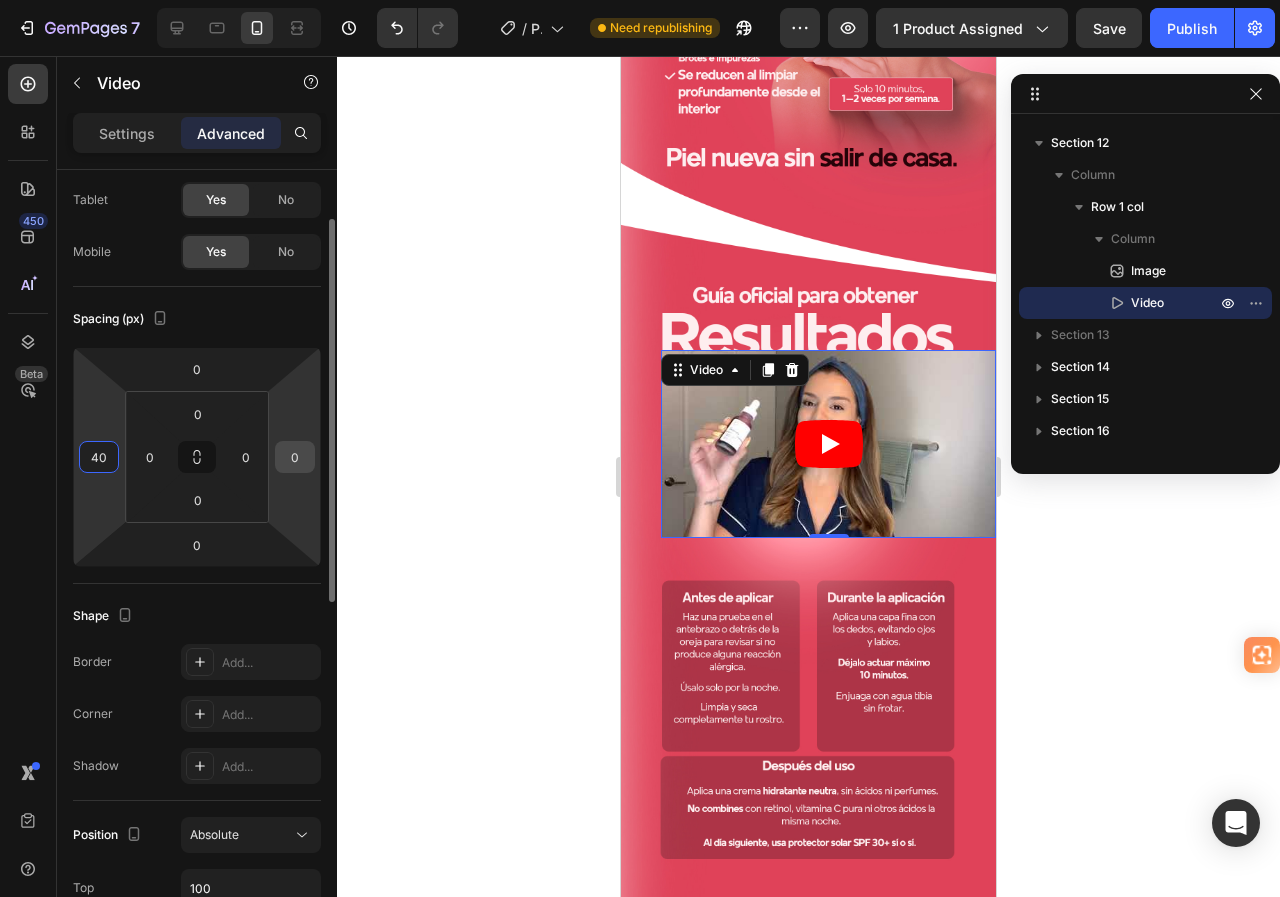 type on "40" 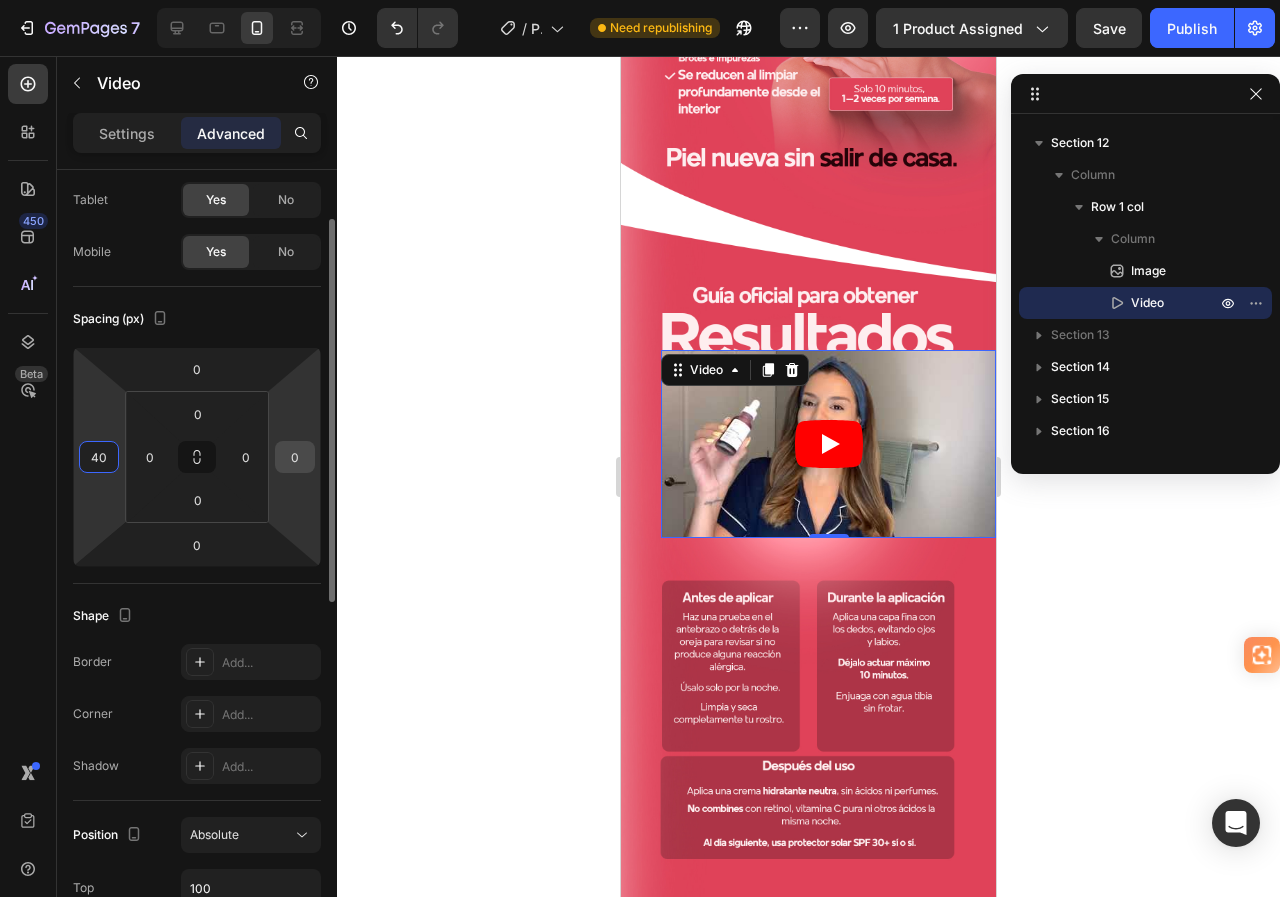 click on "0" at bounding box center [295, 457] 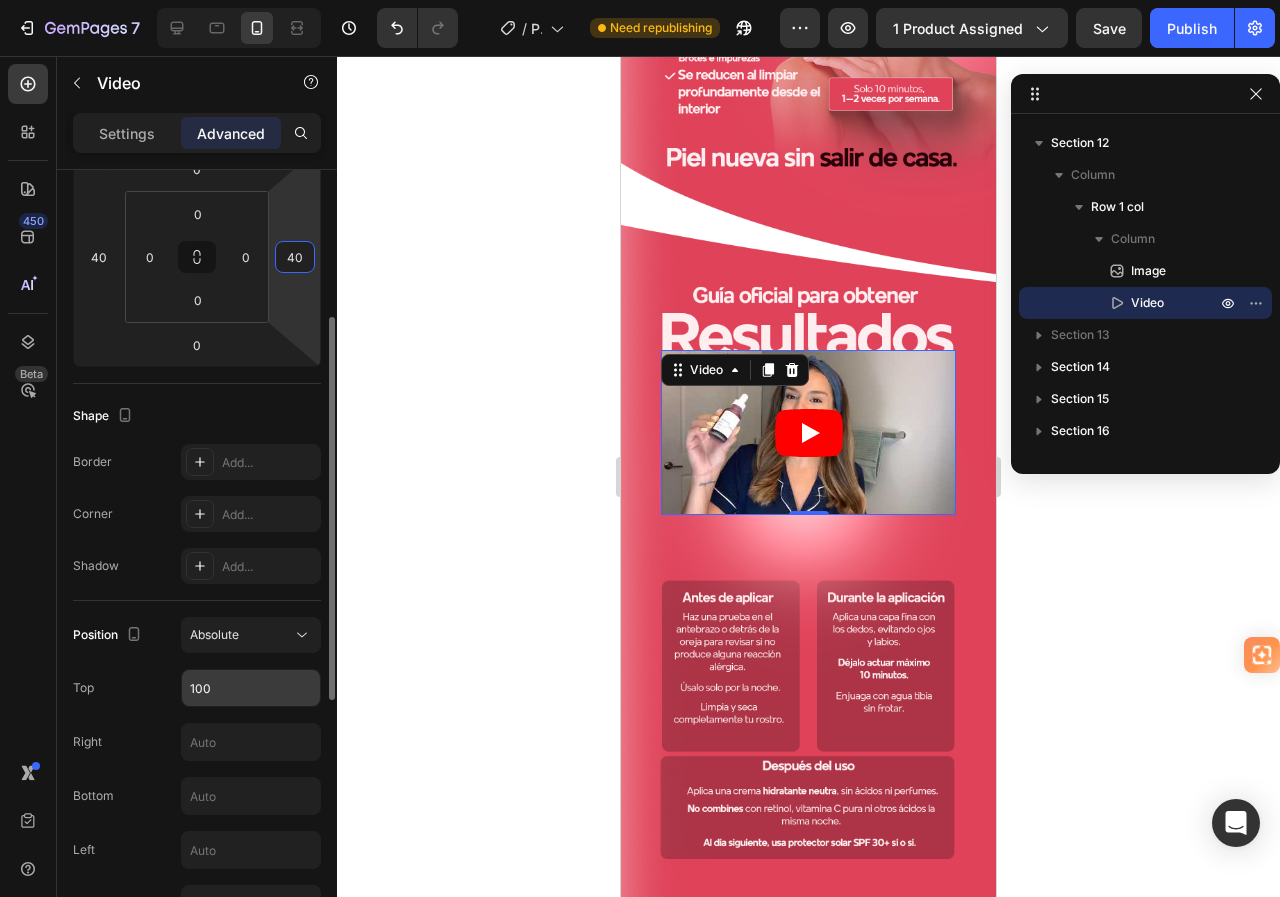 scroll, scrollTop: 500, scrollLeft: 0, axis: vertical 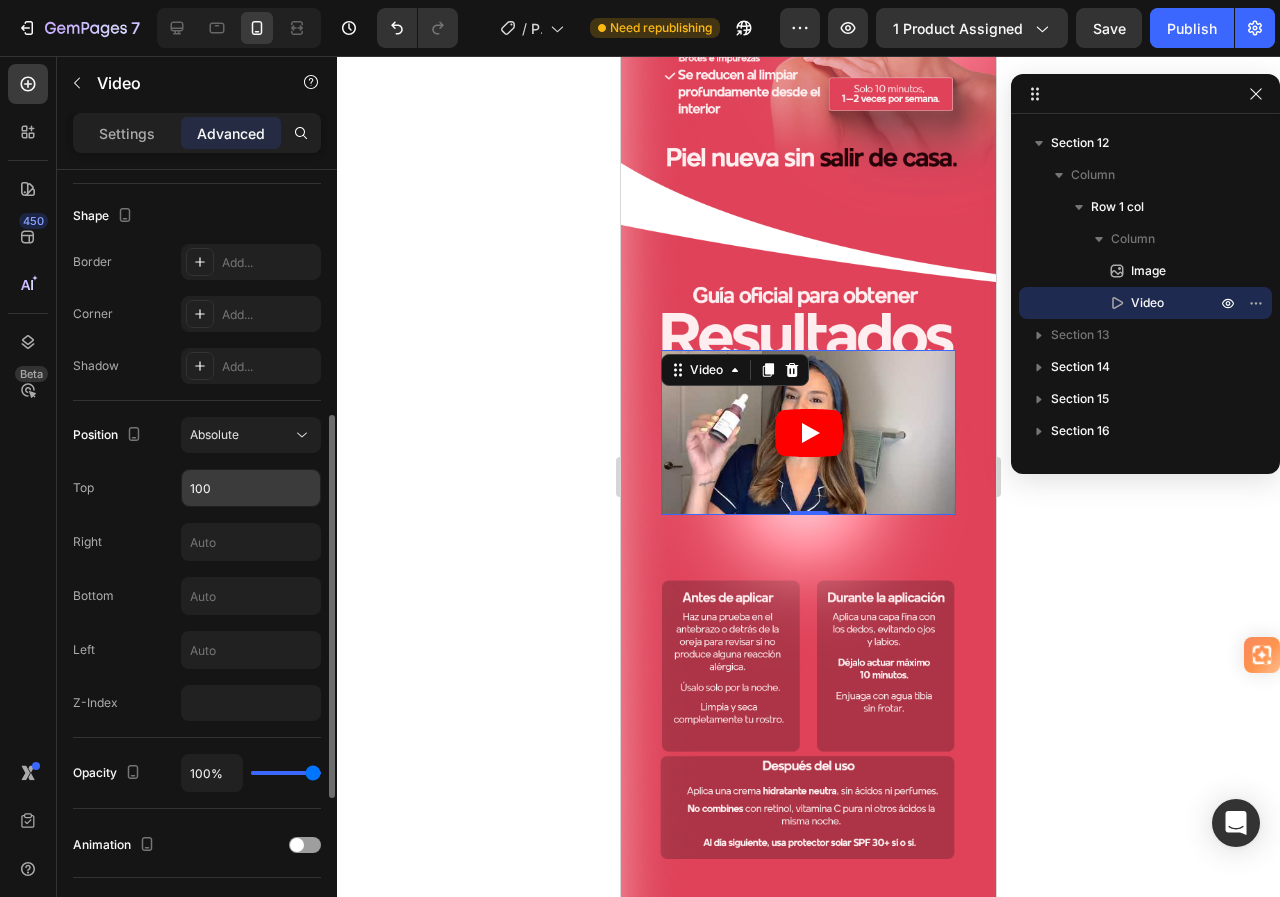 type on "40" 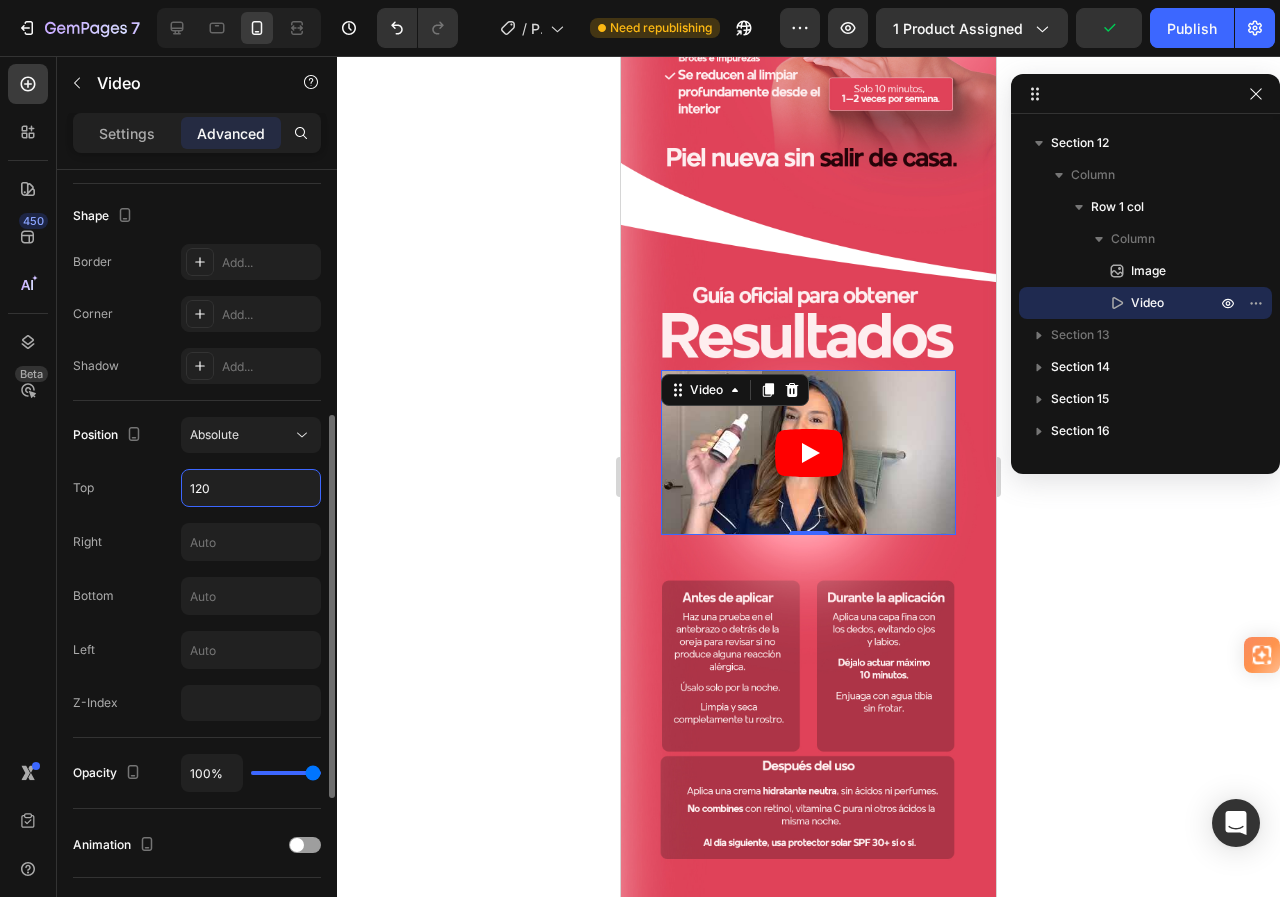 click on "120" at bounding box center (251, 488) 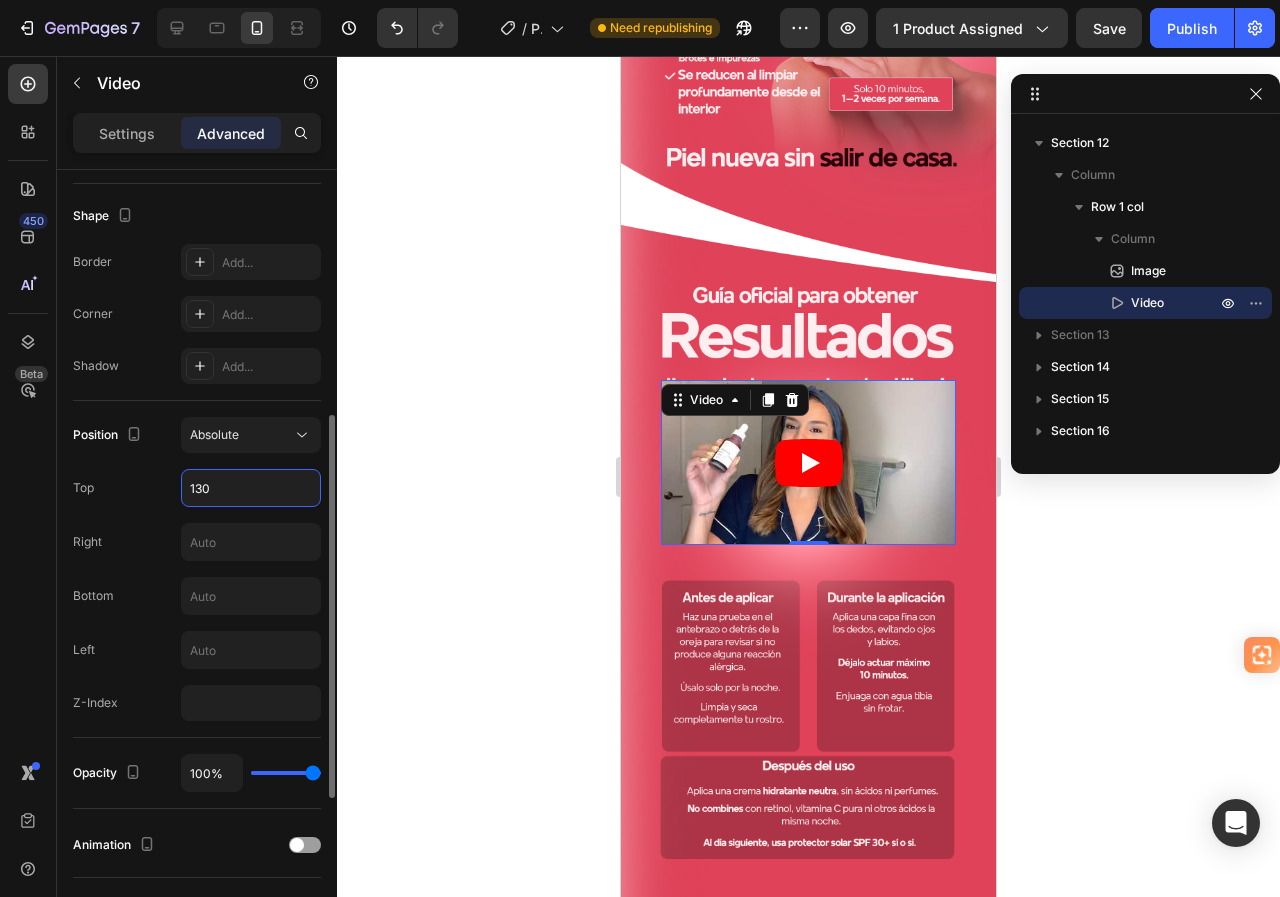 click on "130" at bounding box center [251, 488] 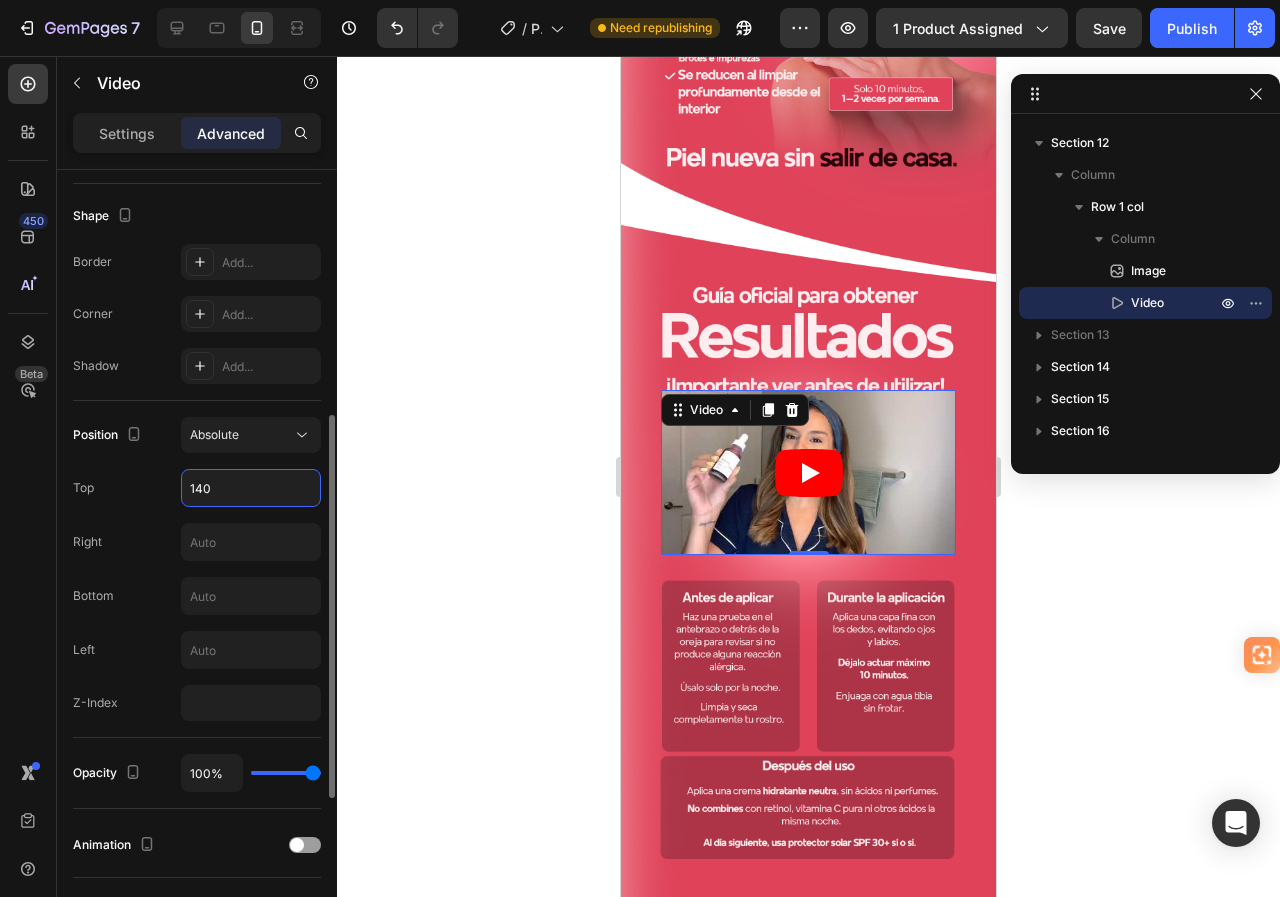 click on "140" at bounding box center (251, 488) 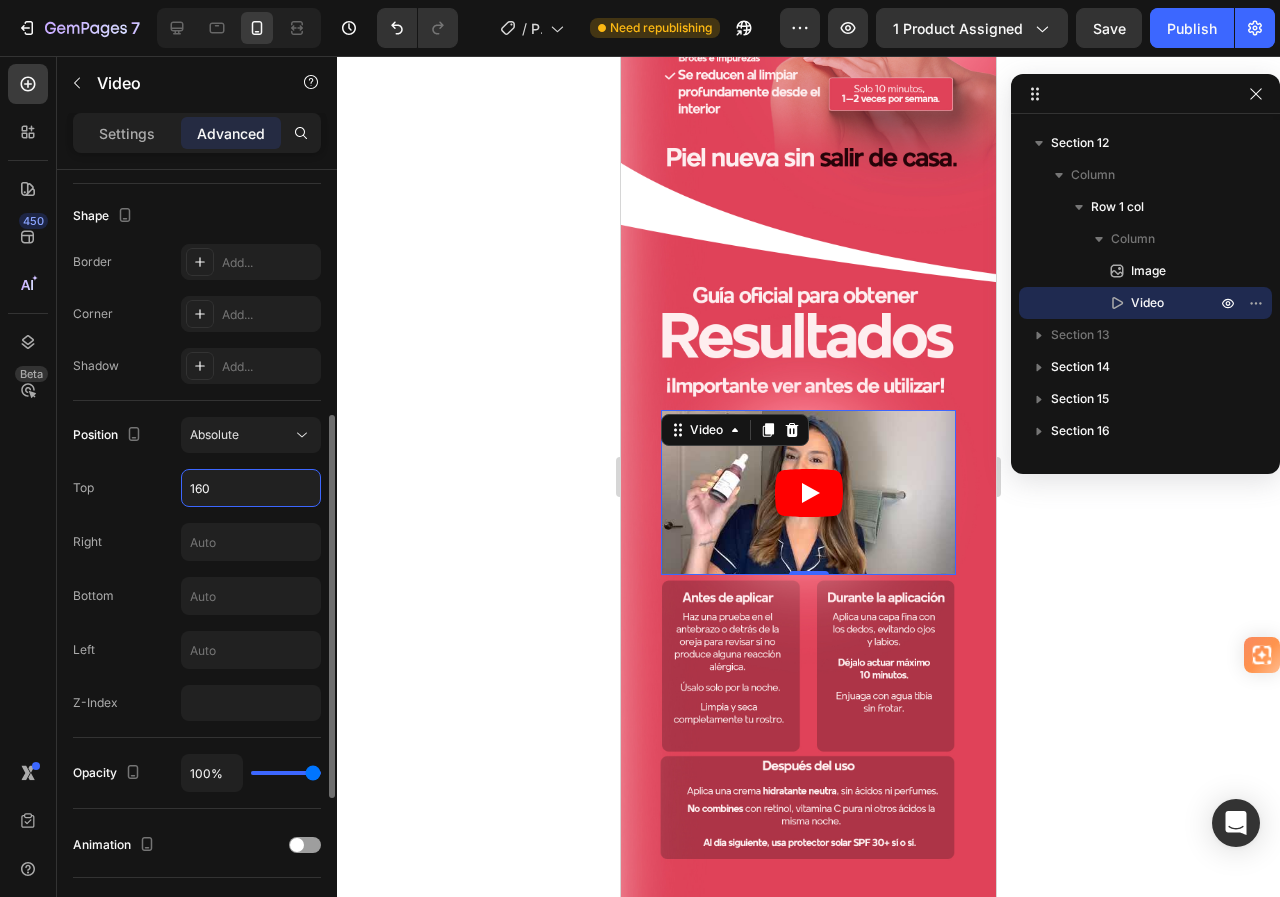 click on "160" at bounding box center [251, 488] 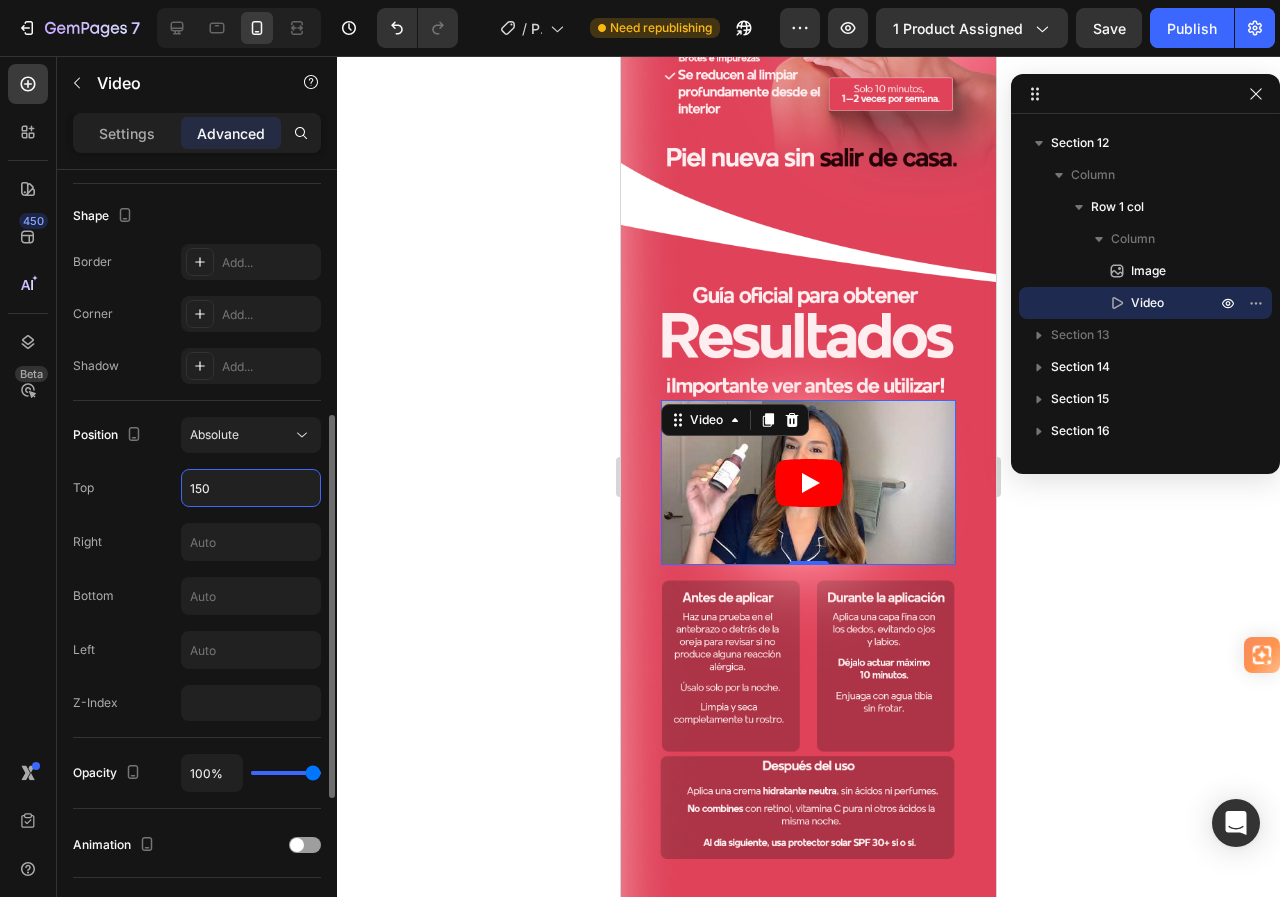 type on "150" 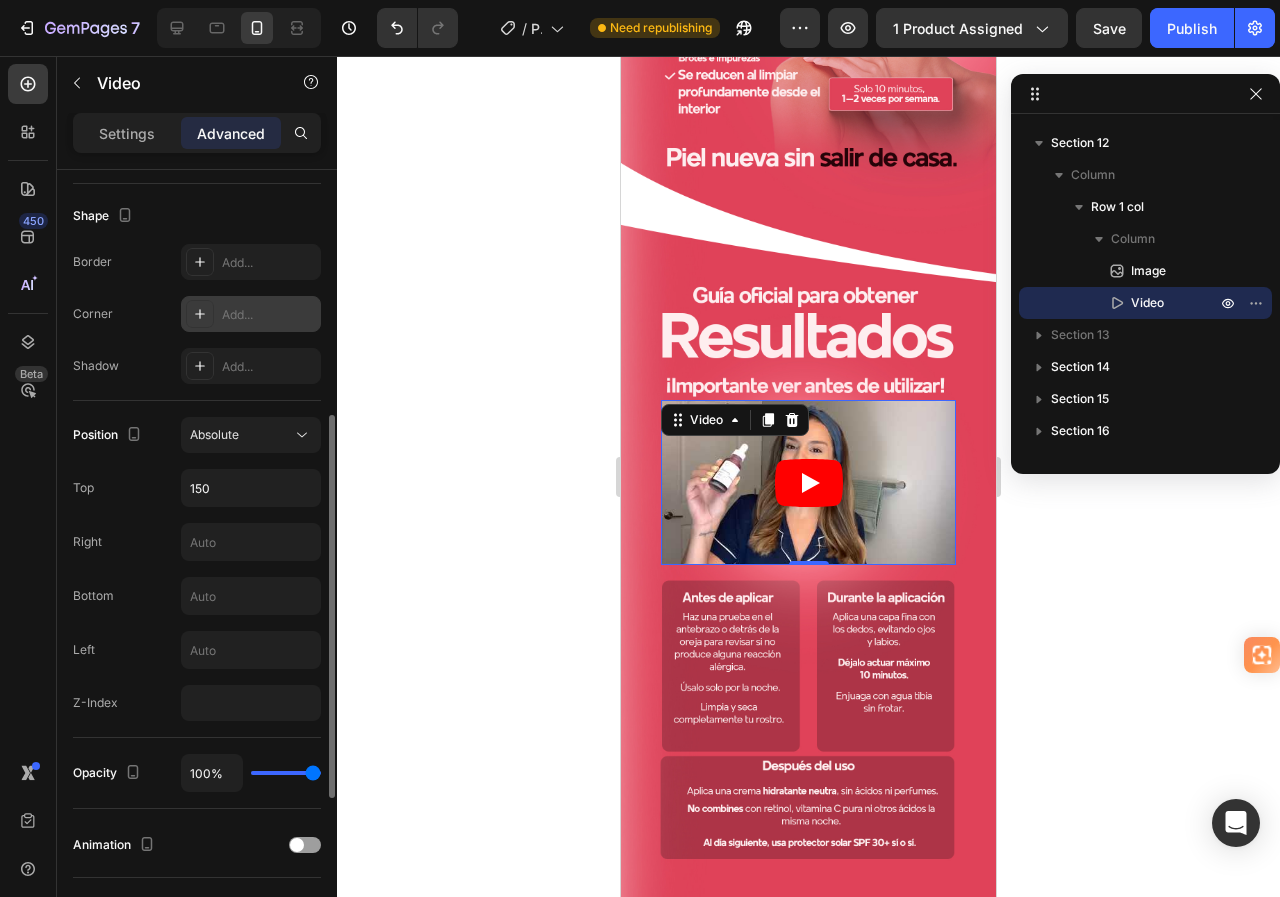 click on "Add..." at bounding box center (269, 315) 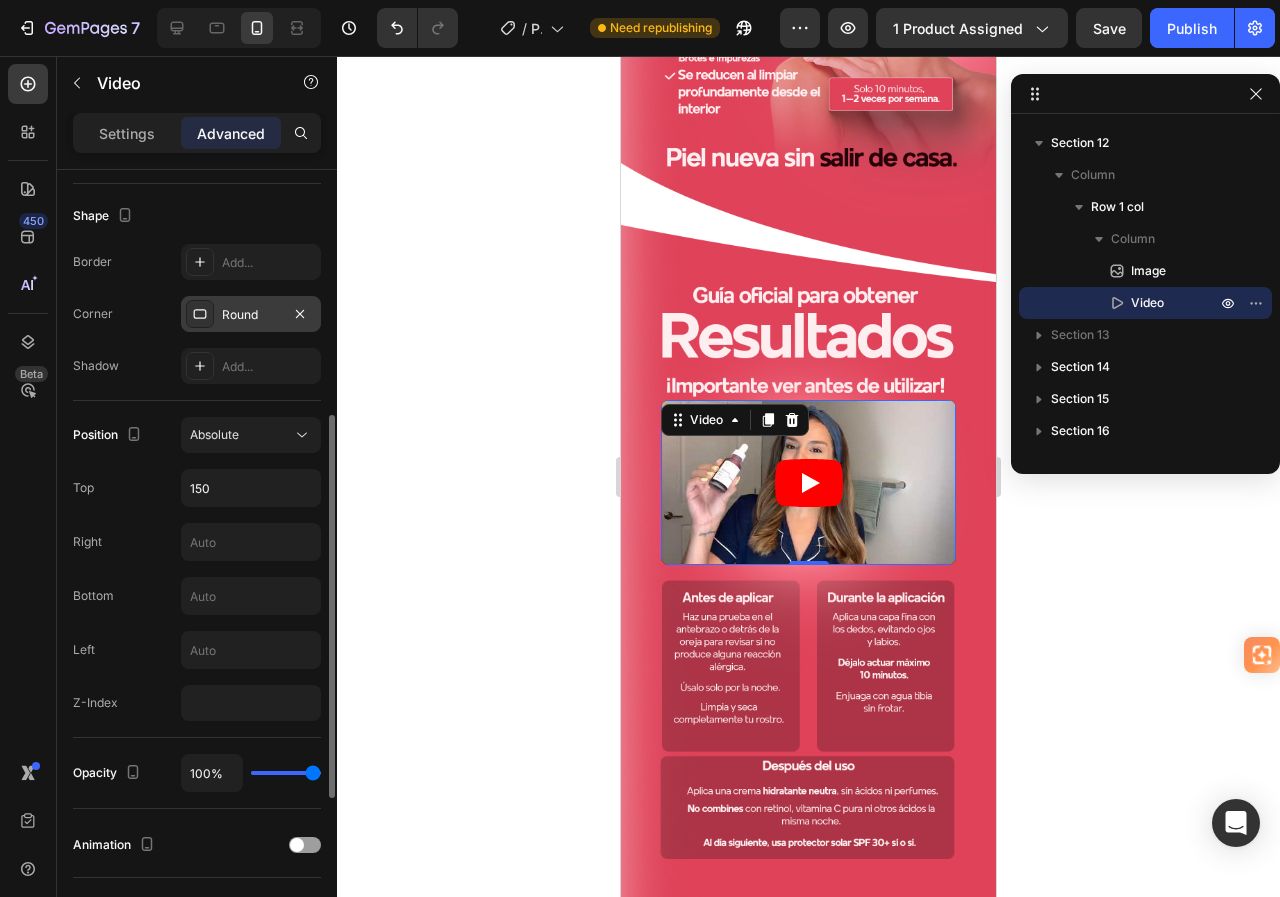 click on "Shape" at bounding box center (197, 216) 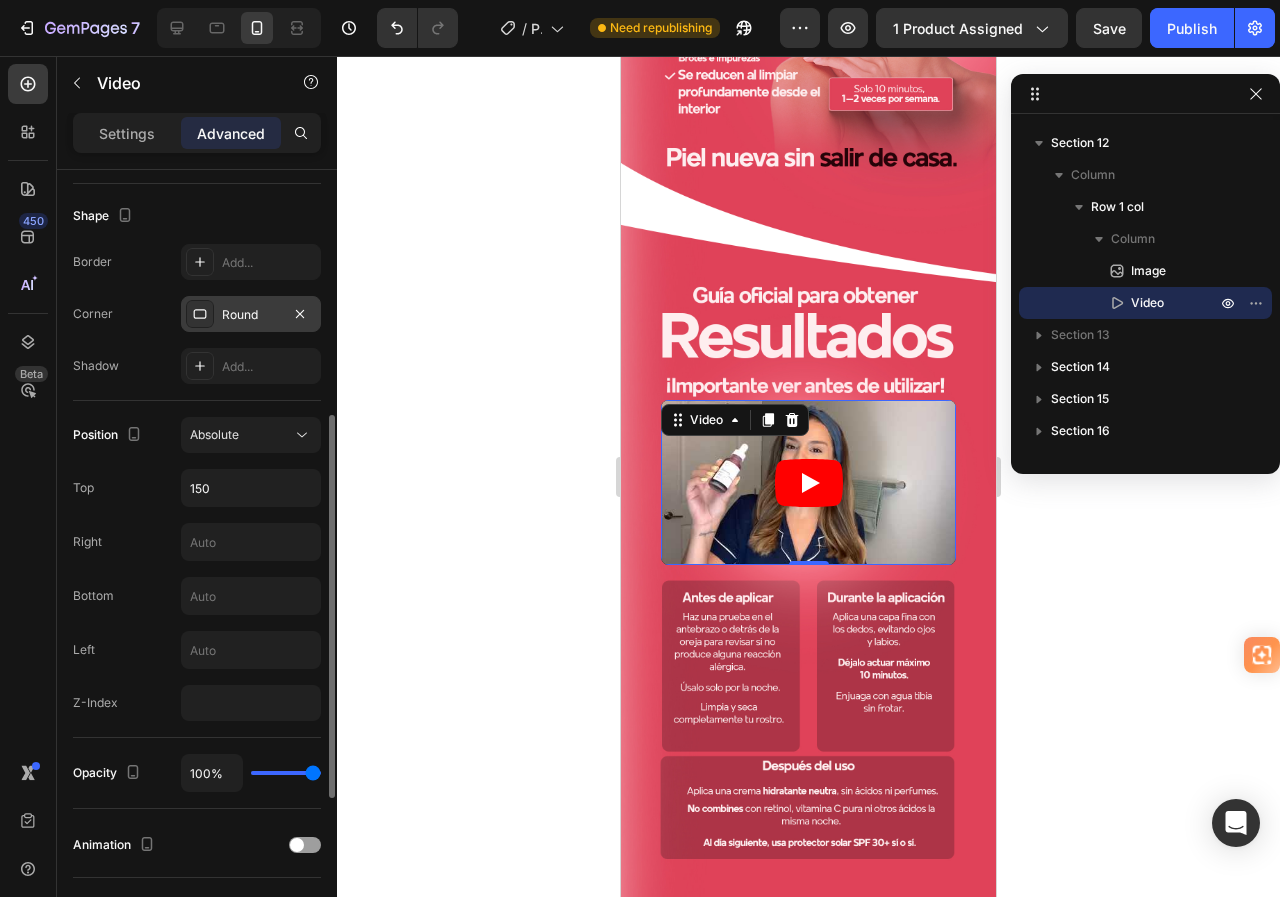 click on "Shape" at bounding box center [197, 216] 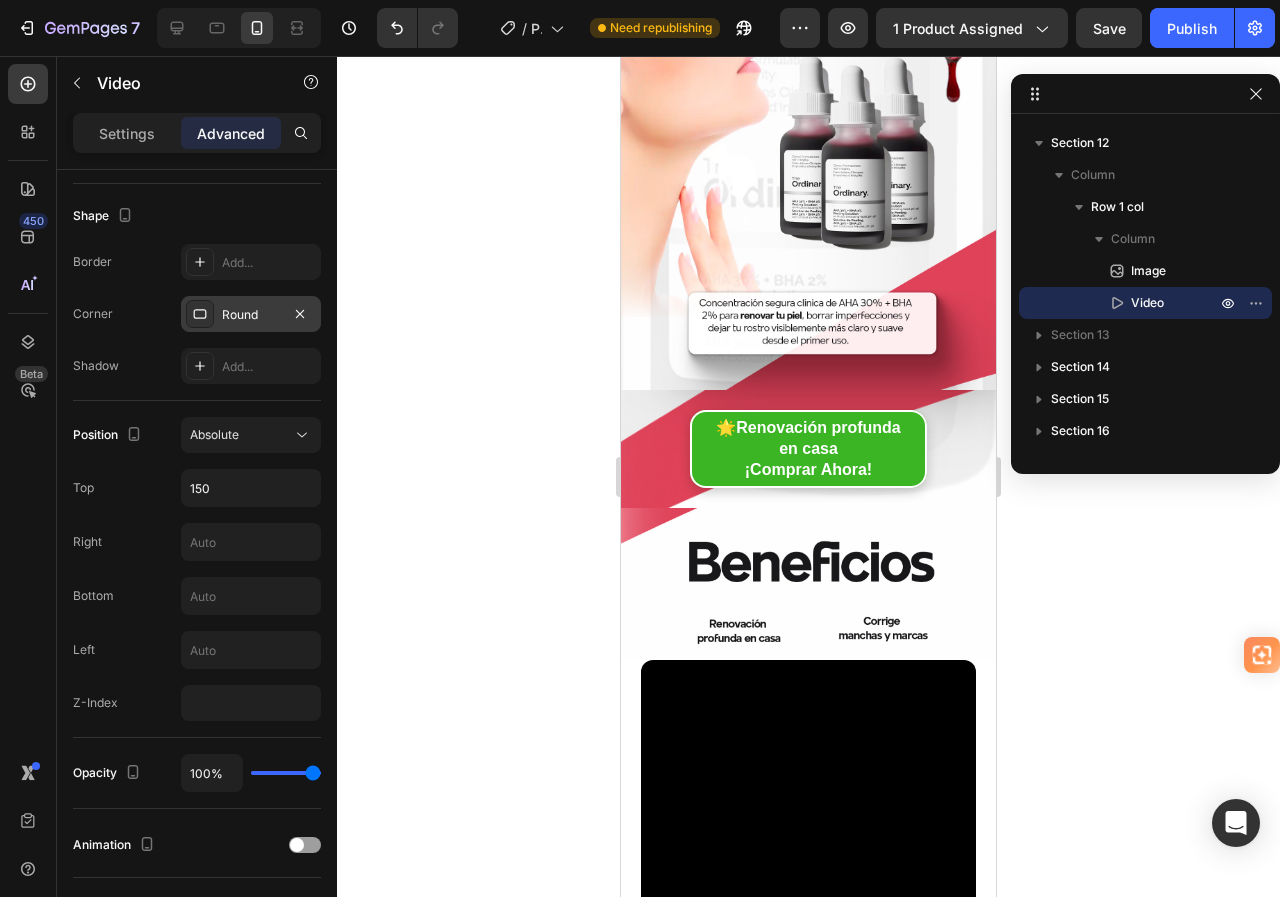 scroll, scrollTop: 0, scrollLeft: 0, axis: both 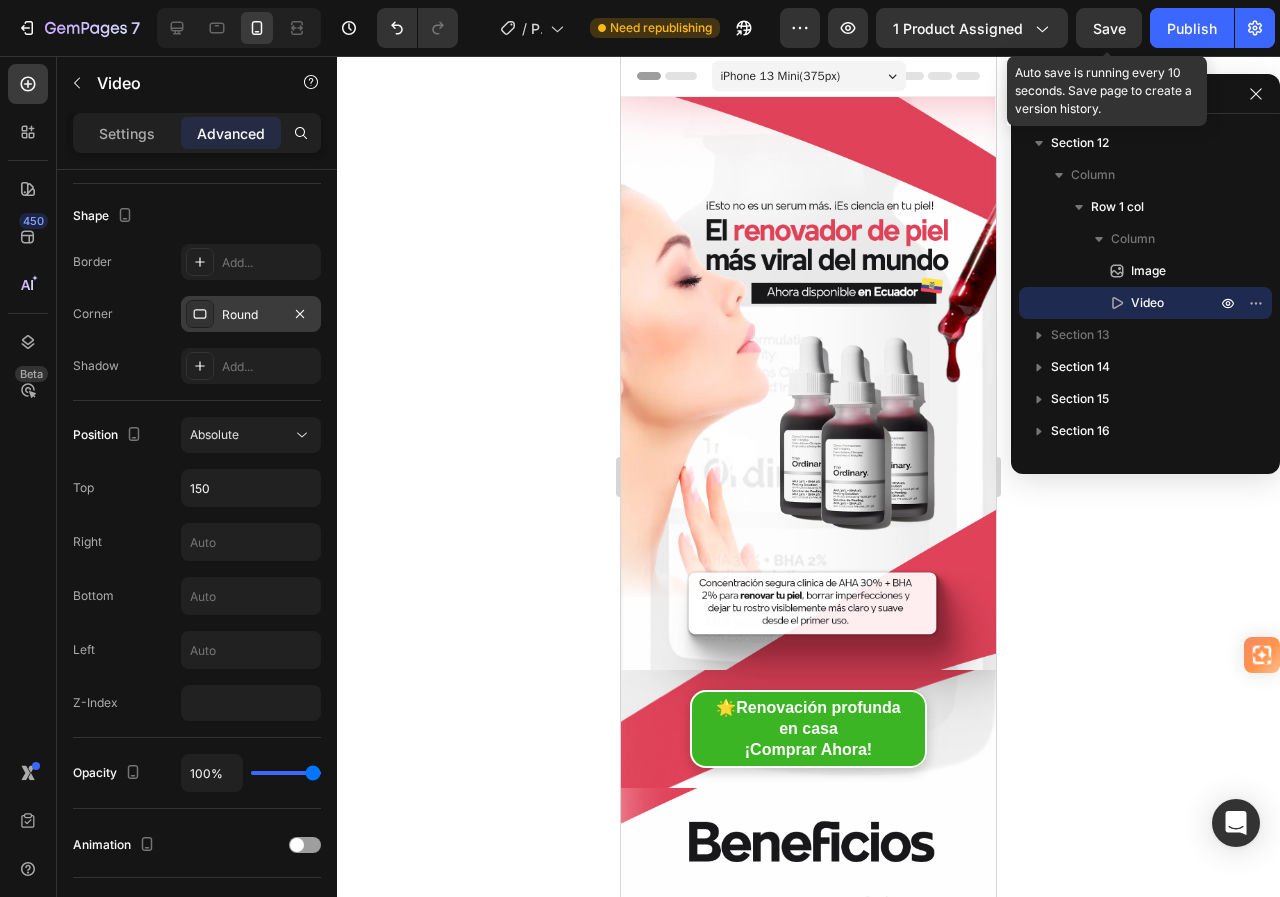 click on "Save" at bounding box center [1109, 28] 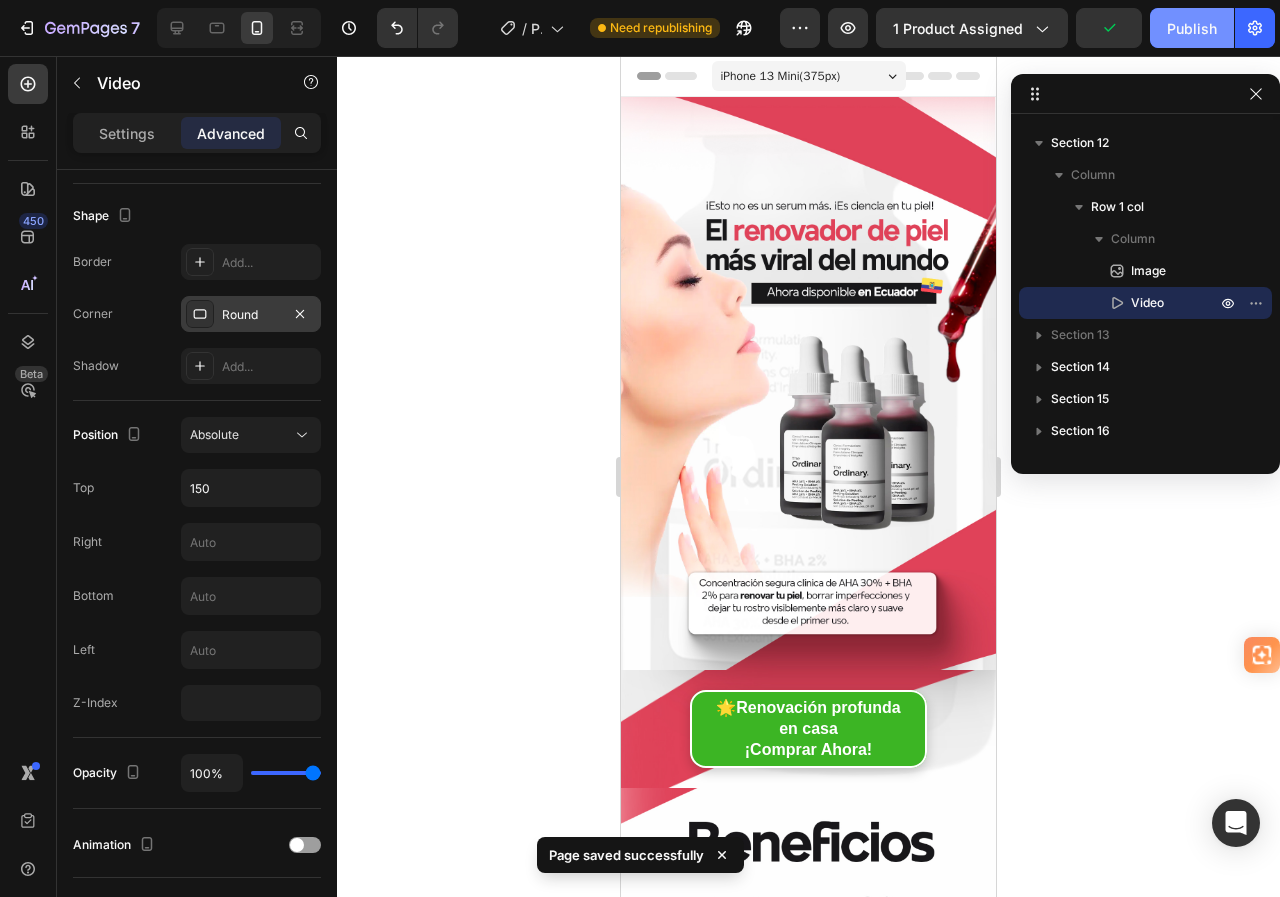 click on "Publish" at bounding box center (1192, 28) 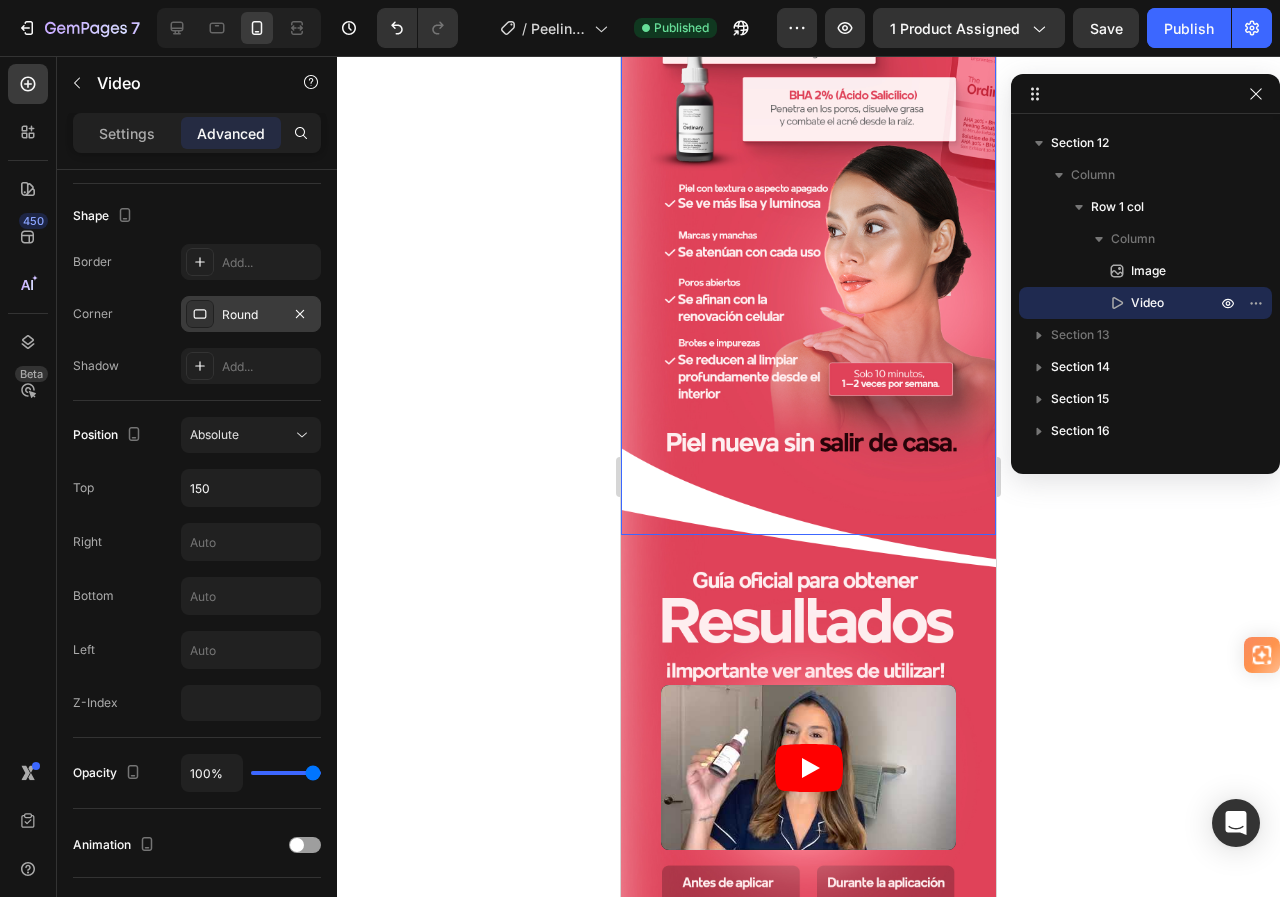 scroll, scrollTop: 2700, scrollLeft: 0, axis: vertical 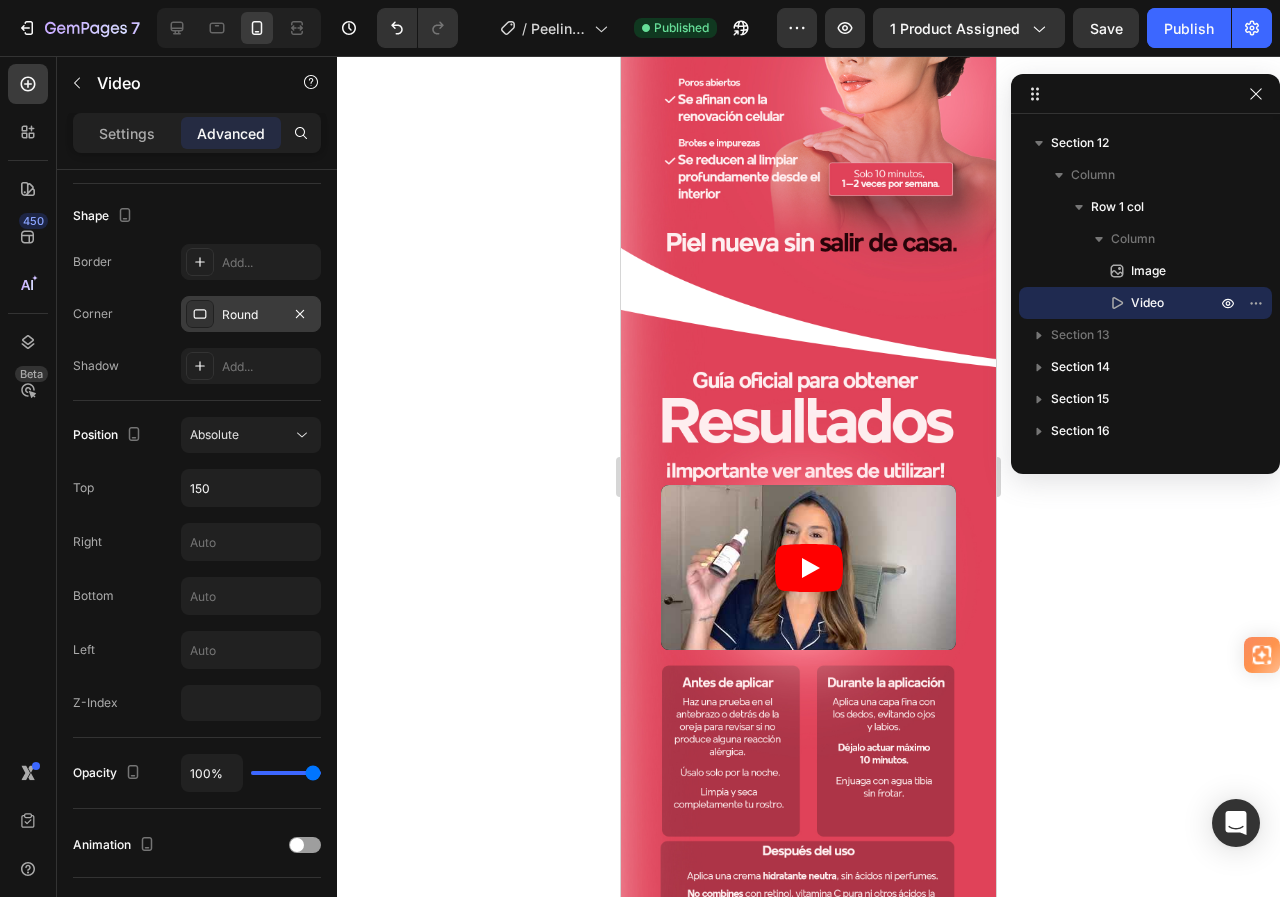 click at bounding box center (808, 568) 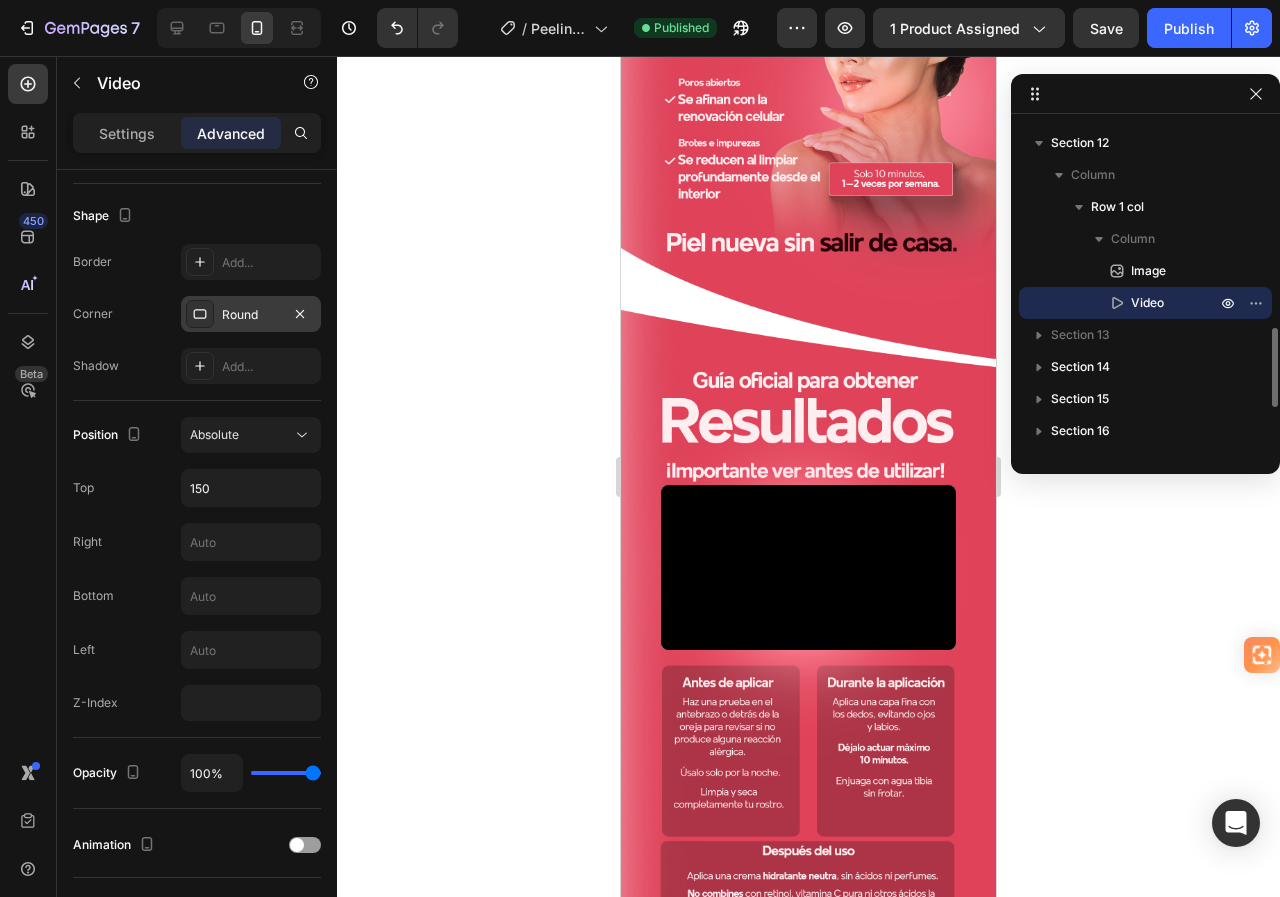 click on "Video" at bounding box center (1151, 303) 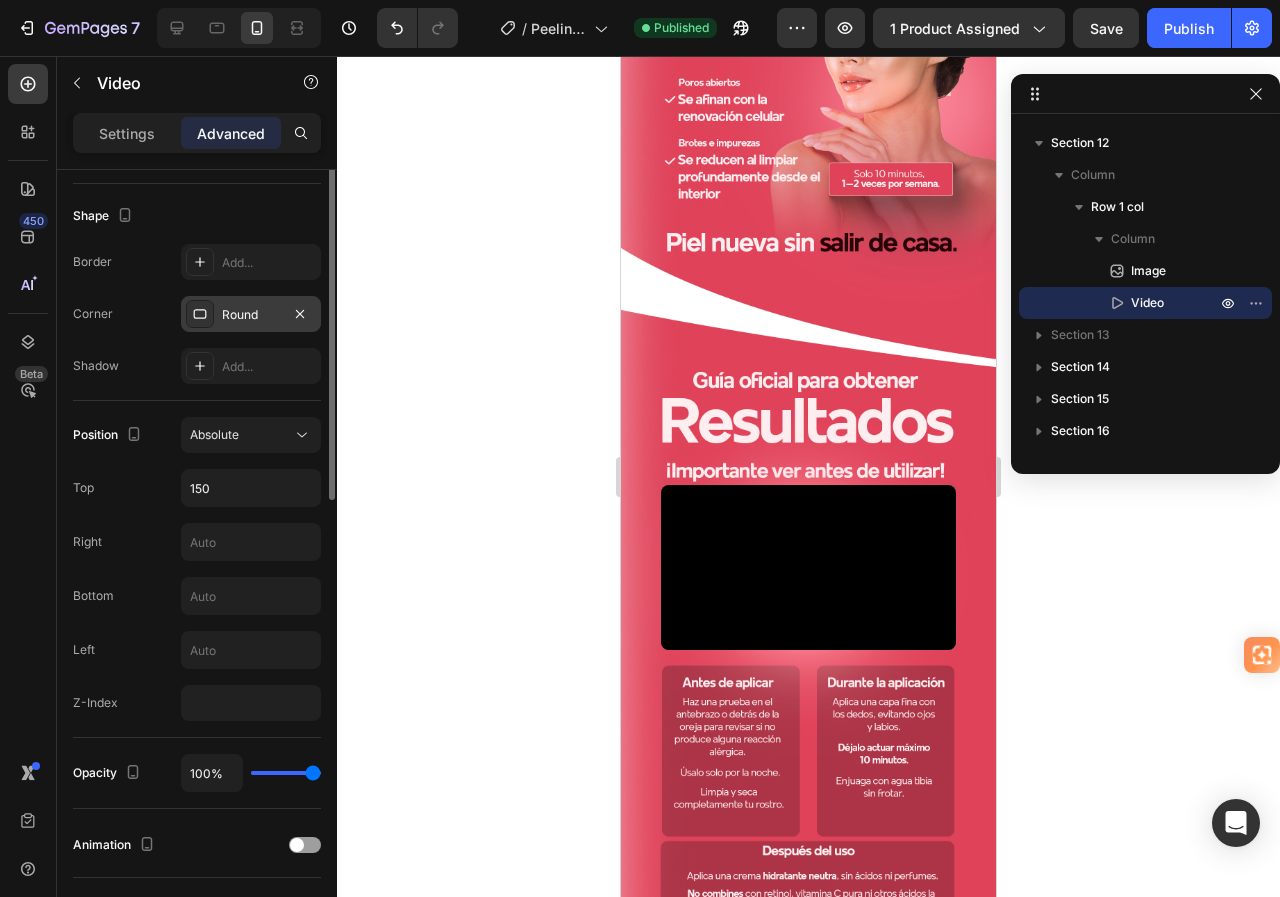 scroll, scrollTop: 100, scrollLeft: 0, axis: vertical 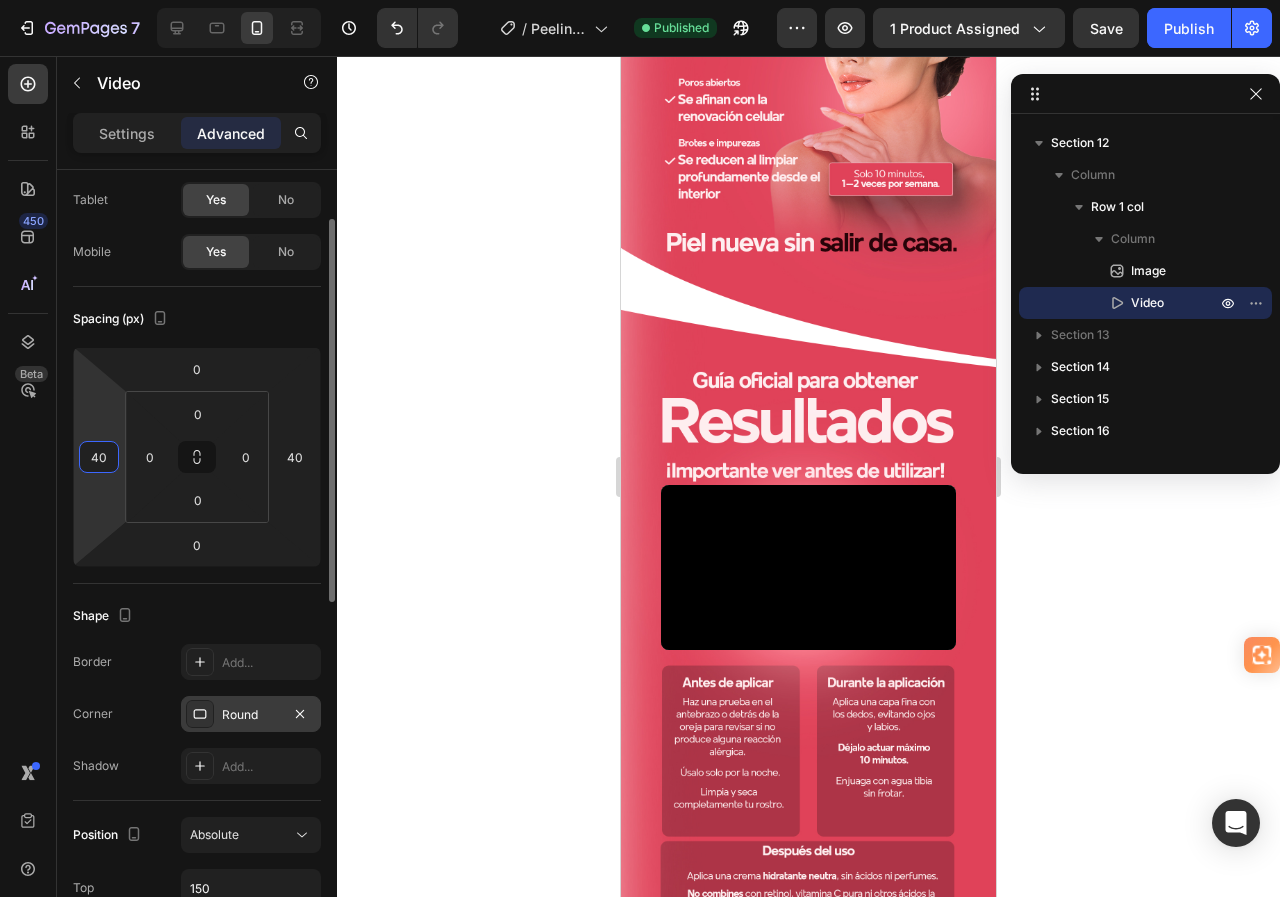 click on "40" at bounding box center (99, 457) 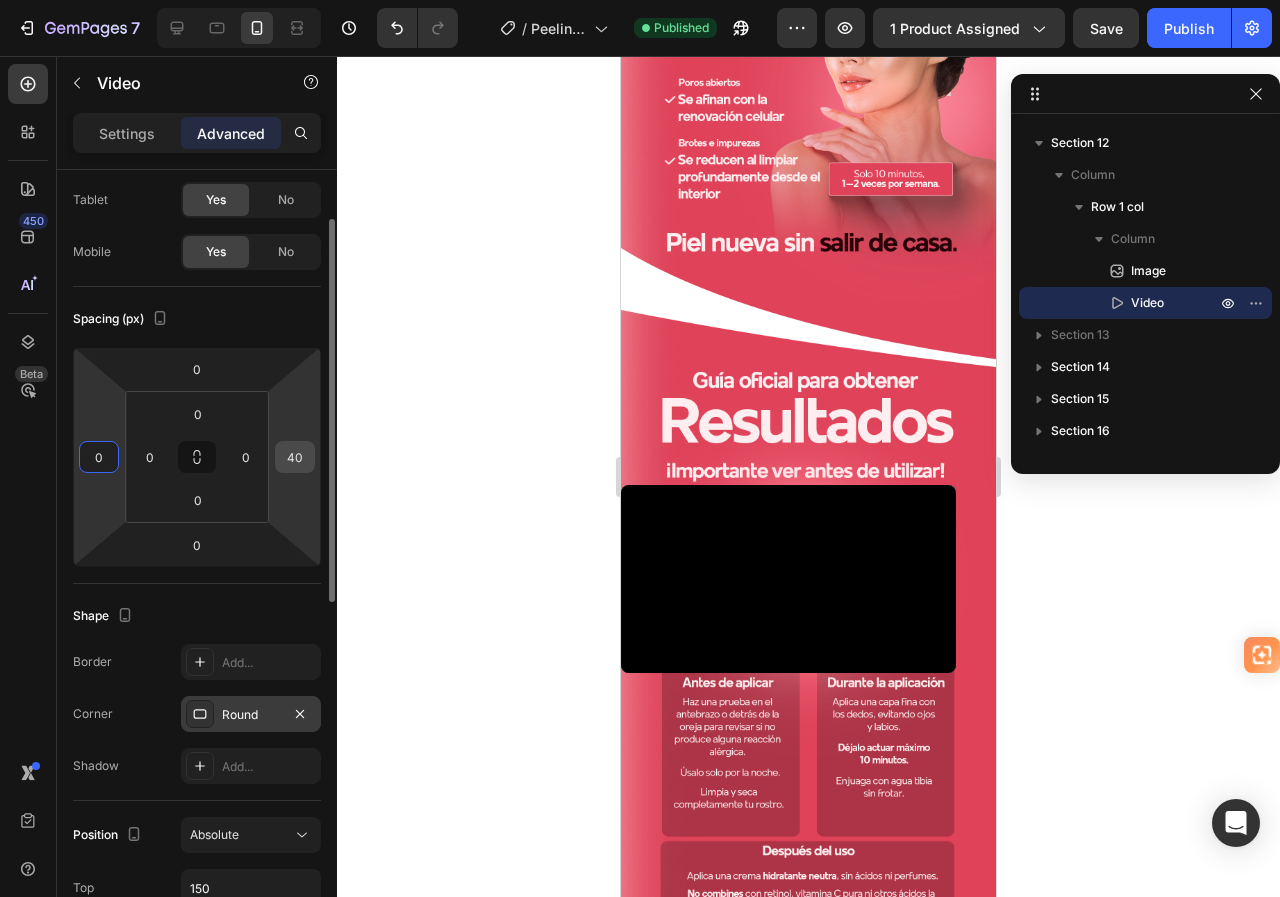 type on "0" 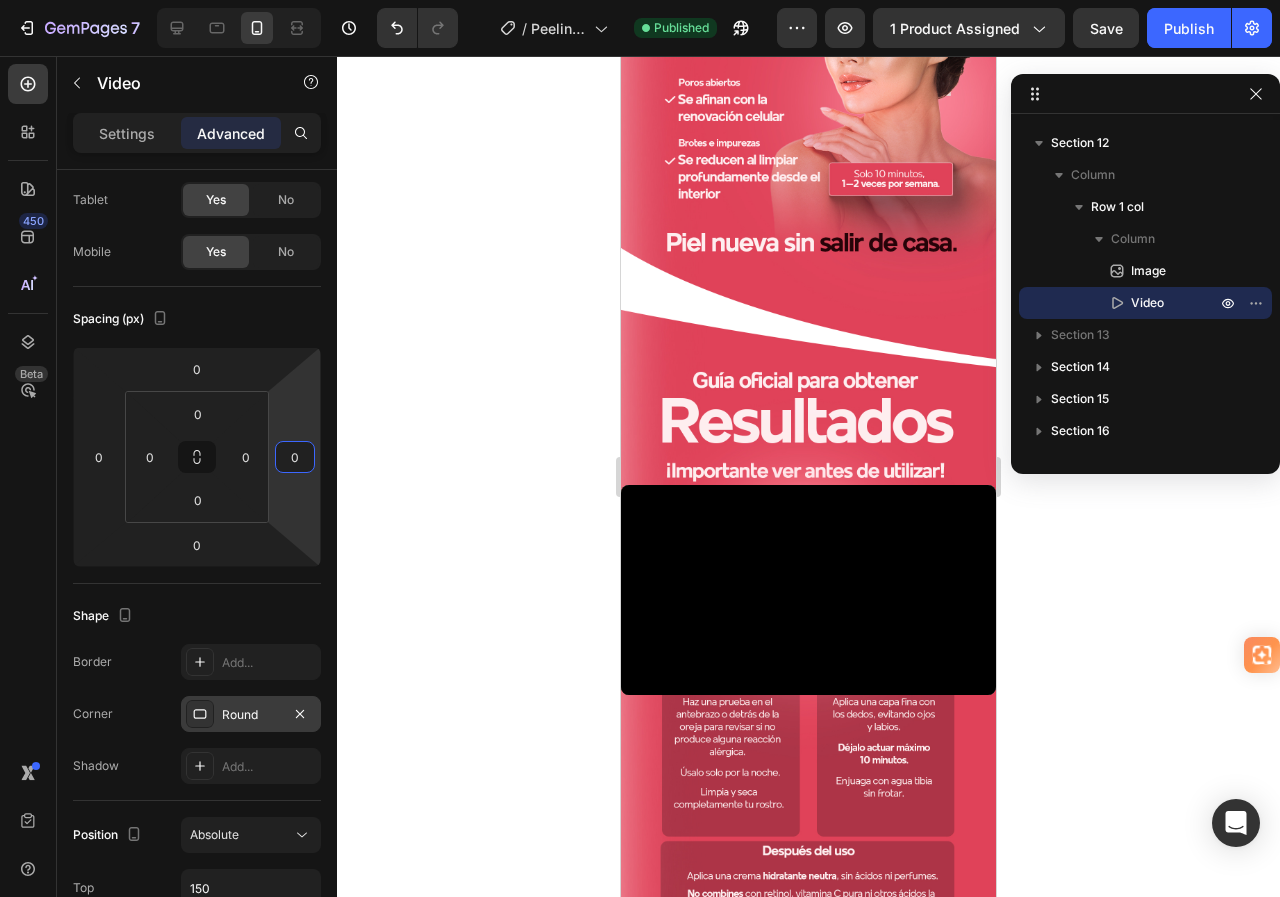 type on "0" 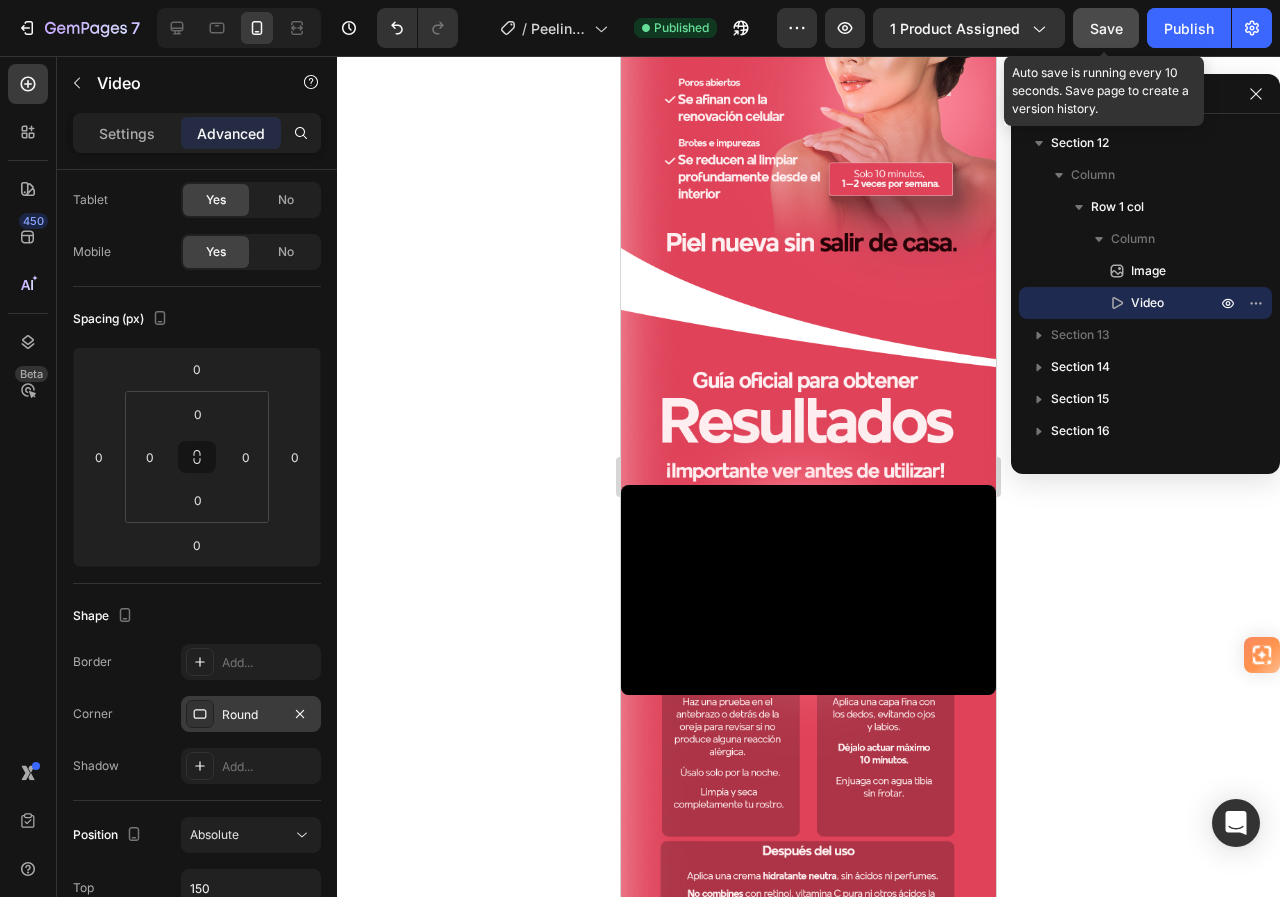 click on "Save" 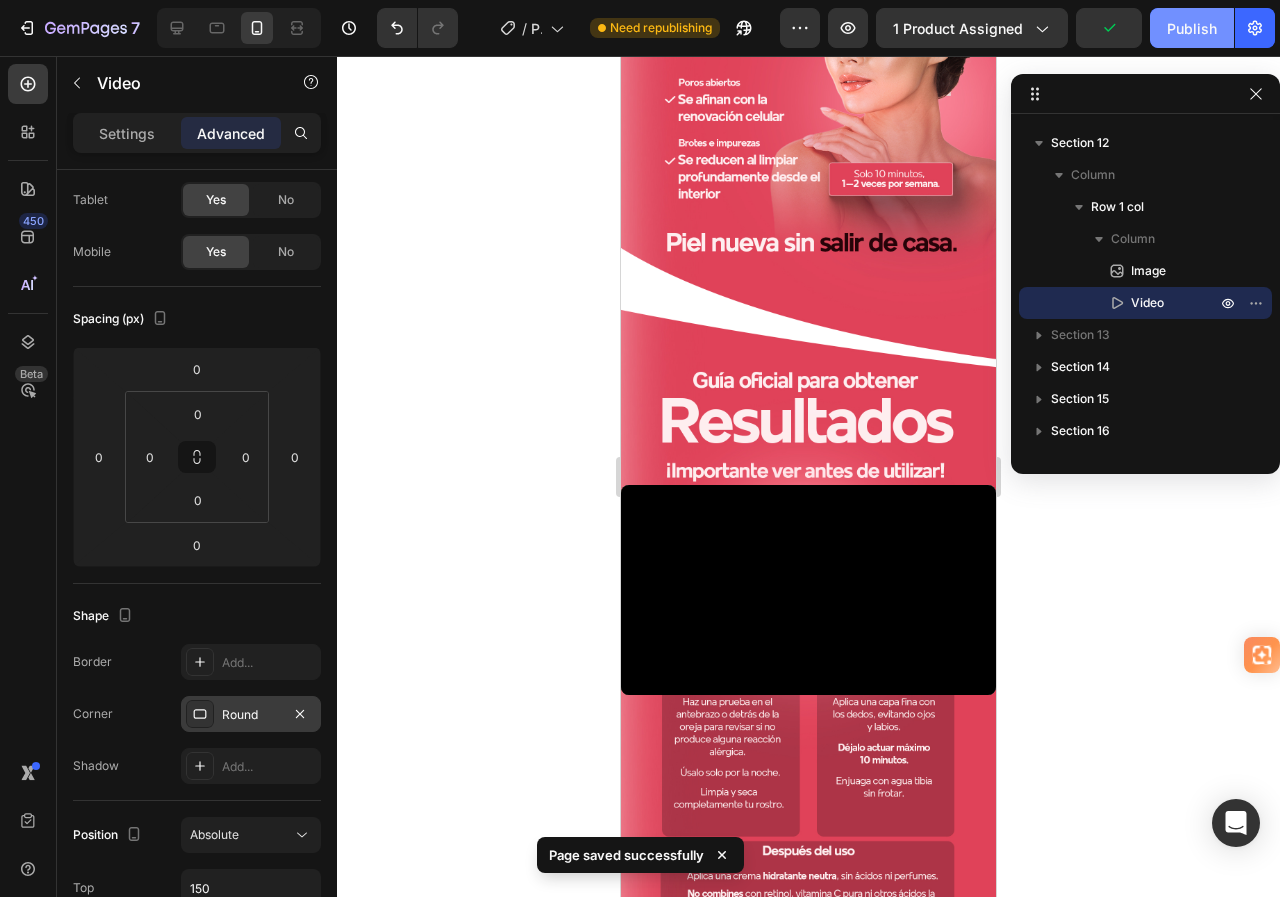 click on "Publish" at bounding box center [1192, 28] 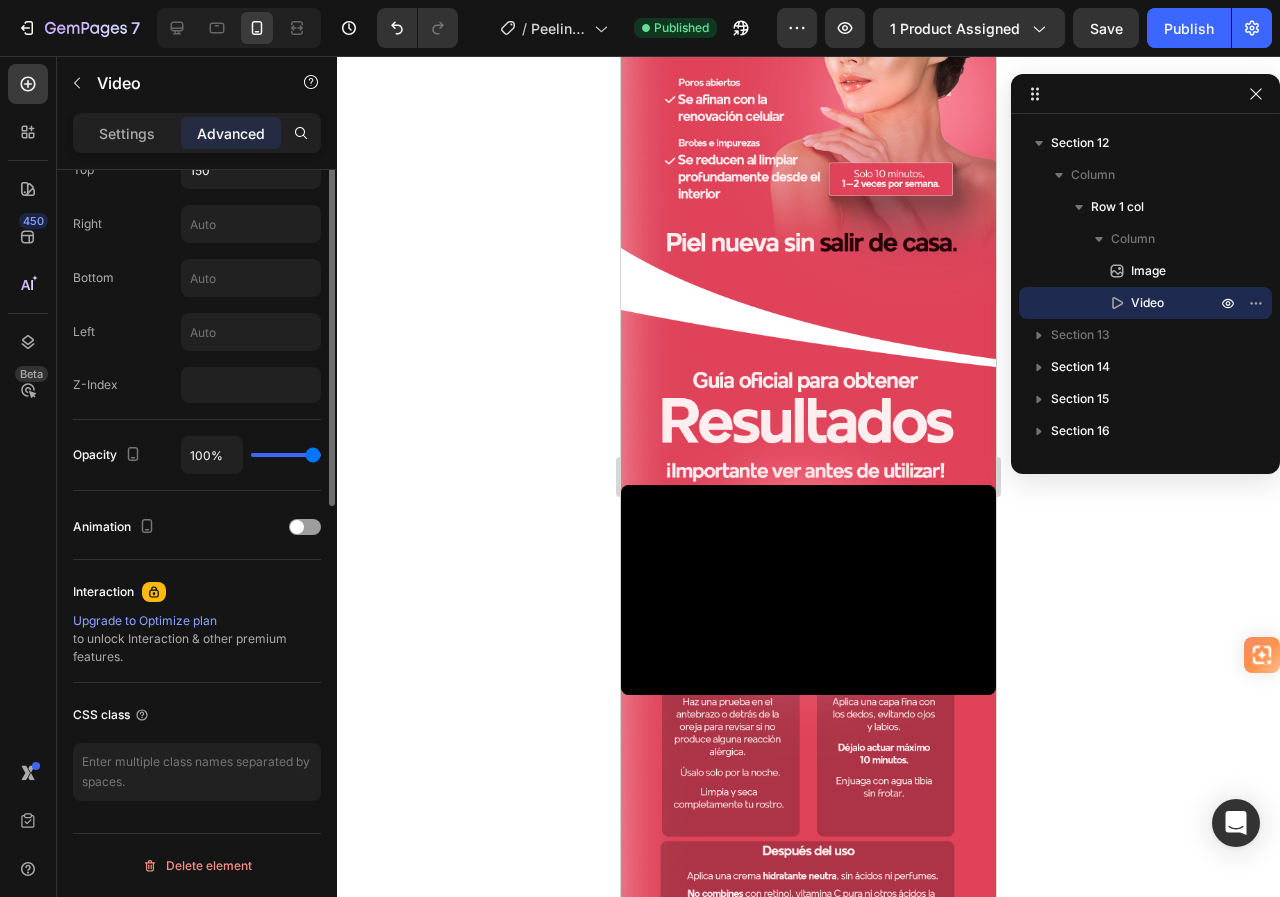 scroll, scrollTop: 418, scrollLeft: 0, axis: vertical 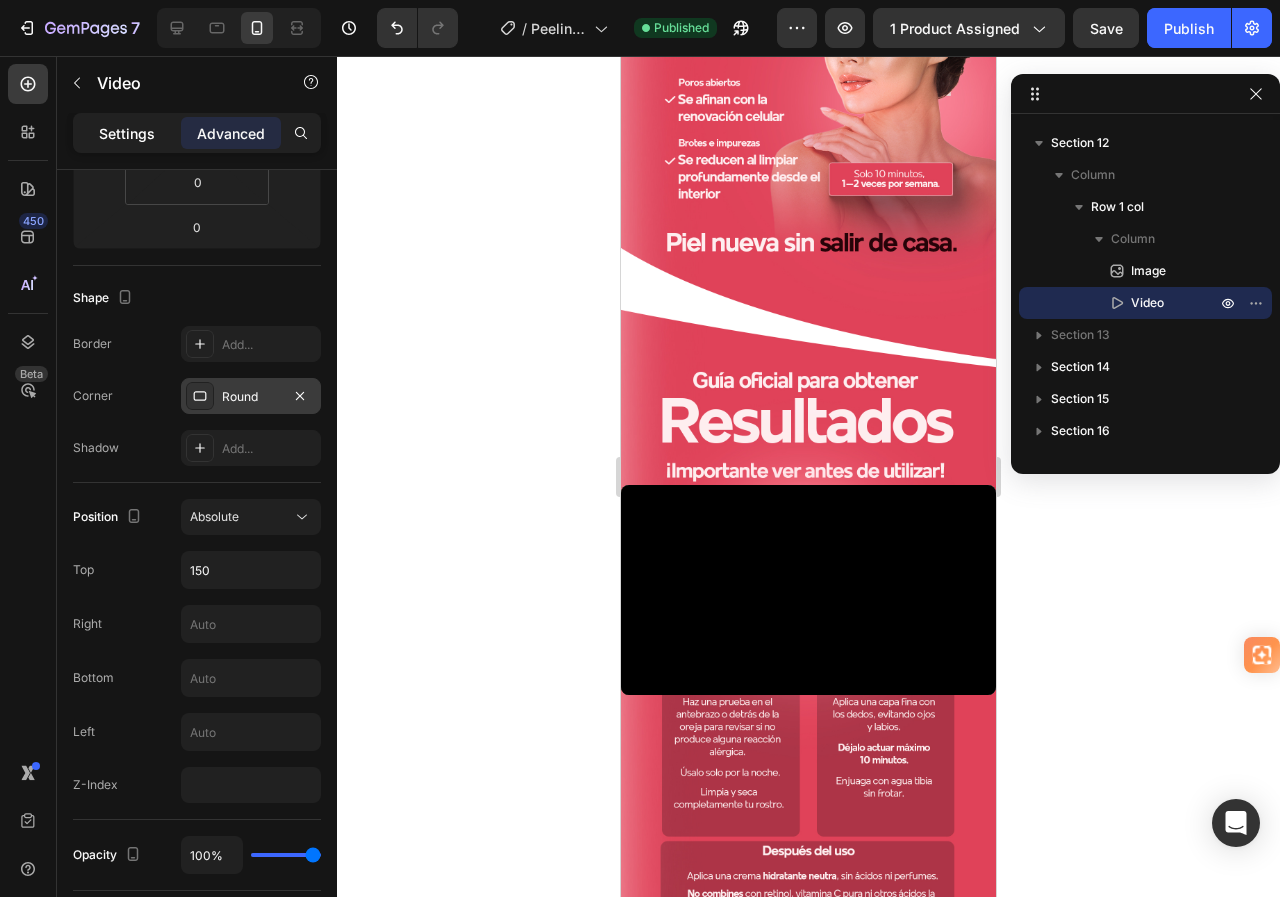 click on "Settings" at bounding box center (127, 133) 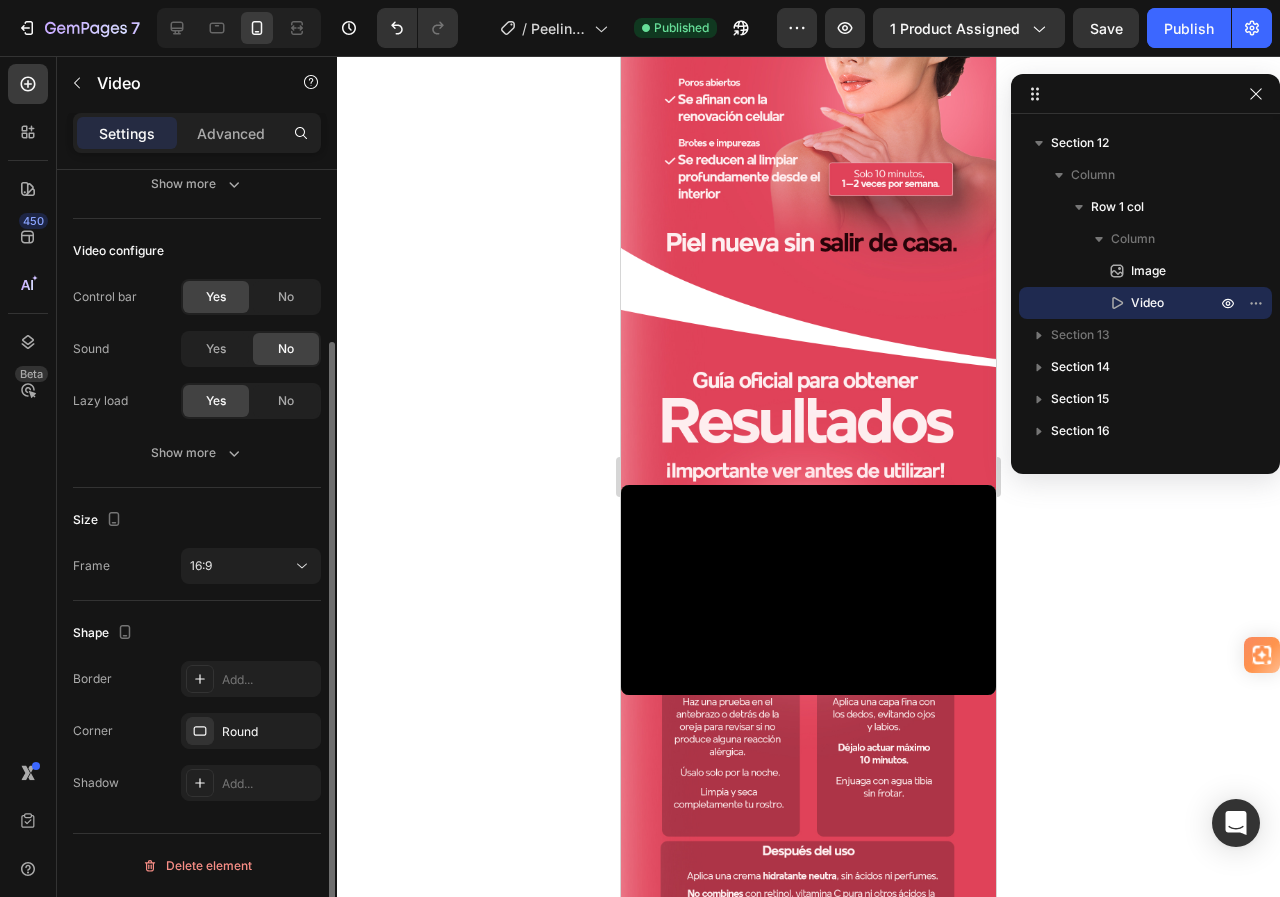 scroll, scrollTop: 220, scrollLeft: 0, axis: vertical 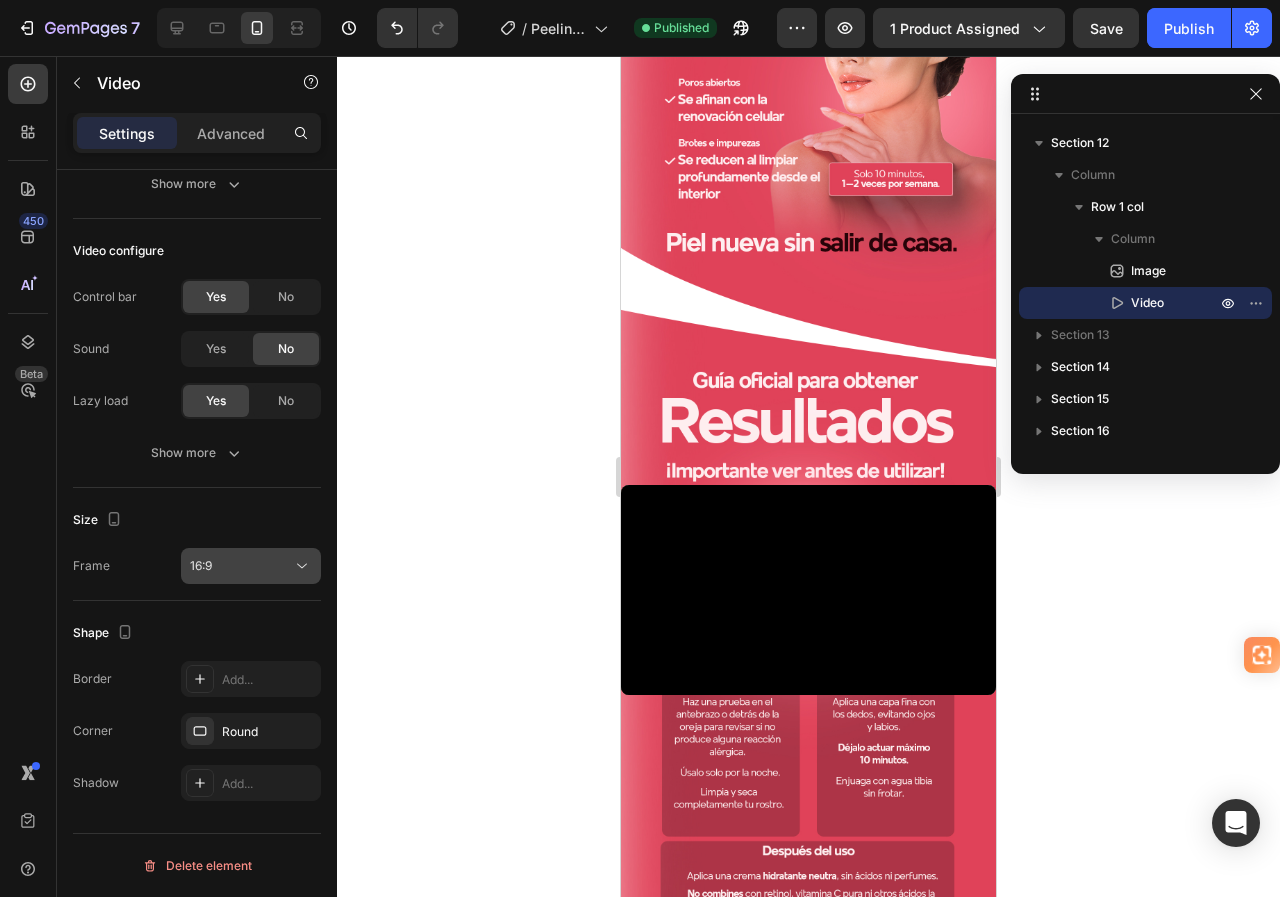 click on "16:9" at bounding box center [241, 566] 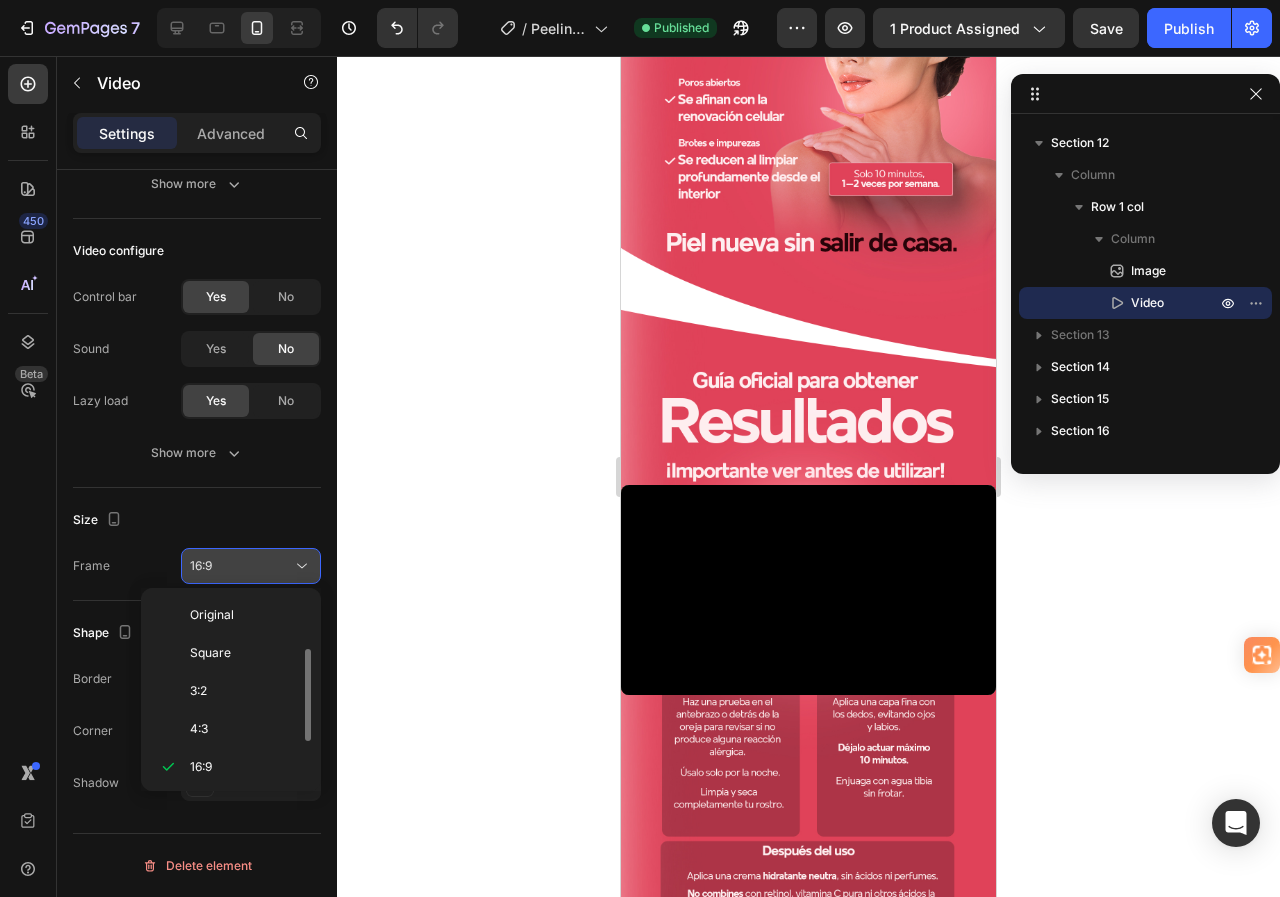 scroll, scrollTop: 36, scrollLeft: 0, axis: vertical 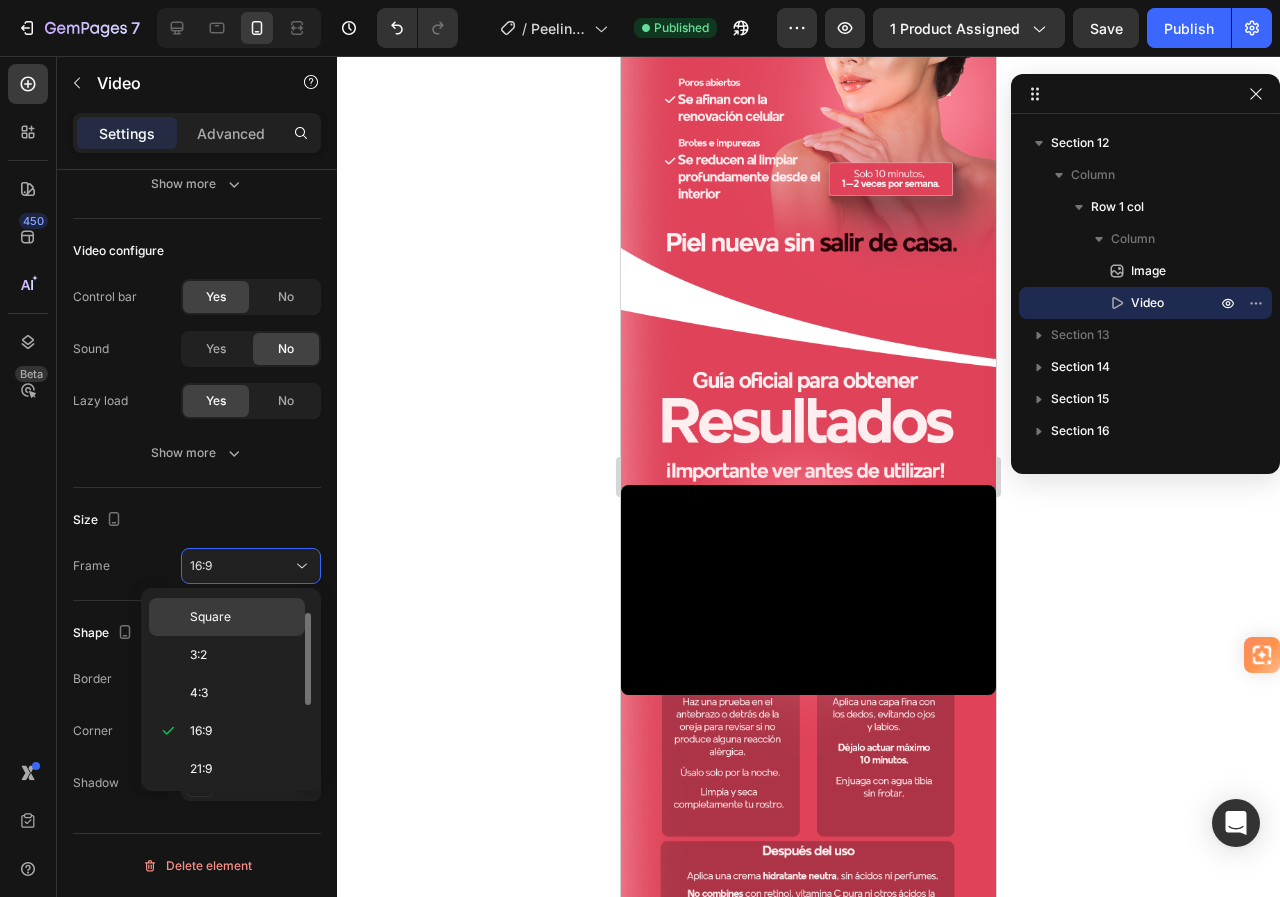 click on "Square" at bounding box center [210, 617] 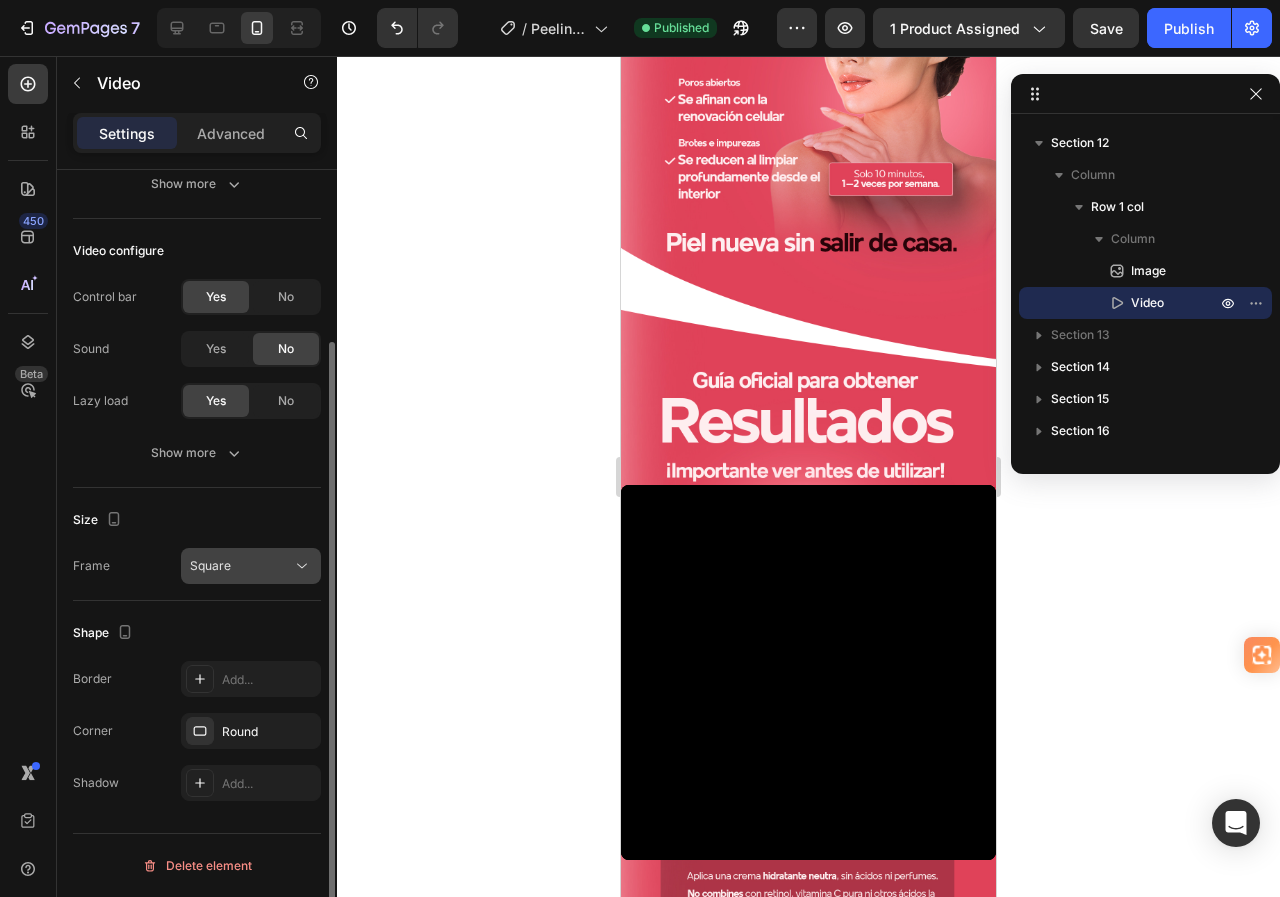 click on "Square" at bounding box center [241, 566] 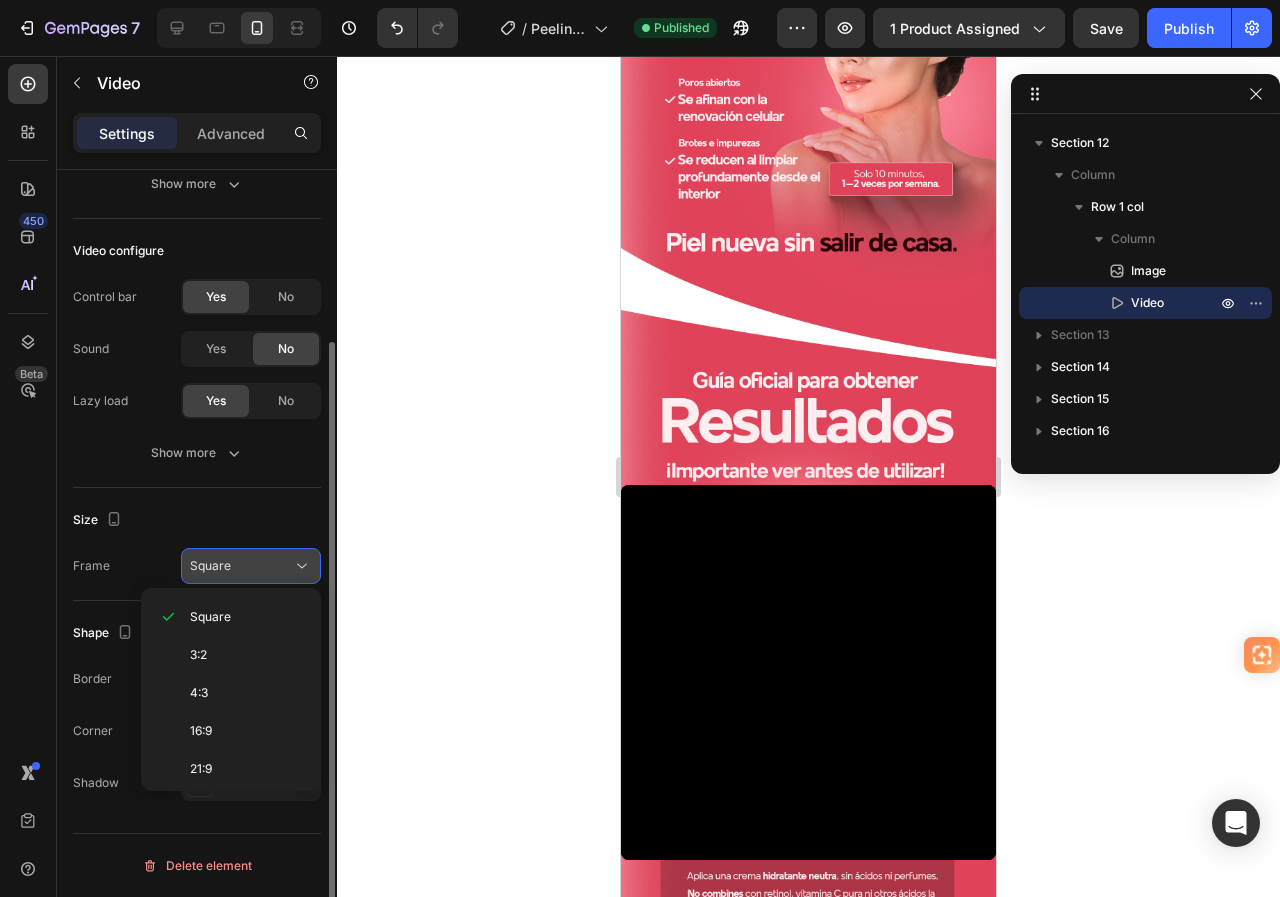 click on "Square" at bounding box center (241, 566) 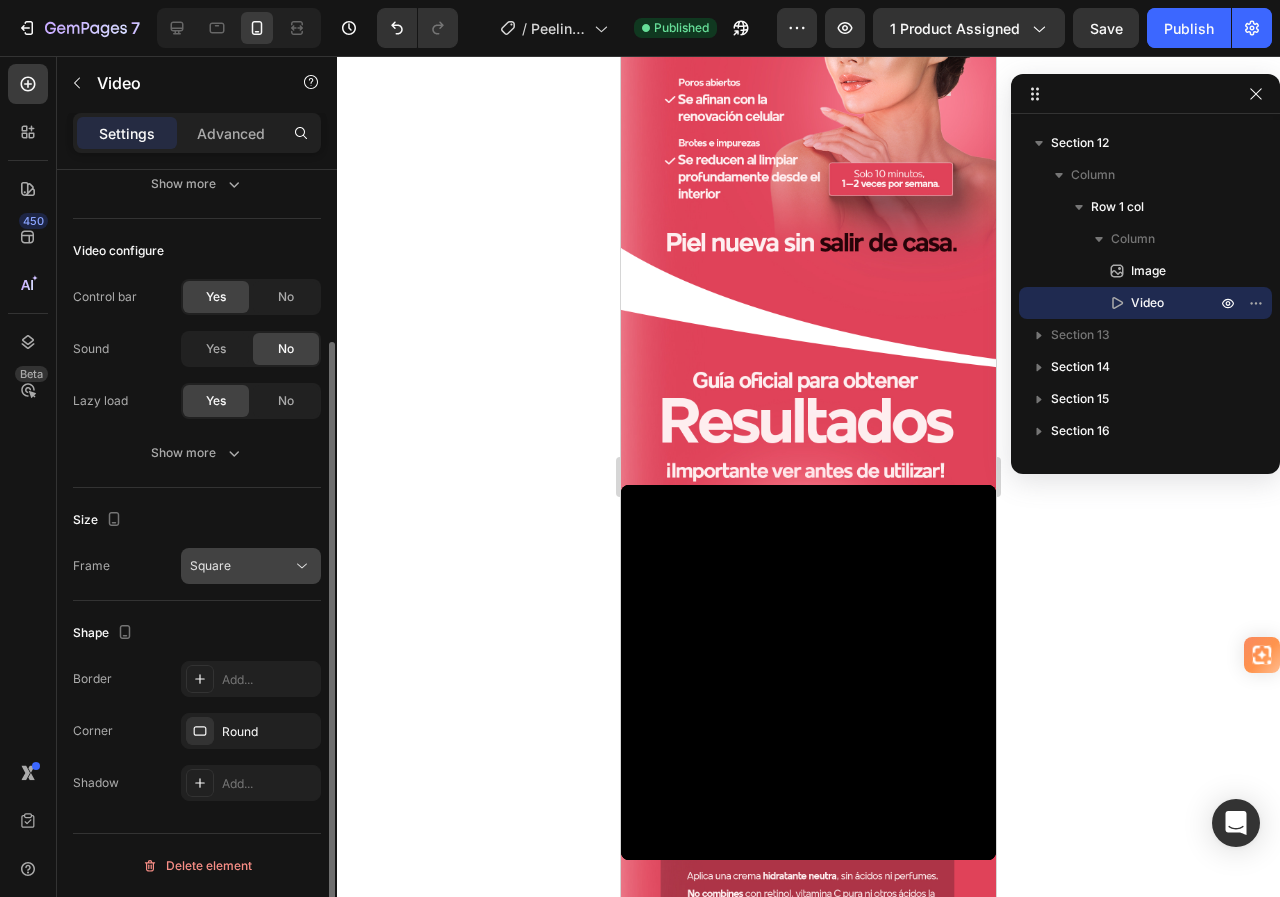 click on "Square" at bounding box center (241, 566) 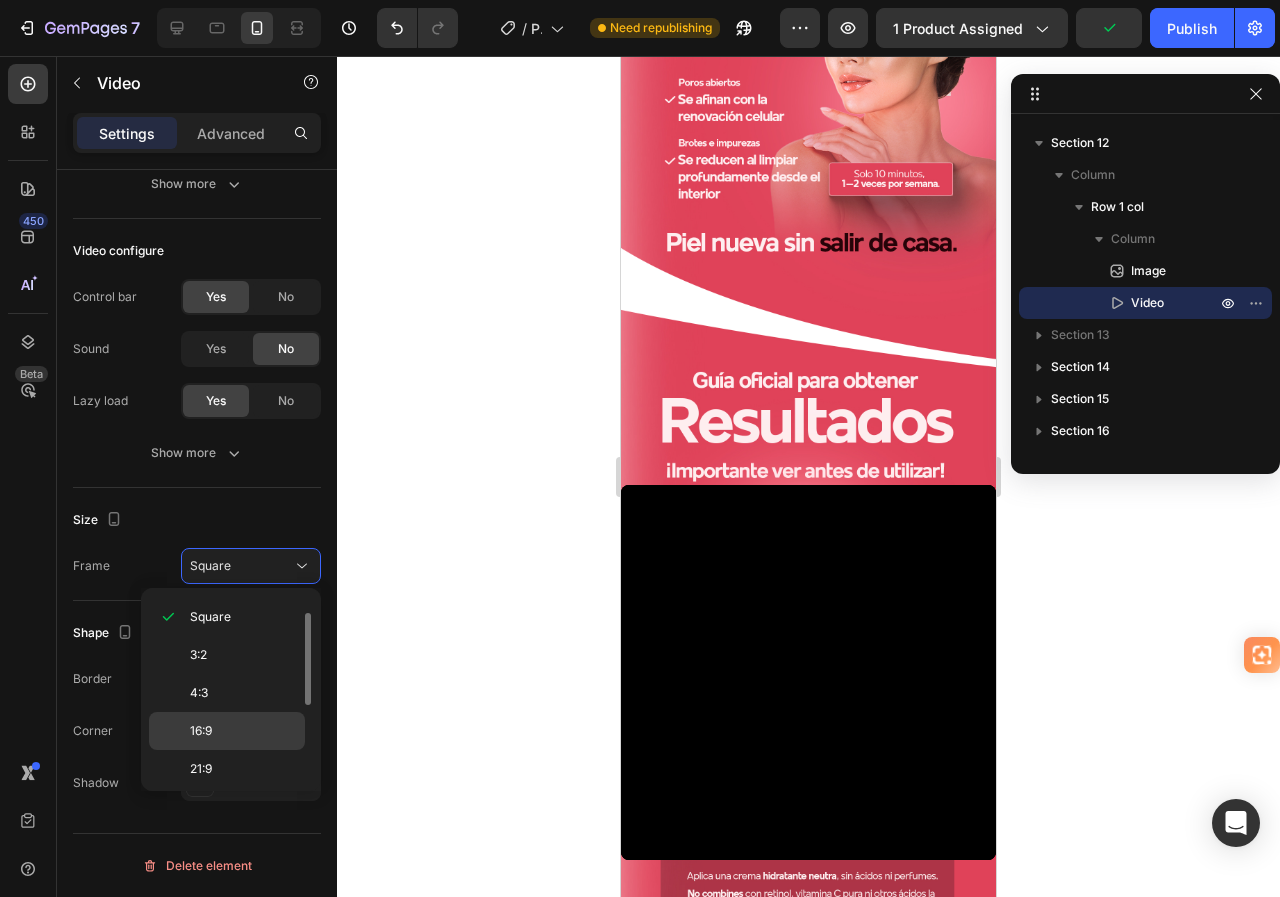 click on "16:9" at bounding box center (243, 731) 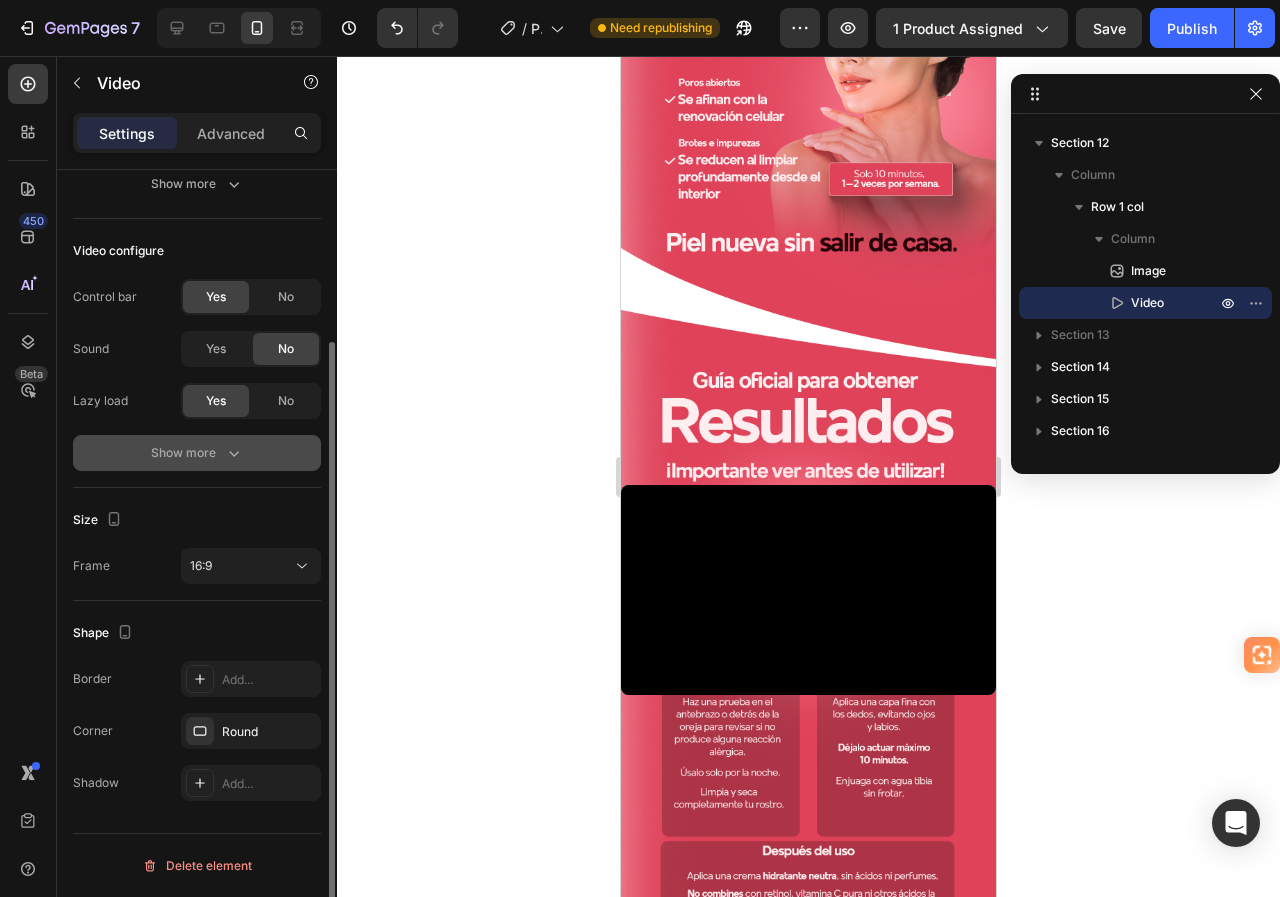 click on "Show more" at bounding box center [197, 453] 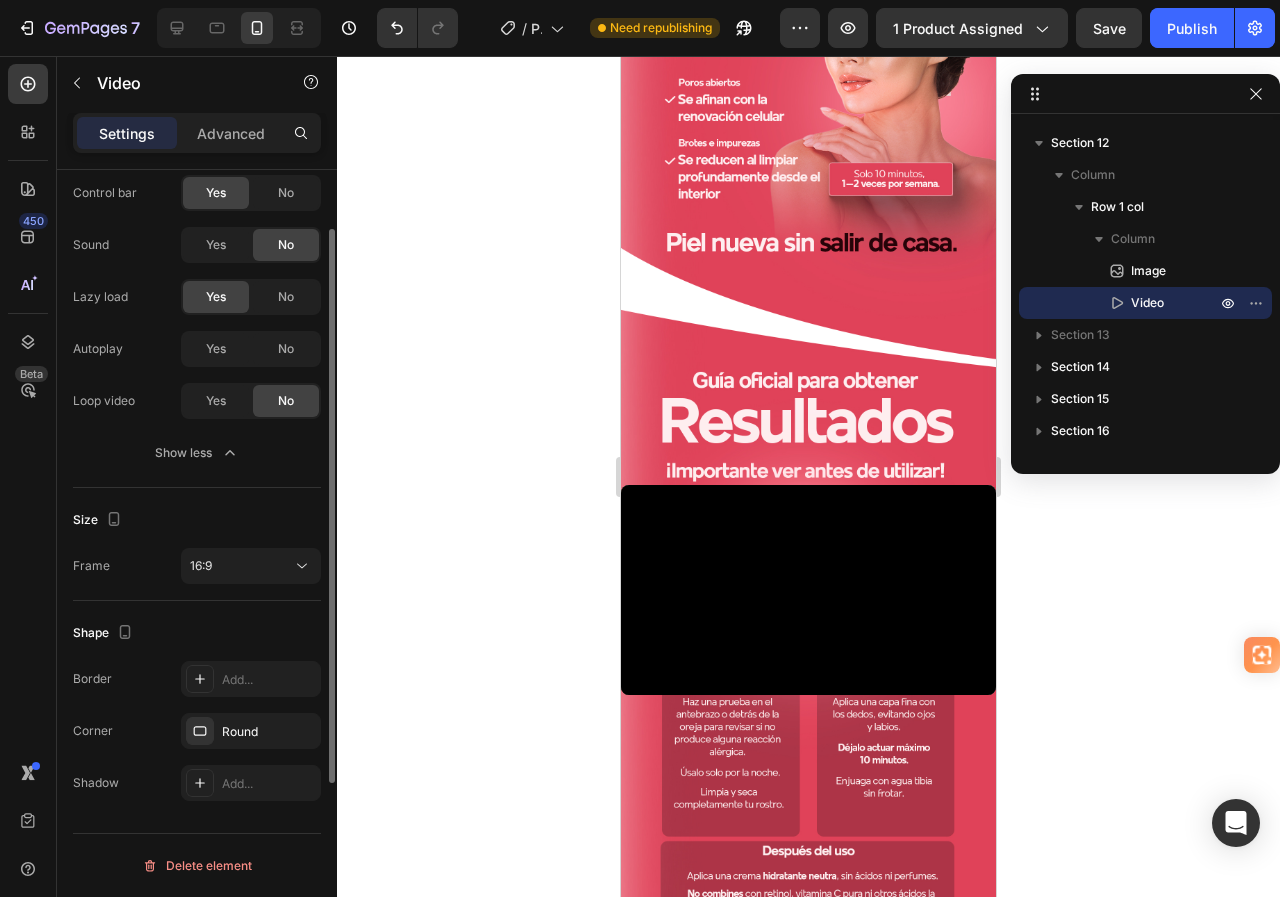 scroll, scrollTop: 0, scrollLeft: 0, axis: both 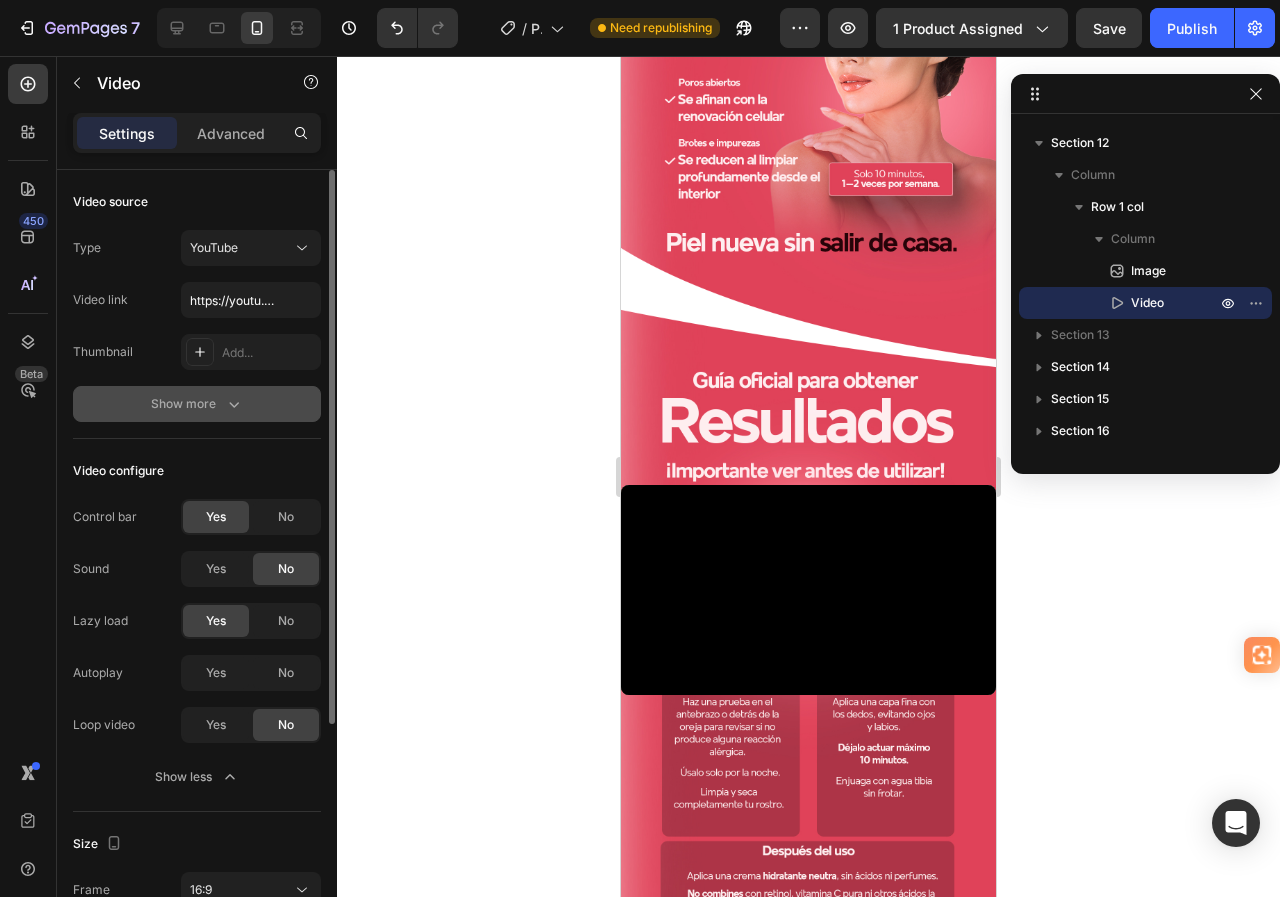 click on "Show more" at bounding box center [197, 404] 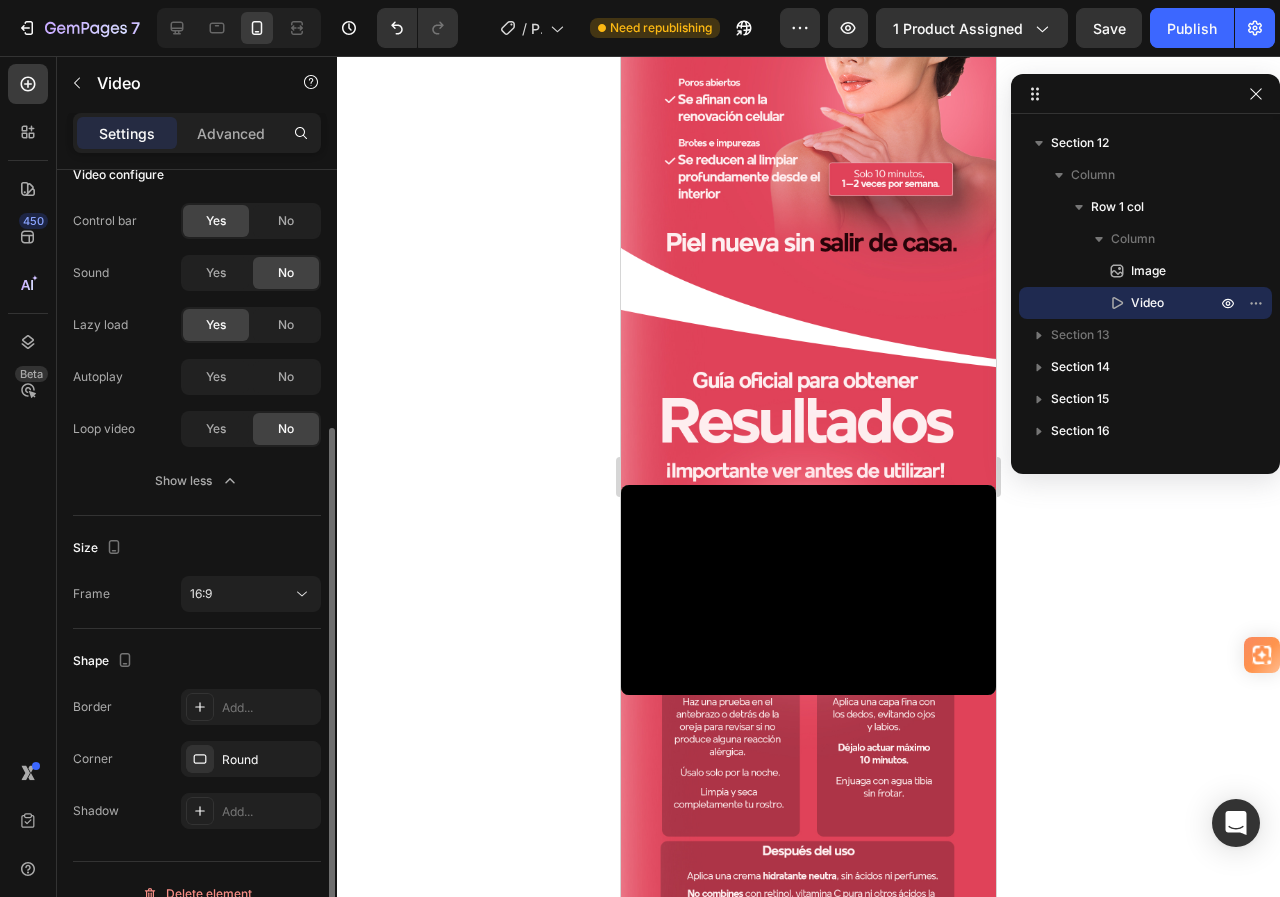 scroll, scrollTop: 428, scrollLeft: 0, axis: vertical 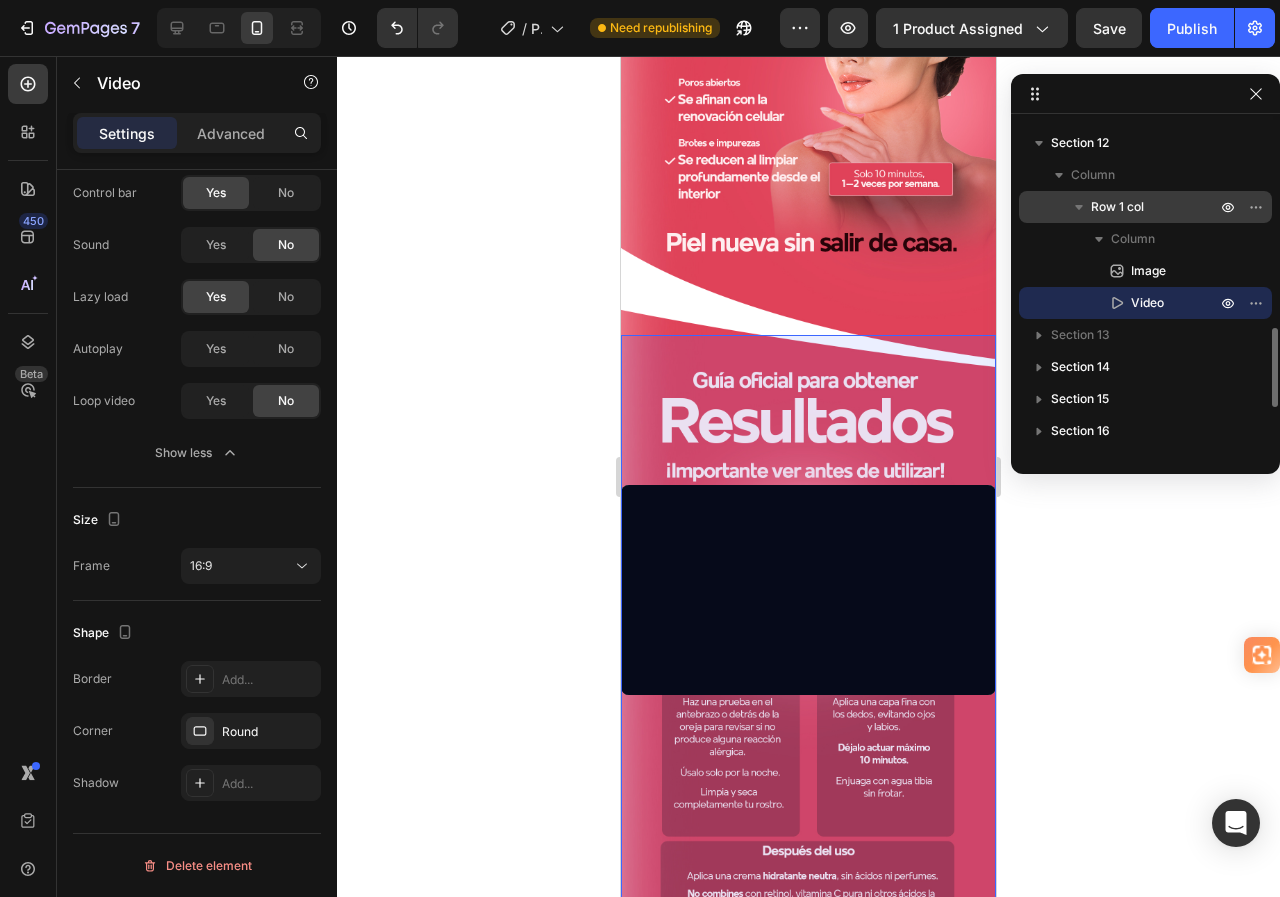 click on "Row 1 col" at bounding box center [1117, 207] 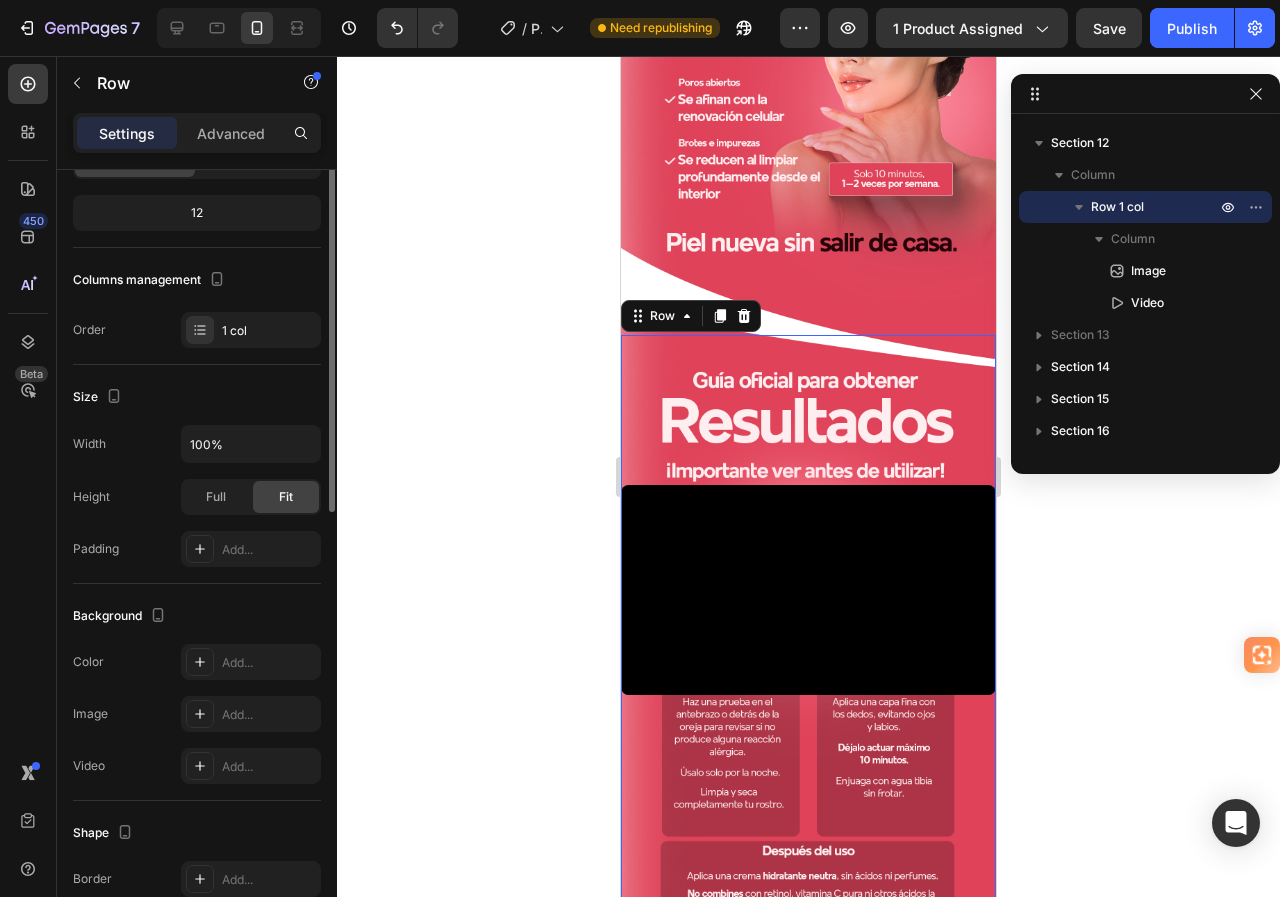 scroll, scrollTop: 0, scrollLeft: 0, axis: both 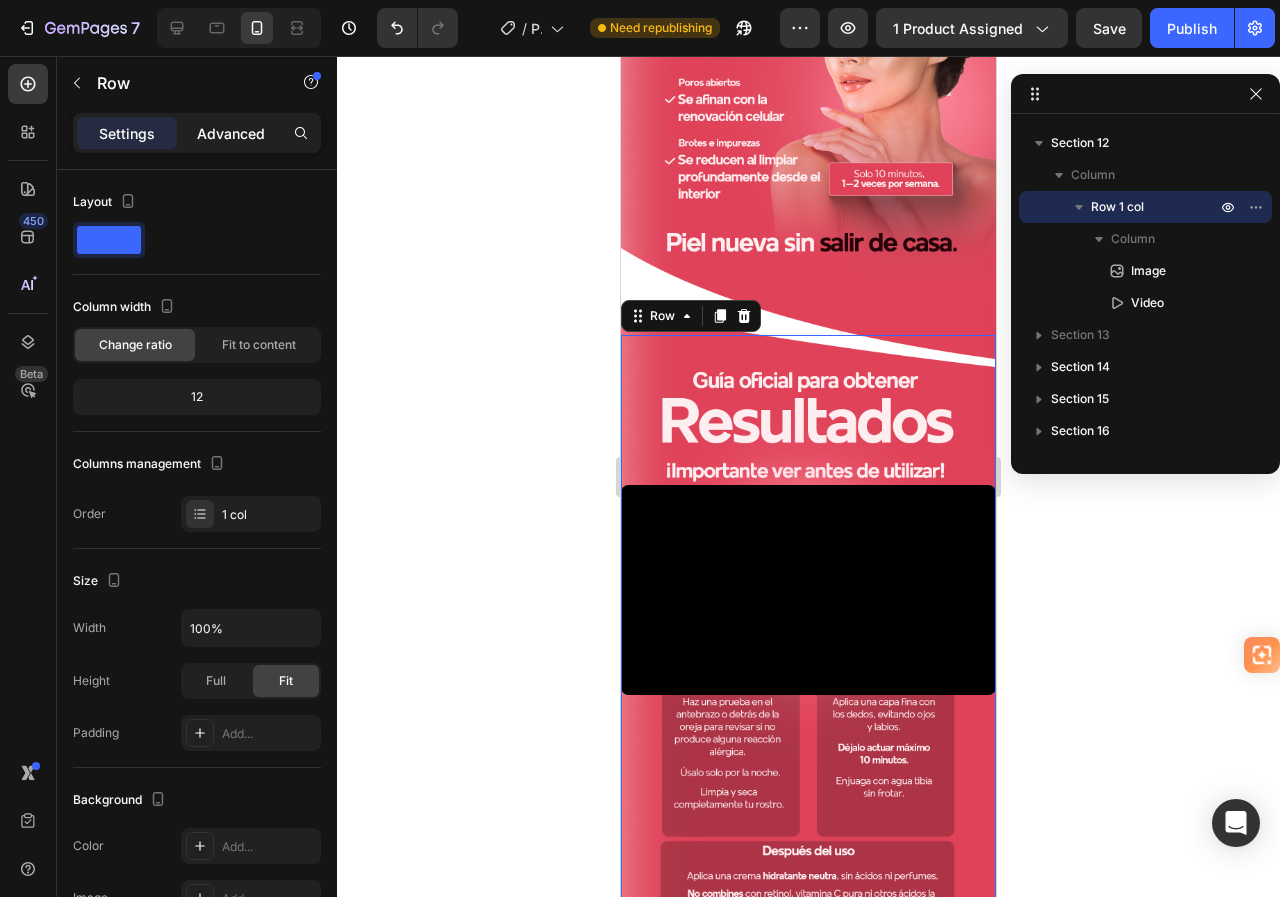 click on "Advanced" at bounding box center [231, 133] 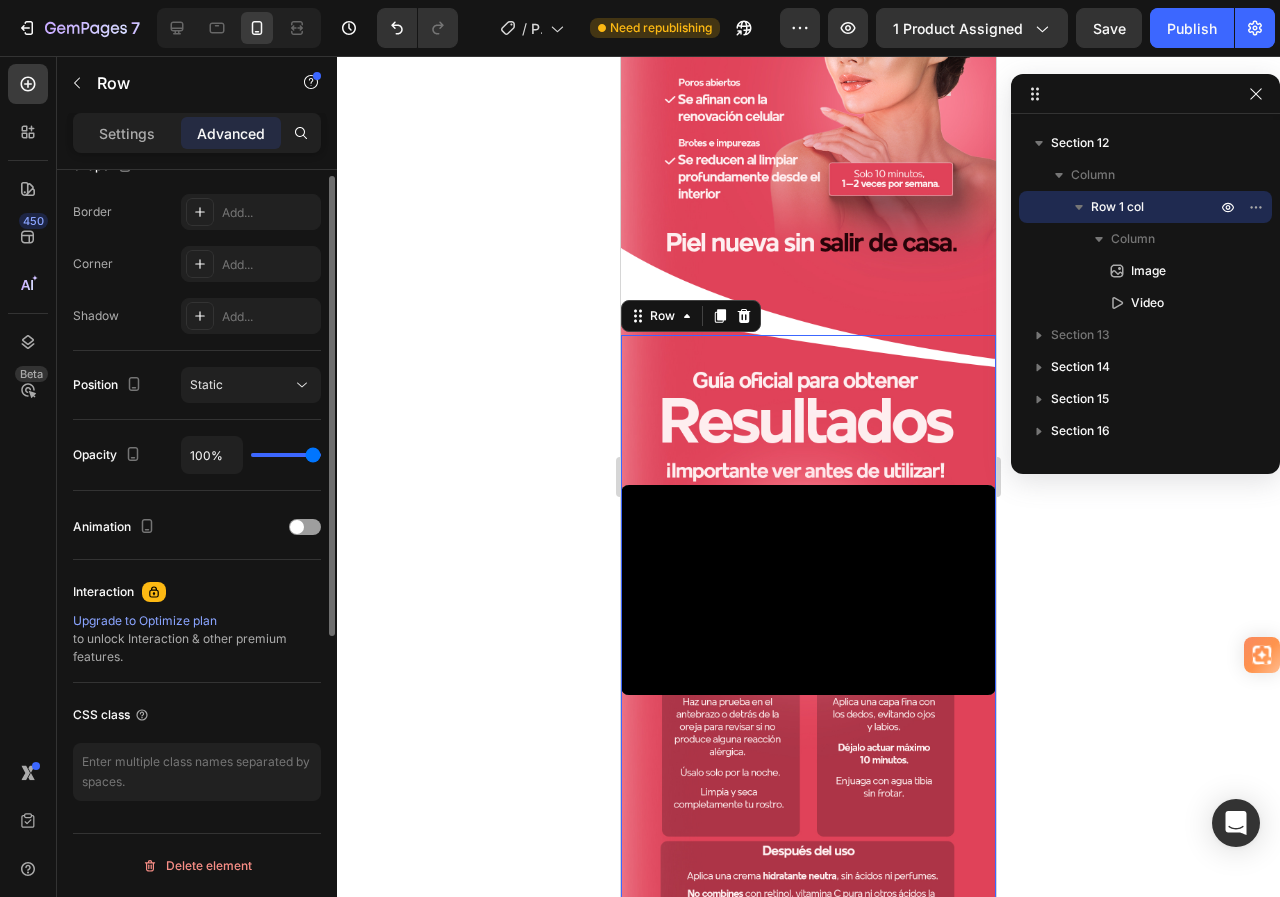 scroll, scrollTop: 350, scrollLeft: 0, axis: vertical 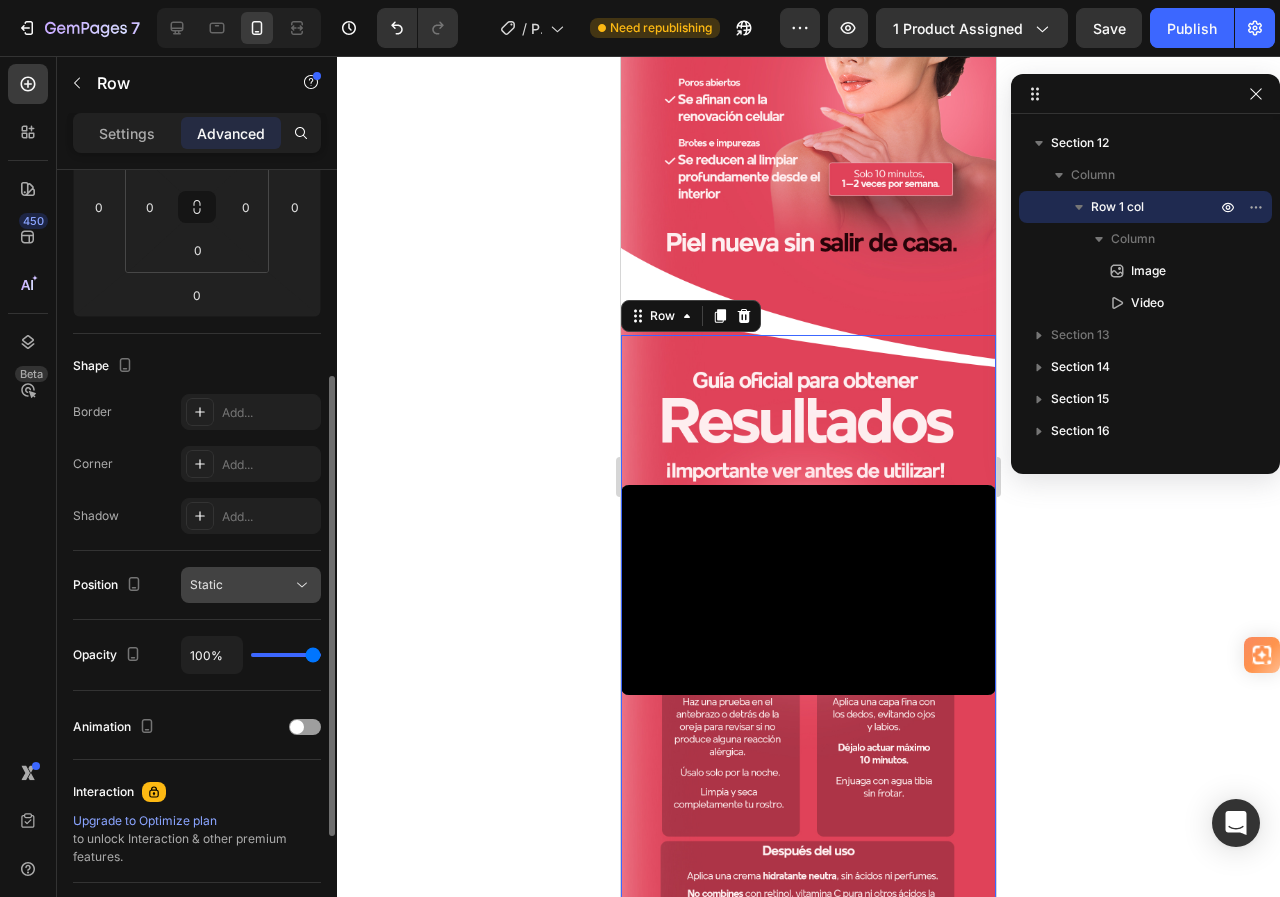 click on "Static" at bounding box center [206, 584] 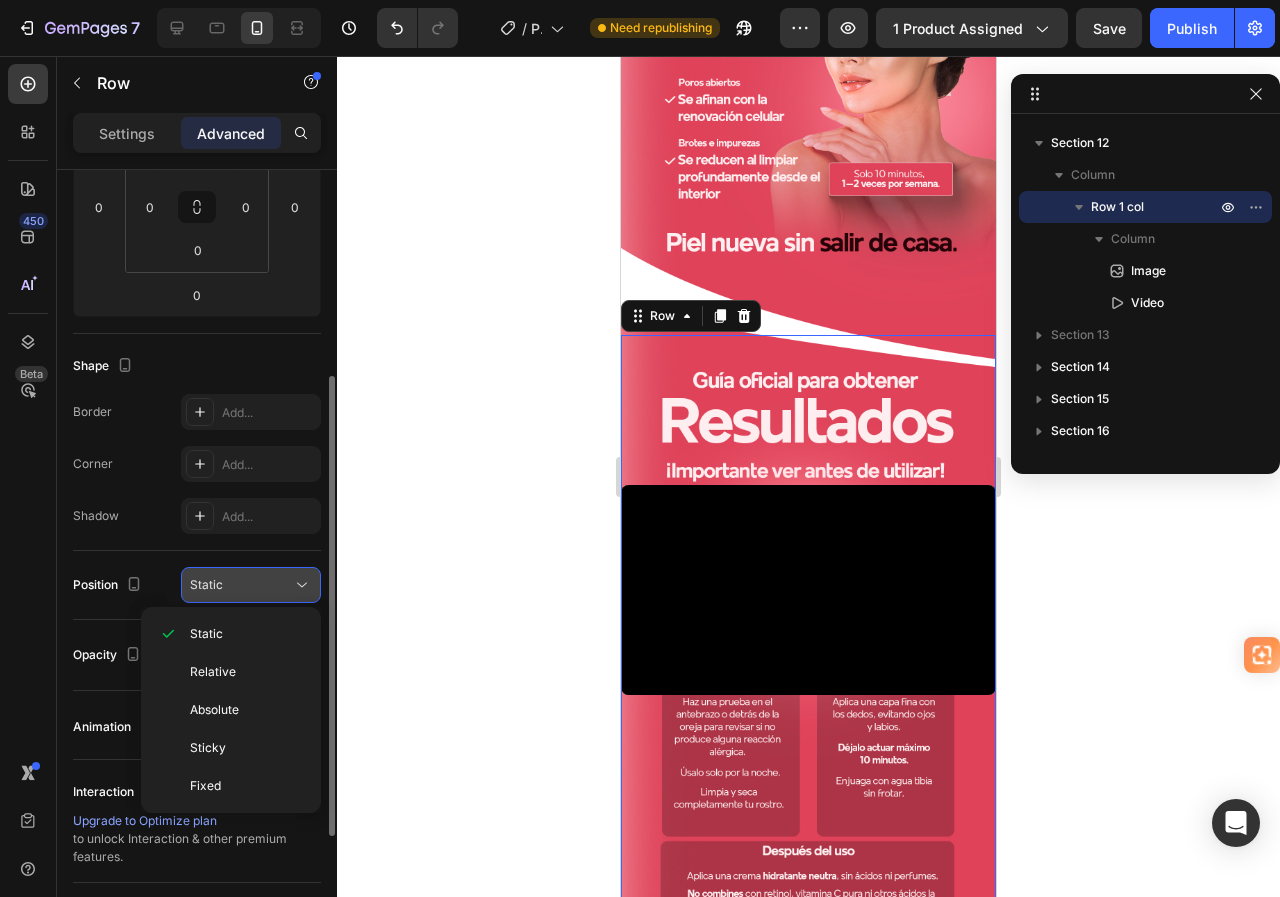 click on "Static" at bounding box center (206, 584) 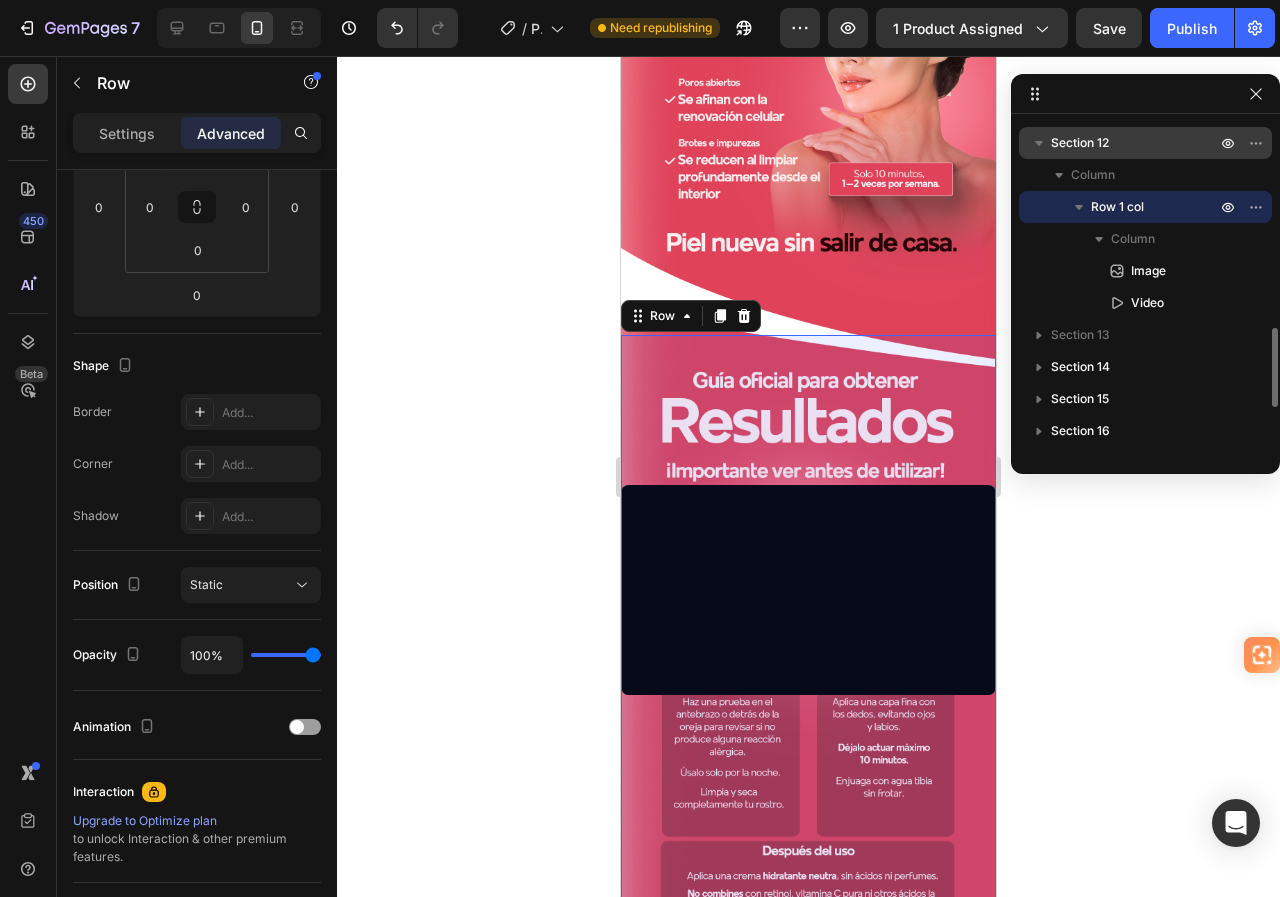 click on "Section 12" at bounding box center [1135, 143] 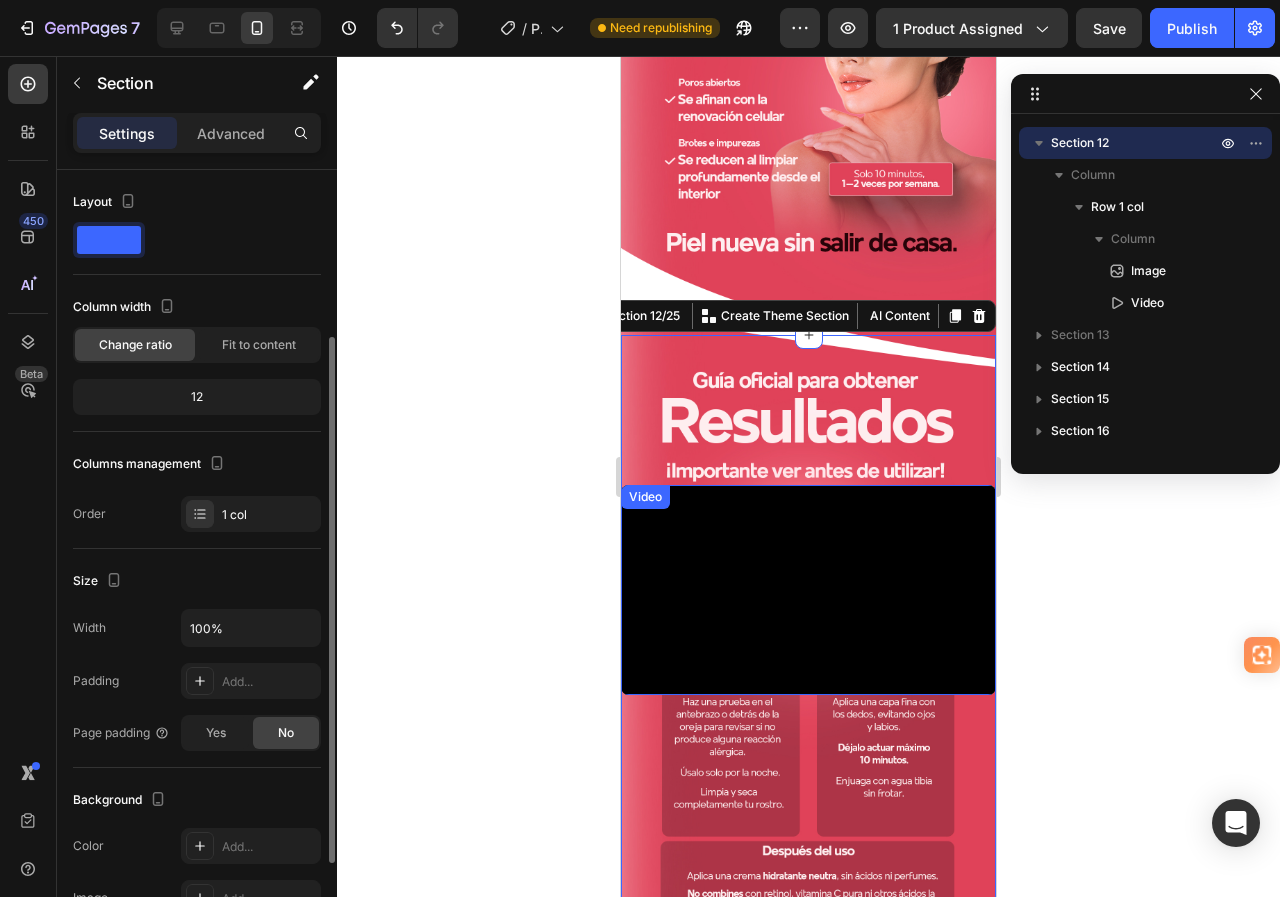 scroll, scrollTop: 384, scrollLeft: 0, axis: vertical 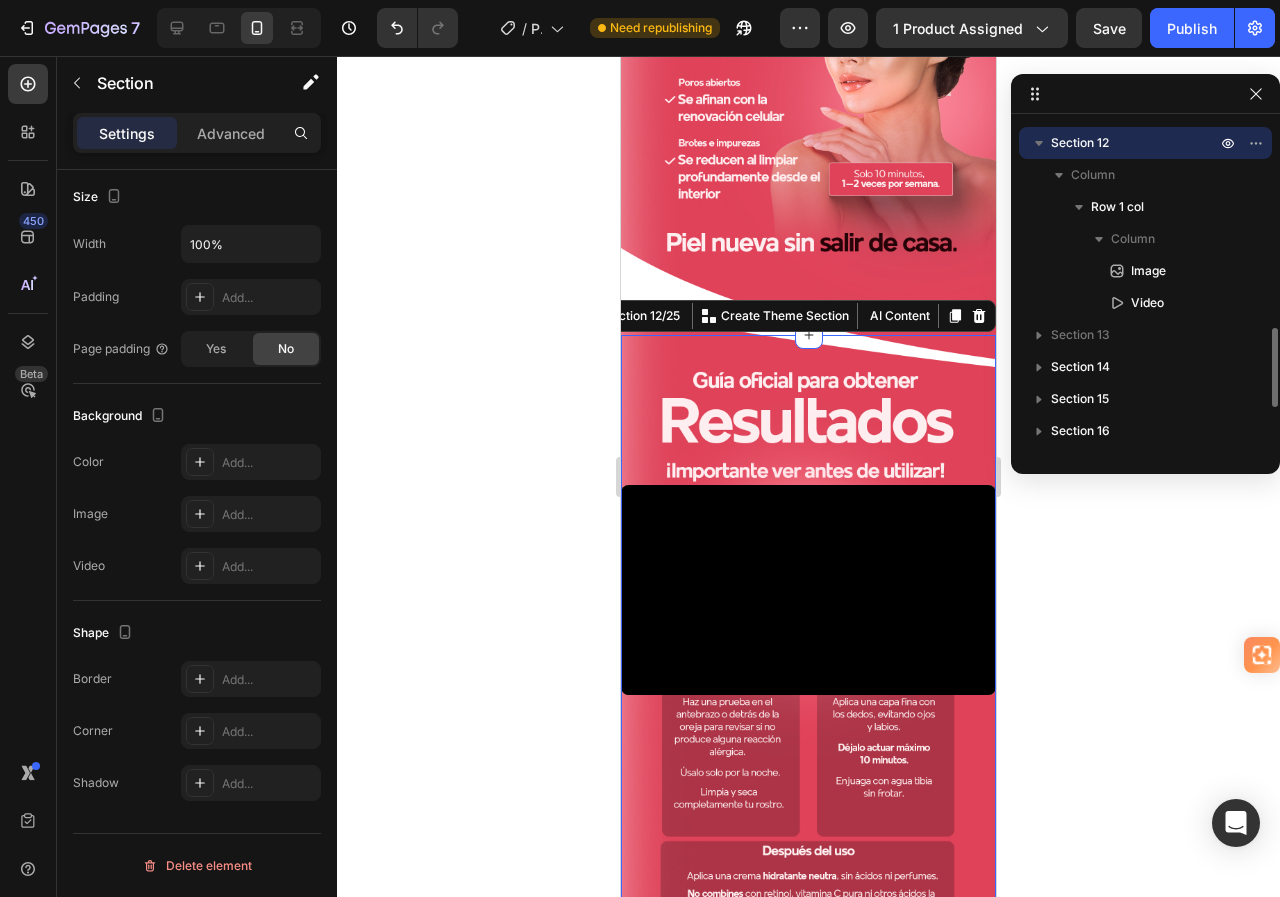 click on "Section 12" at bounding box center [1135, 143] 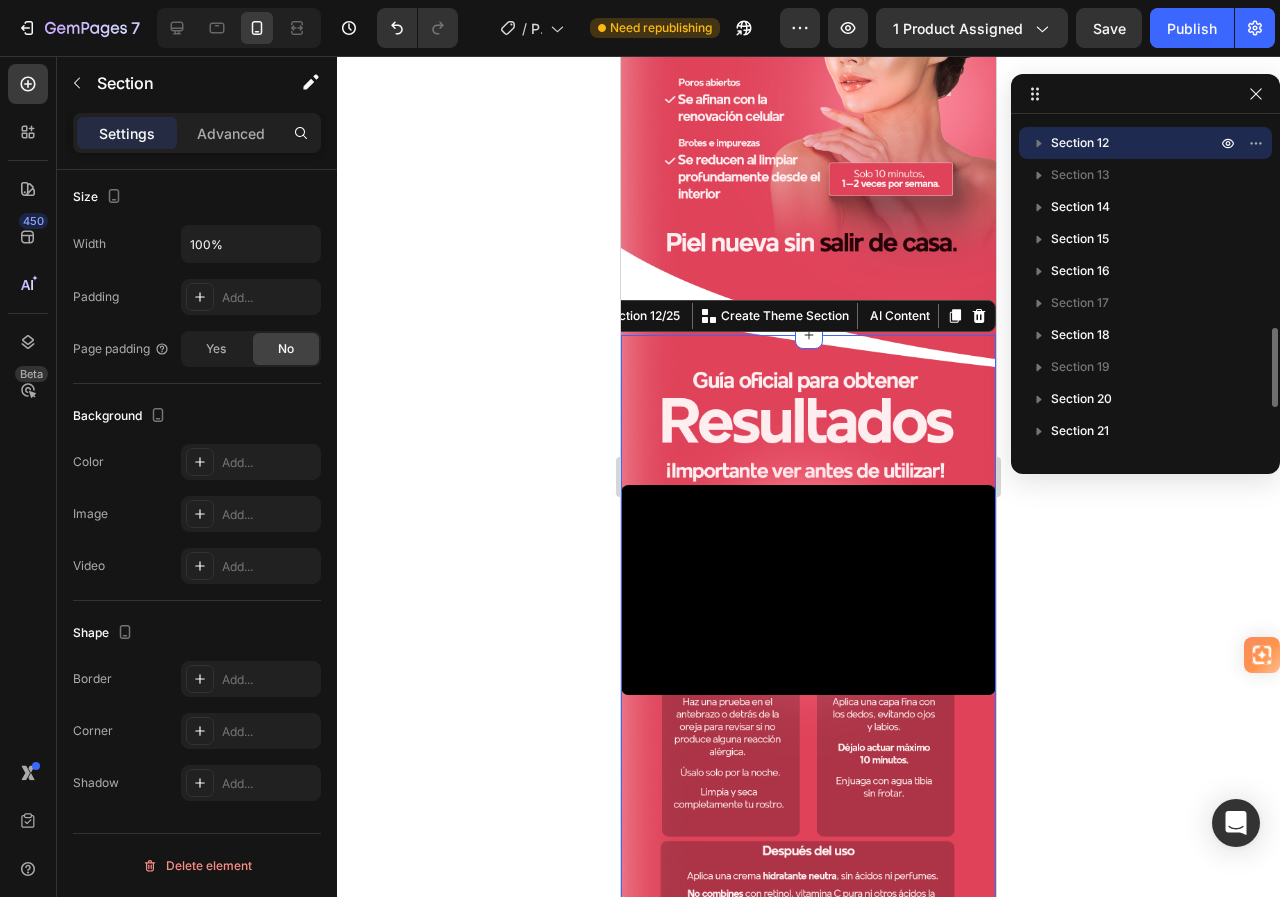 click 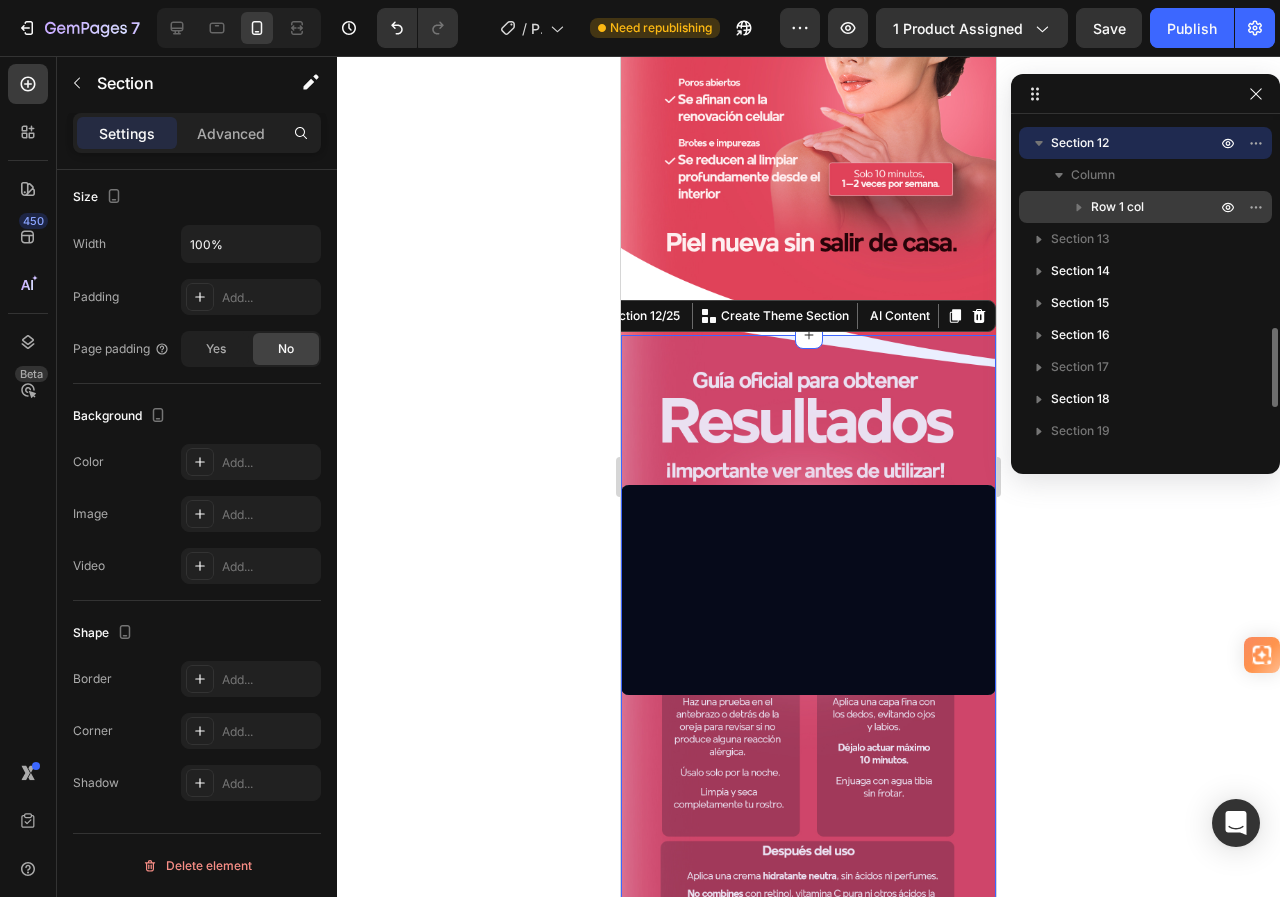 click 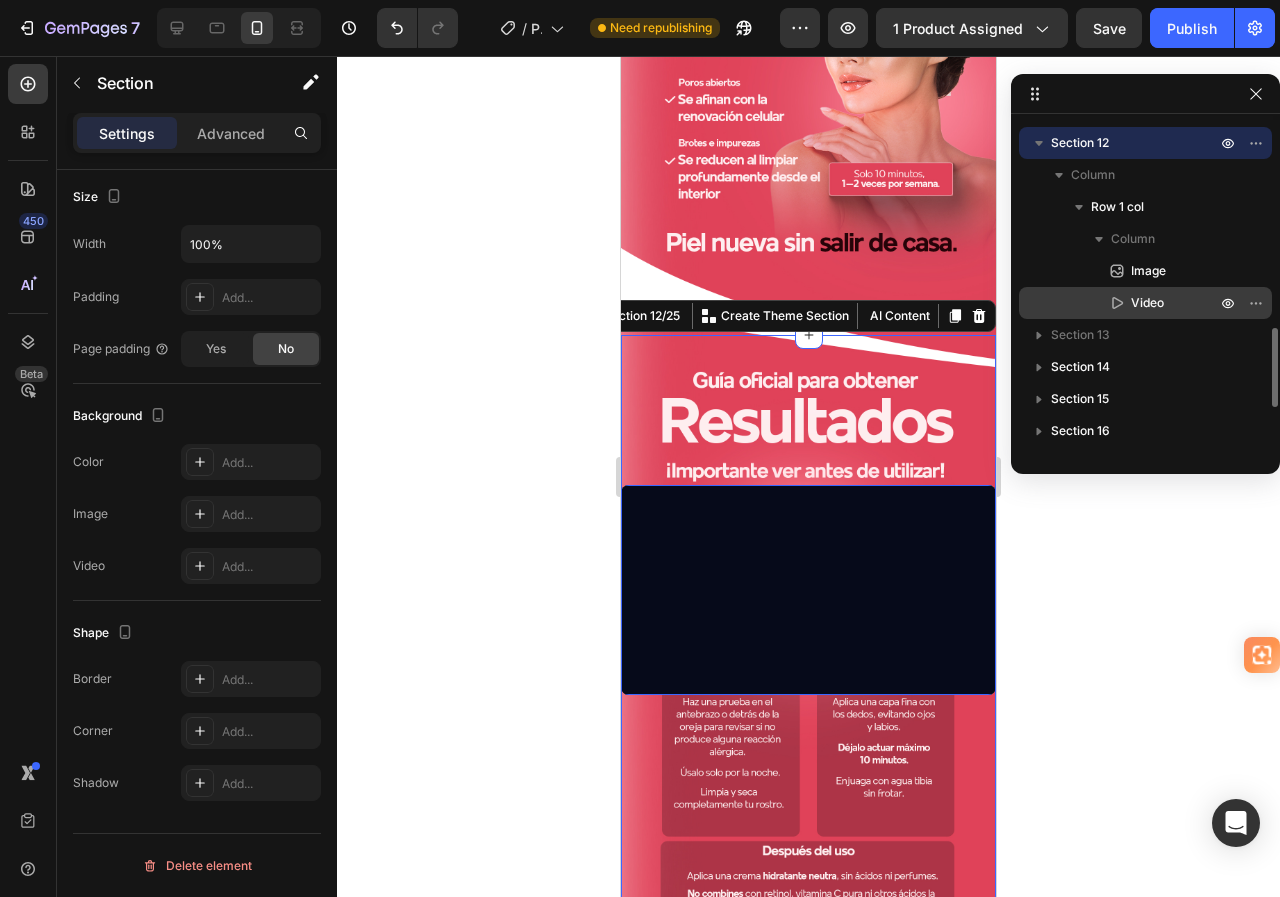 click on "Video" at bounding box center (1147, 303) 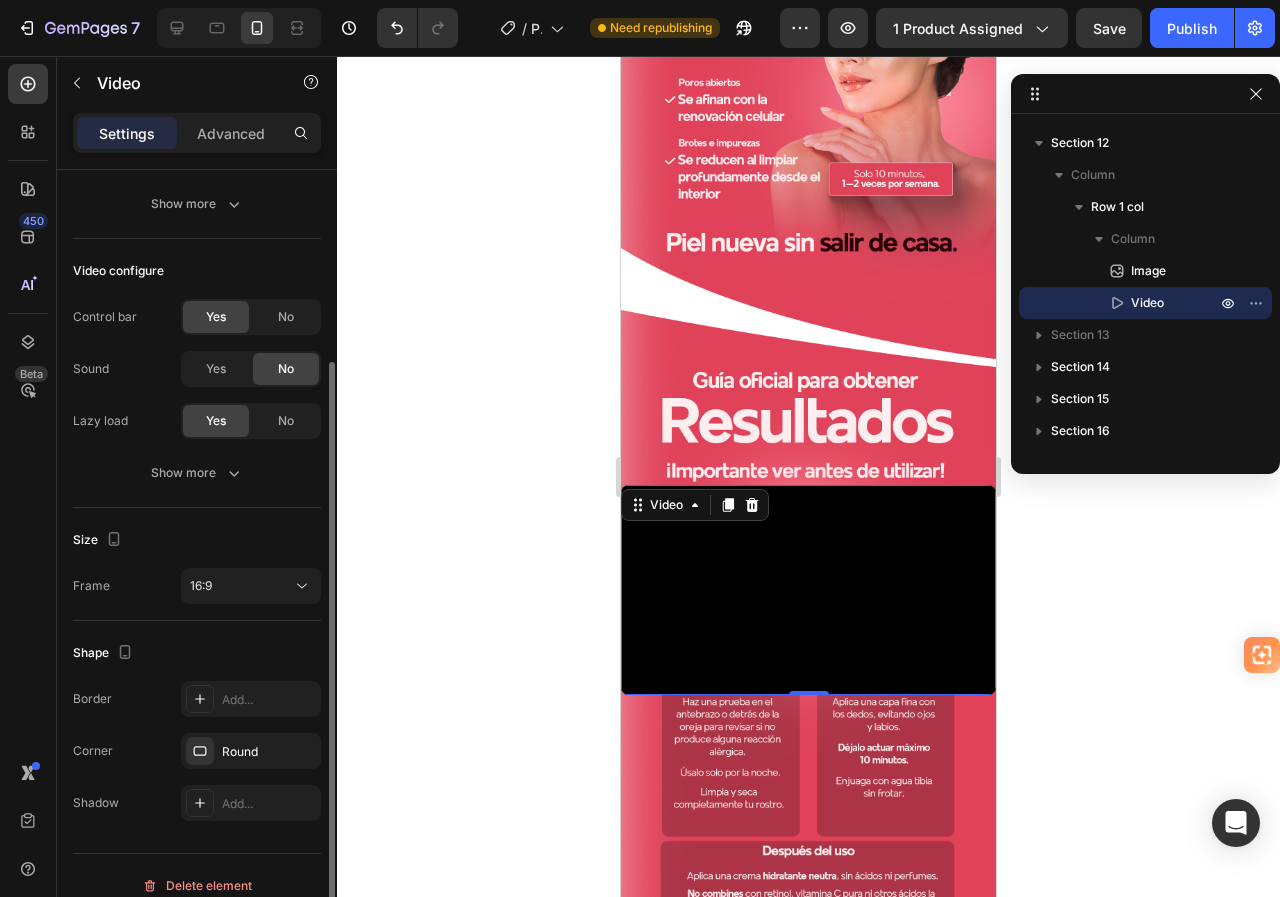 scroll, scrollTop: 220, scrollLeft: 0, axis: vertical 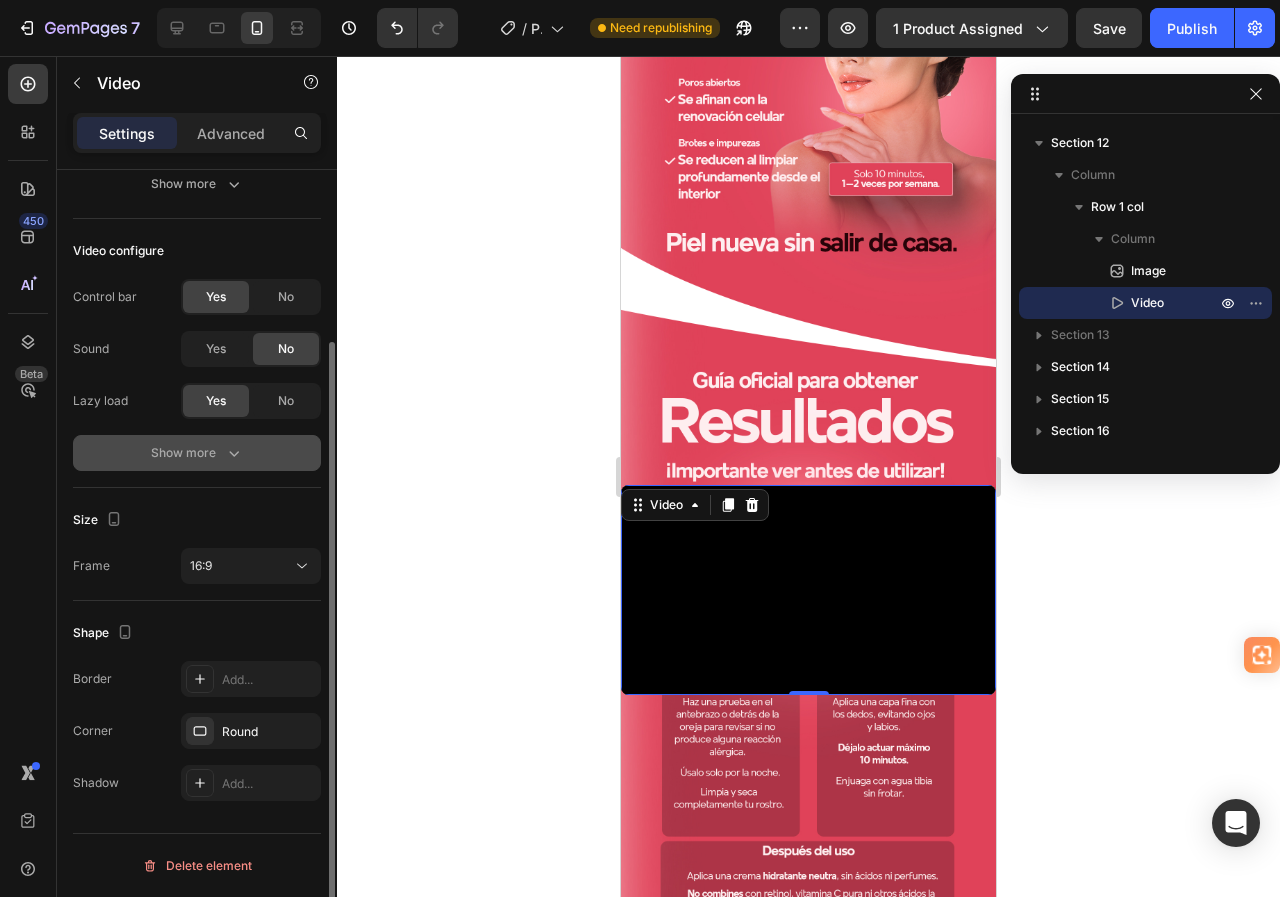 click on "Show more" at bounding box center [197, 453] 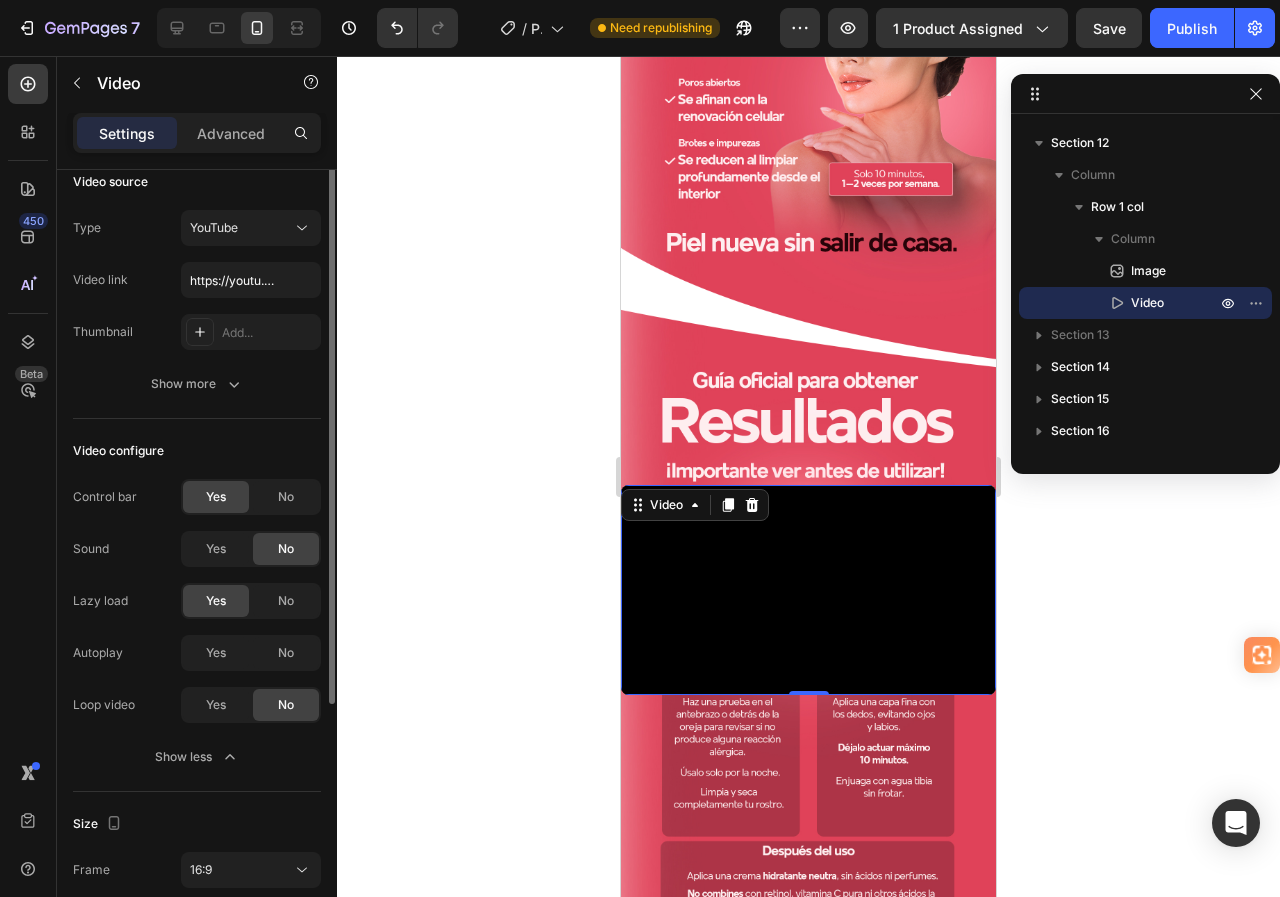 scroll, scrollTop: 0, scrollLeft: 0, axis: both 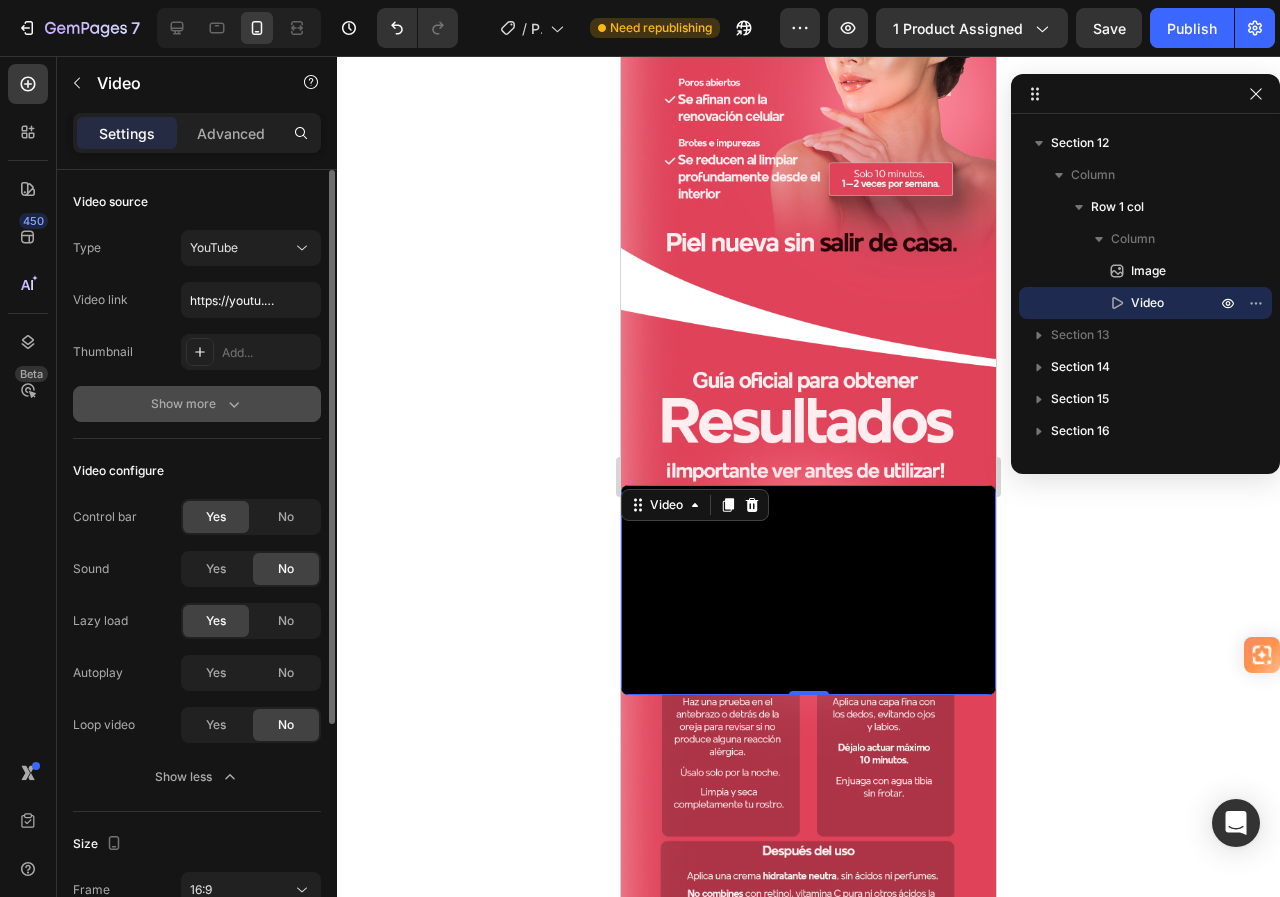 click on "Show more" at bounding box center [197, 404] 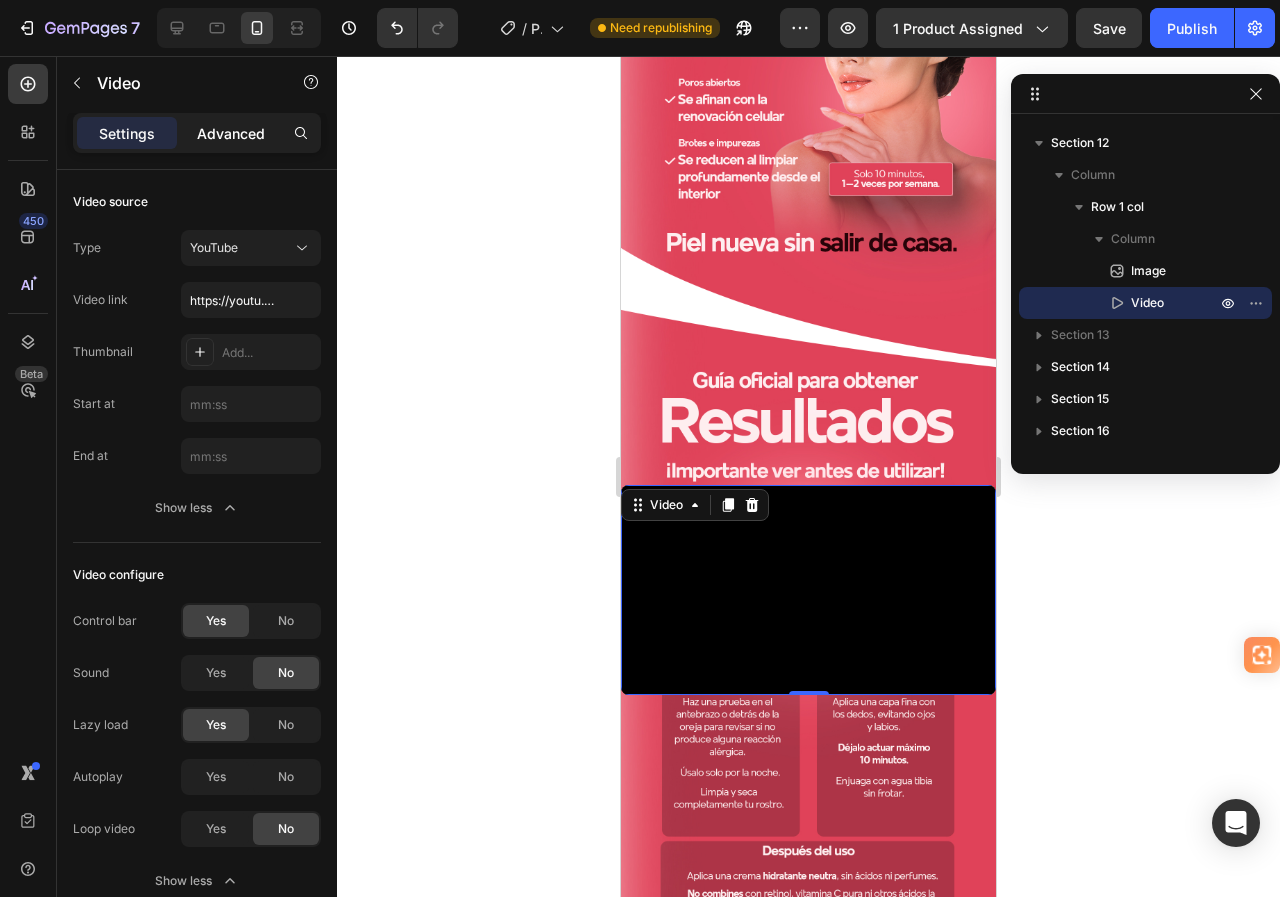 click on "Advanced" at bounding box center [231, 133] 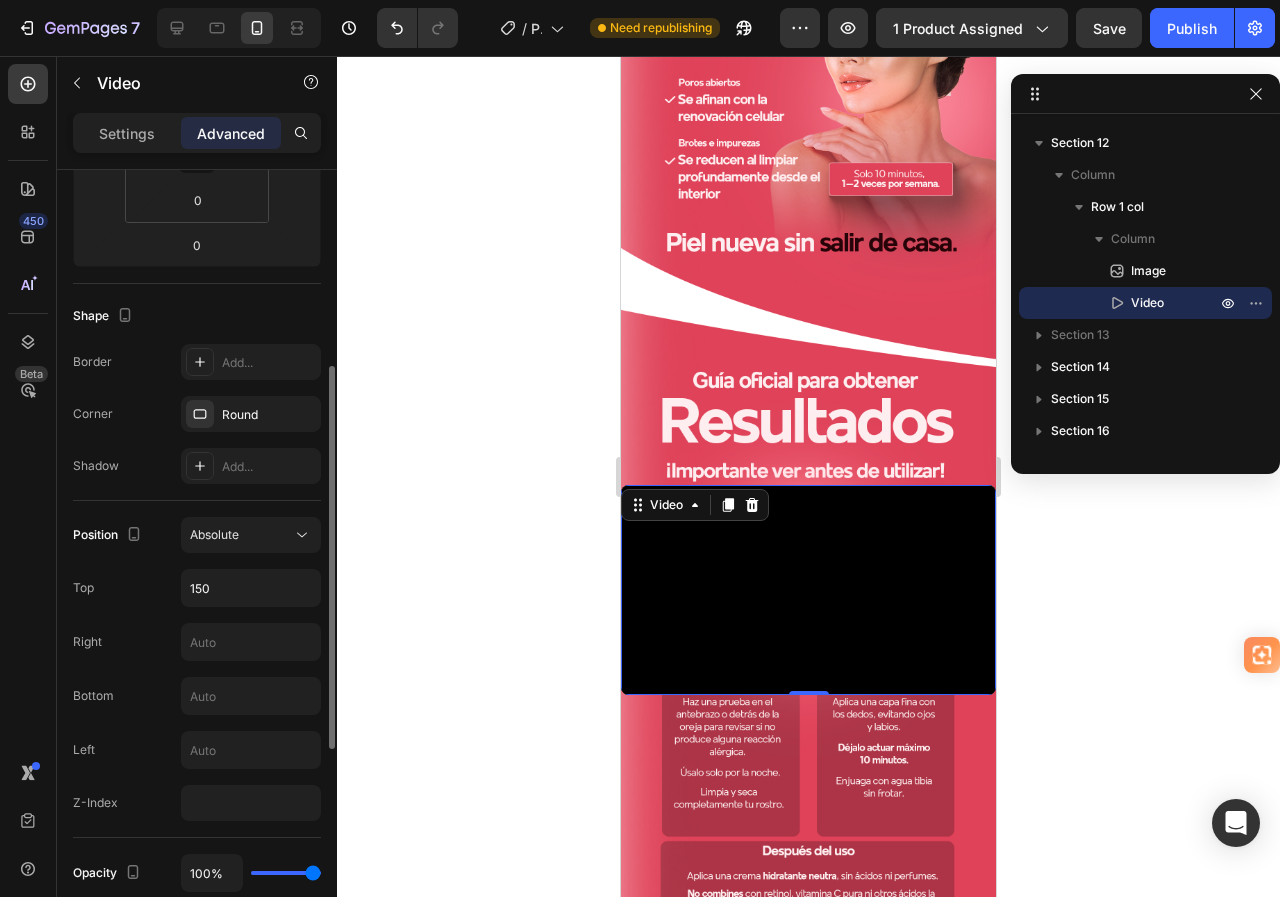 scroll, scrollTop: 500, scrollLeft: 0, axis: vertical 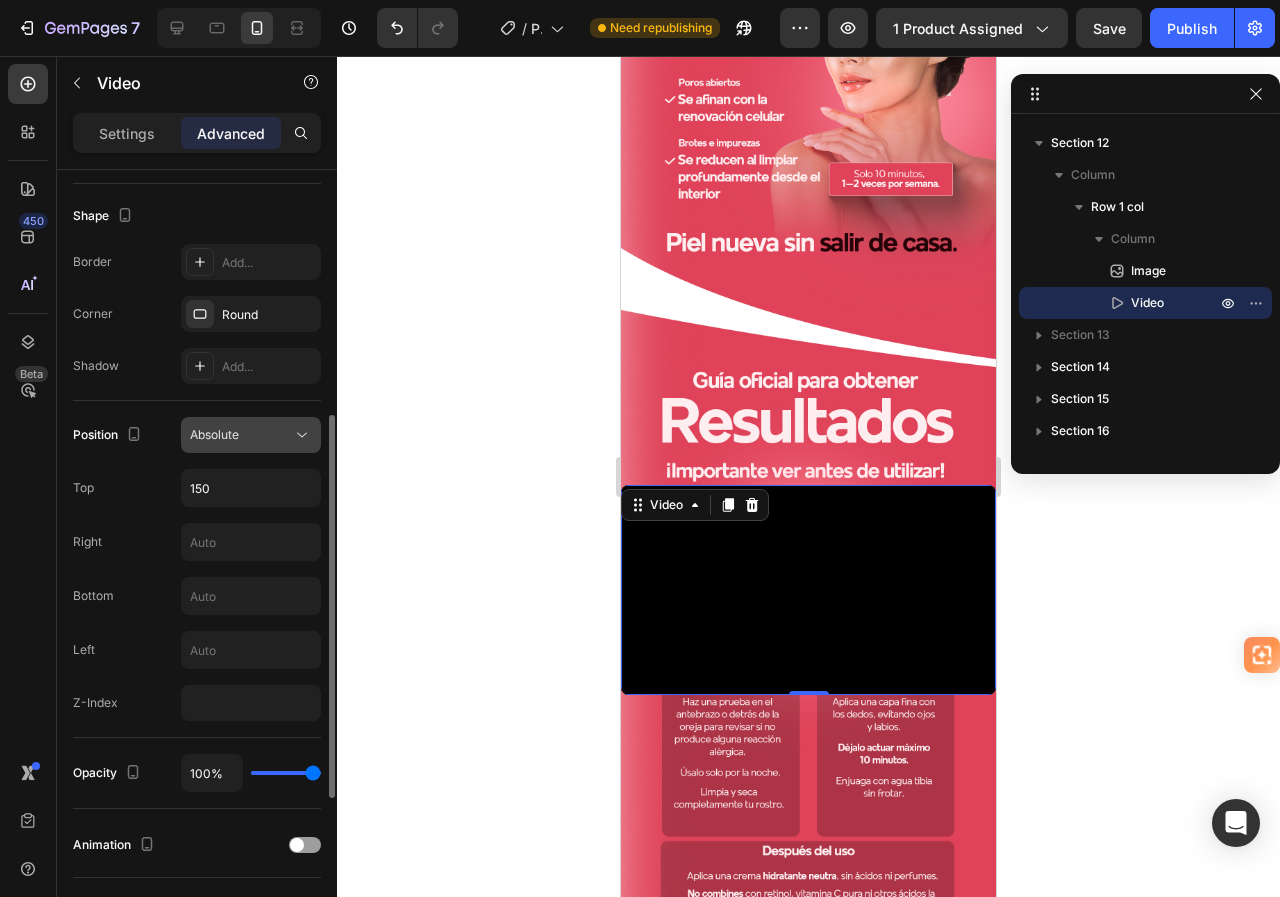 click on "Absolute" at bounding box center [241, 435] 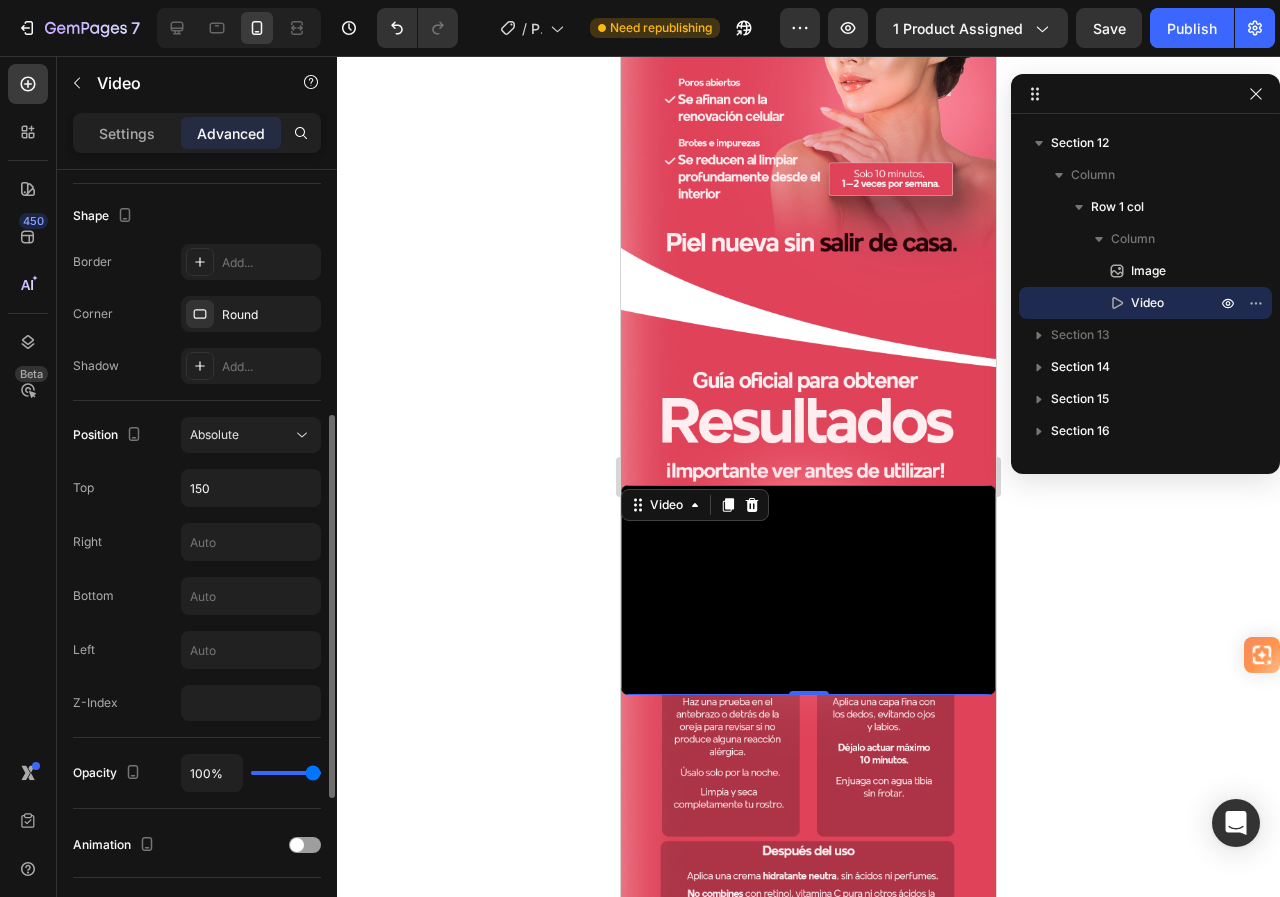 click on "Position Absolute Top 150 Right Bottom Left Z-Index" 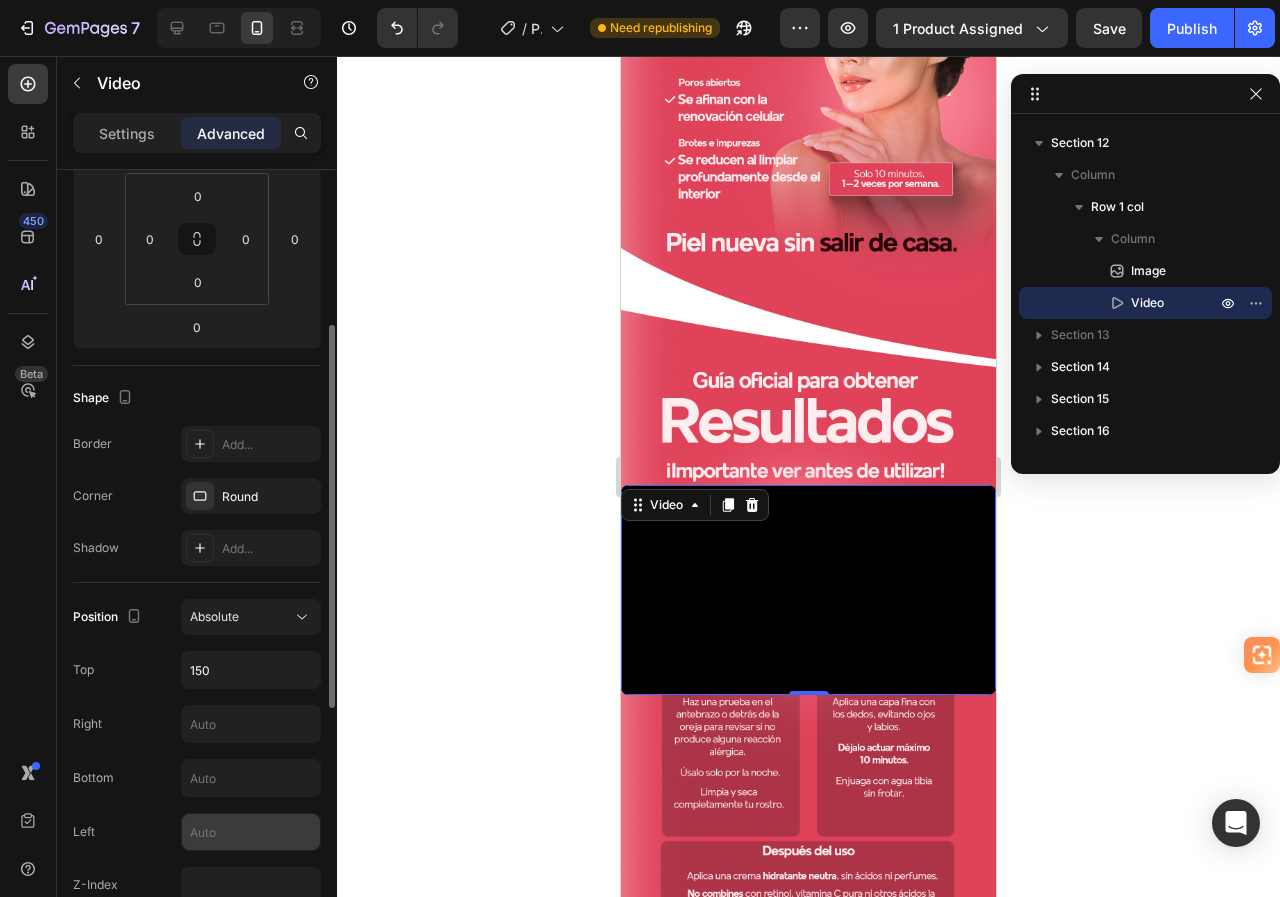 scroll, scrollTop: 218, scrollLeft: 0, axis: vertical 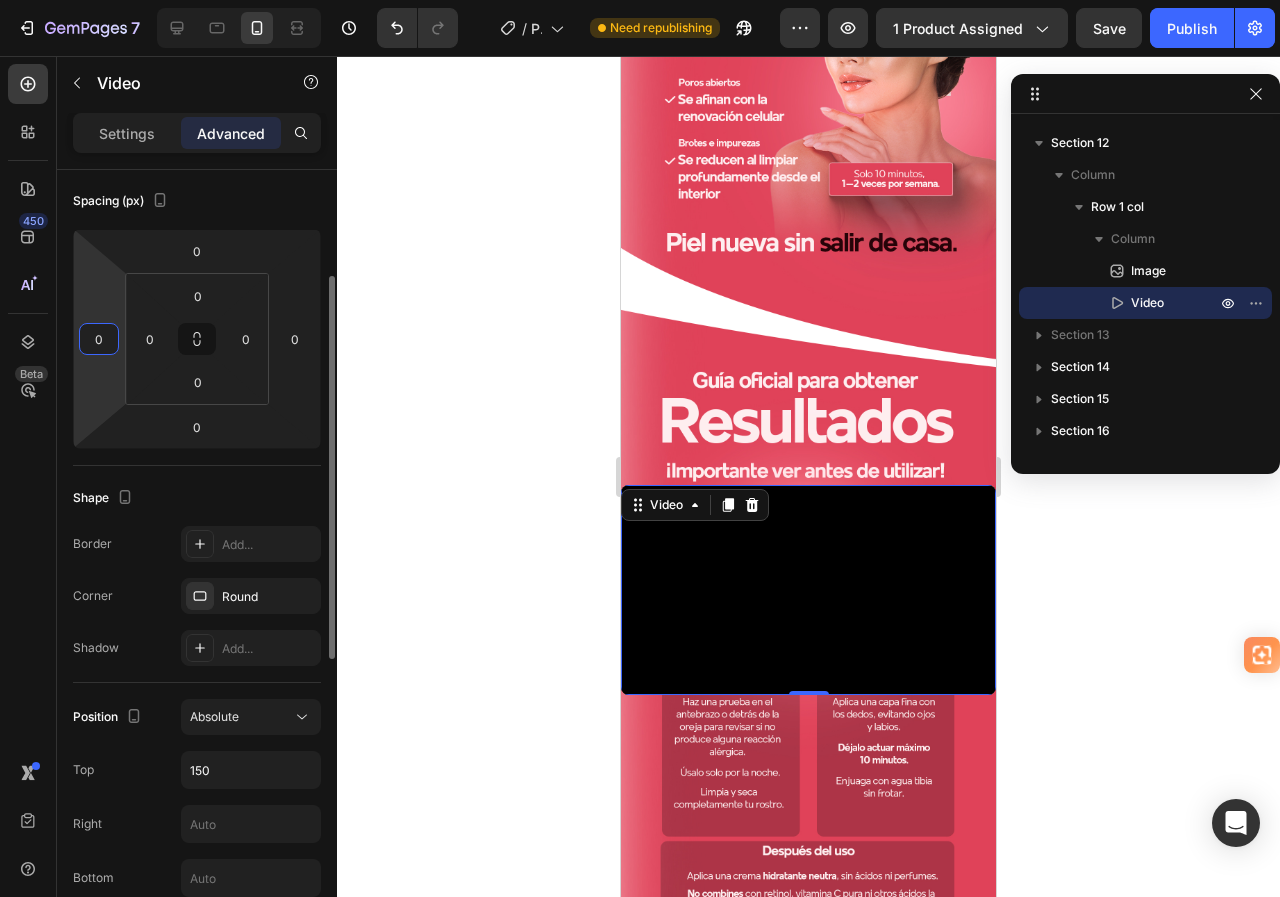 click on "0" at bounding box center [99, 339] 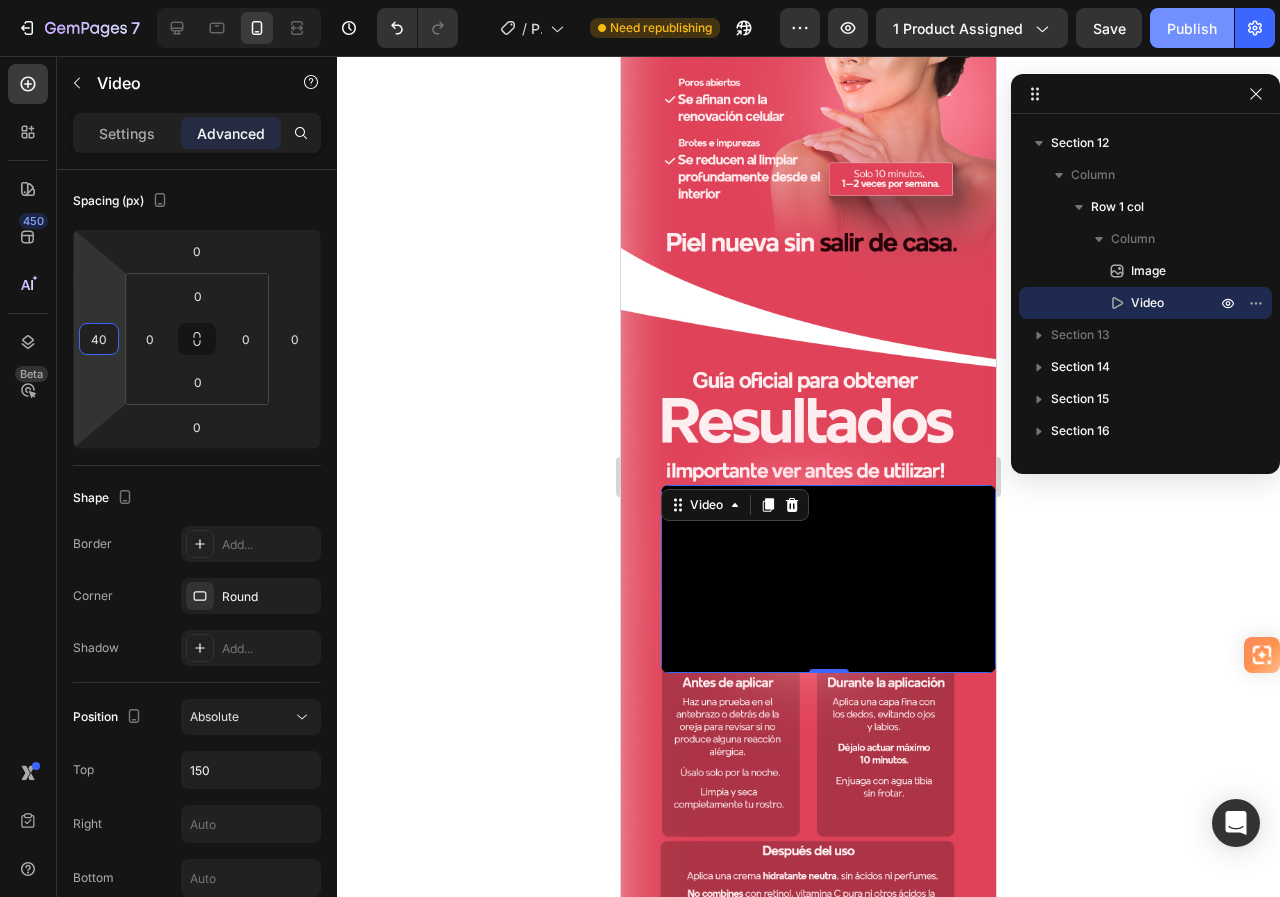 type on "40" 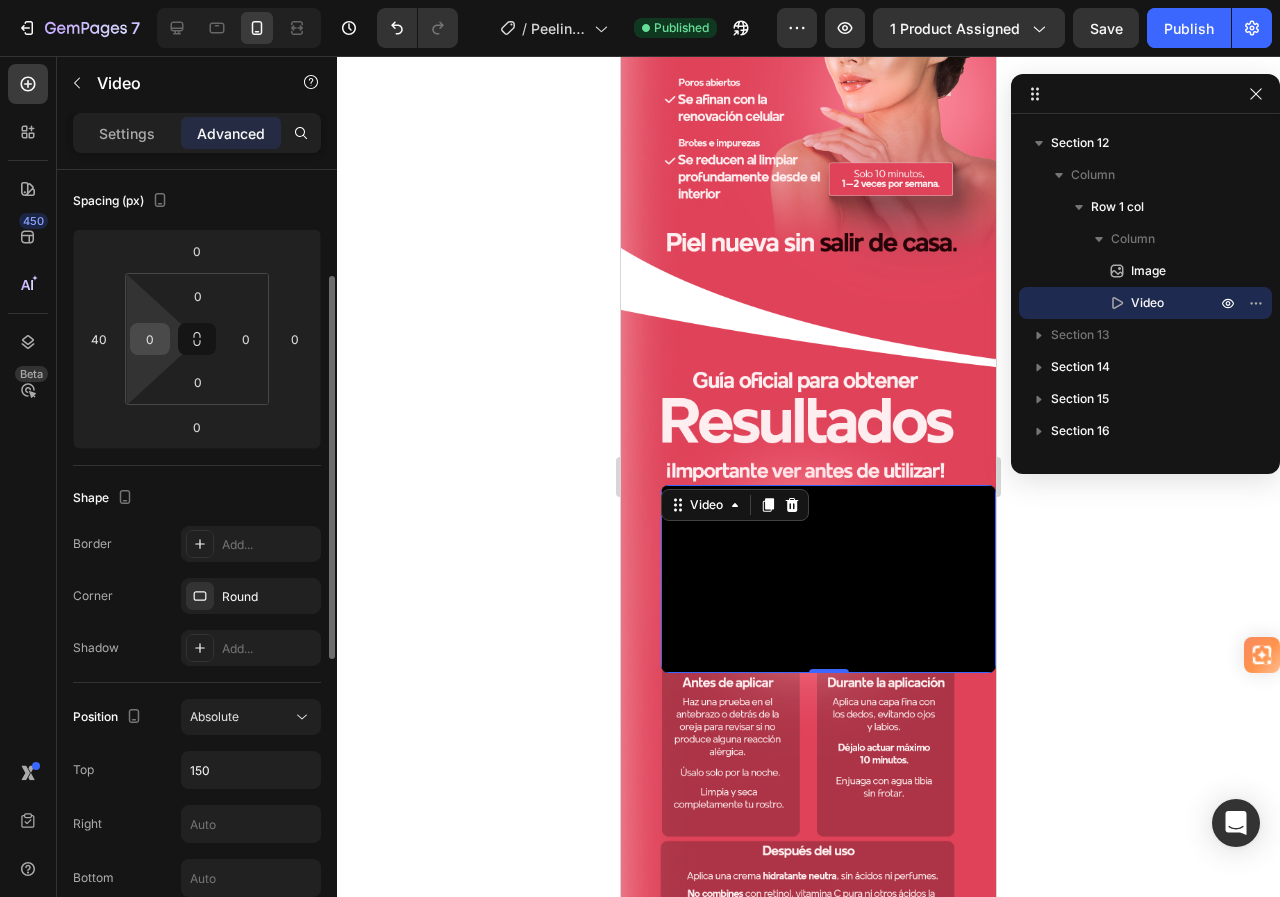 click on "0" at bounding box center [150, 339] 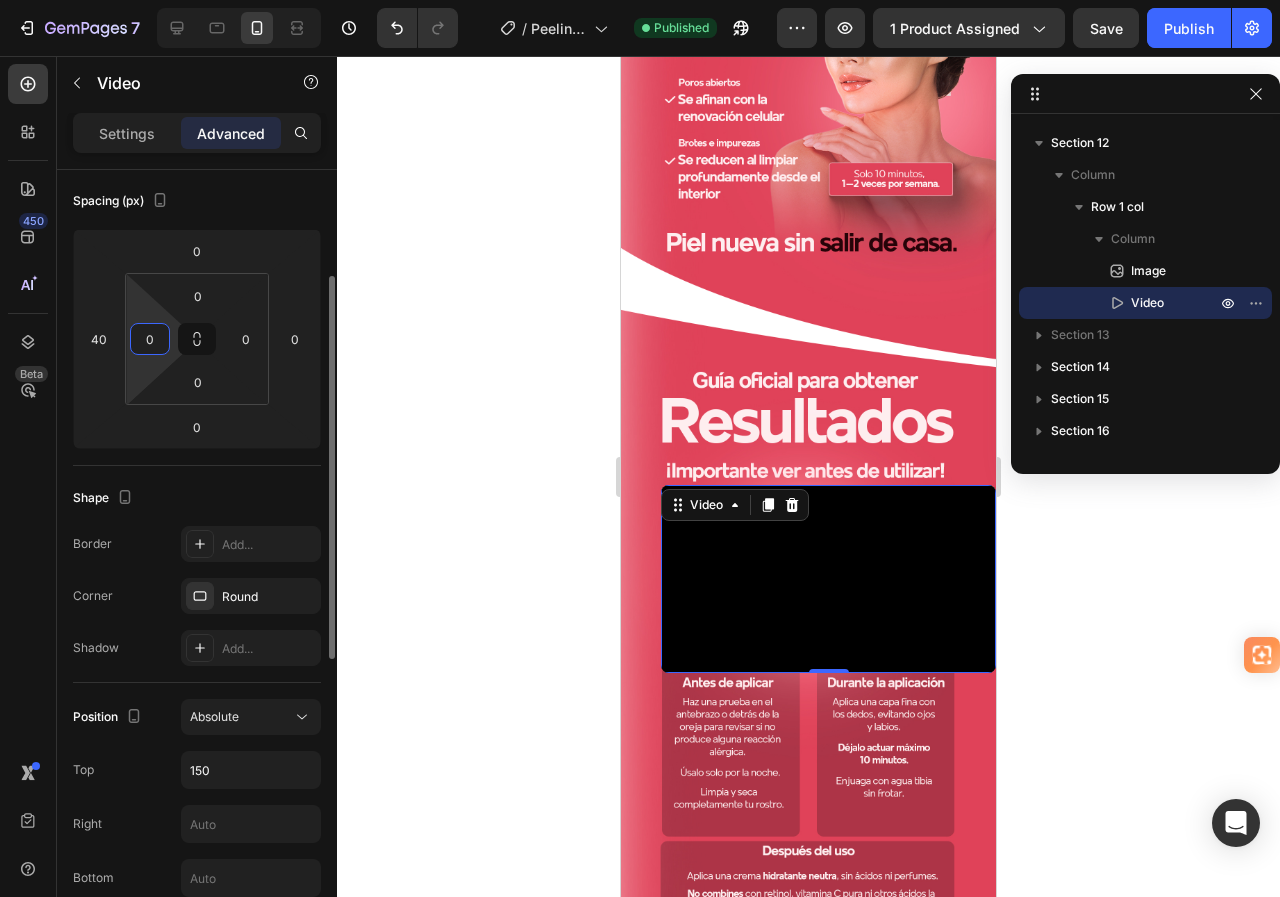 click on "0" at bounding box center (150, 339) 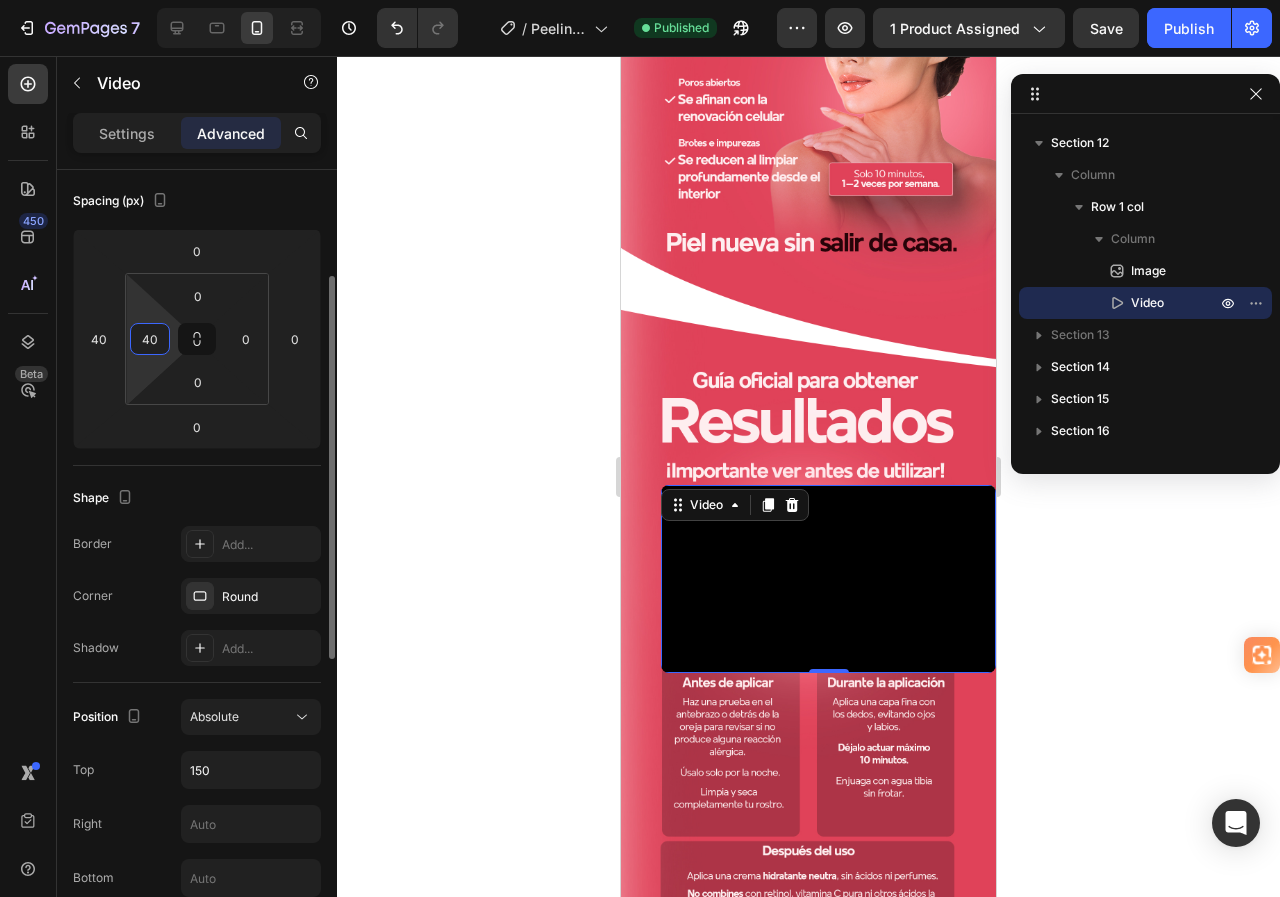type on "4" 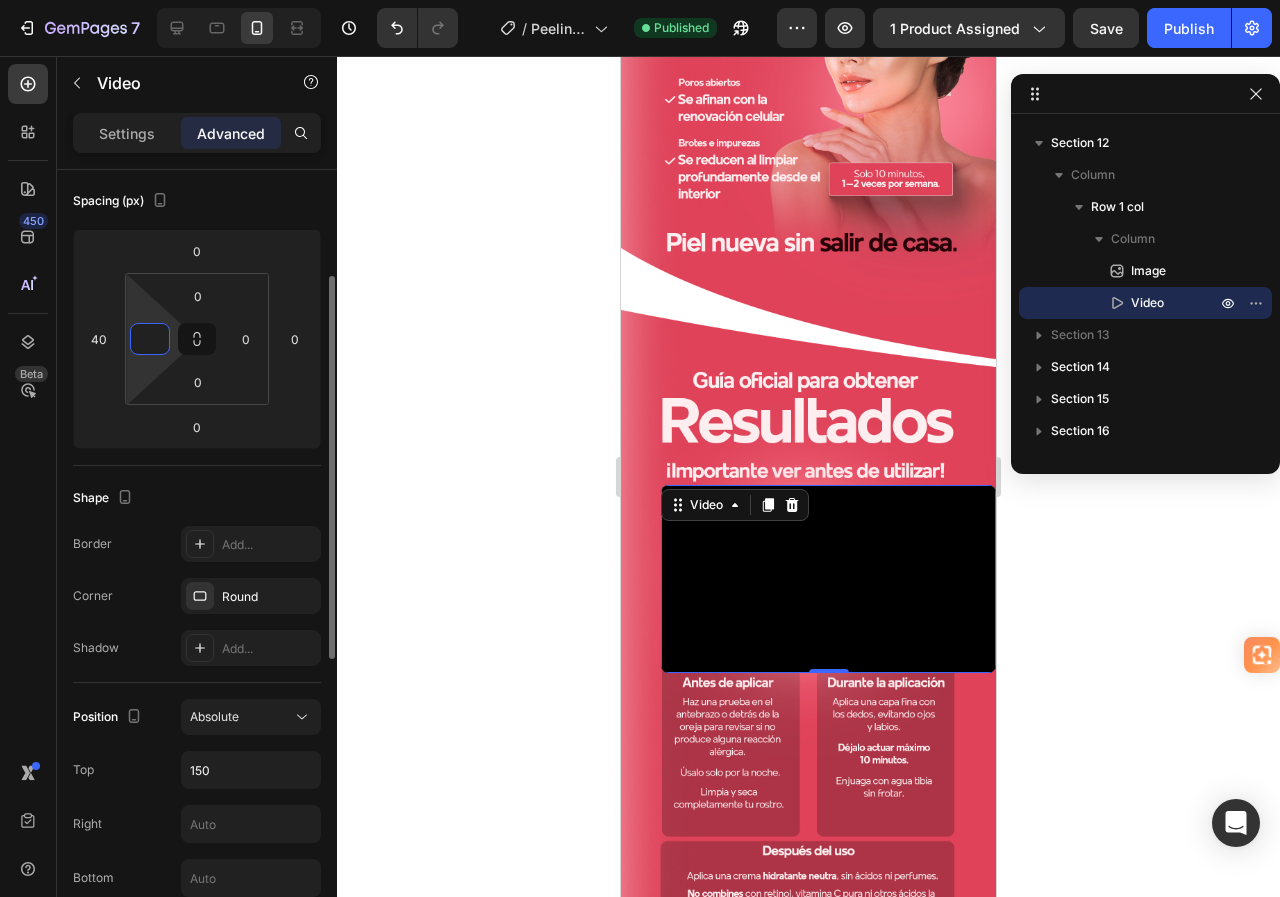 click on "Shape Border Add... Corner Round Shadow Add..." 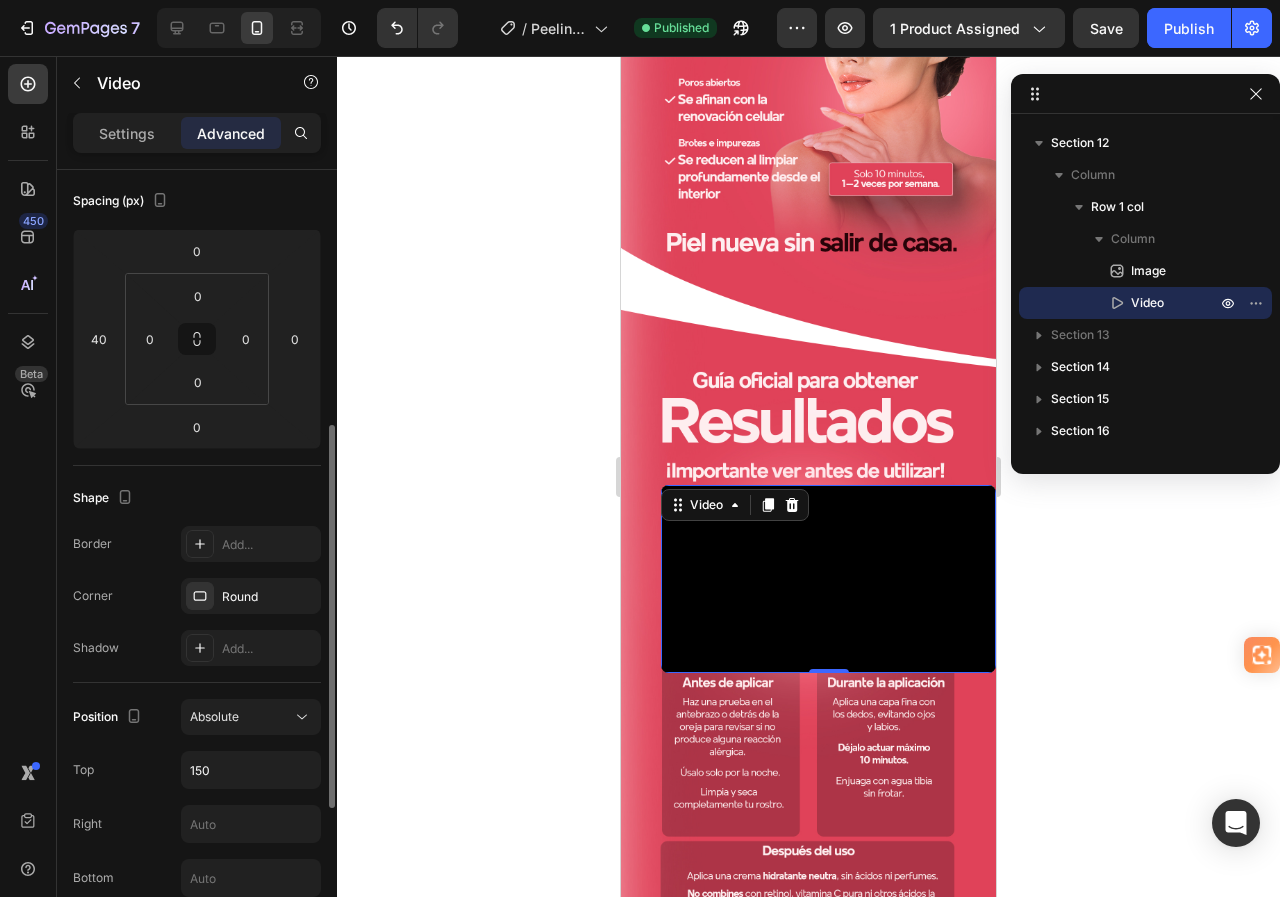 scroll, scrollTop: 318, scrollLeft: 0, axis: vertical 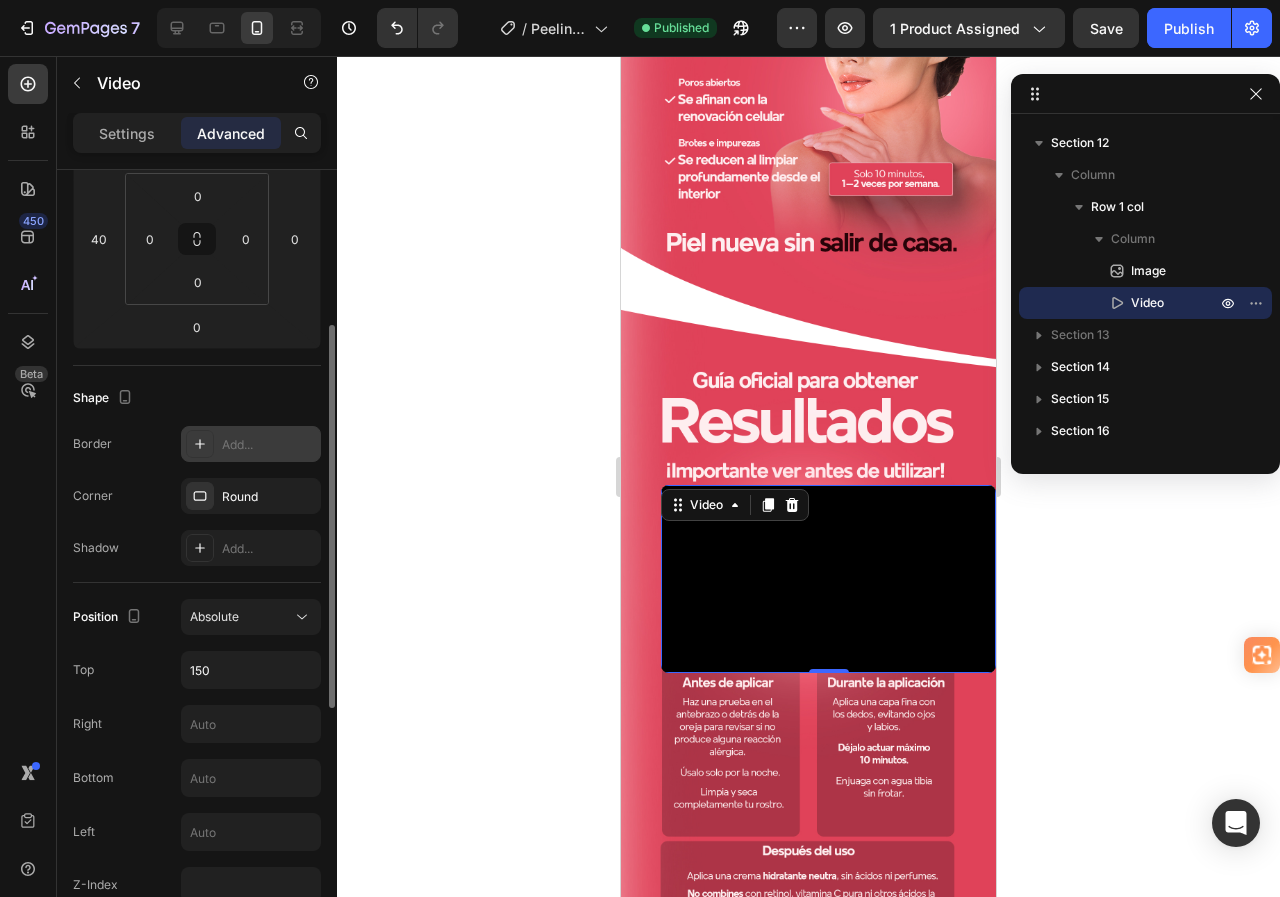 click on "Add..." at bounding box center [269, 445] 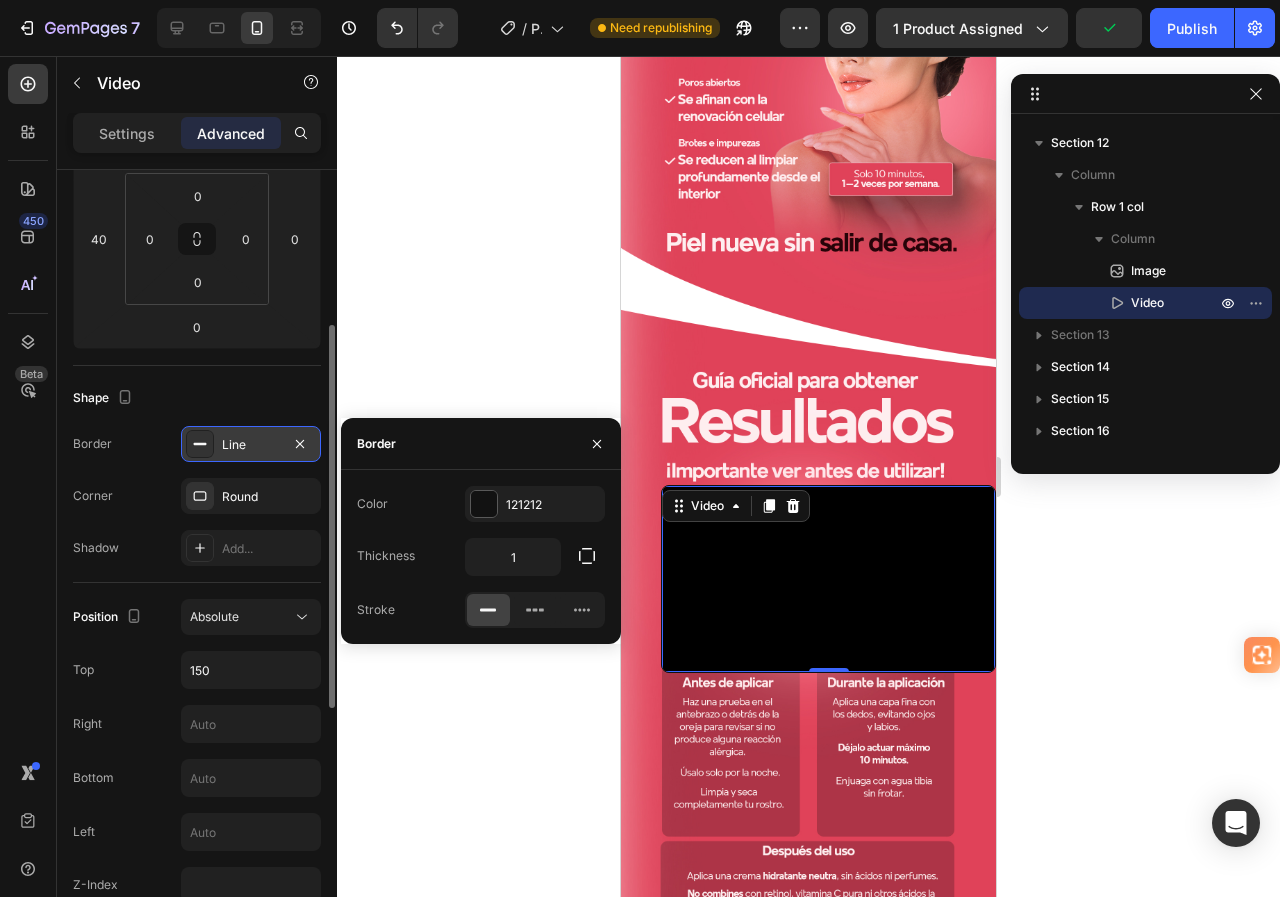 click 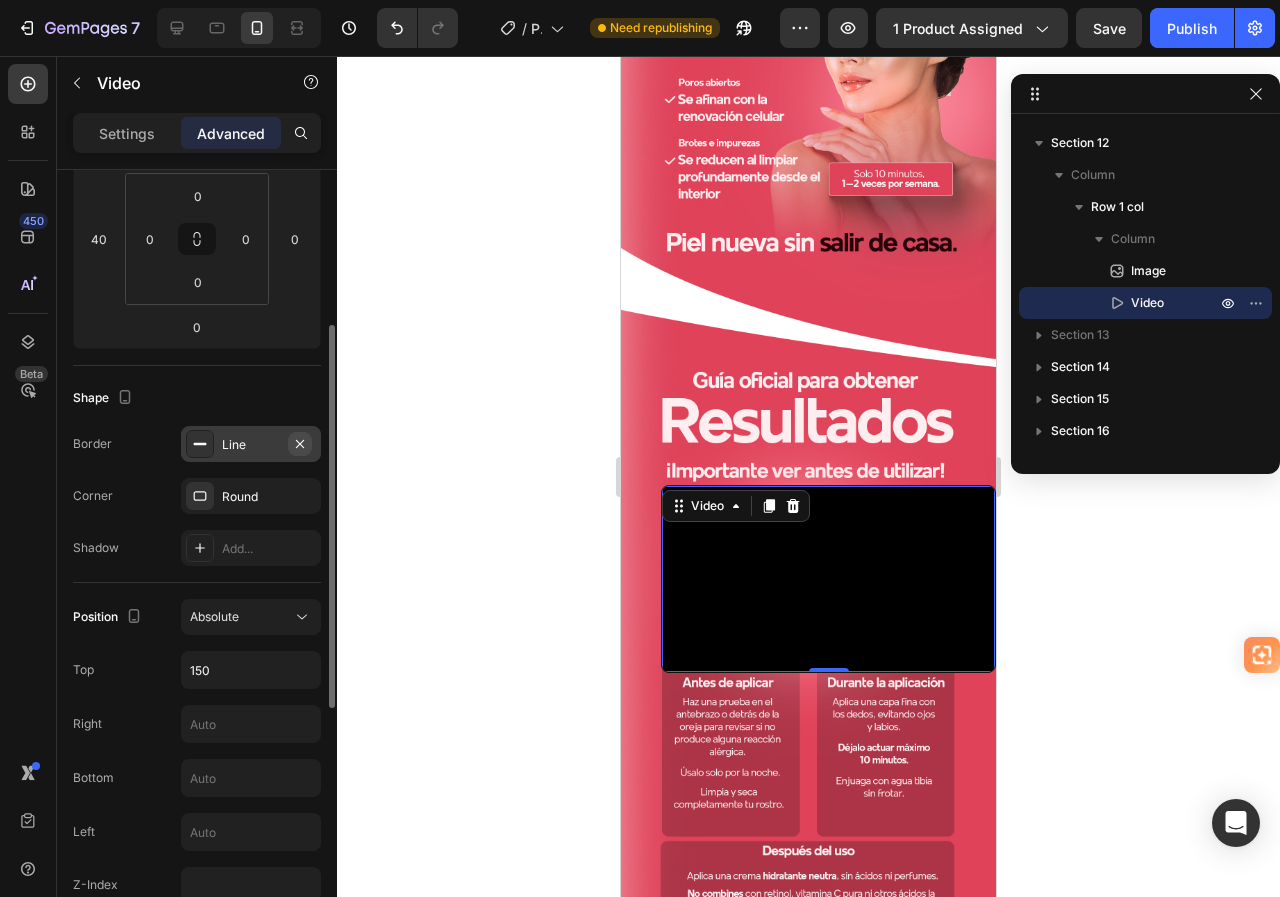 click 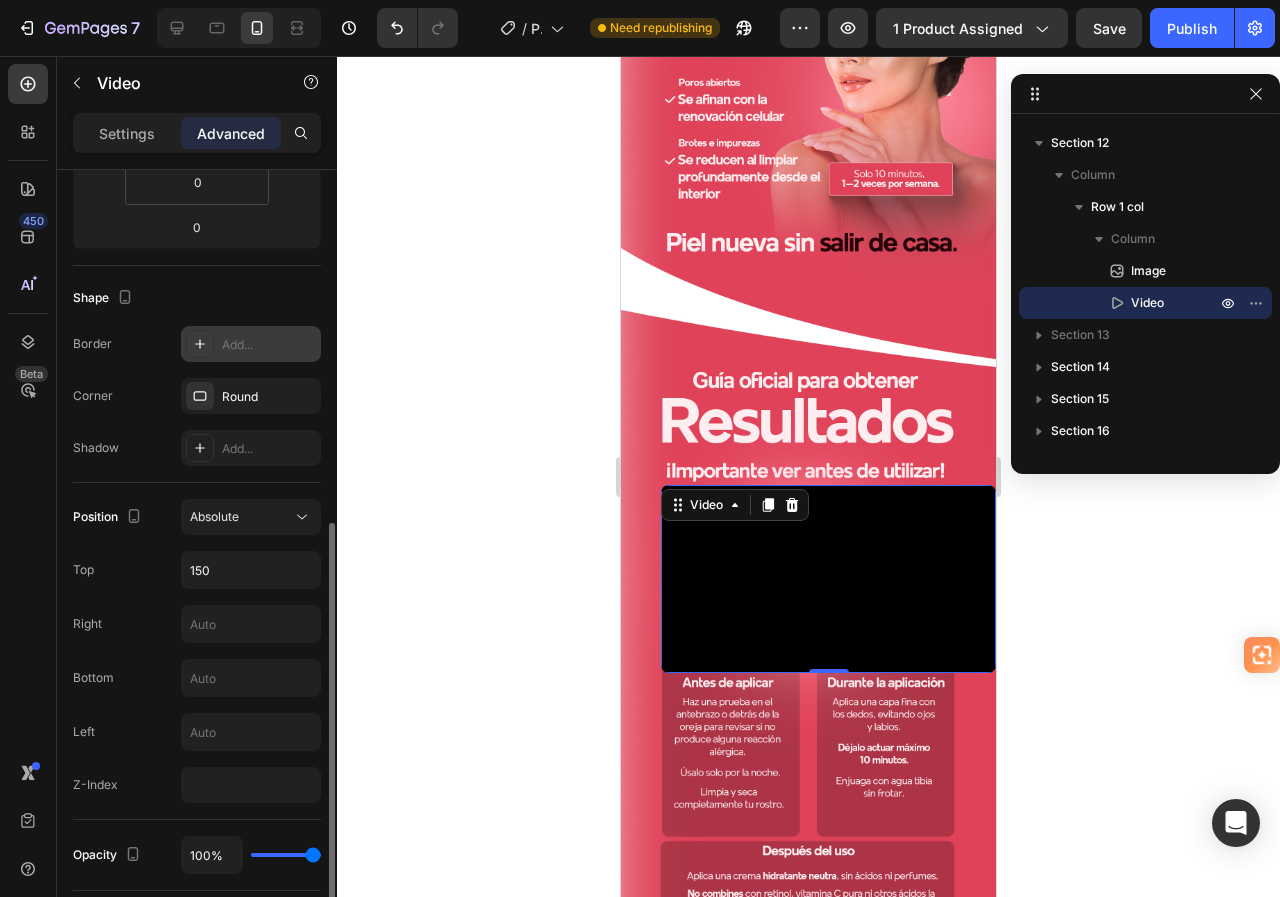 scroll, scrollTop: 518, scrollLeft: 0, axis: vertical 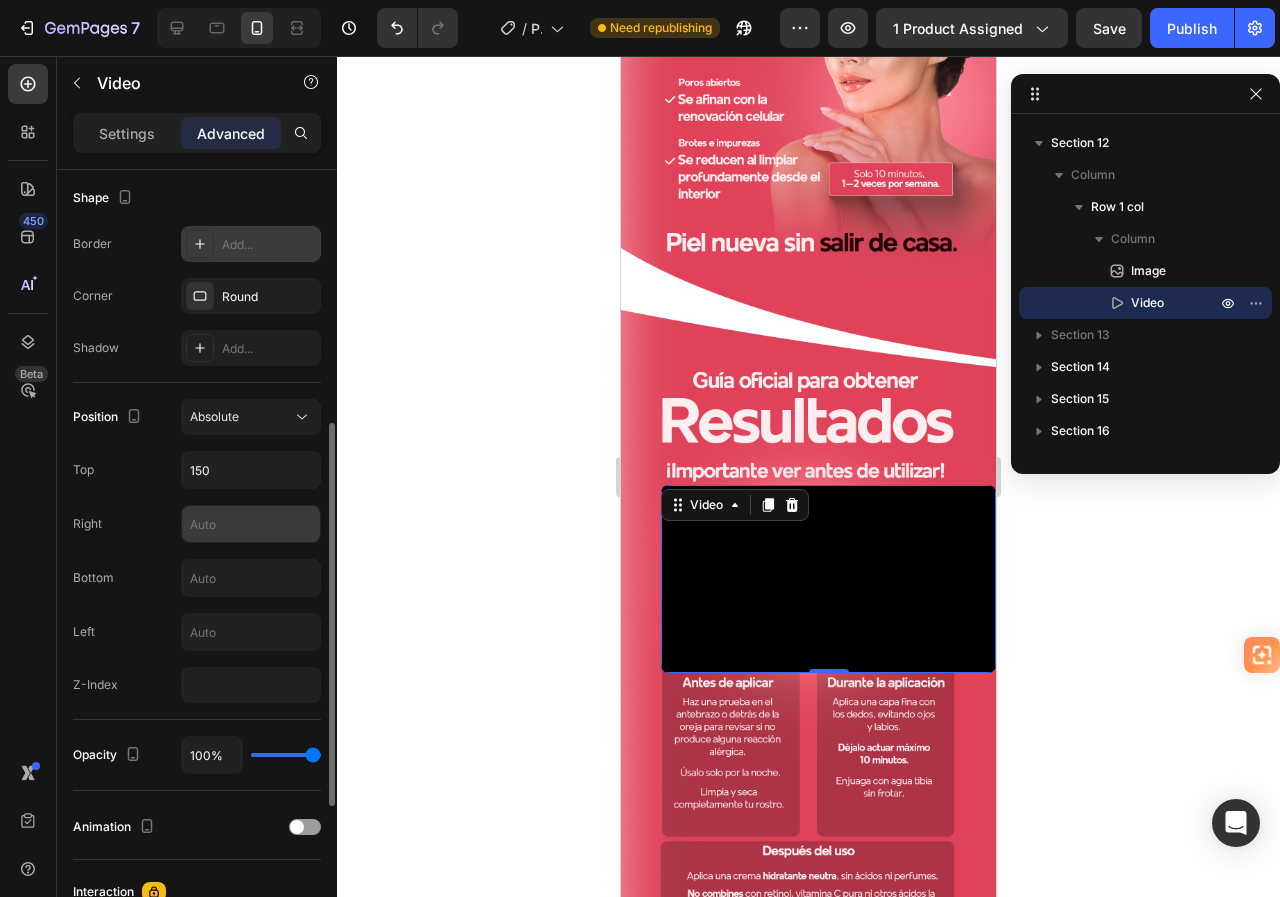 click at bounding box center [251, 524] 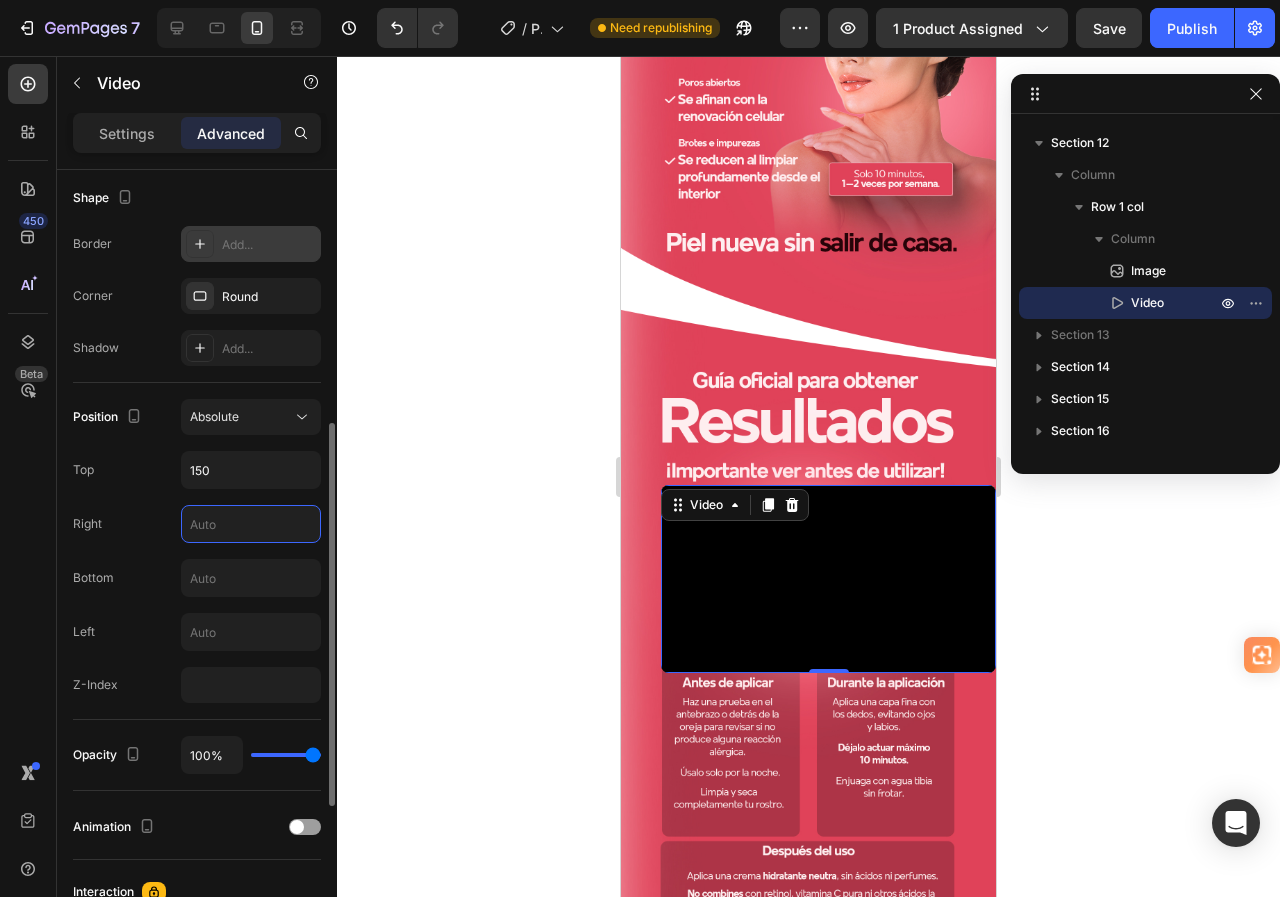 click on "Position Absolute Top 150 Right Bottom Left Z-Index" at bounding box center (197, 551) 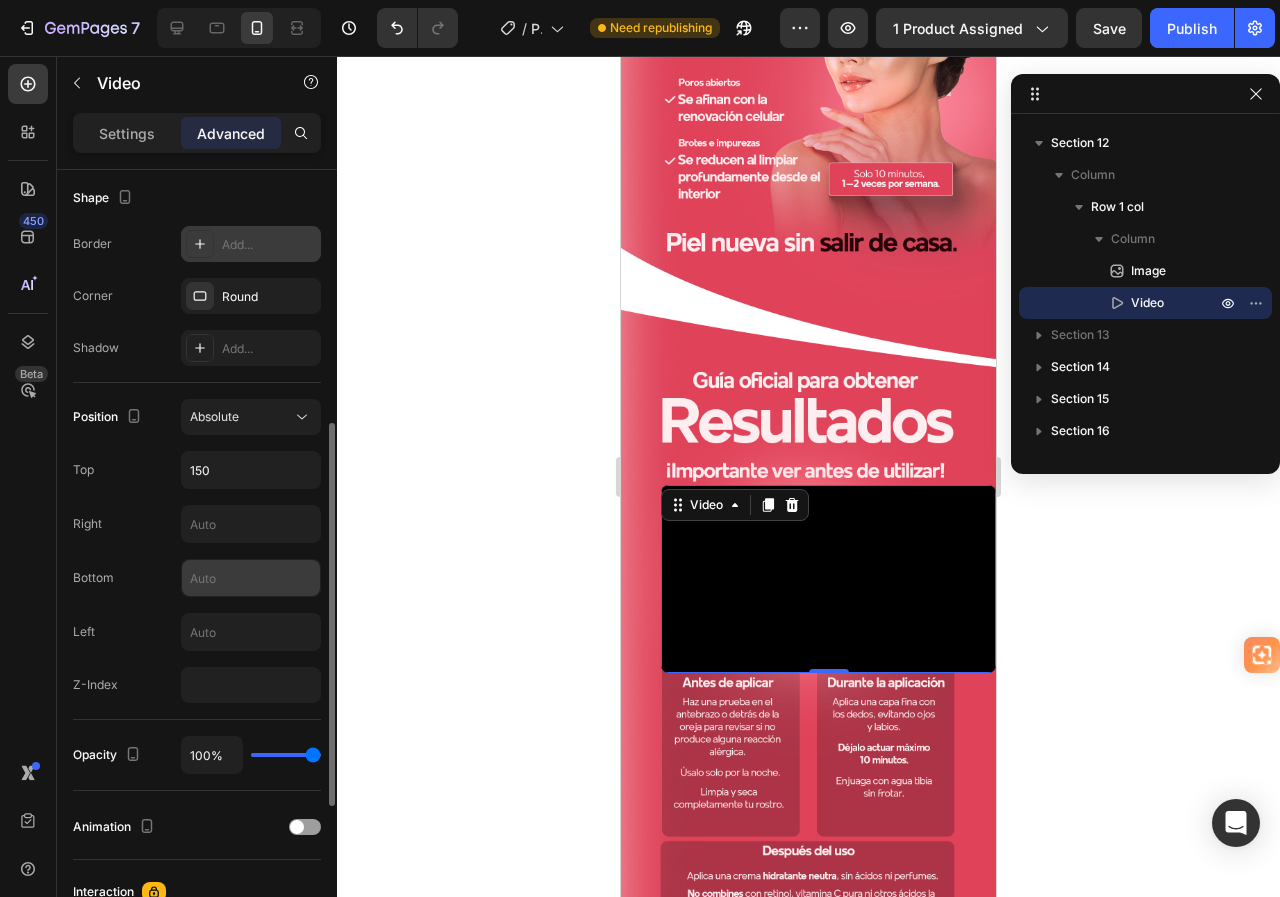 click at bounding box center (251, 578) 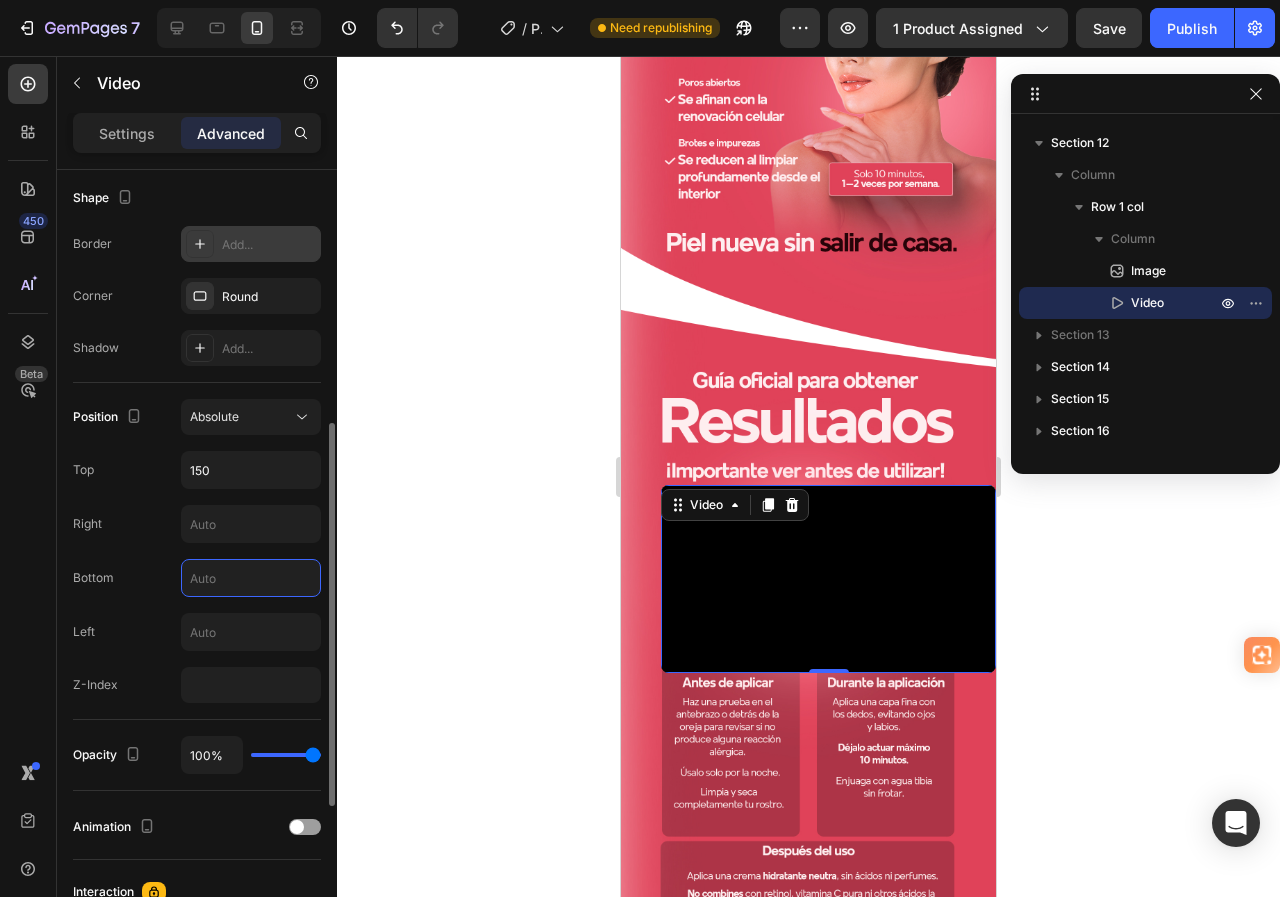 click on "Bottom" at bounding box center (197, 578) 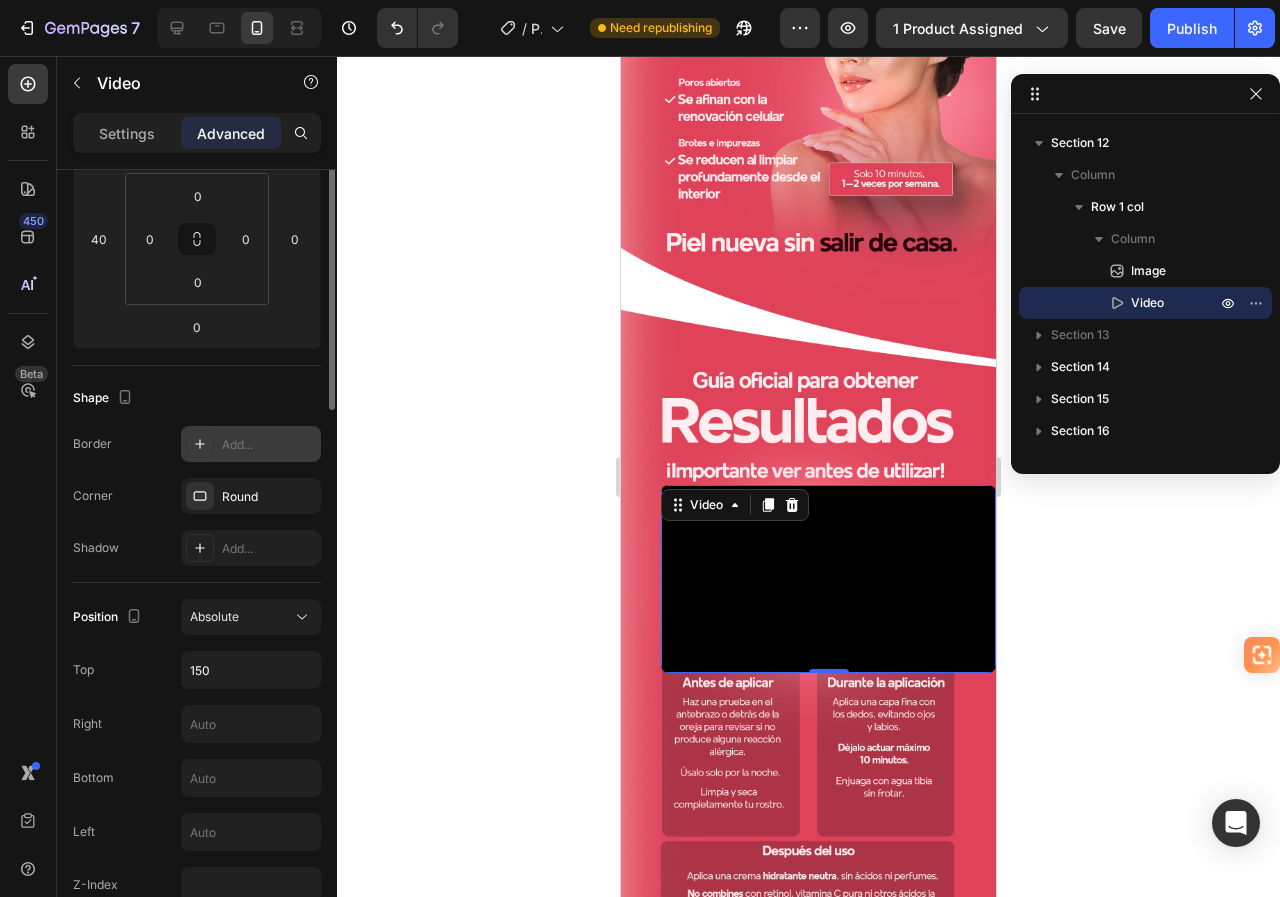 scroll, scrollTop: 0, scrollLeft: 0, axis: both 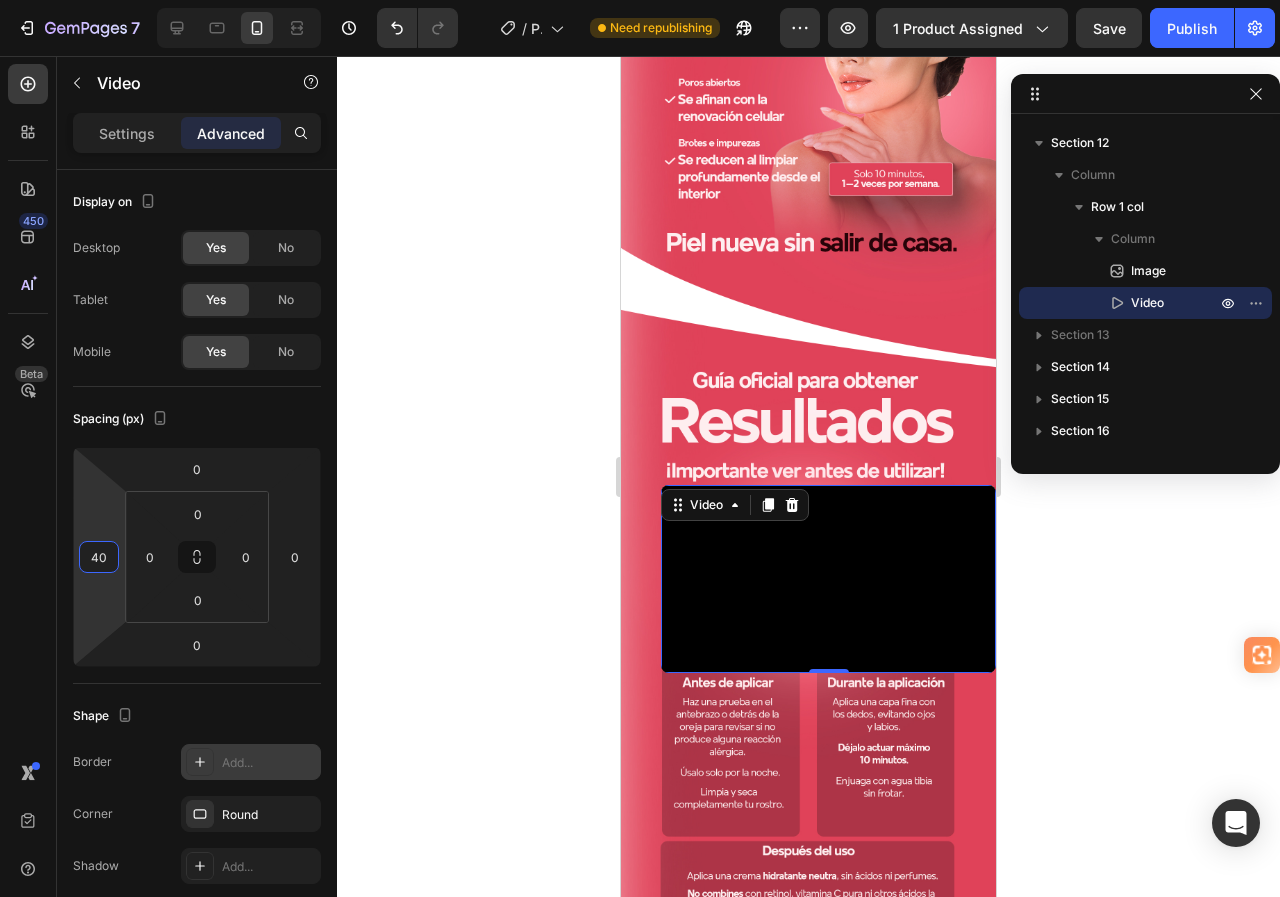 click on "40" at bounding box center (99, 557) 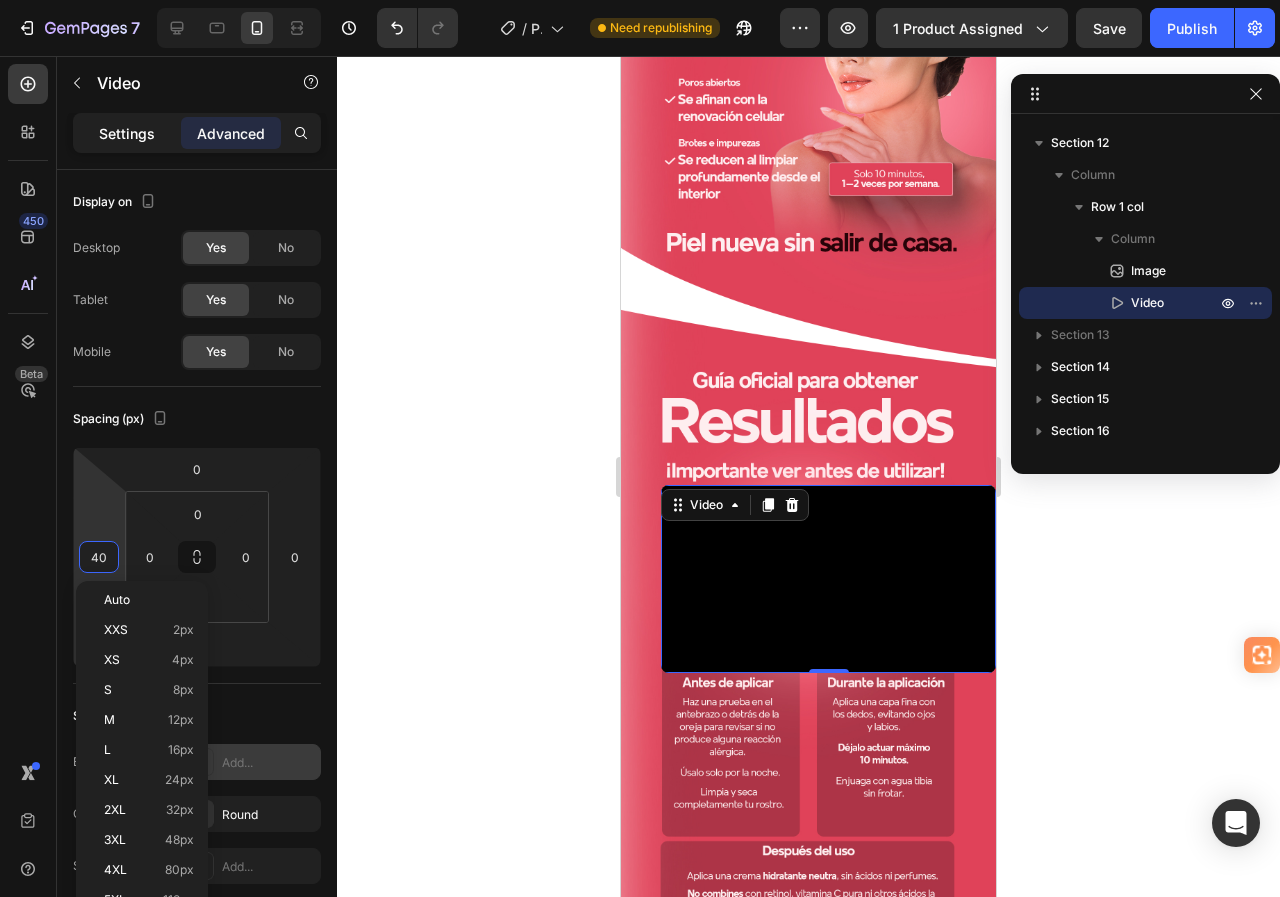 click on "Settings" 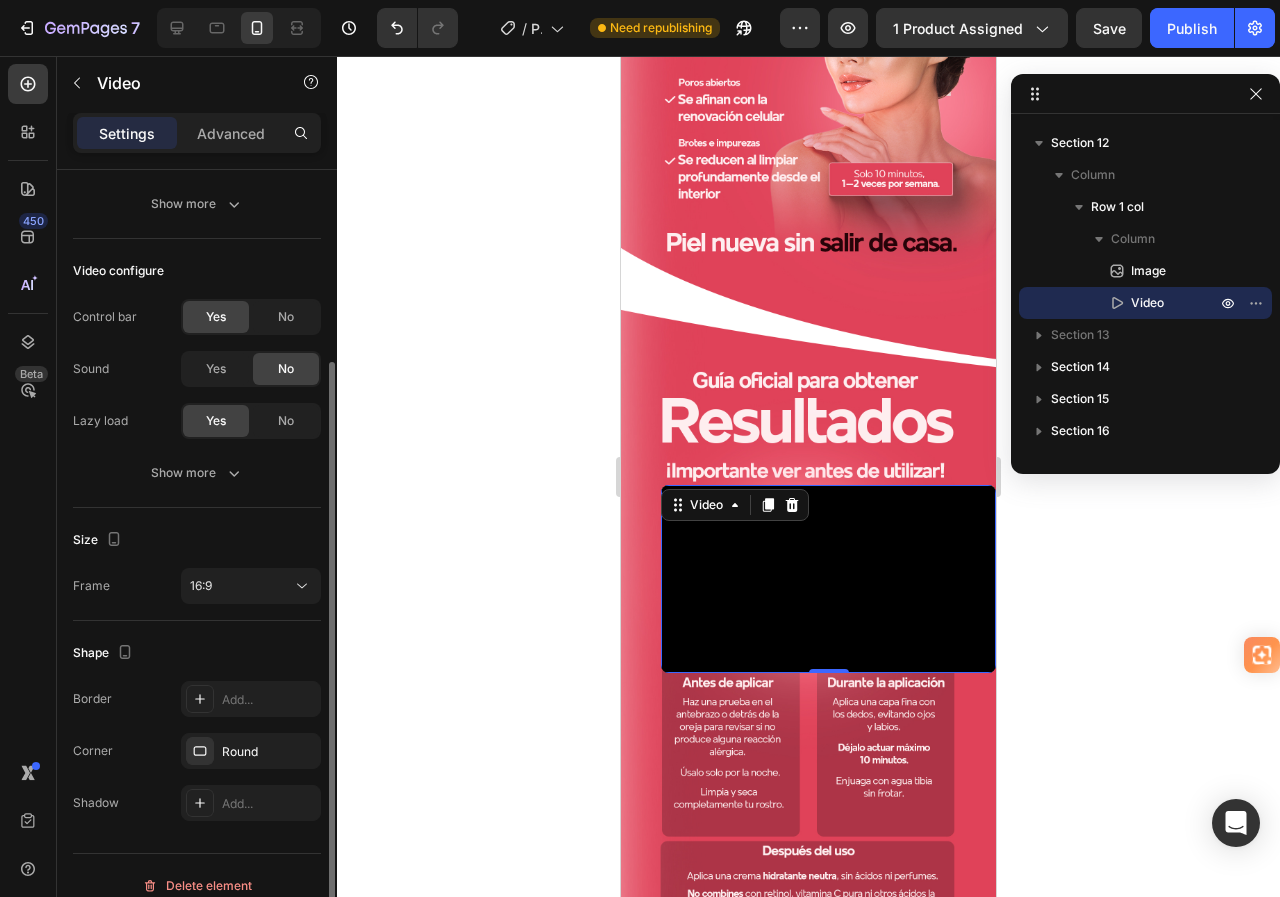 scroll, scrollTop: 220, scrollLeft: 0, axis: vertical 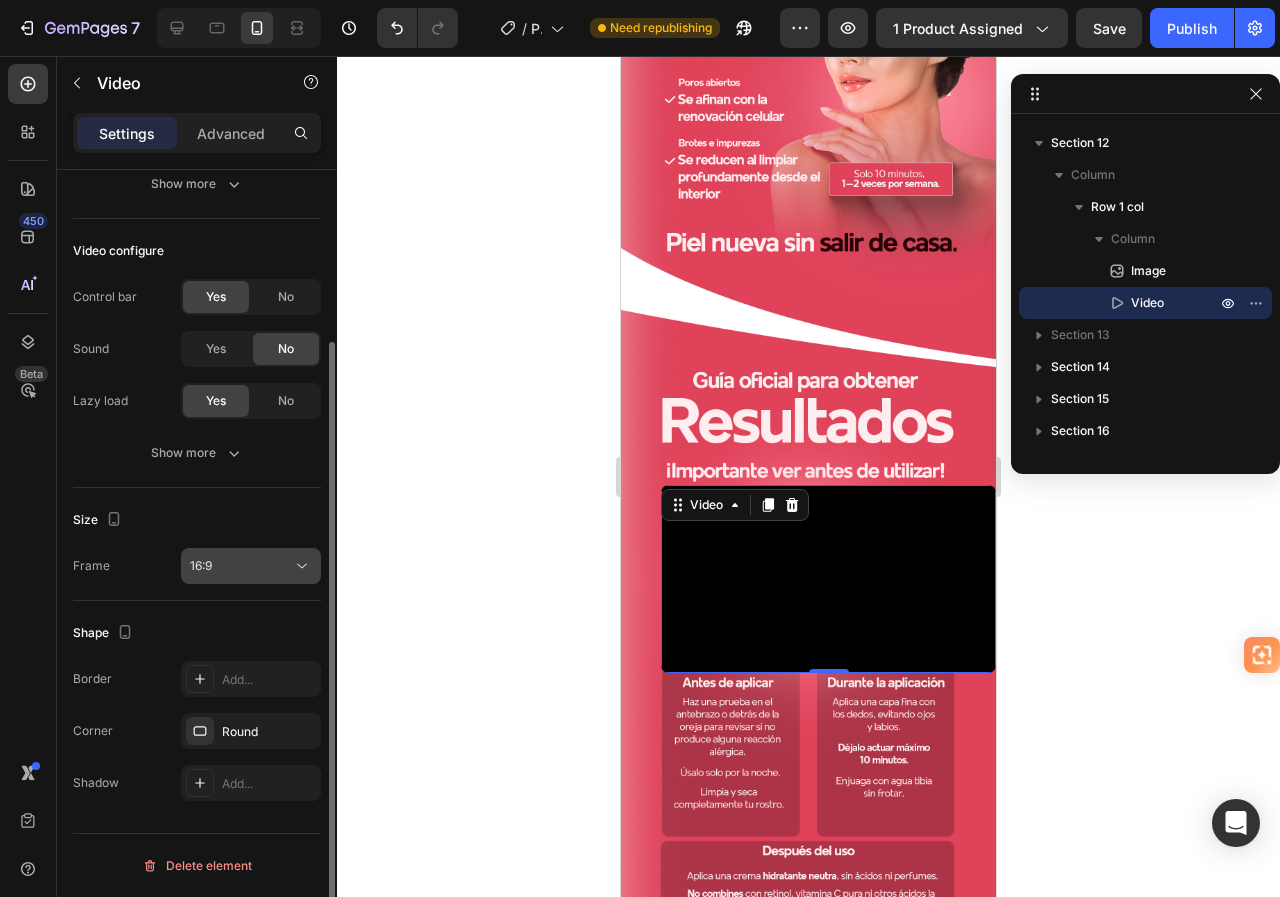 click on "16:9" 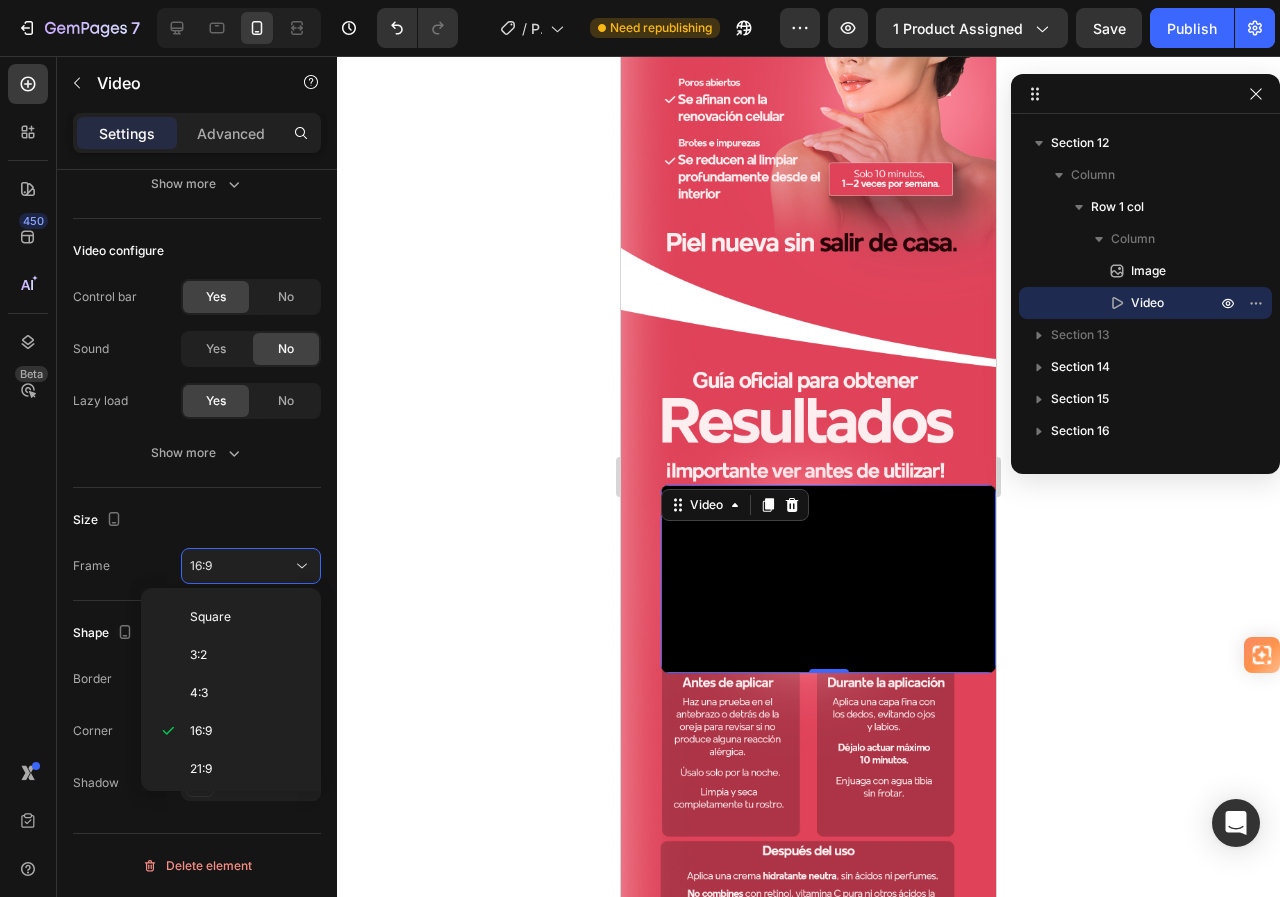scroll, scrollTop: 193, scrollLeft: 0, axis: vertical 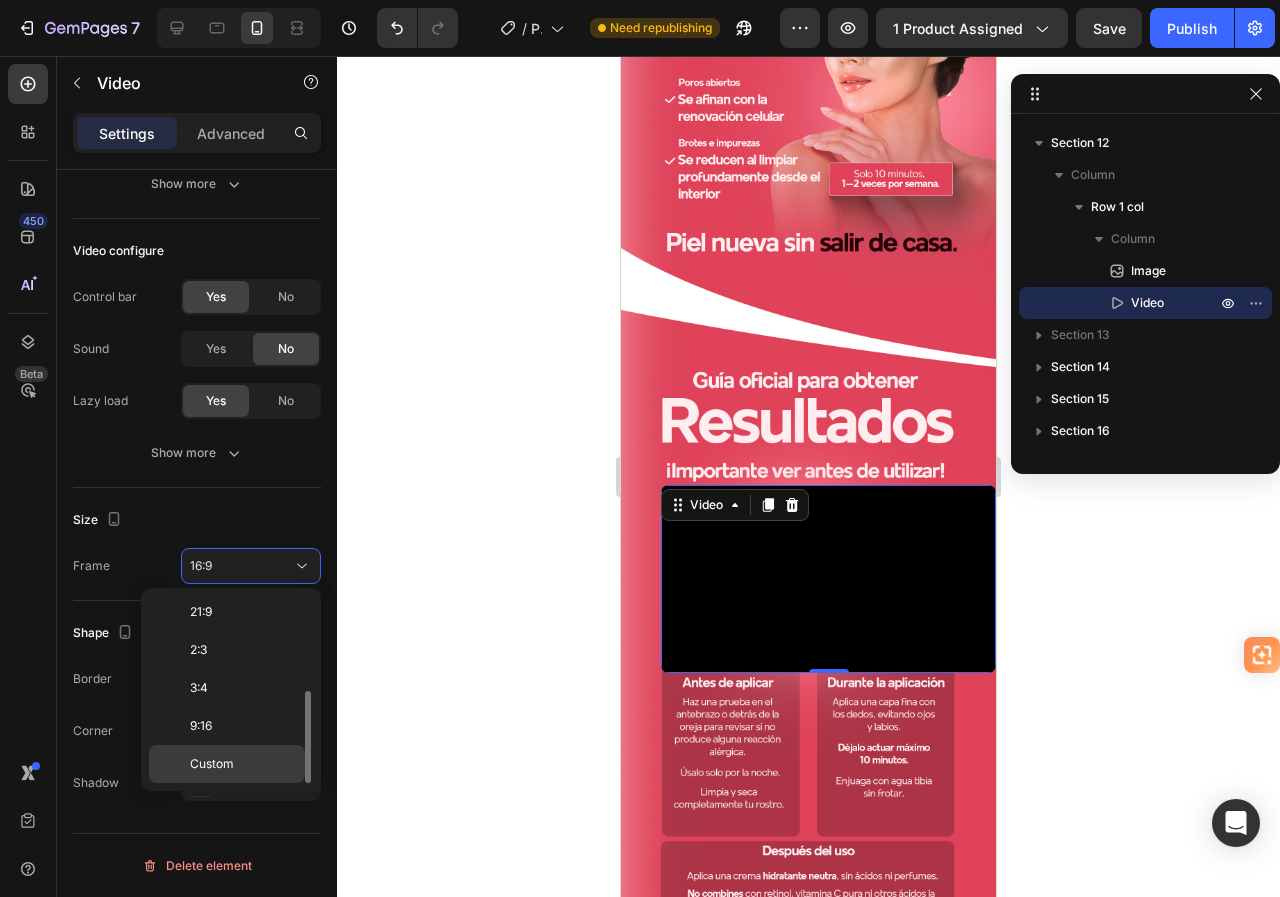 click on "Custom" at bounding box center (212, 764) 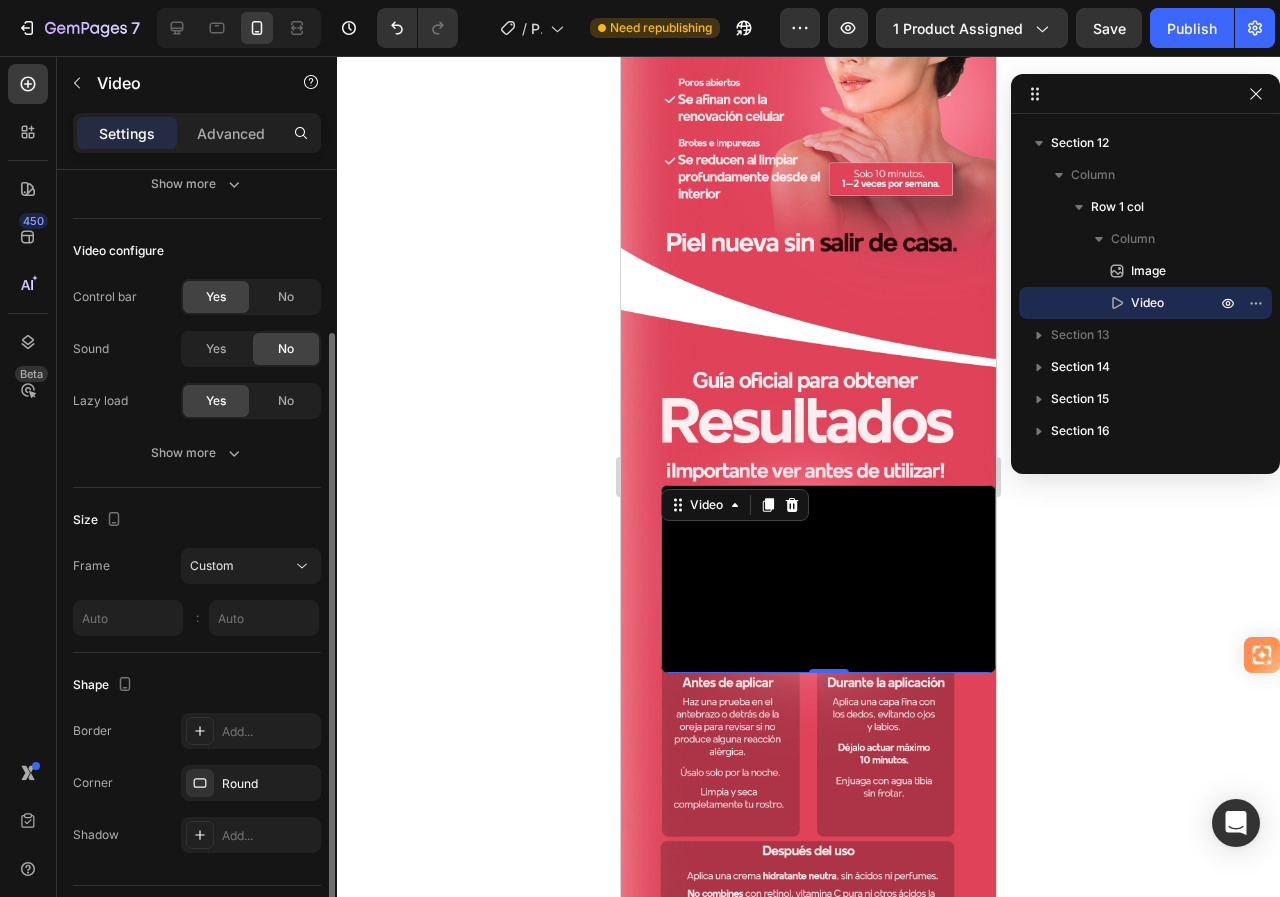 click on "Size" at bounding box center (197, 520) 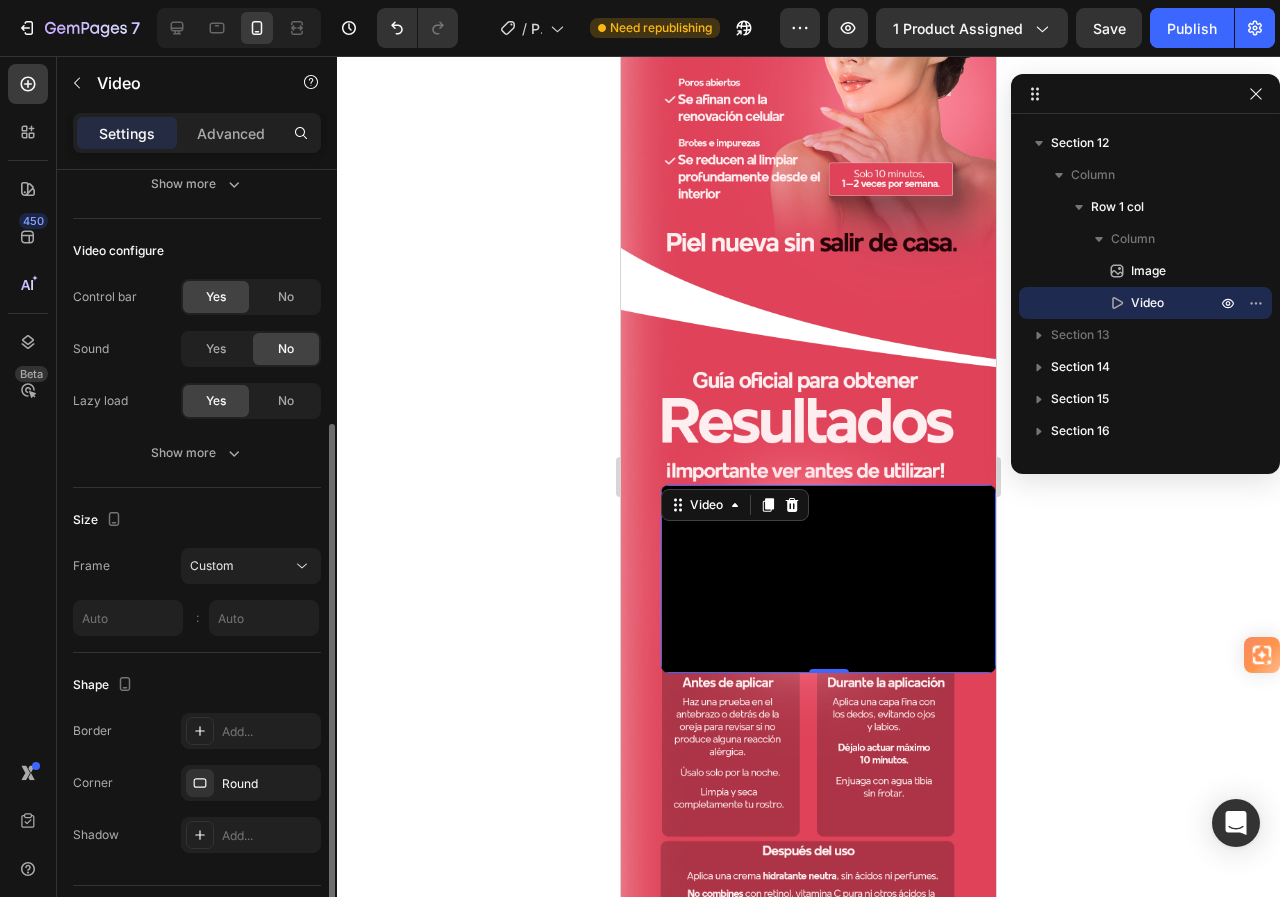 scroll, scrollTop: 272, scrollLeft: 0, axis: vertical 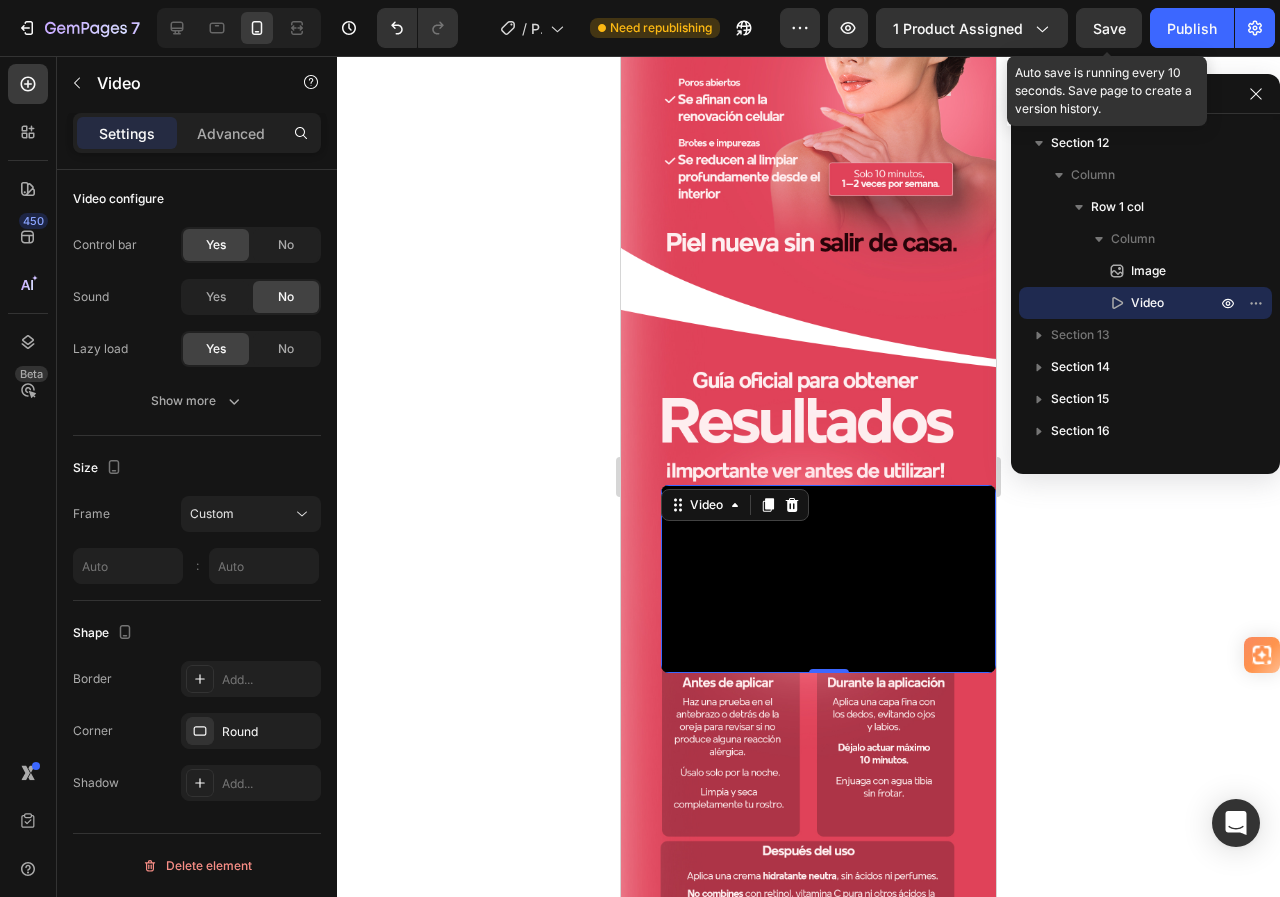 click on "Save" at bounding box center [1109, 28] 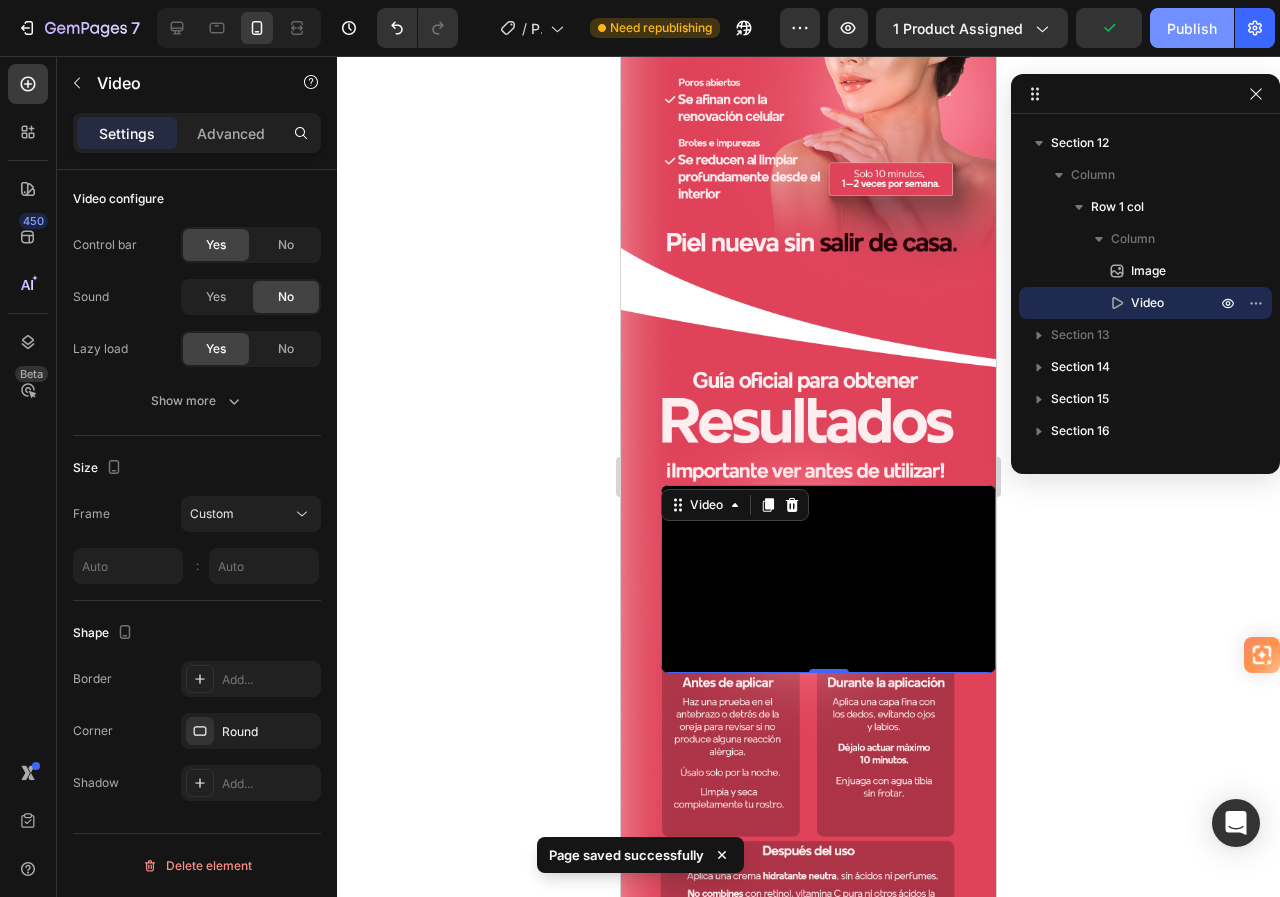 click on "Publish" at bounding box center (1192, 28) 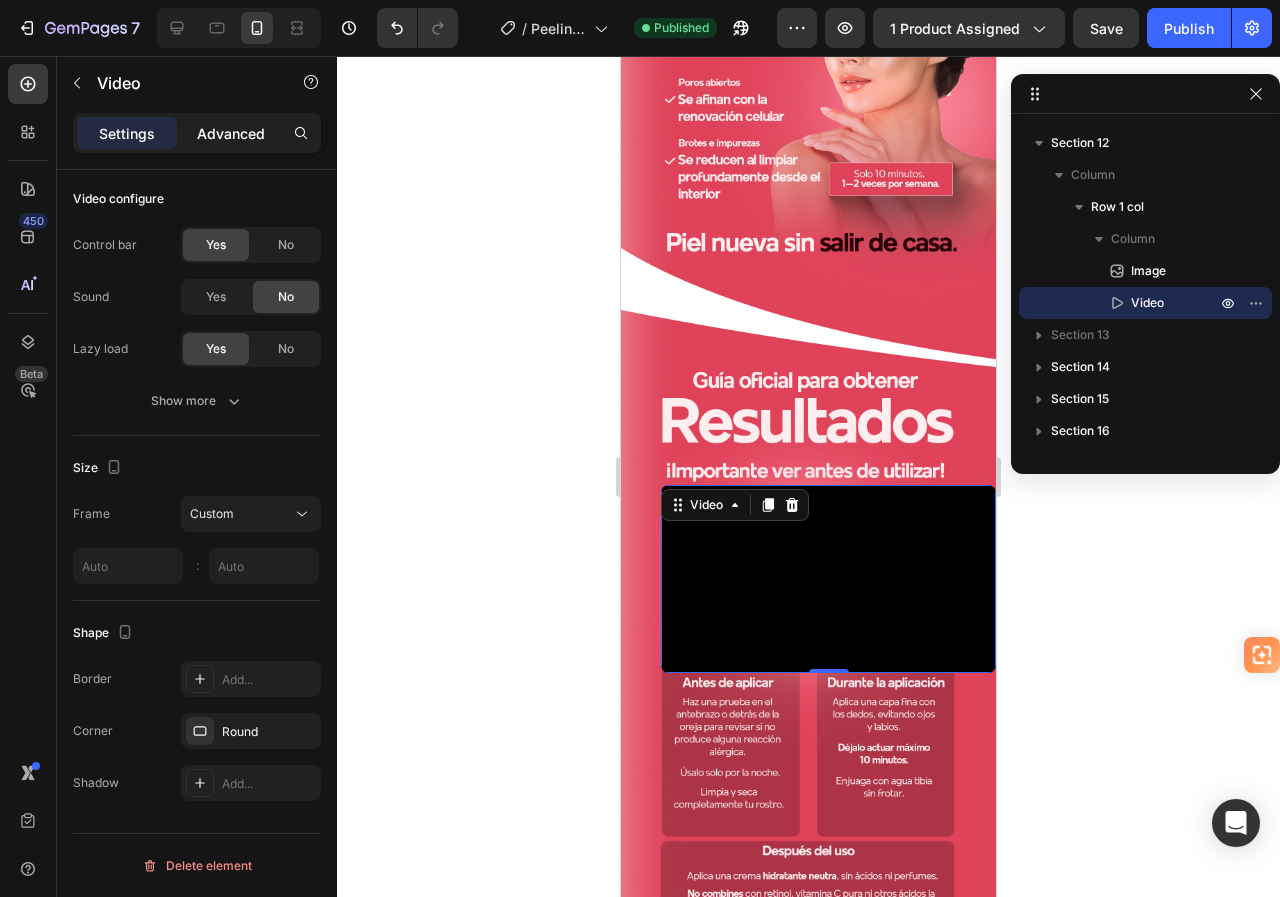 click on "Advanced" at bounding box center (231, 133) 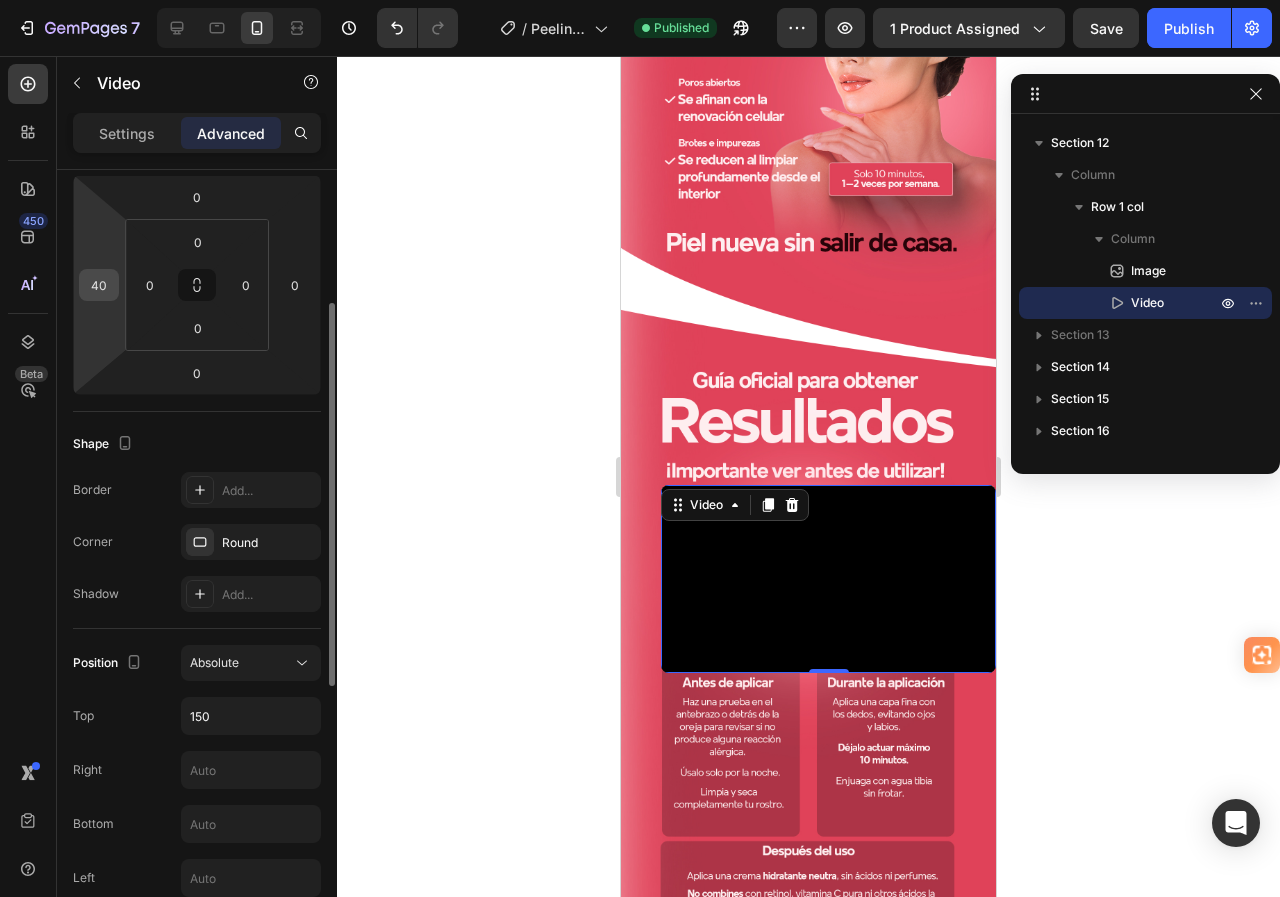 click on "40" at bounding box center [99, 285] 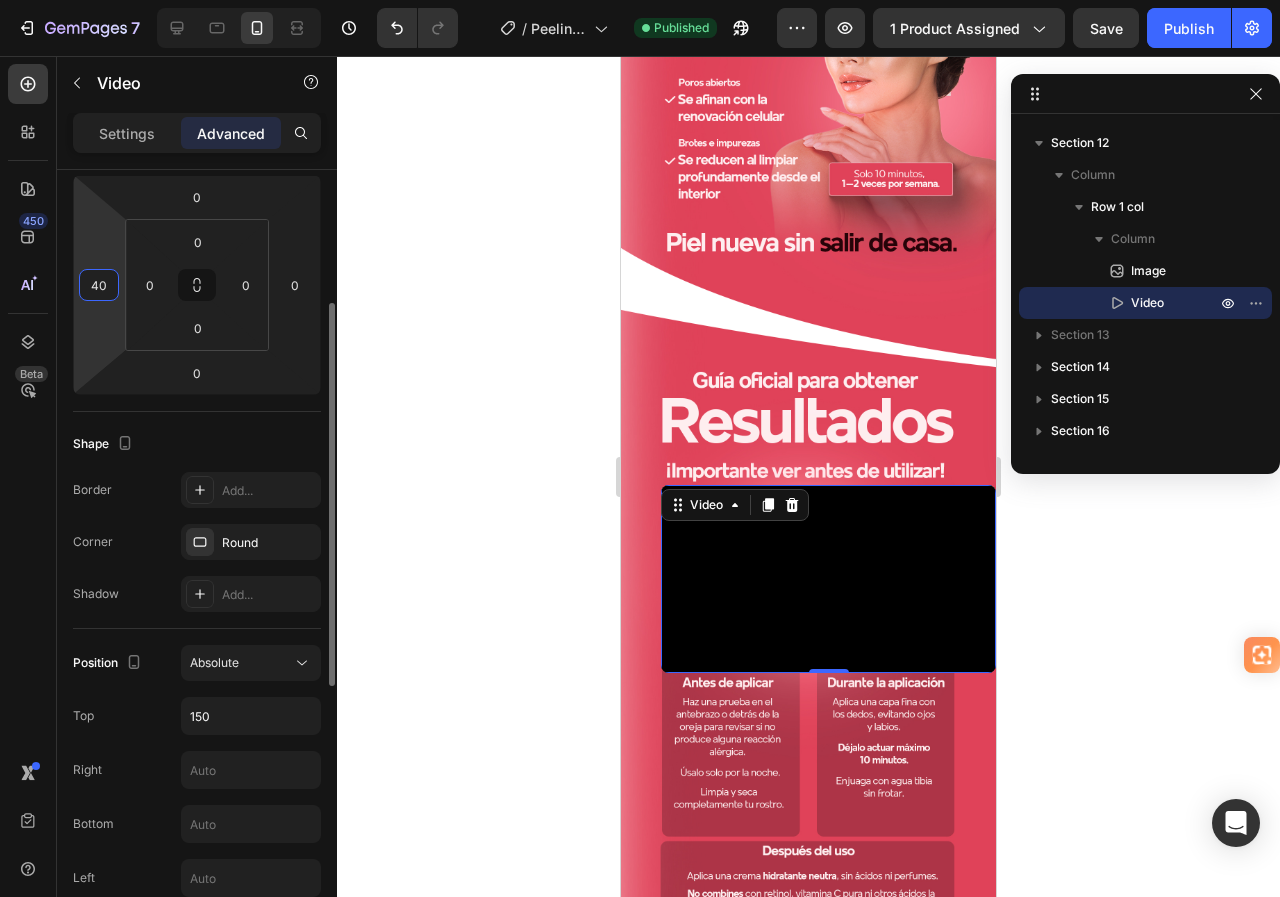 click on "40" at bounding box center (99, 285) 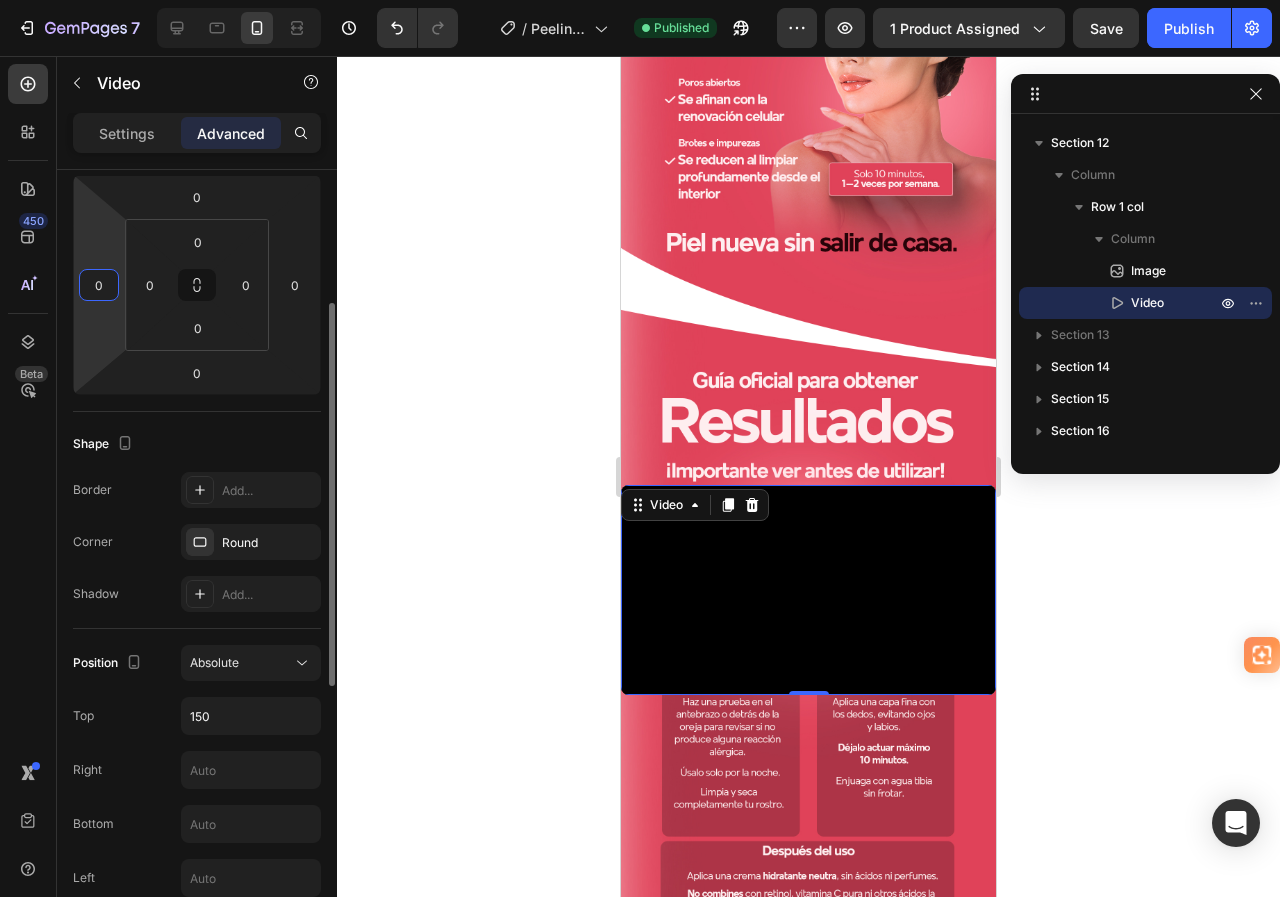 type on "0" 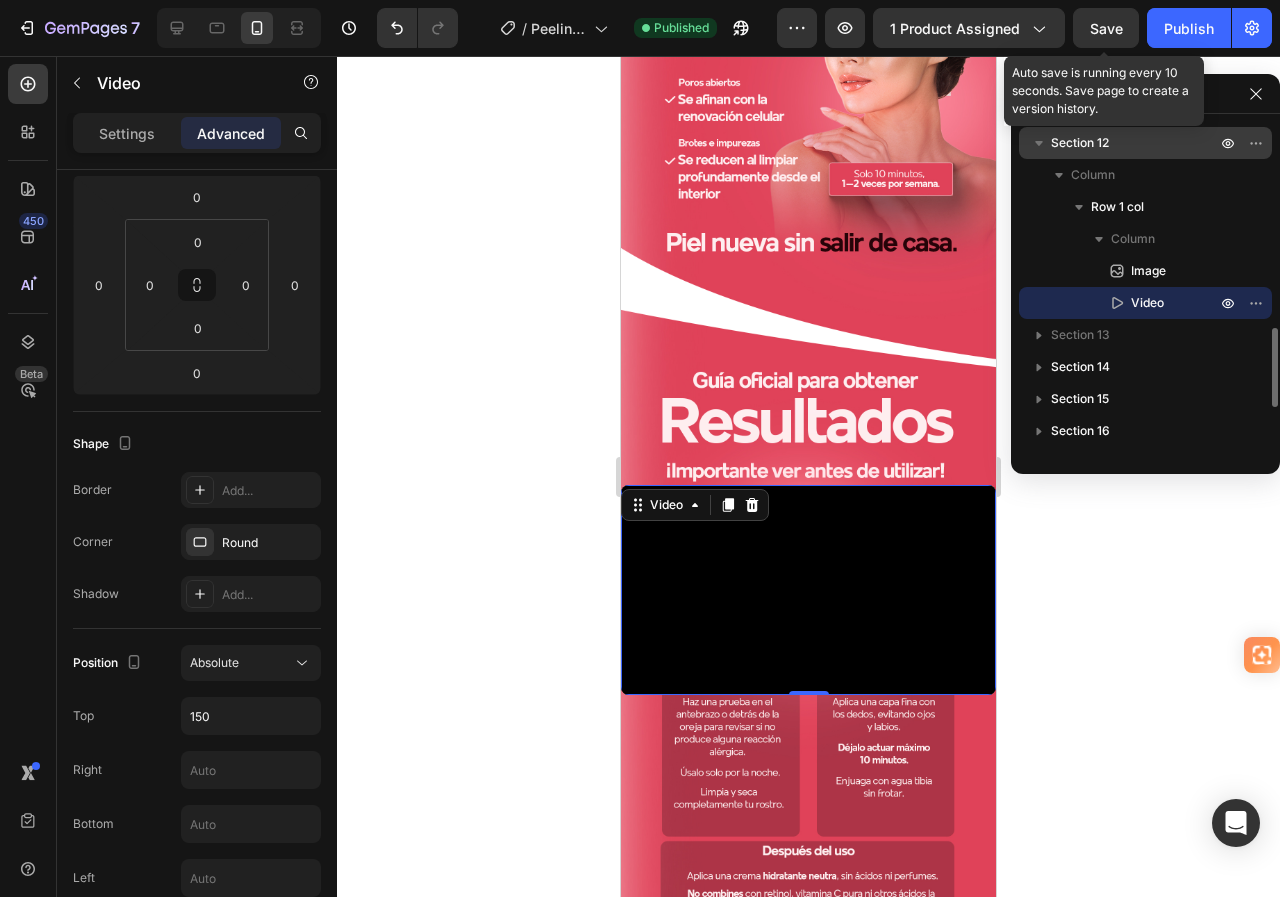 drag, startPoint x: 1106, startPoint y: 26, endPoint x: 1040, endPoint y: 139, distance: 130.86252 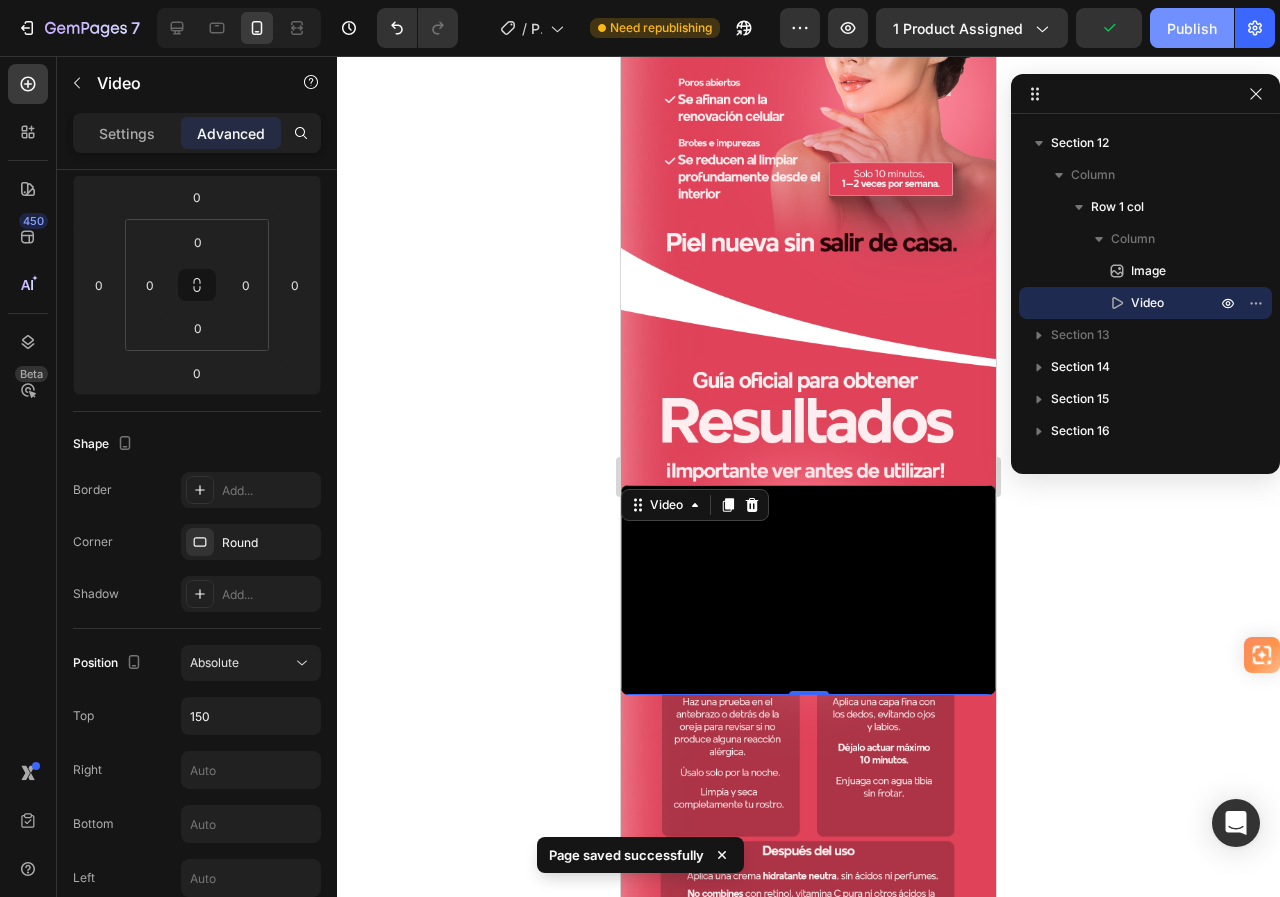 click on "Publish" at bounding box center (1192, 28) 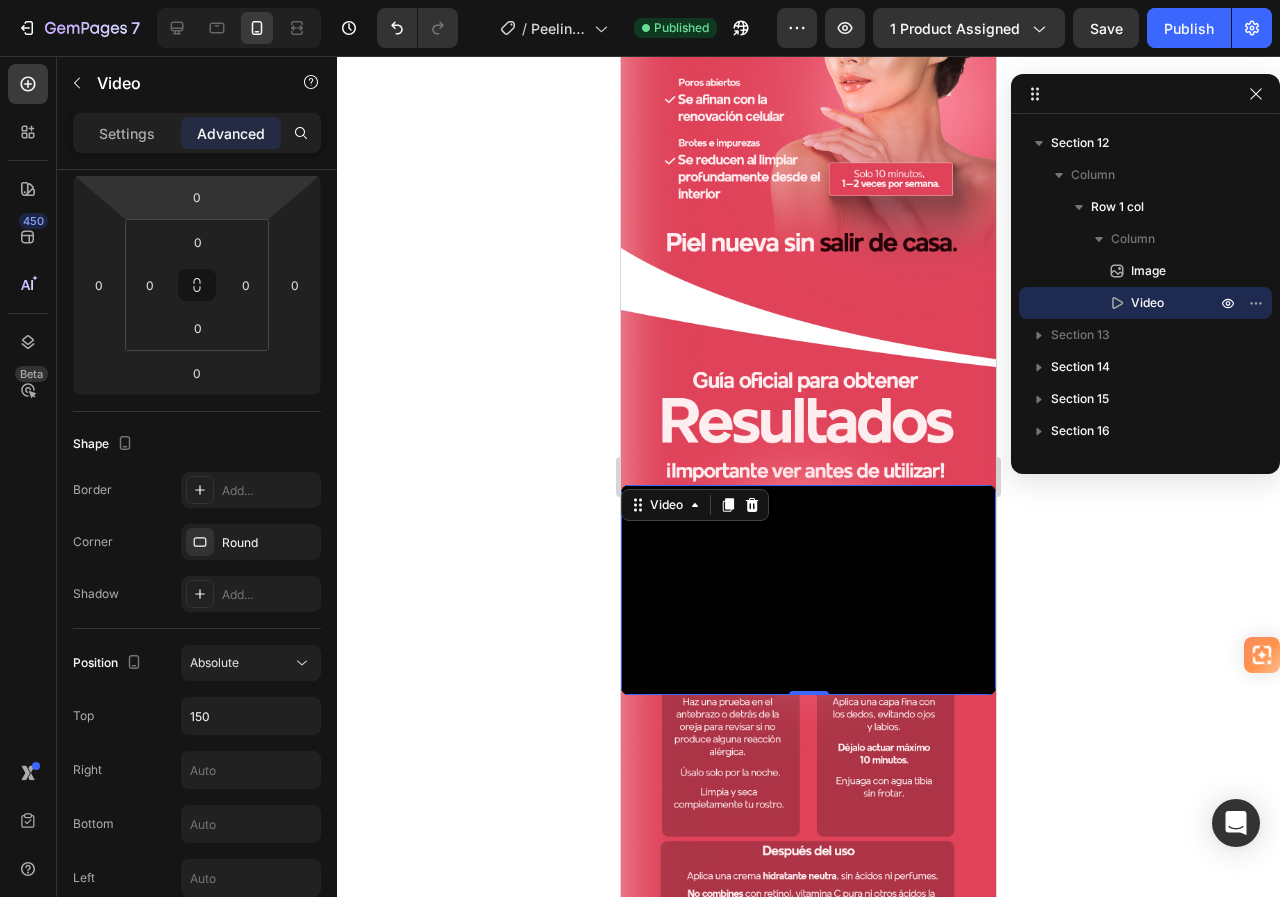 click on "Settings Advanced" at bounding box center [197, 141] 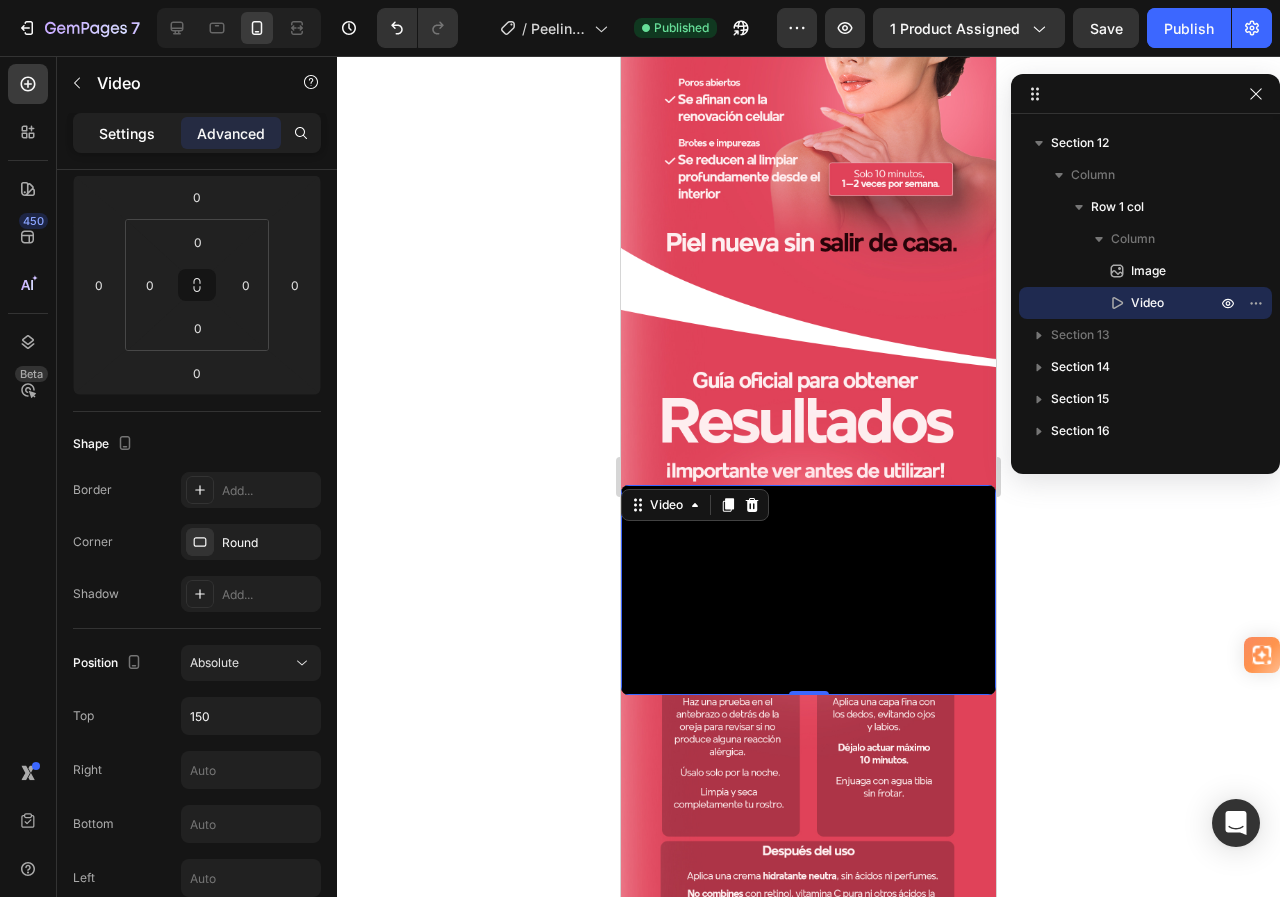 click on "Settings" at bounding box center [127, 133] 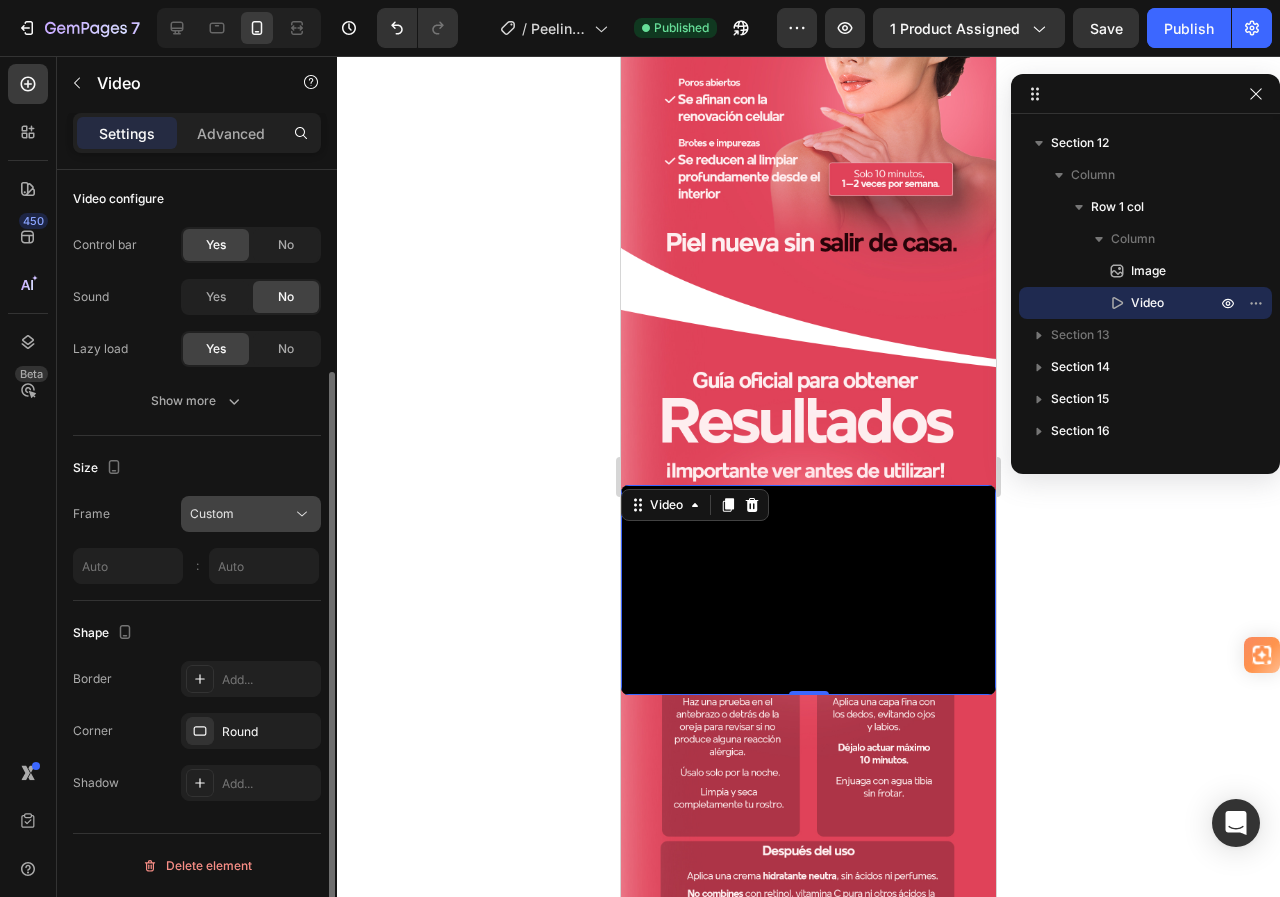 click on "Custom" at bounding box center (241, 514) 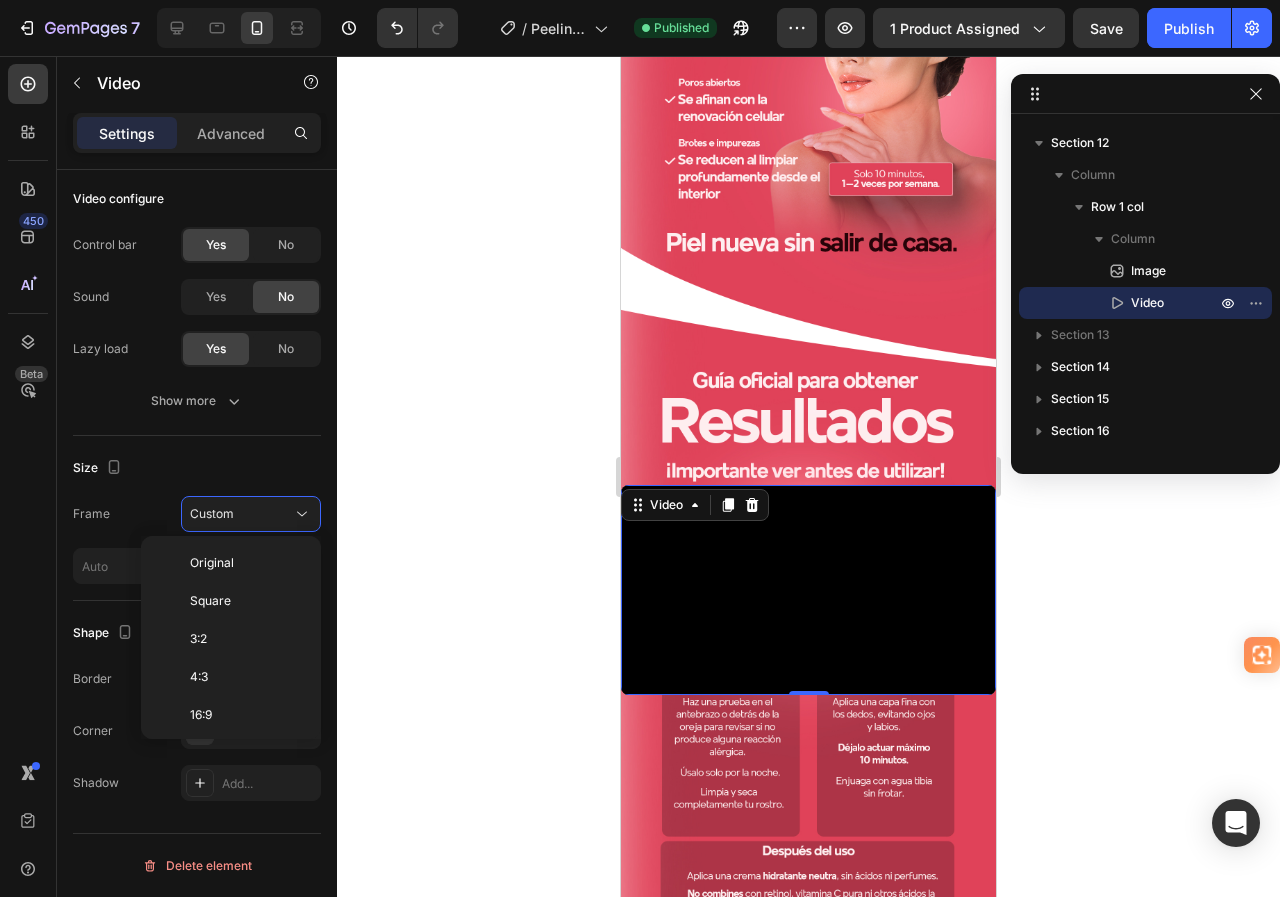 scroll, scrollTop: 193, scrollLeft: 0, axis: vertical 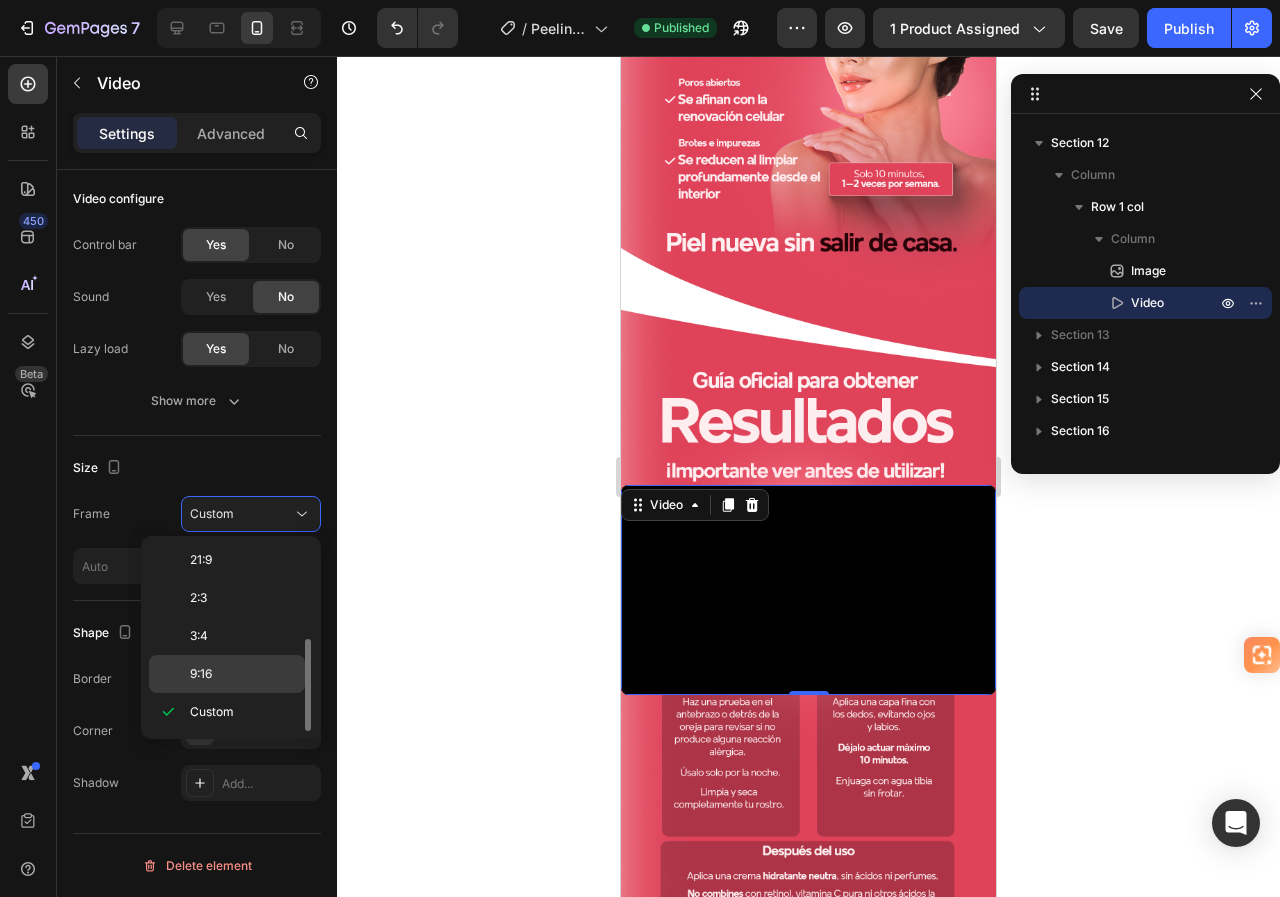 click on "9:16" at bounding box center (243, 674) 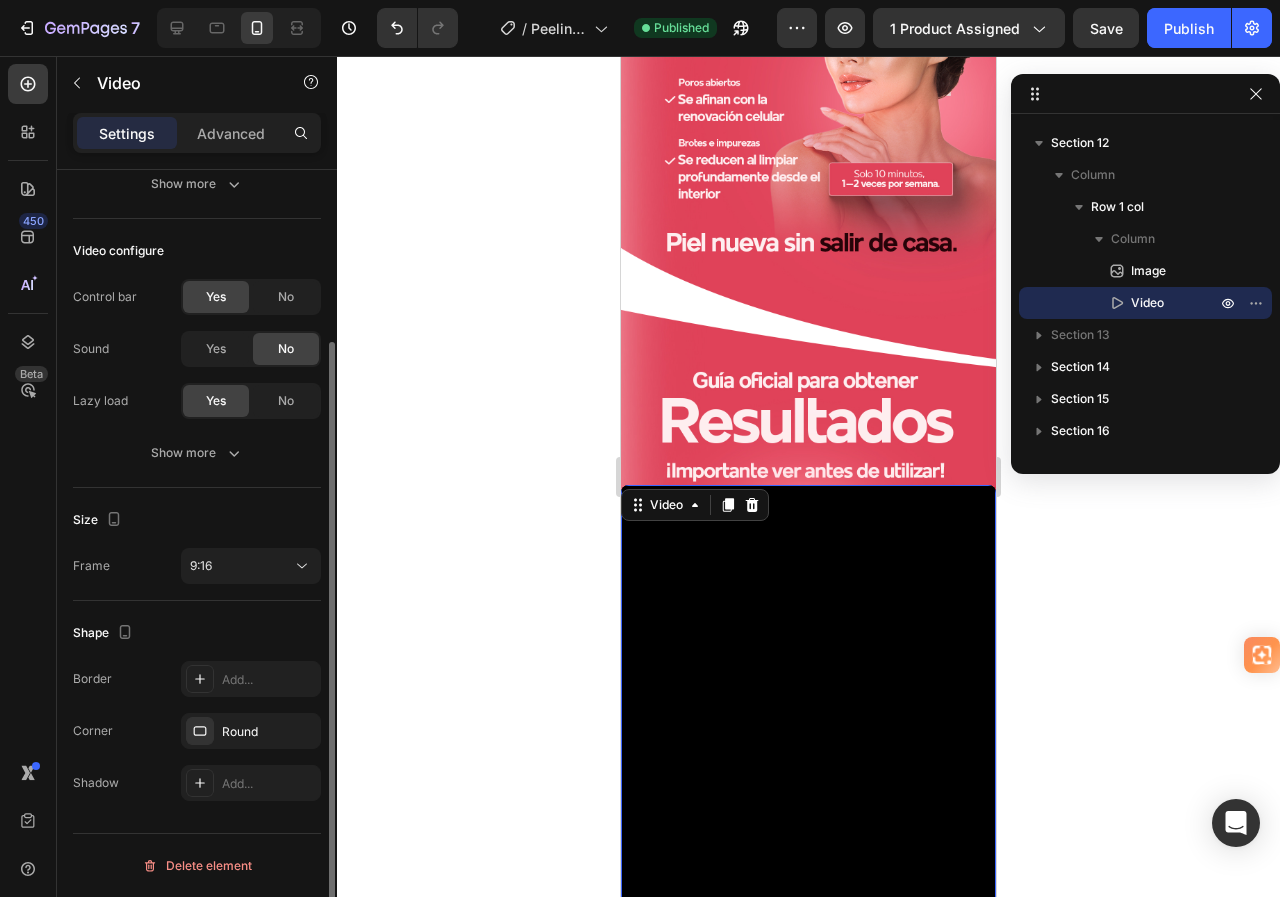scroll, scrollTop: 220, scrollLeft: 0, axis: vertical 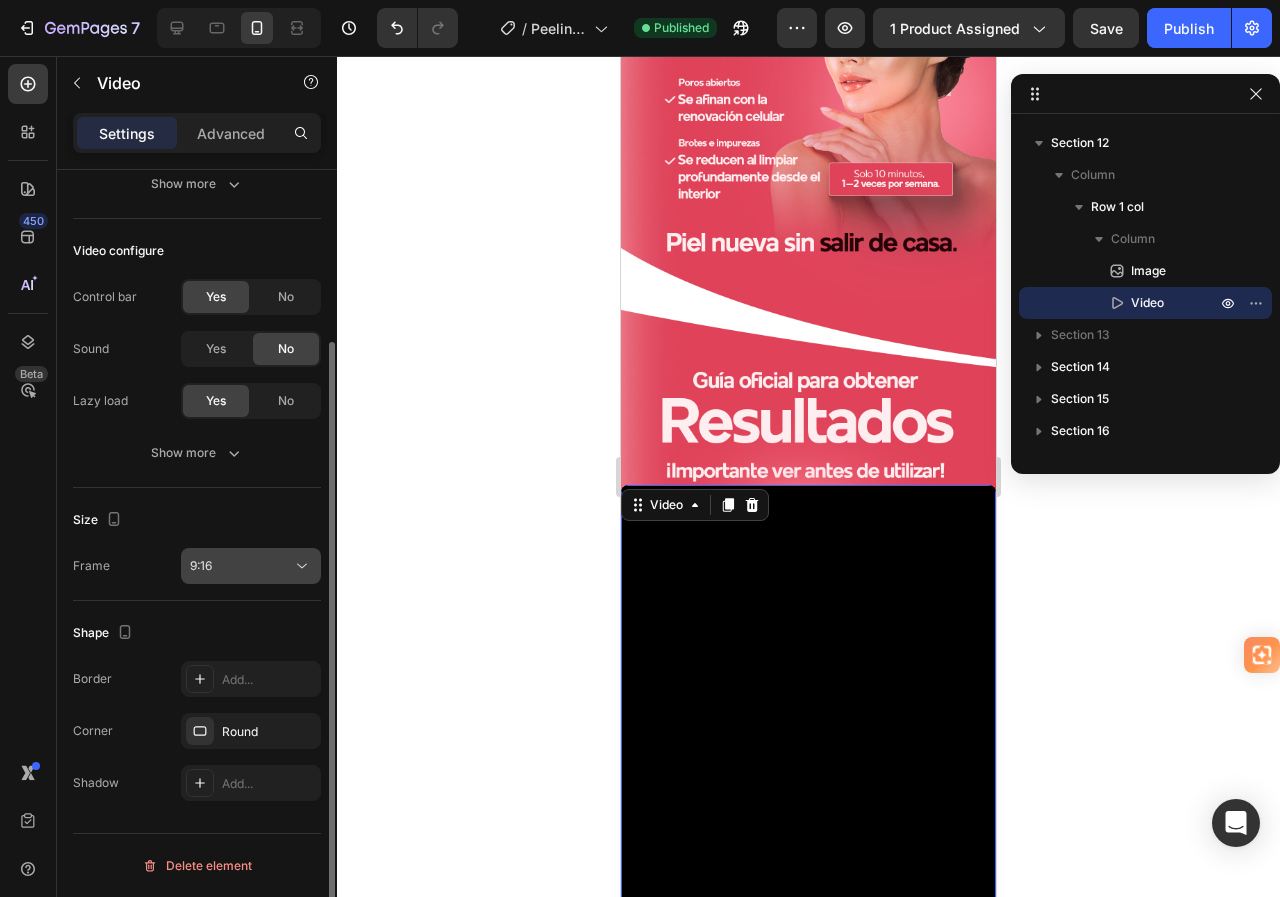 click on "9:16" 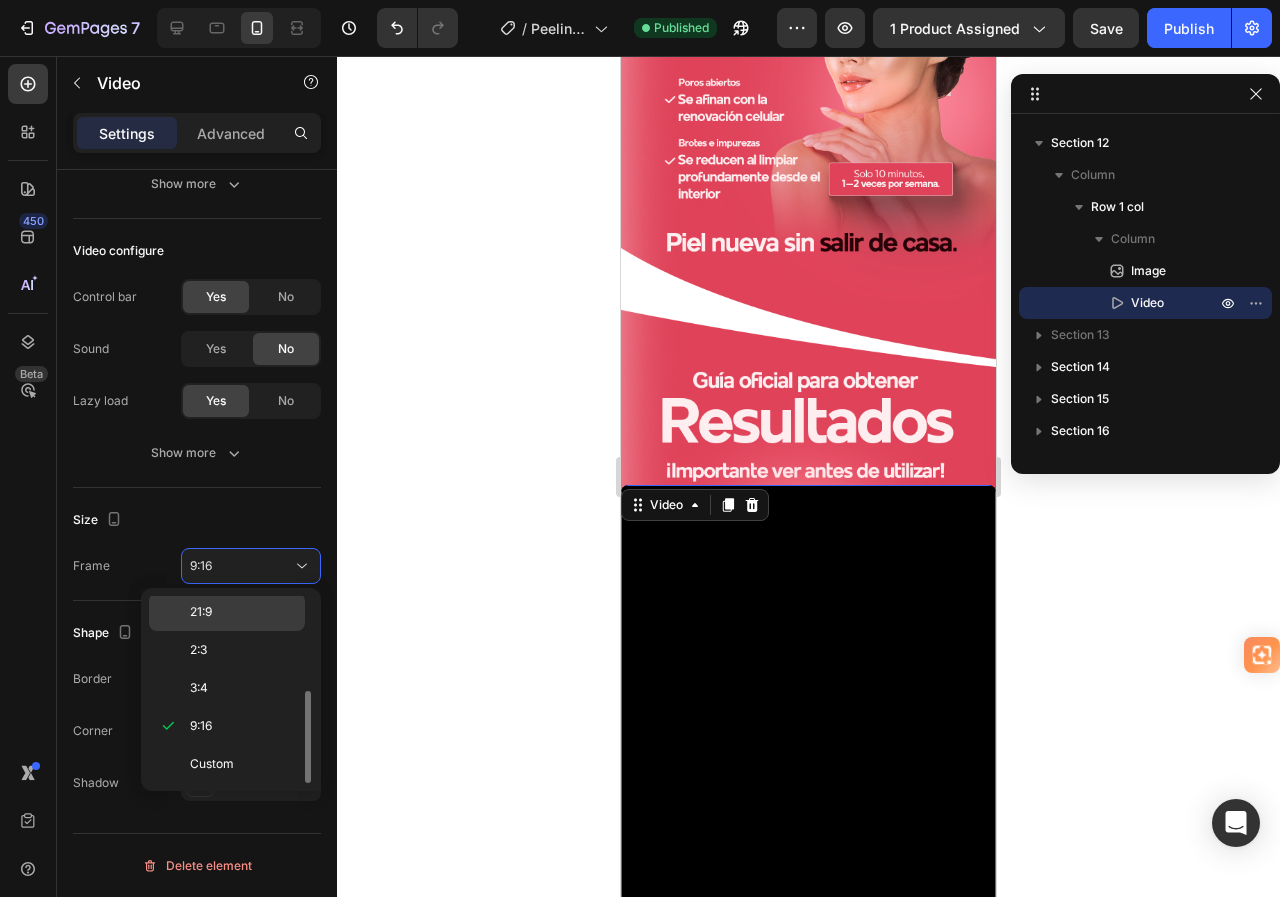 click on "21:9" at bounding box center [243, 612] 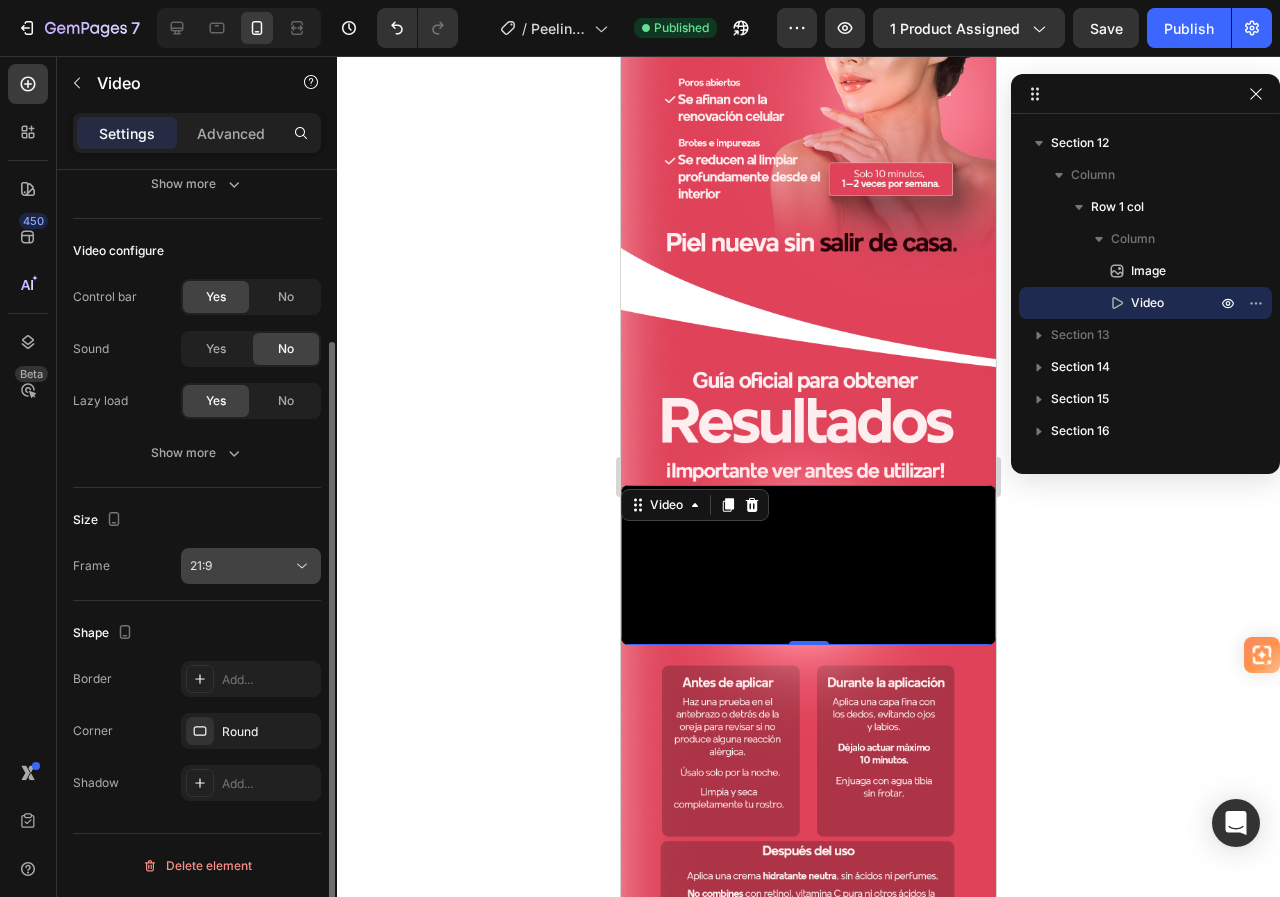 click on "21:9" at bounding box center (241, 566) 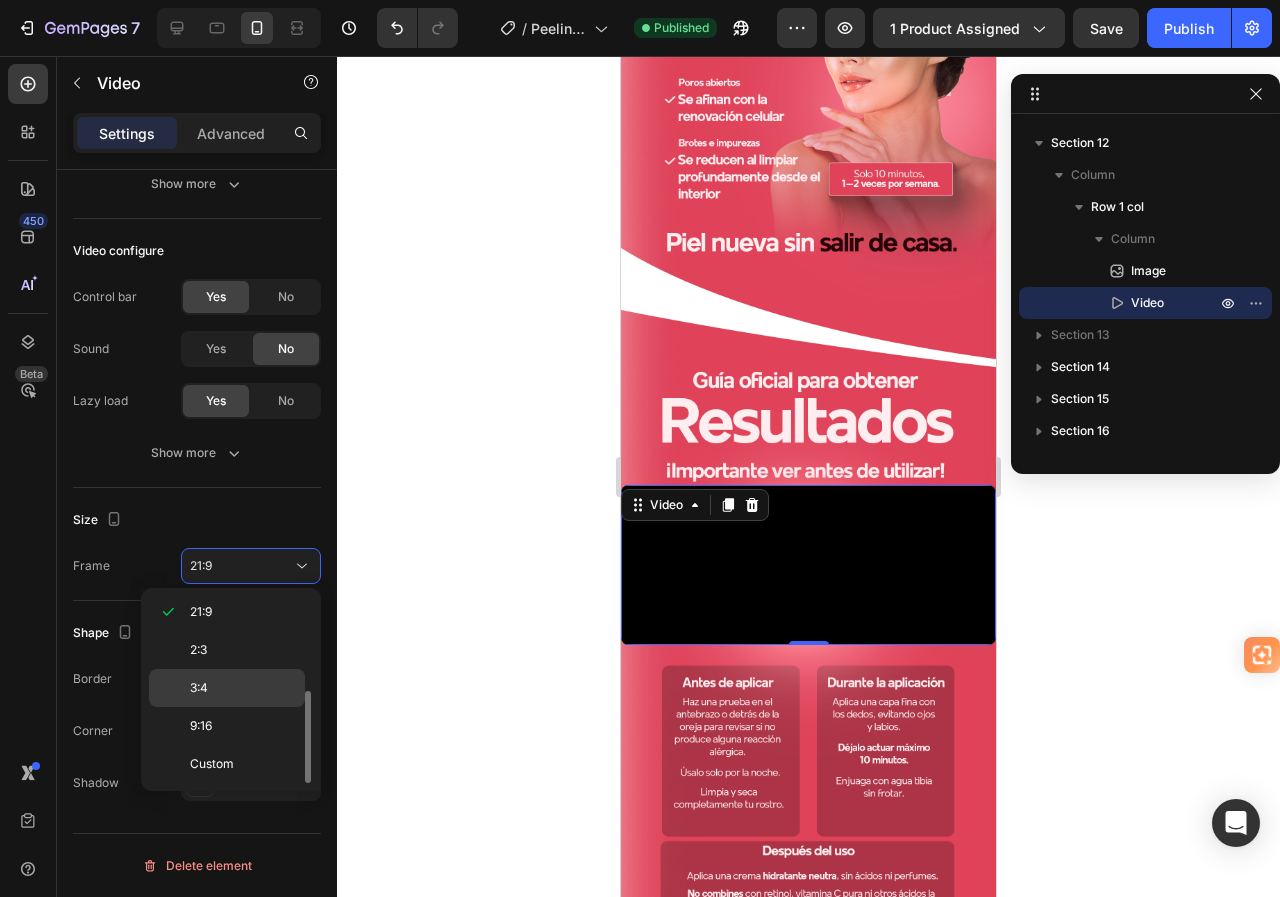 click on "3:4" at bounding box center [243, 688] 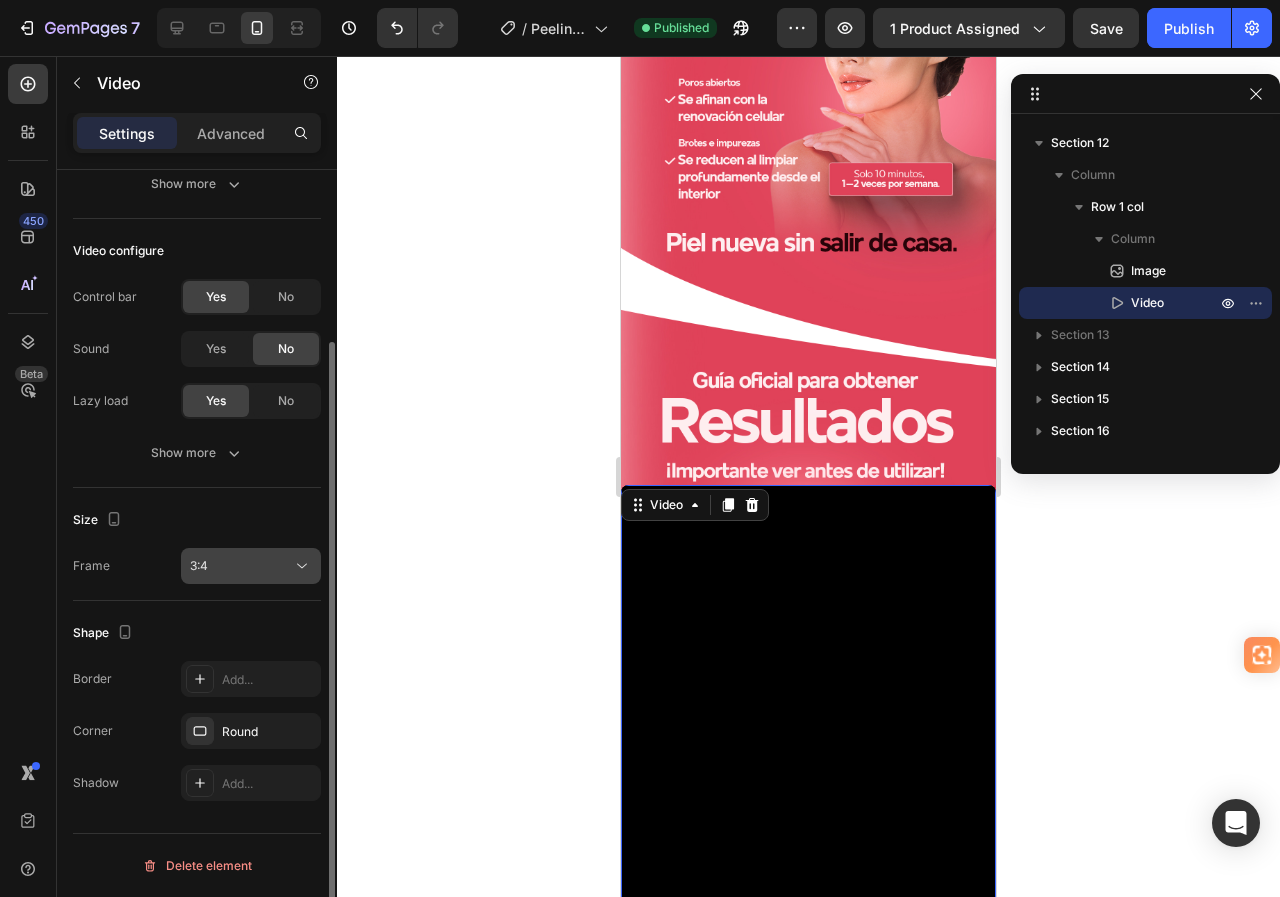 click on "3:4" at bounding box center [241, 566] 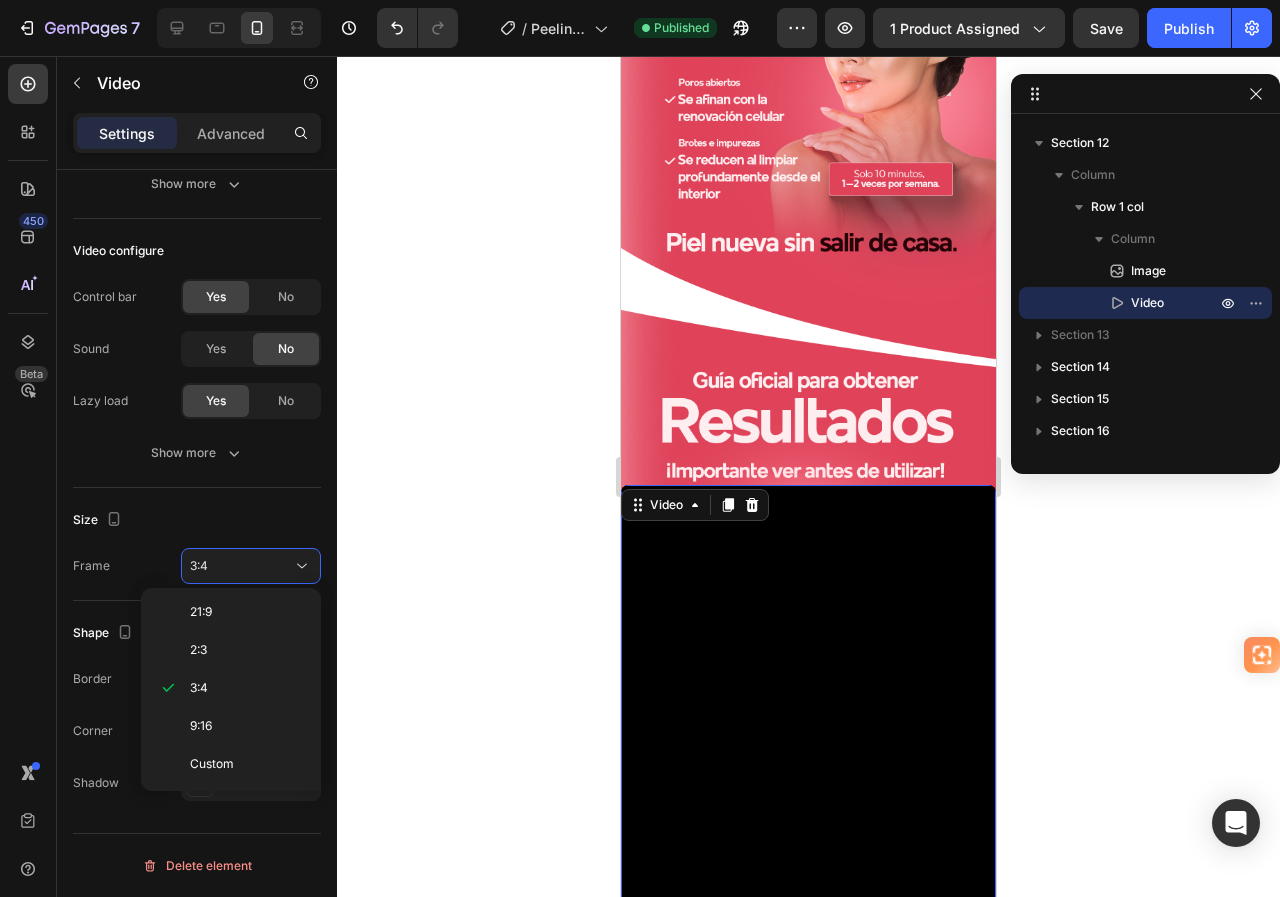 scroll, scrollTop: 0, scrollLeft: 0, axis: both 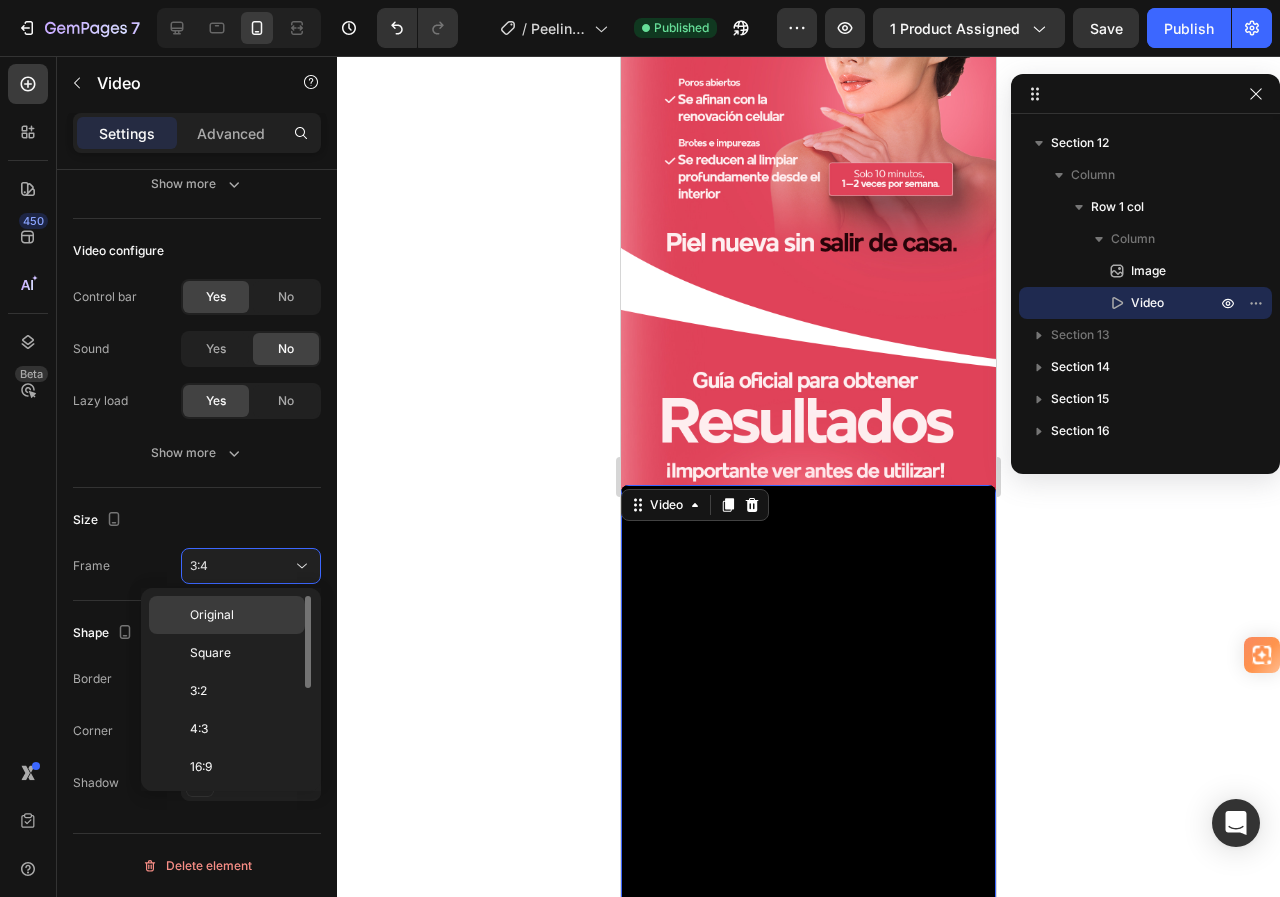 click on "Original" at bounding box center (243, 615) 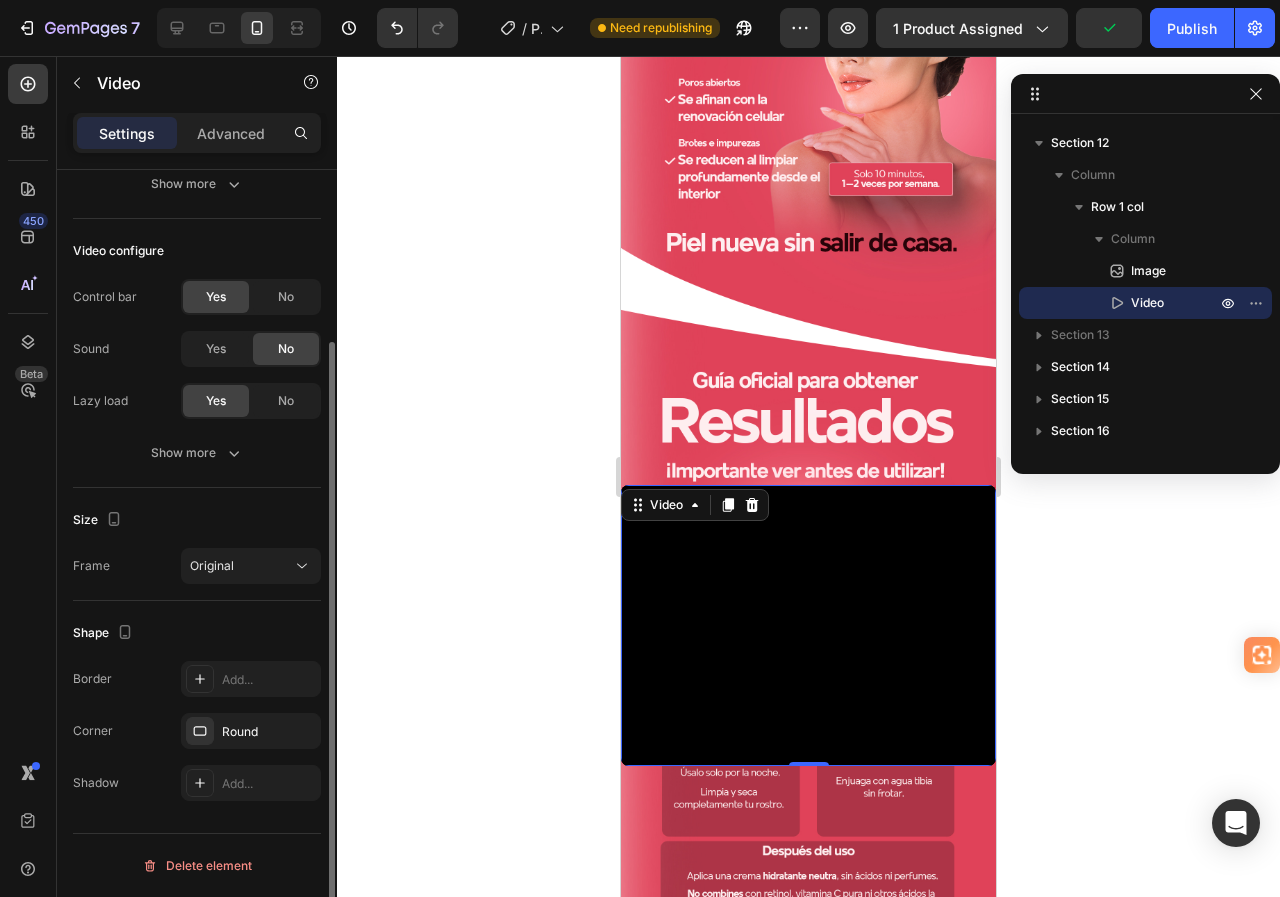 click on "Size" at bounding box center (197, 520) 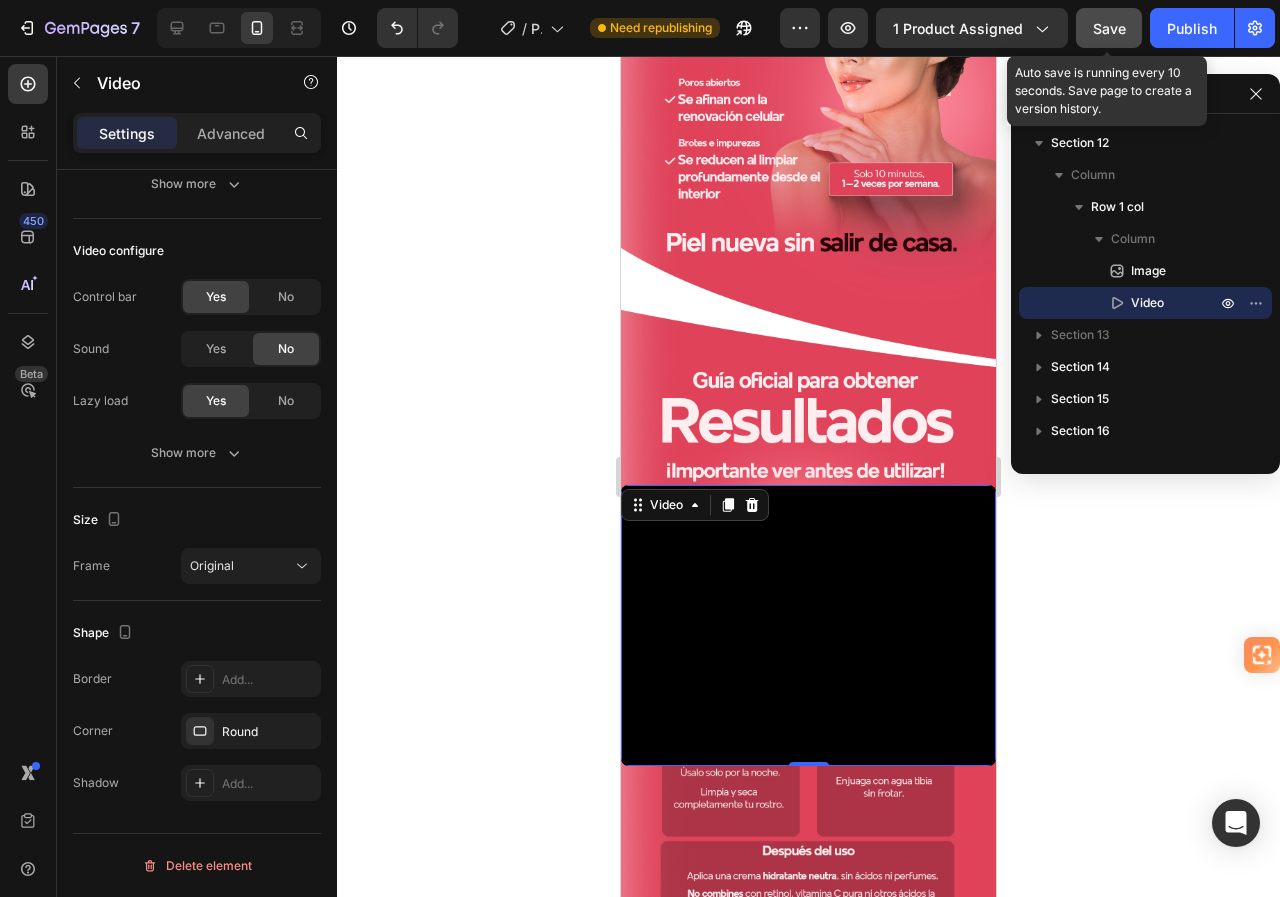 click on "Save" at bounding box center (1109, 28) 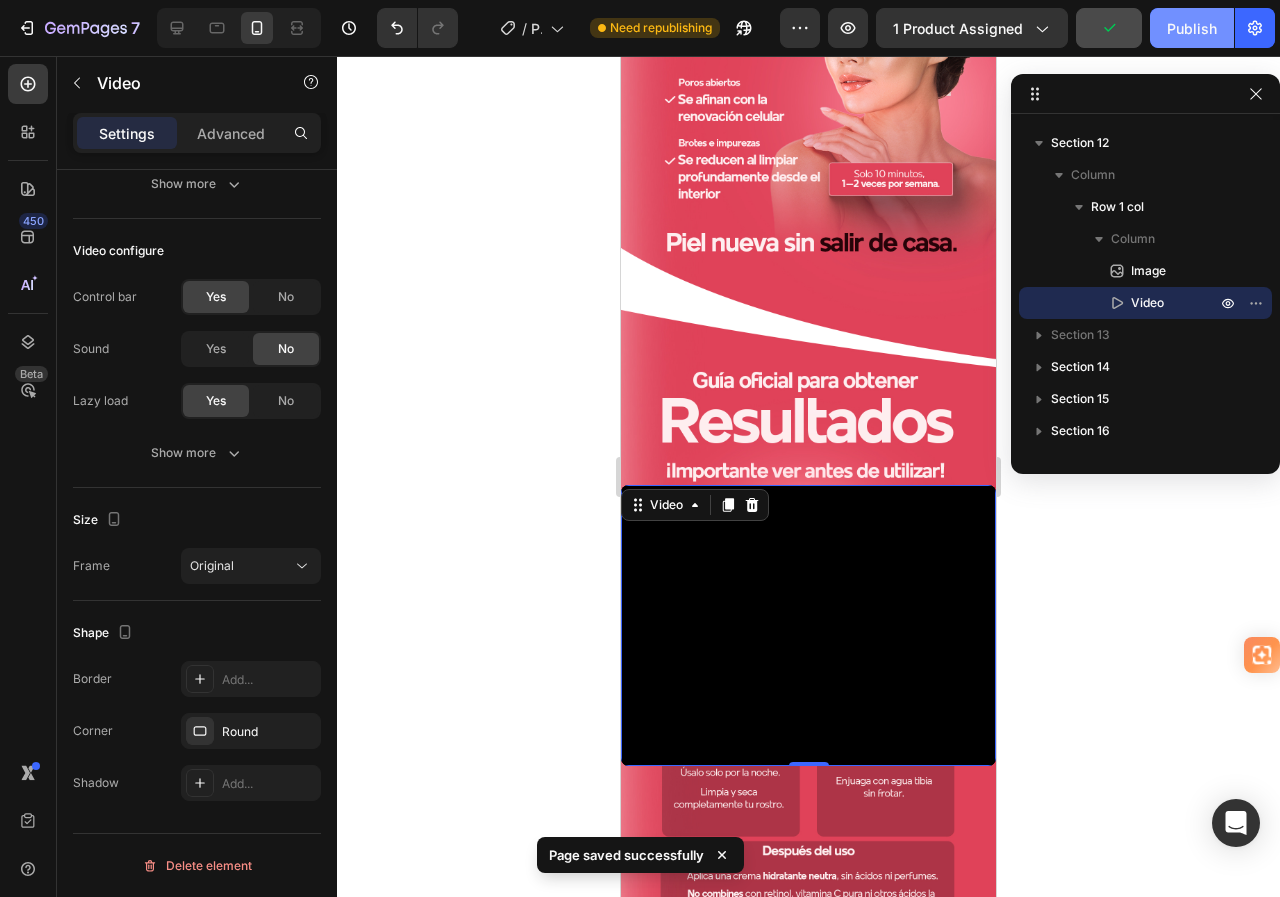 click on "Publish" at bounding box center [1192, 28] 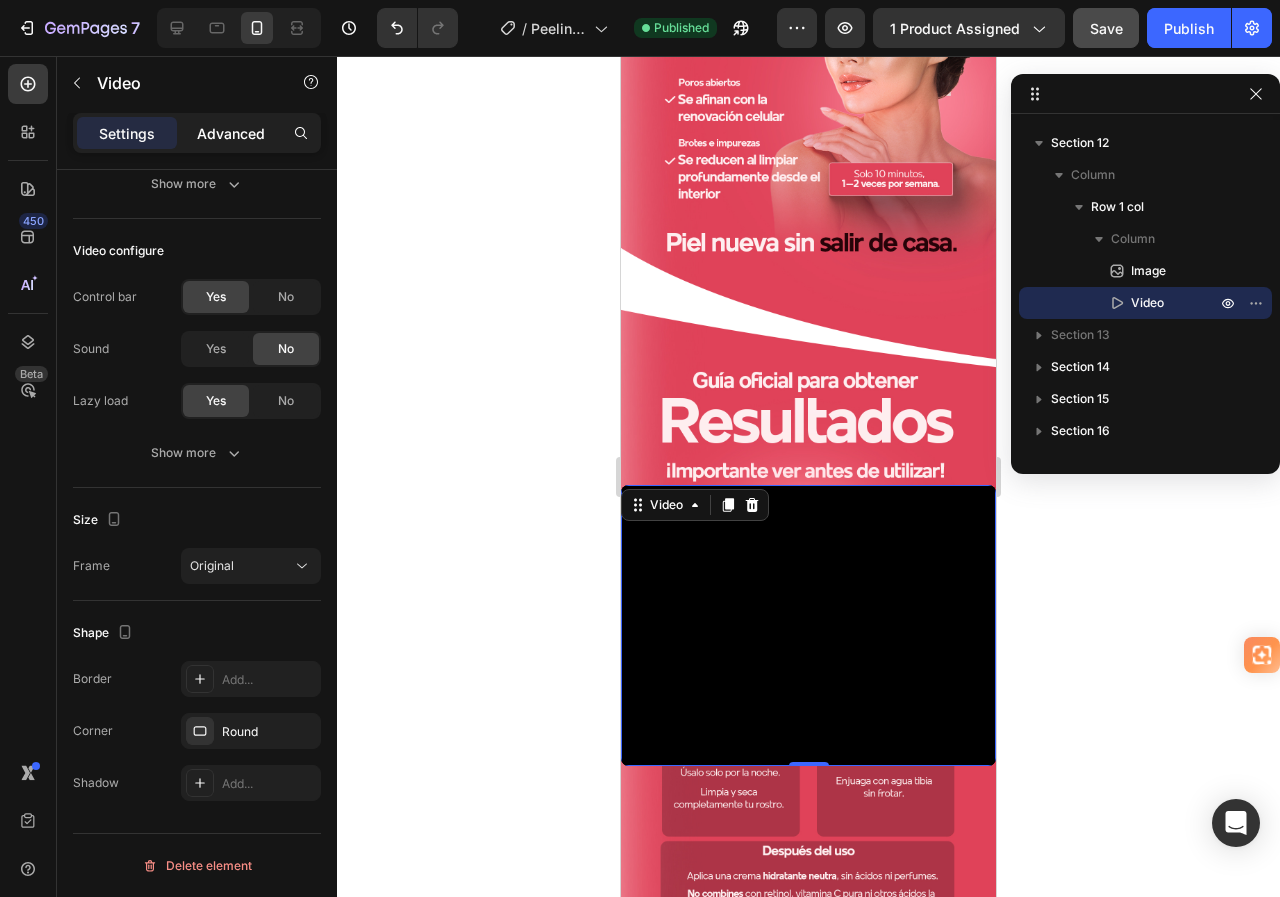 click on "Advanced" at bounding box center (231, 133) 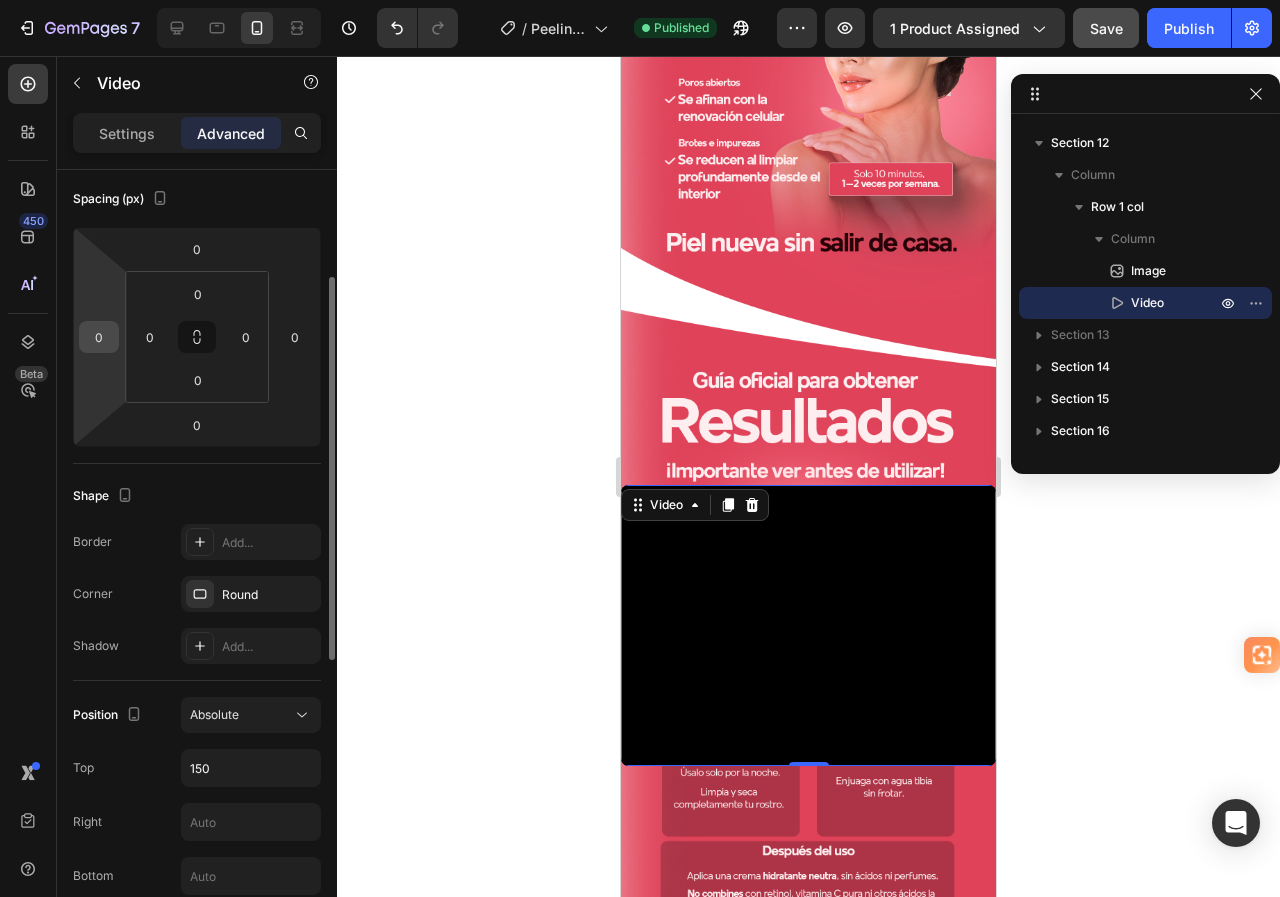 click on "0" at bounding box center (99, 337) 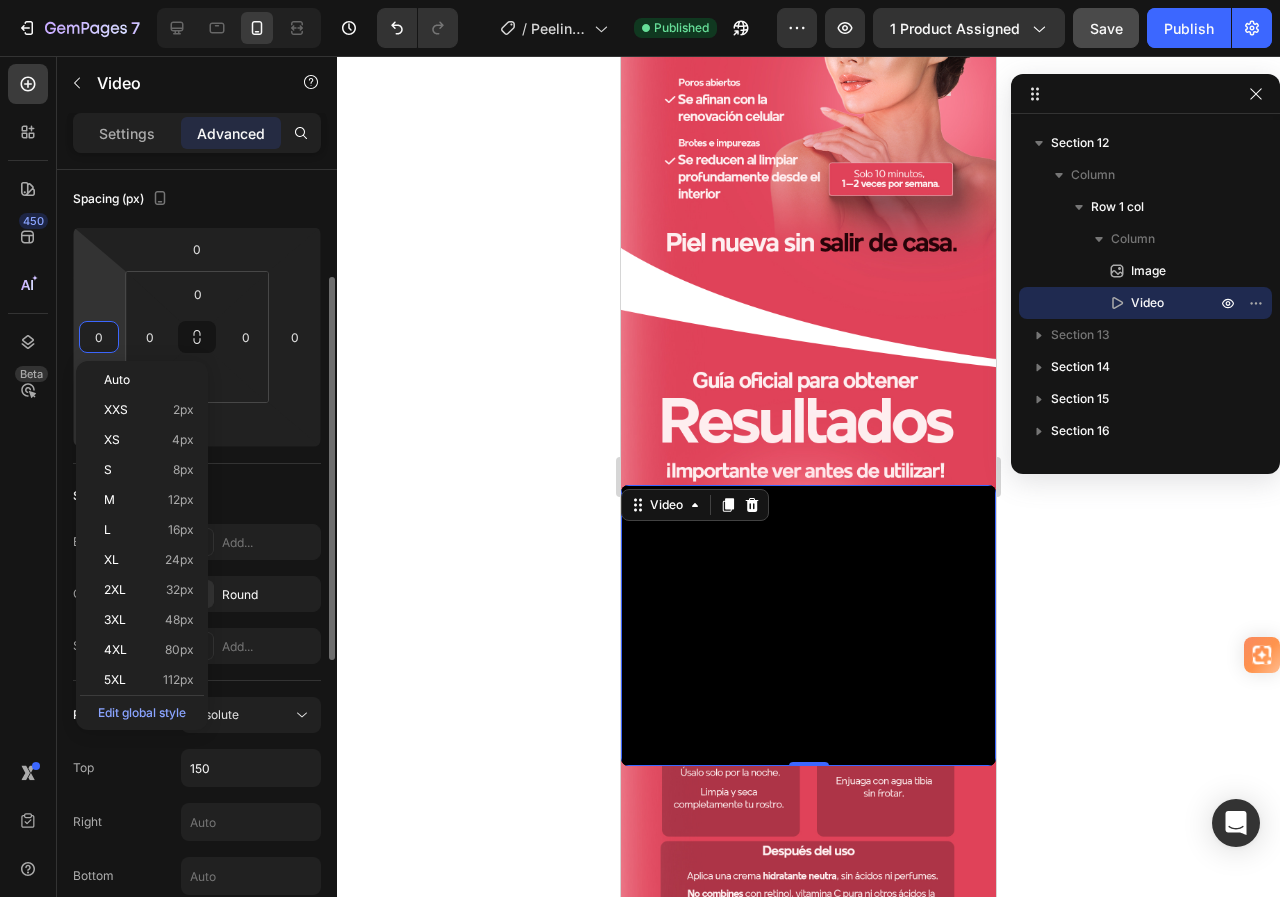 click on "0" at bounding box center [99, 337] 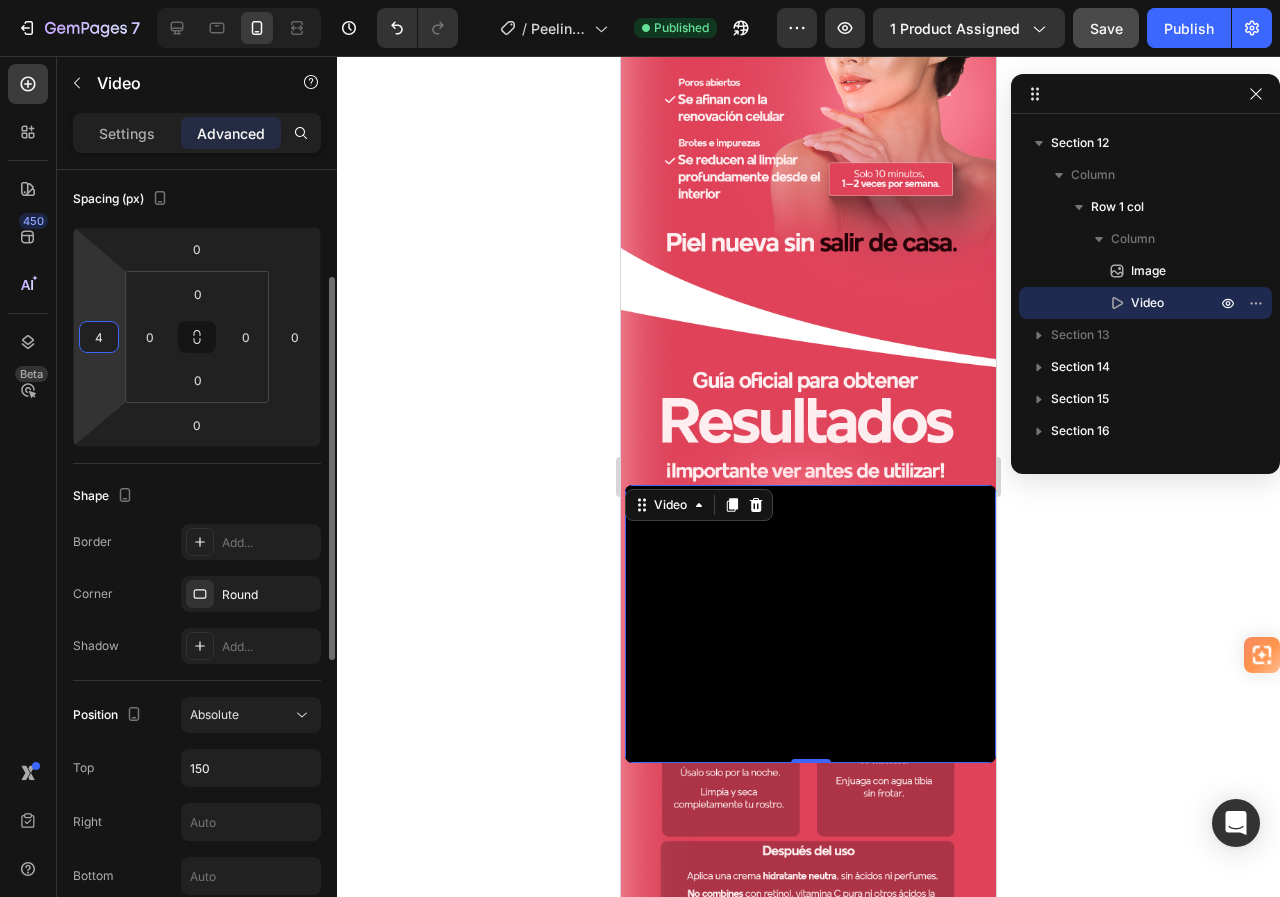 type on "40" 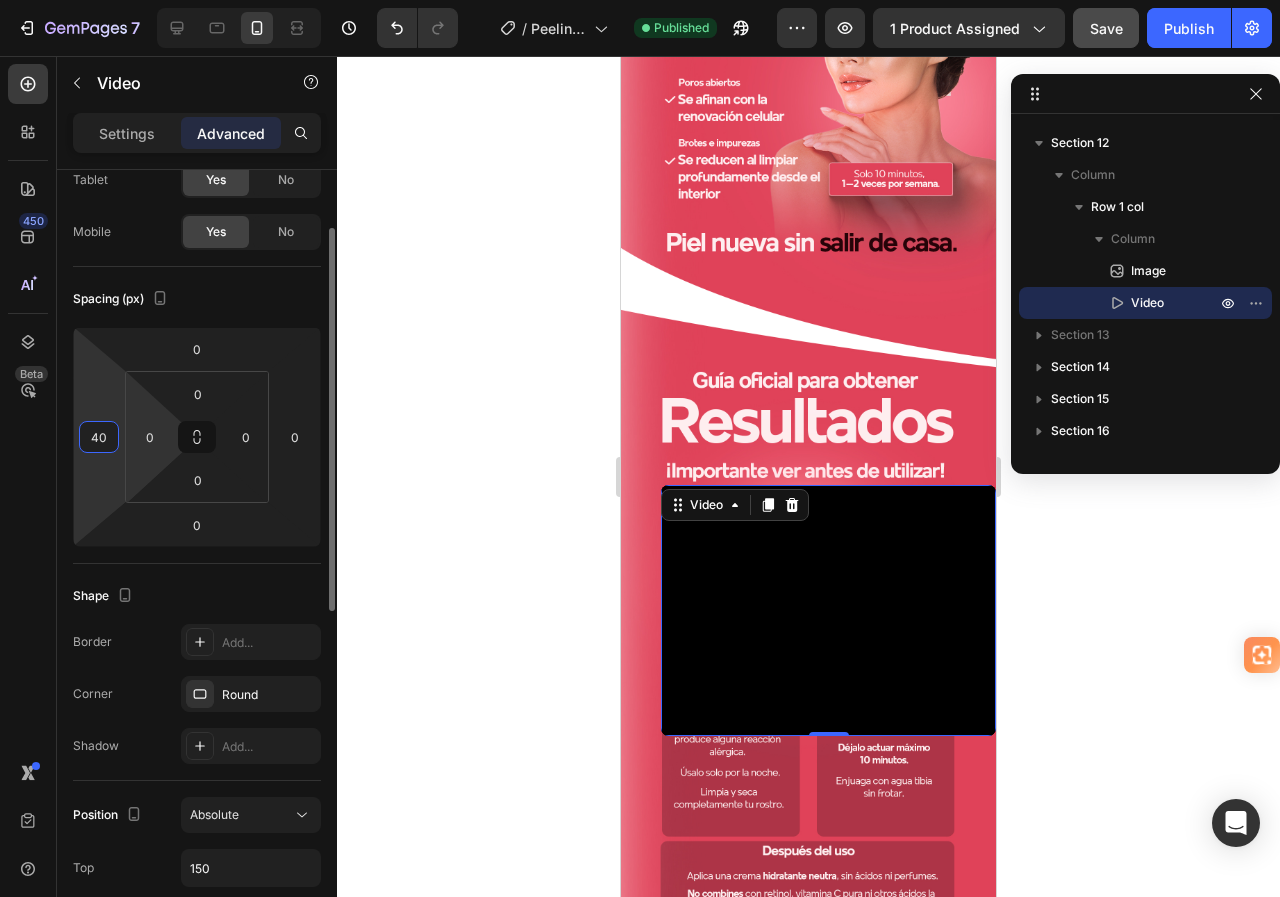 scroll, scrollTop: 320, scrollLeft: 0, axis: vertical 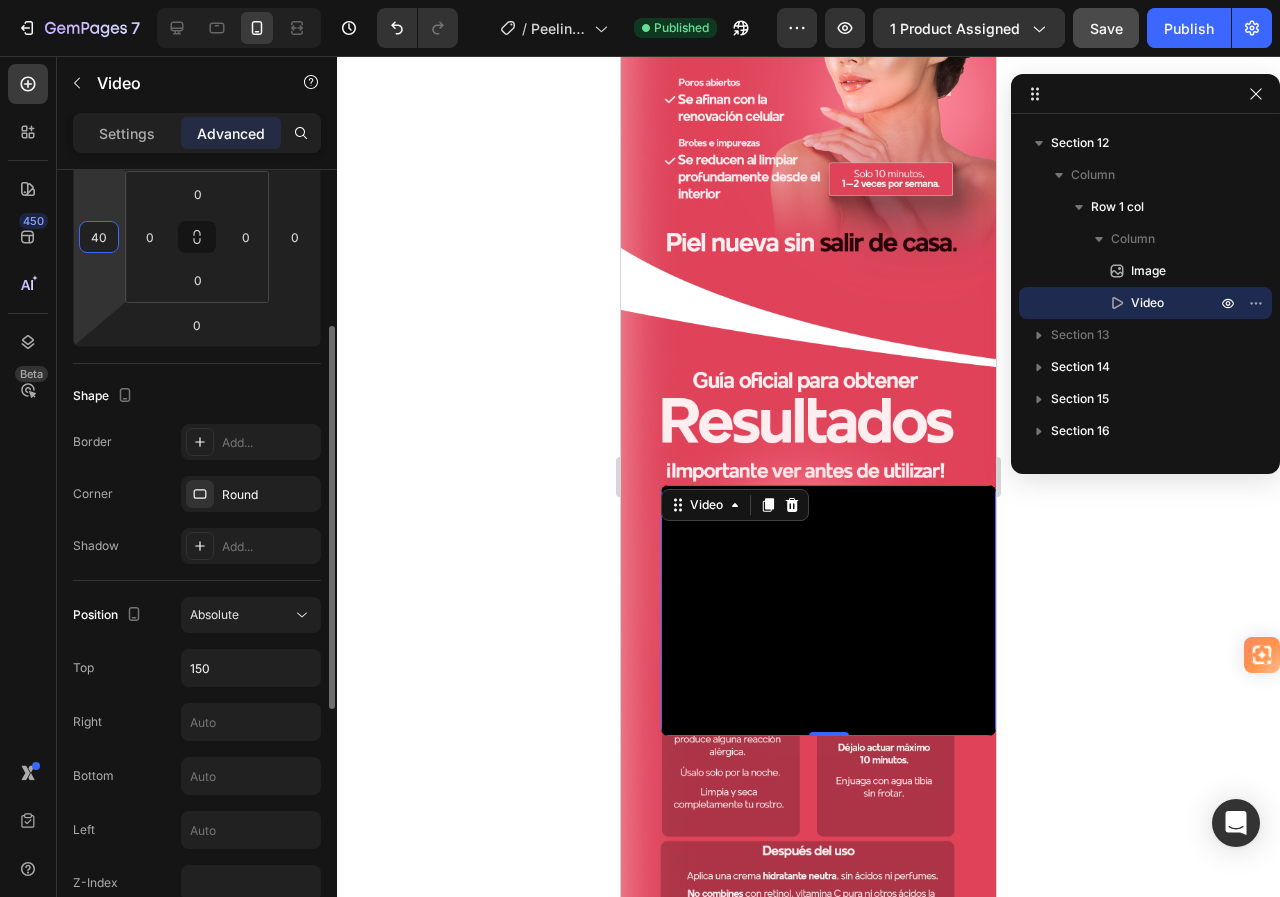 click on "40" at bounding box center (99, 237) 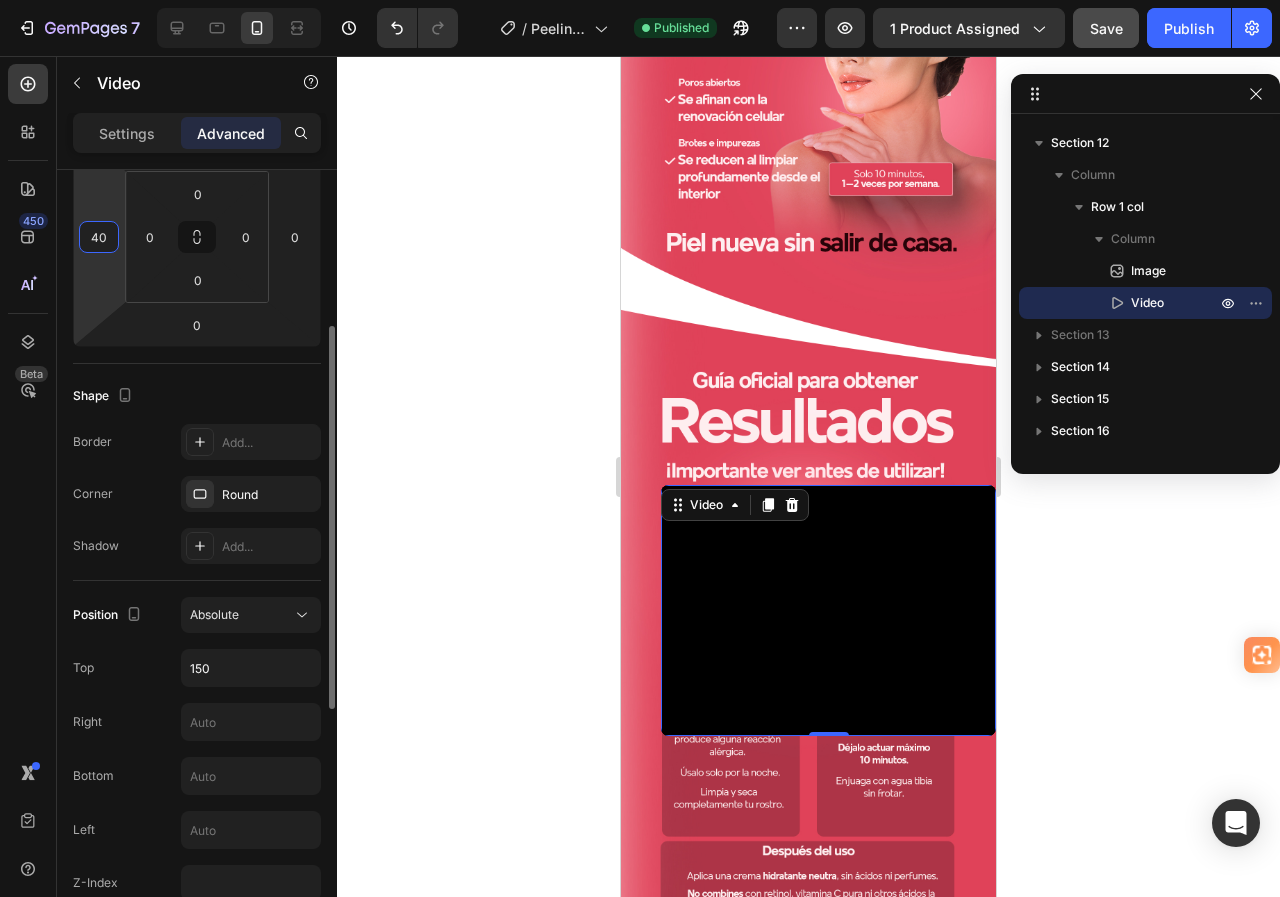 click on "40" at bounding box center (99, 237) 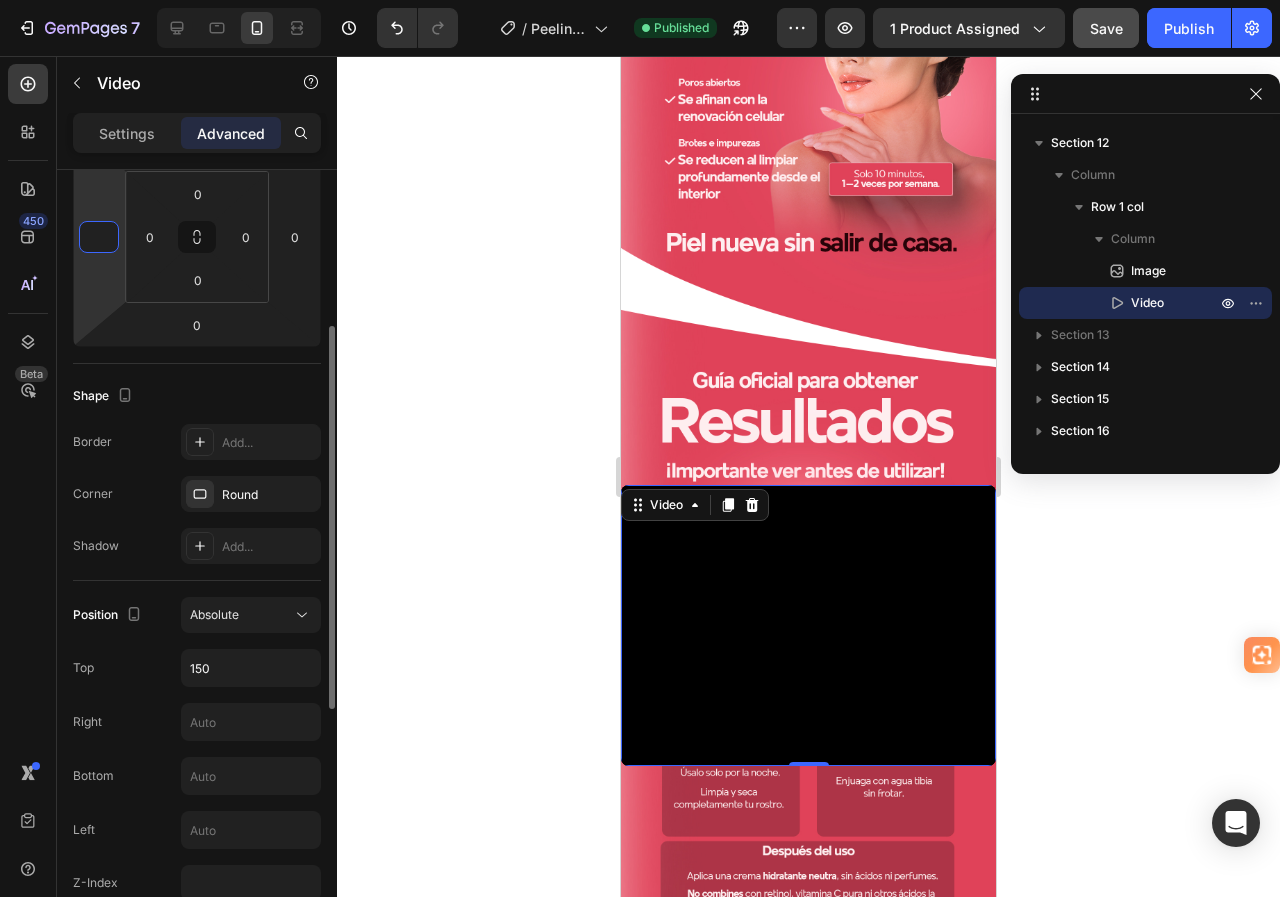 click on "Shape Border Add... Corner Round Shadow Add..." 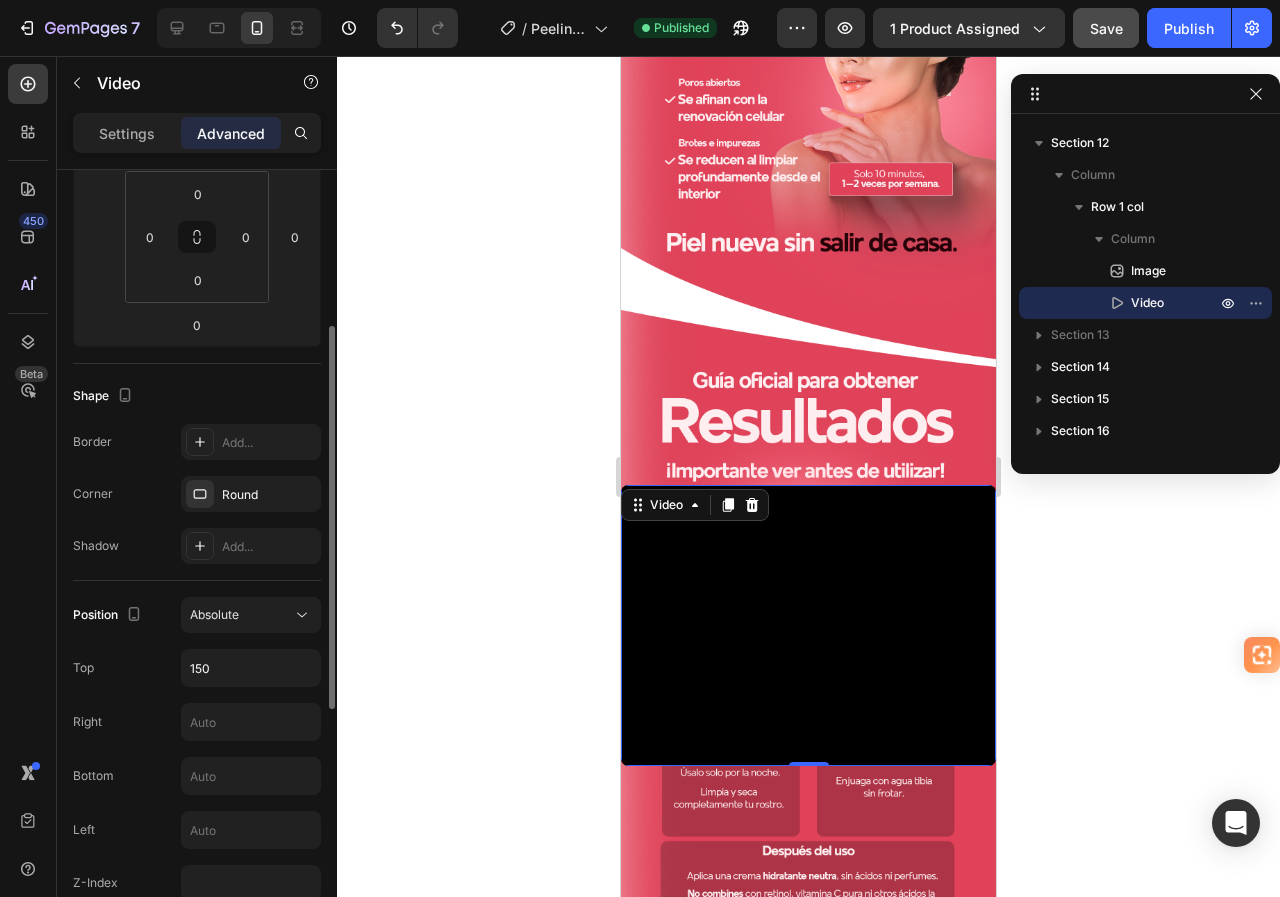 type on "0" 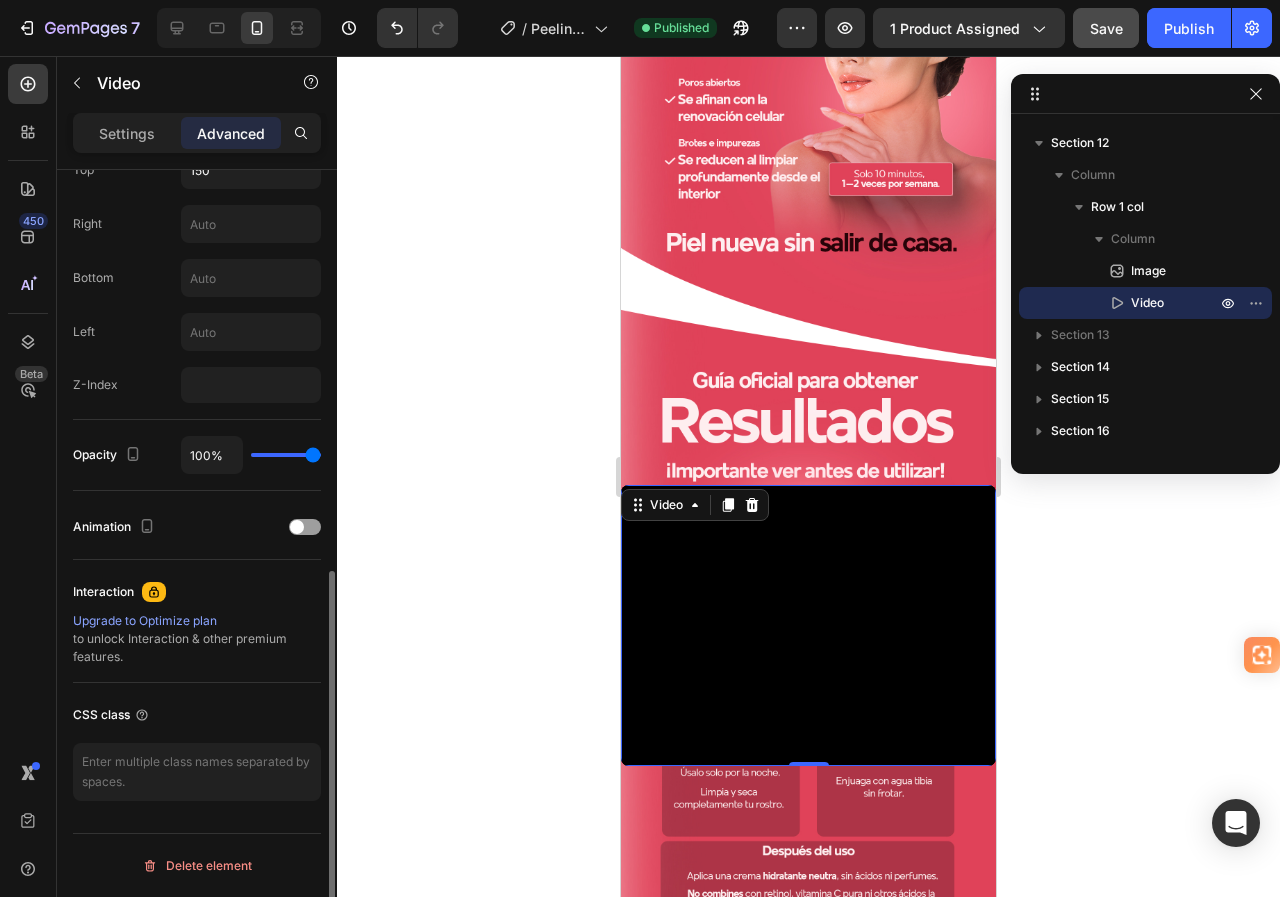 scroll, scrollTop: 518, scrollLeft: 0, axis: vertical 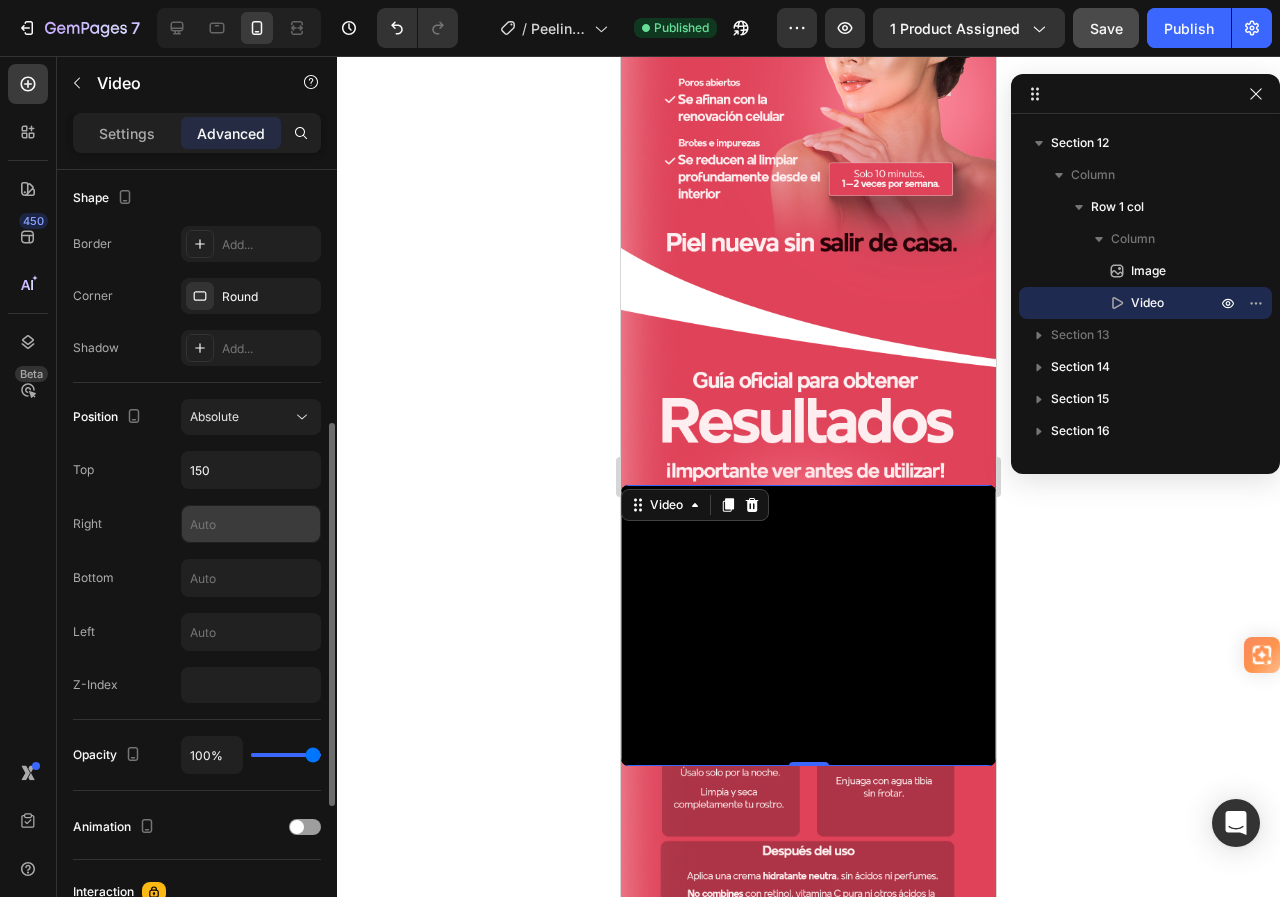 click at bounding box center [251, 524] 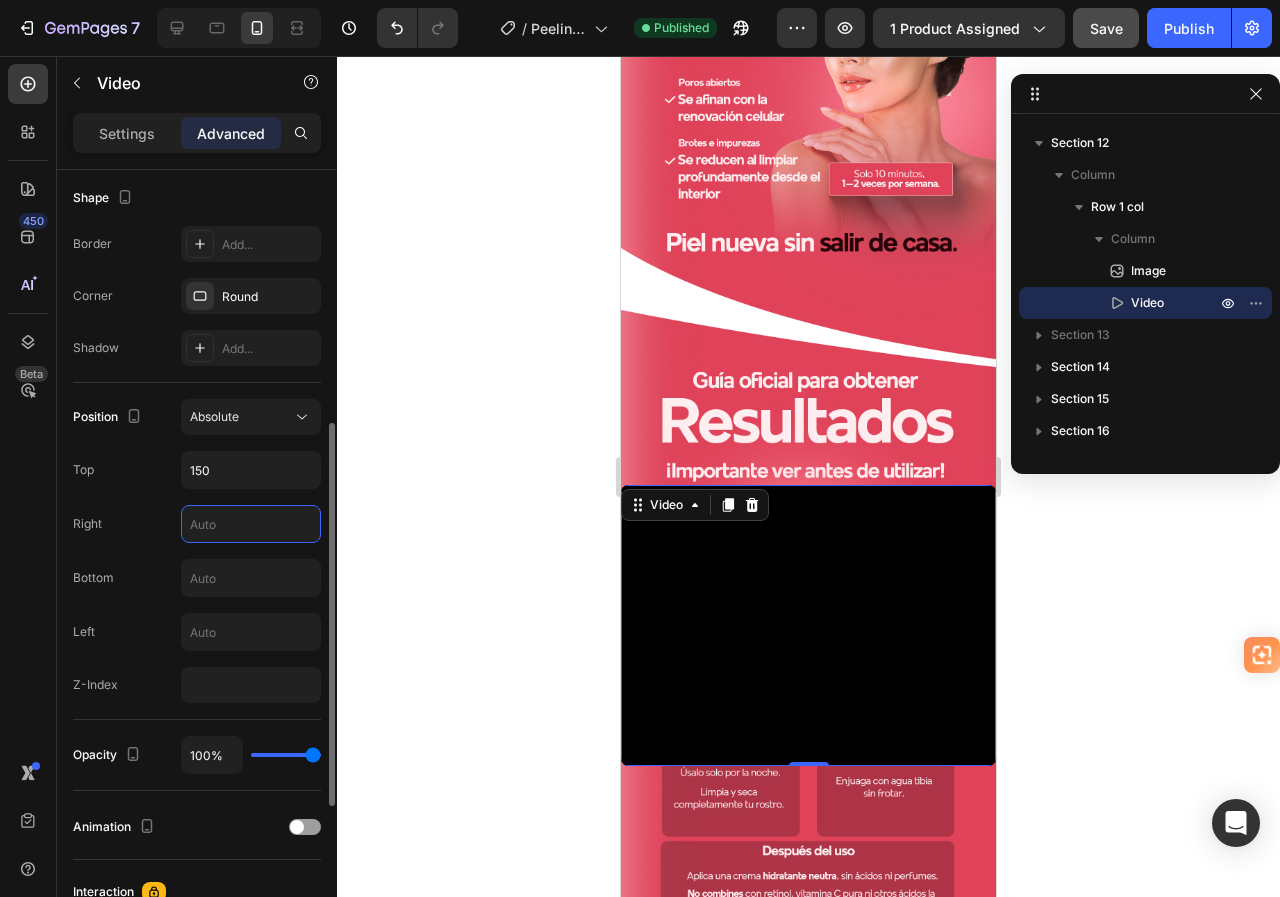 click on "Right" at bounding box center [197, 524] 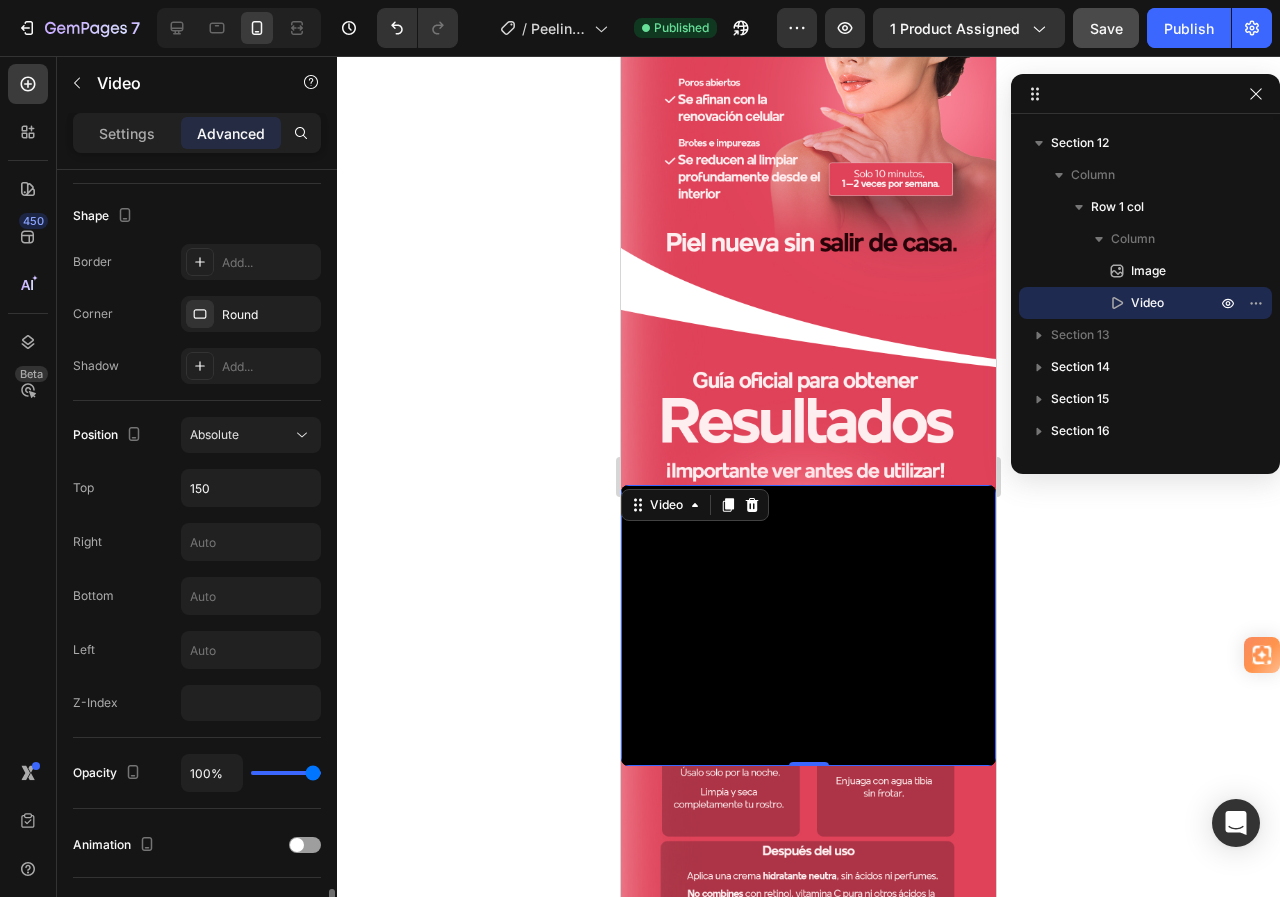 scroll, scrollTop: 818, scrollLeft: 0, axis: vertical 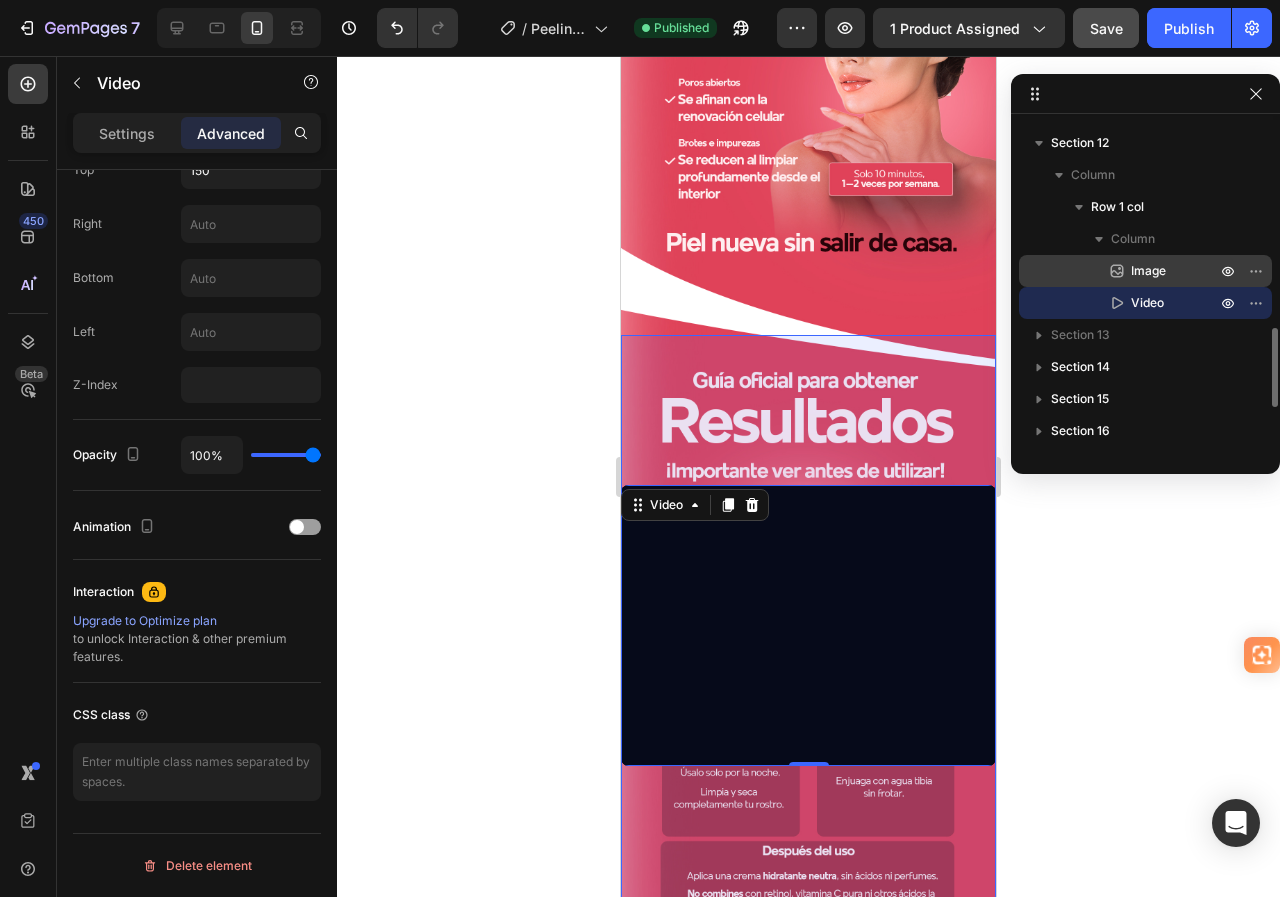 click on "Image" at bounding box center [1148, 271] 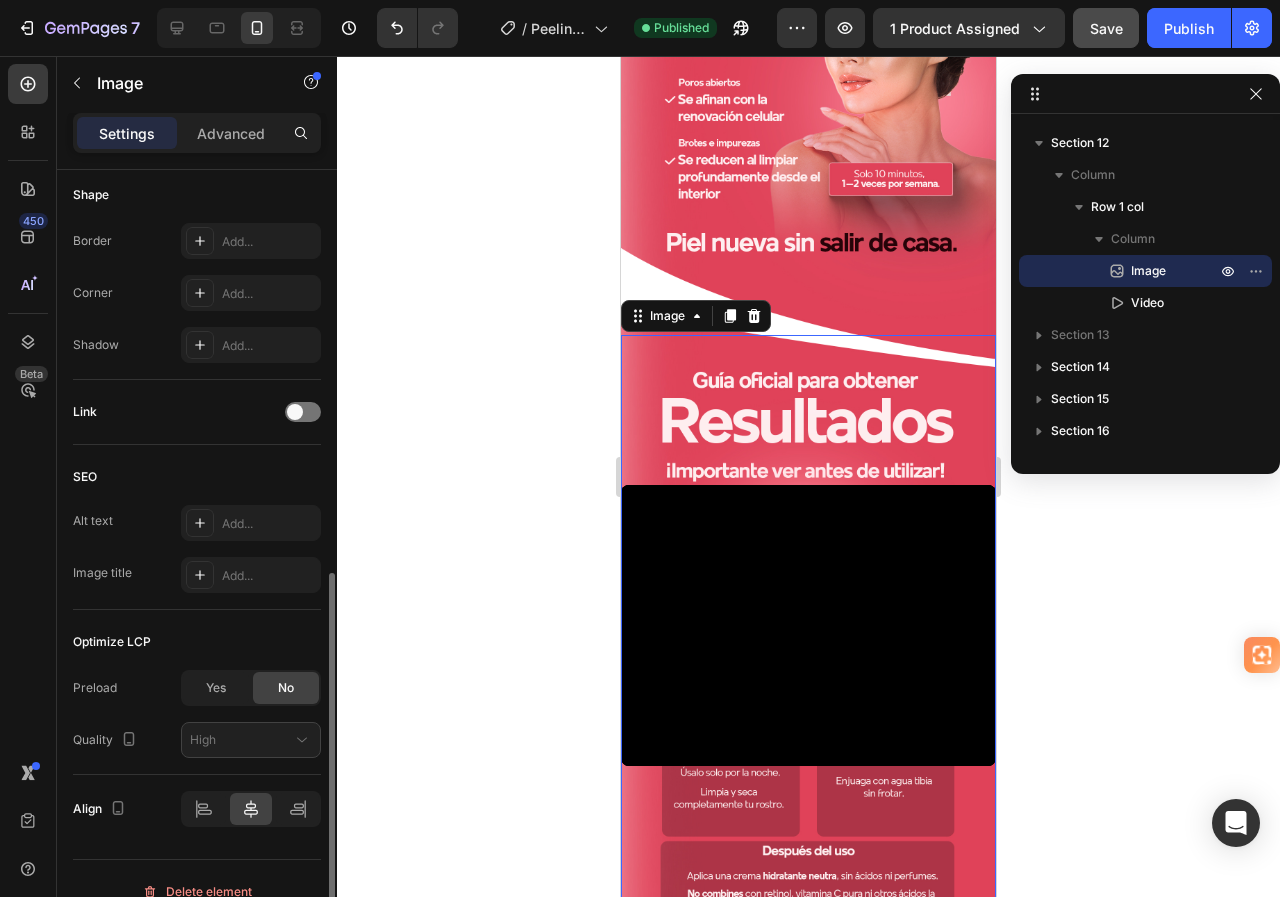 scroll, scrollTop: 726, scrollLeft: 0, axis: vertical 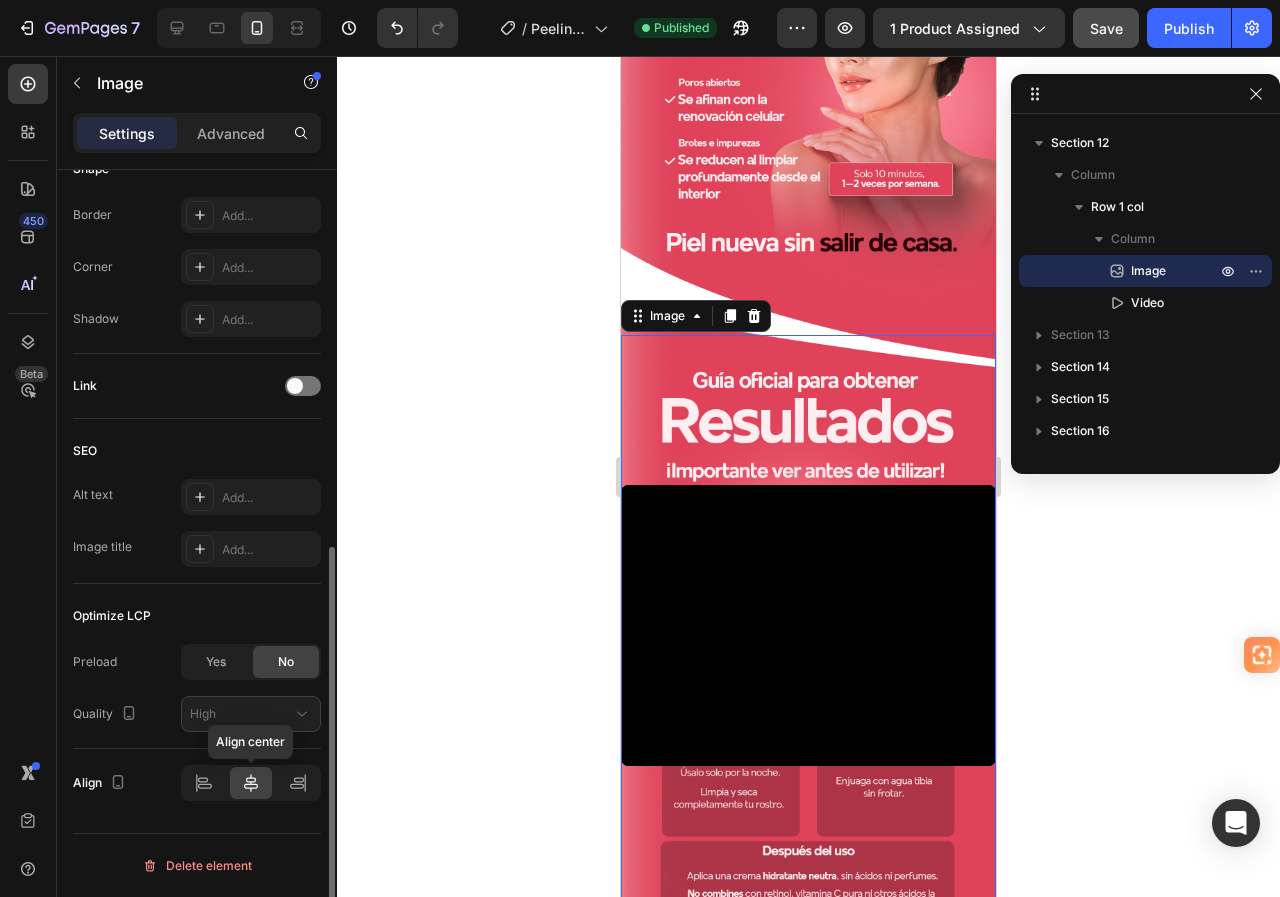click 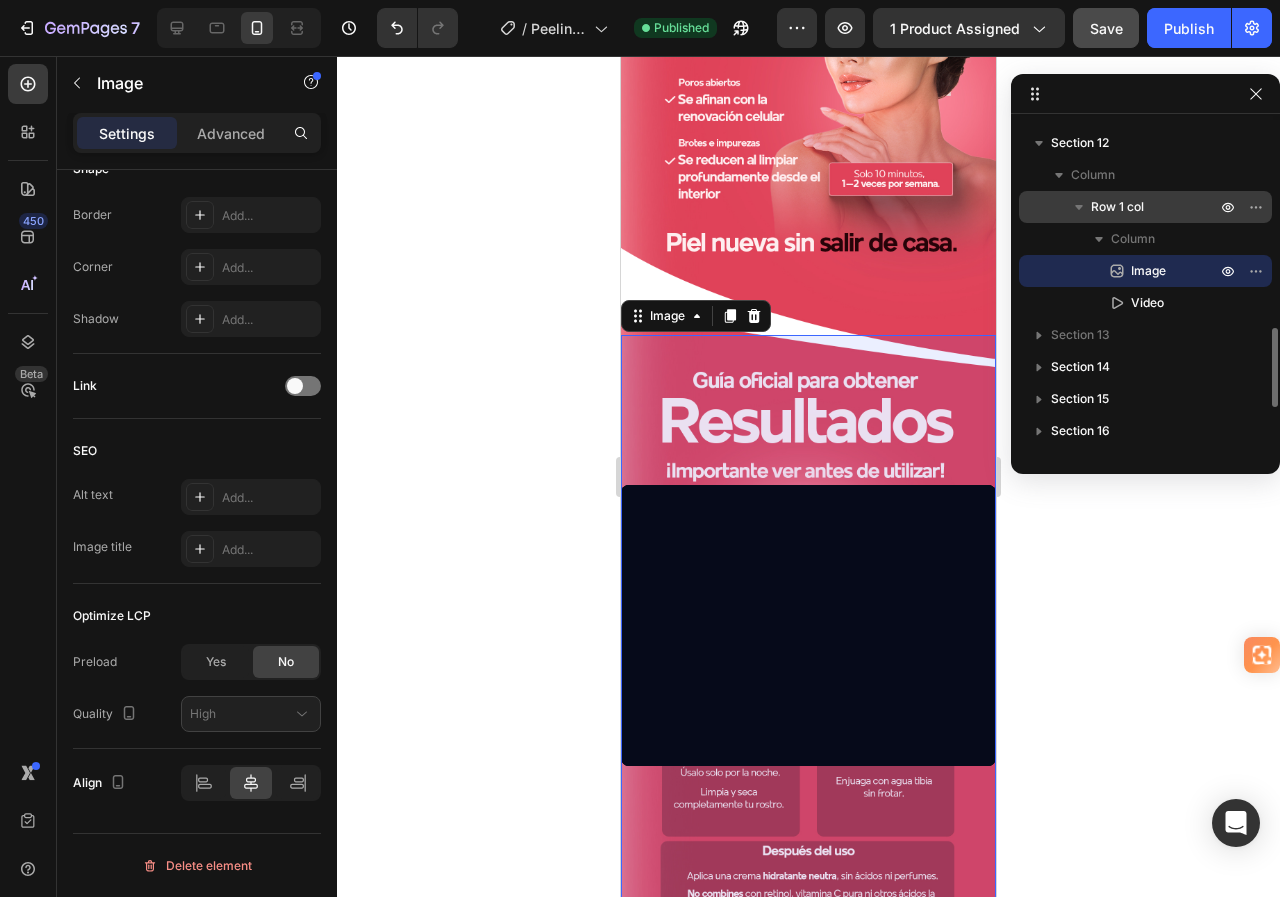 click on "Row 1 col" at bounding box center (1117, 207) 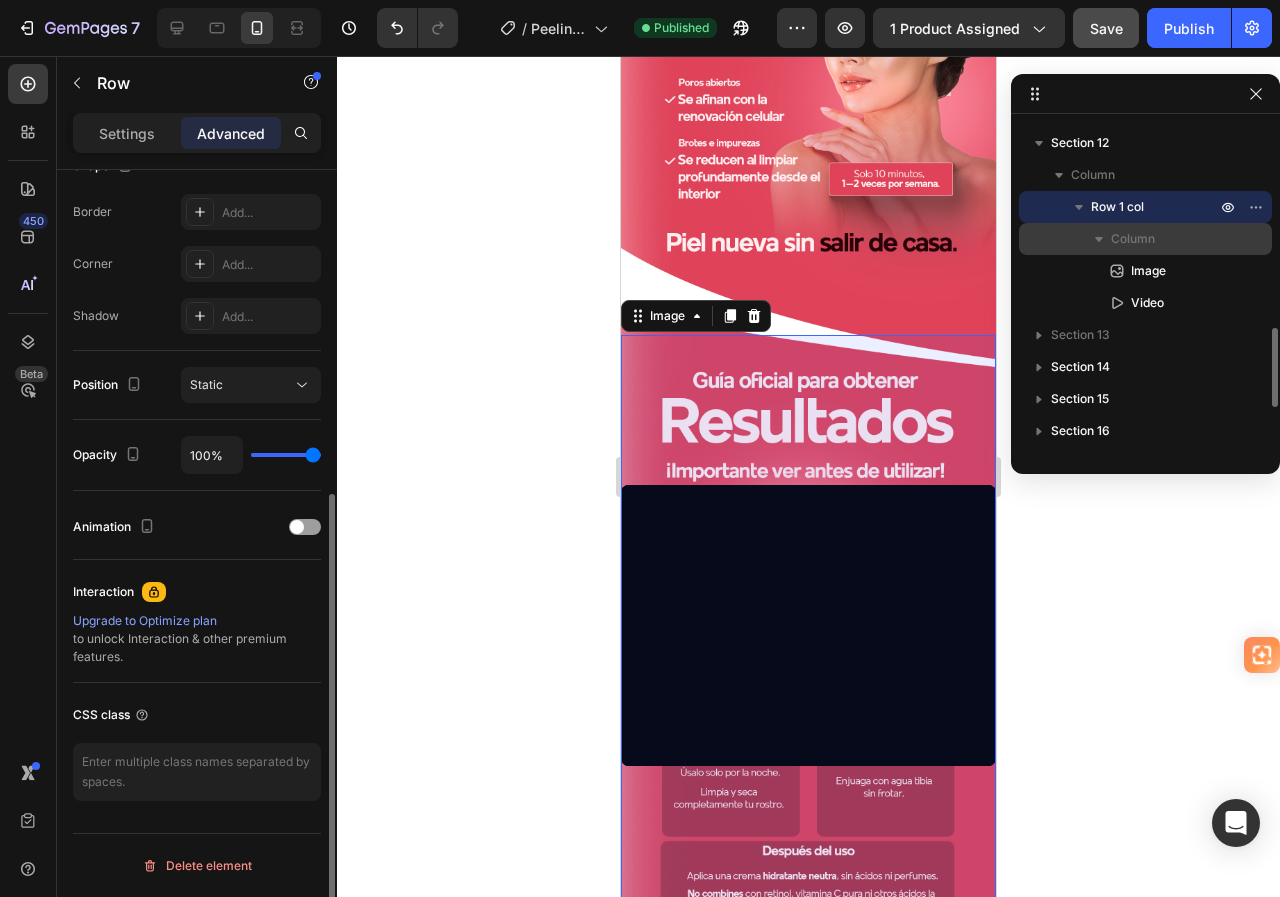 click on "Column" at bounding box center (1133, 239) 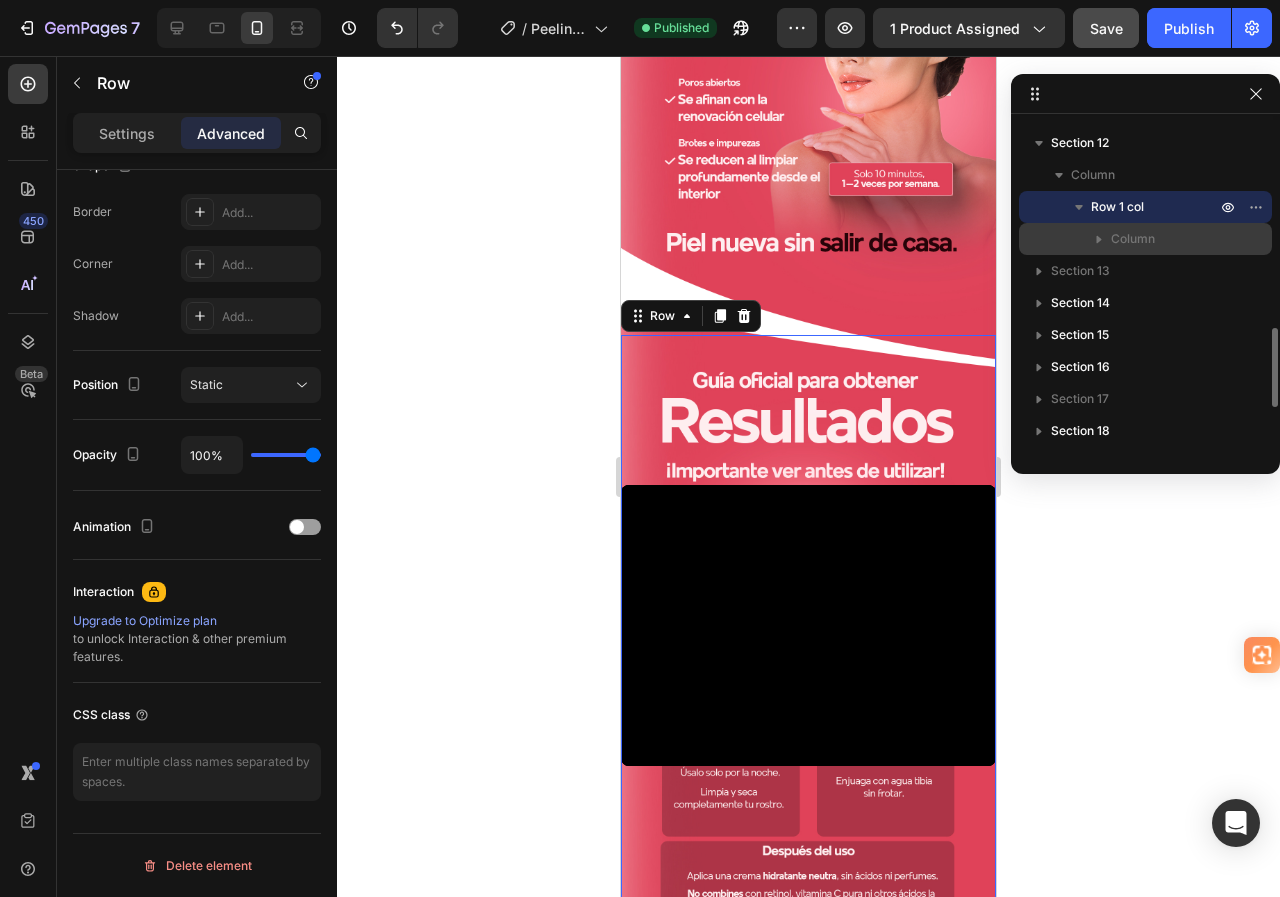 scroll, scrollTop: 0, scrollLeft: 0, axis: both 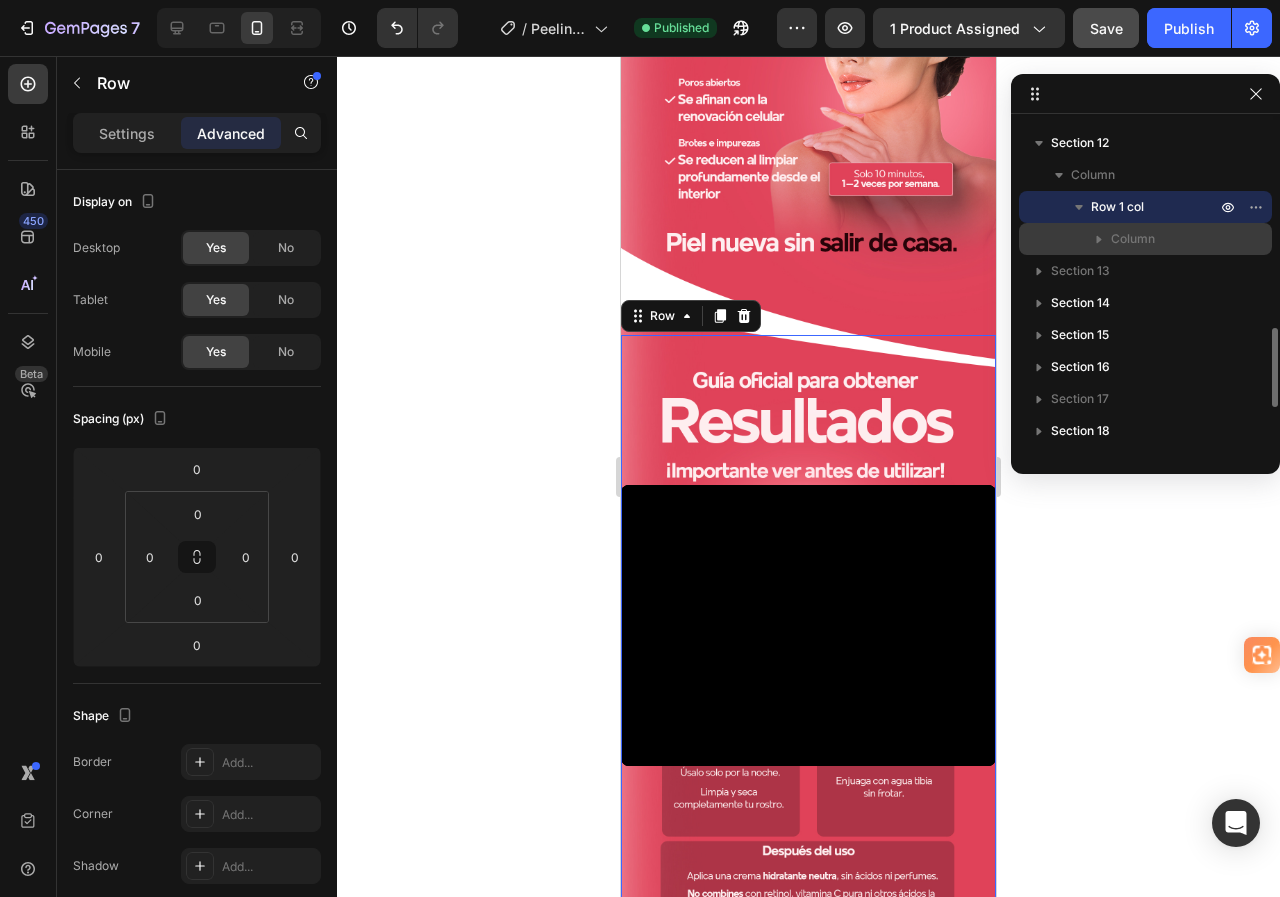 click on "Column" at bounding box center (1133, 239) 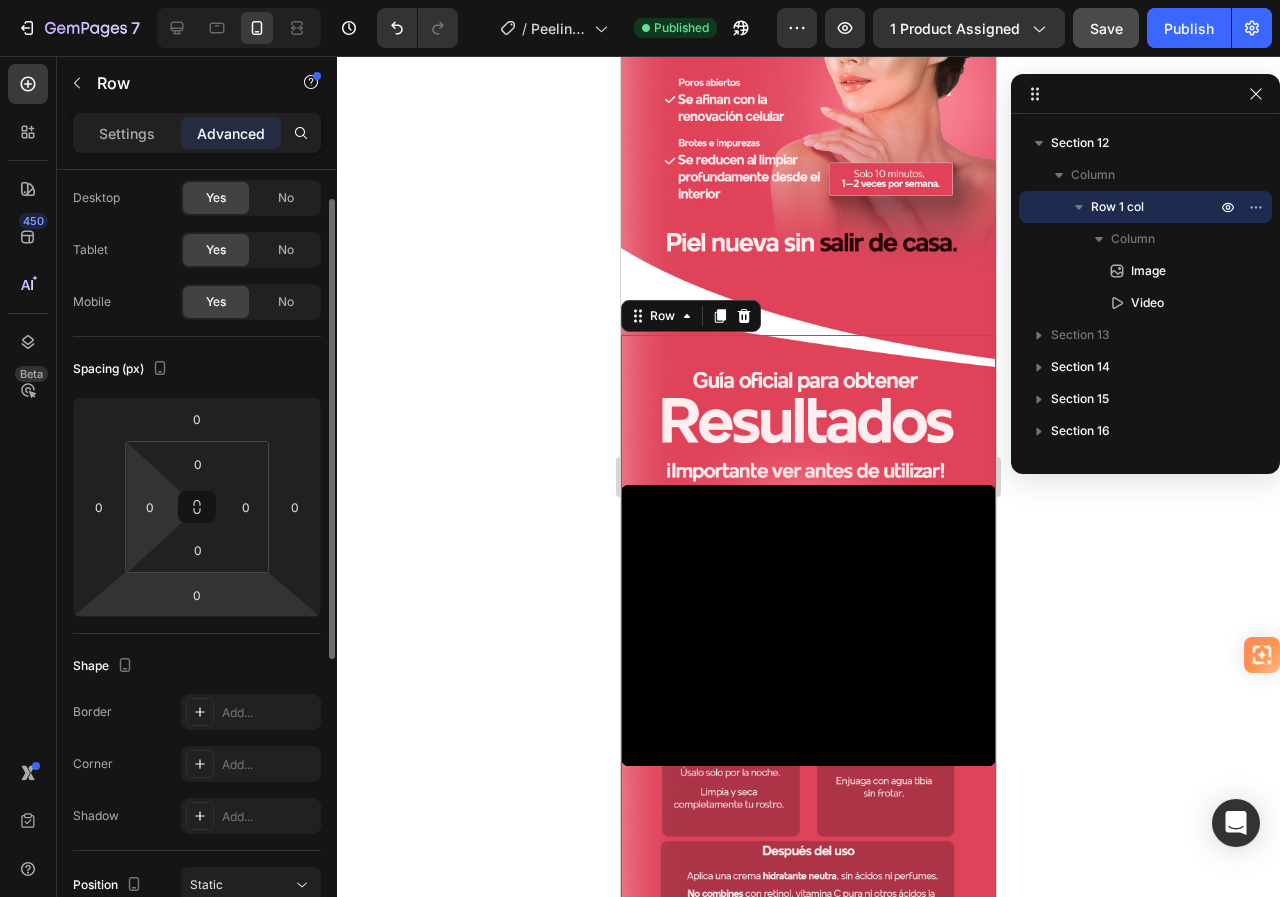 scroll, scrollTop: 0, scrollLeft: 0, axis: both 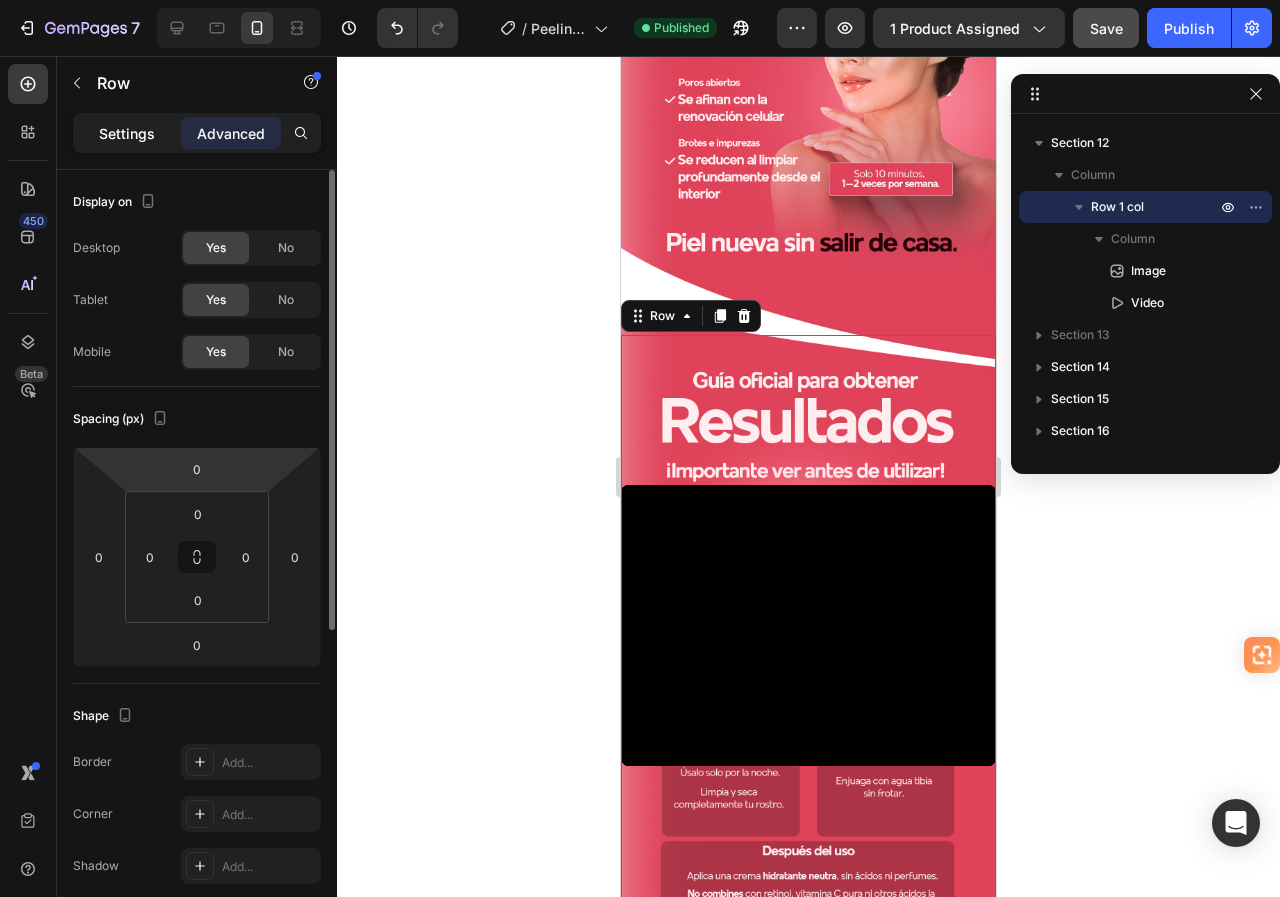 click on "Settings" at bounding box center [127, 133] 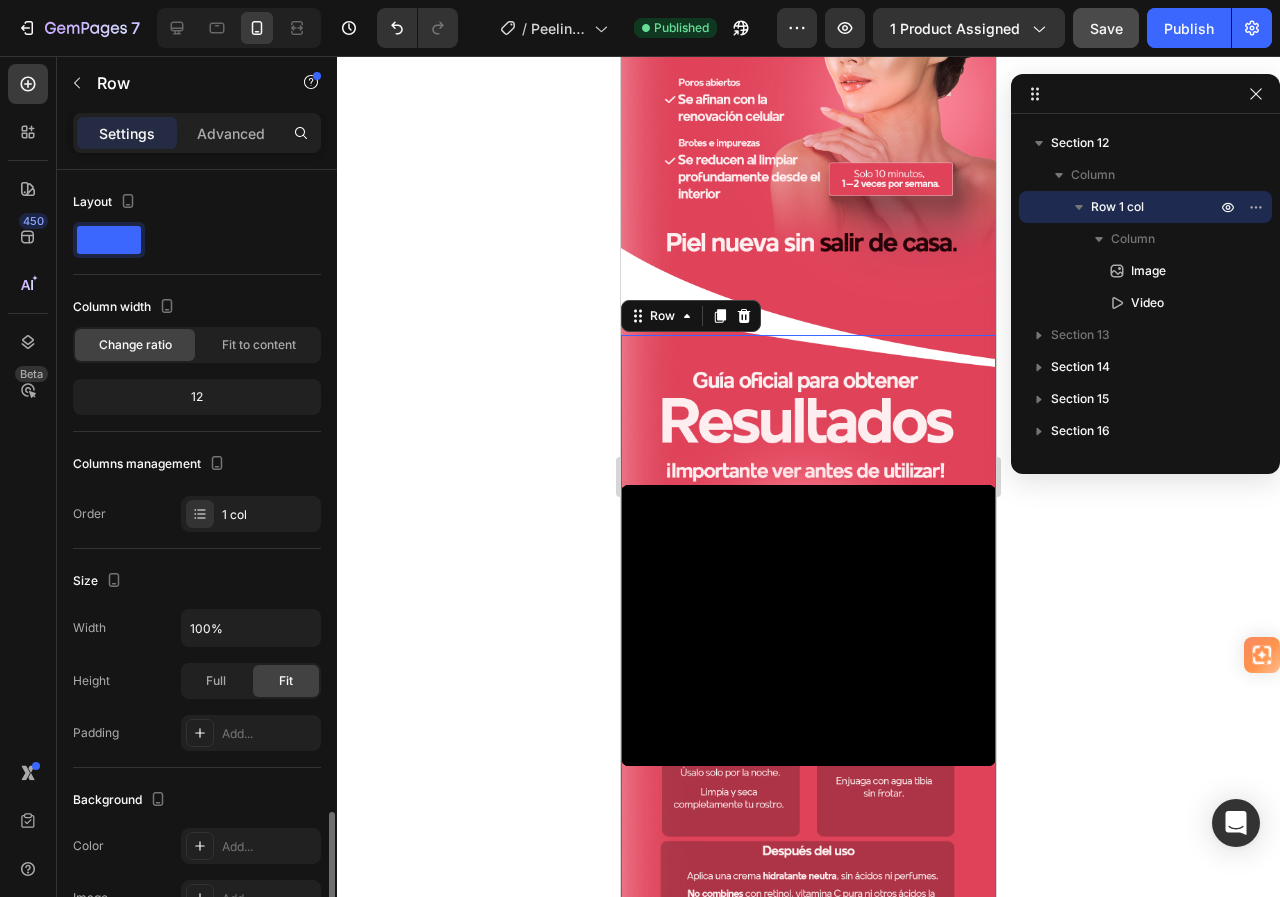 scroll, scrollTop: 384, scrollLeft: 0, axis: vertical 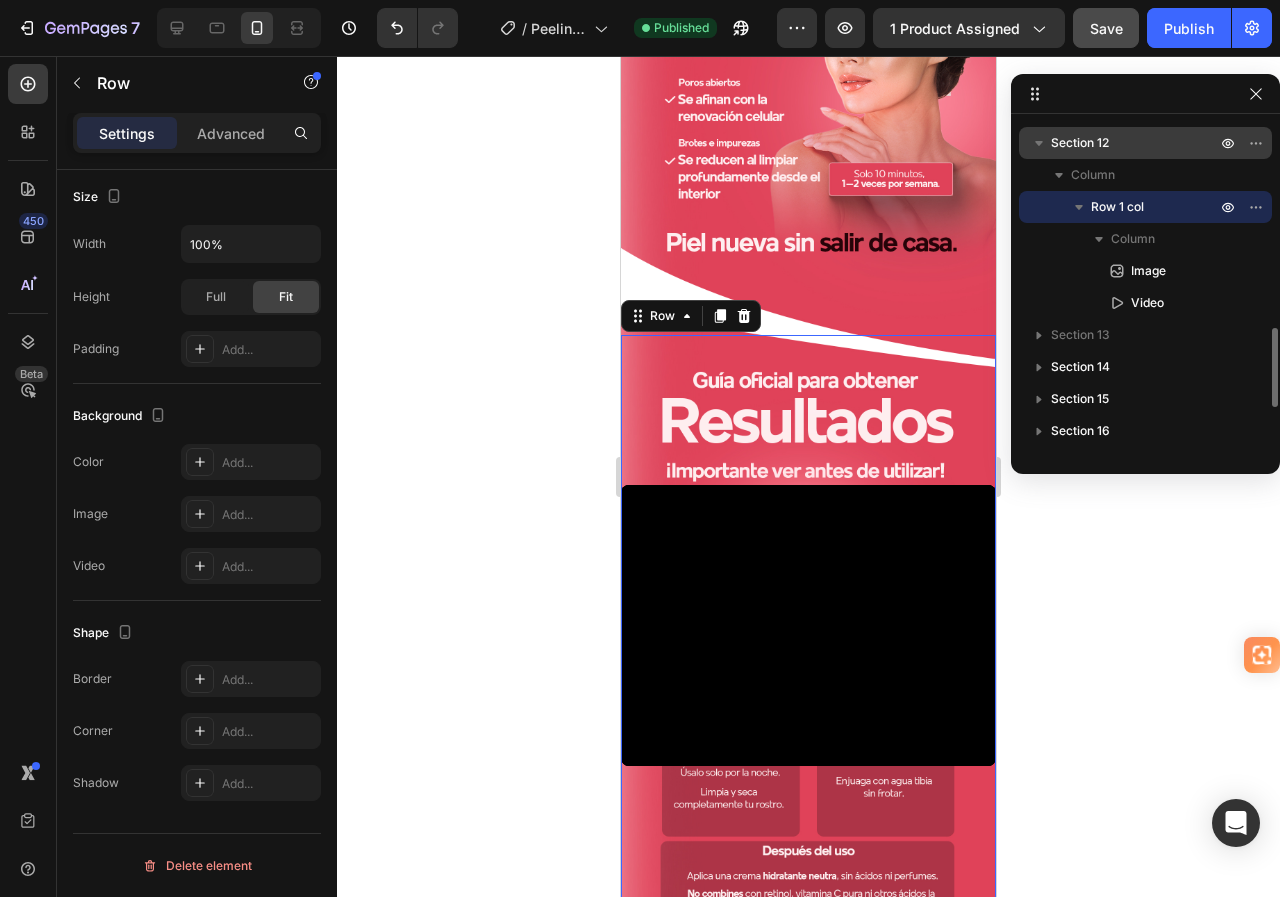 click on "Section 12" at bounding box center [1080, 143] 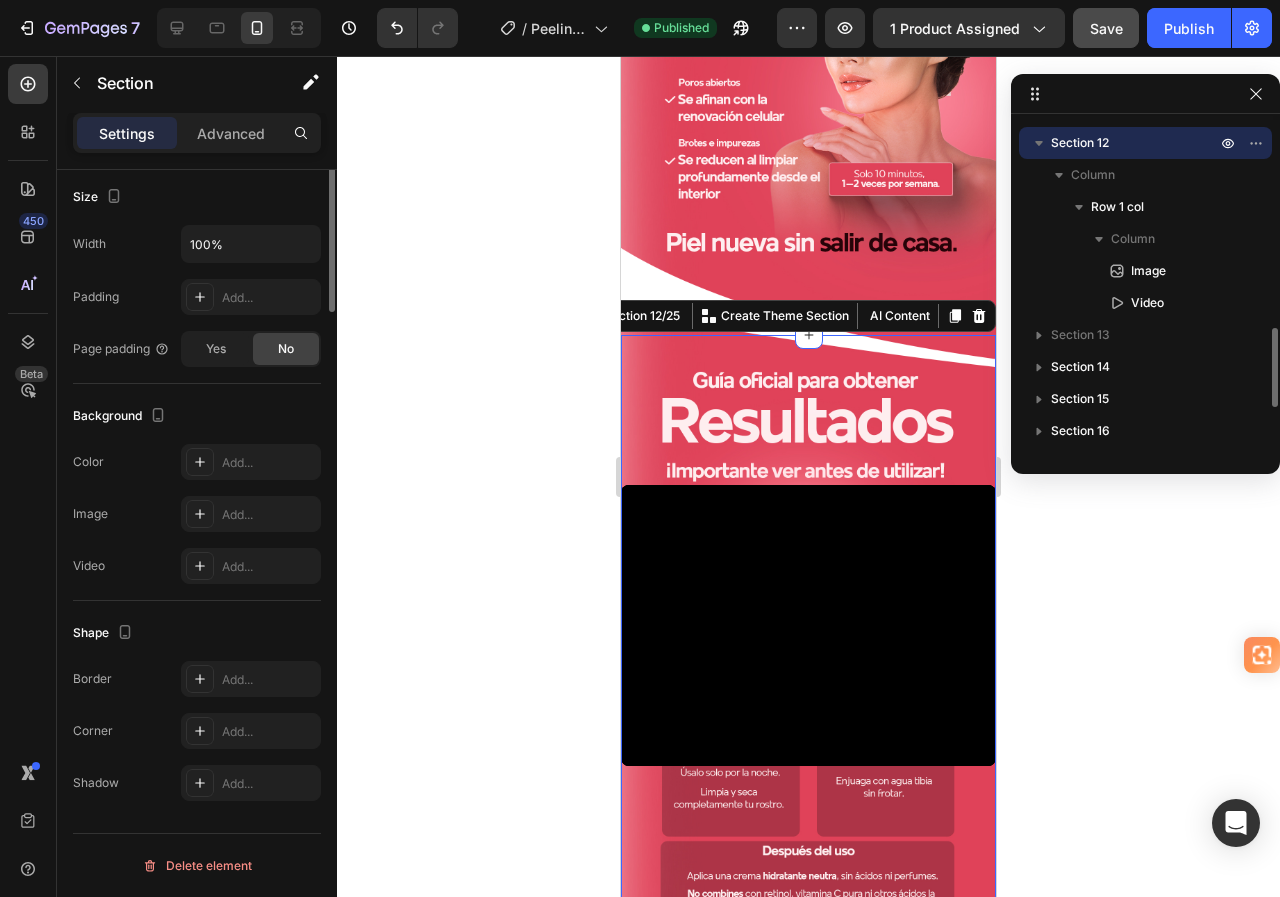 scroll, scrollTop: 0, scrollLeft: 0, axis: both 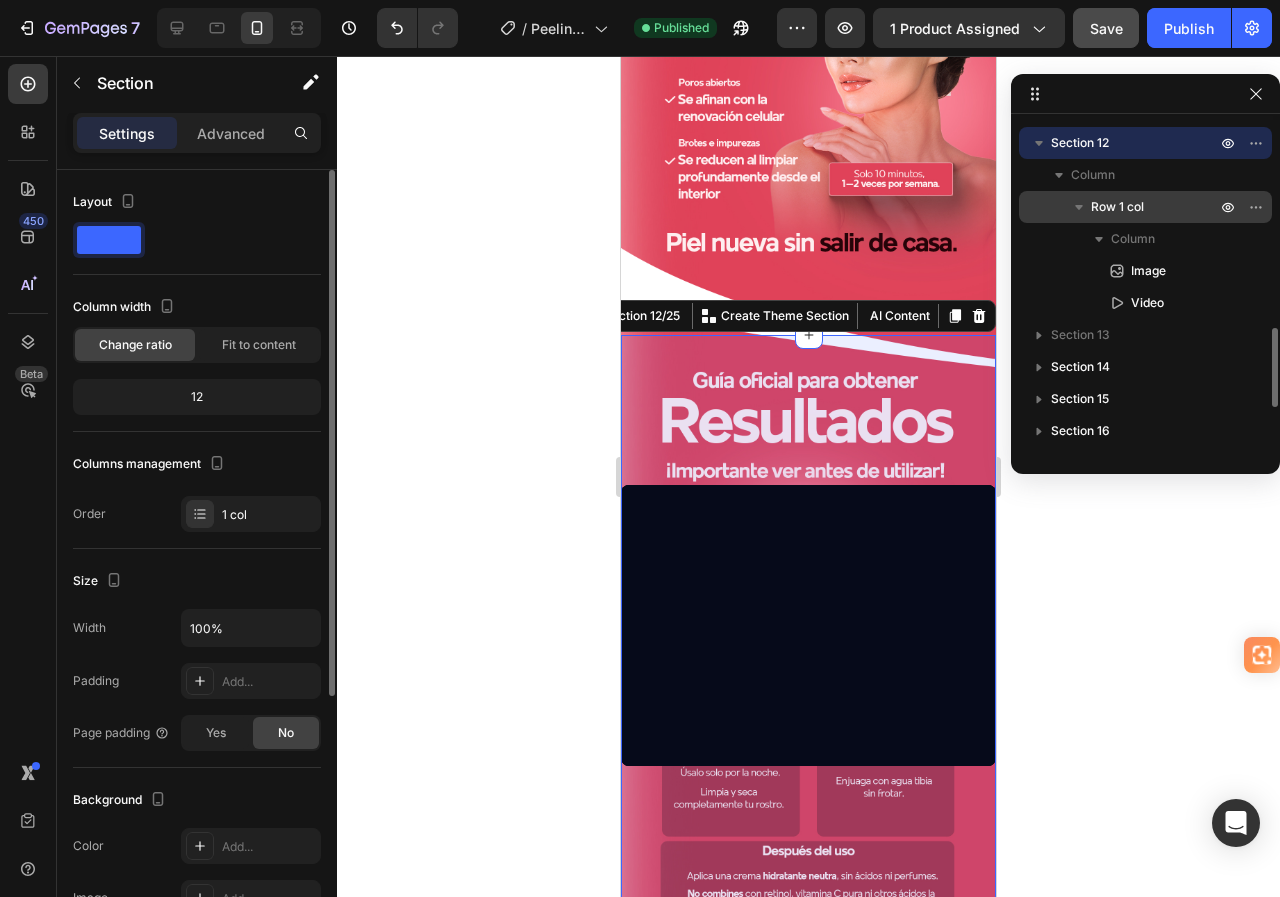 click on "Row 1 col" at bounding box center [1117, 207] 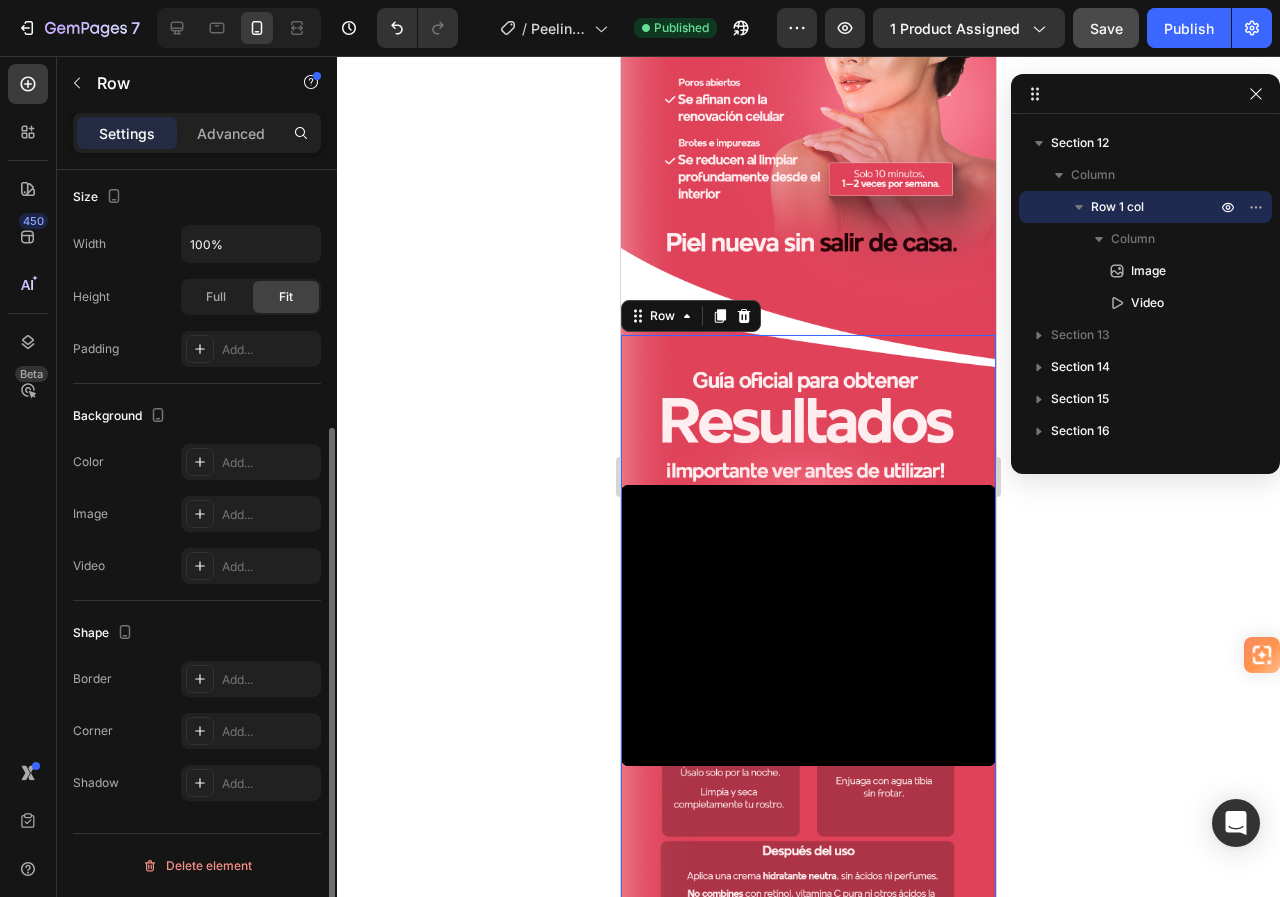 scroll, scrollTop: 0, scrollLeft: 0, axis: both 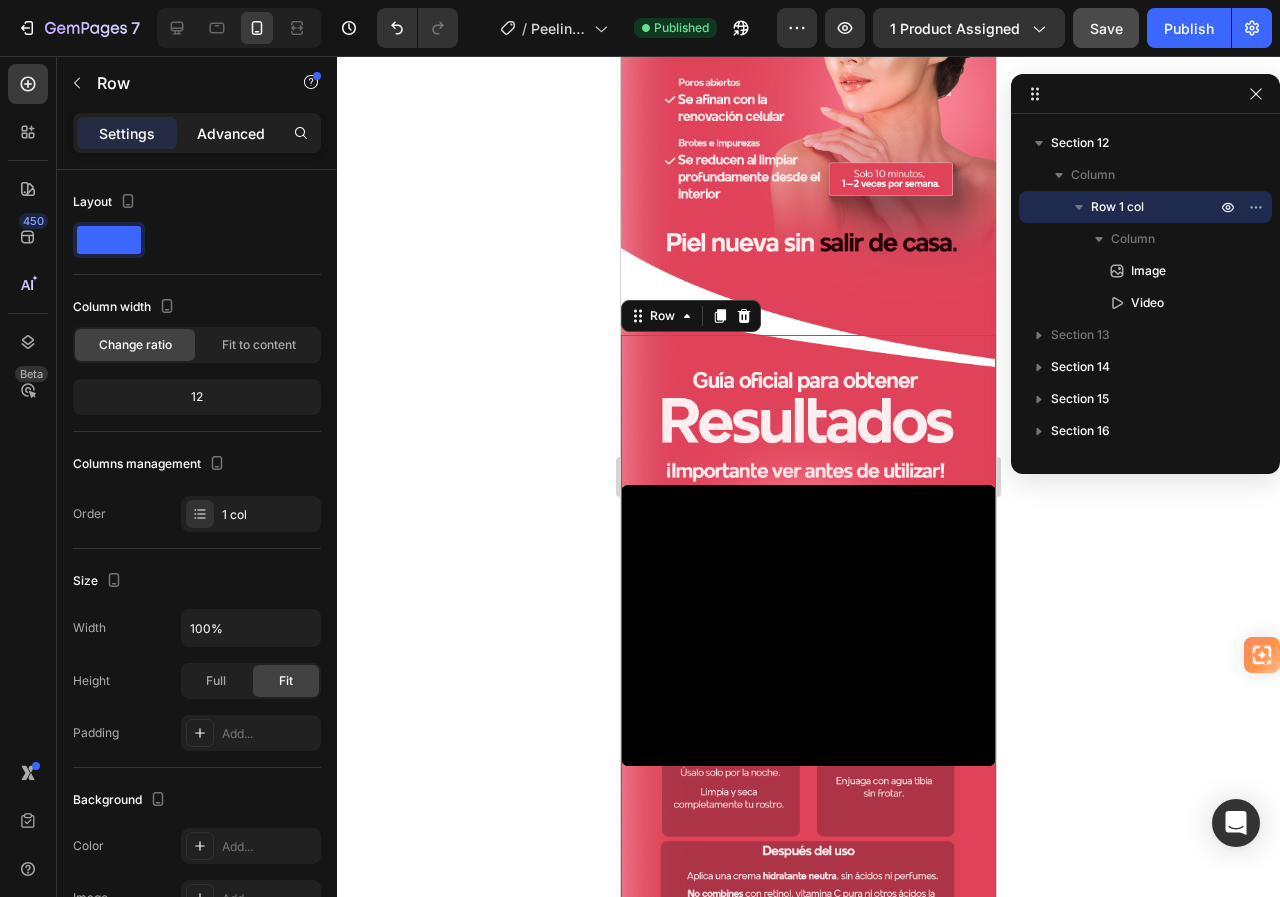click on "Advanced" at bounding box center [231, 133] 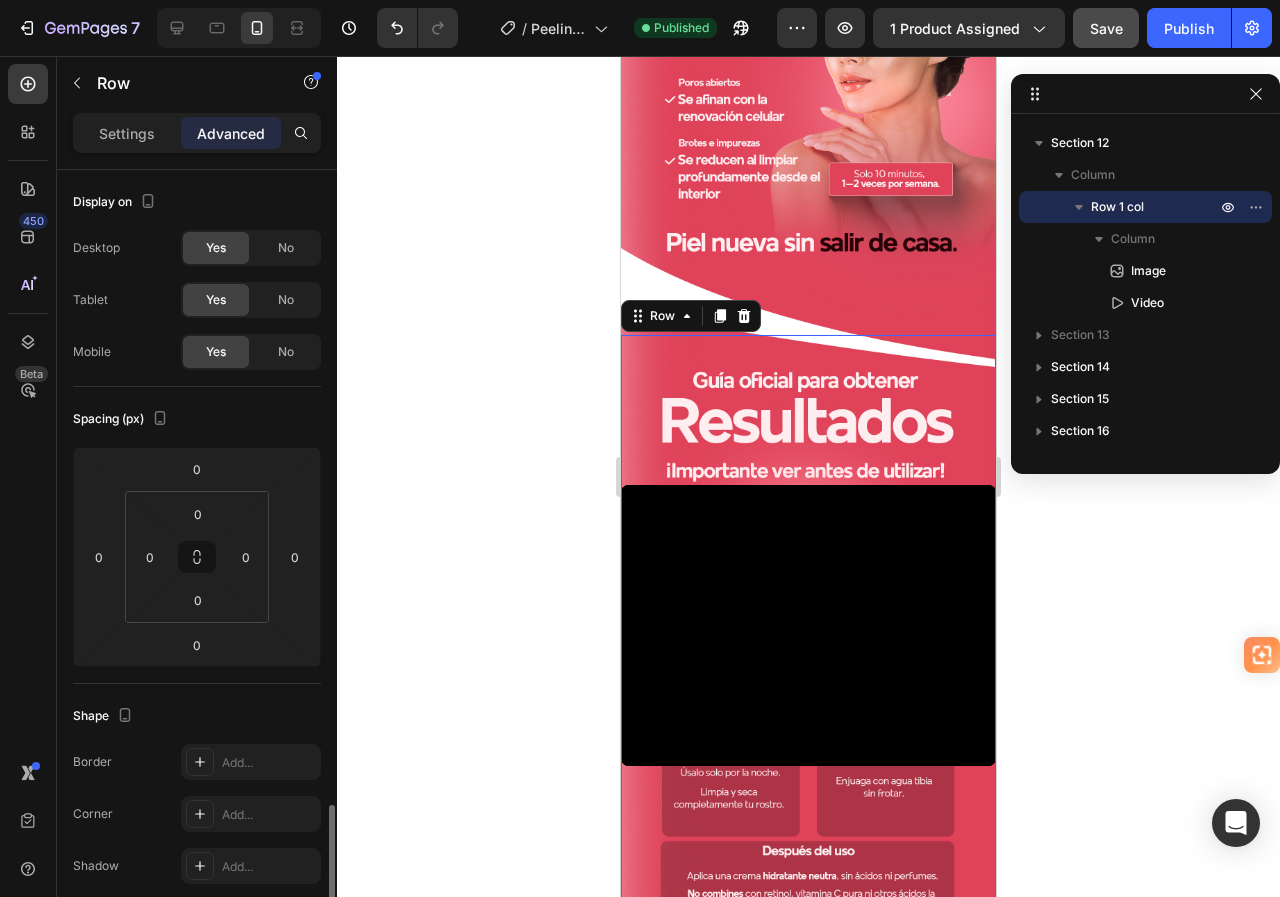 scroll, scrollTop: 400, scrollLeft: 0, axis: vertical 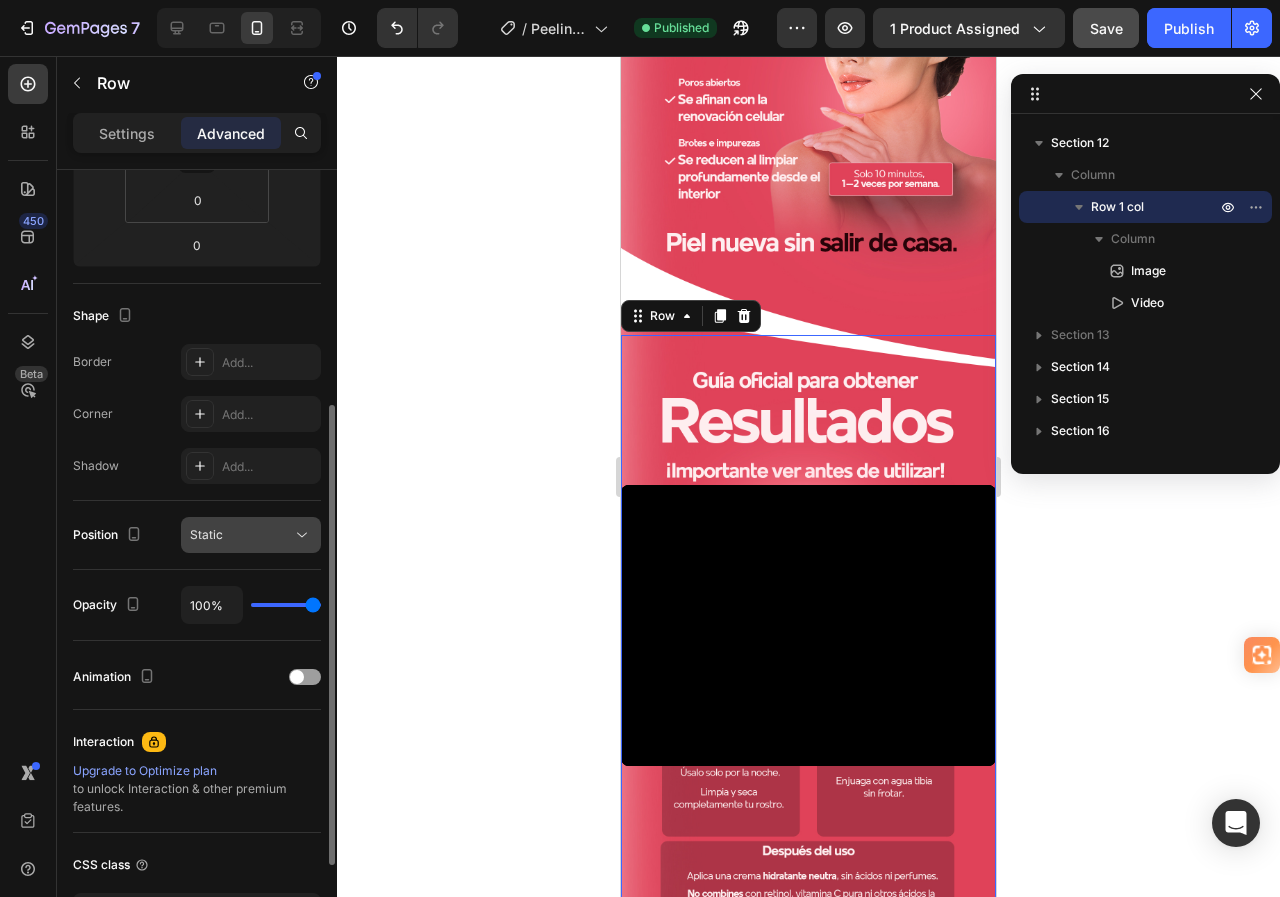 click on "Static" at bounding box center [206, 534] 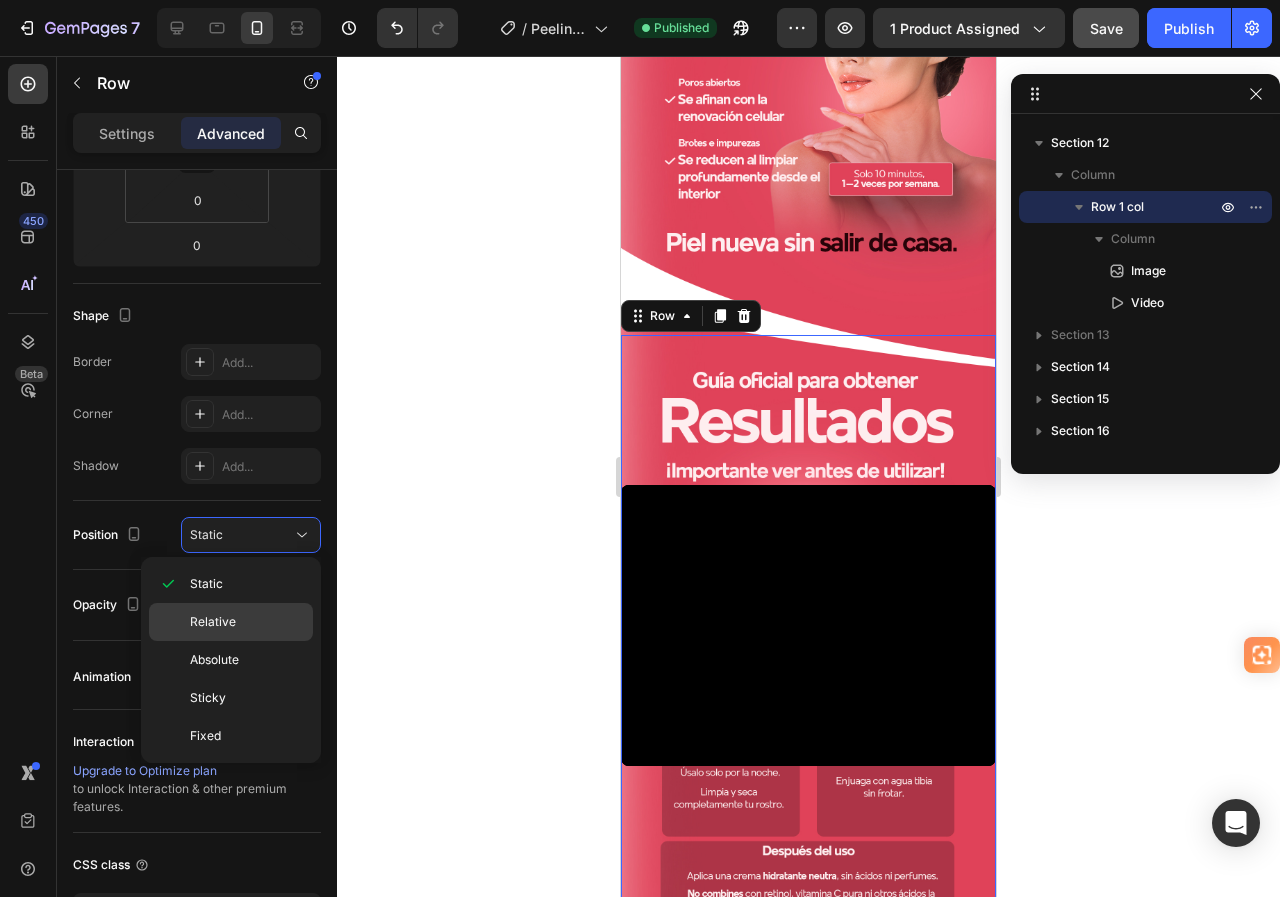 click on "Relative" at bounding box center [213, 622] 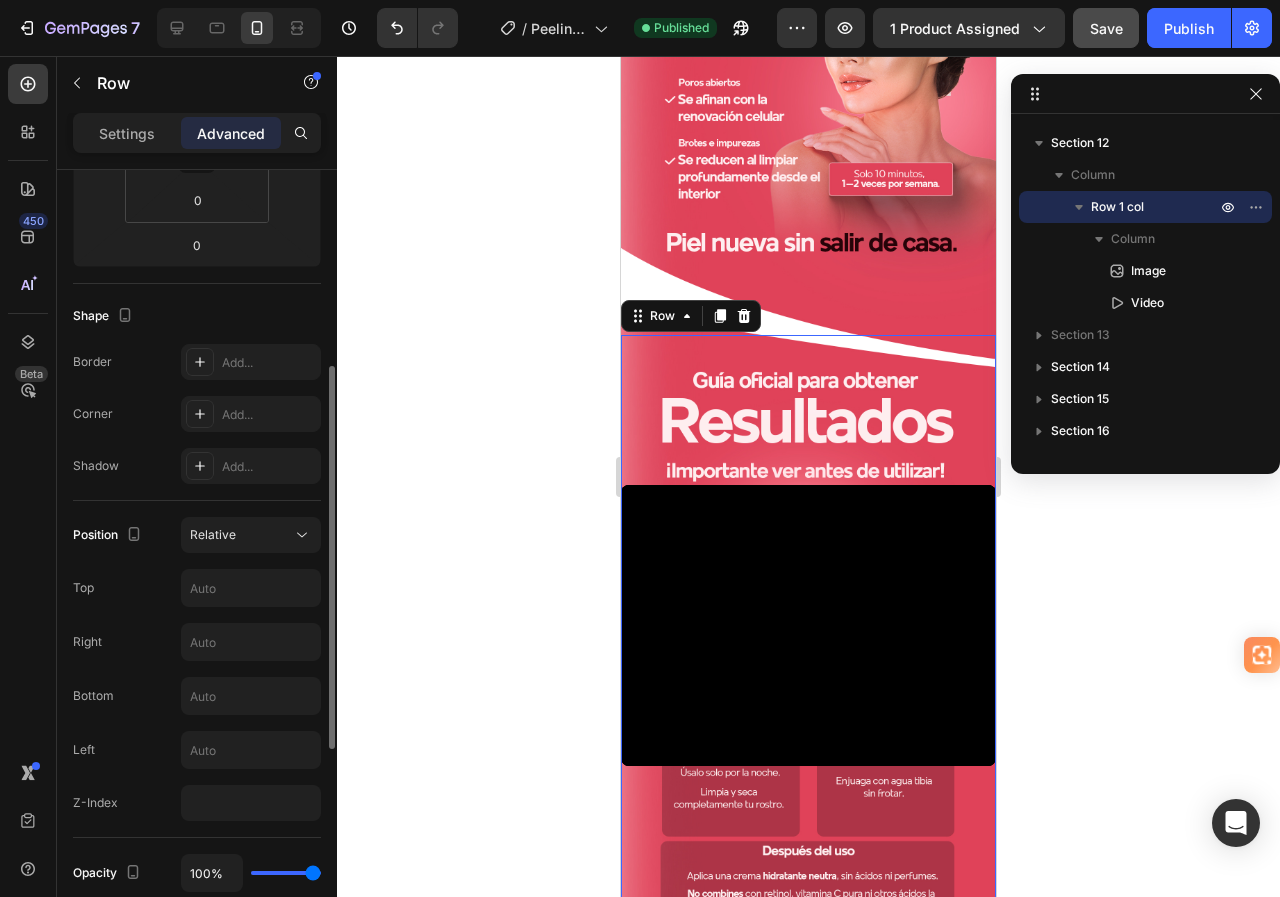 click on "Top" at bounding box center [197, 588] 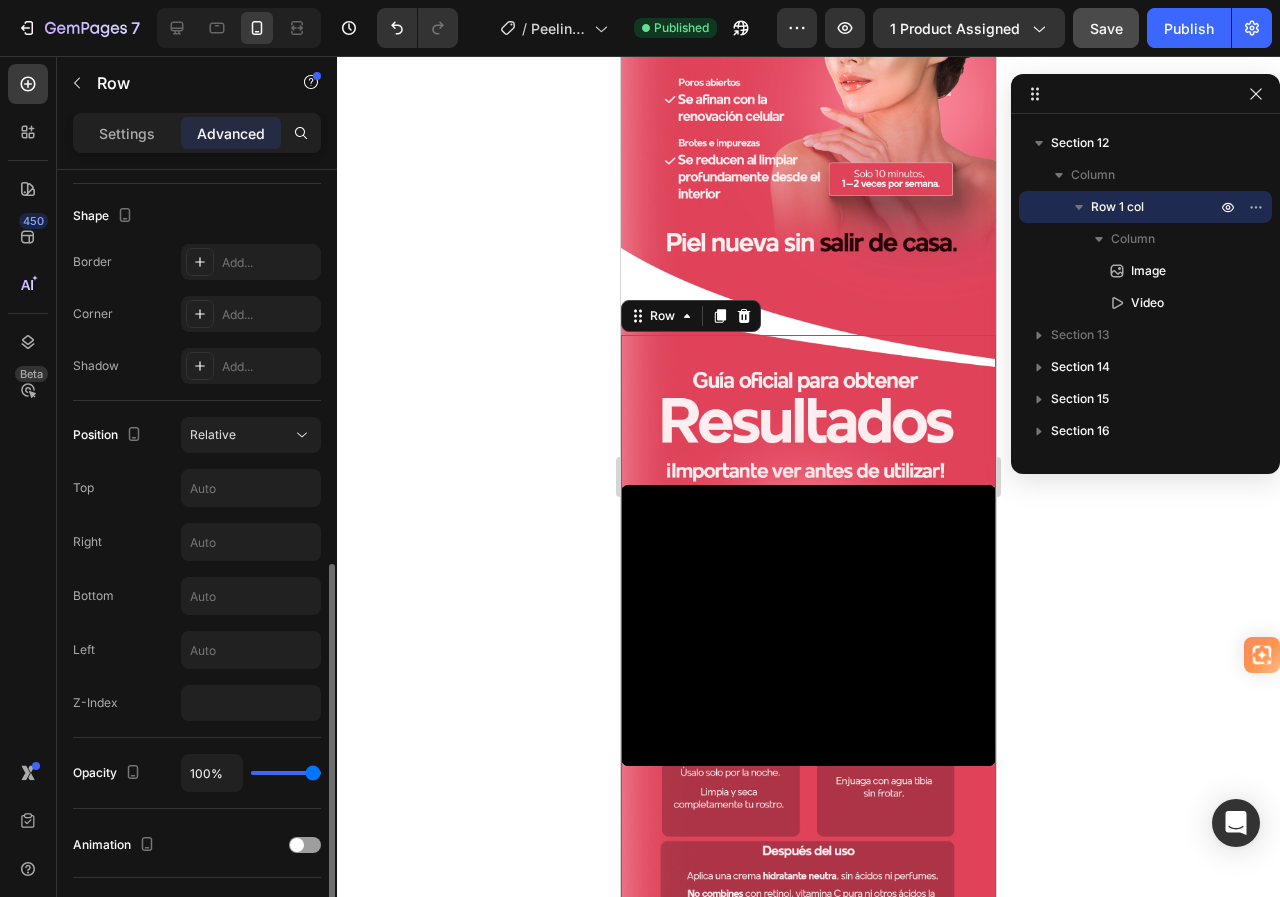 scroll, scrollTop: 600, scrollLeft: 0, axis: vertical 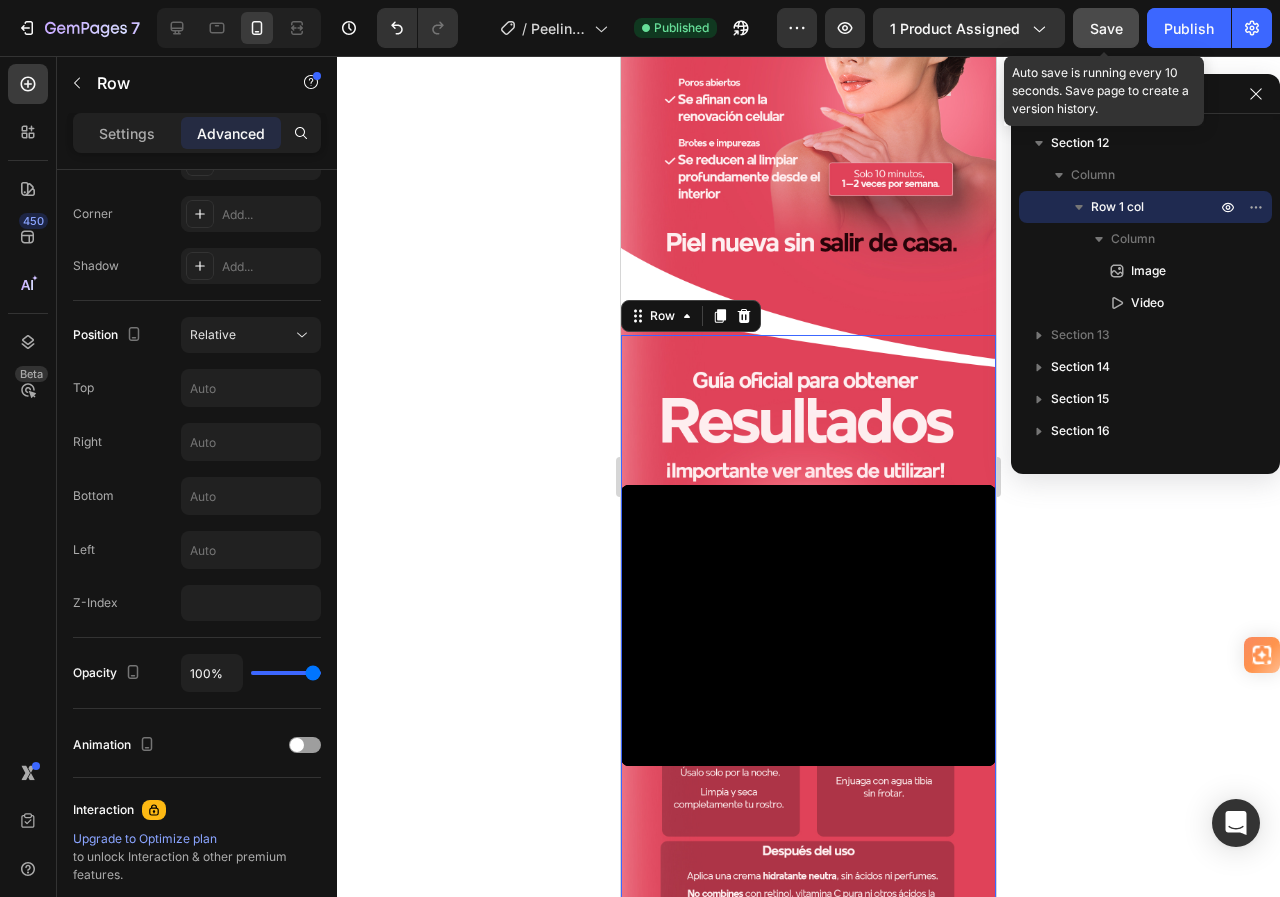 click on "Save" at bounding box center [1106, 28] 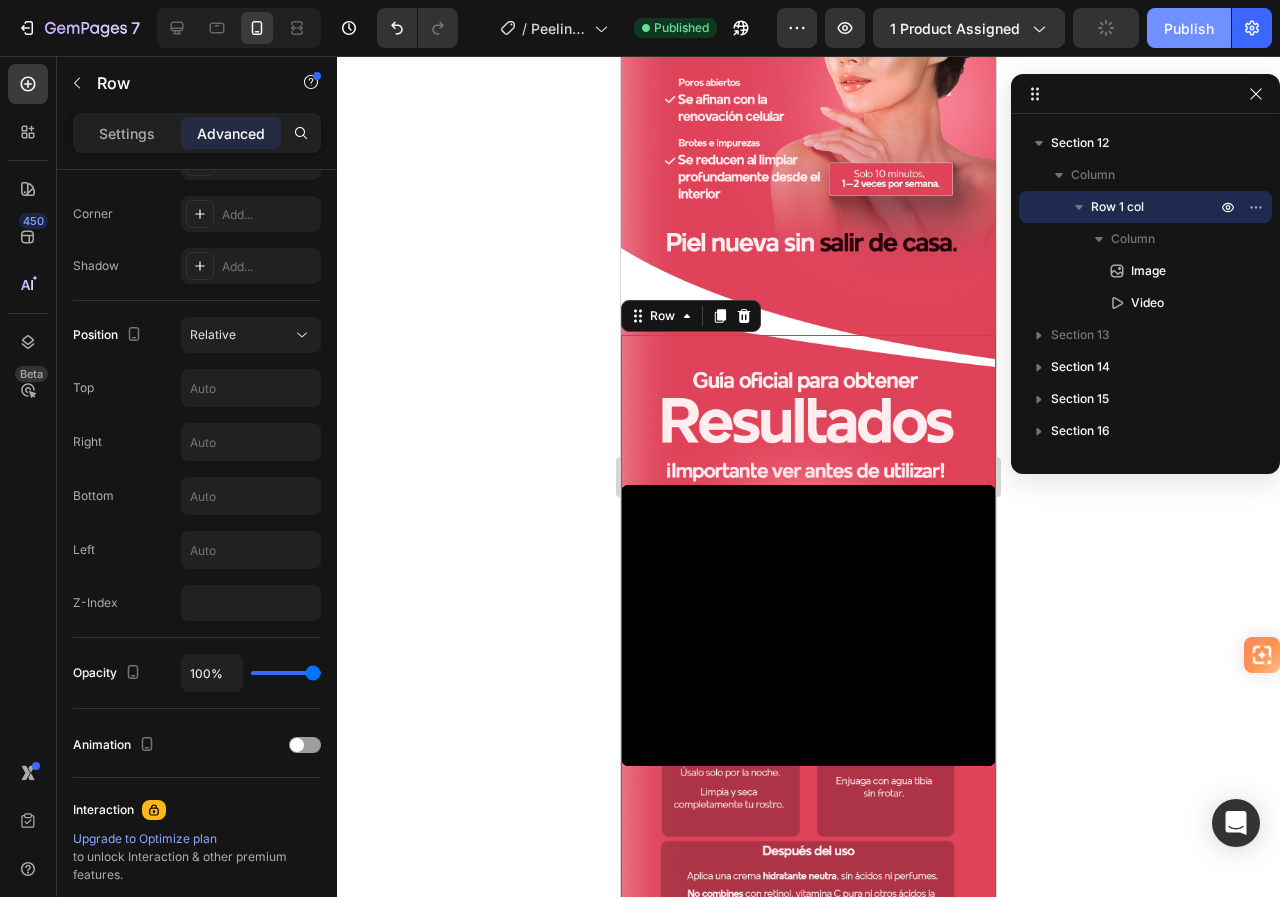 click on "Publish" at bounding box center (1189, 28) 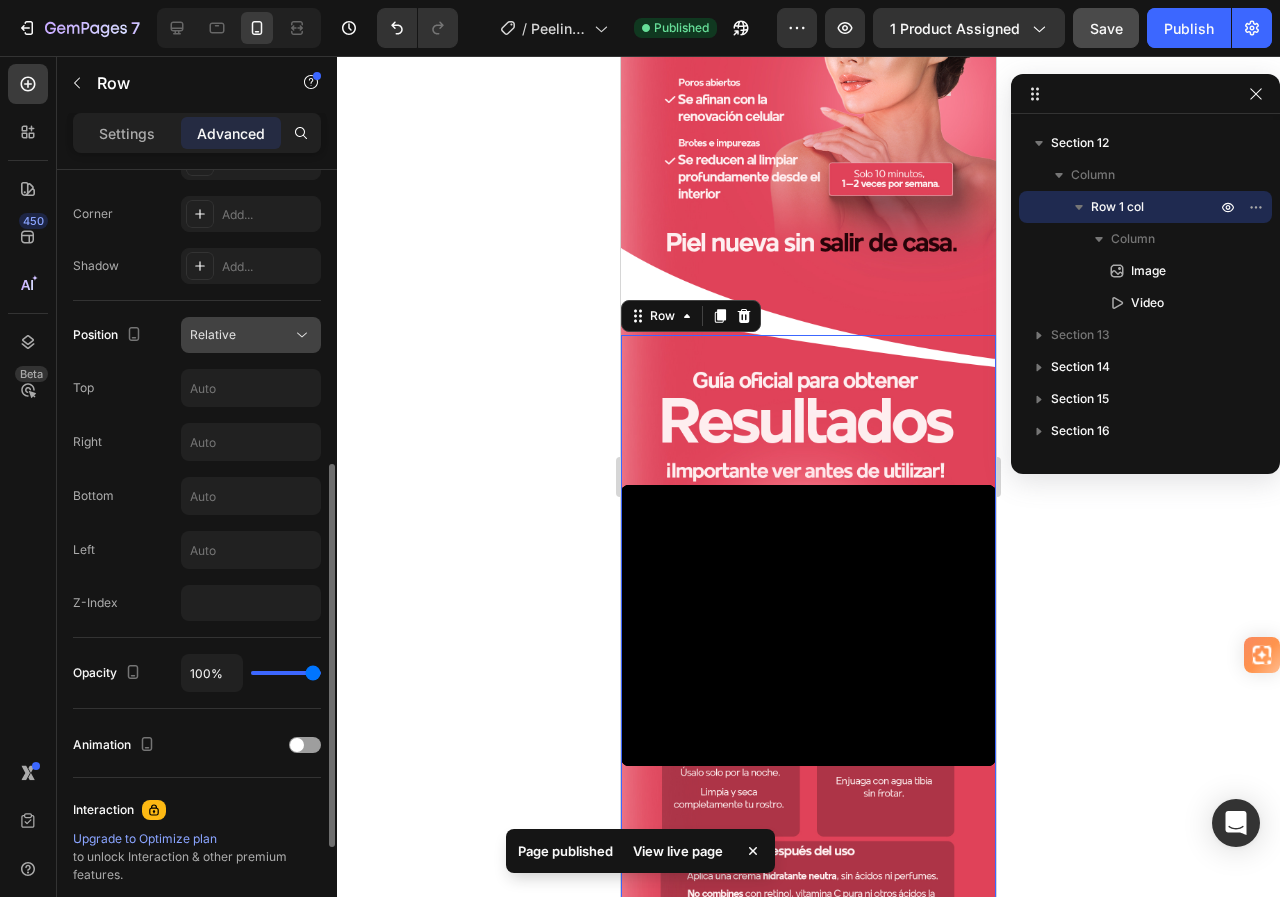 click on "Relative" at bounding box center [241, 335] 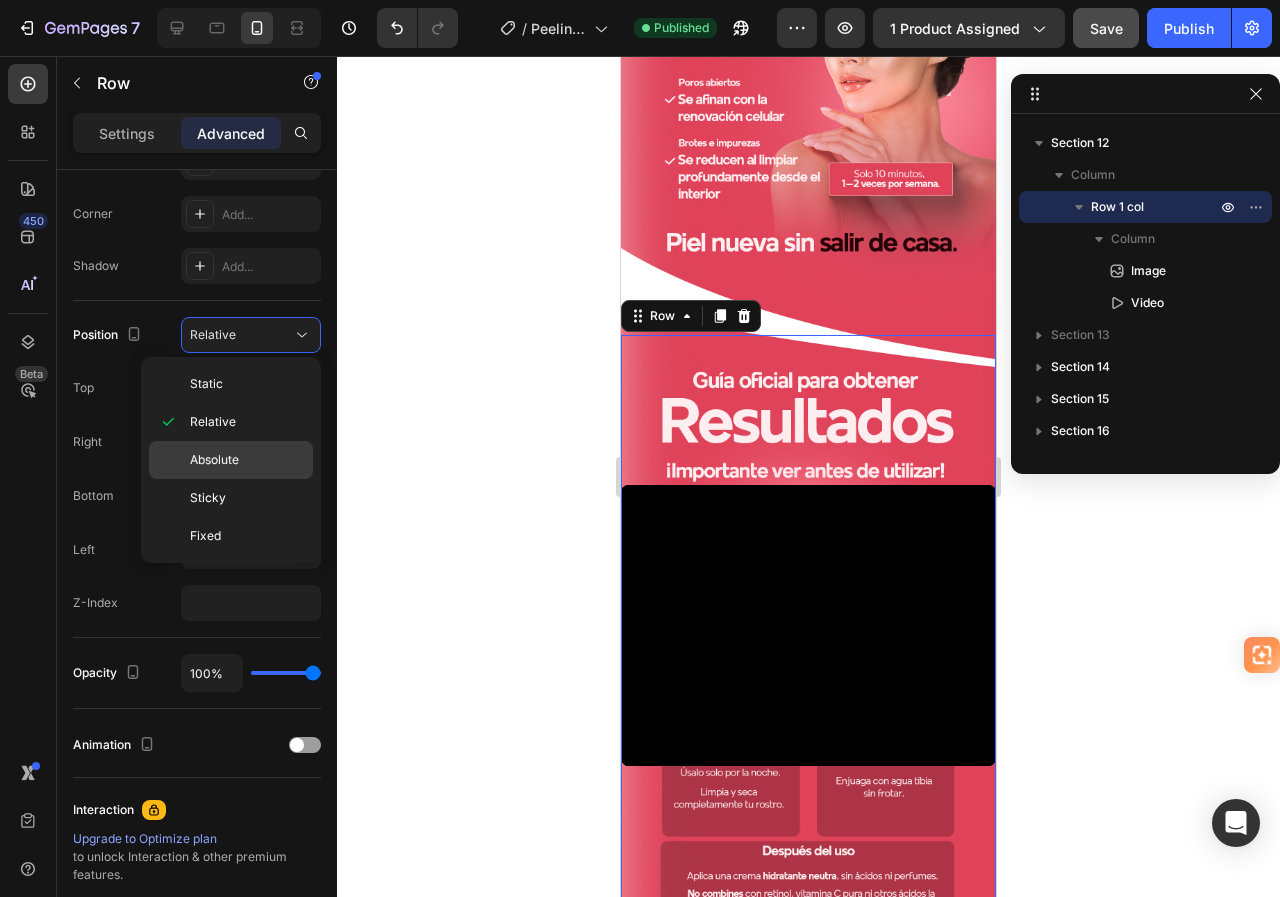 click on "Absolute" at bounding box center (214, 460) 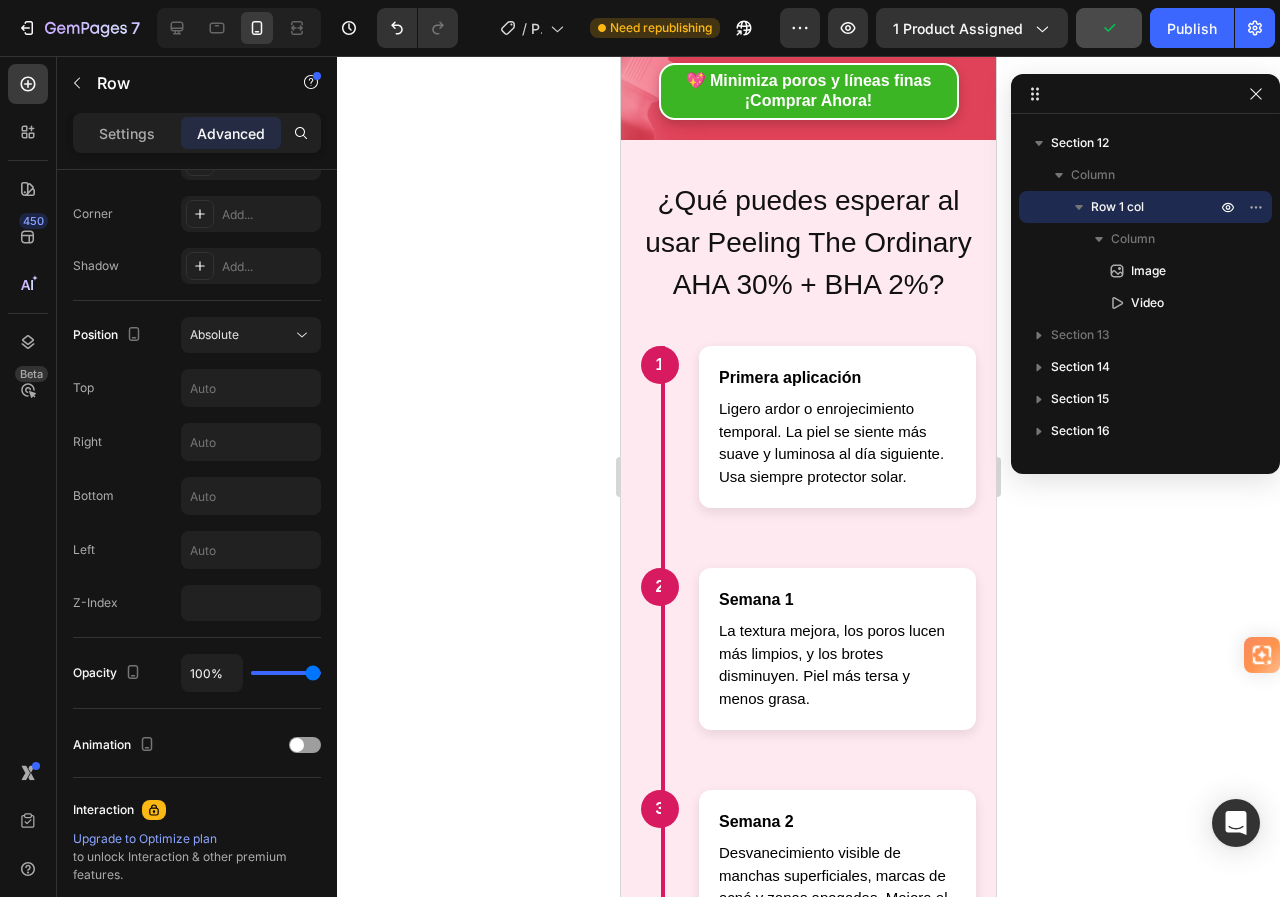 scroll, scrollTop: 3300, scrollLeft: 0, axis: vertical 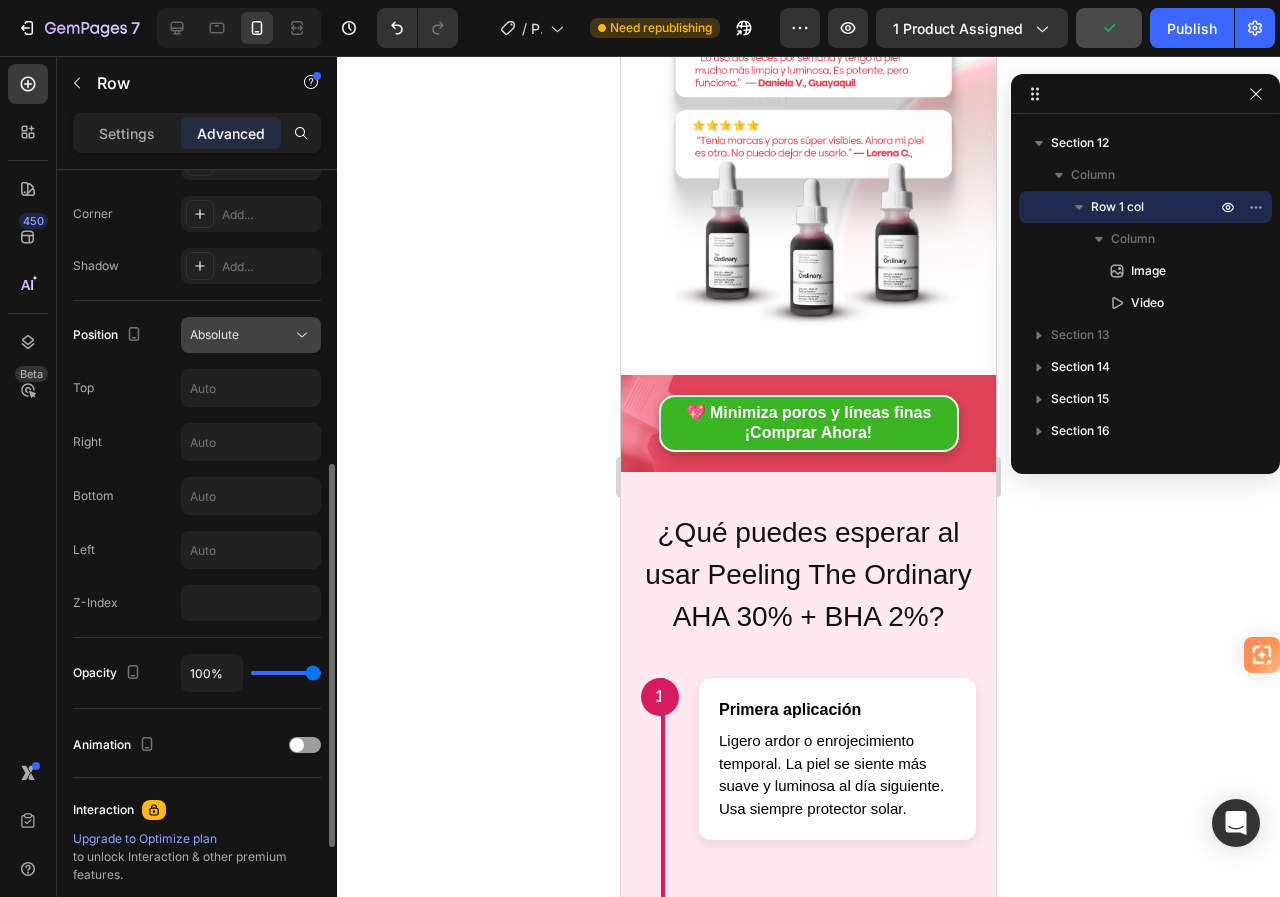 click on "Absolute" at bounding box center (241, 335) 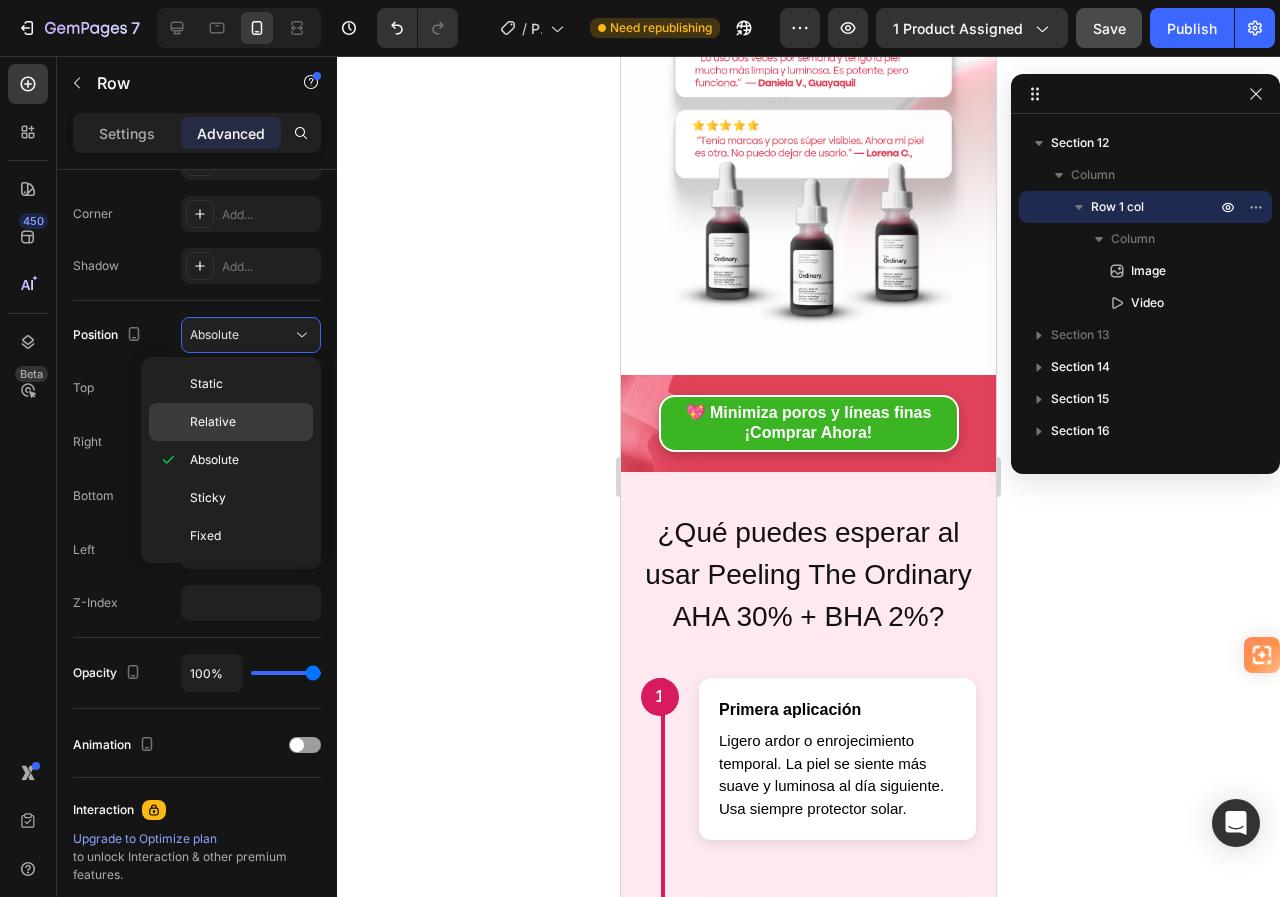 click on "Relative" at bounding box center [213, 422] 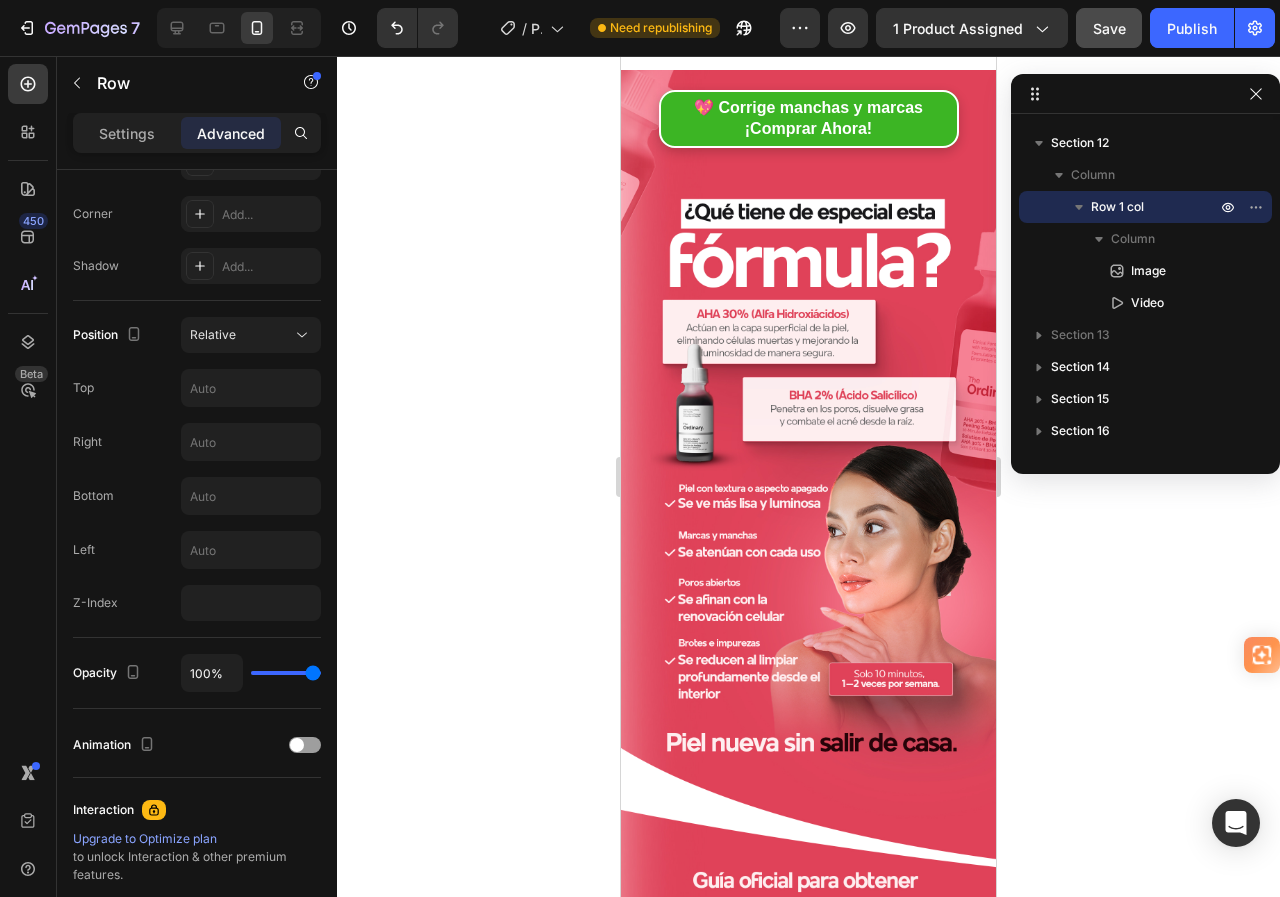 scroll, scrollTop: 2700, scrollLeft: 0, axis: vertical 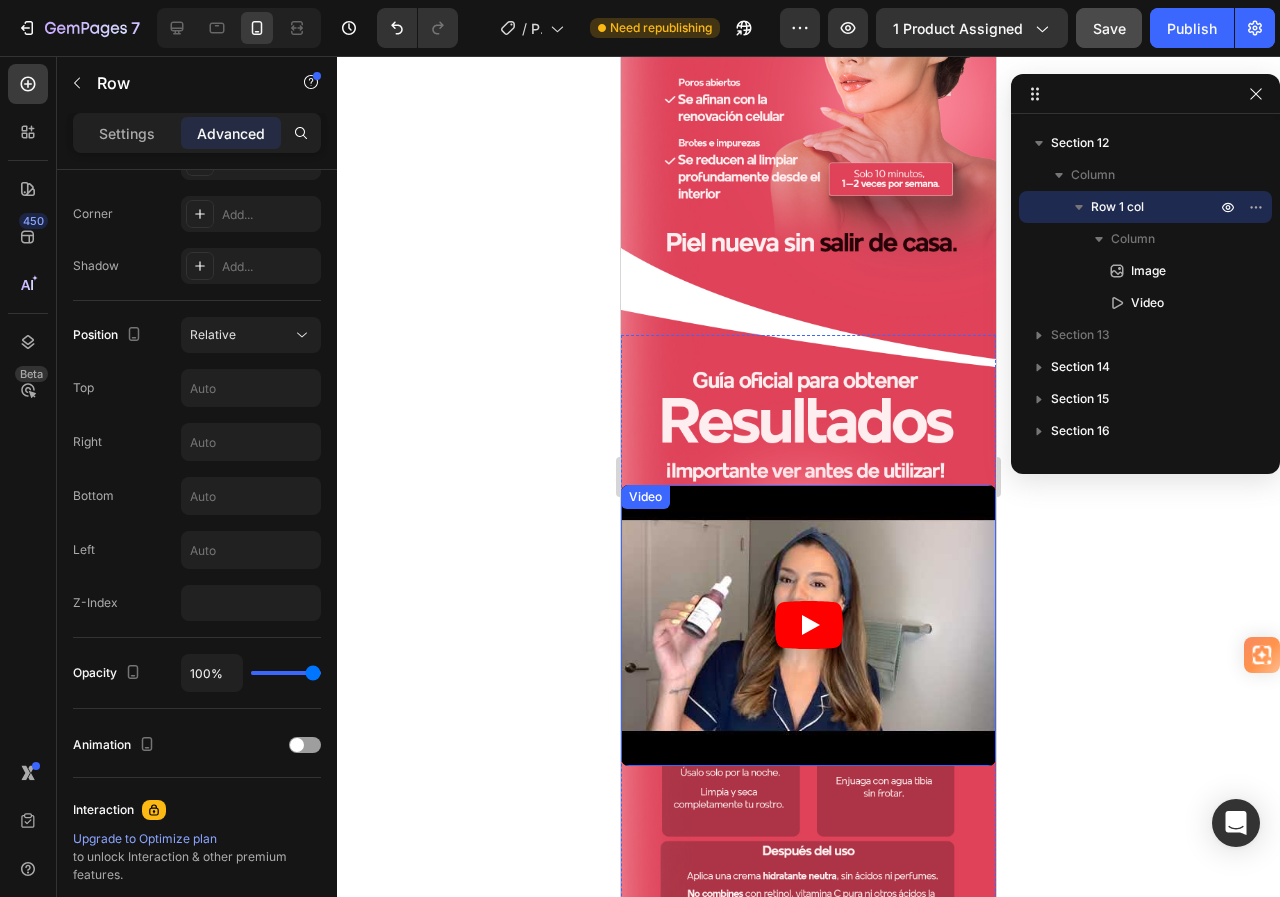 click at bounding box center (808, 625) 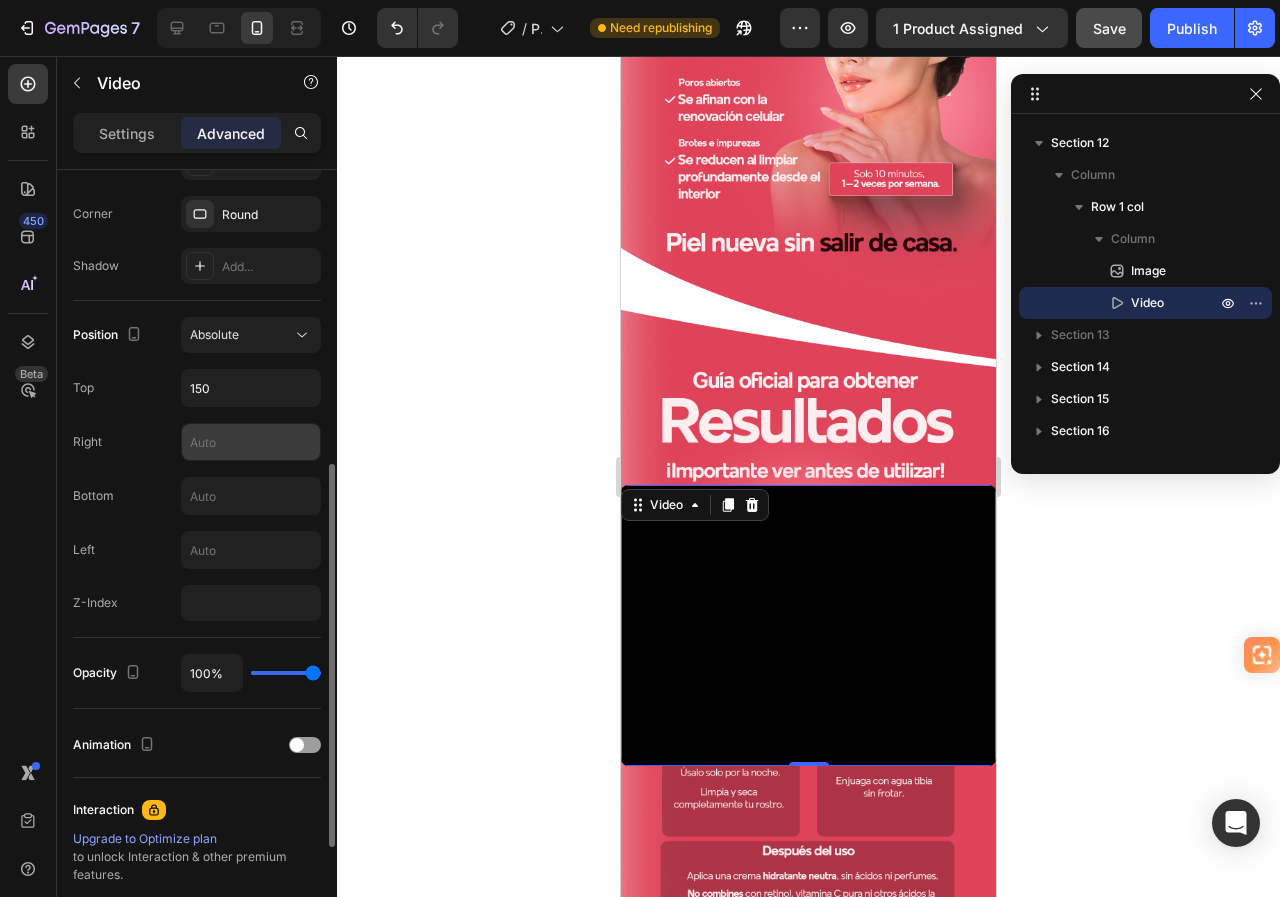 click at bounding box center [251, 442] 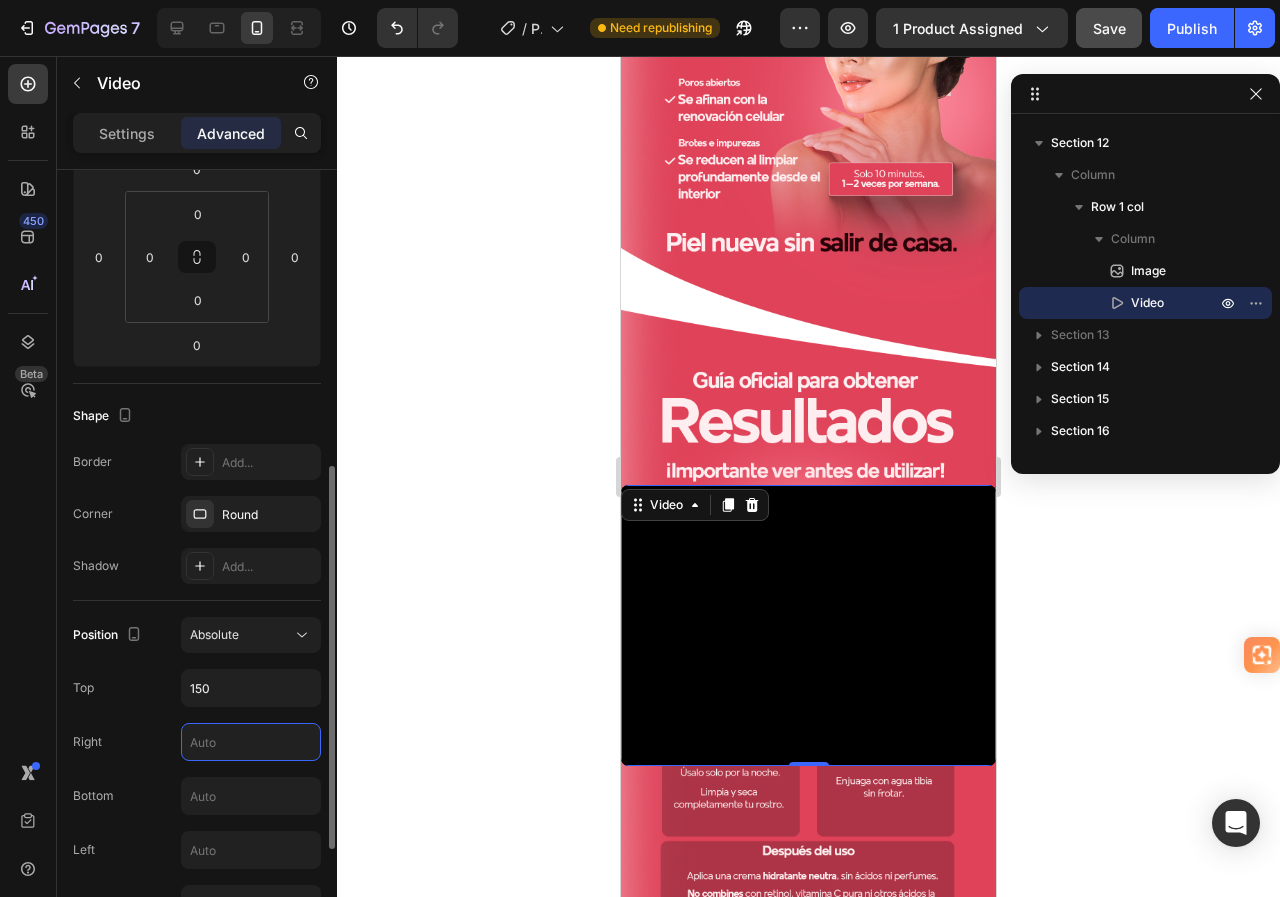 scroll, scrollTop: 400, scrollLeft: 0, axis: vertical 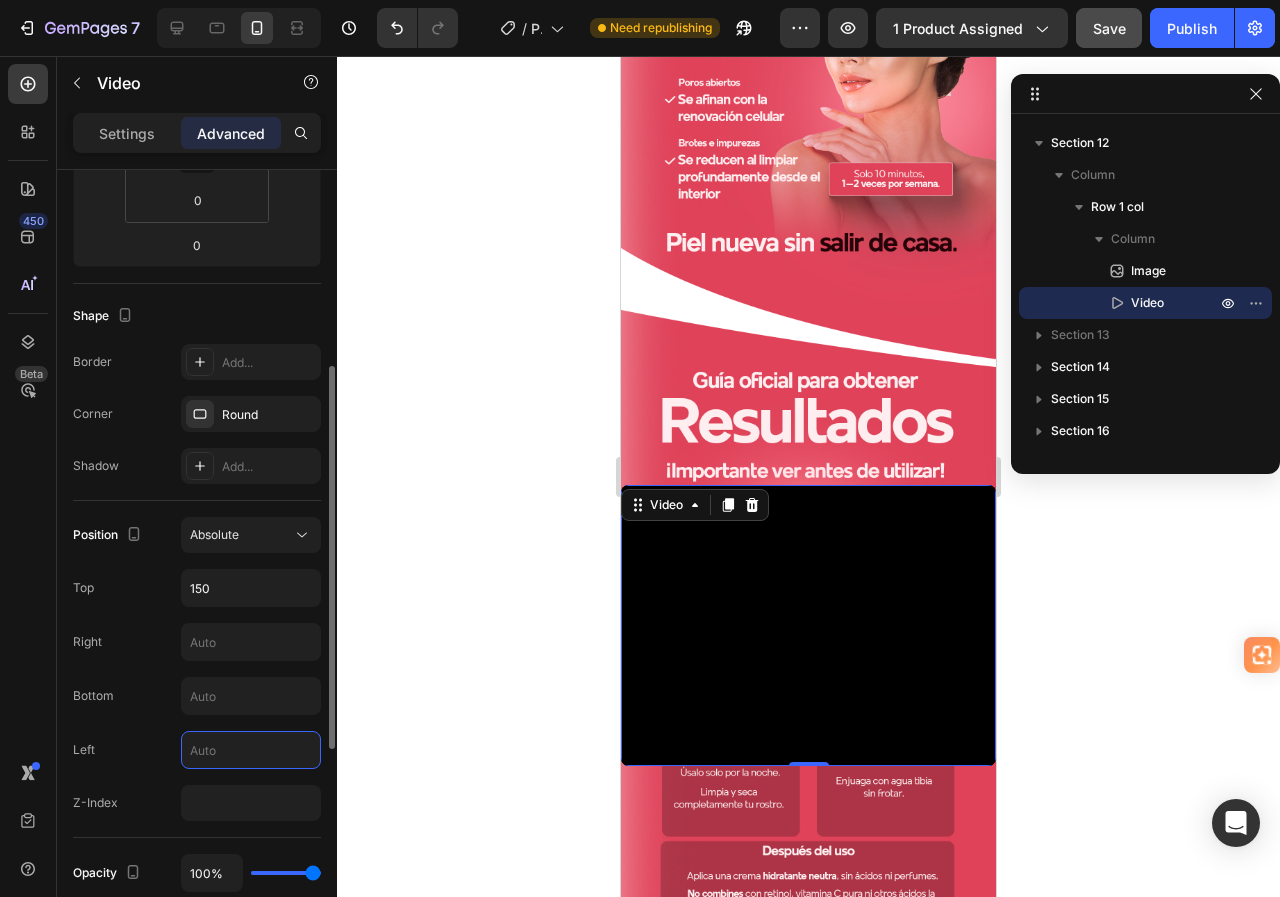 click at bounding box center [251, 750] 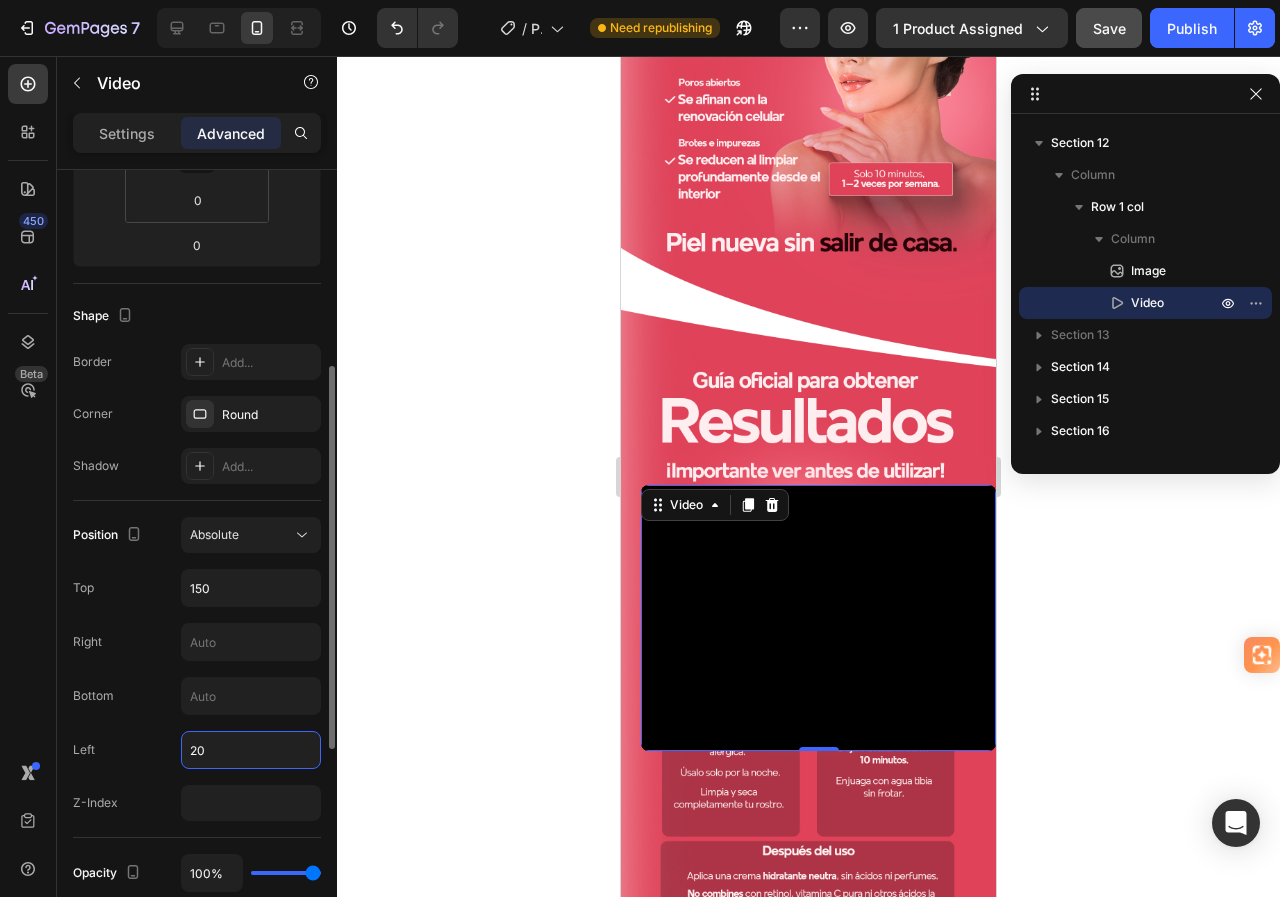 click on "20" at bounding box center (251, 750) 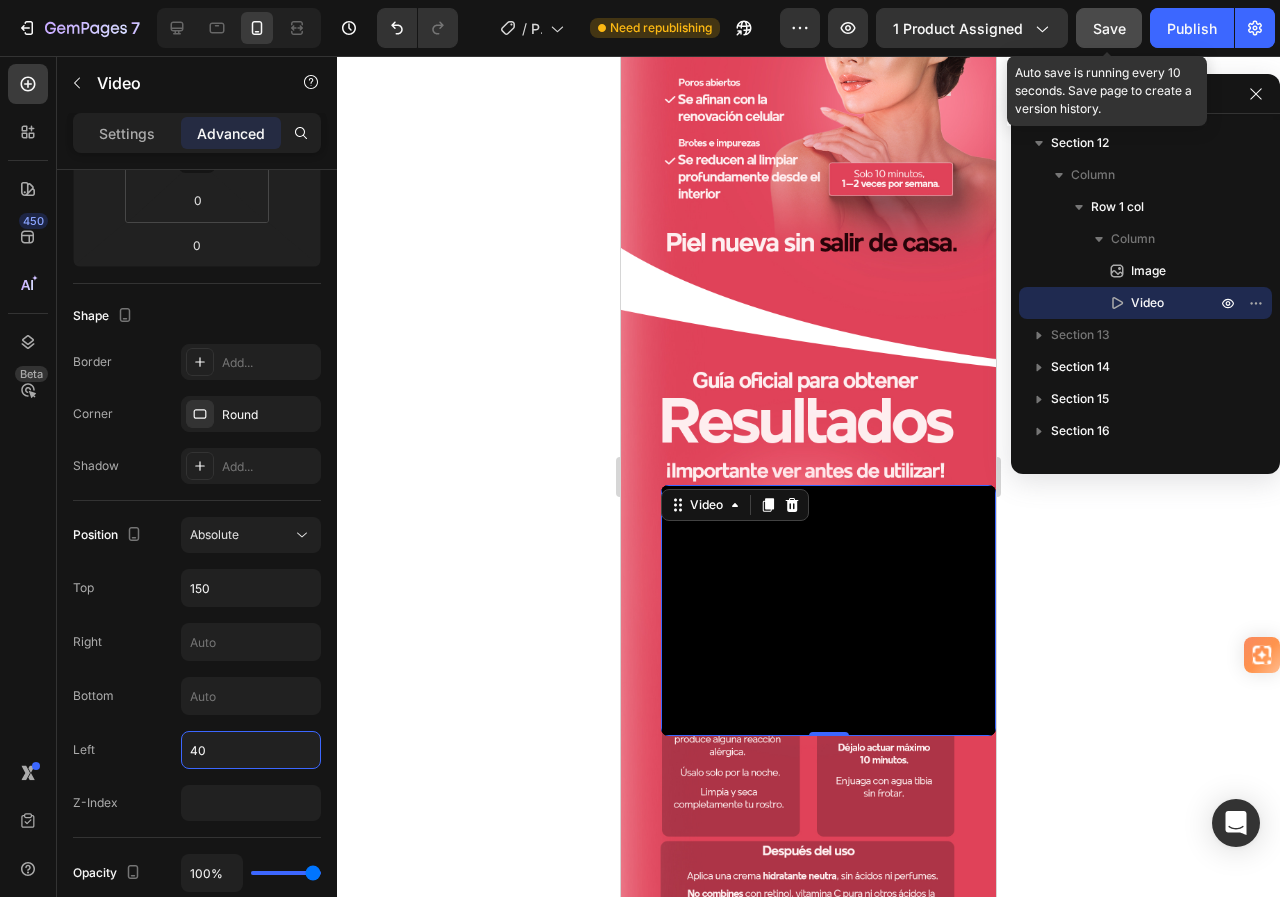 type on "40" 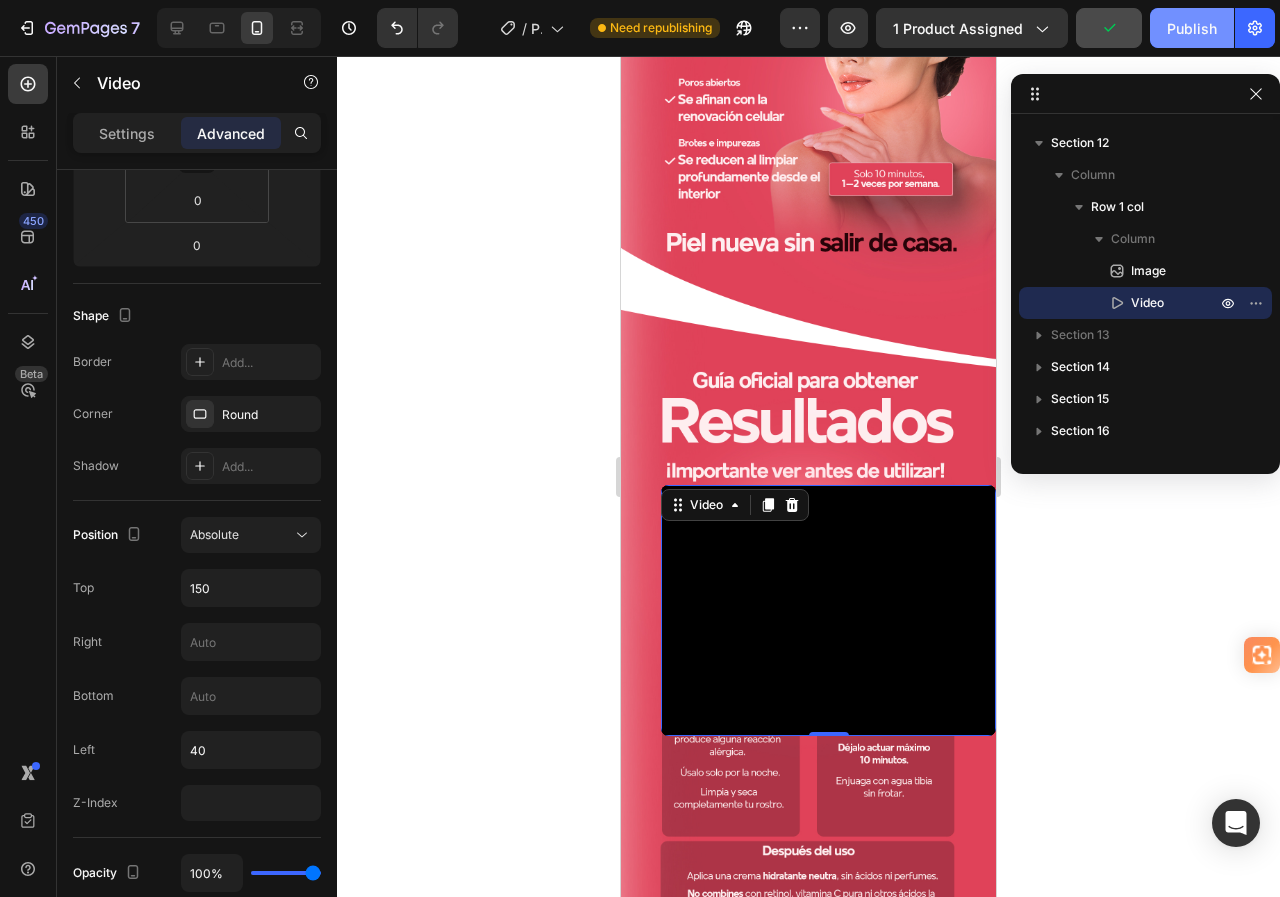 click on "Publish" at bounding box center [1192, 28] 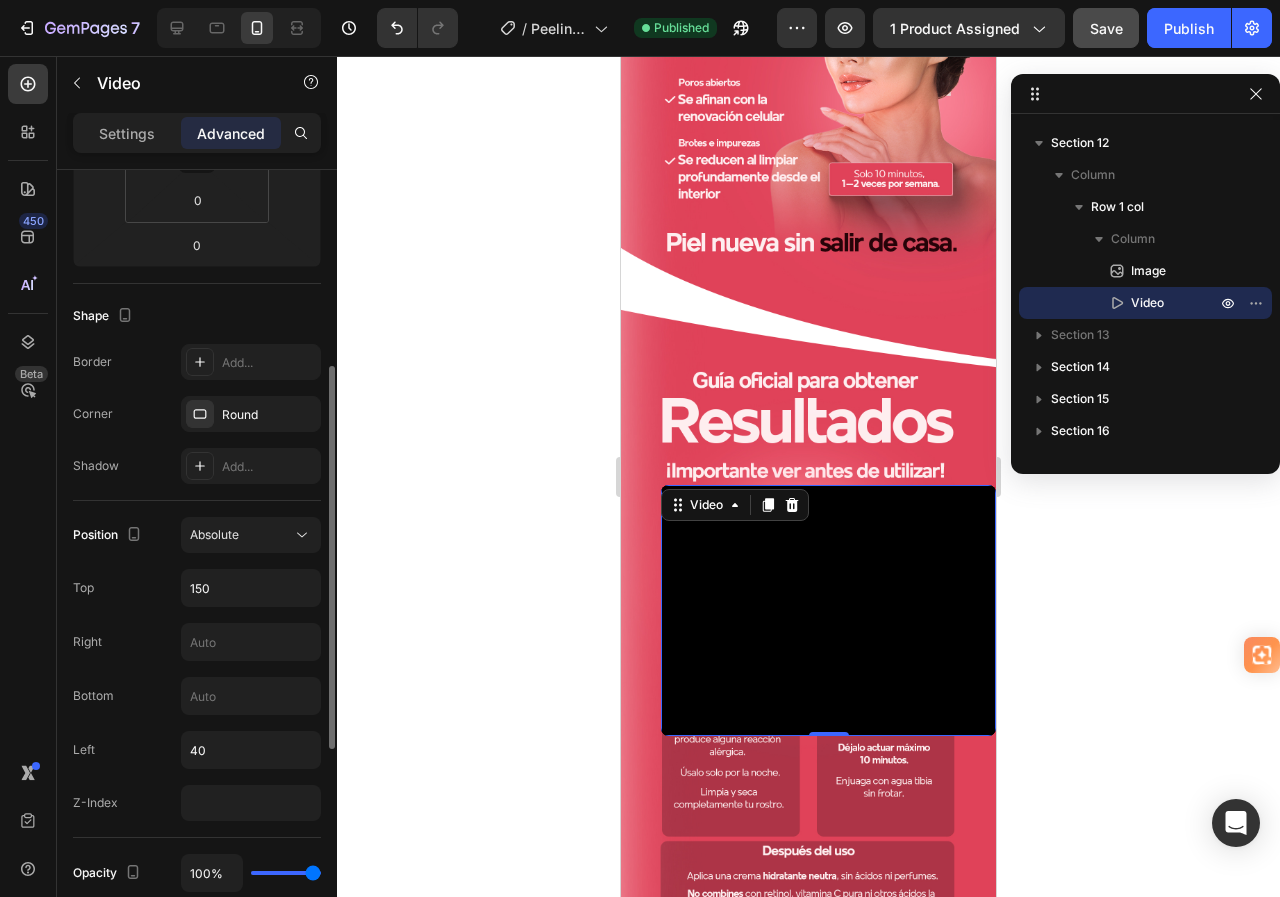 drag, startPoint x: 128, startPoint y: 131, endPoint x: 183, endPoint y: 250, distance: 131.09538 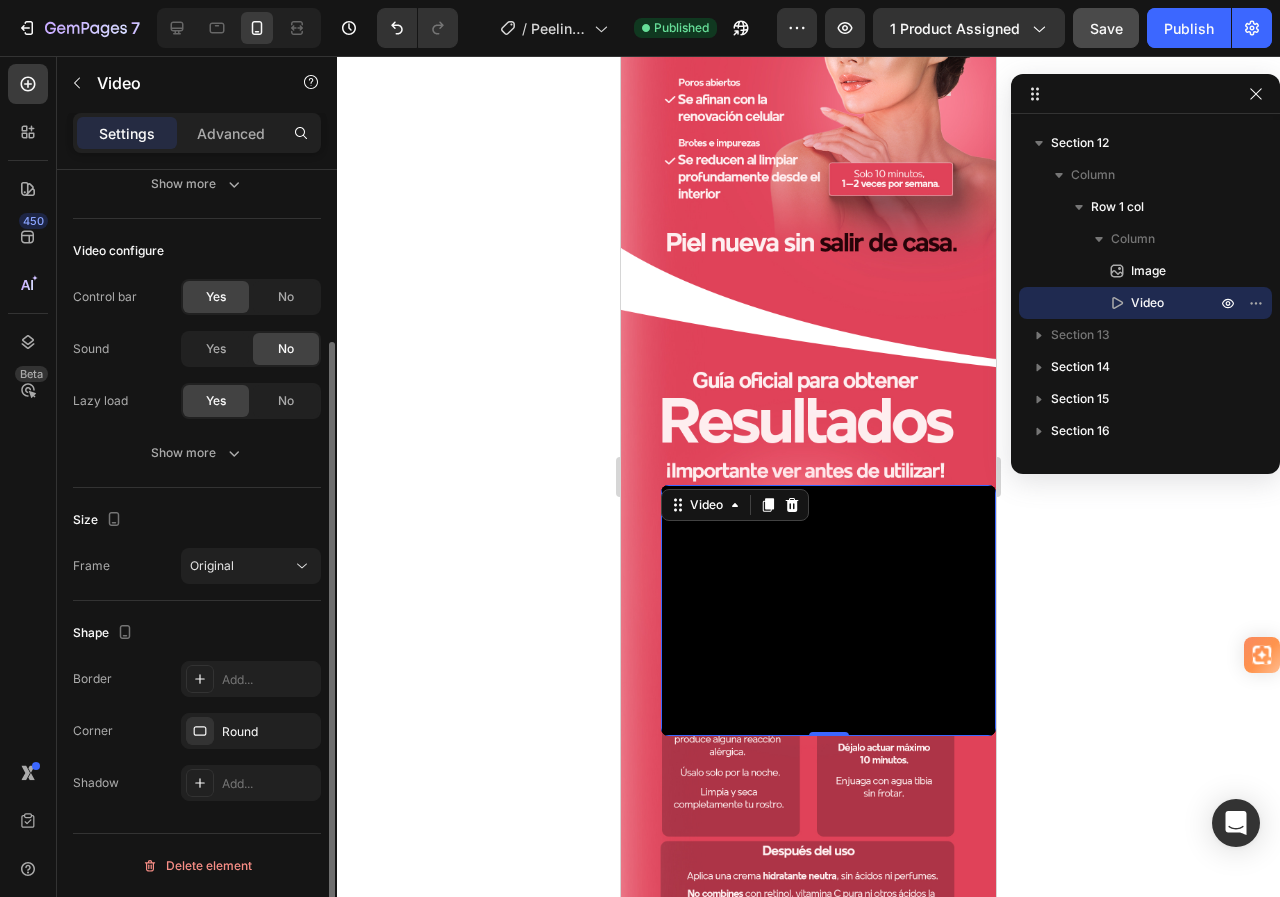 scroll, scrollTop: 220, scrollLeft: 0, axis: vertical 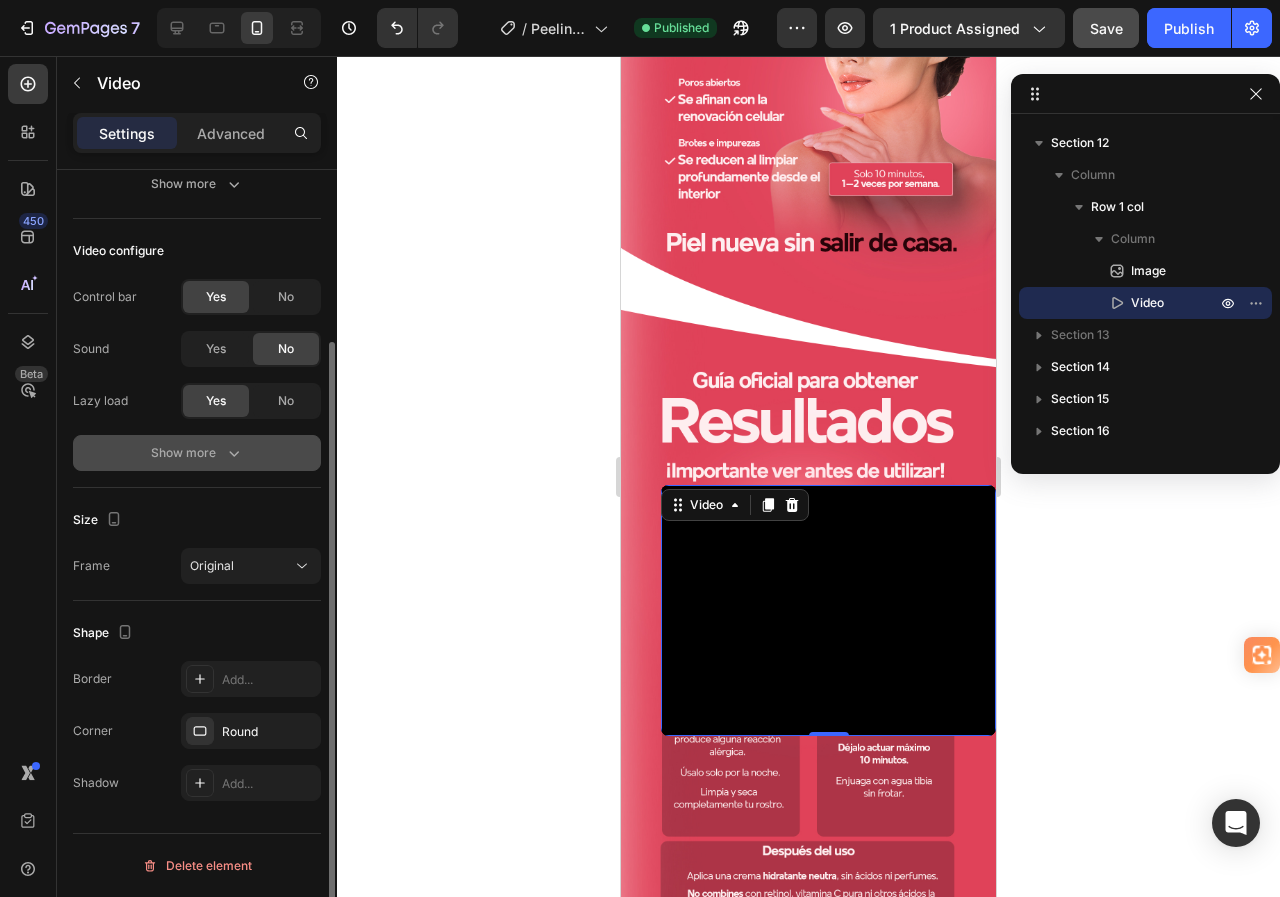click on "Show more" at bounding box center (197, 453) 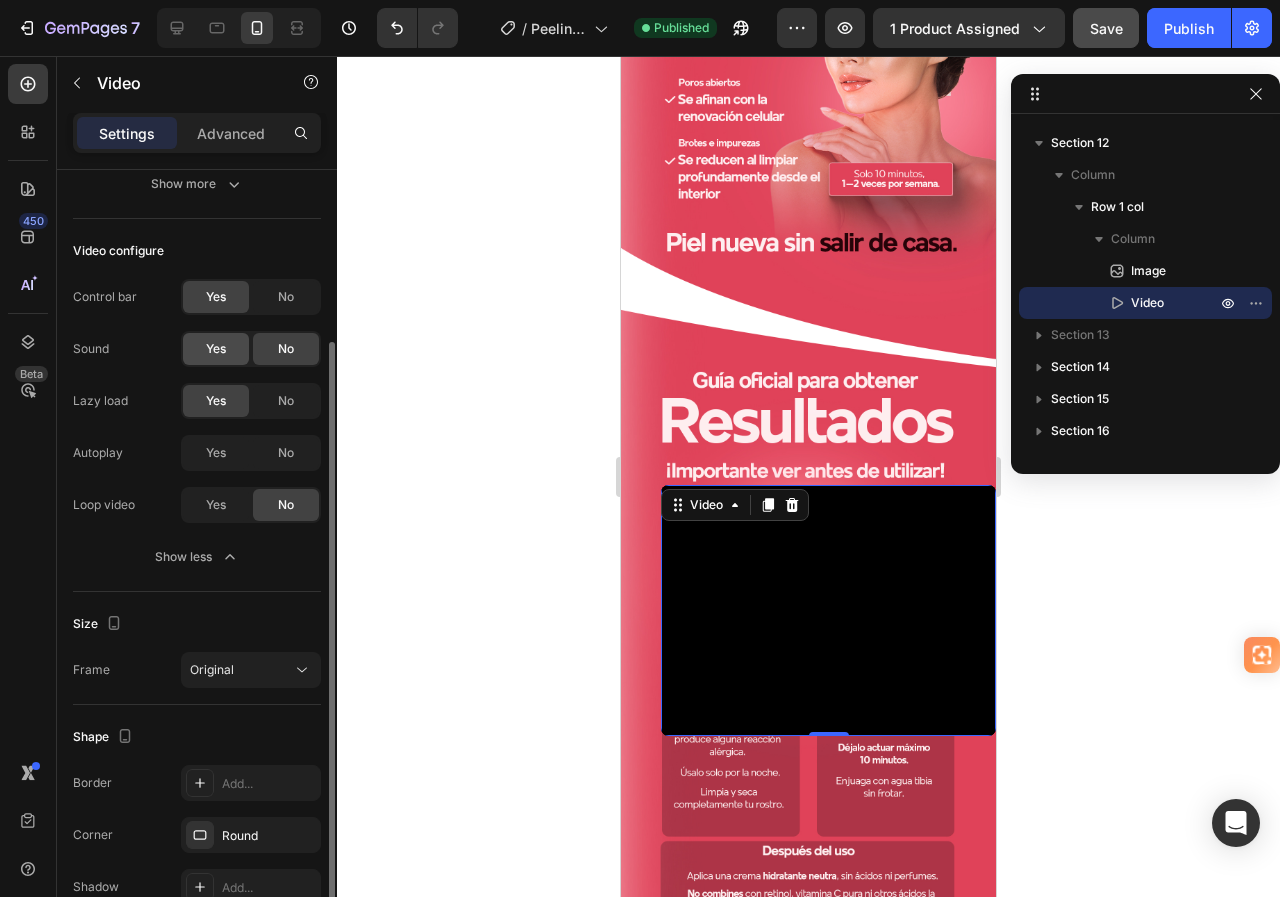 click on "Yes" 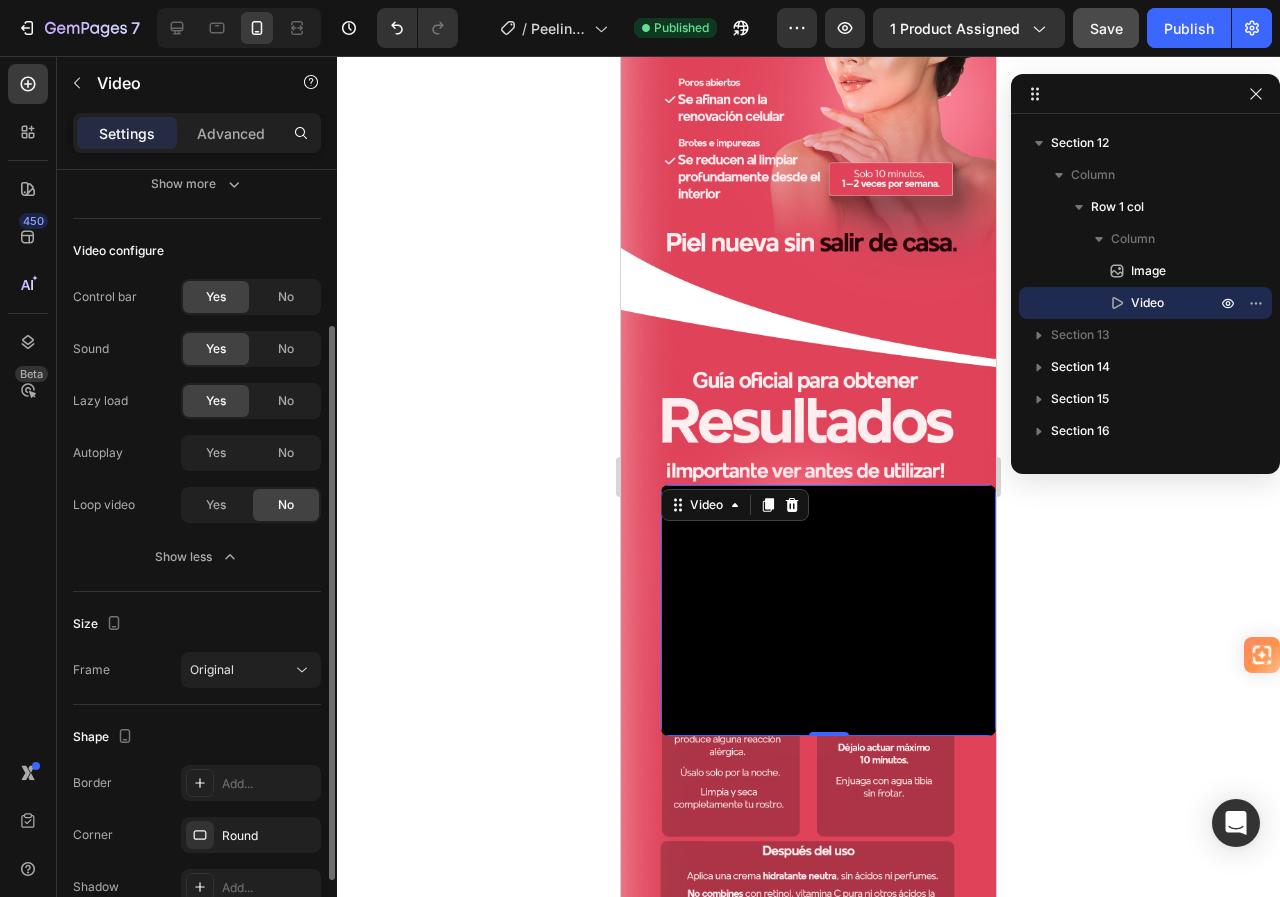 drag, startPoint x: 218, startPoint y: 126, endPoint x: 198, endPoint y: 449, distance: 323.6186 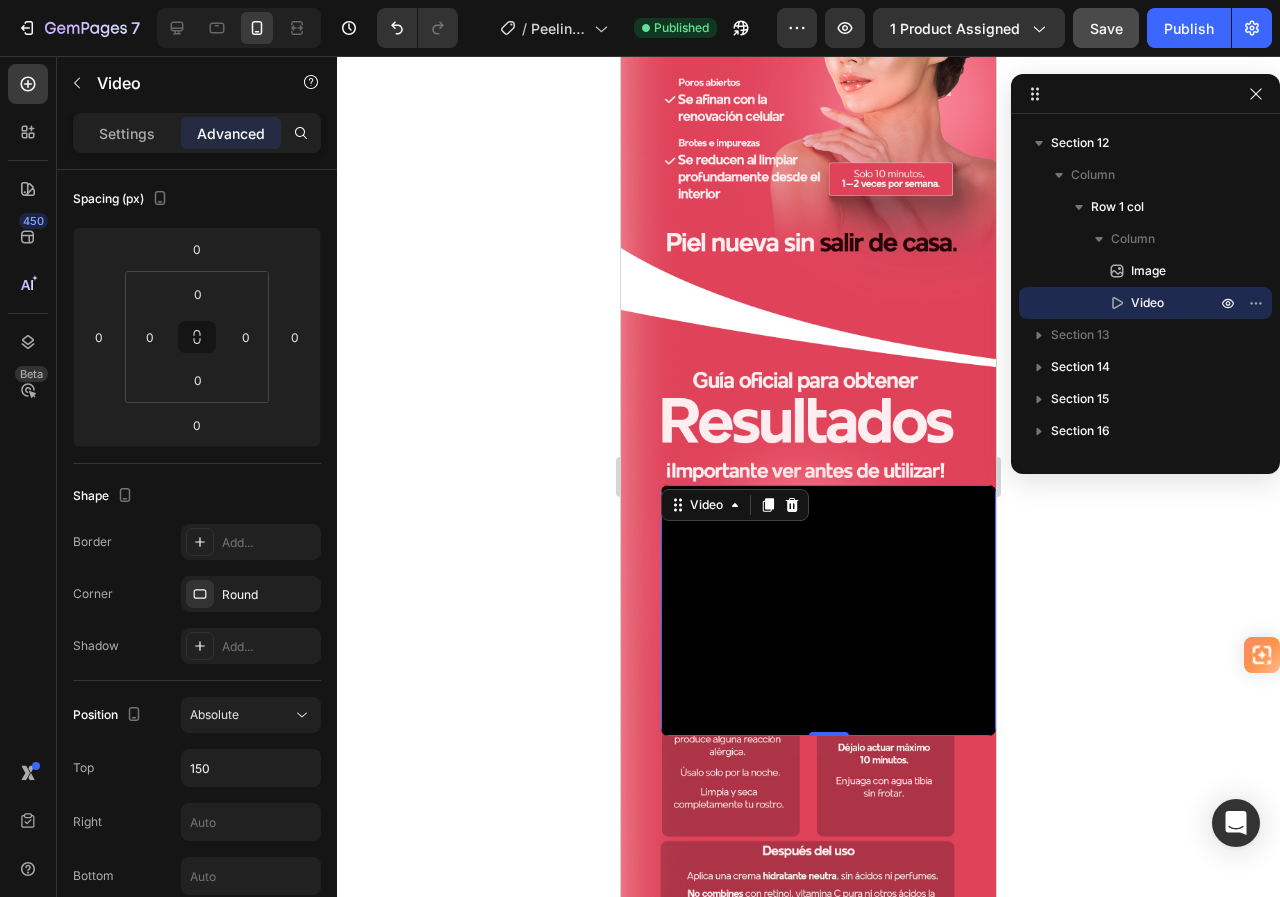 scroll, scrollTop: 818, scrollLeft: 0, axis: vertical 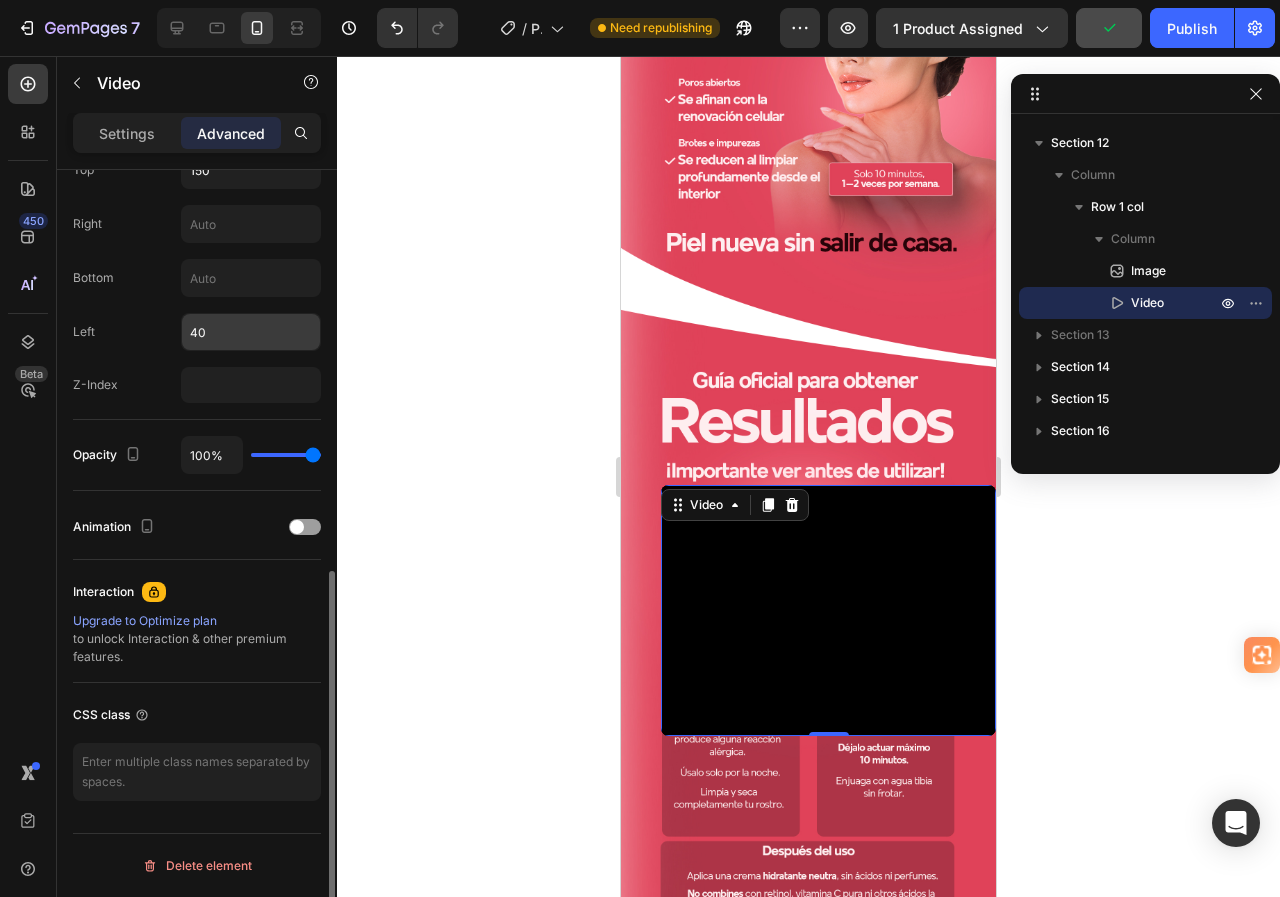 click on "40" at bounding box center (251, 332) 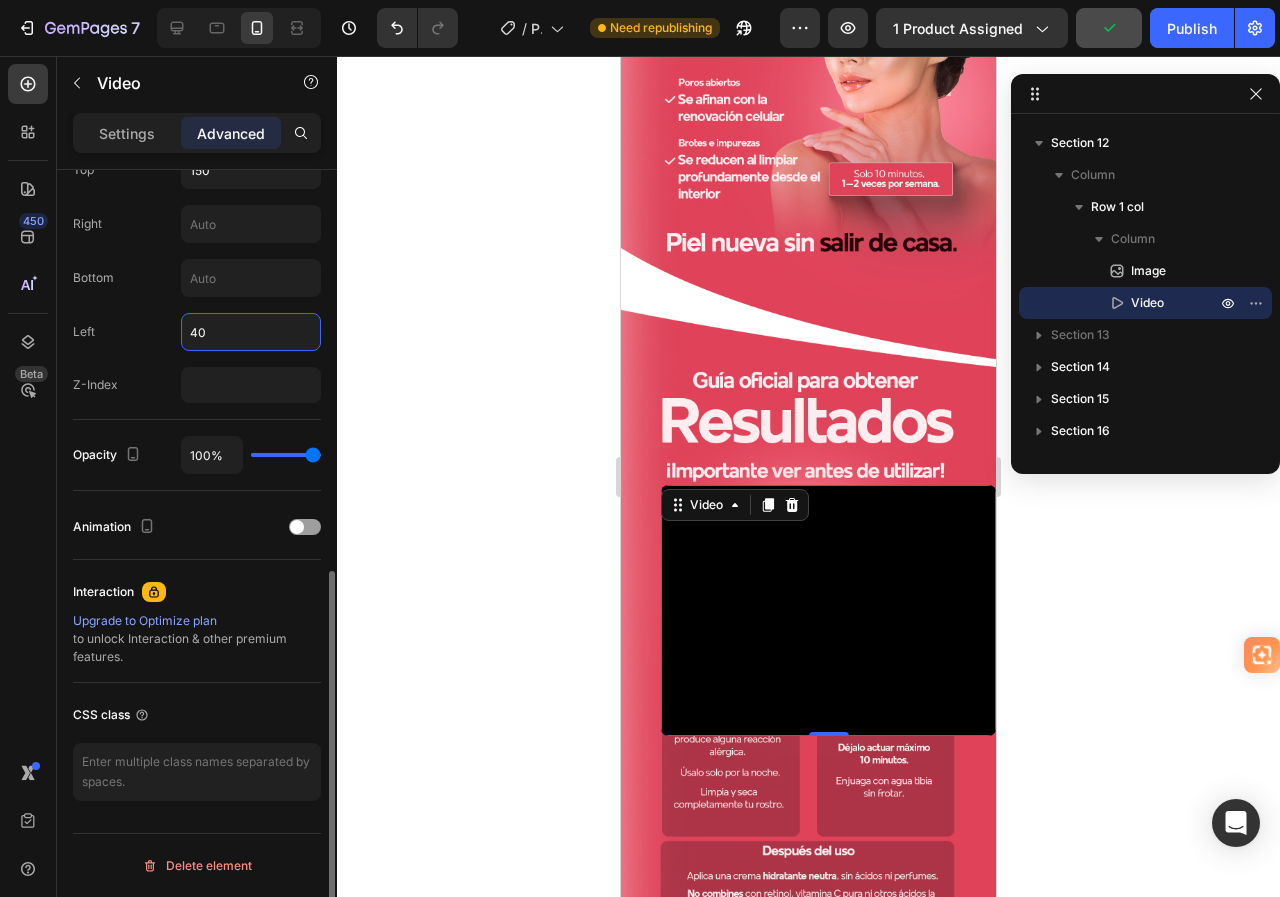 click on "40" at bounding box center (251, 332) 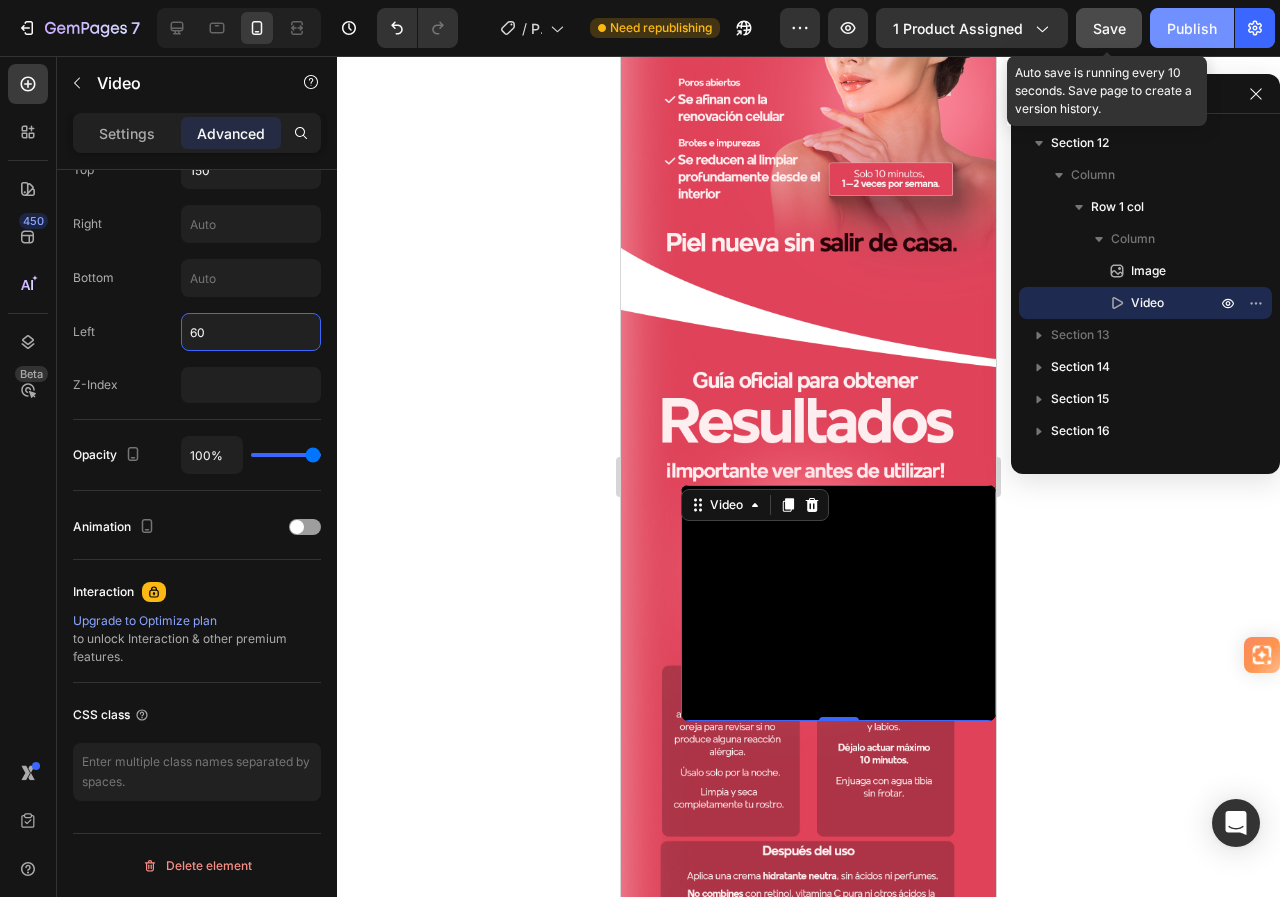 click on "Save" at bounding box center [1109, 28] 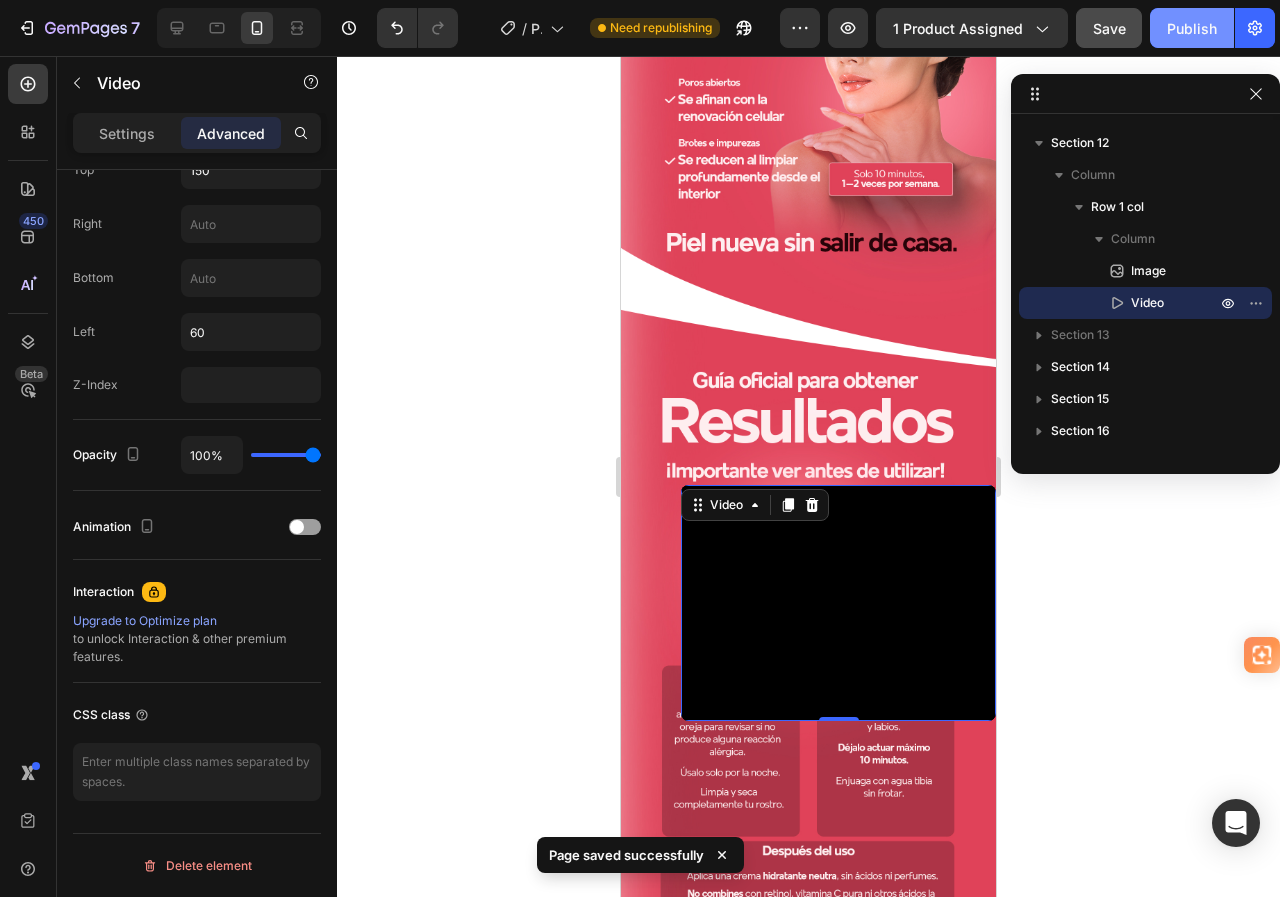 click on "Publish" at bounding box center (1192, 28) 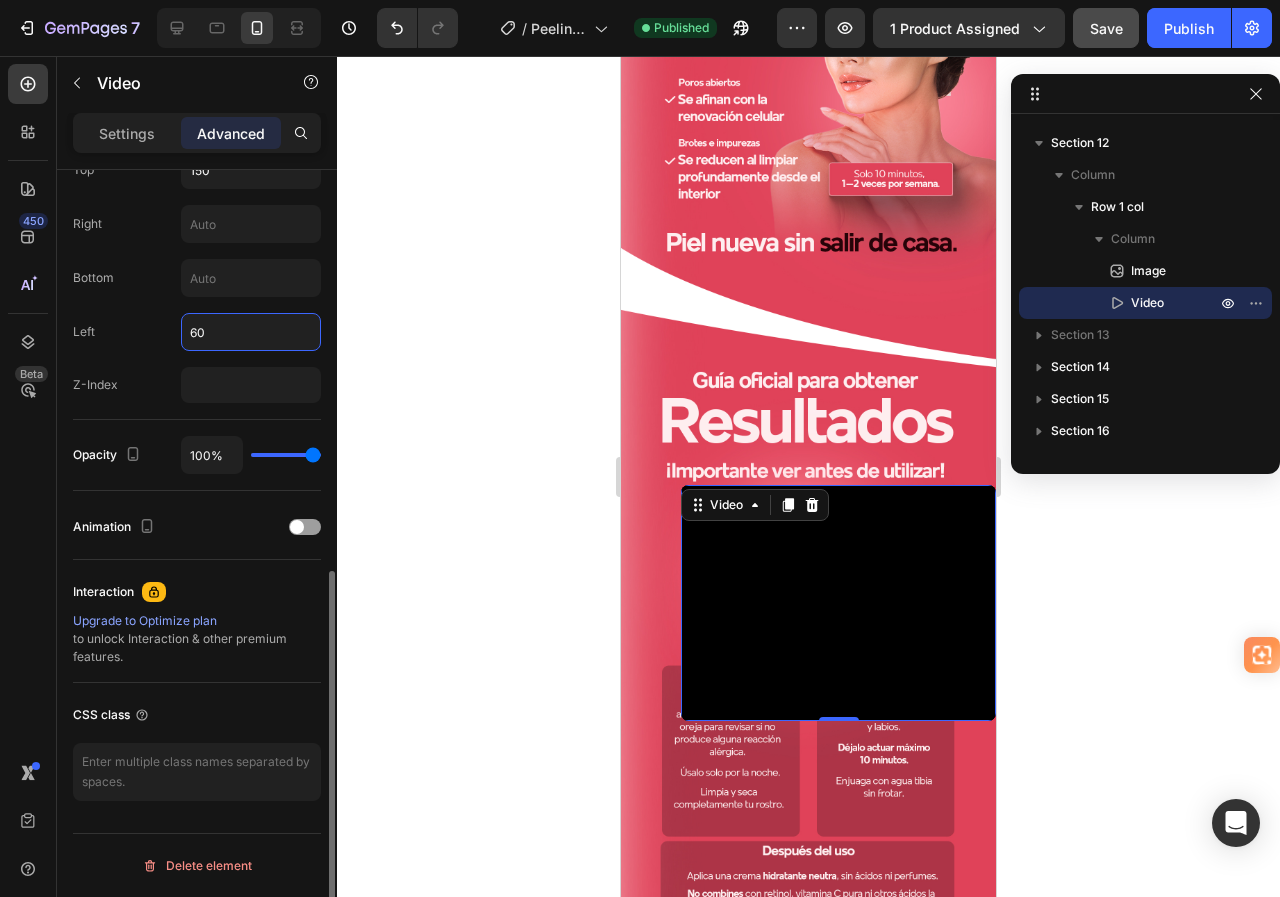 click on "60" at bounding box center [251, 332] 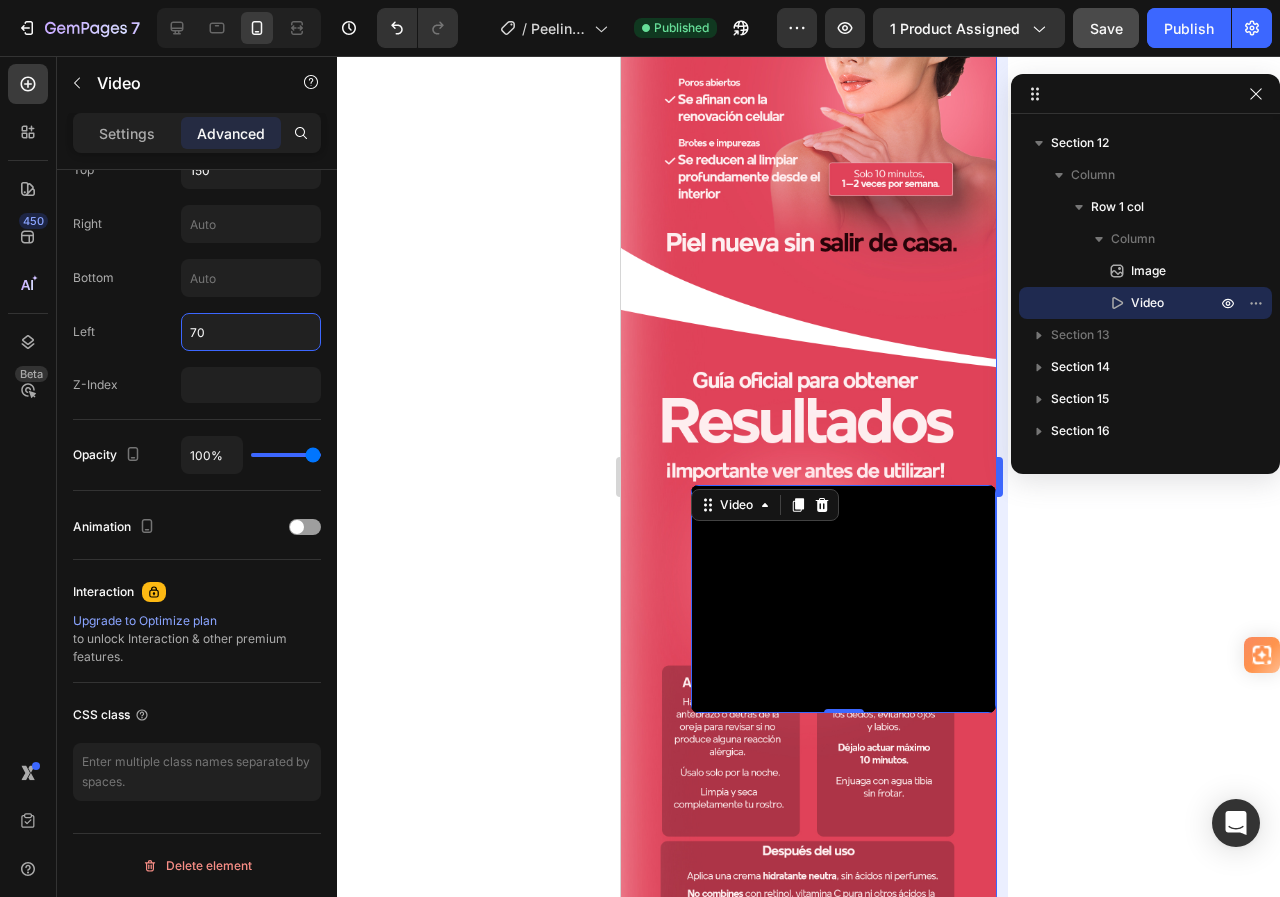 type on "70" 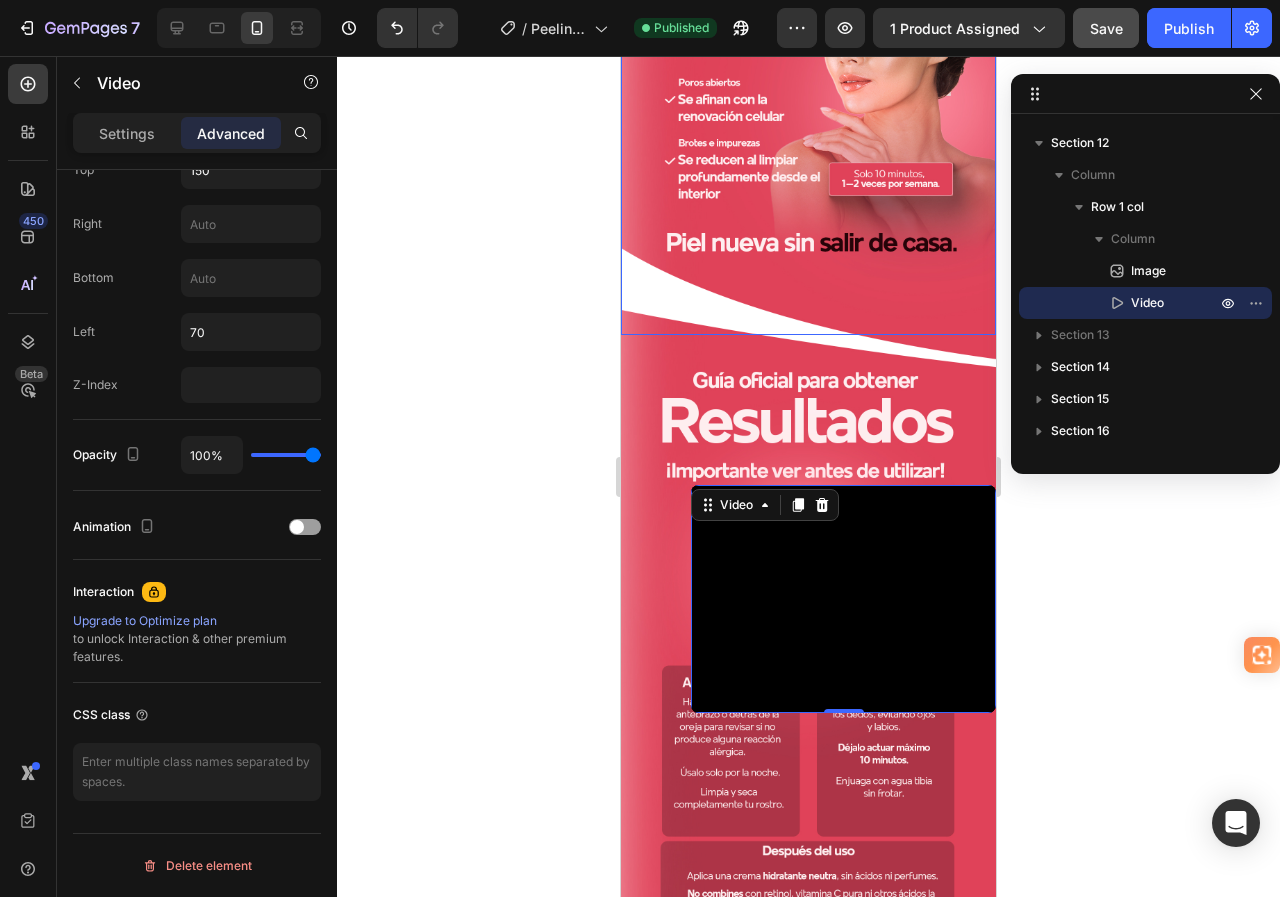 type 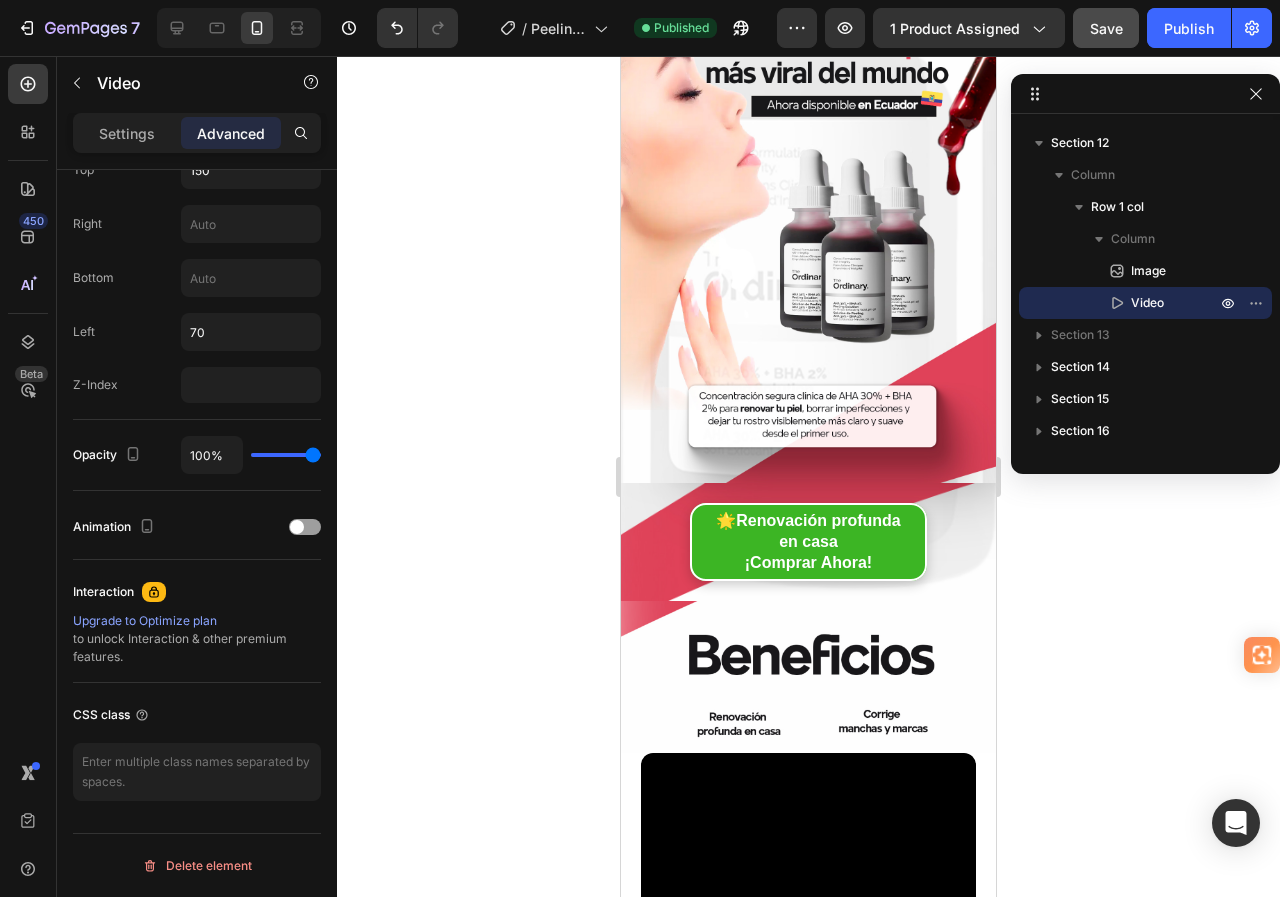 scroll, scrollTop: 0, scrollLeft: 0, axis: both 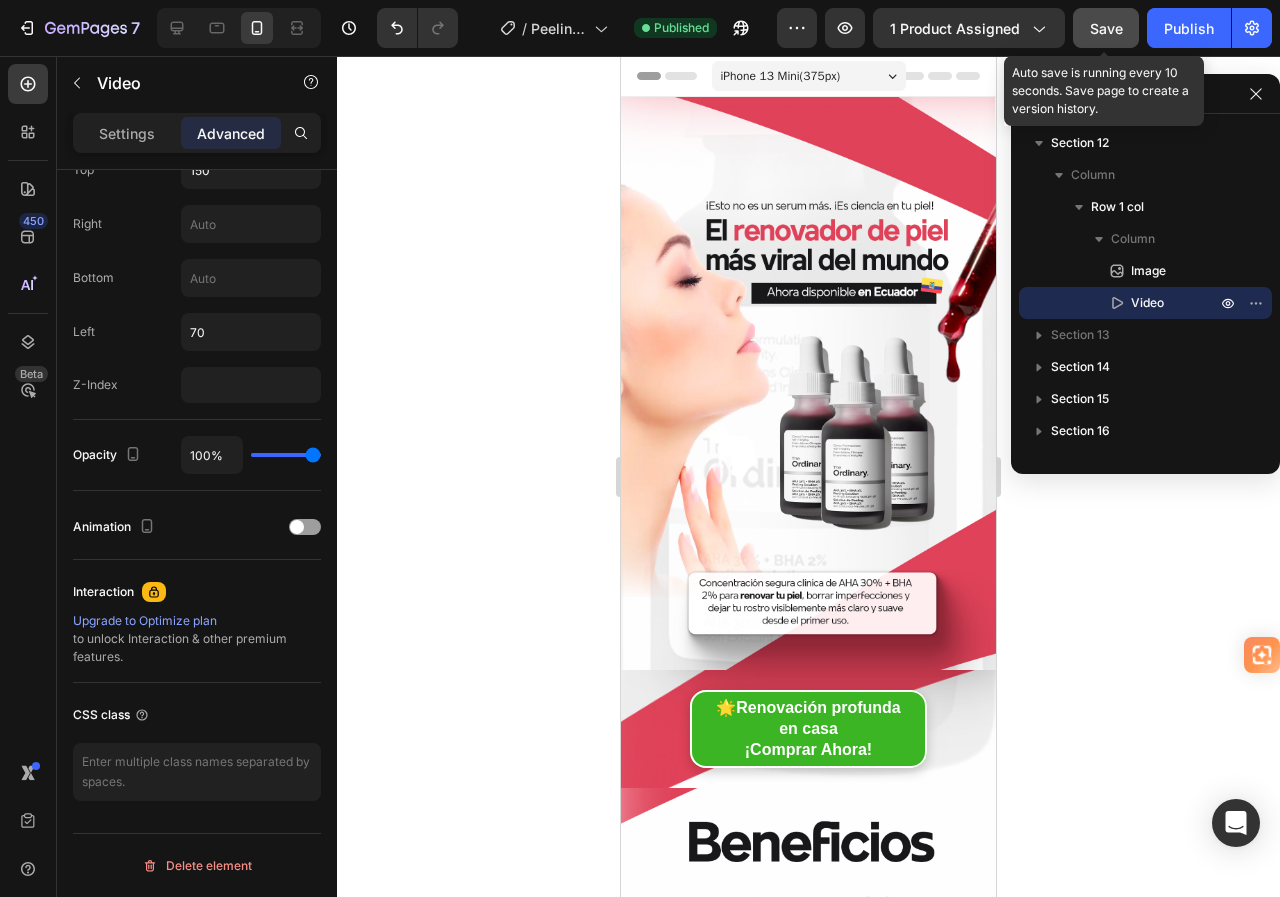 click on "Save" at bounding box center [1106, 28] 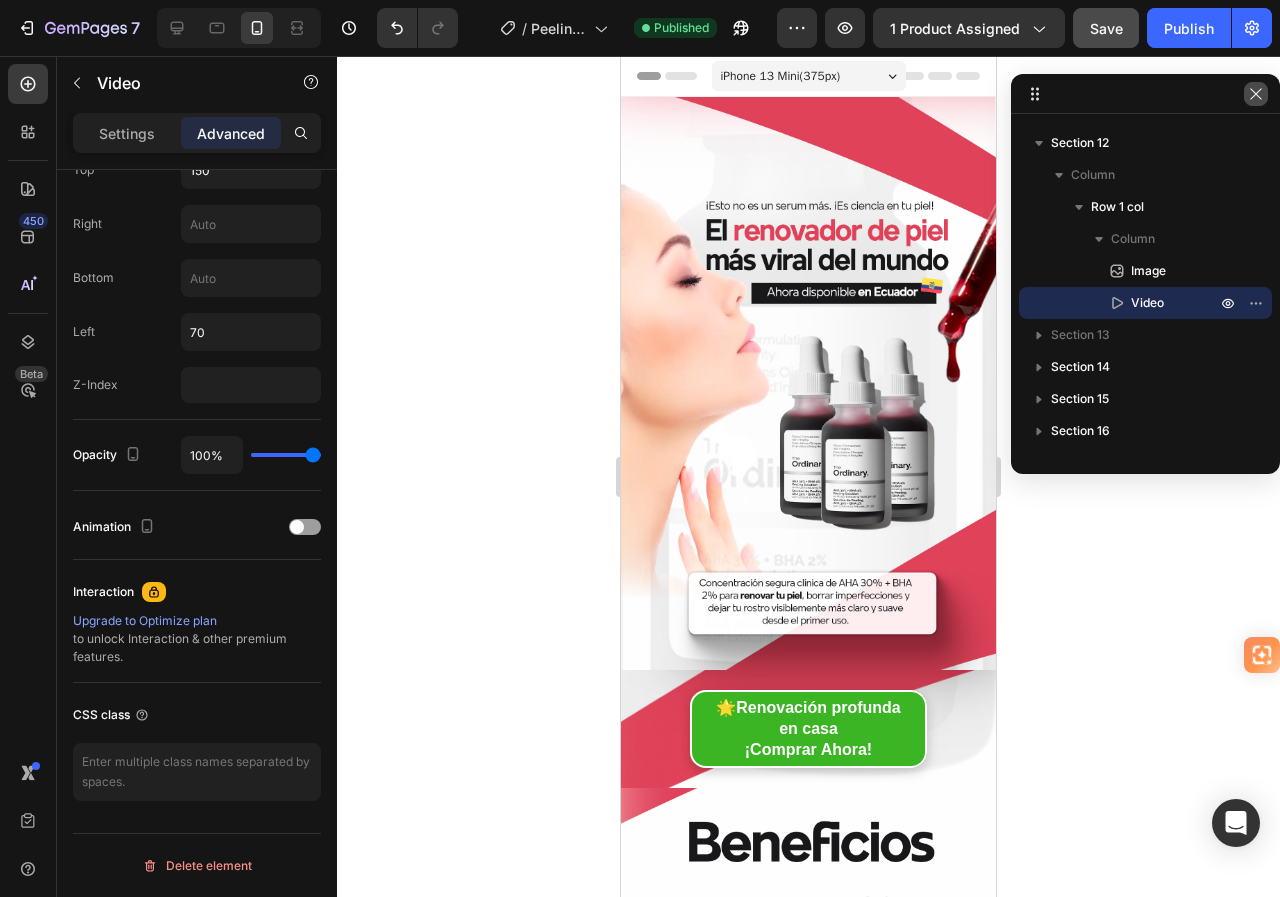 click 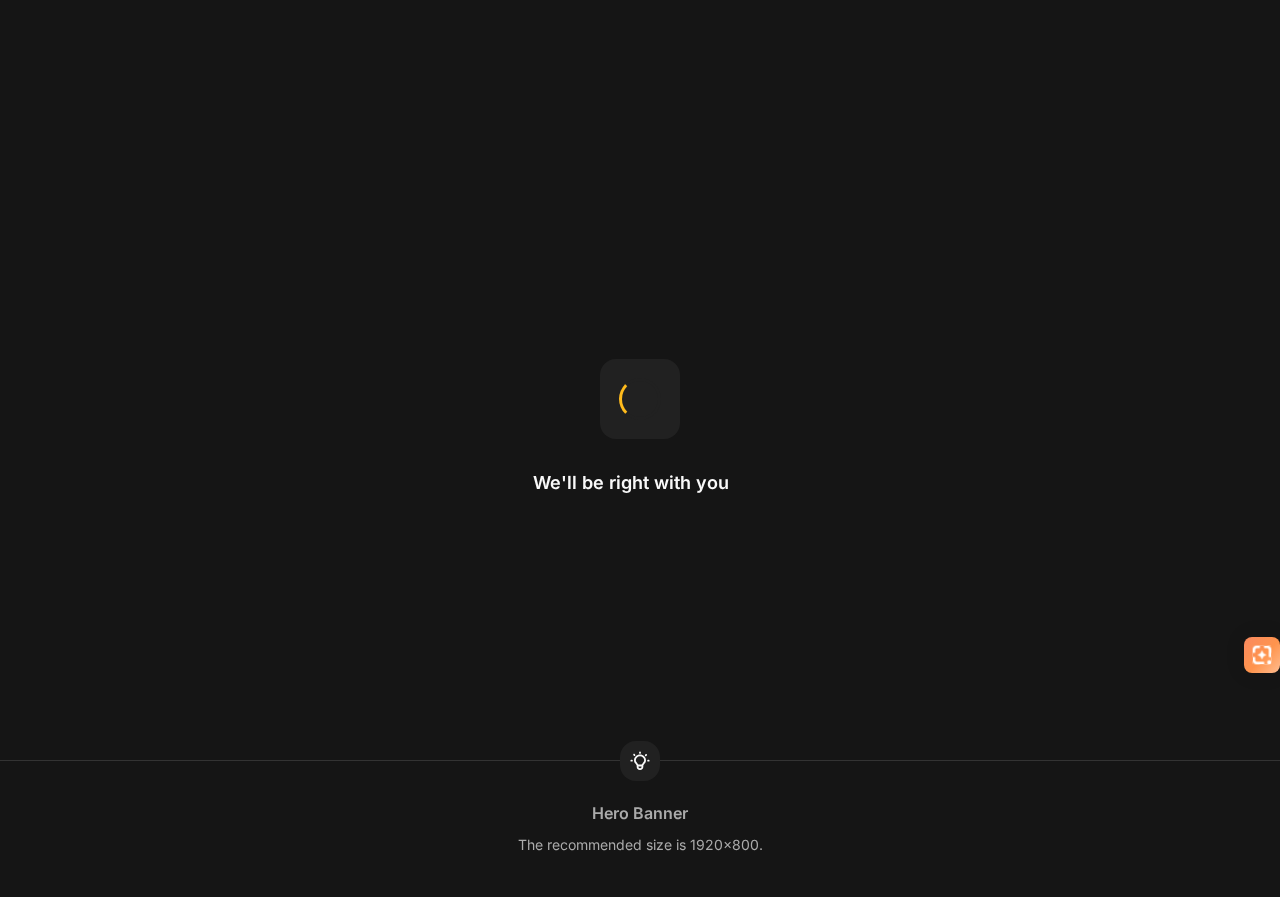 scroll, scrollTop: 0, scrollLeft: 0, axis: both 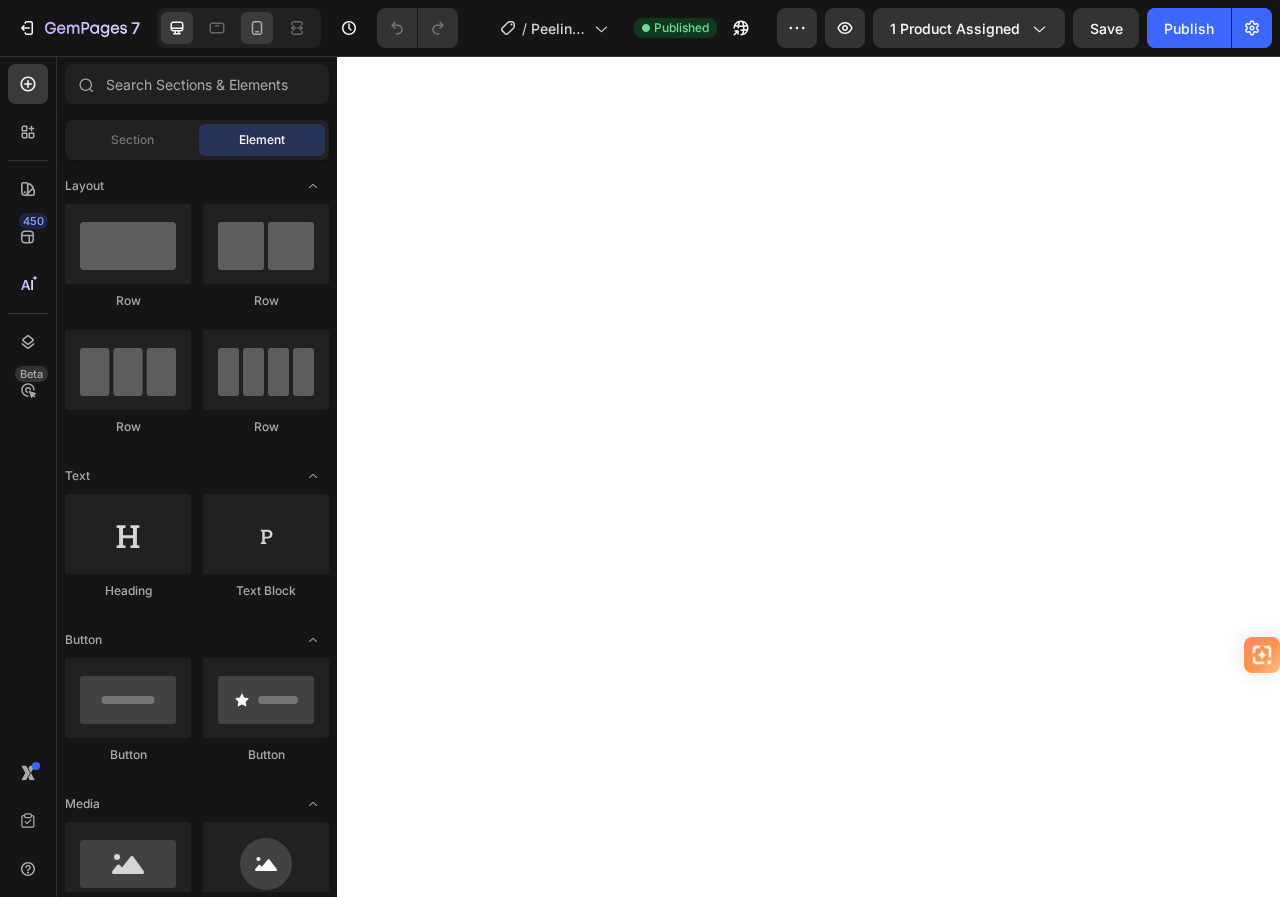 drag, startPoint x: 0, startPoint y: 0, endPoint x: 257, endPoint y: 26, distance: 258.31183 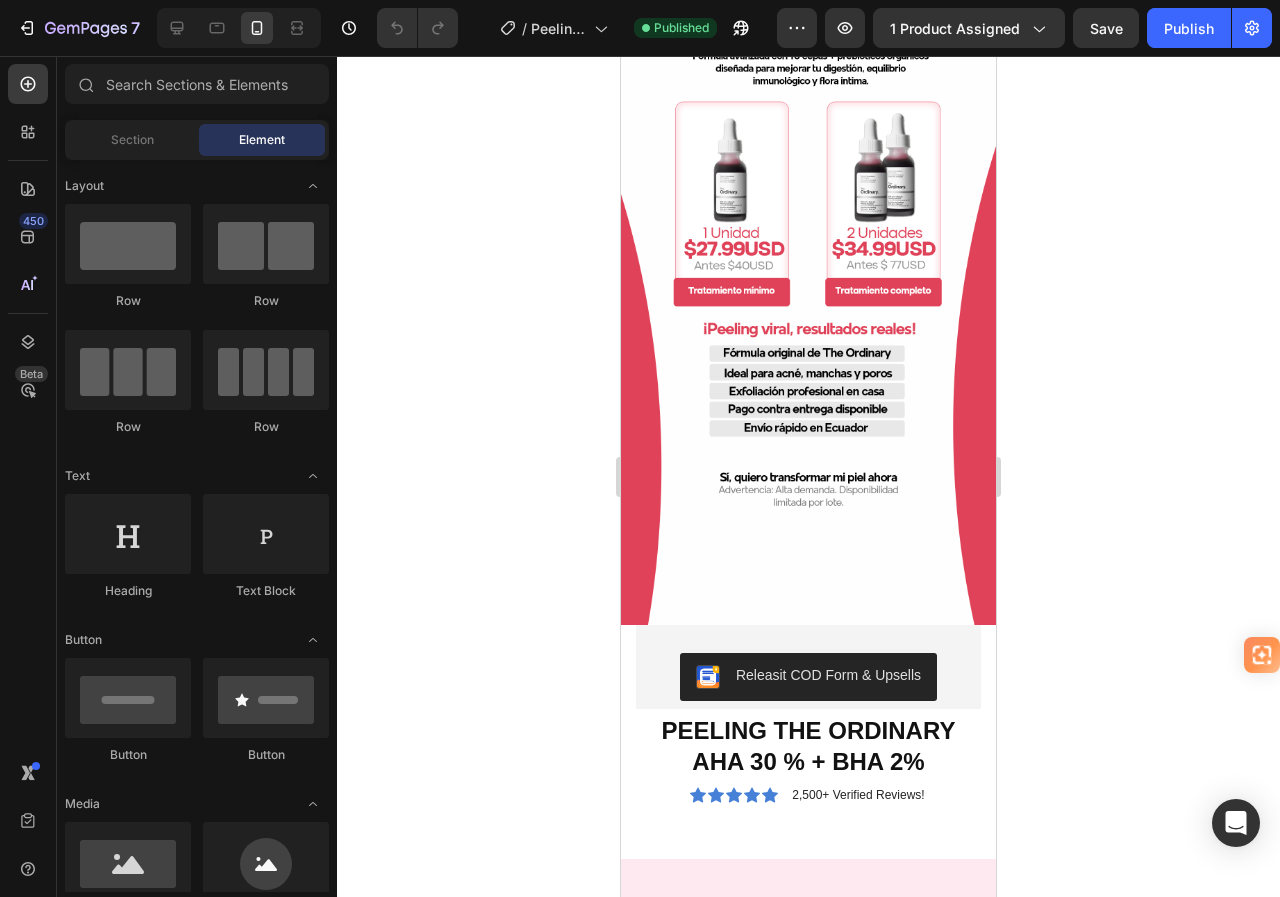 scroll, scrollTop: 3725, scrollLeft: 0, axis: vertical 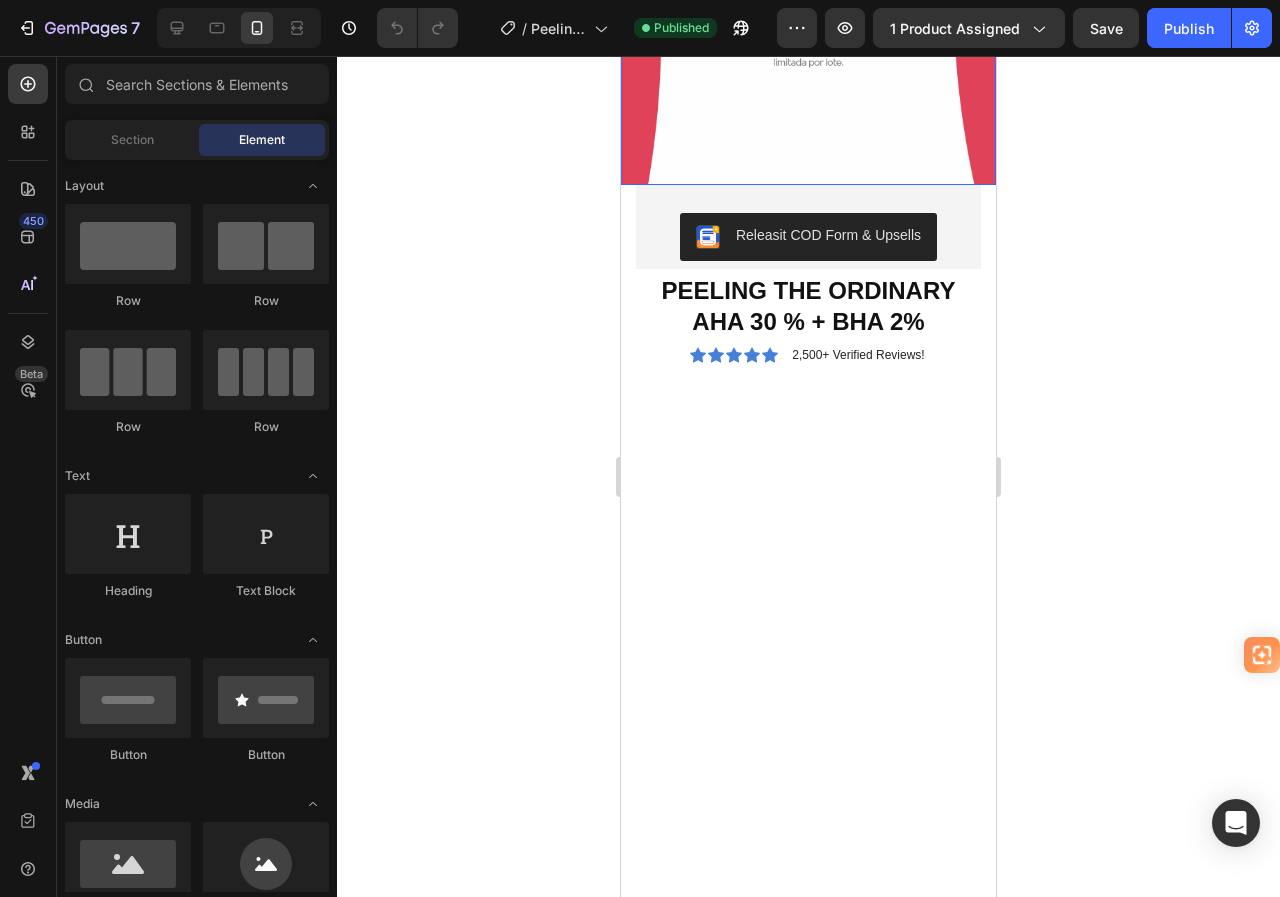 click at bounding box center (808, -148) 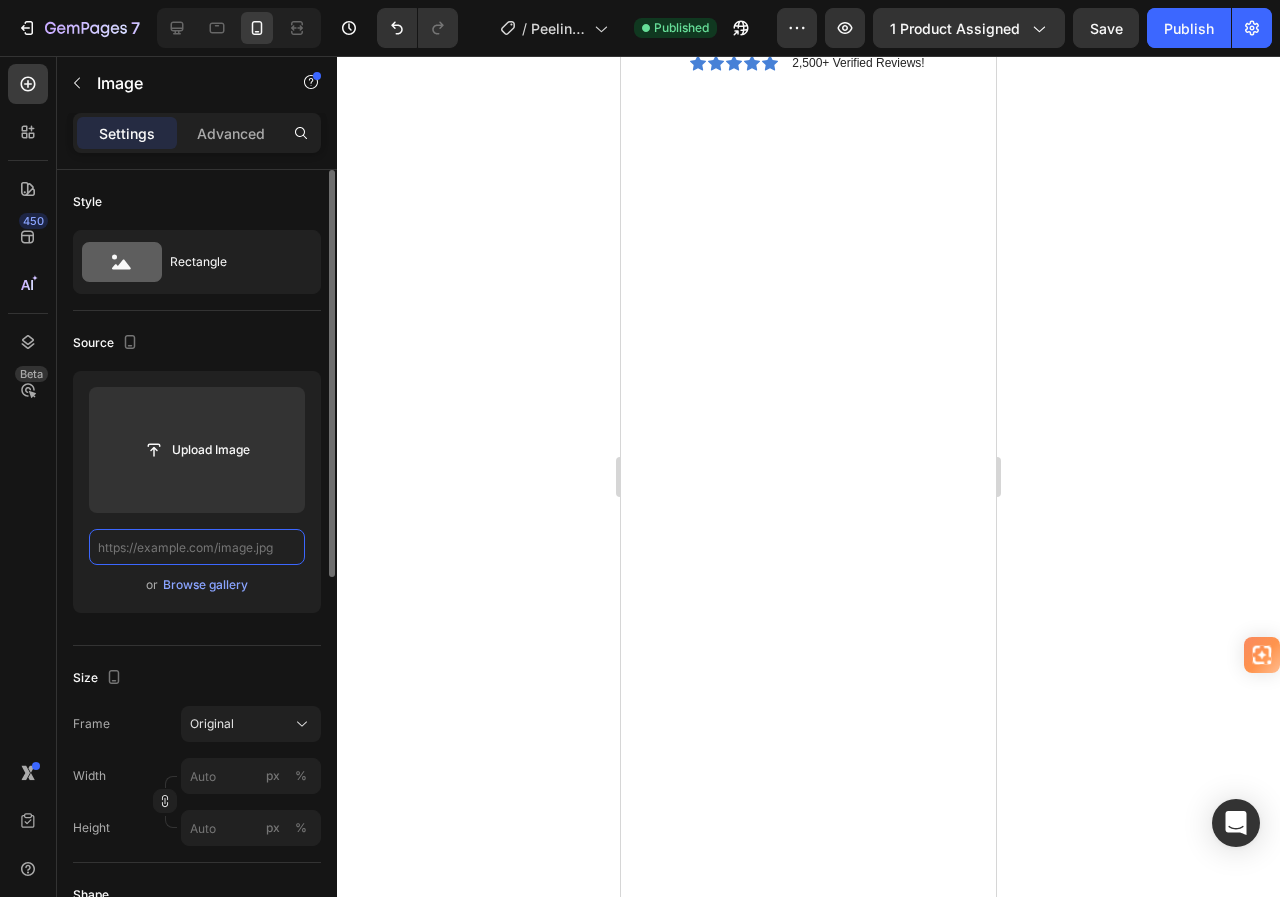 scroll, scrollTop: 0, scrollLeft: 0, axis: both 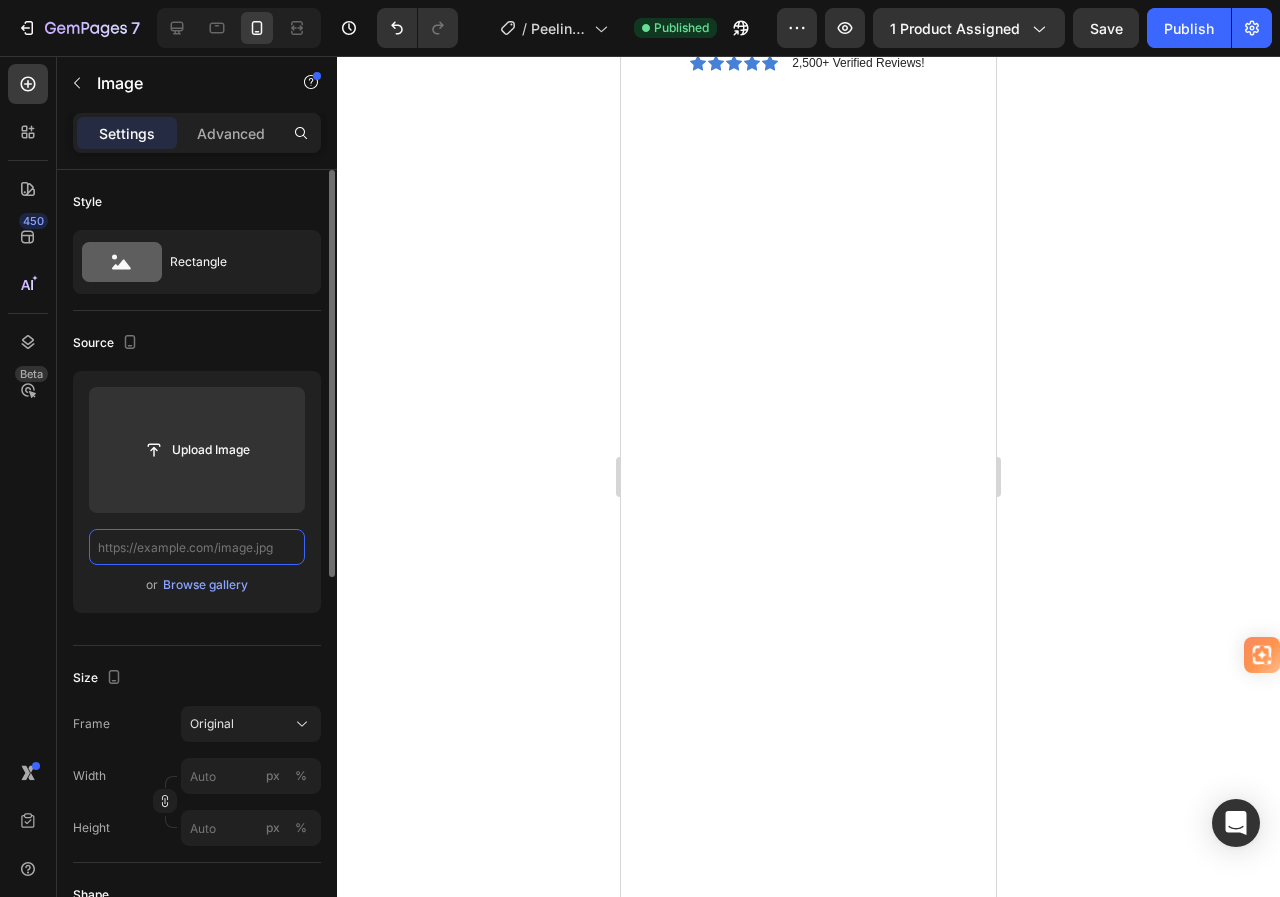 click at bounding box center [197, 547] 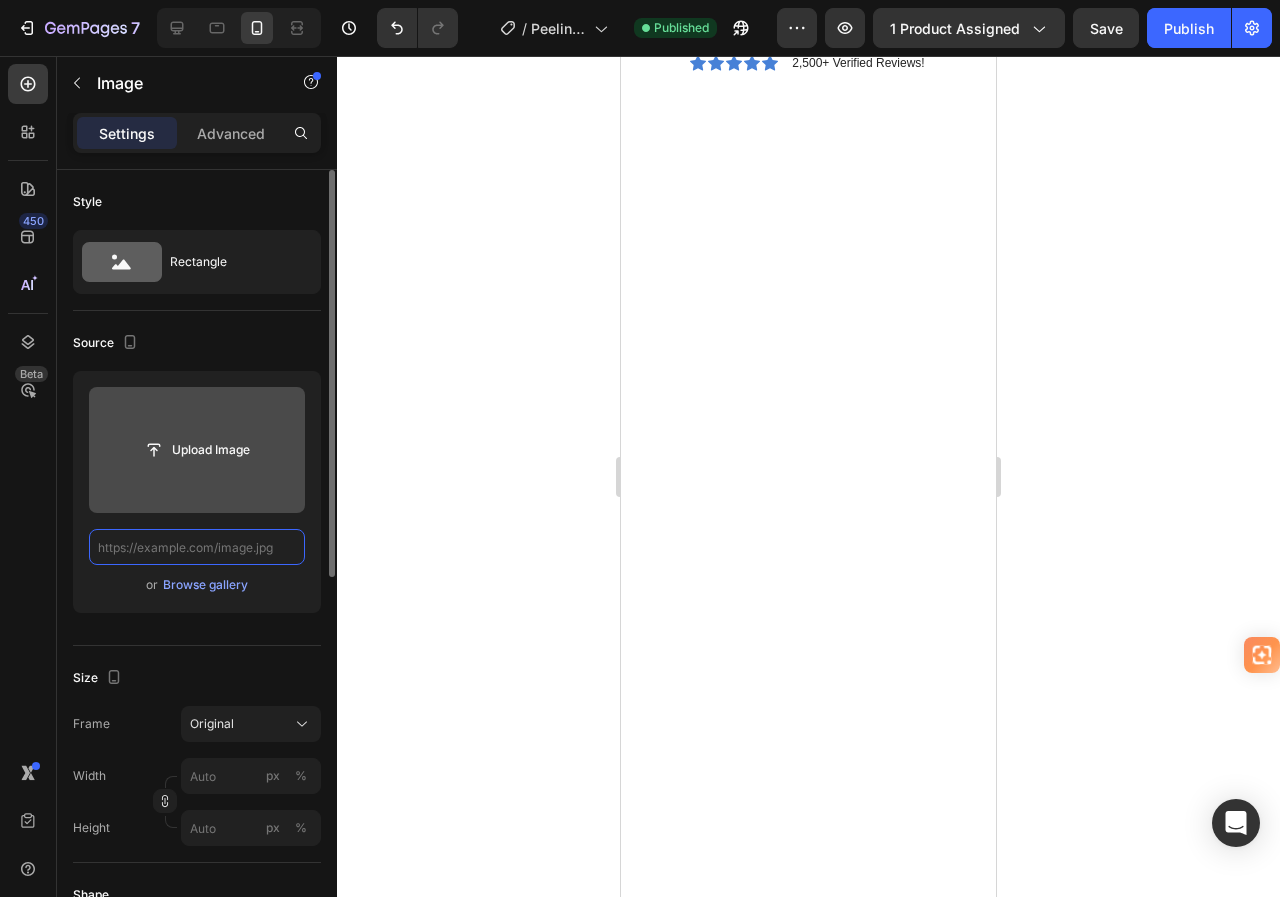 paste on "https://i.ibb.co/RpzGPgB9/LANDING-10-copia.jpg" 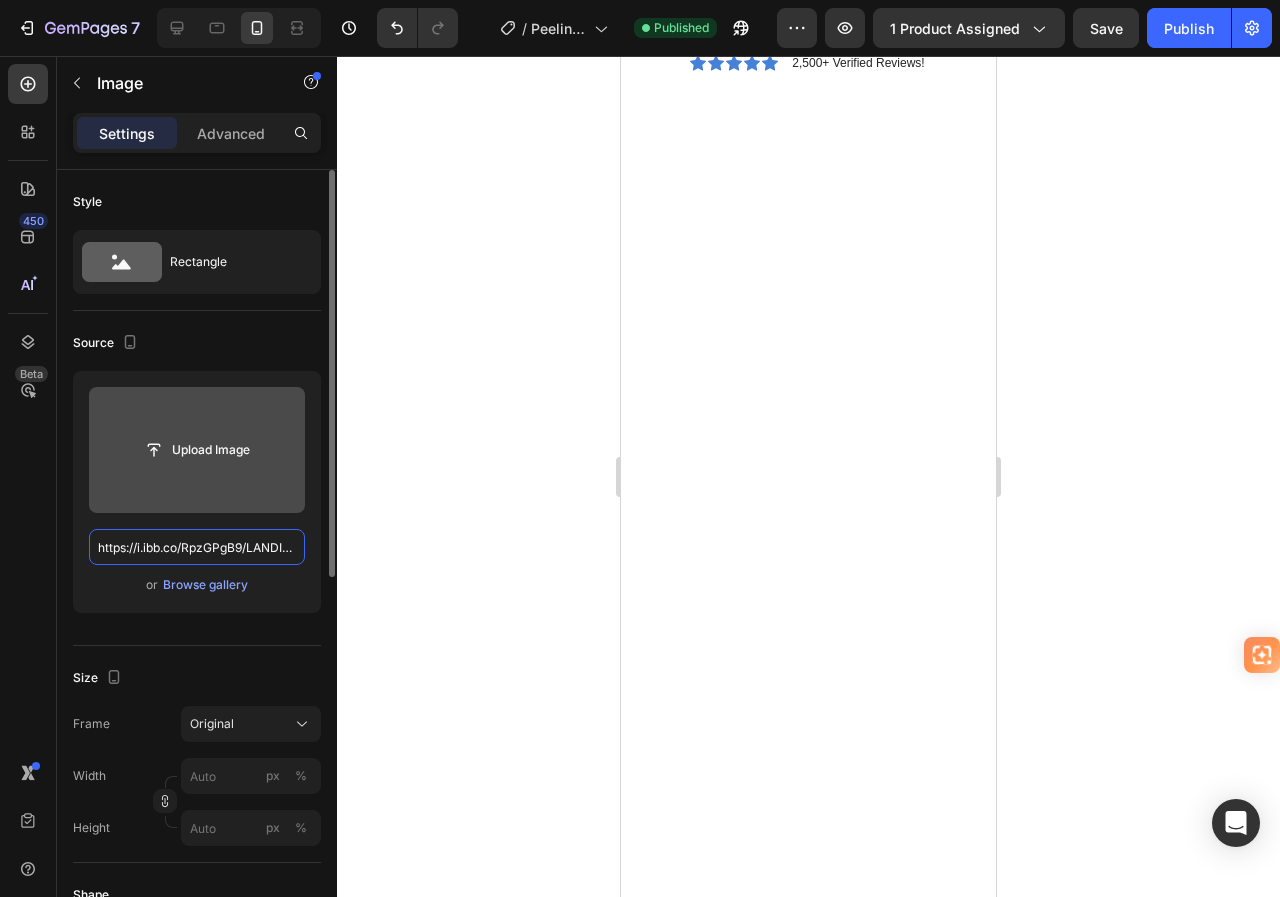 scroll, scrollTop: 0, scrollLeft: 115, axis: horizontal 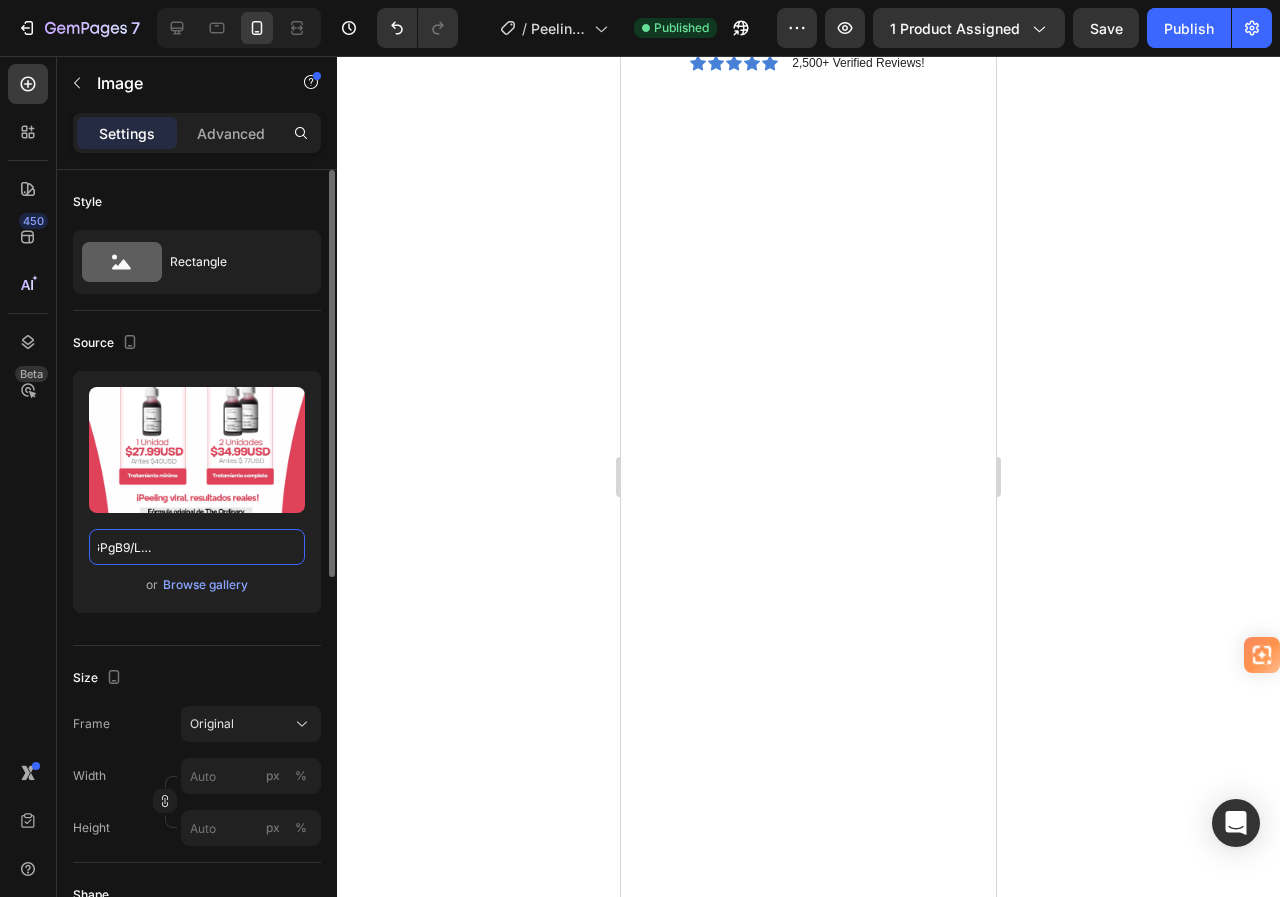 type on "https://i.ibb.co/RpzGPgB9/LANDING-10-copia.jpg" 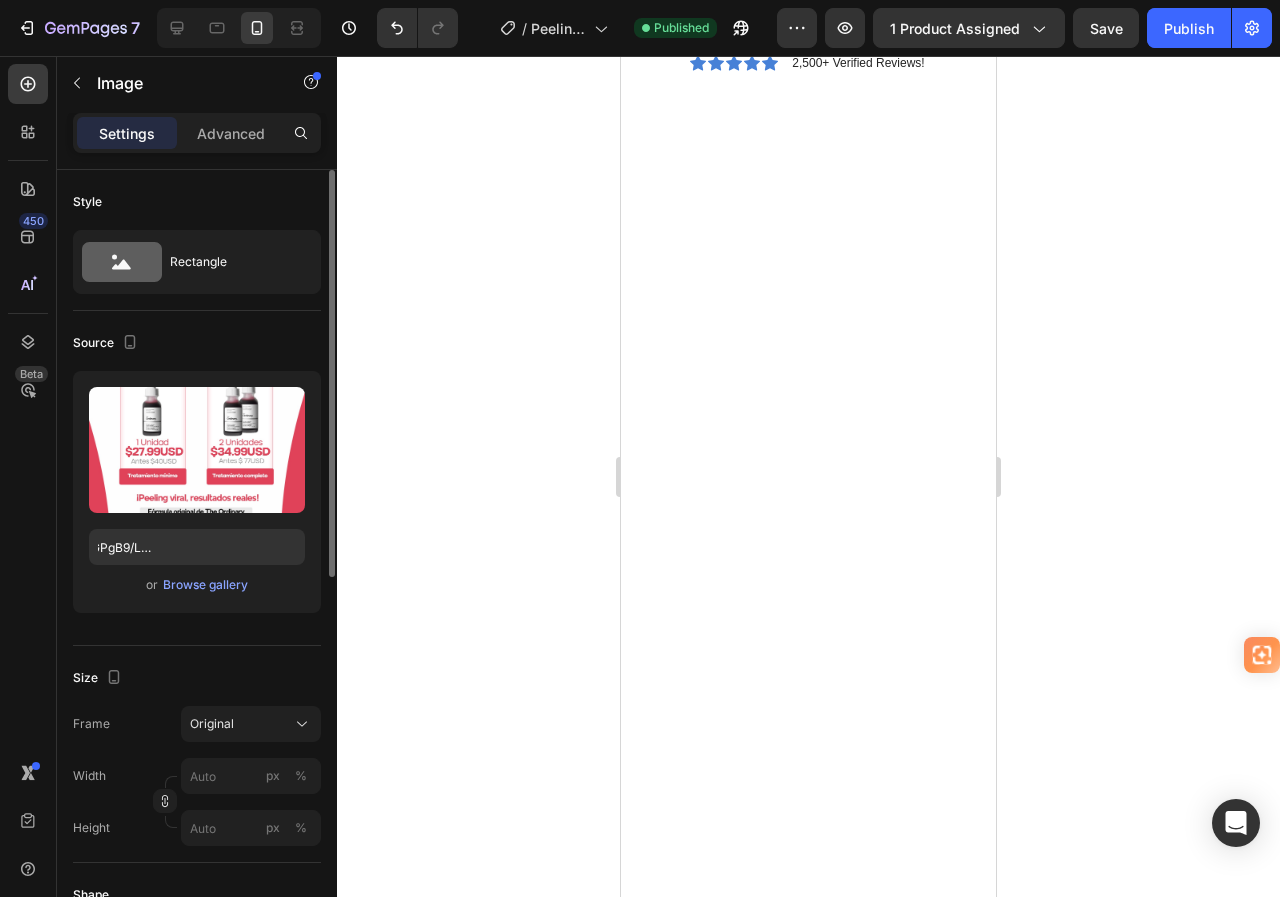 click on "Source" at bounding box center (197, 343) 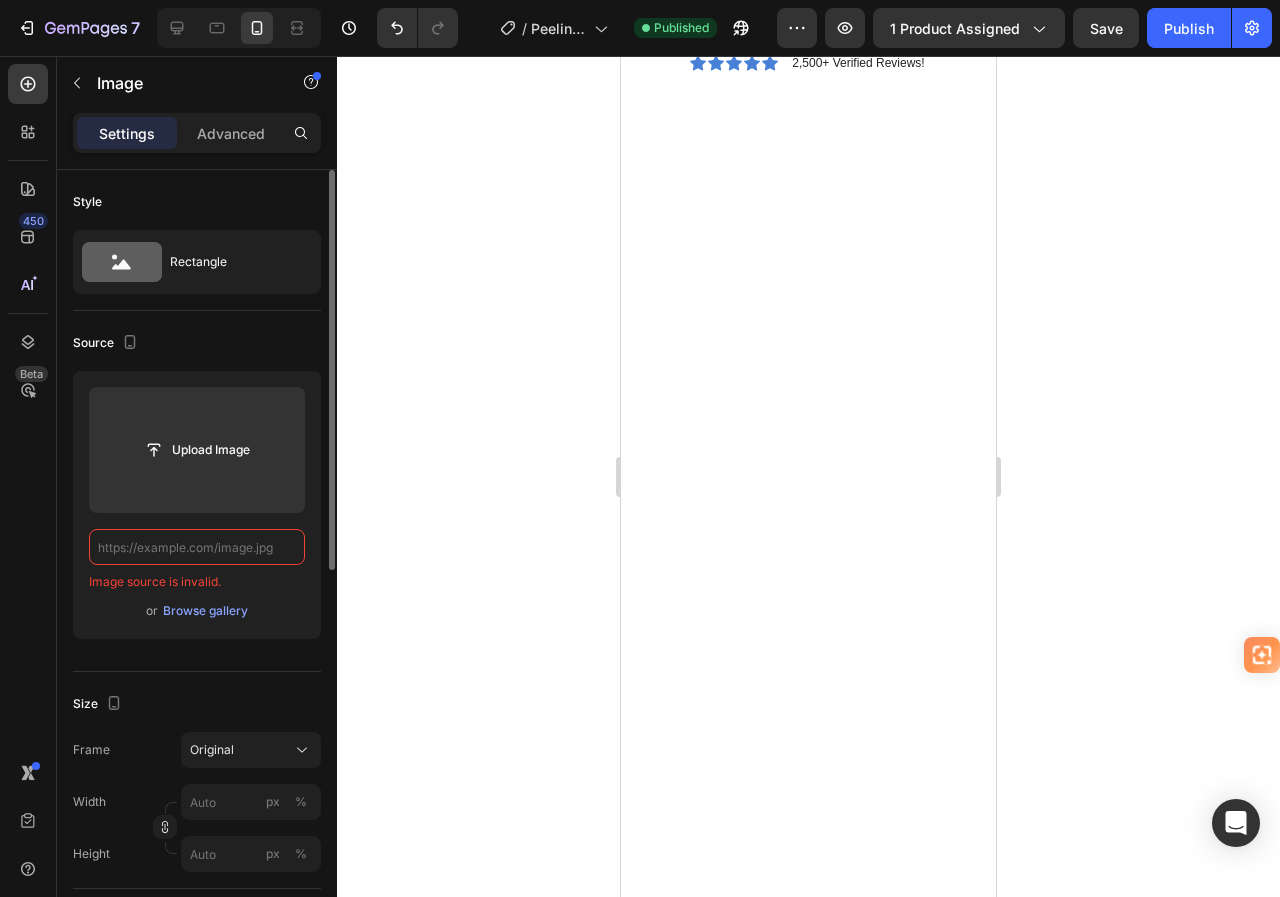 scroll, scrollTop: 0, scrollLeft: 0, axis: both 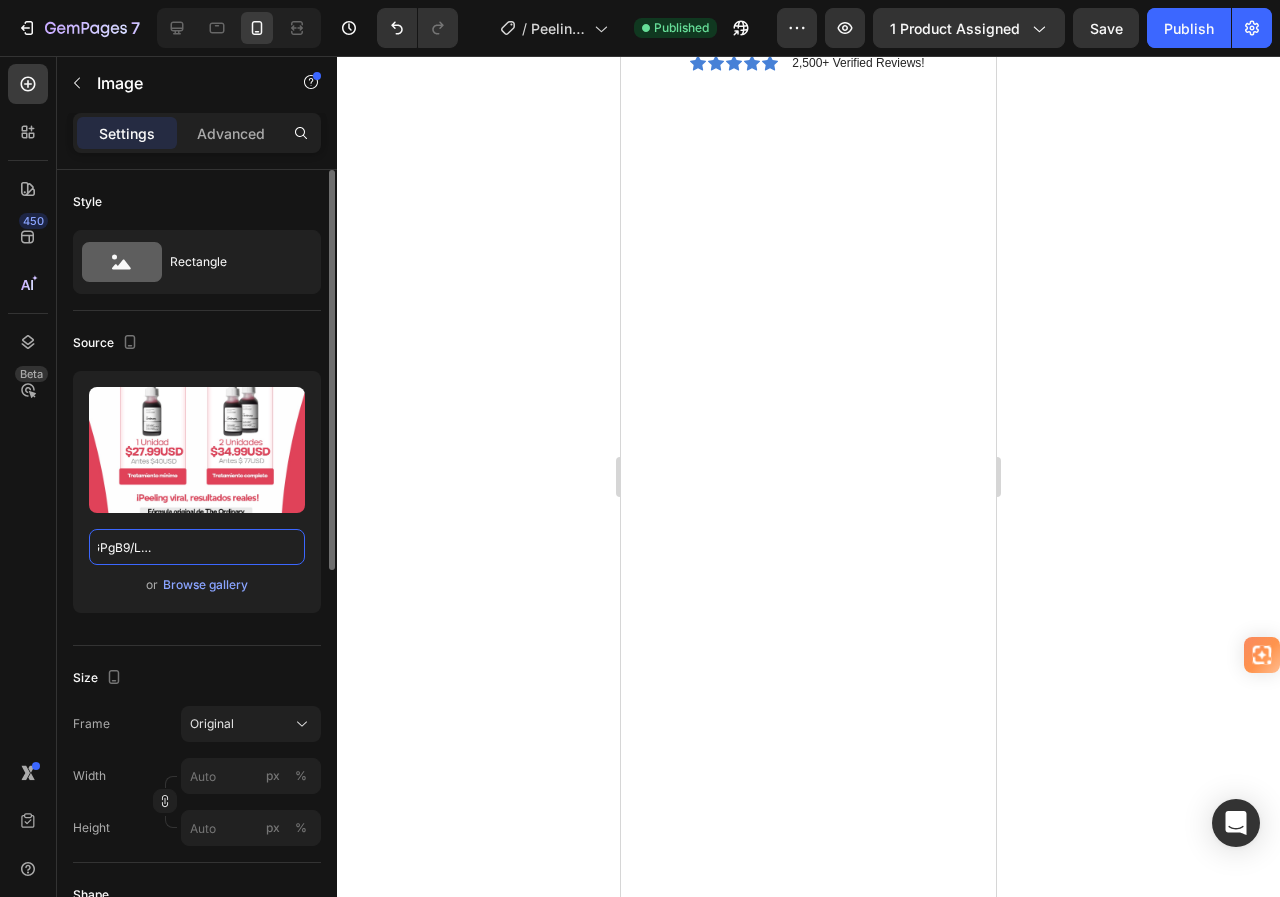 type on "https://i.ibb.co/RpzGPgB9/LANDING-10-copia.jpg" 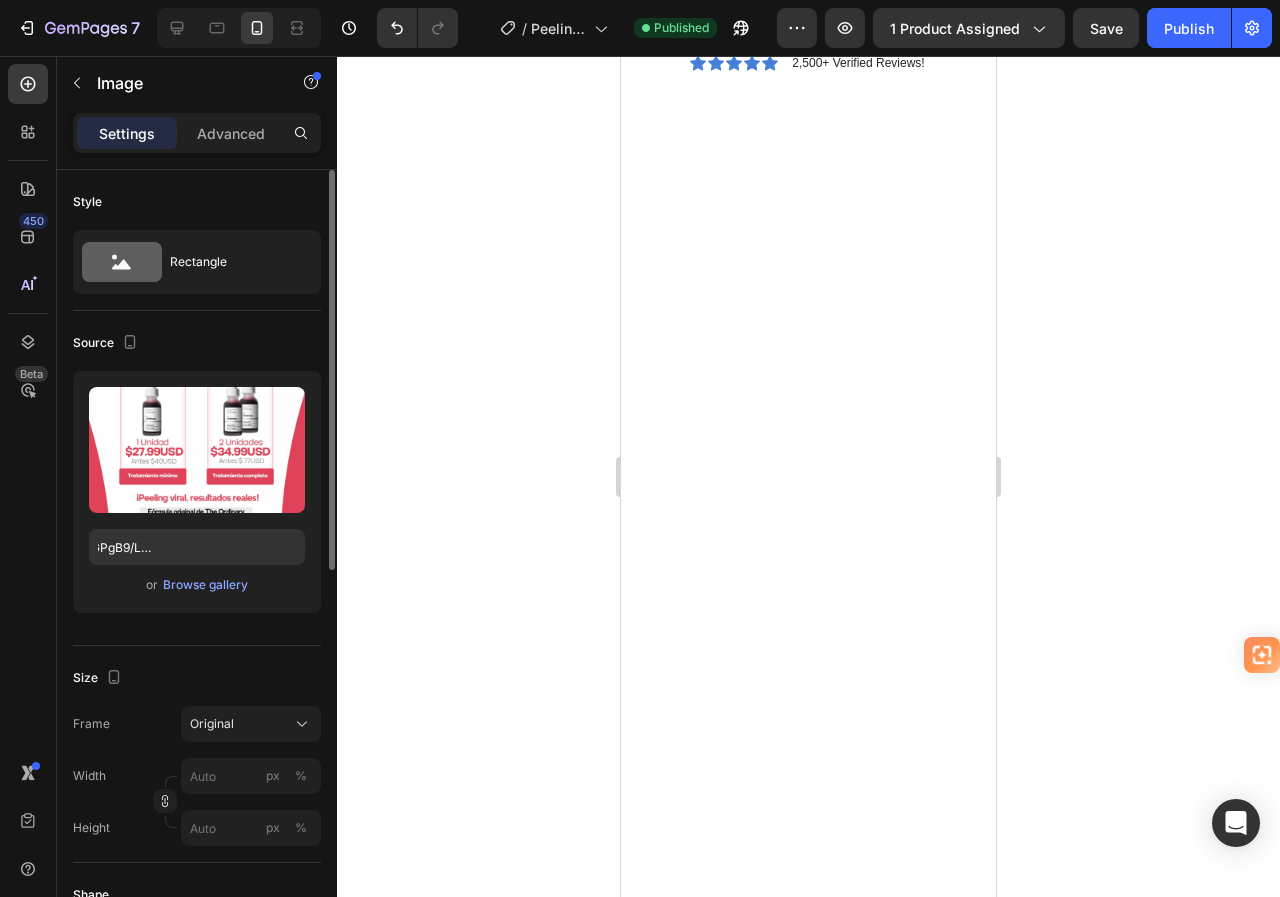 click on "Source" at bounding box center [197, 343] 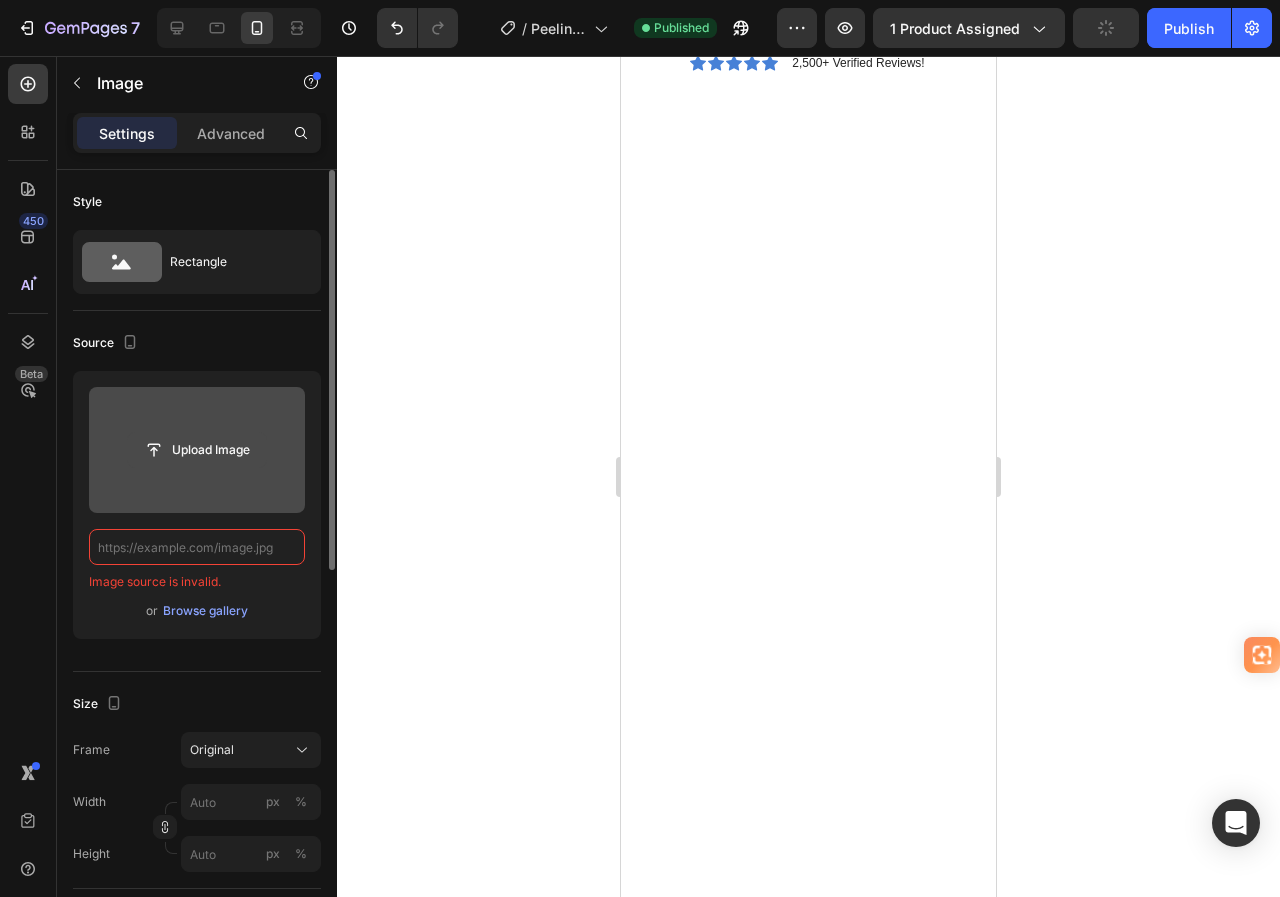 scroll, scrollTop: 0, scrollLeft: 0, axis: both 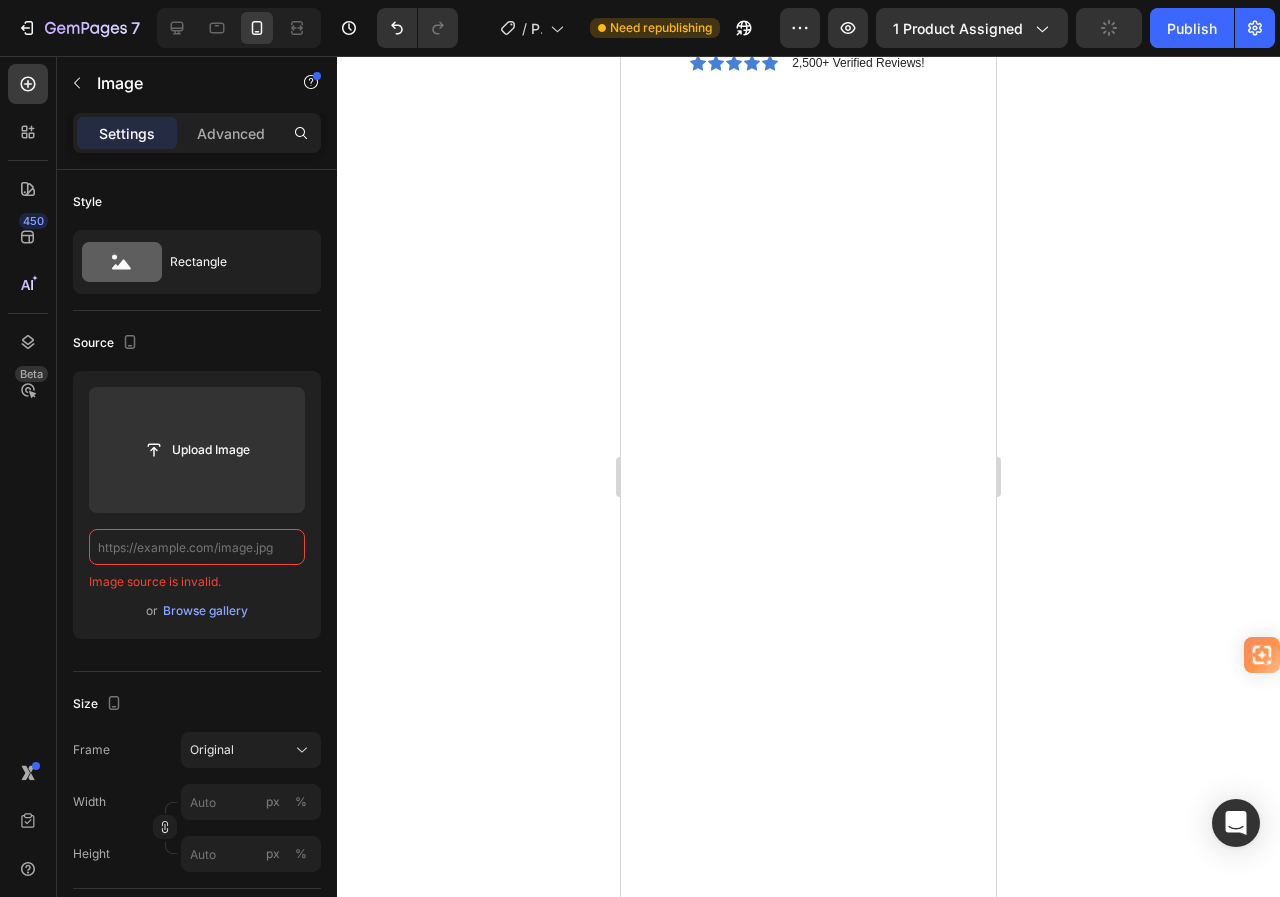 click at bounding box center [197, 547] 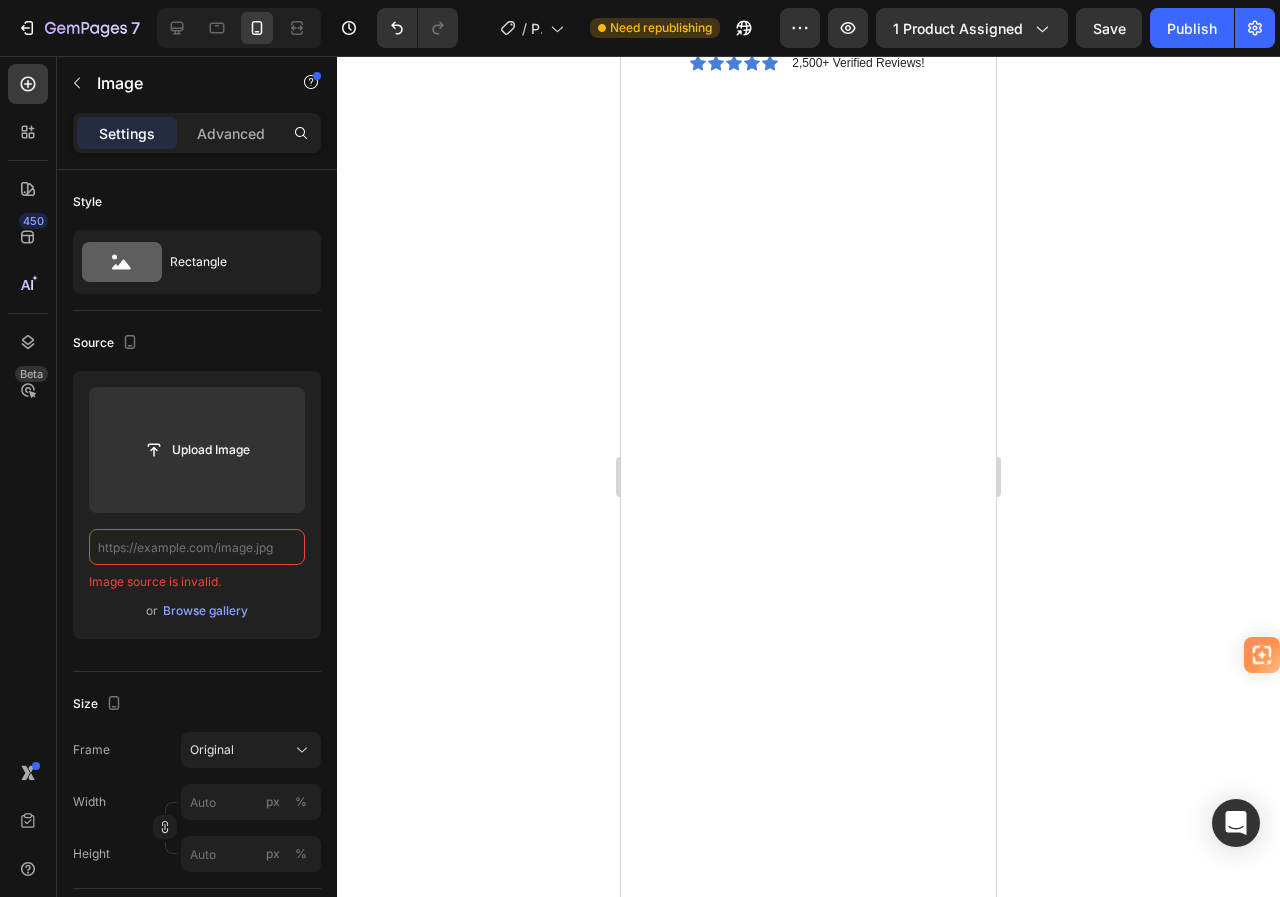 paste on "https://i.ibb.co/RpzGPgB9/LANDING-10-copia.jpg" 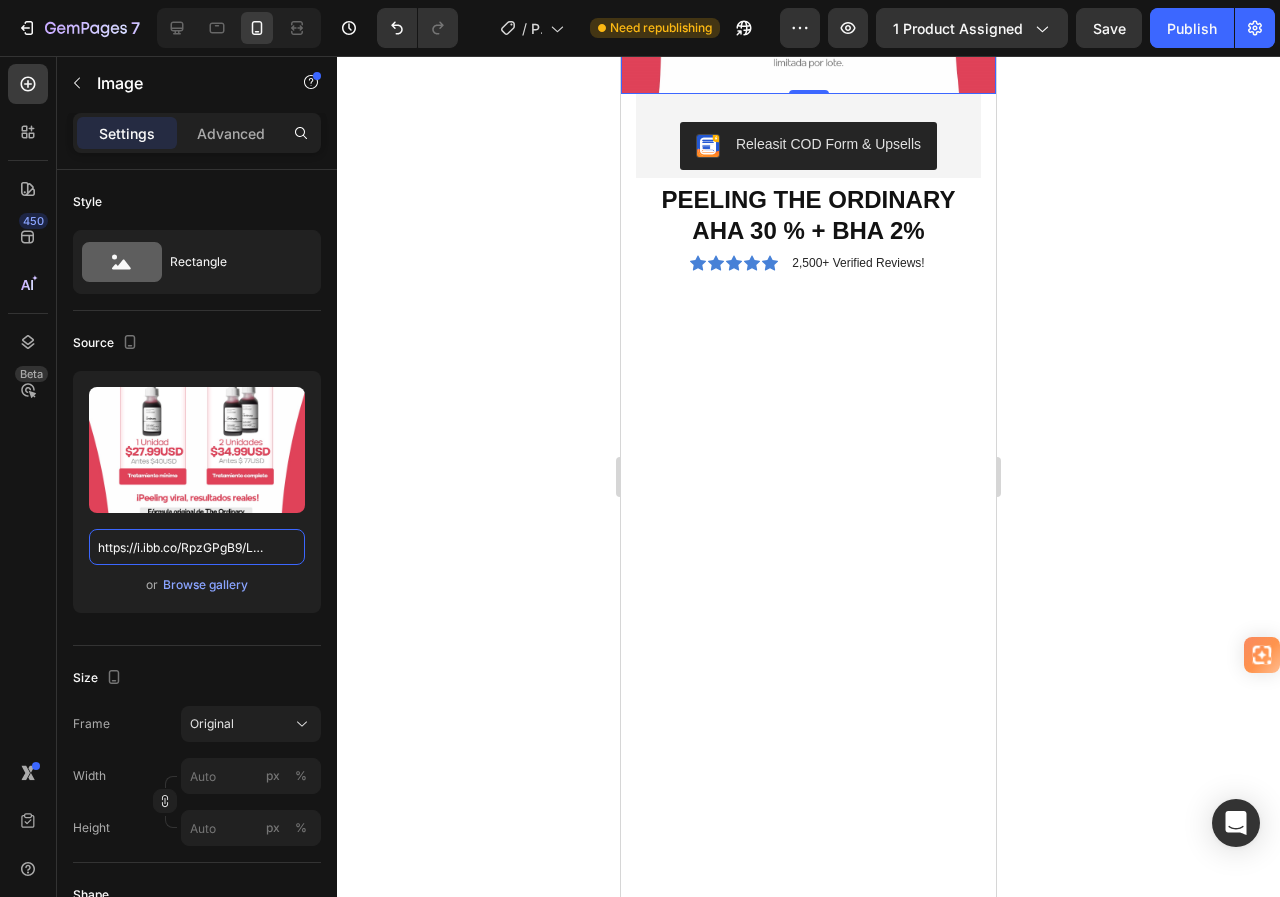 scroll, scrollTop: 0, scrollLeft: 115, axis: horizontal 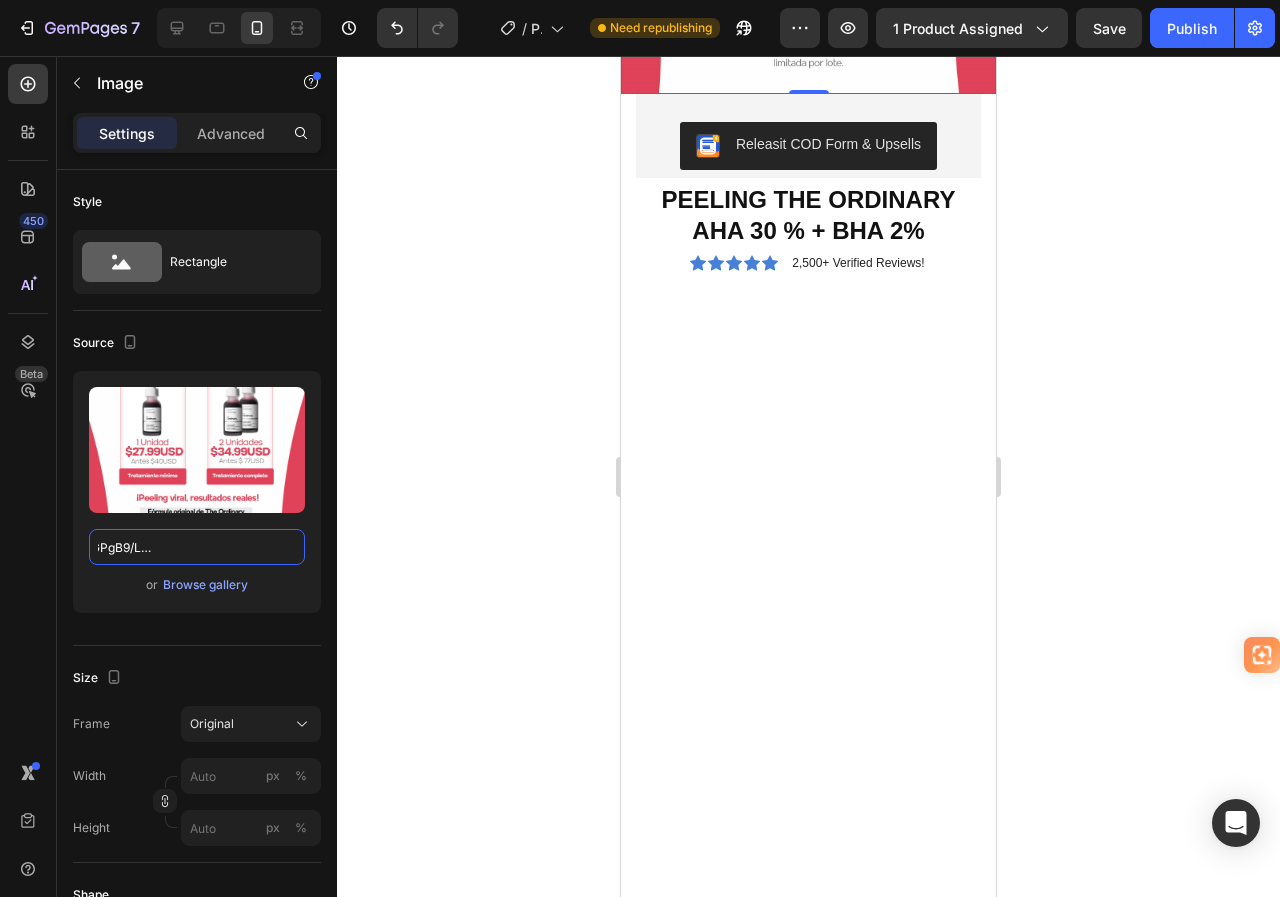 type on "https://i.ibb.co/RpzGPgB9/LANDING-10-copia.jpg" 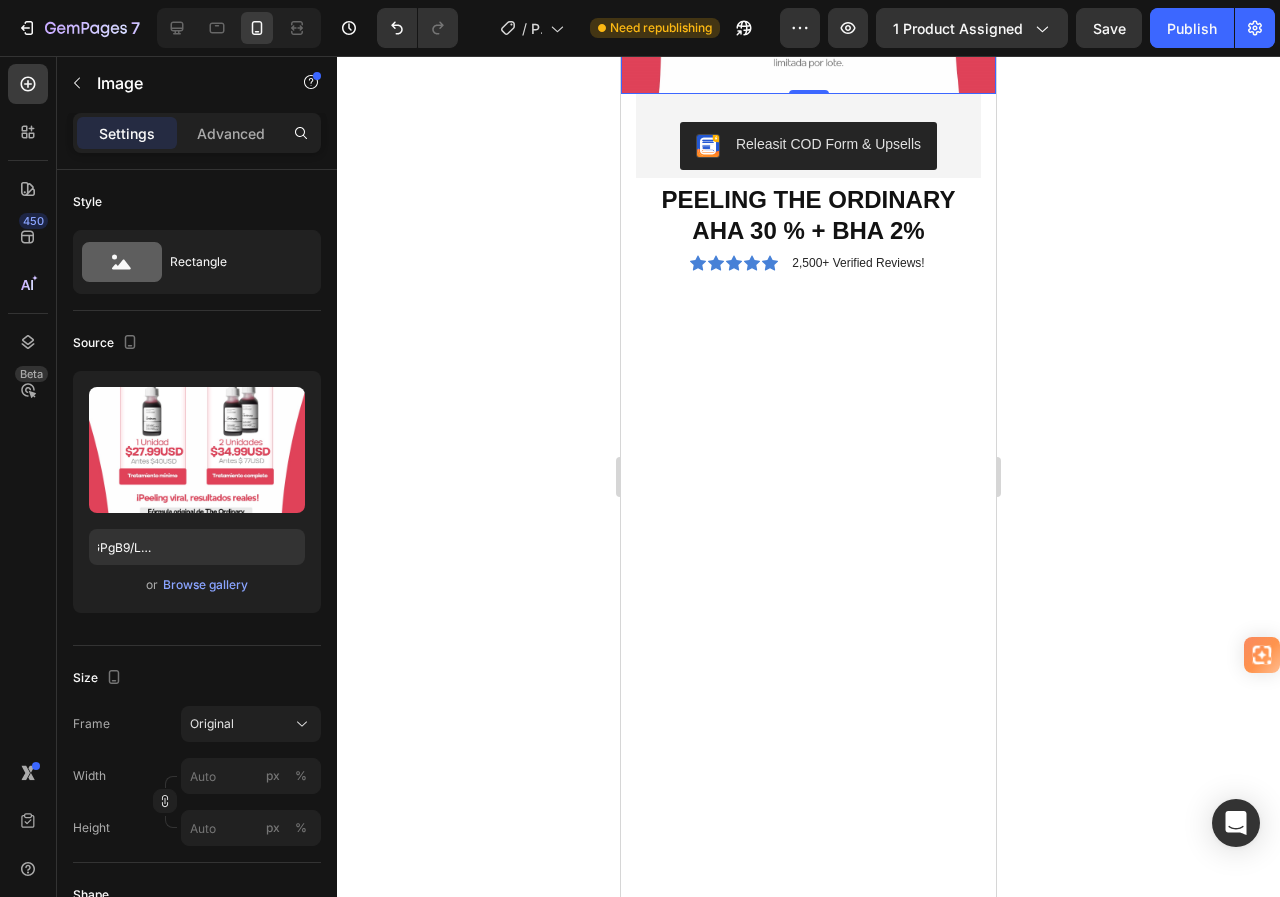 click on "Source" at bounding box center (197, 343) 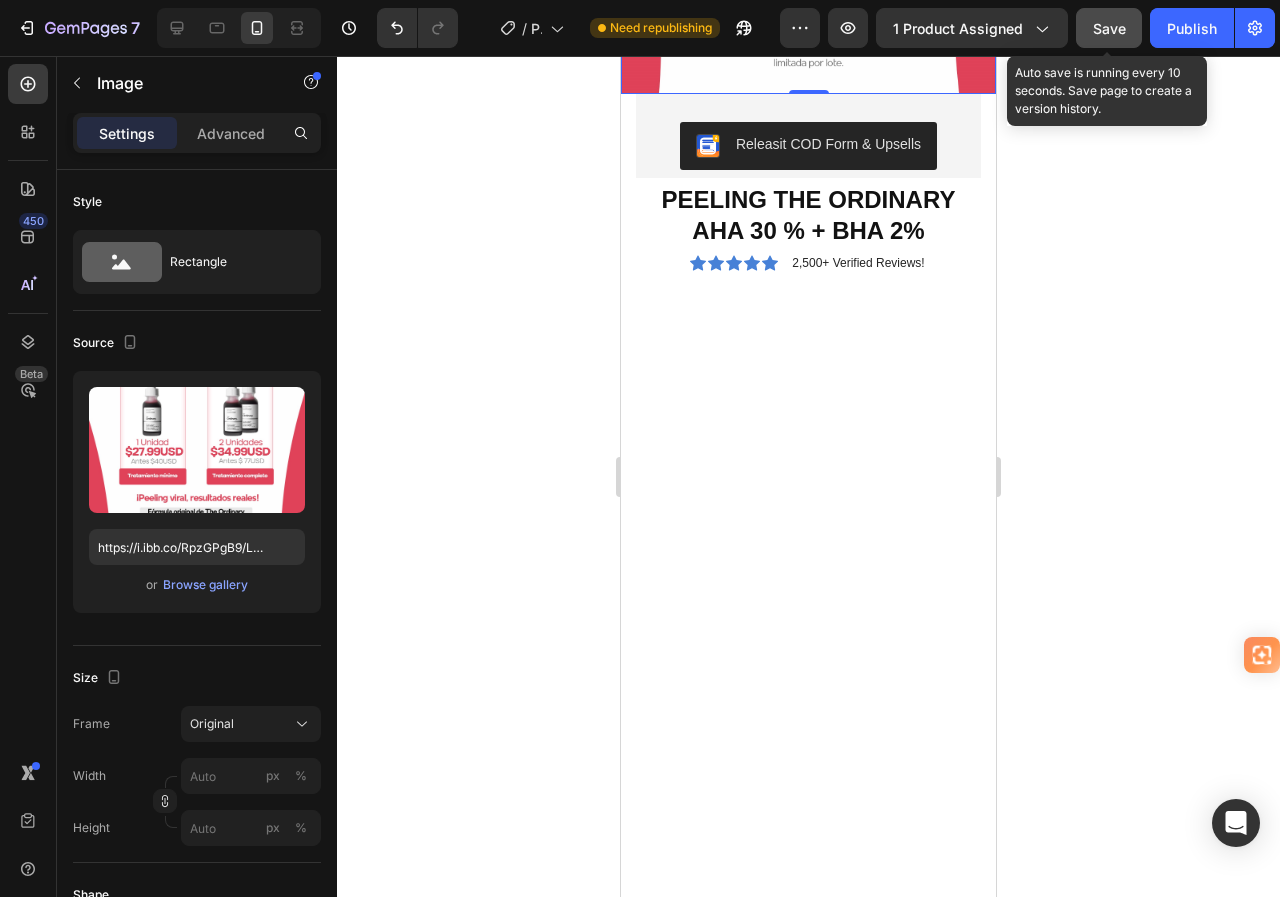 click on "Save" at bounding box center (1109, 28) 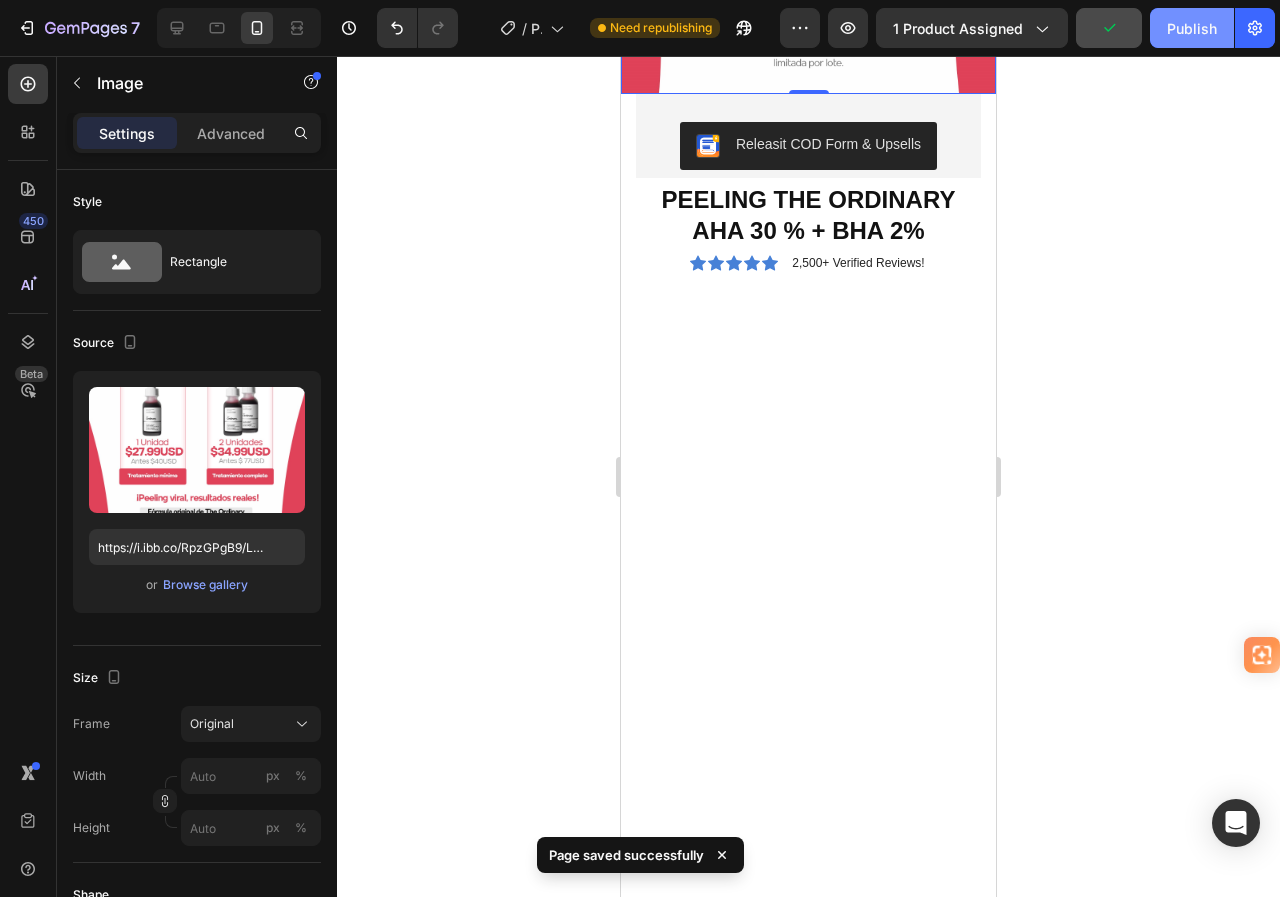 click on "Publish" at bounding box center [1192, 28] 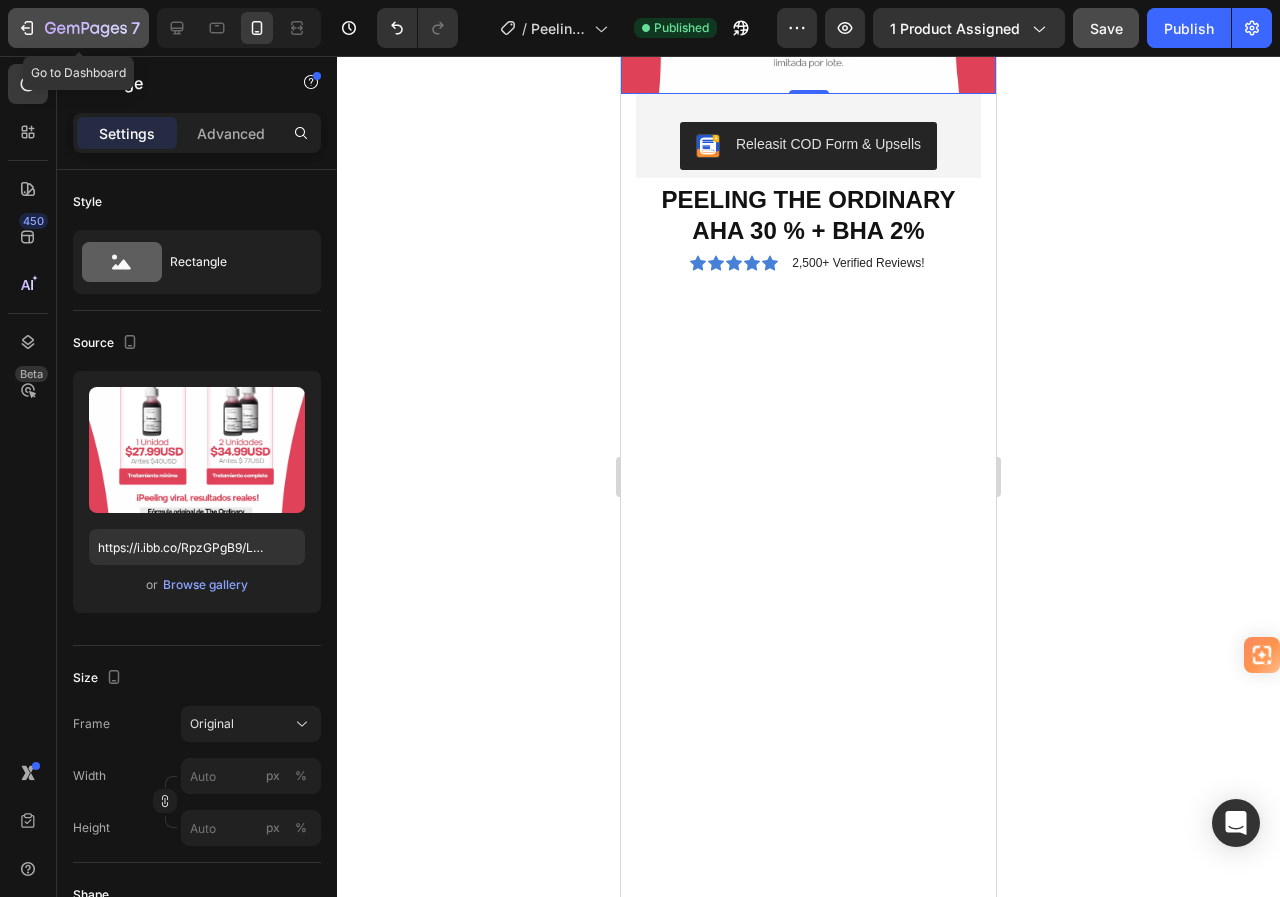 click 